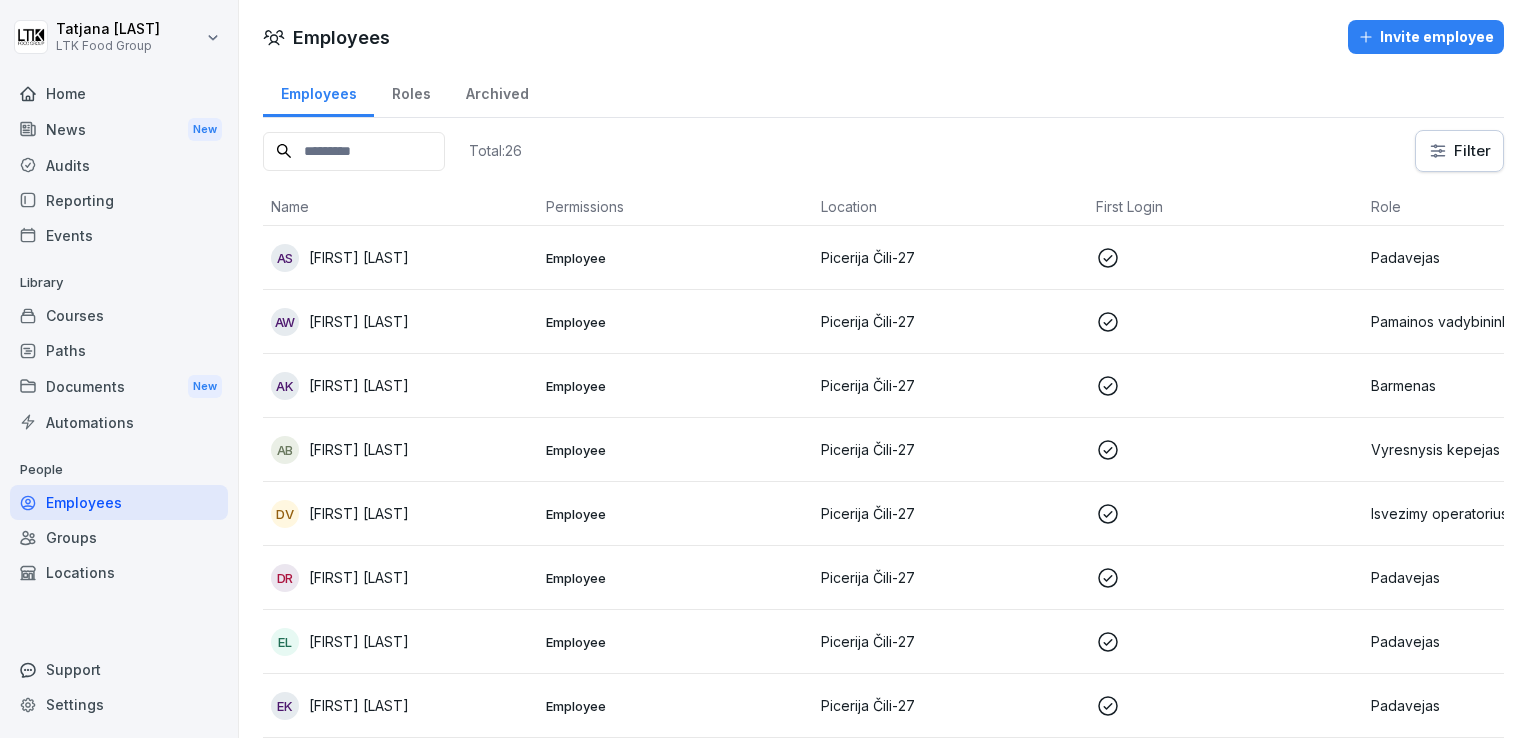 scroll, scrollTop: 0, scrollLeft: 0, axis: both 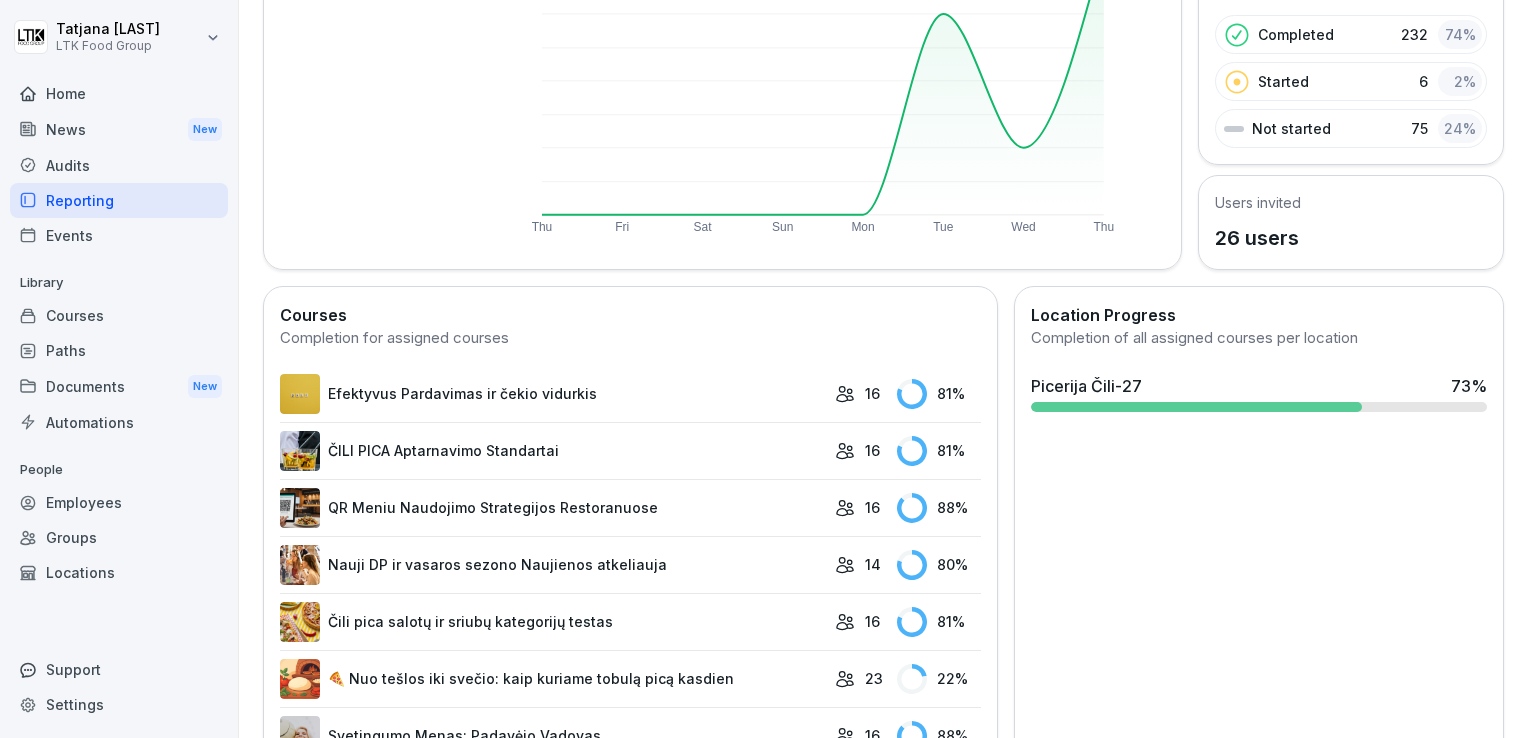 click on "Efektyvus Pardavimas ir čekio vidurkis" at bounding box center [552, 394] 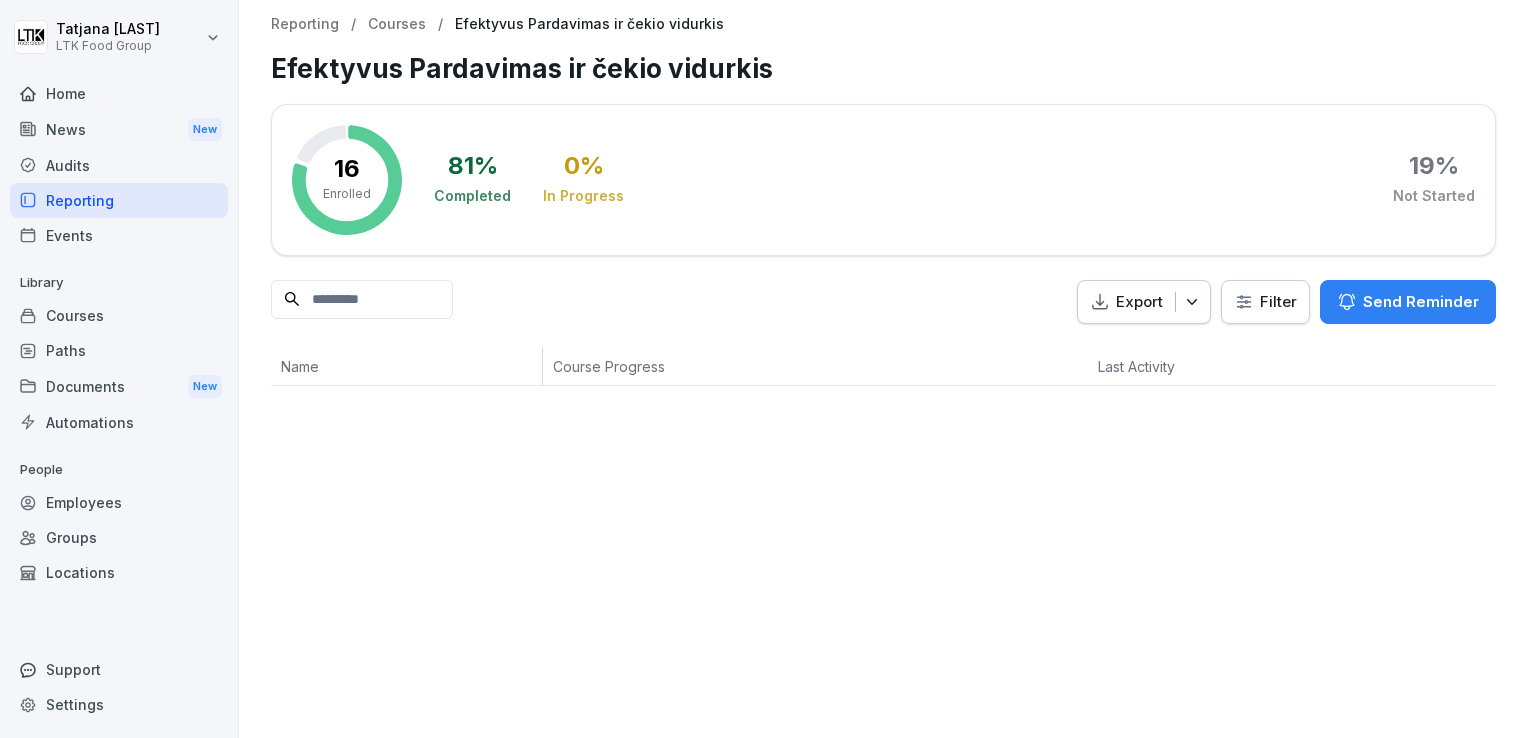 scroll, scrollTop: 0, scrollLeft: 0, axis: both 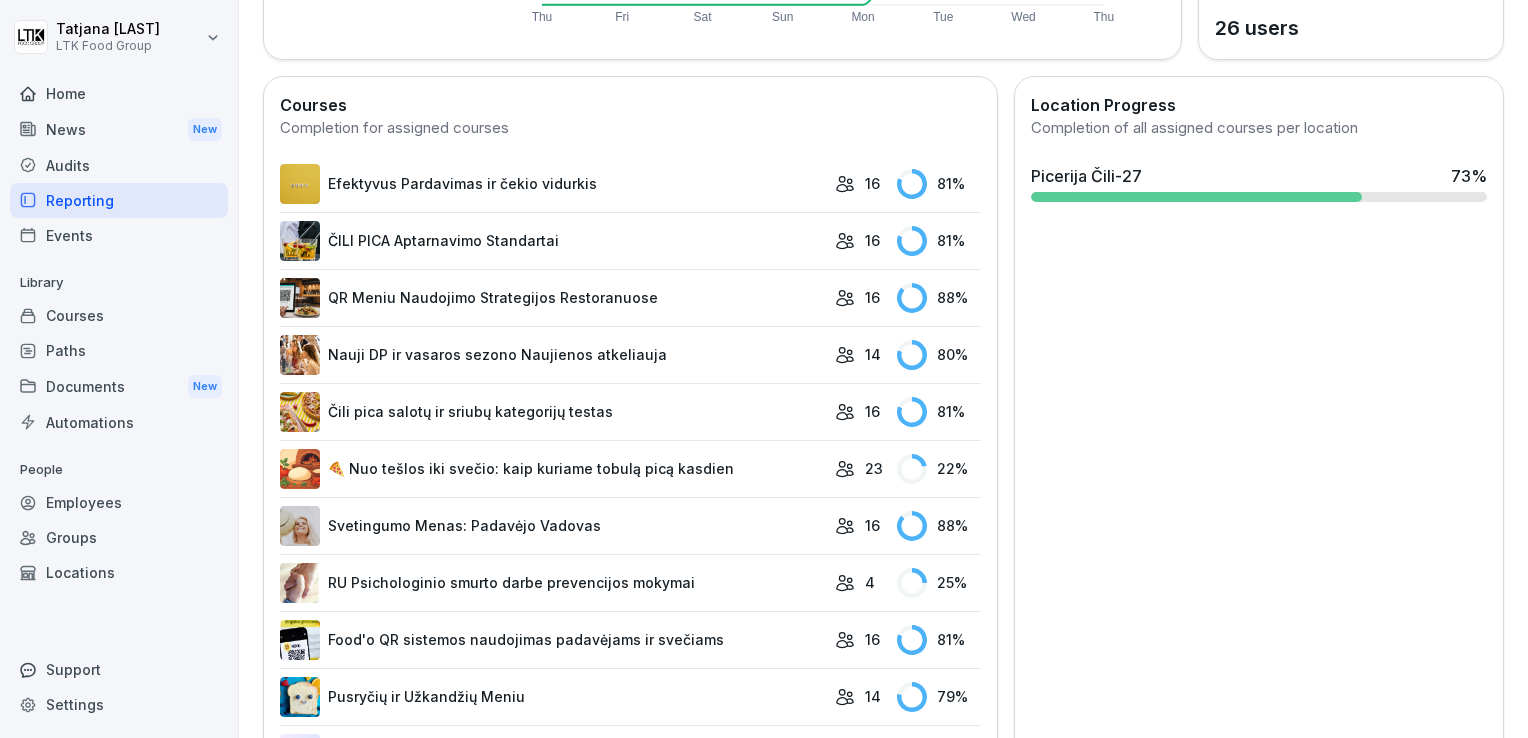 click on "🍕 Nuo tešlos iki svečio: kaip kuriame tobulą picą kasdien" at bounding box center [552, 469] 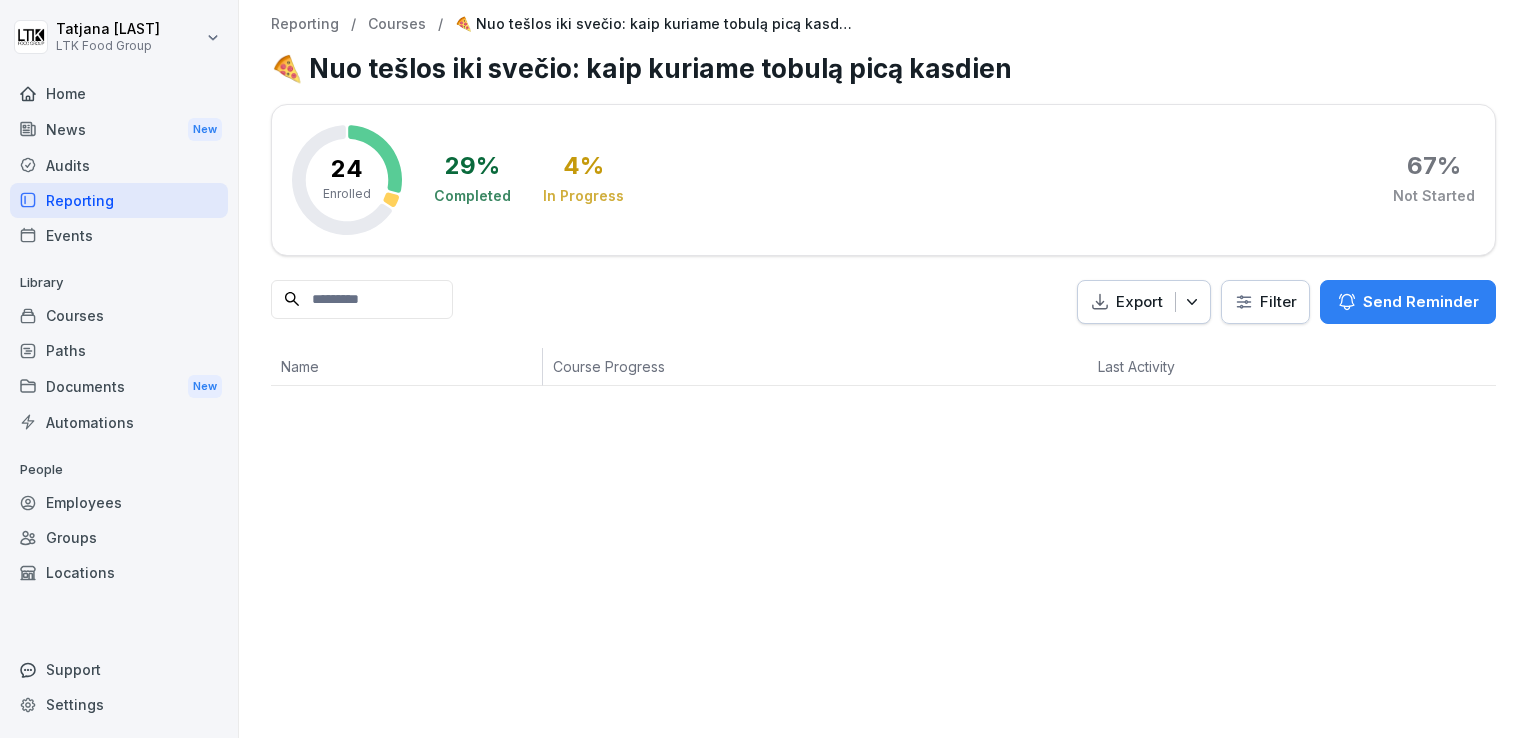 scroll, scrollTop: 0, scrollLeft: 0, axis: both 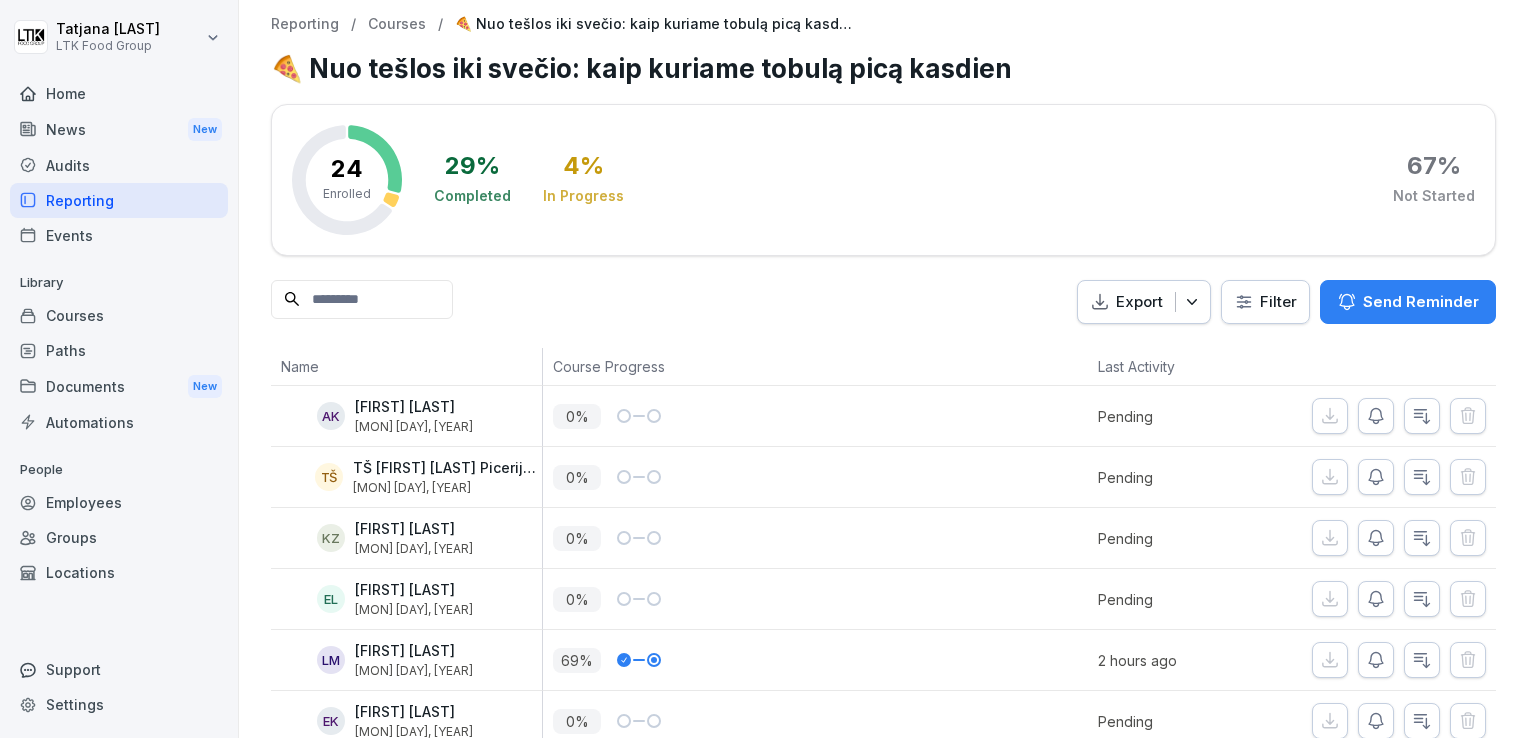 click on "Home" at bounding box center [119, 93] 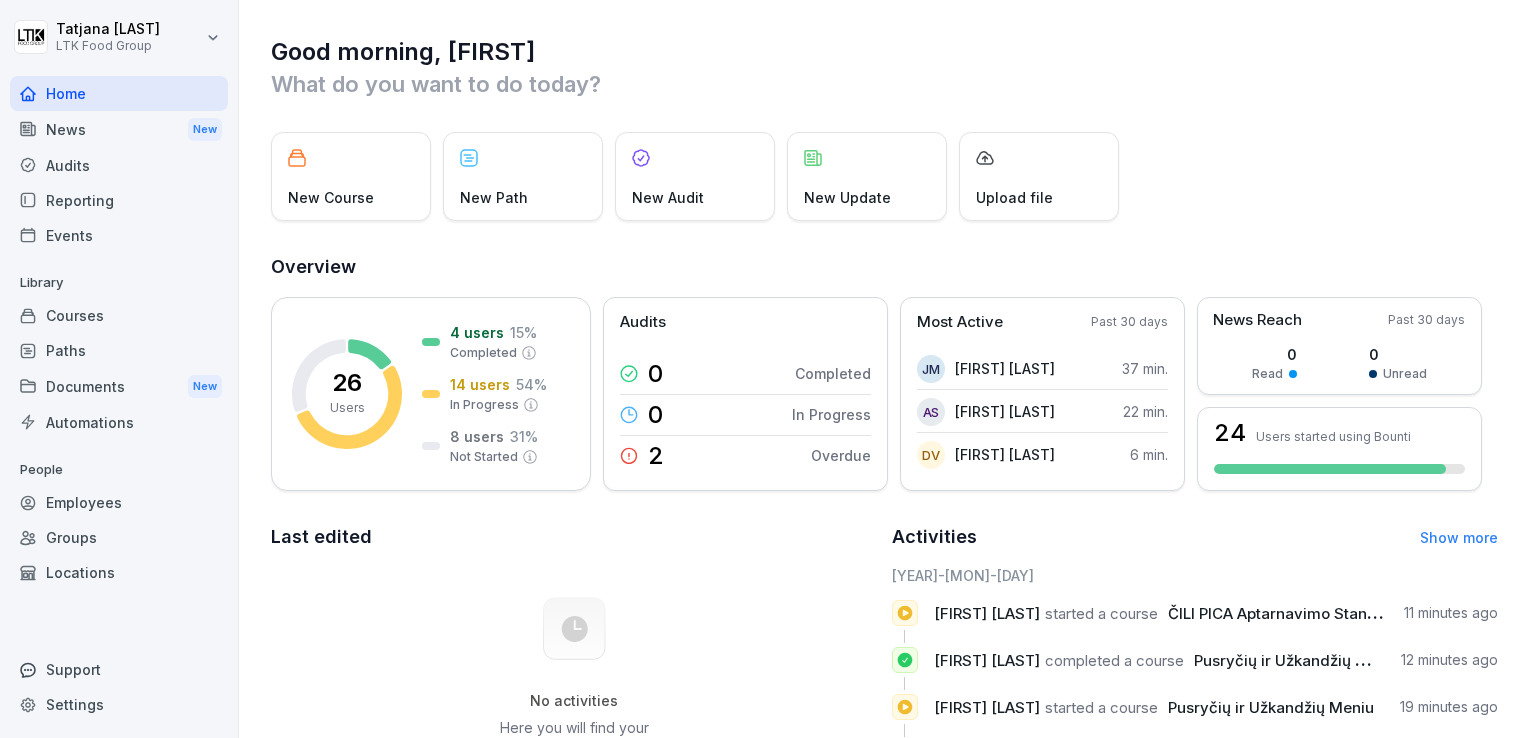 click on "Reporting" at bounding box center [119, 200] 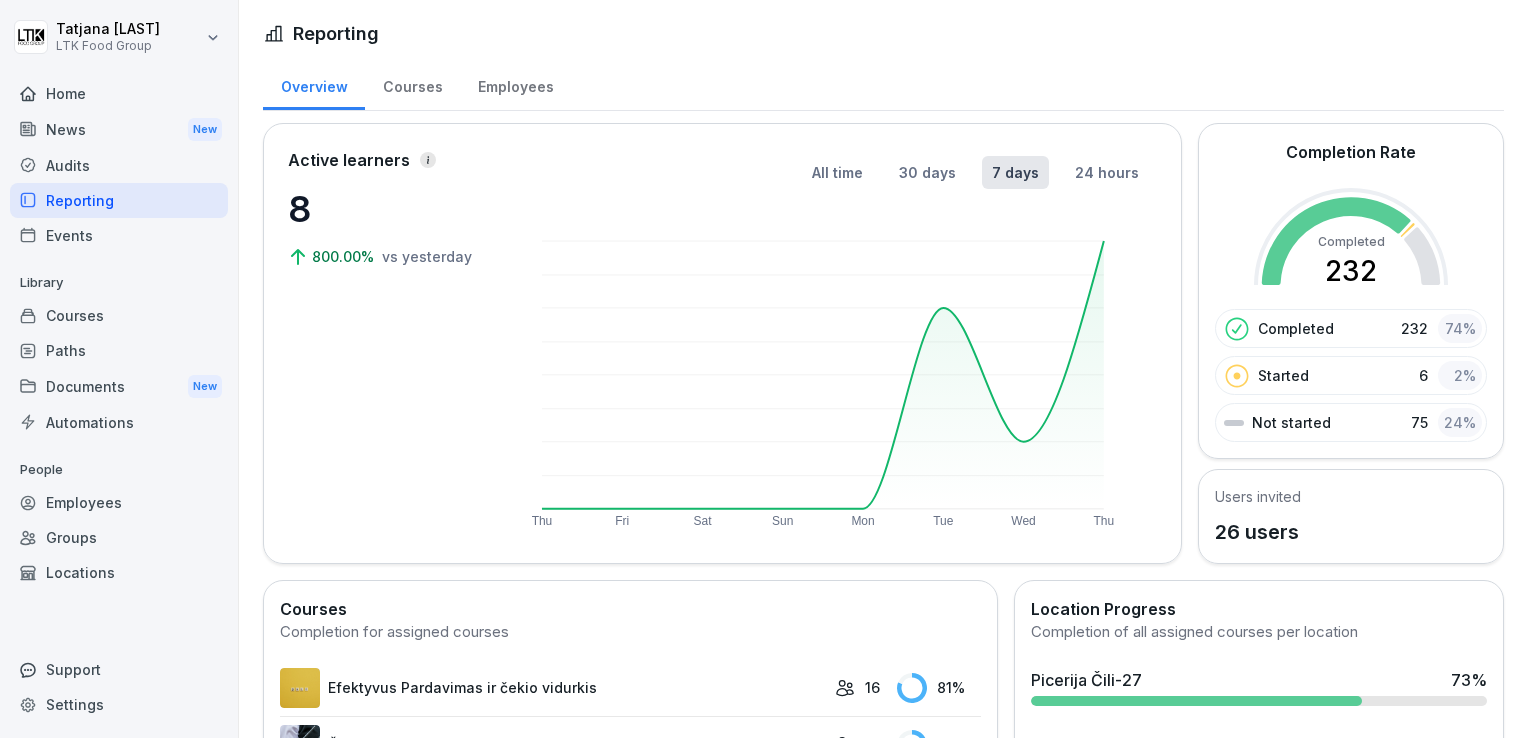 click on "Employees" at bounding box center [119, 502] 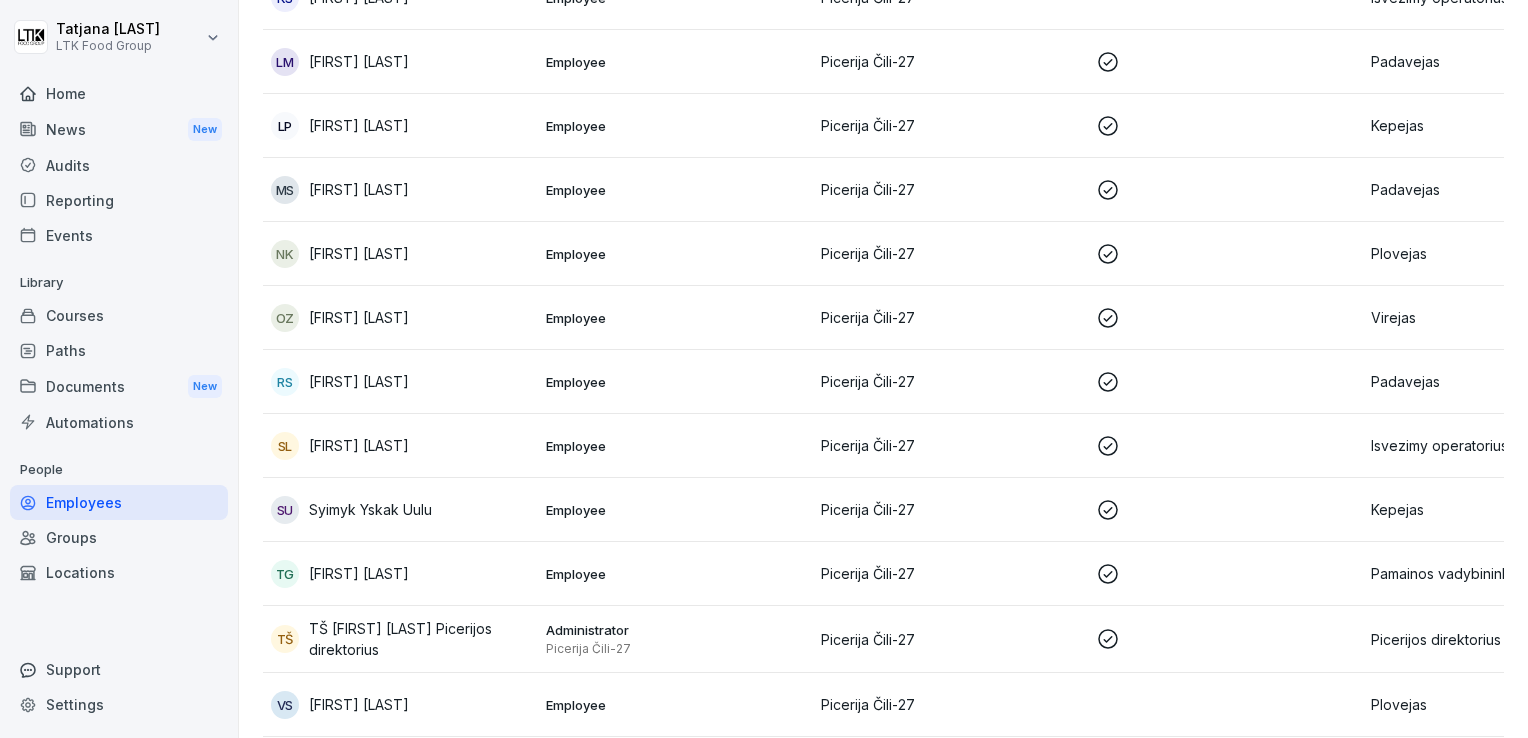 scroll, scrollTop: 1196, scrollLeft: 0, axis: vertical 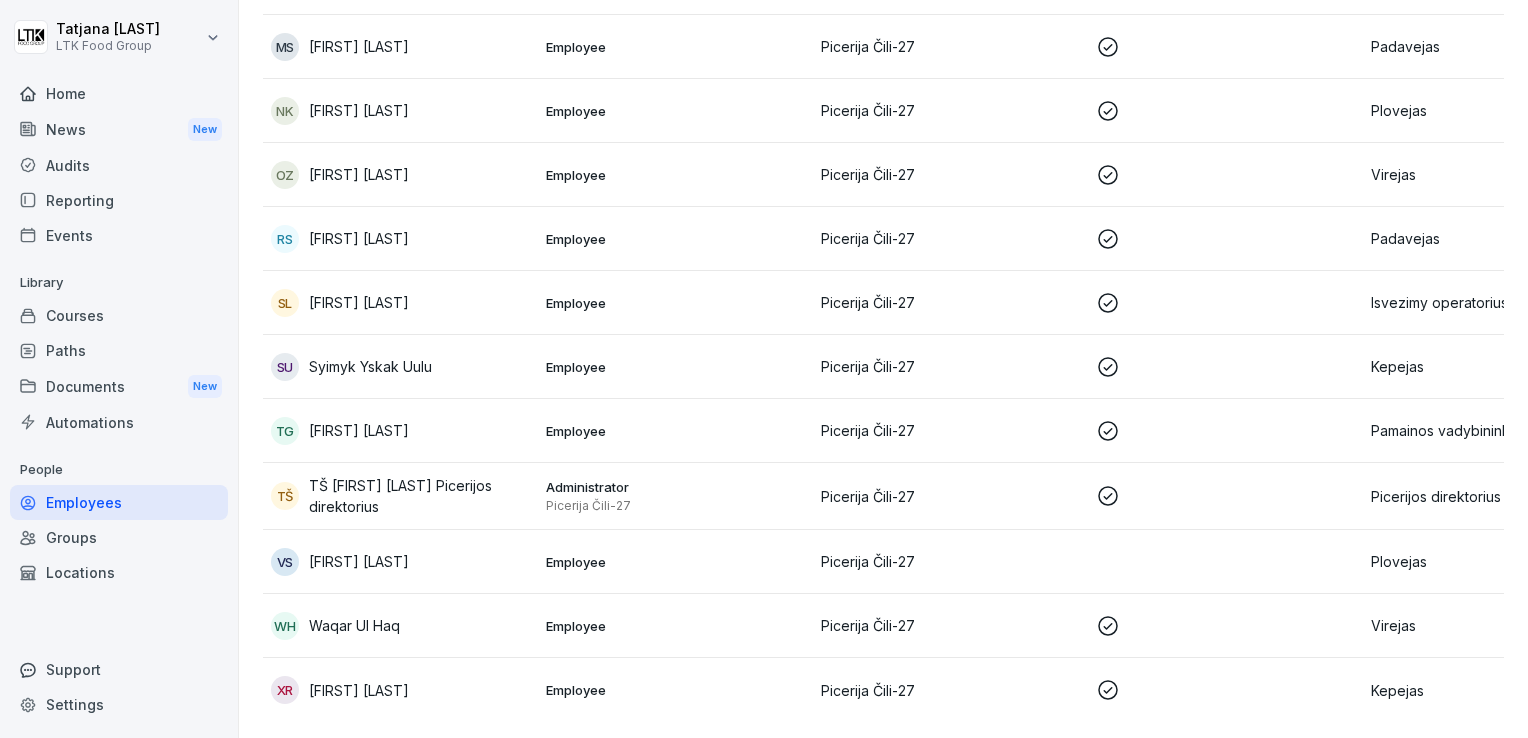 click on "Picerija Čili-27" at bounding box center [675, 506] 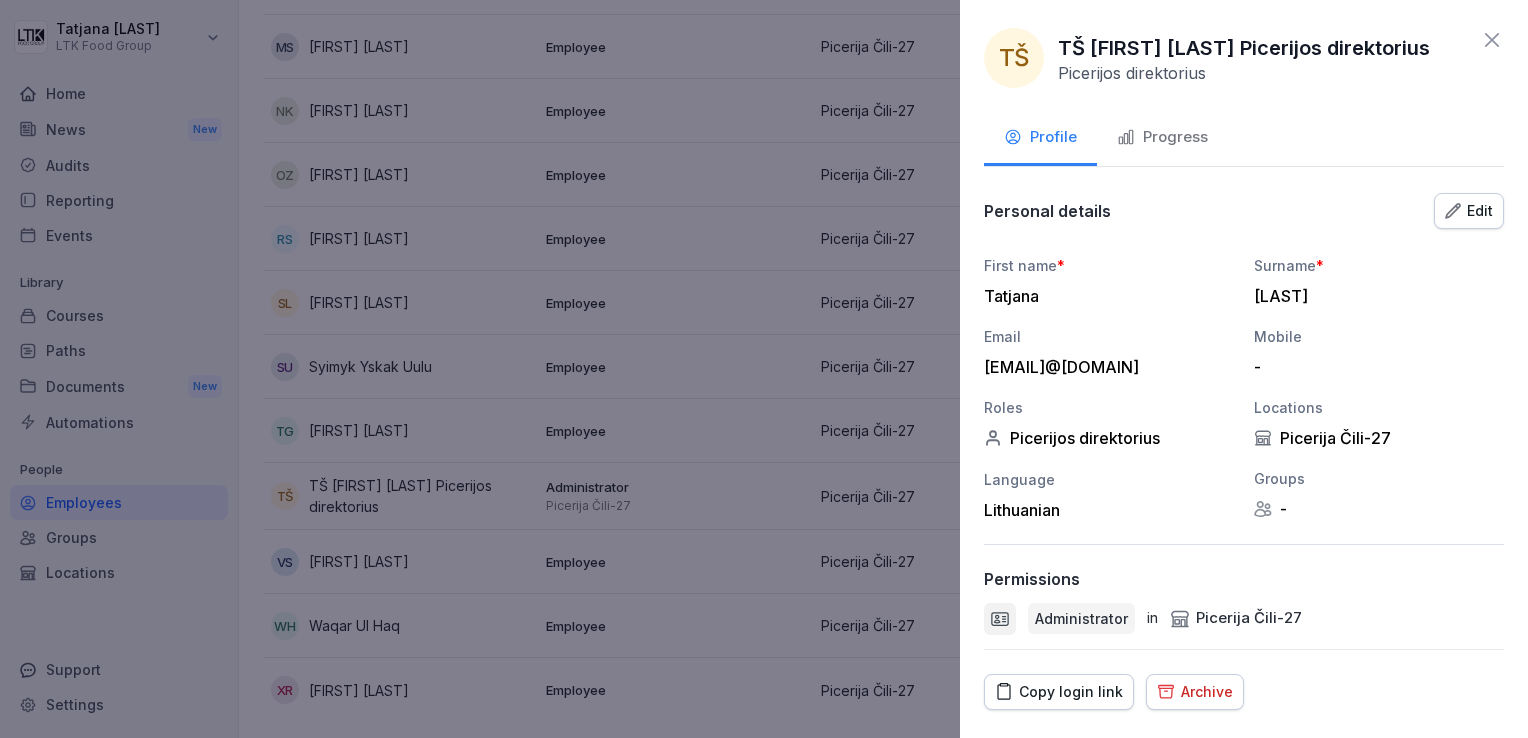 click on "Progress" at bounding box center [1162, 137] 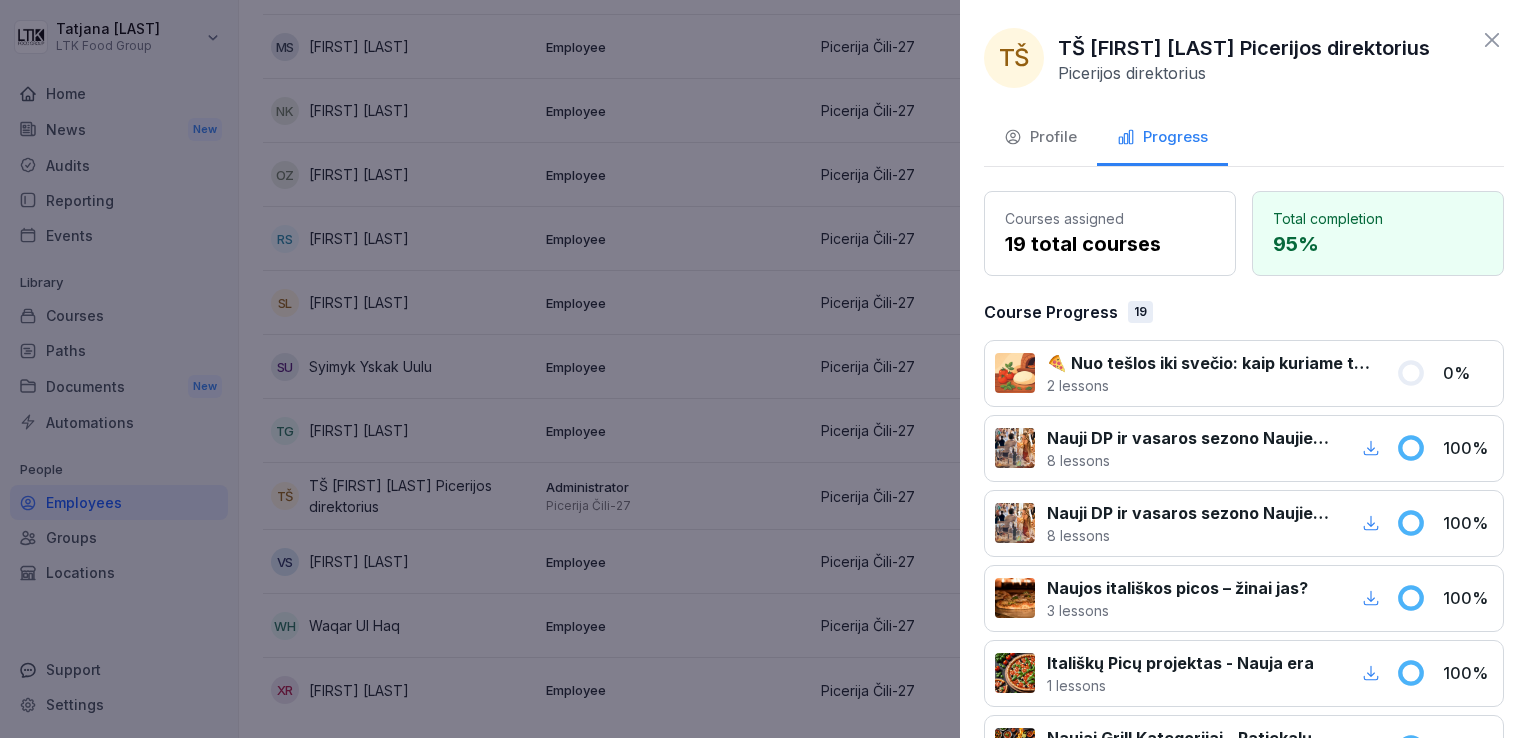 click on "🍕 Nuo tešlos iki svečio: kaip kuriame tobulą picą kasdien" at bounding box center (1209, 363) 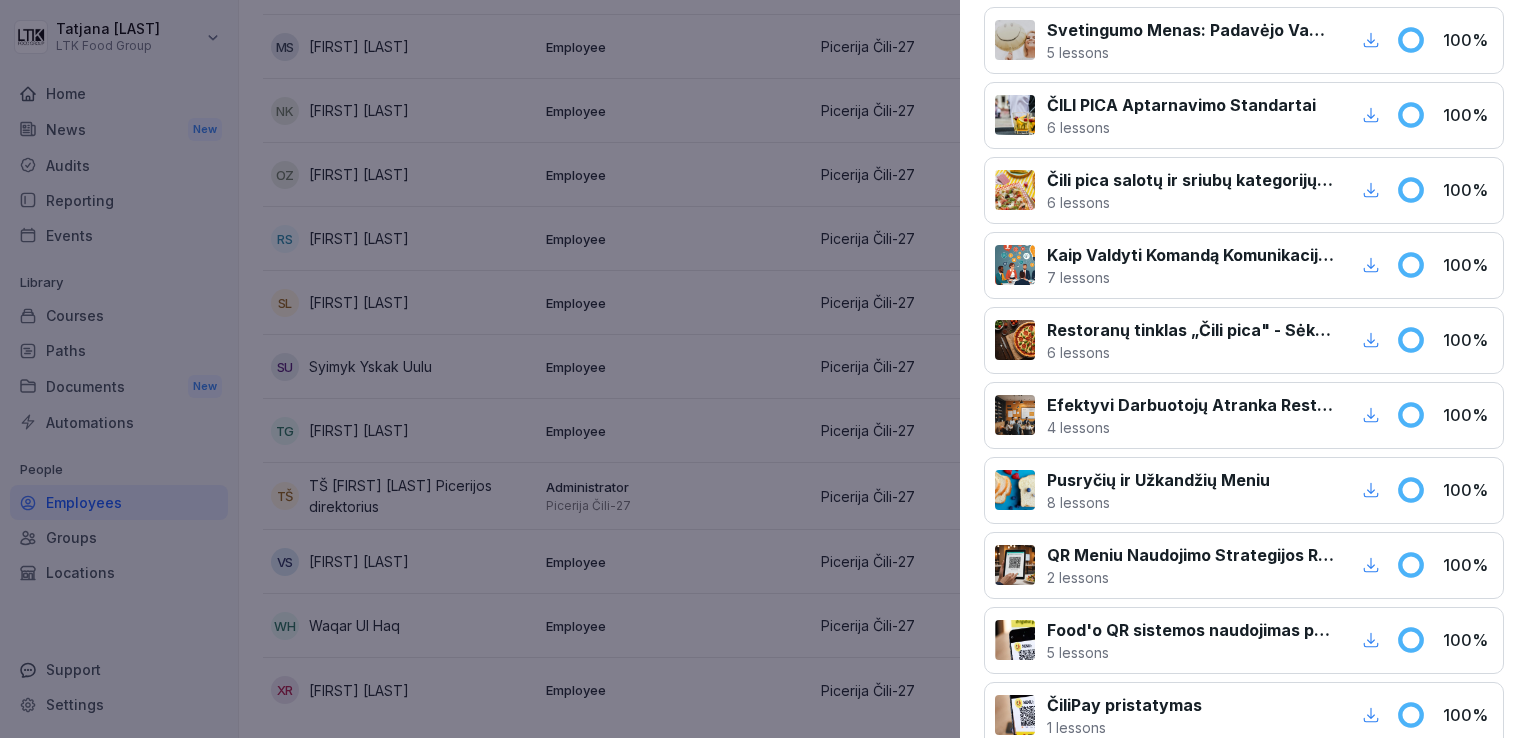scroll, scrollTop: 0, scrollLeft: 0, axis: both 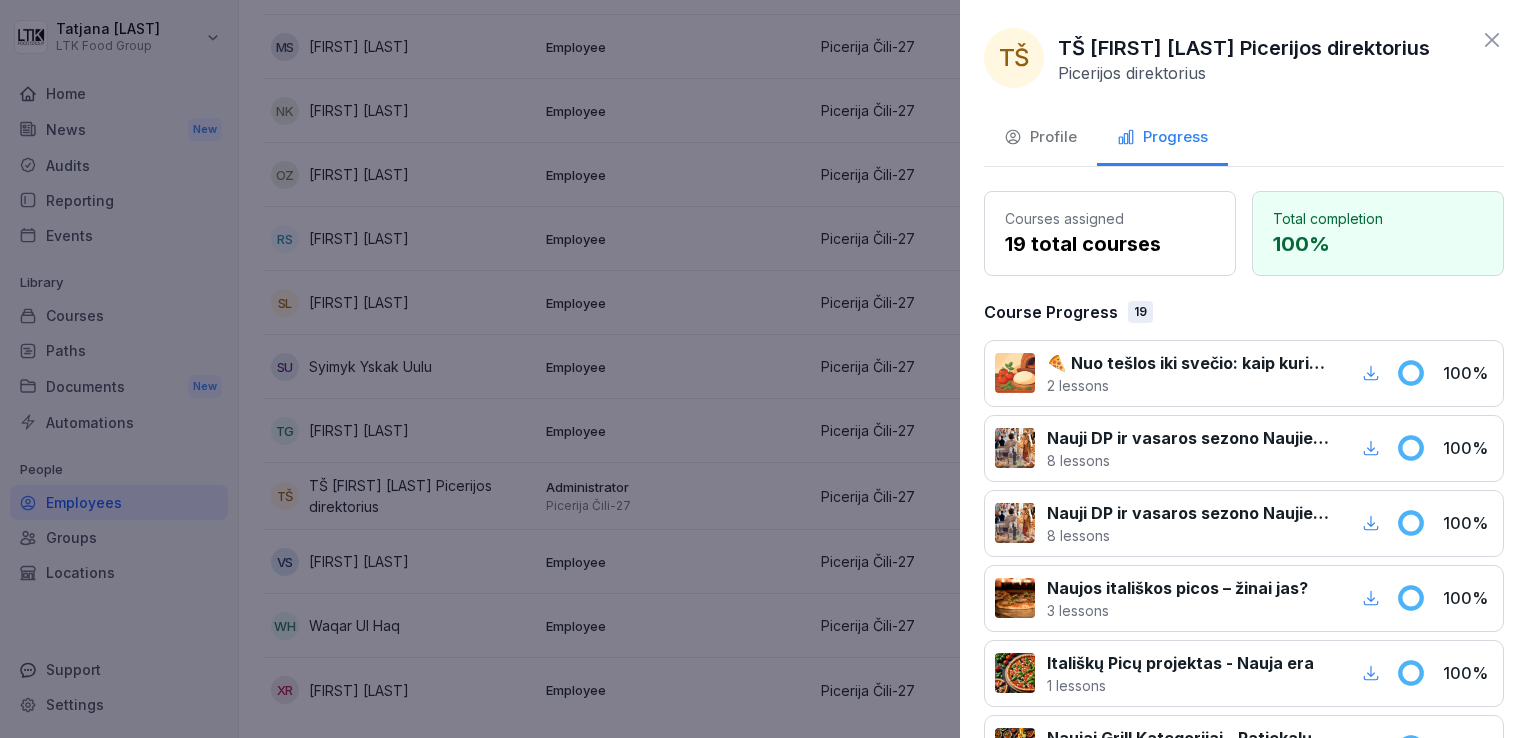 click on "TŠ Tatjana Šablinskienė Picerijos direktorius Profile Progress Courses assigned 19 total courses Total completion 100 % Course Progress 19 🍕 Nuo tešlos iki svečio: kaip kuriame tobulą picą kasdien 2 lessons 100 % Nauji DP  ir vasaros sezono Naujienos atkeliauja 8 lessons 100 % Nauji DP  ir vasaros sezono Naujienos atkeliauja 8 lessons 100 % Naujos itališkos picos – žinai jas? 3 lessons 100 % Itališkų Picų projektas - Nauja era 1 lessons 100 % Naujai Grill Kategorijai - Patiekalų Pristatymas ir Rekomendacijos 2 lessons 100 % Svetingumo Menas: Padavėjo Vadovas 5 lessons 100 % ČILI PICA Aptarnavimo Standartai 6 lessons 100 % Čili pica salotų ir sriubų kategorijų testas 6 lessons 100 % Kaip Valdyti Komandą Komunikacijos Pagalba 7 lessons 100 % Restoranų tinklas „Čili pica" - Sėkmės istorija ir praktika 6 lessons 100 % Efektyvi Darbuotojų Atranka Restoranams 4 lessons 100 %  Pusryčių ir Užkandžių Meniu 8 lessons 100 % QR Meniu Naudojimo Strategijos Restoranuose 2 lessons 100 %" at bounding box center [1244, 369] 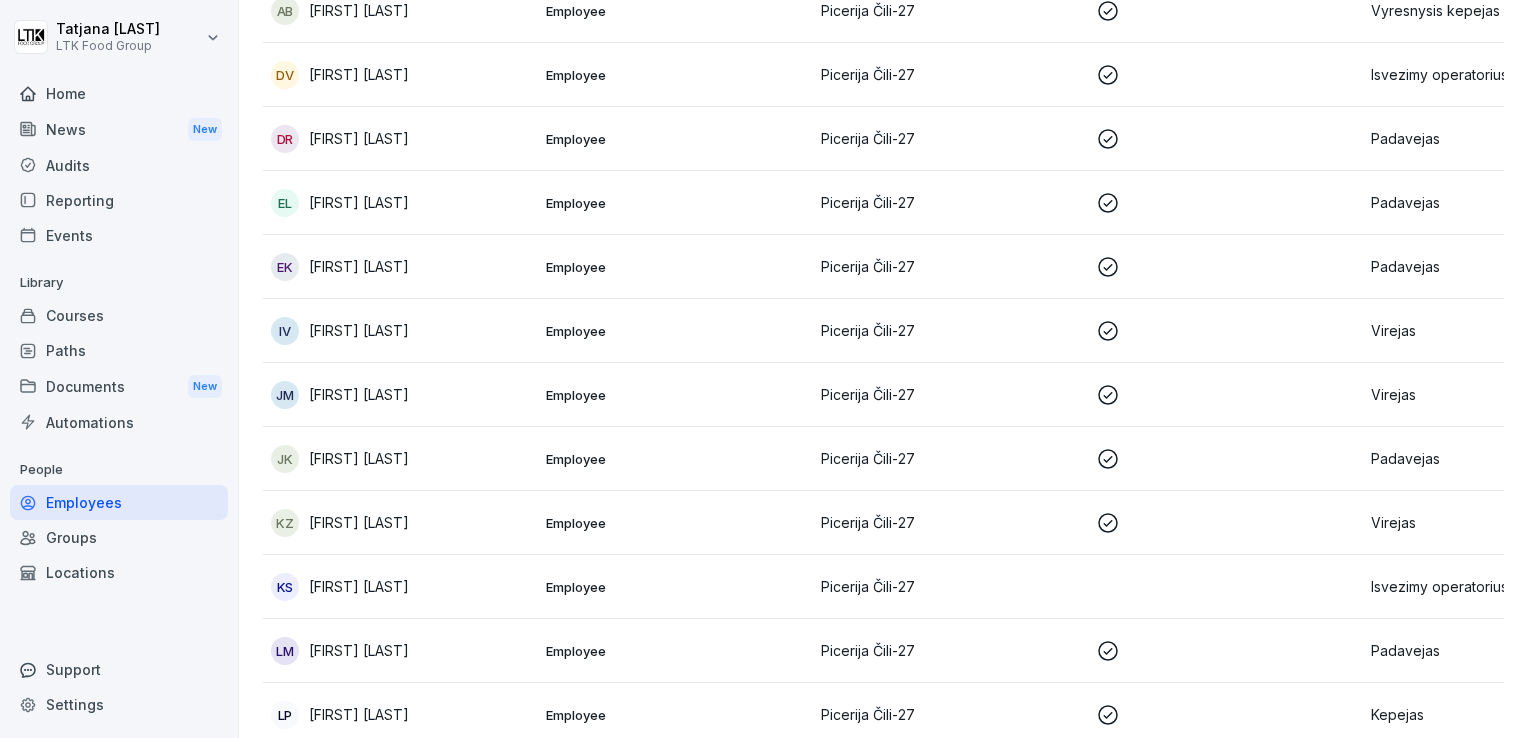 scroll, scrollTop: 0, scrollLeft: 0, axis: both 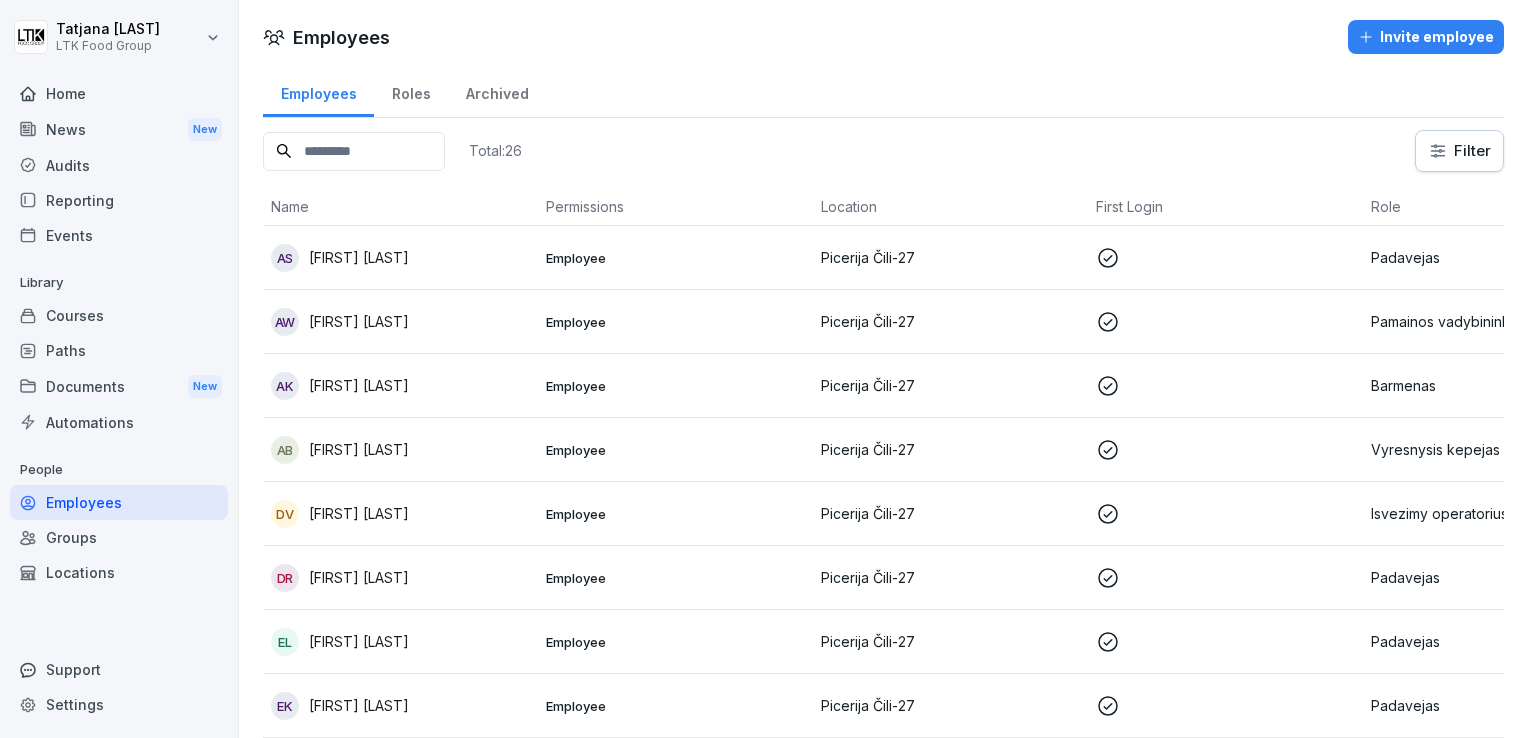 click on "Reporting" at bounding box center (119, 200) 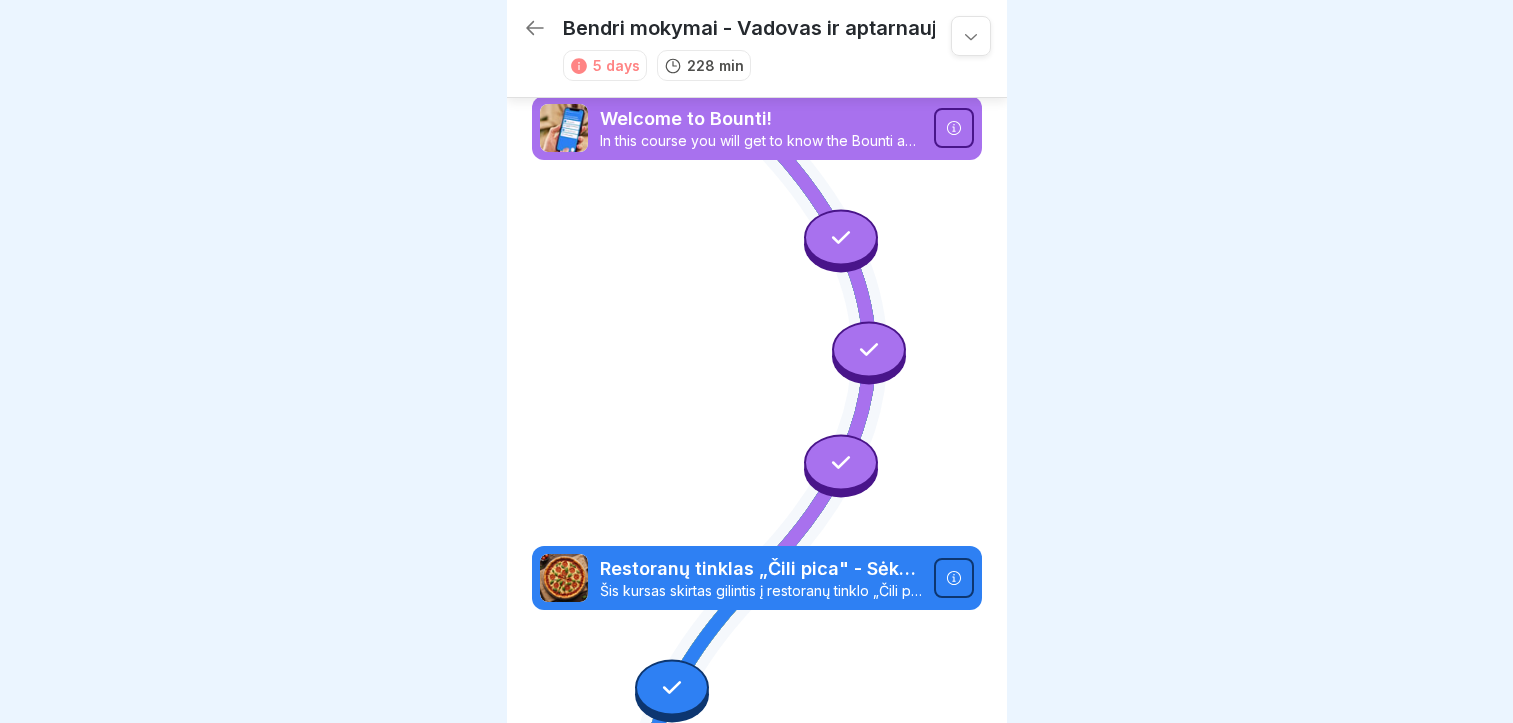scroll, scrollTop: 7, scrollLeft: 0, axis: vertical 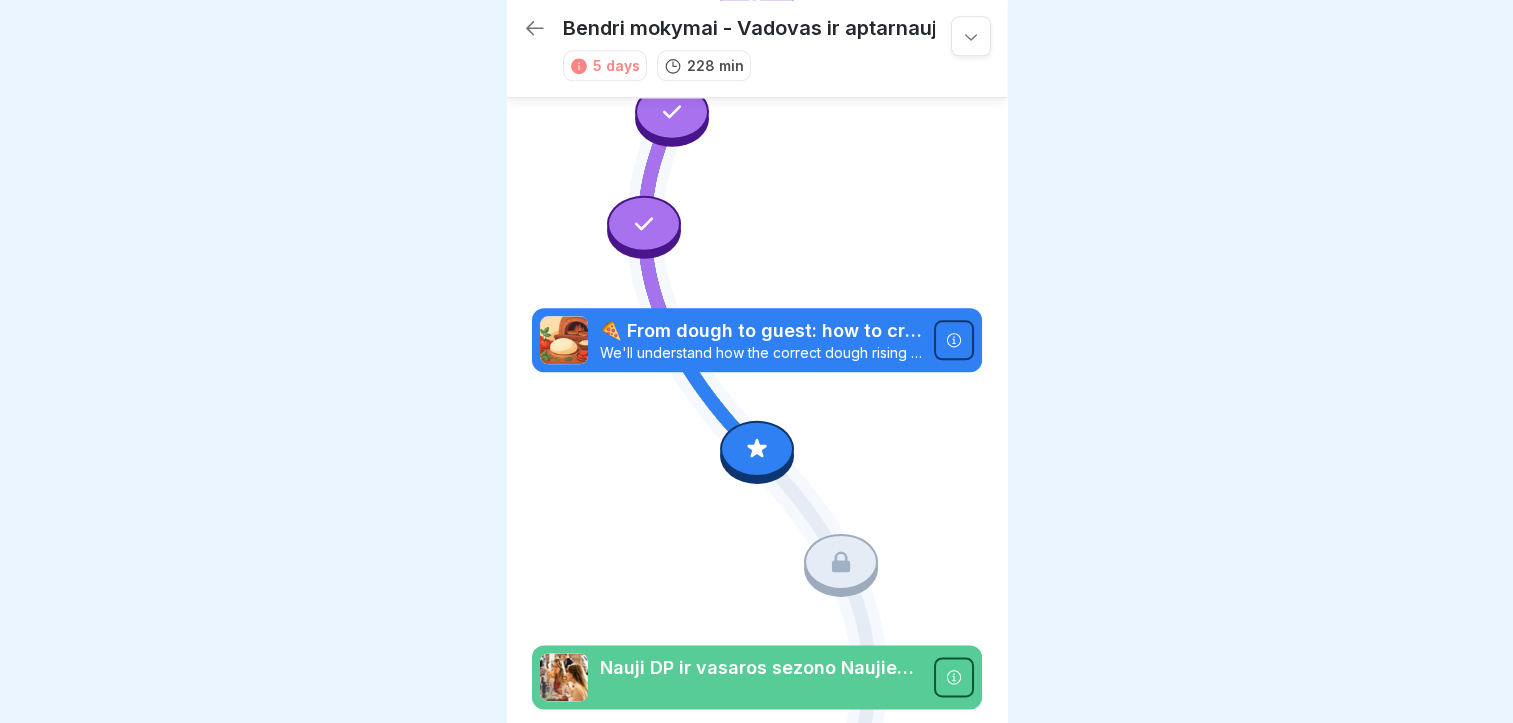 click 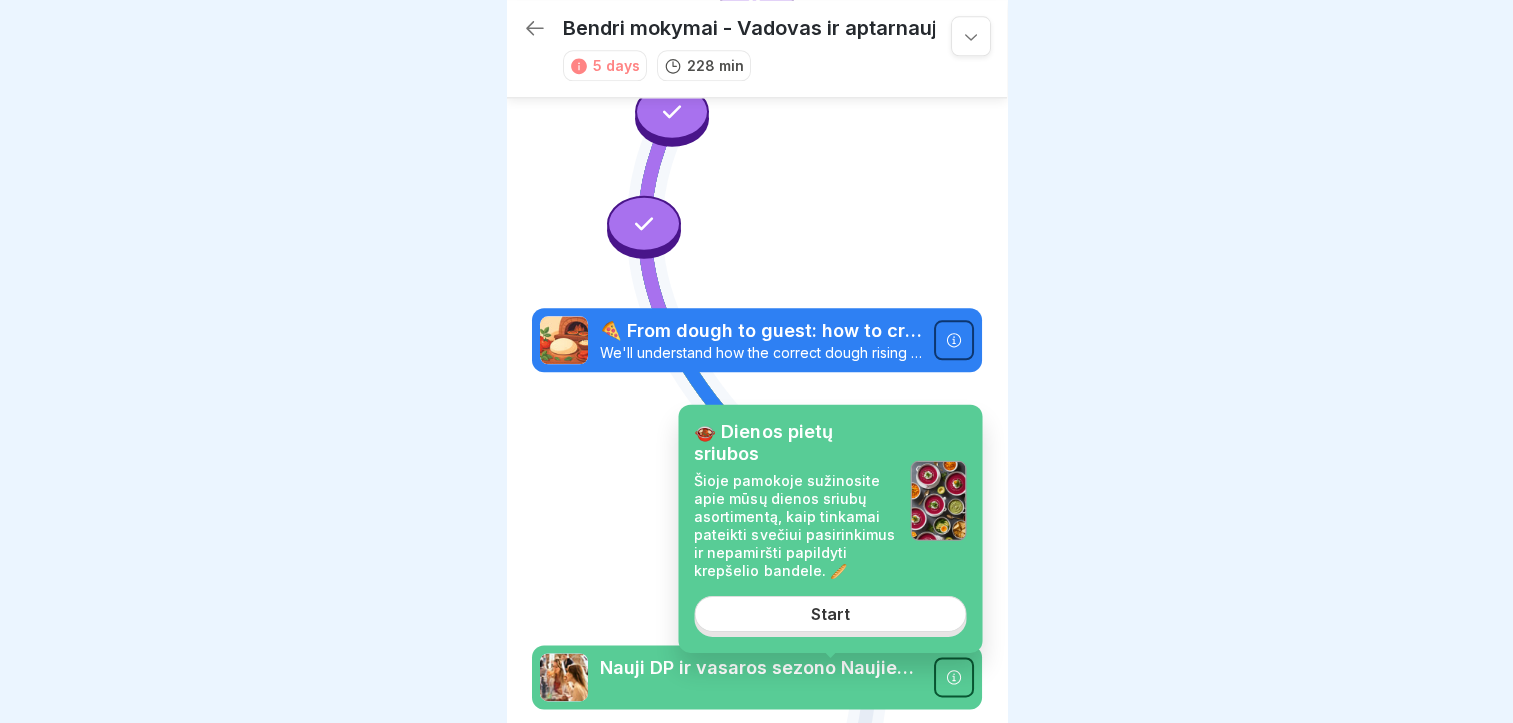 click on "Start" at bounding box center (830, 614) 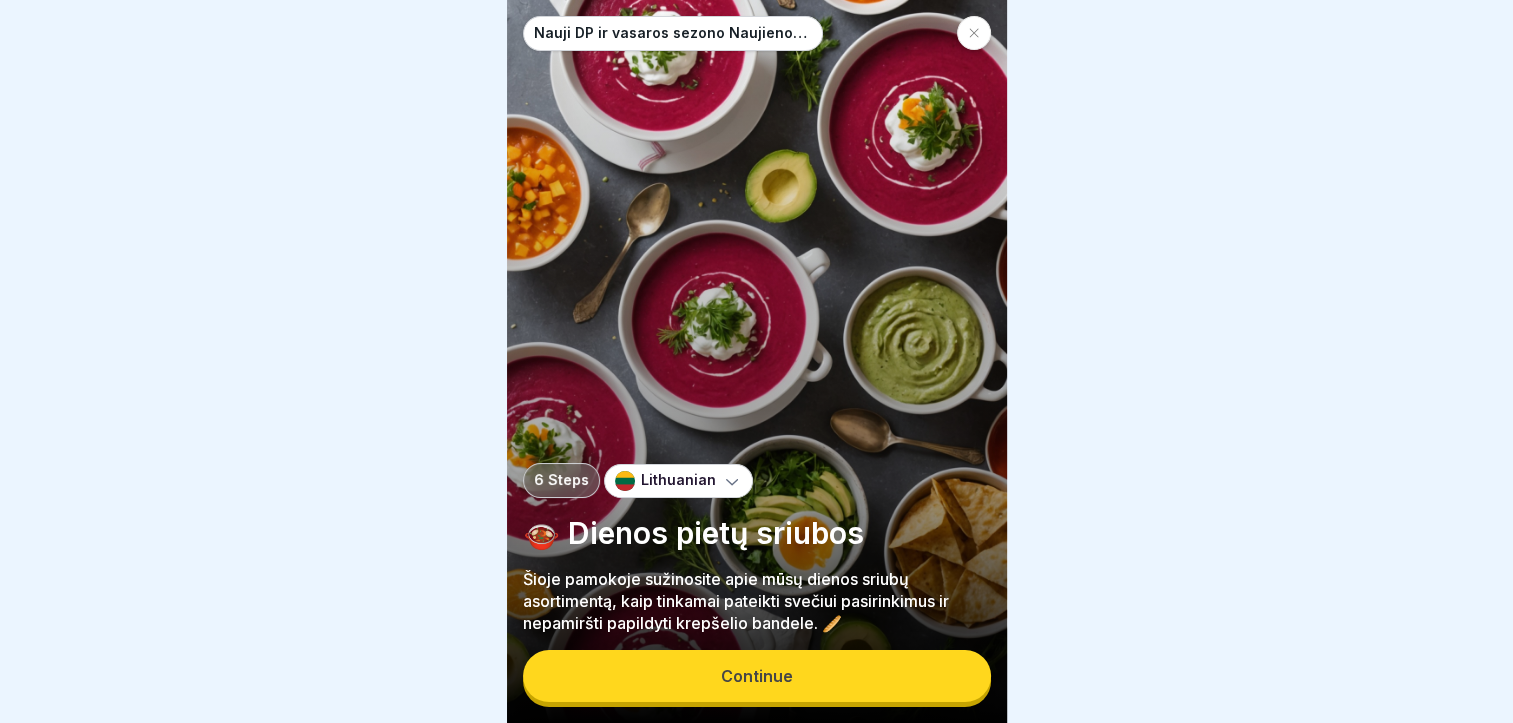 scroll, scrollTop: 0, scrollLeft: 0, axis: both 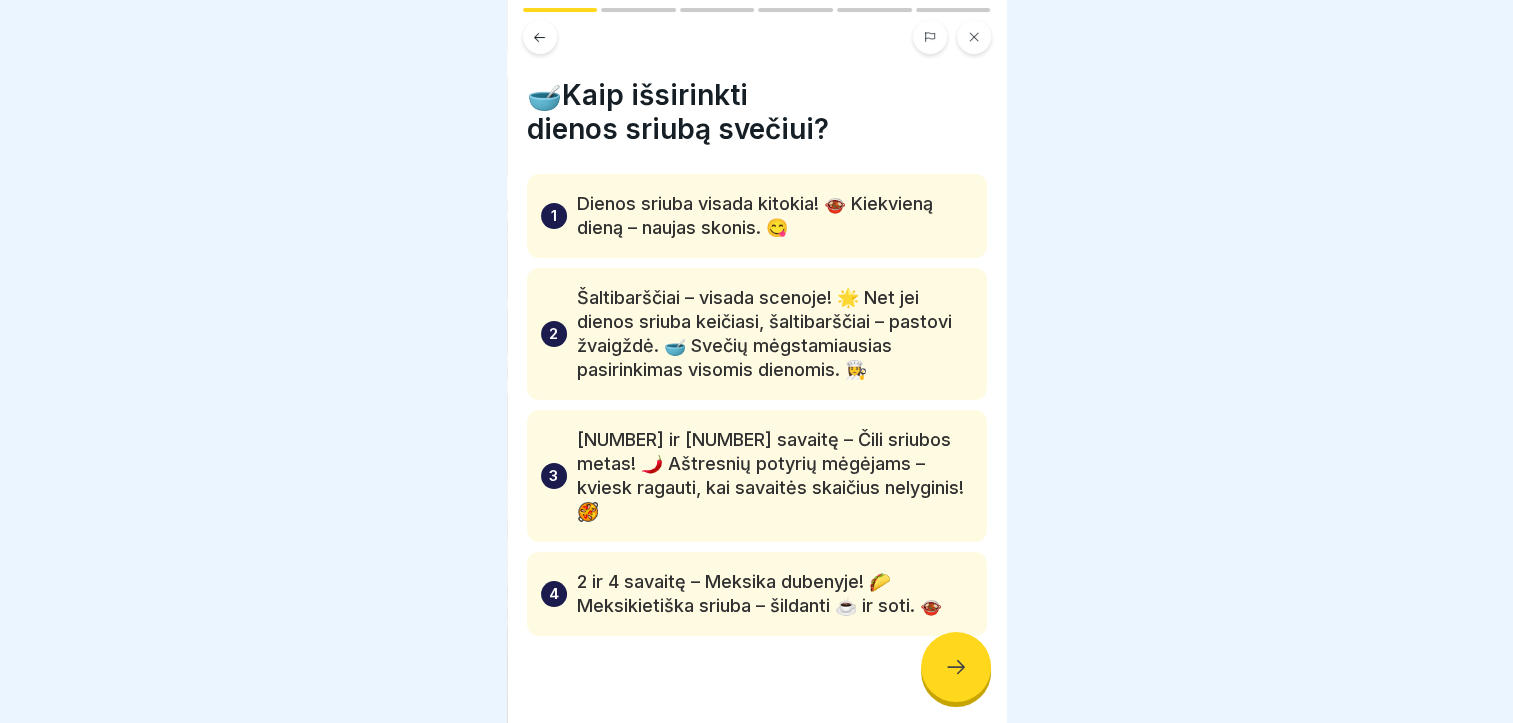 click at bounding box center (956, 667) 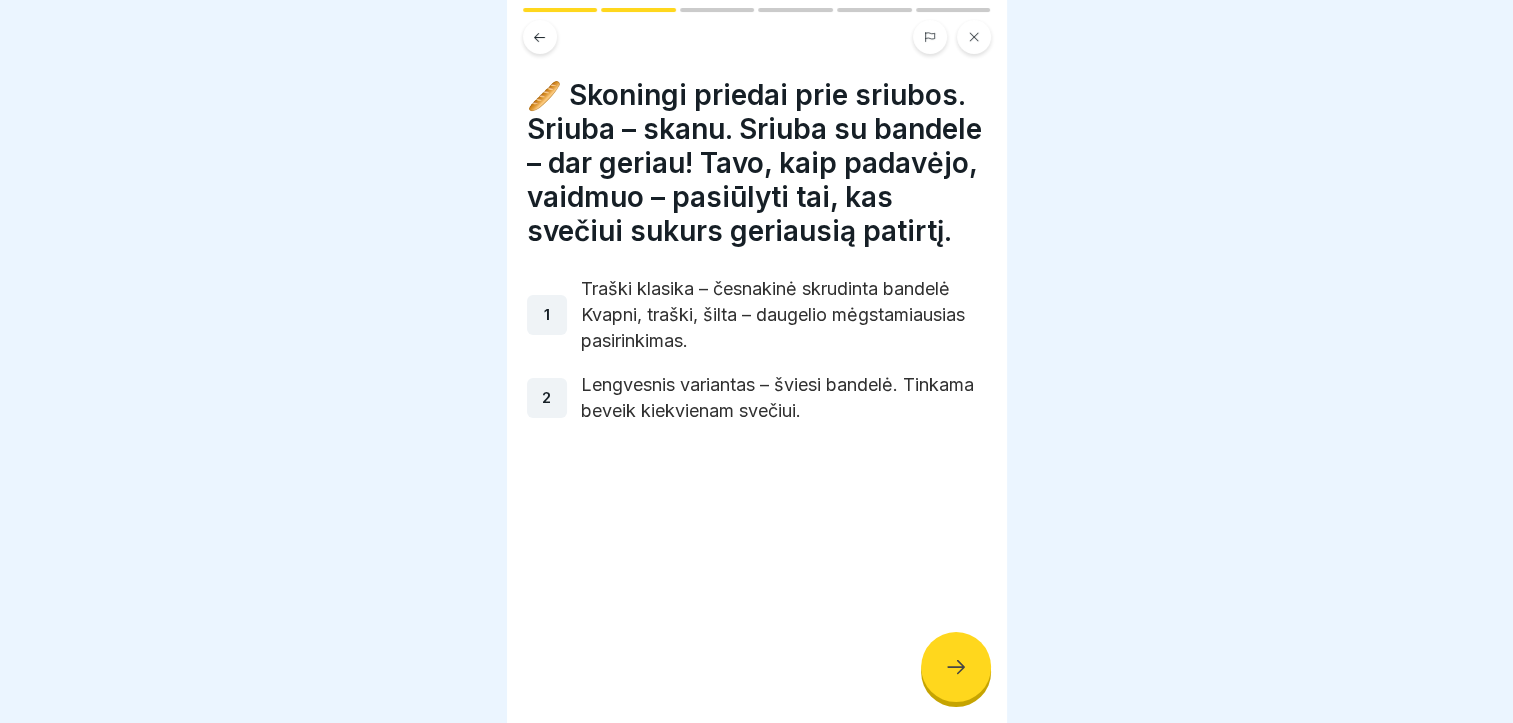 click 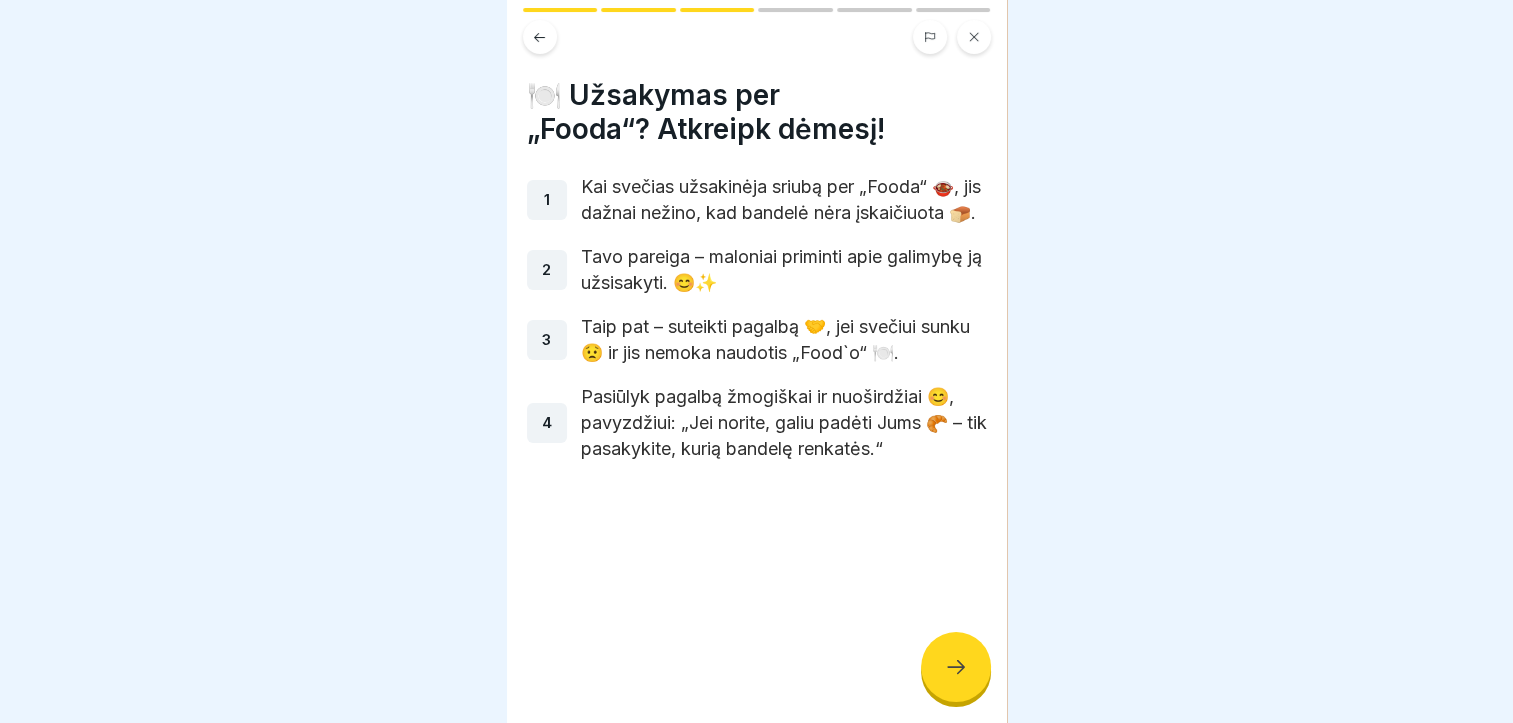 click 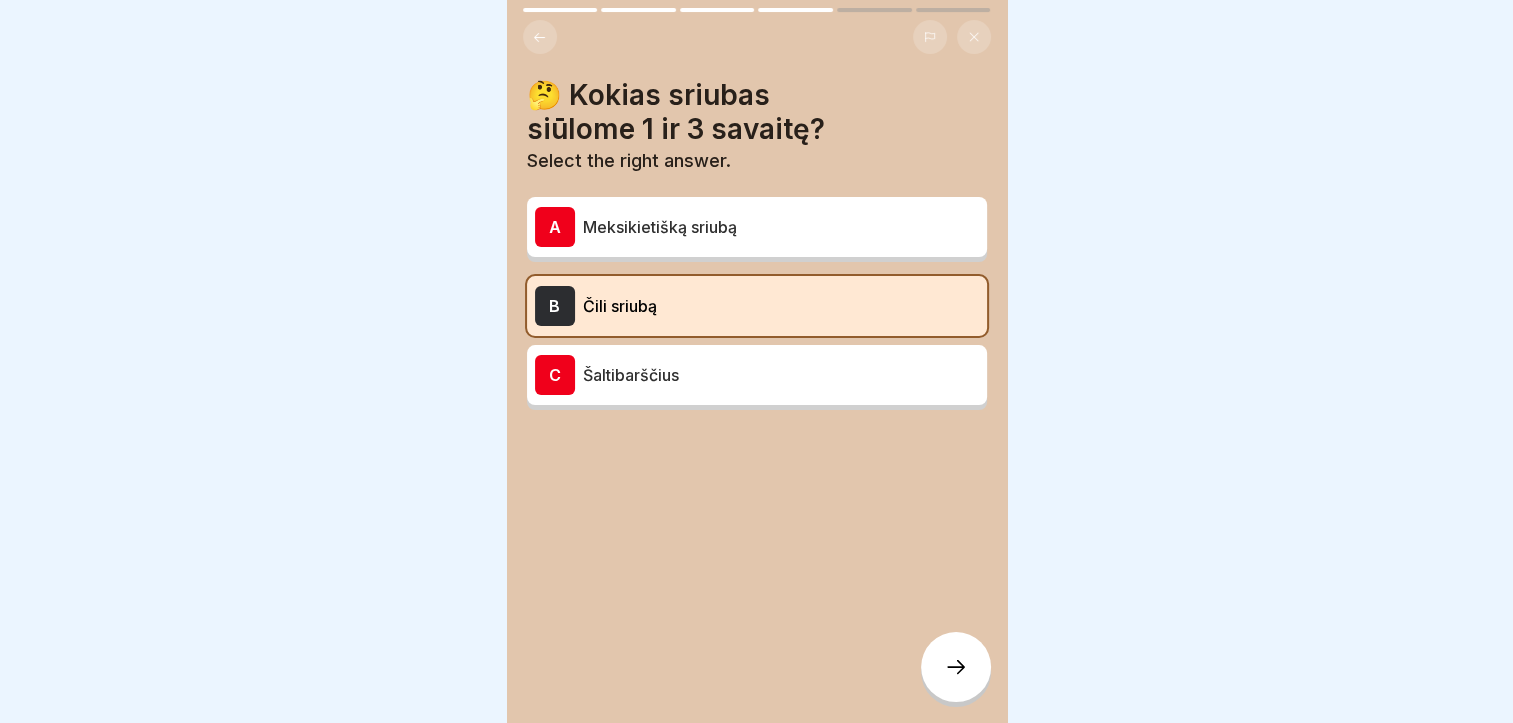 click 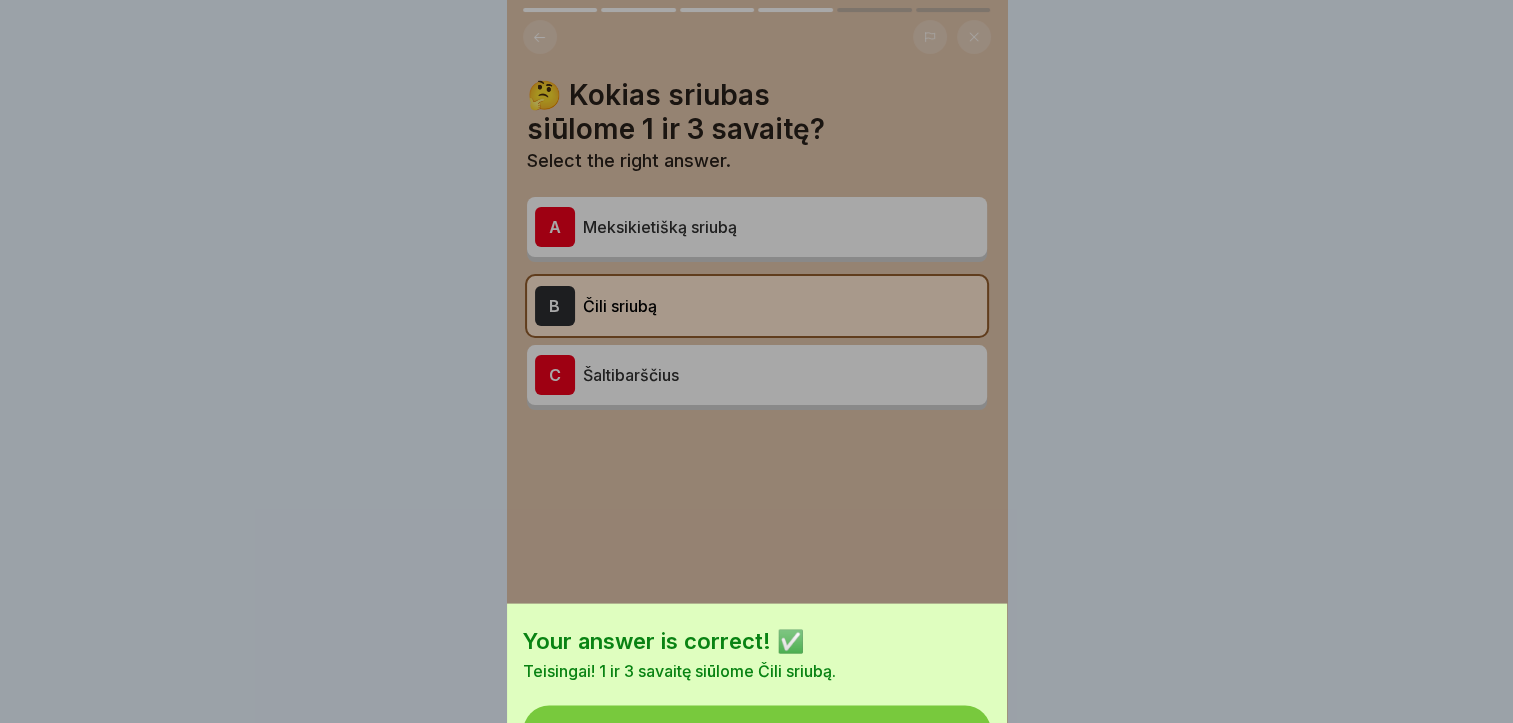 click on "Your answer is correct! ✅ Teisingai! 1 ir 3 savaitę siūlome Čili sriubą.   Continue" at bounding box center (757, 441) 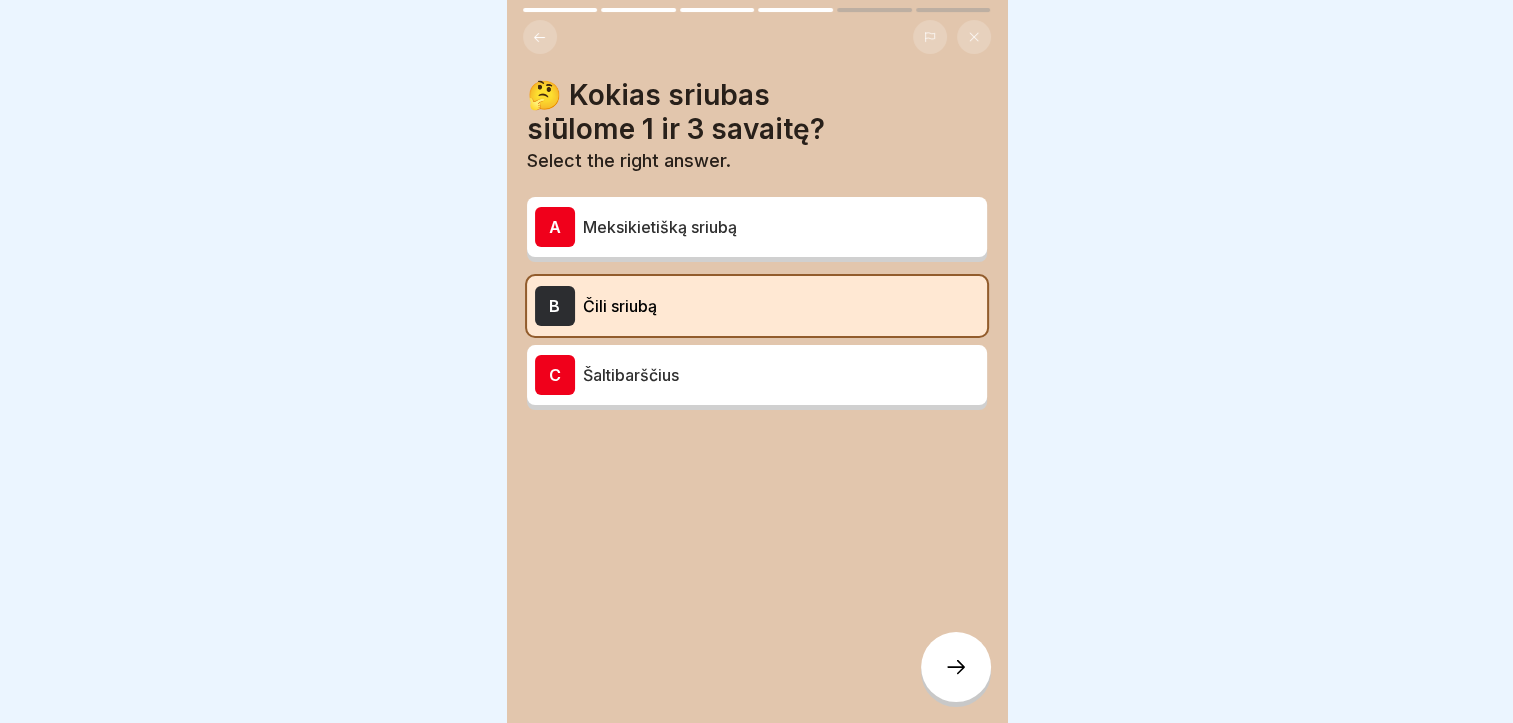 click at bounding box center (757, 470) 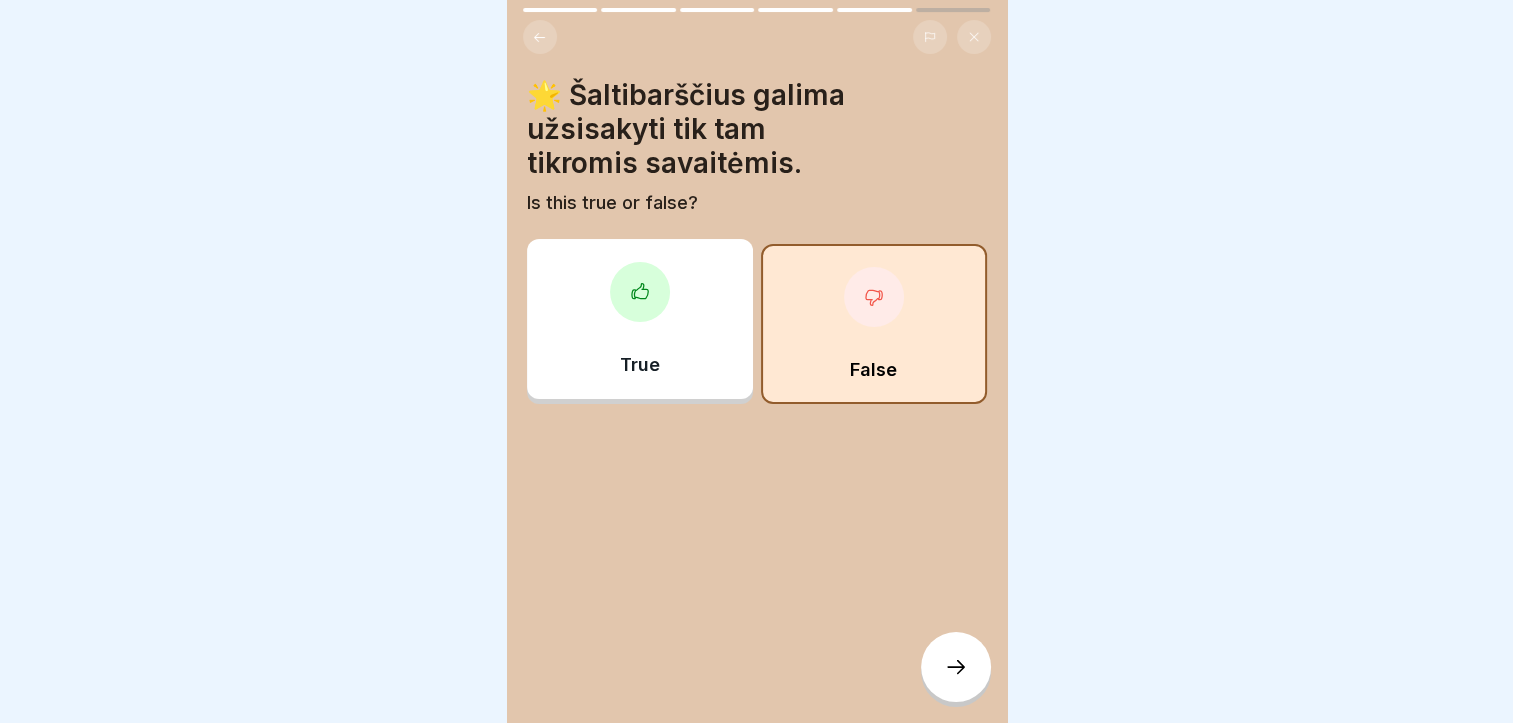 click 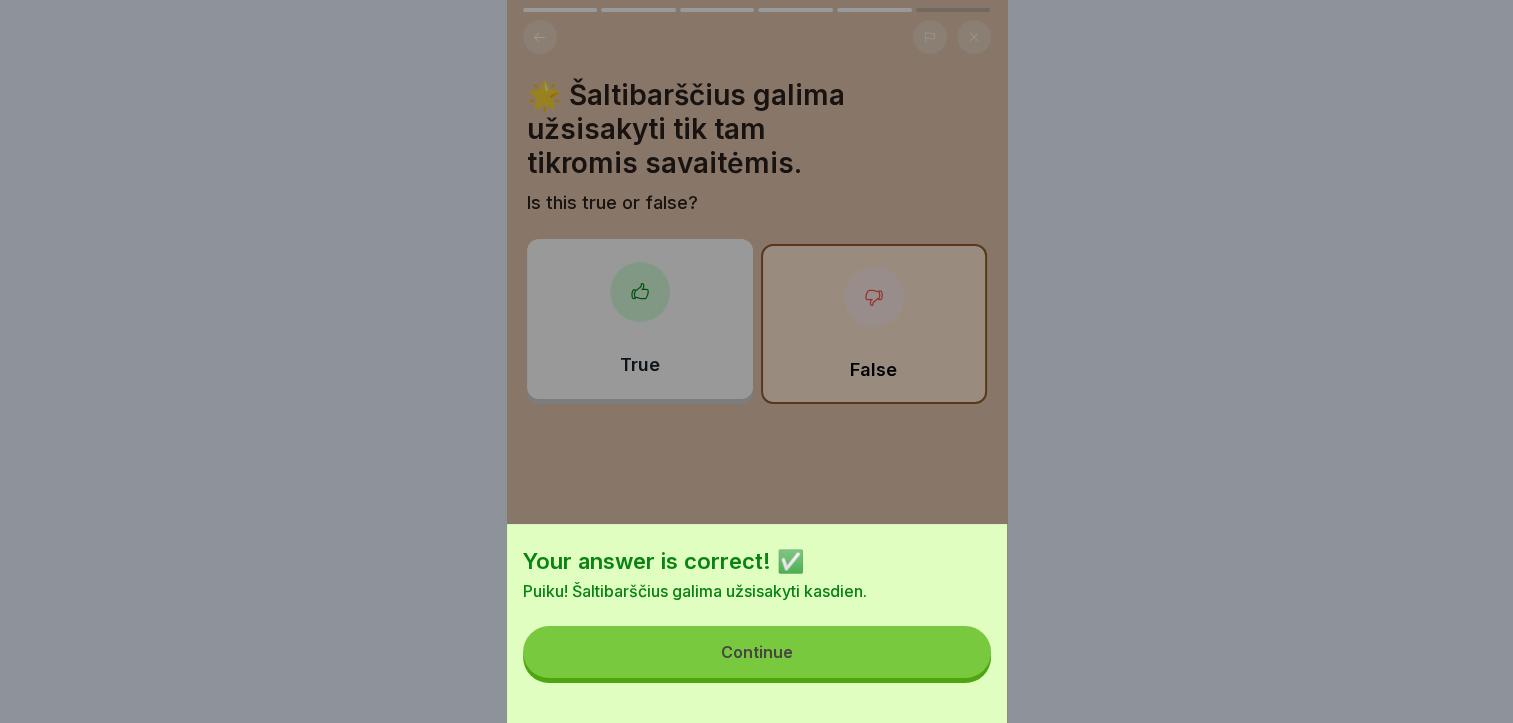 click on "Your answer is correct! ✅ Puiku! Šaltibarščius galima užsisakyti kasdien.   Continue" at bounding box center [757, 623] 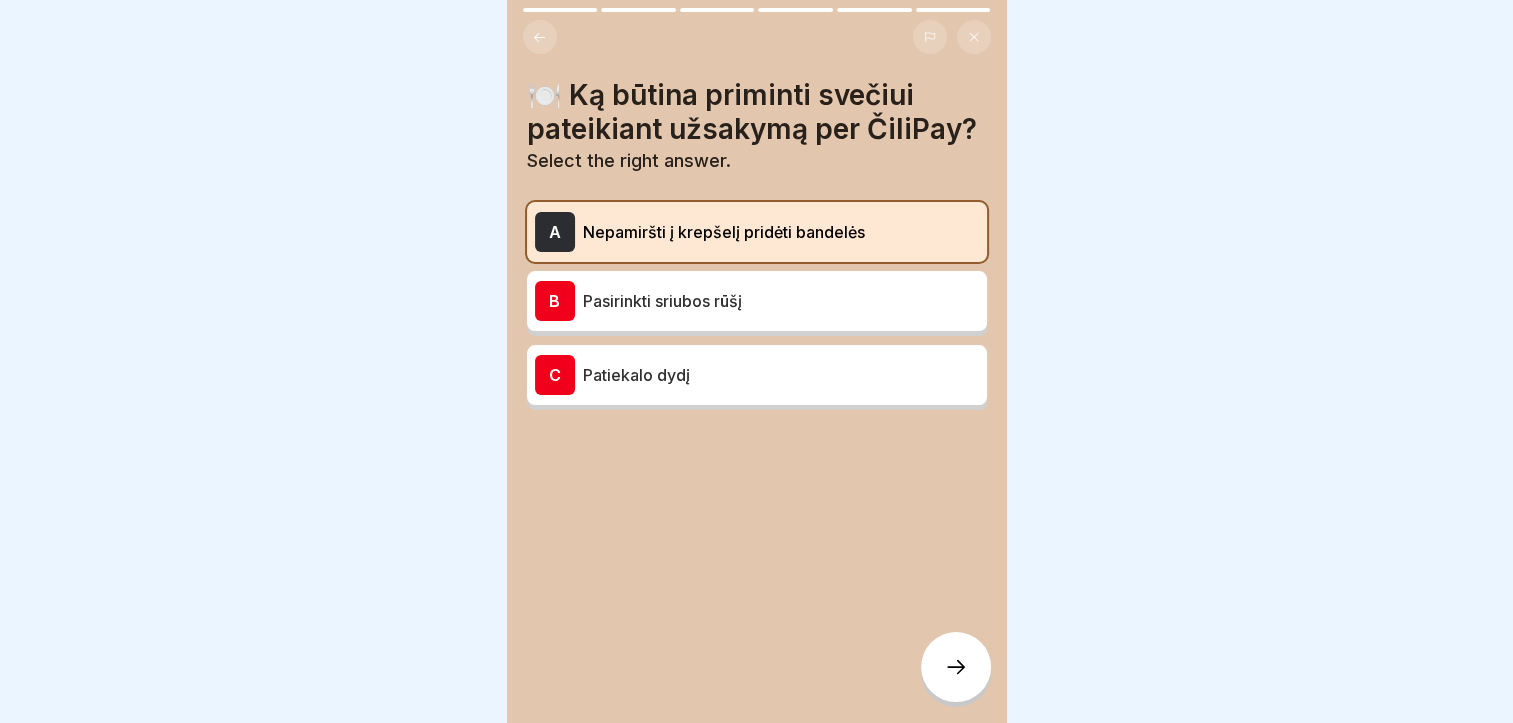 click at bounding box center [956, 667] 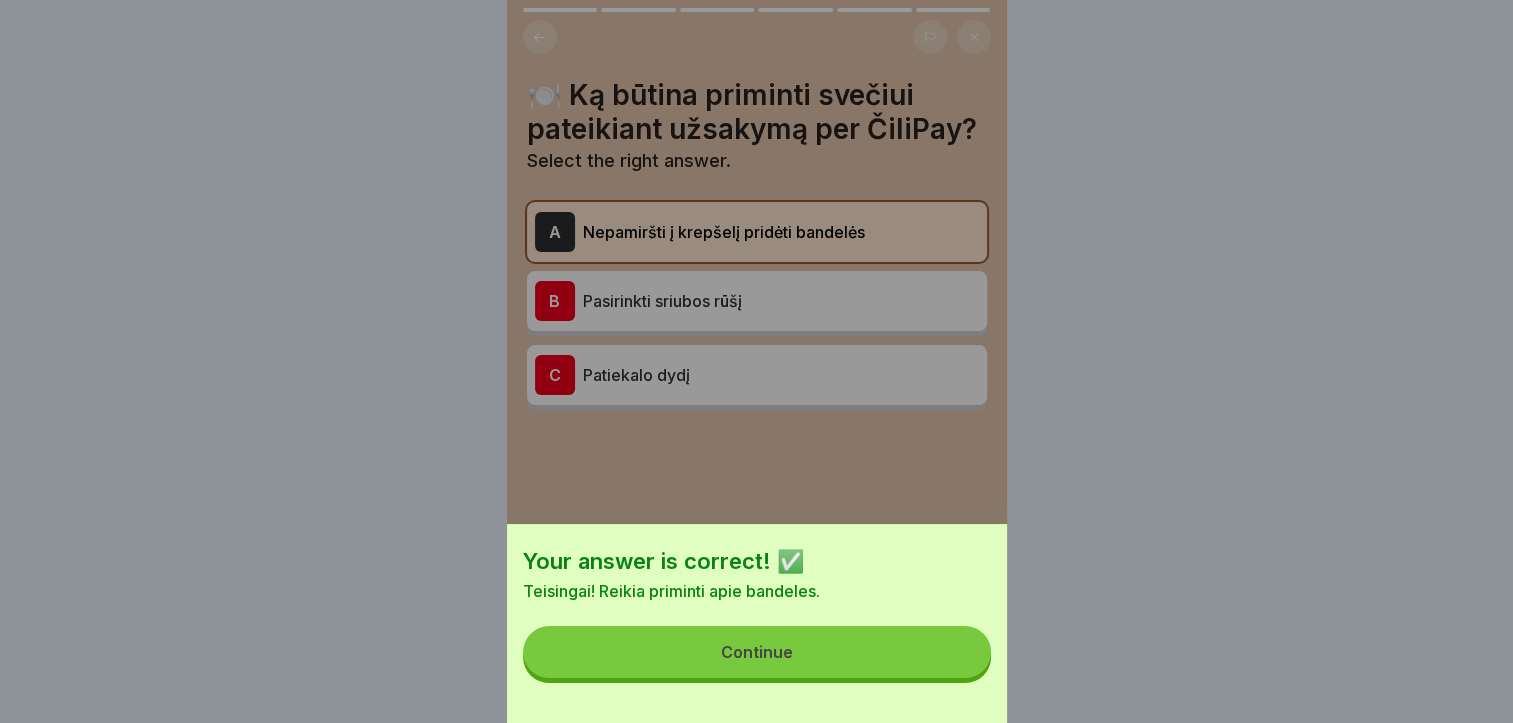 click on "Continue" at bounding box center (757, 652) 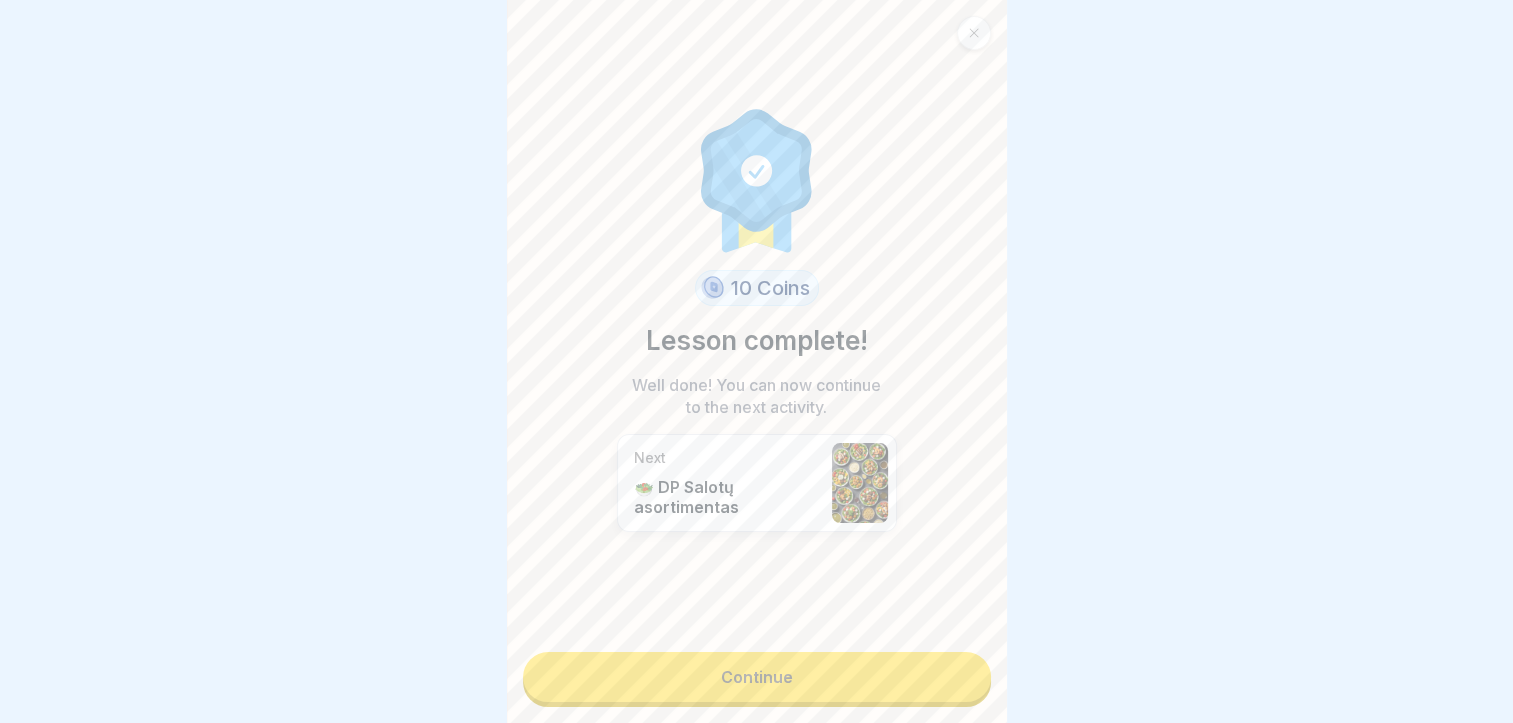 click on "Continue" at bounding box center [757, 677] 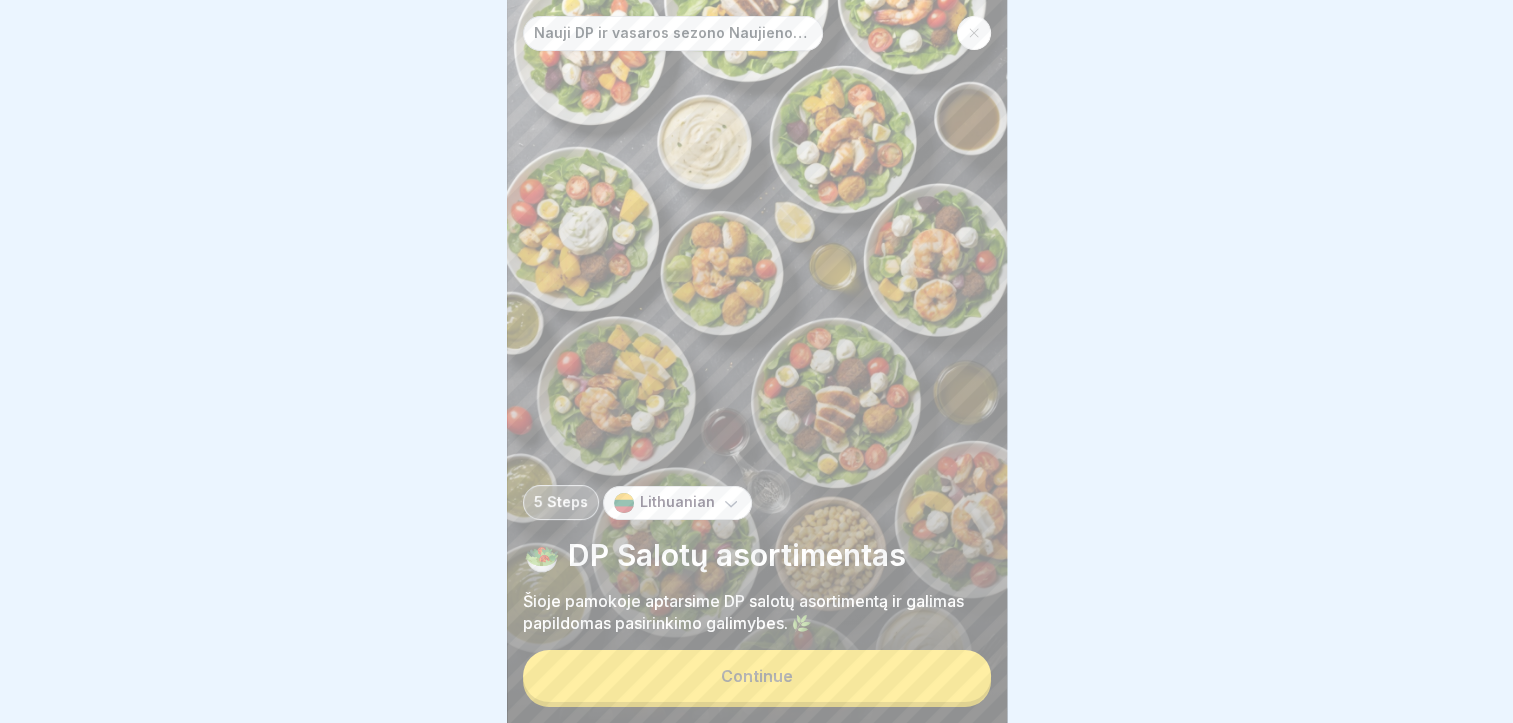 click on "Continue" at bounding box center (757, 676) 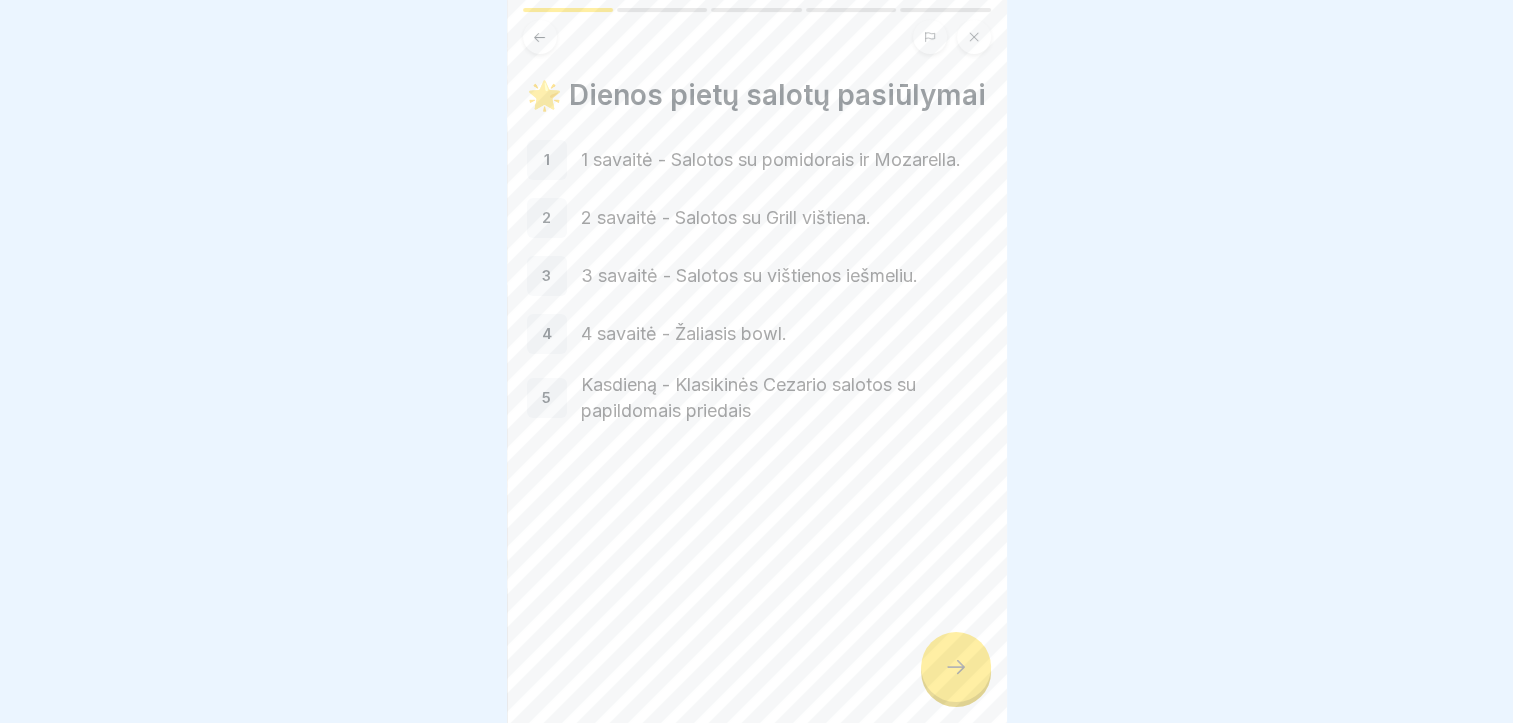 click 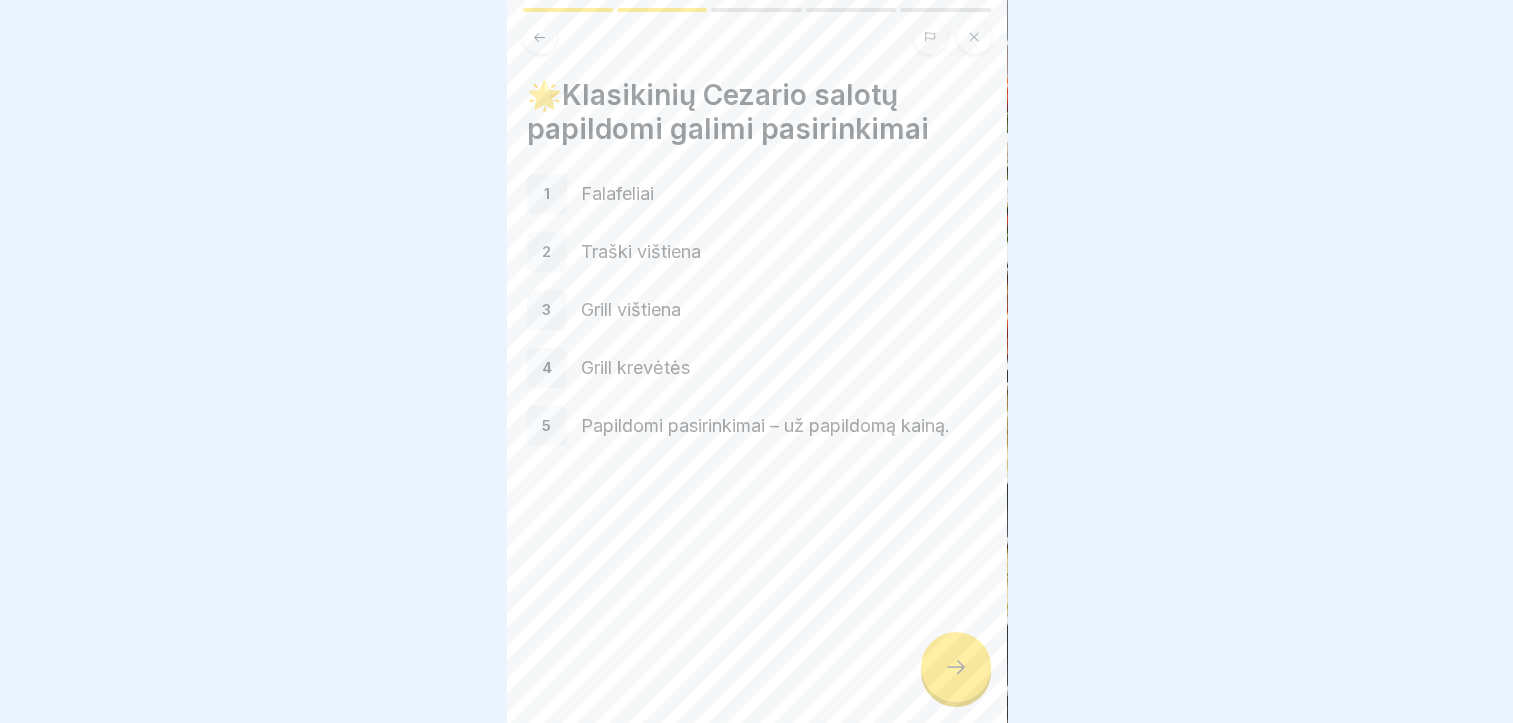 click 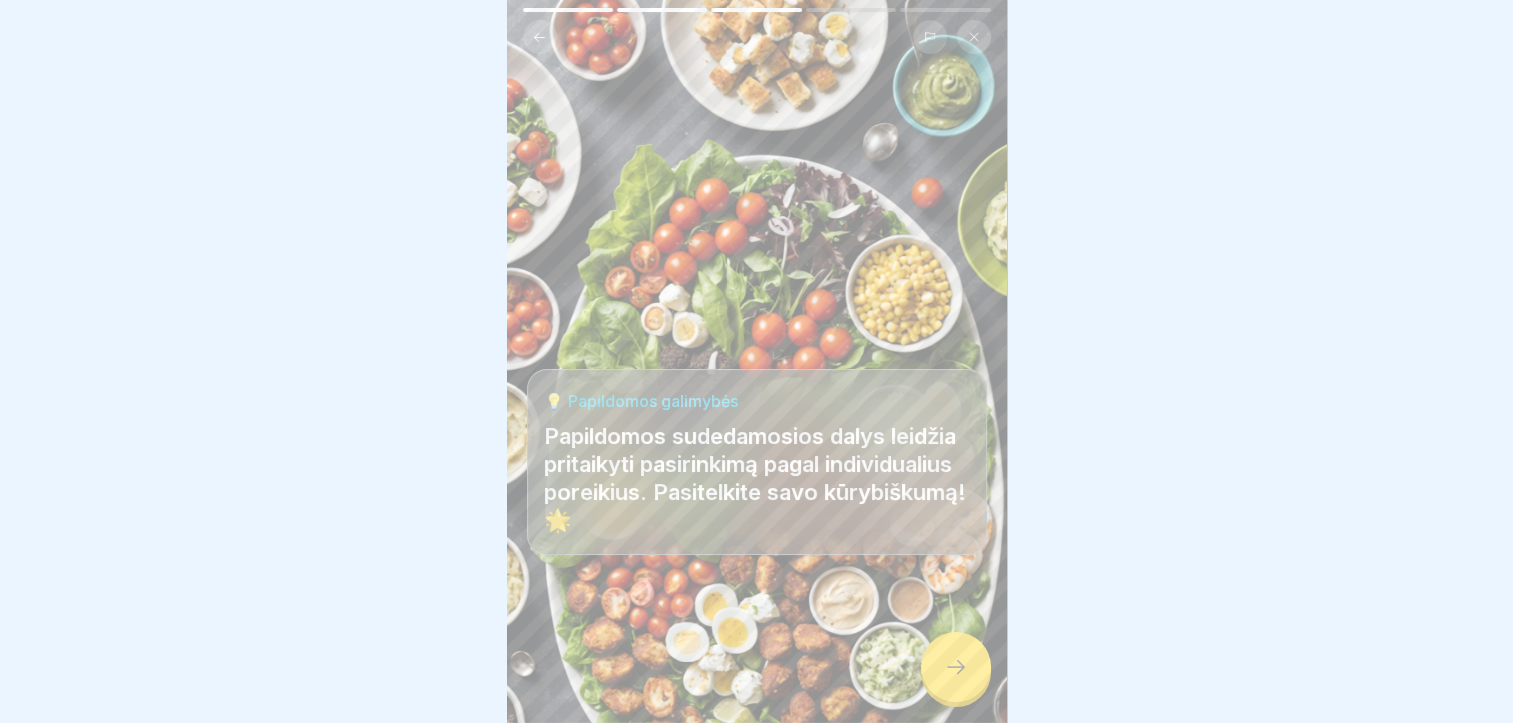 click 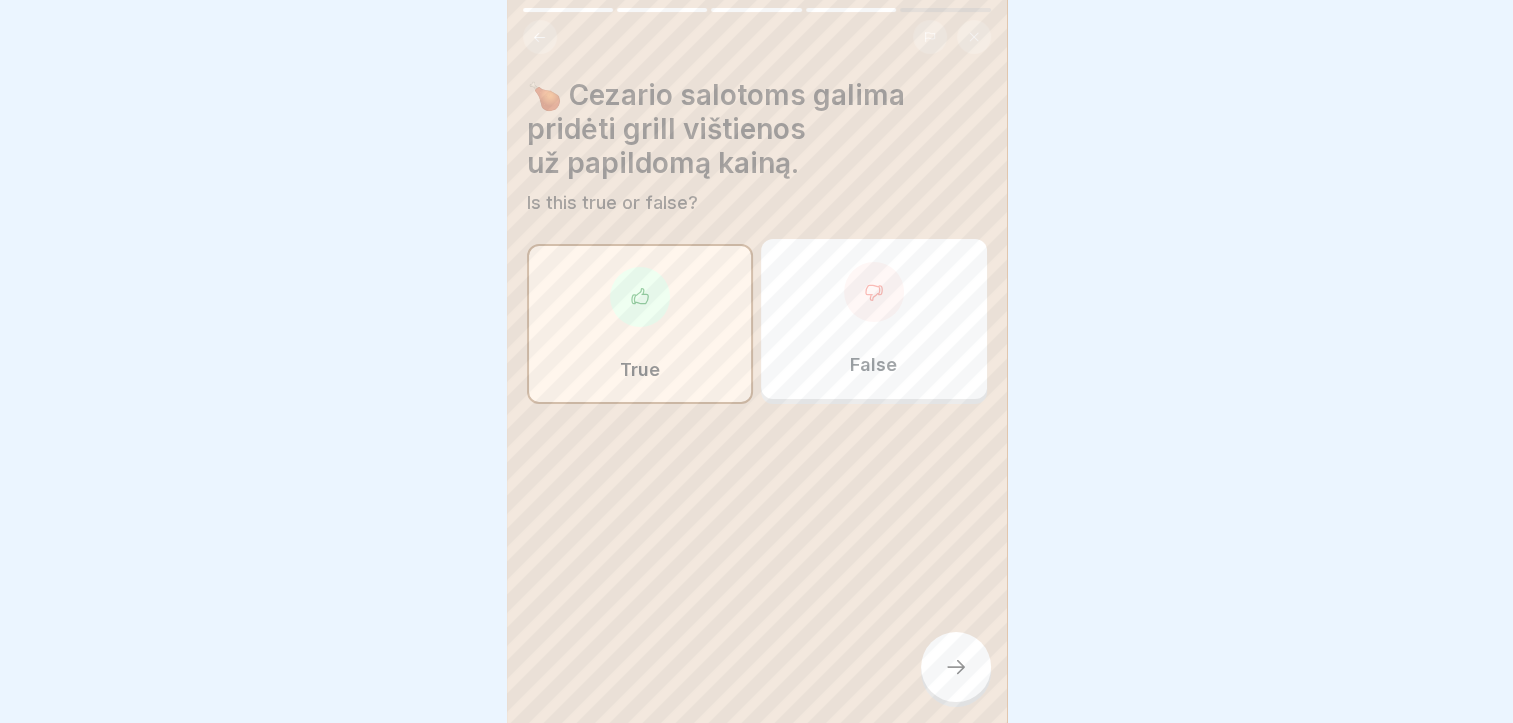 click 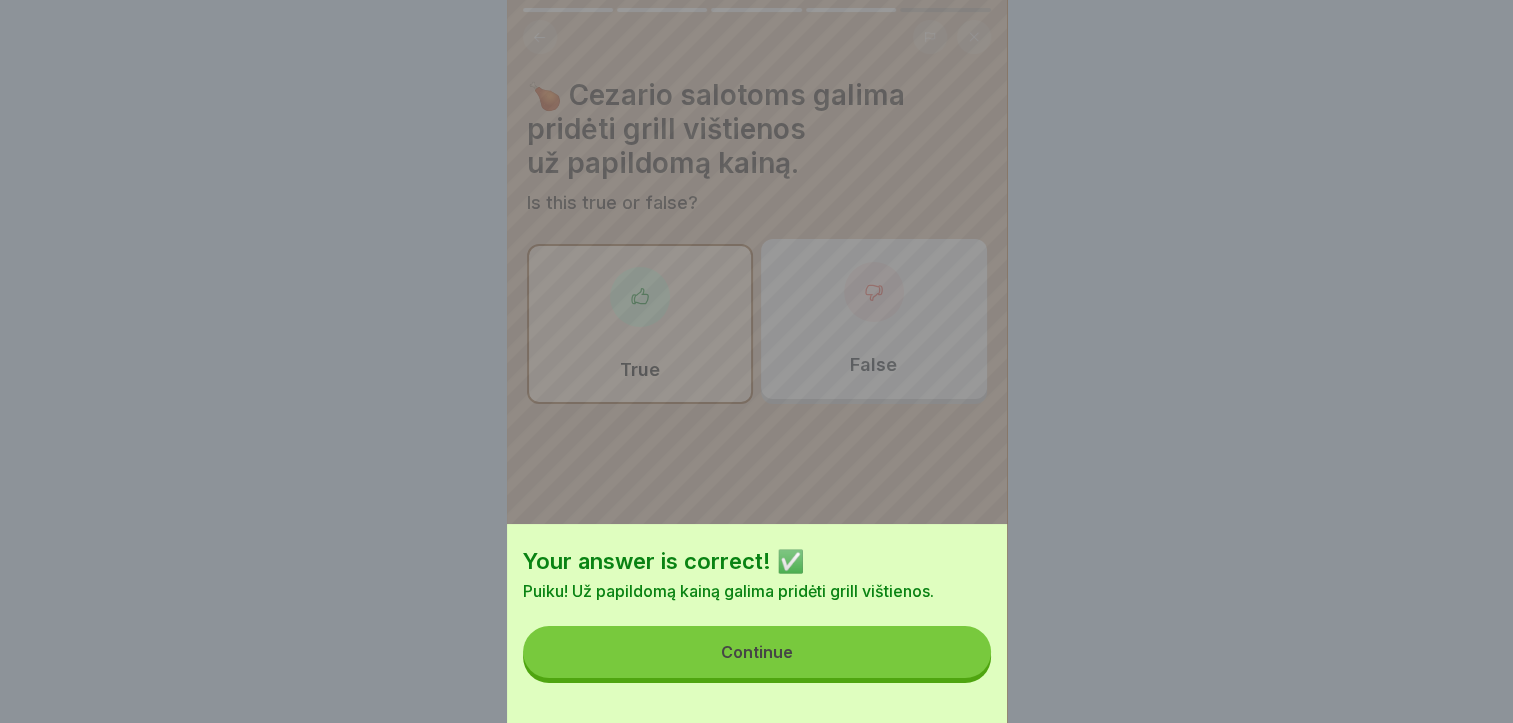 click on "Continue" at bounding box center (757, 652) 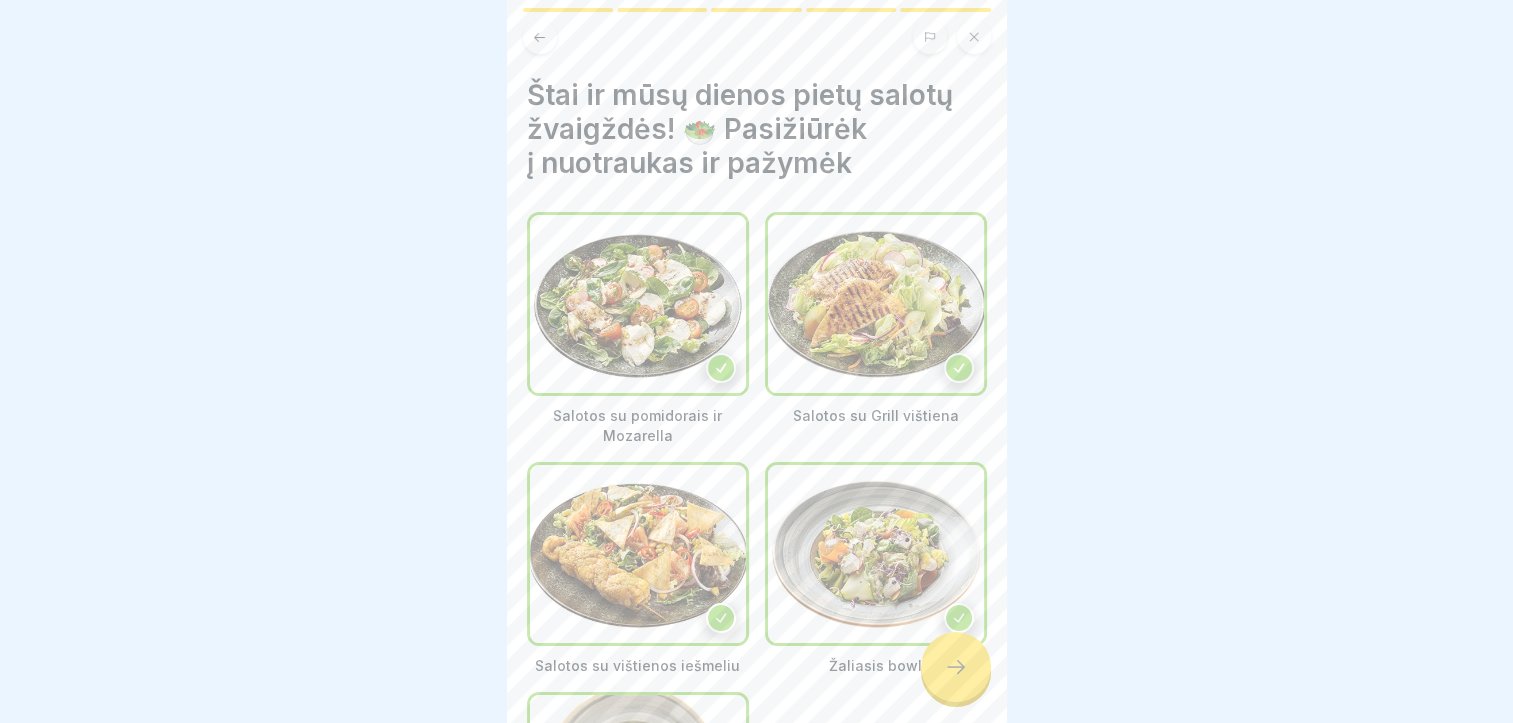 click at bounding box center (956, 667) 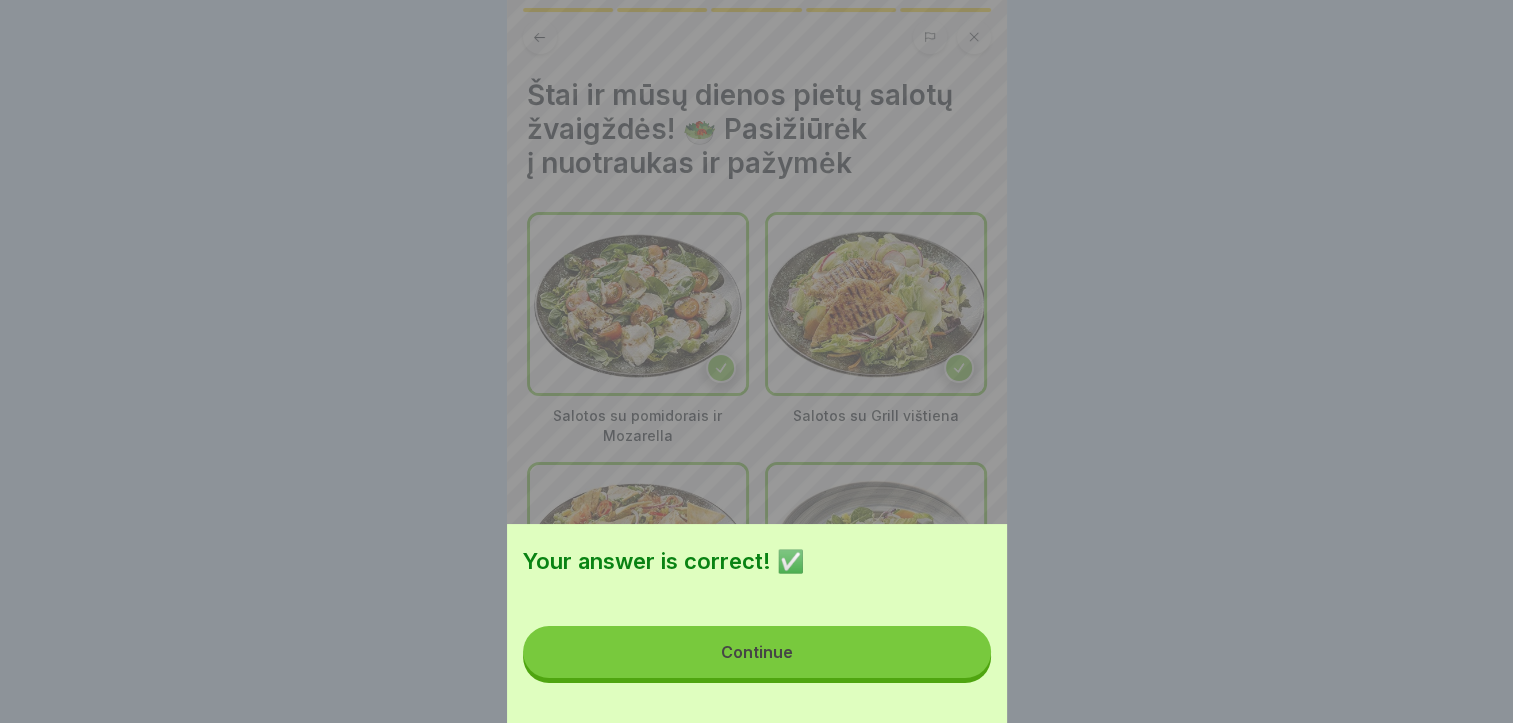 click on "Continue" at bounding box center (757, 652) 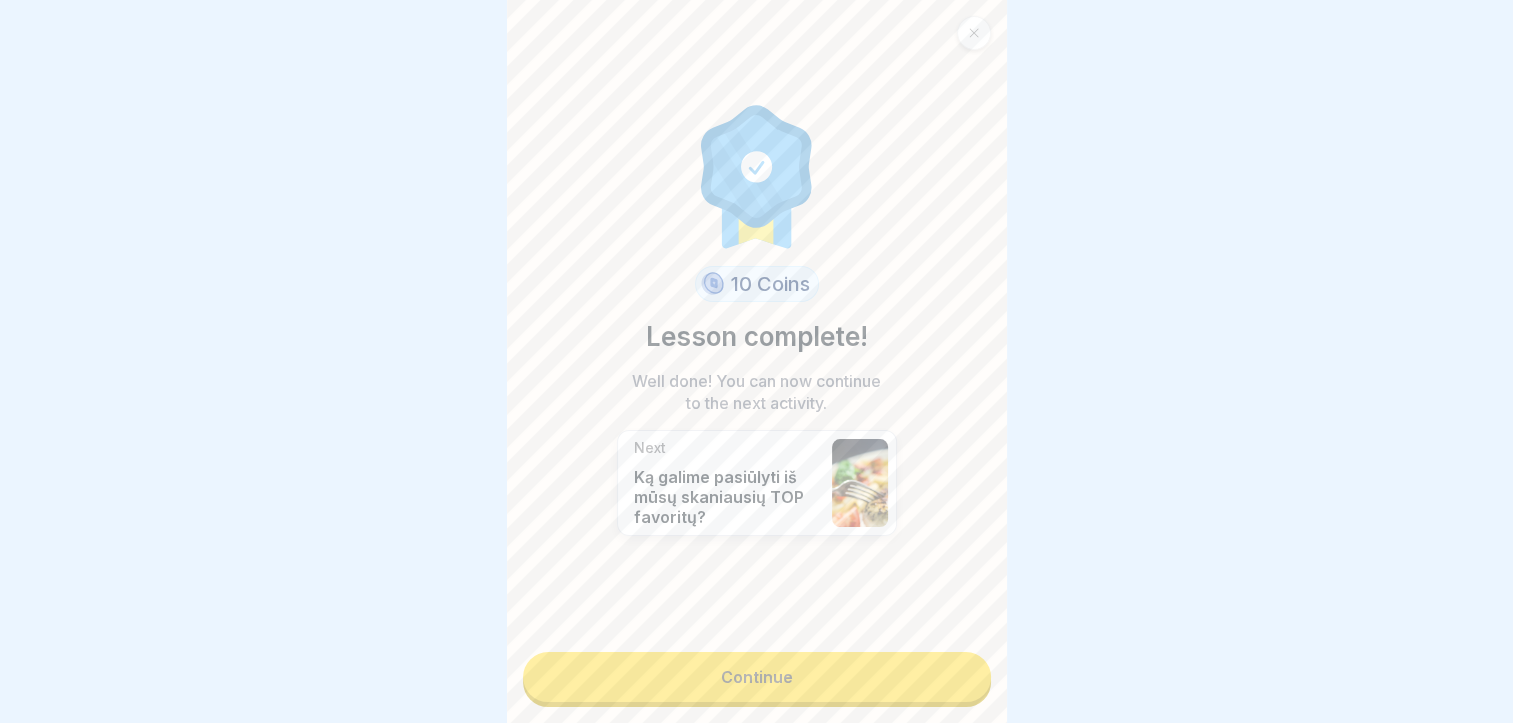 click on "Continue" at bounding box center (757, 677) 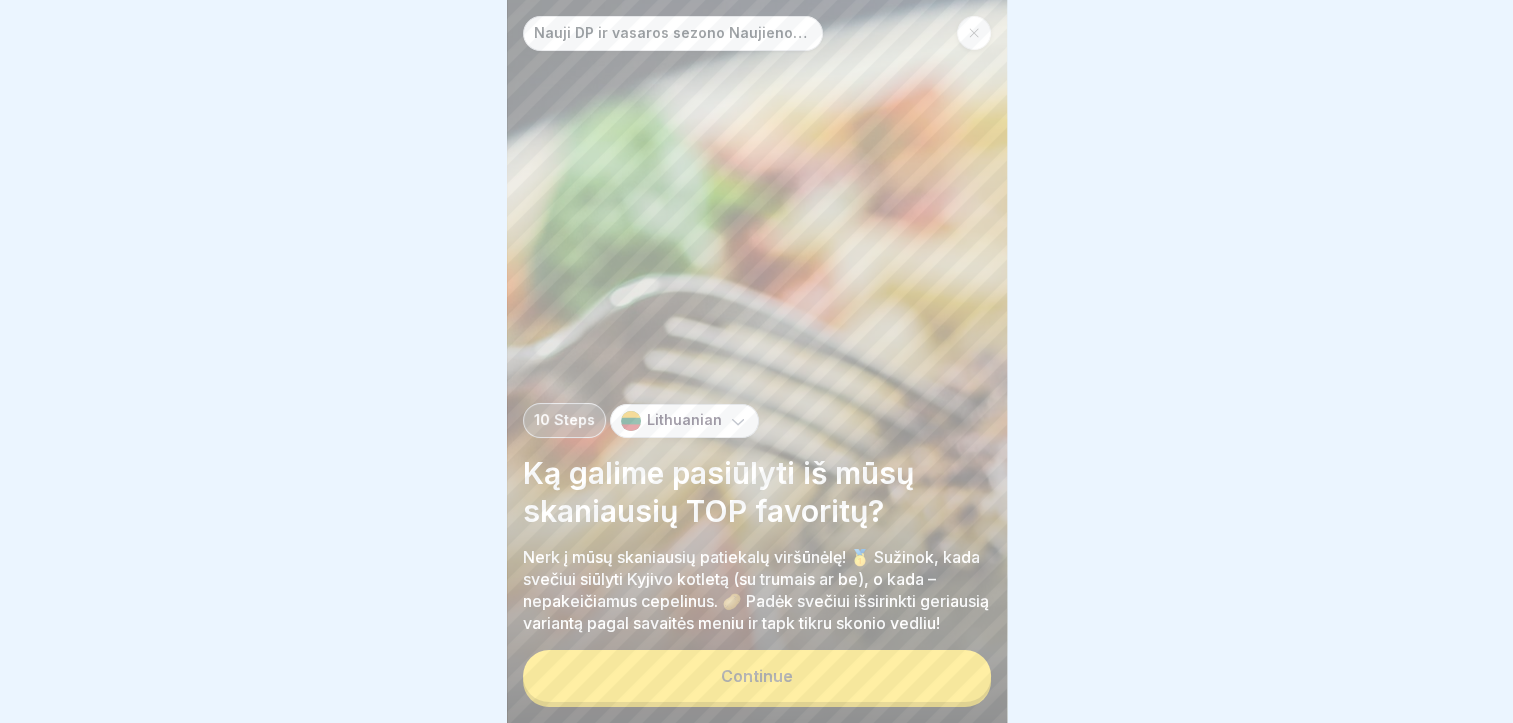 click on "Continue" at bounding box center (757, 676) 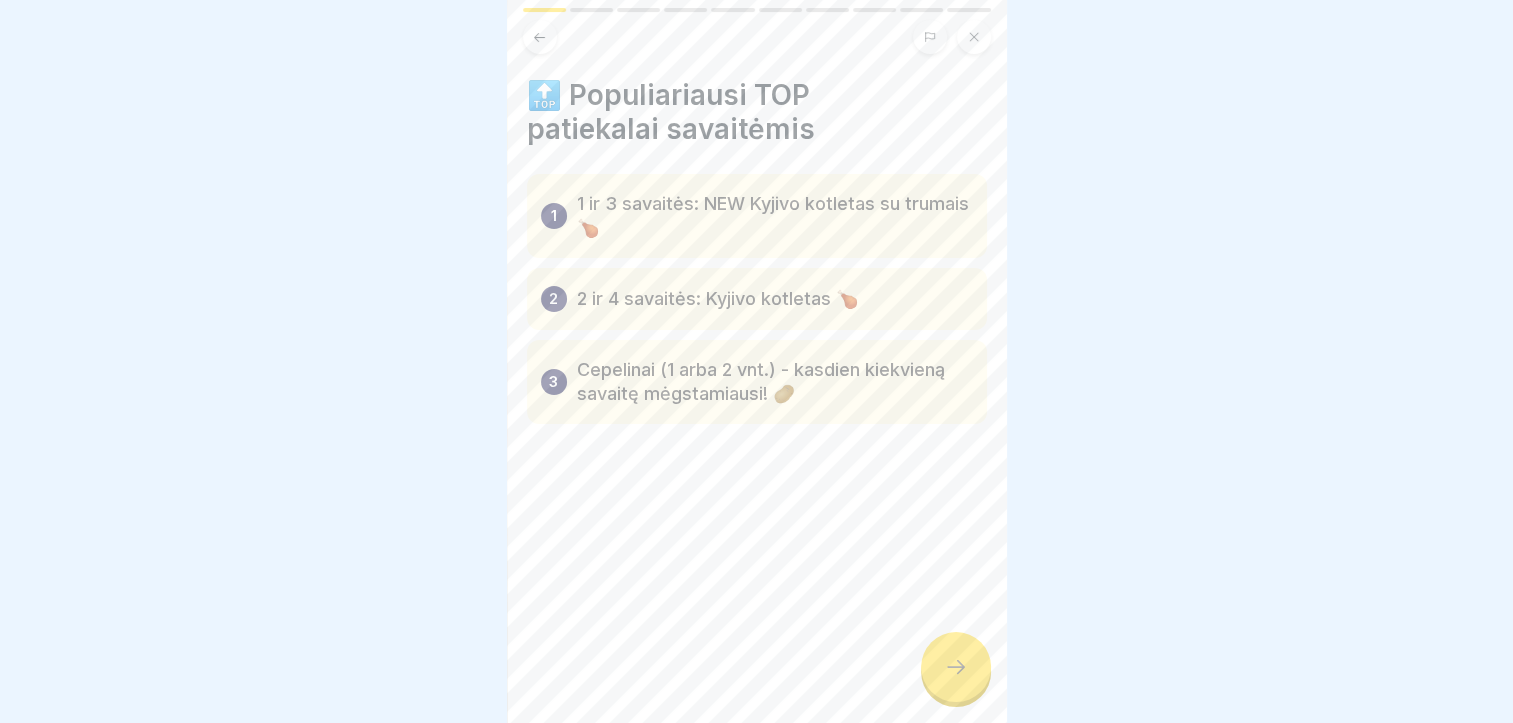 click at bounding box center [956, 667] 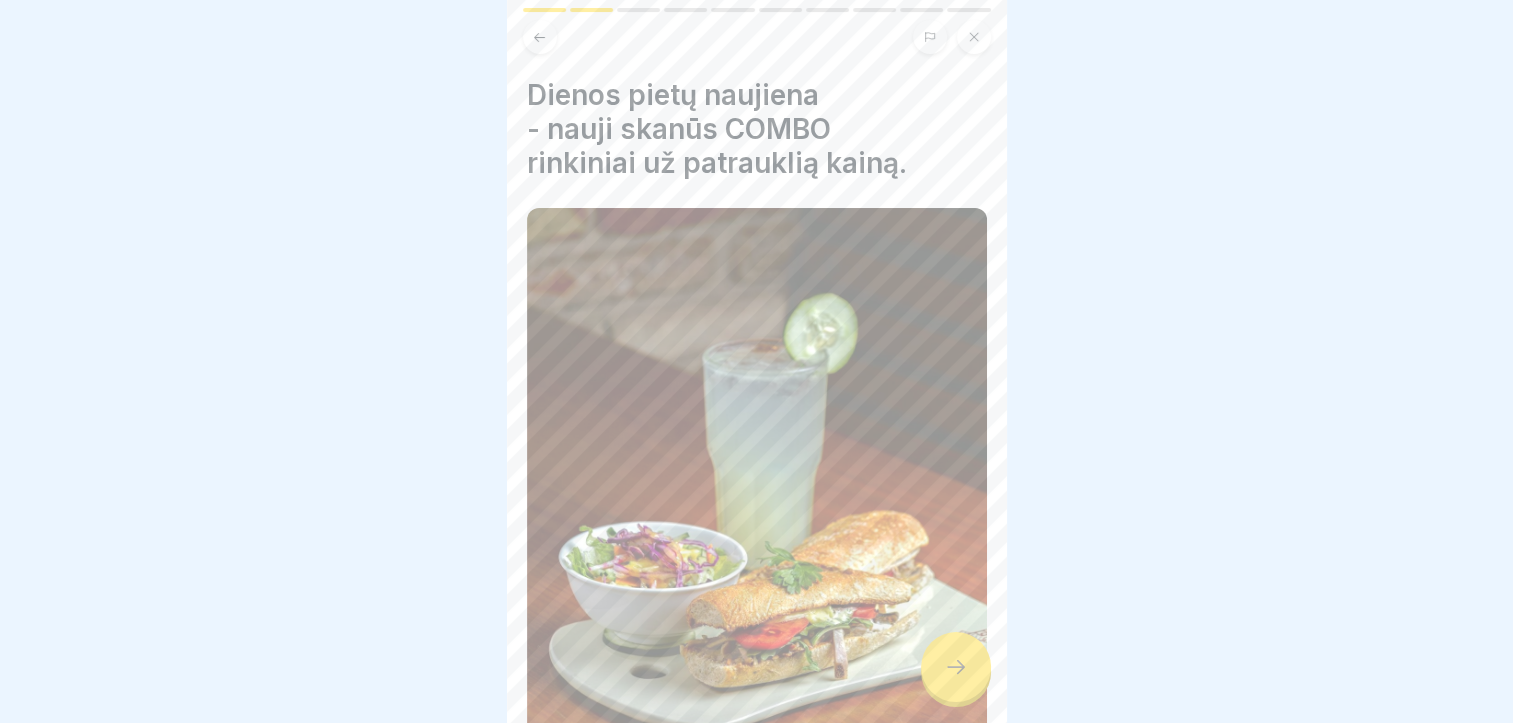 click 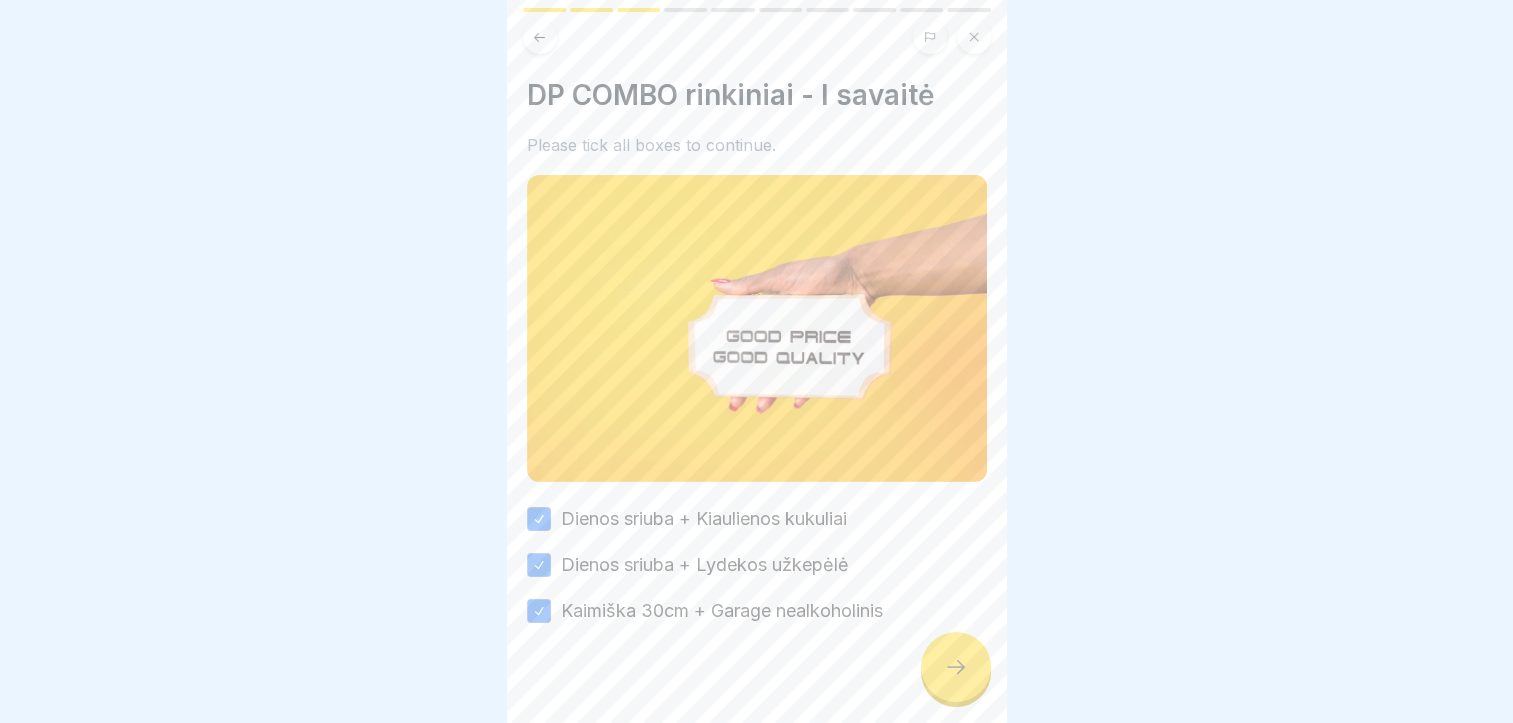 click at bounding box center (956, 667) 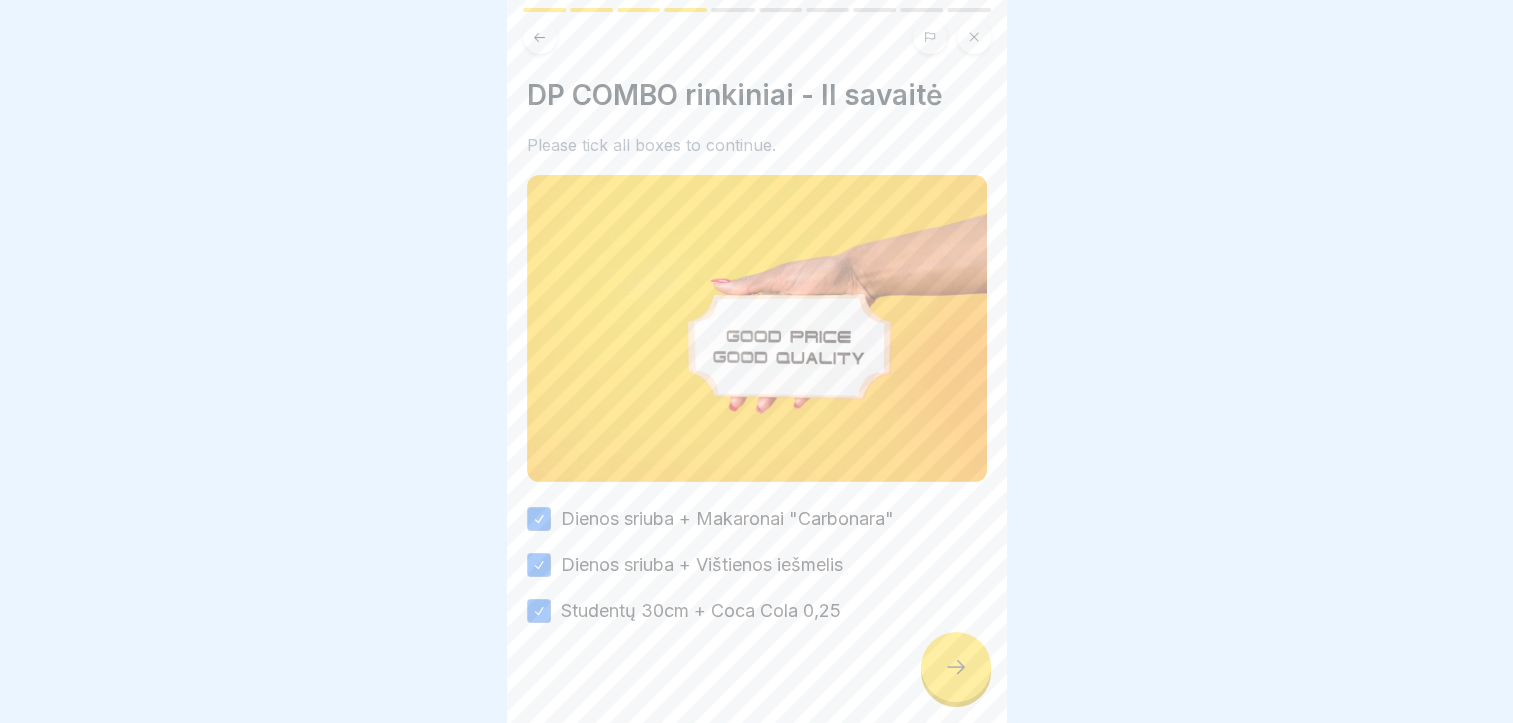 click at bounding box center (956, 667) 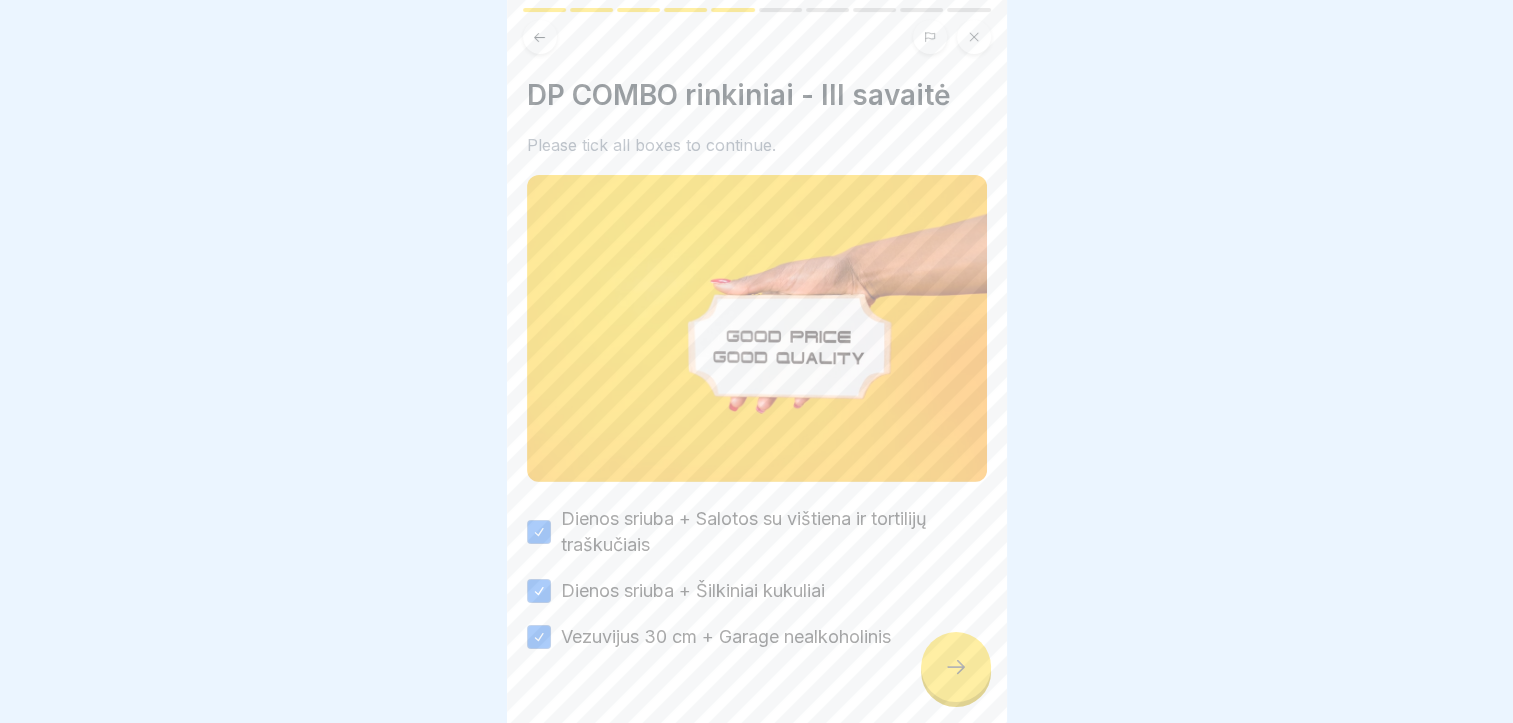 click at bounding box center [956, 667] 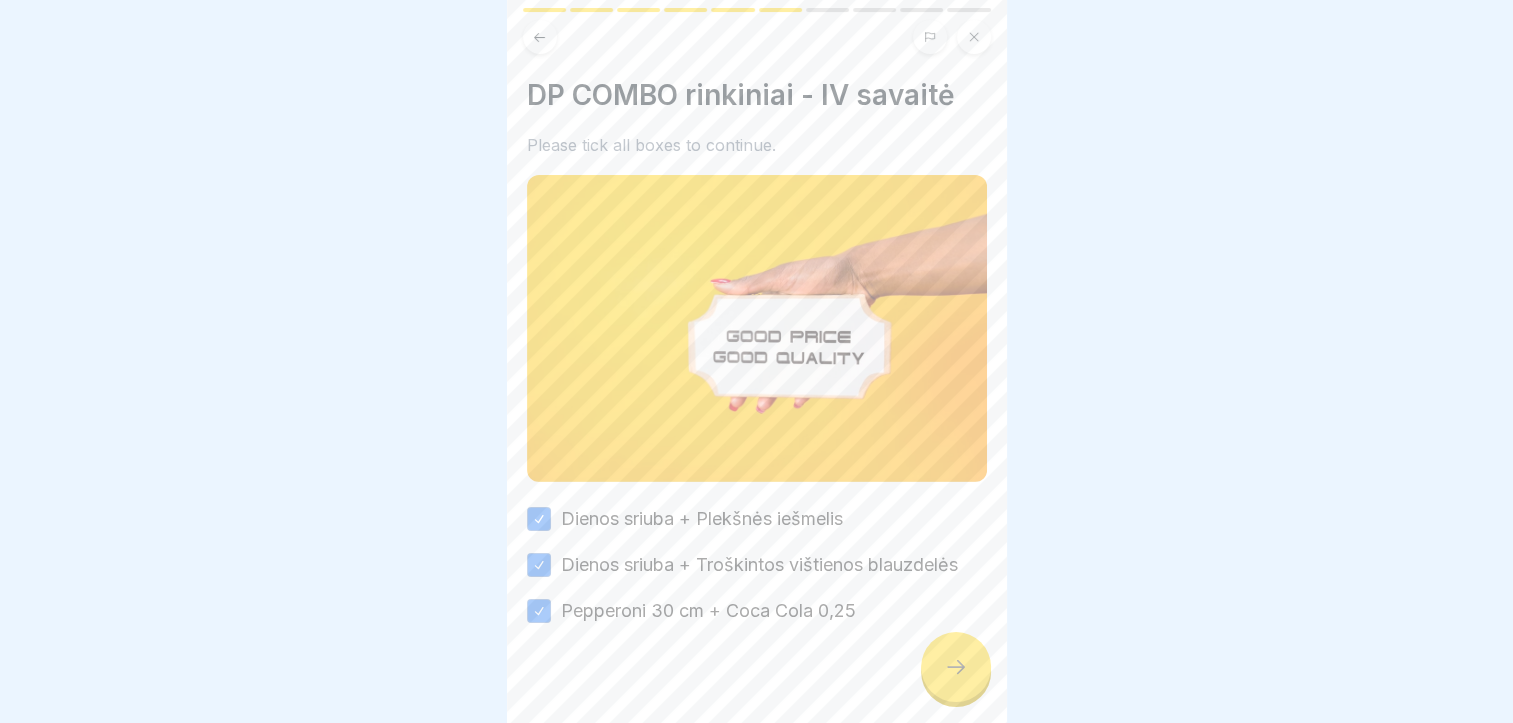 click at bounding box center (956, 667) 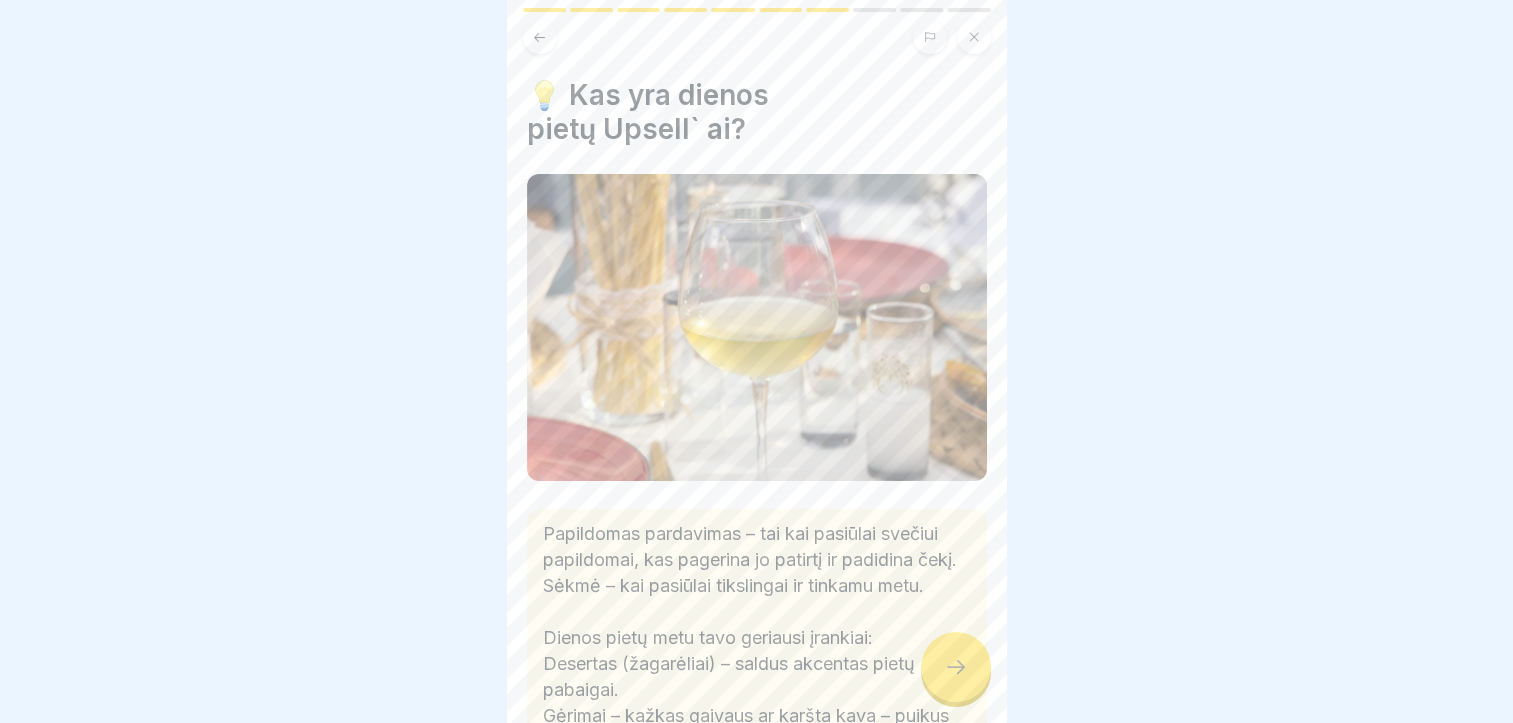 click at bounding box center (956, 667) 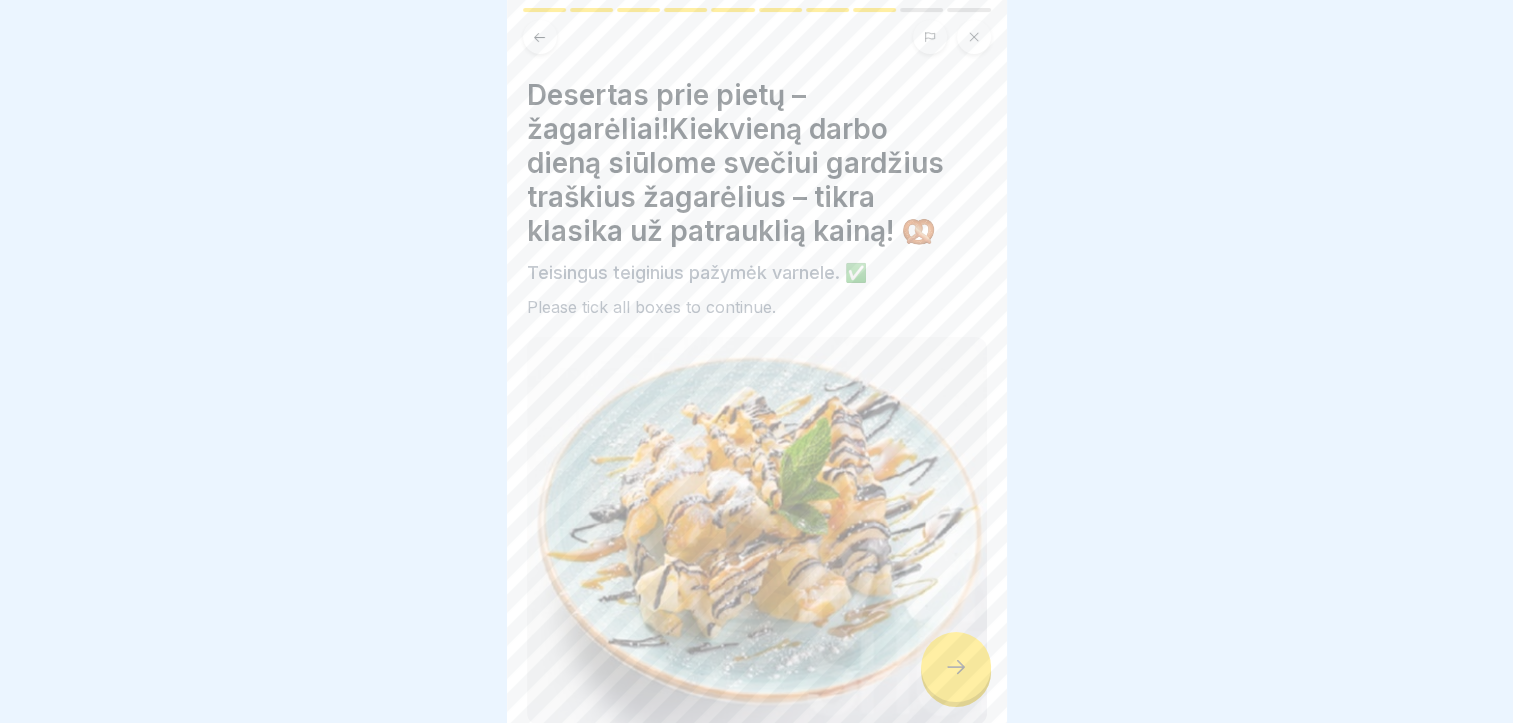click at bounding box center (956, 667) 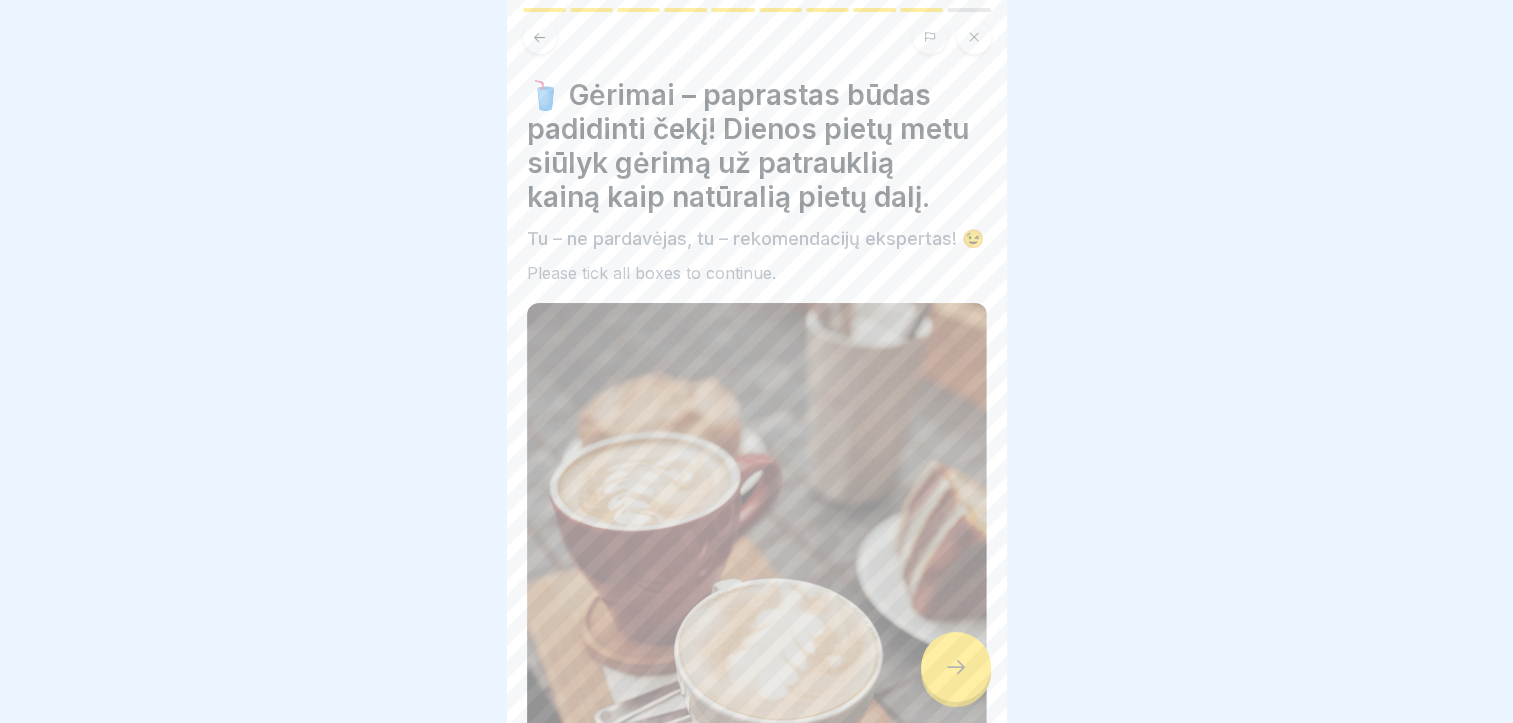 click at bounding box center [956, 667] 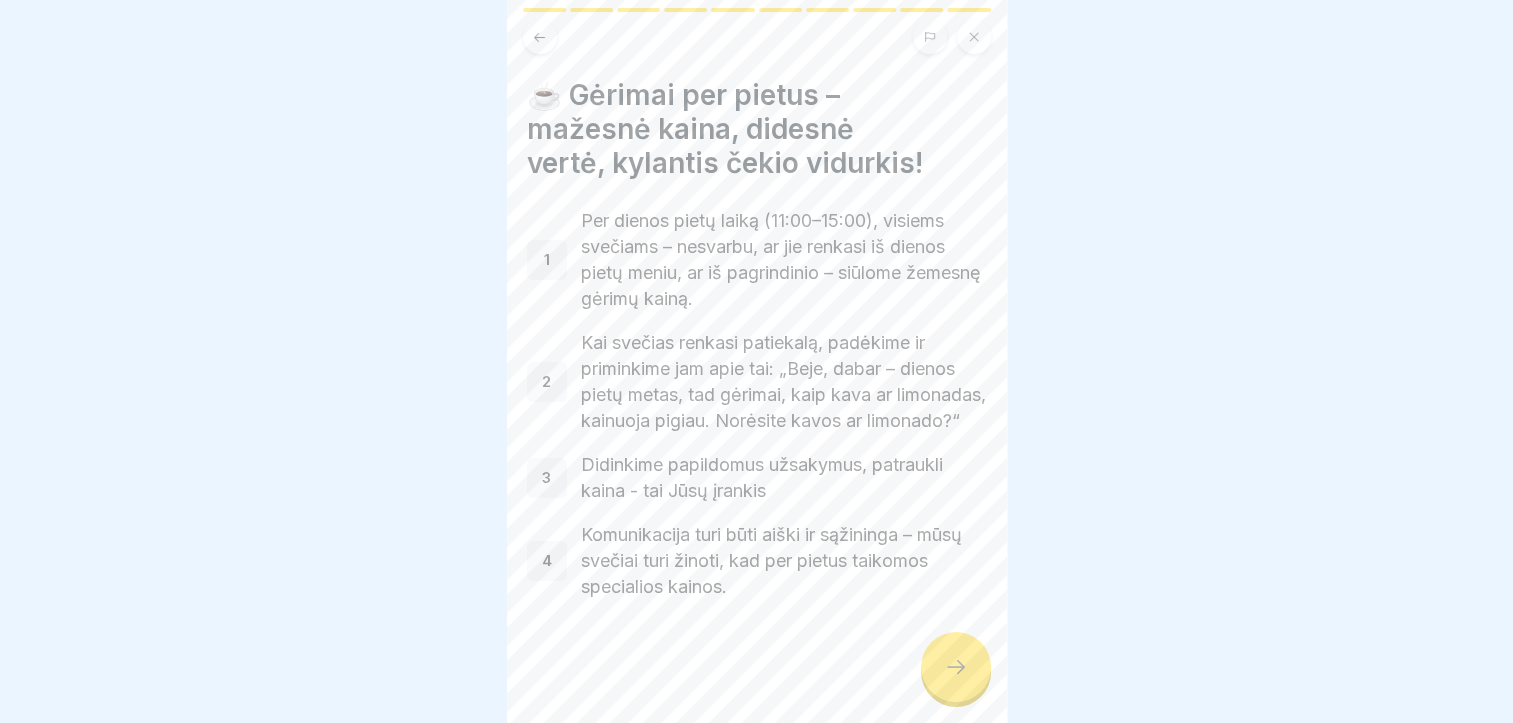 click at bounding box center (956, 667) 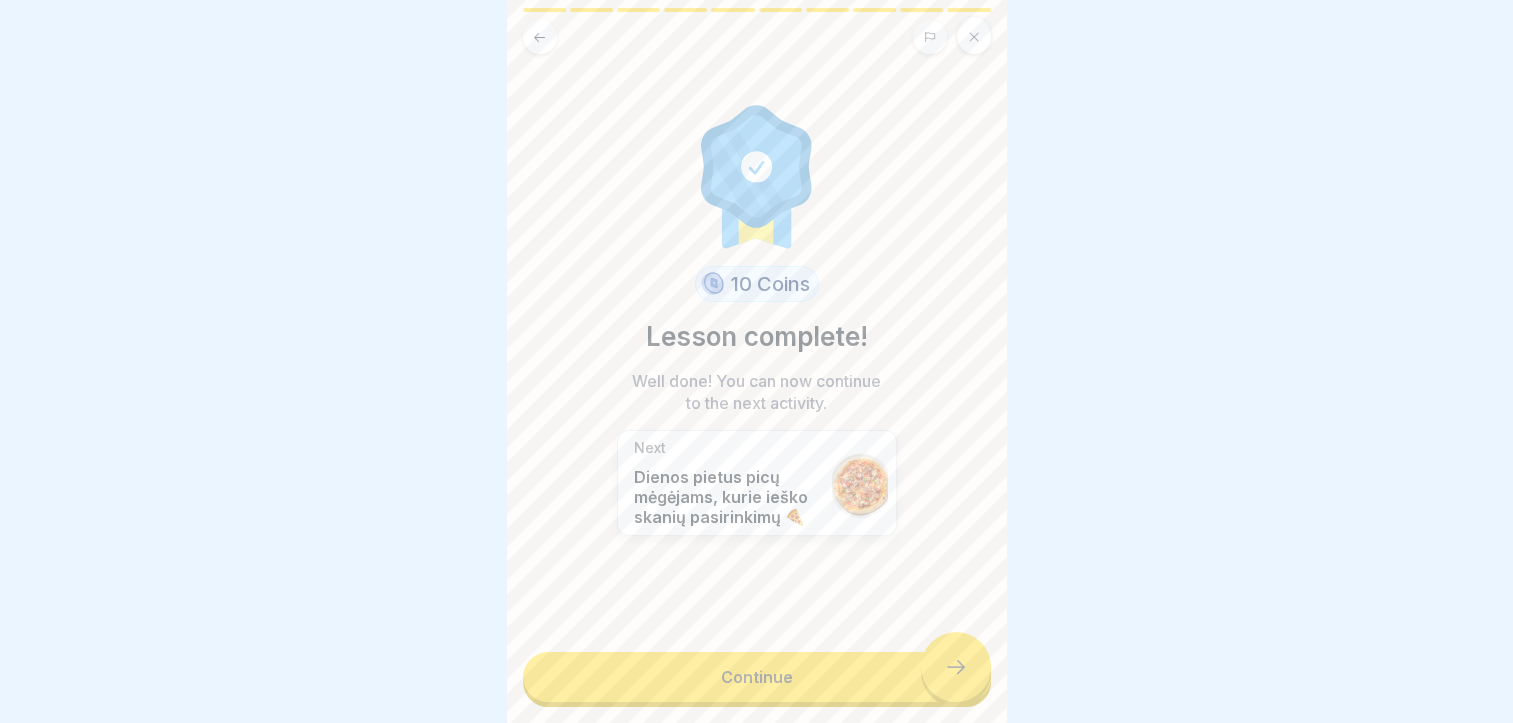 click on "Continue" at bounding box center [757, 677] 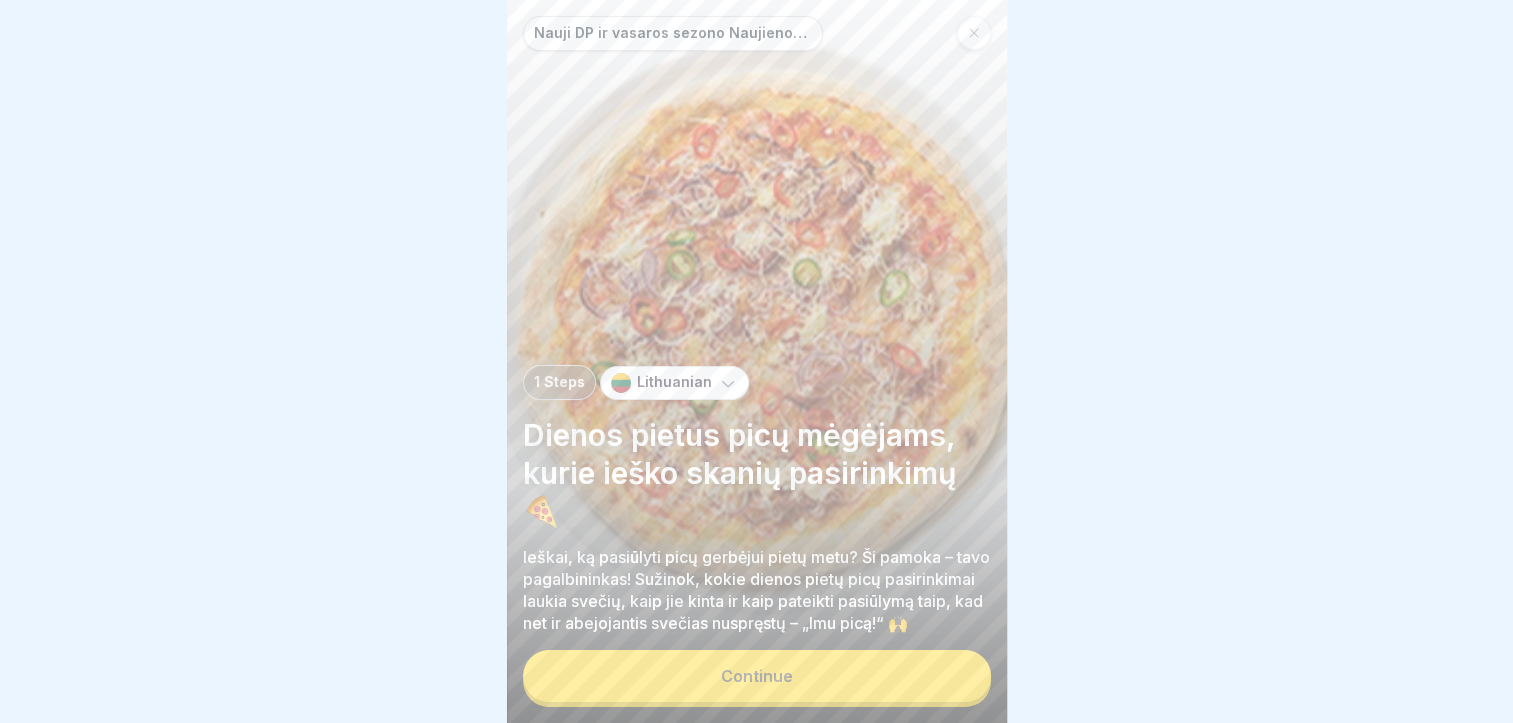 click on "Continue" at bounding box center [757, 676] 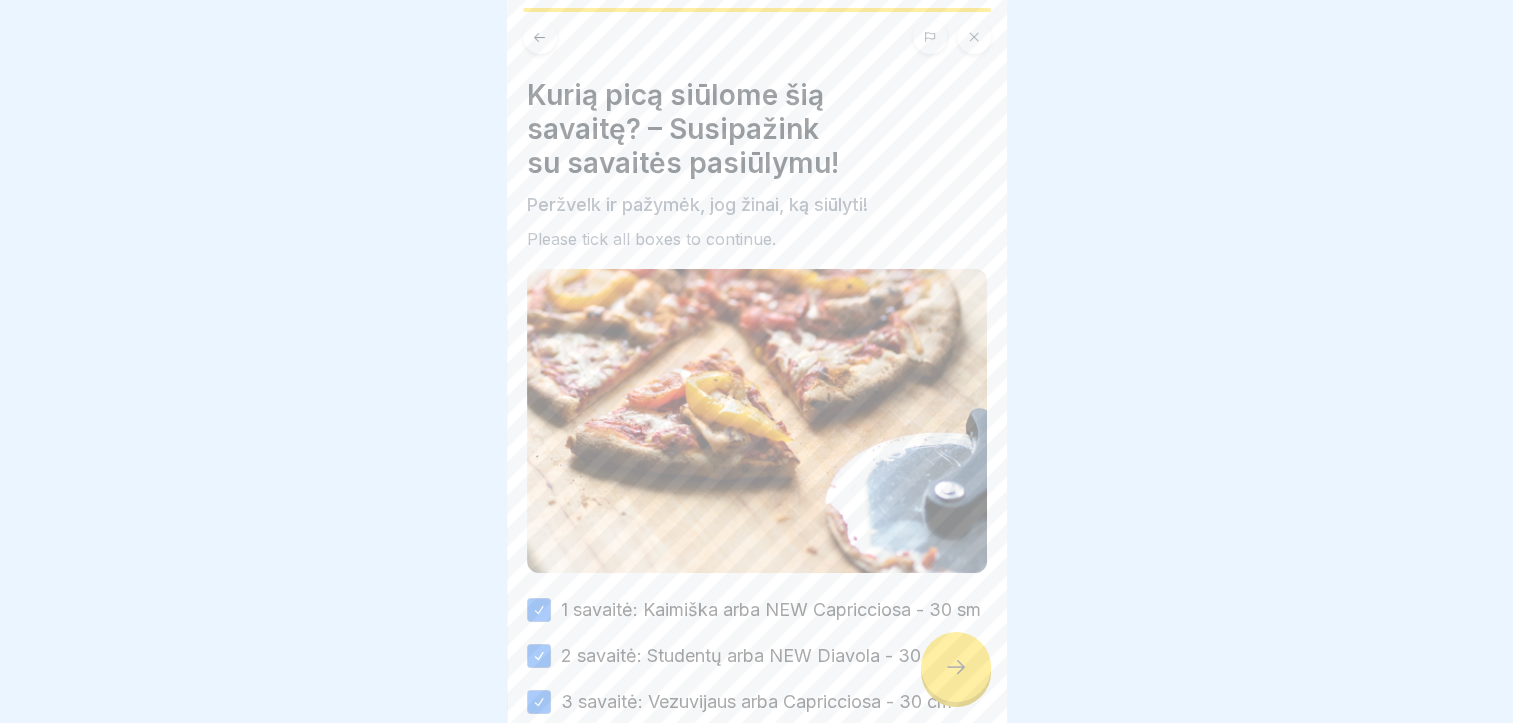 click at bounding box center (956, 667) 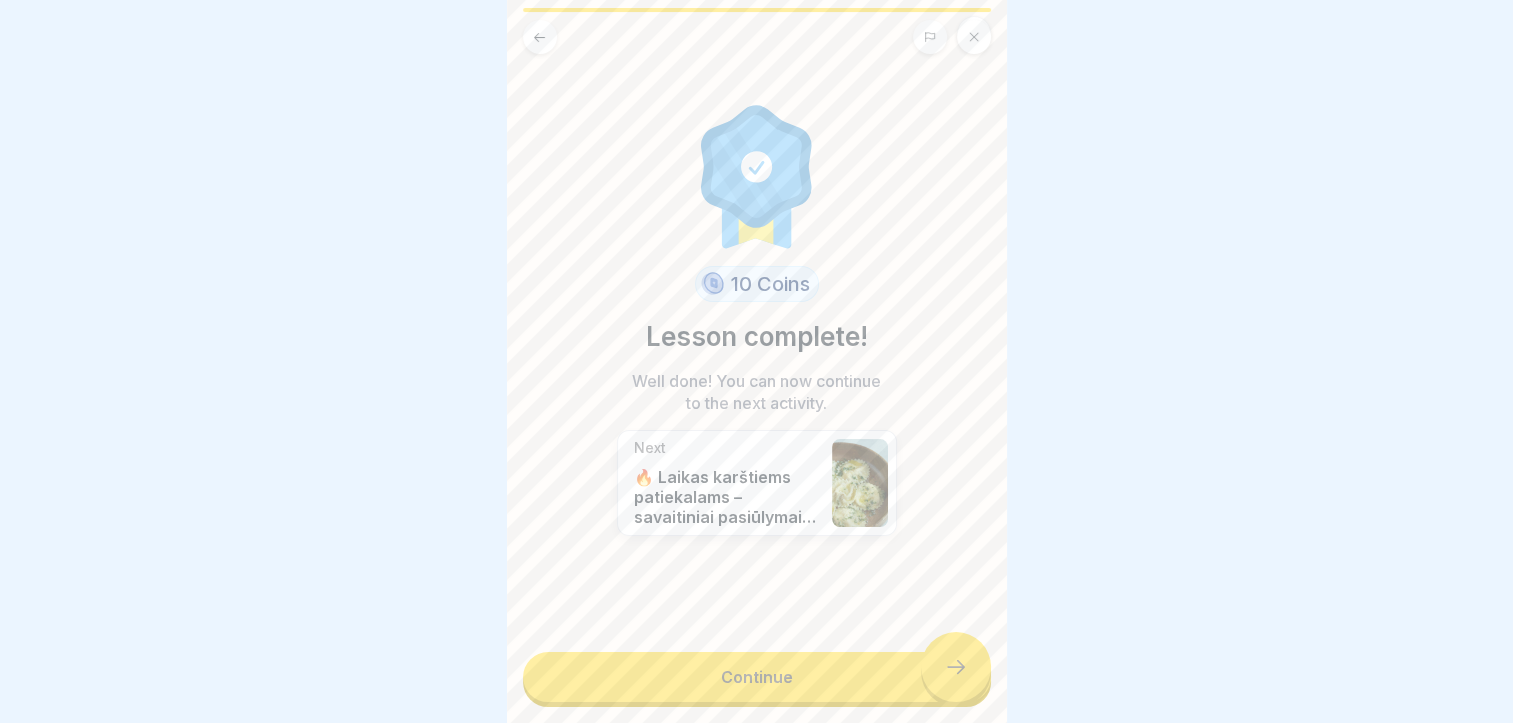 click on "Continue" at bounding box center [757, 677] 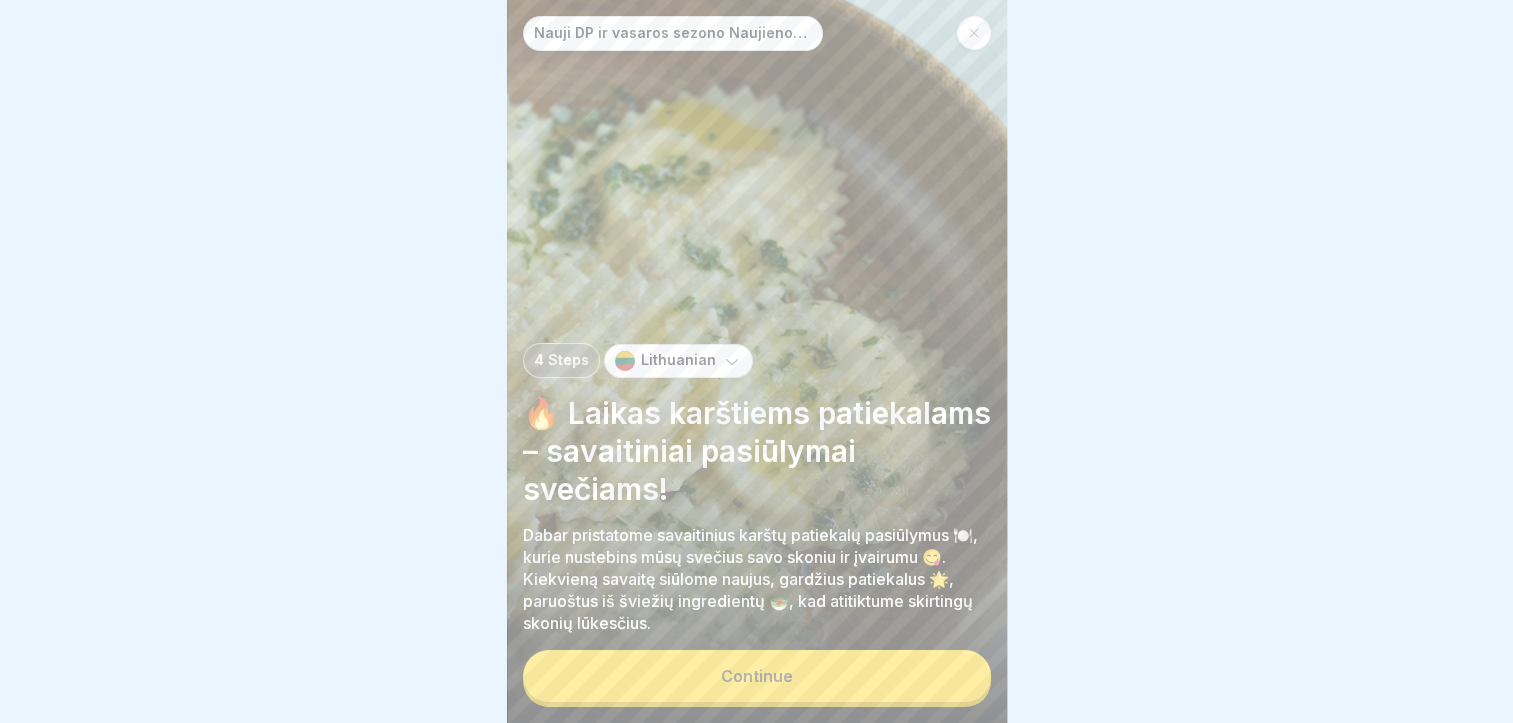 click on "Continue" at bounding box center (757, 676) 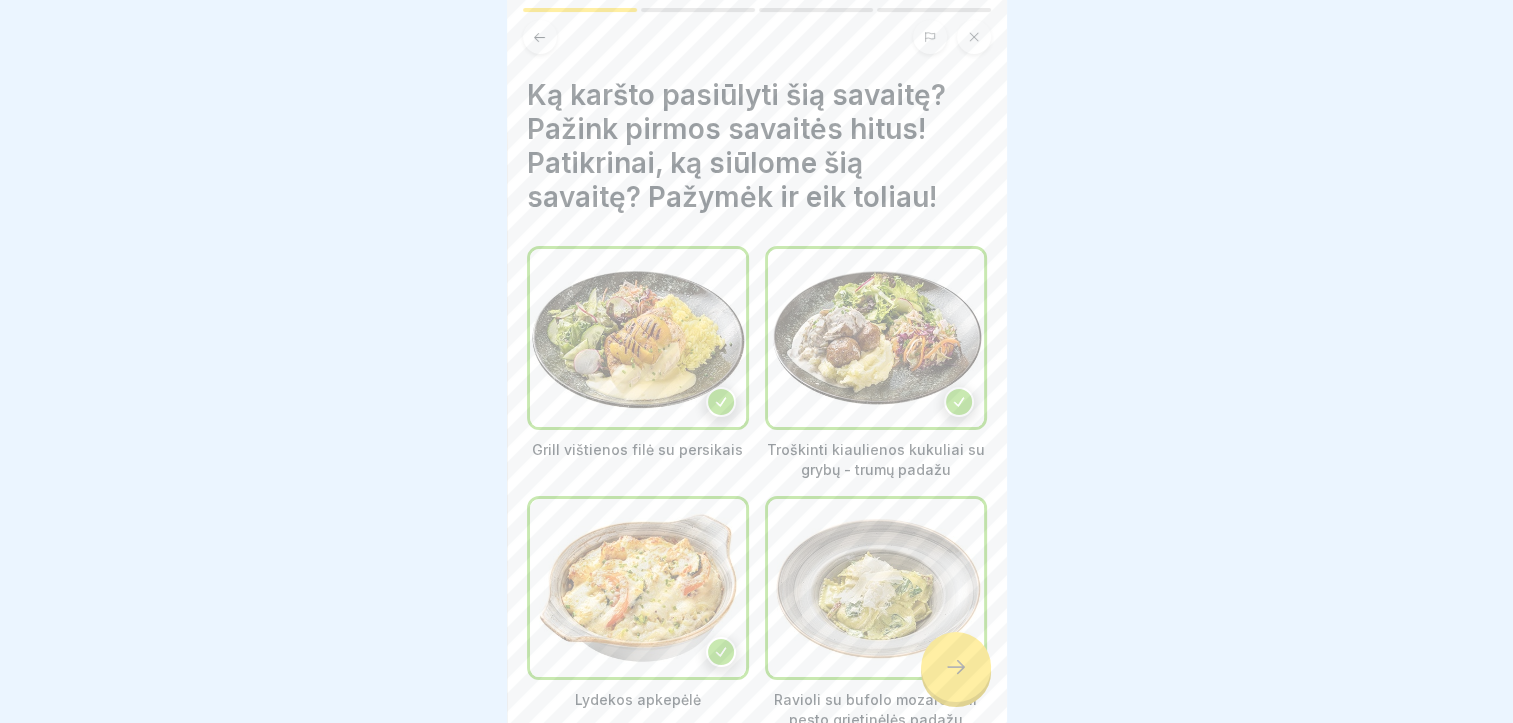 click 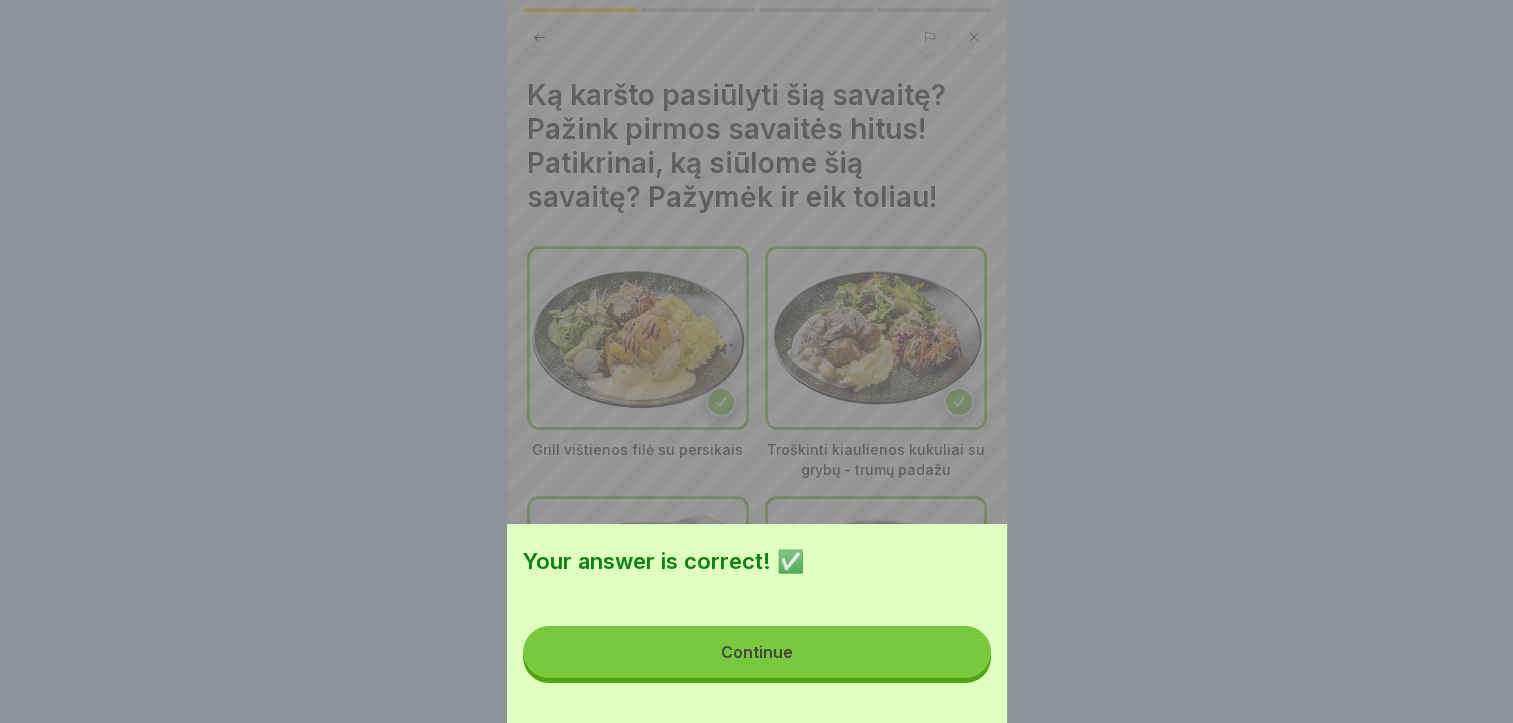 click on "Continue" at bounding box center [757, 652] 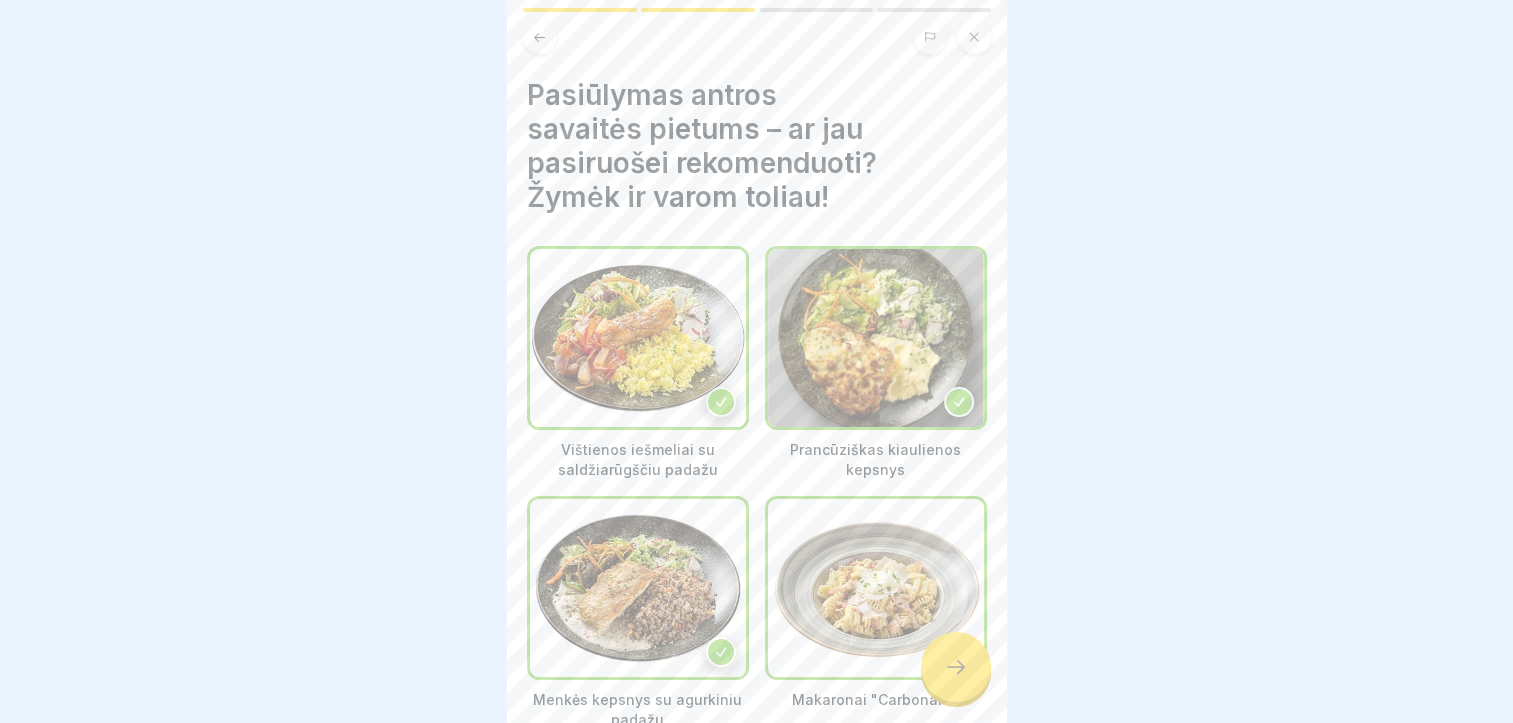 click 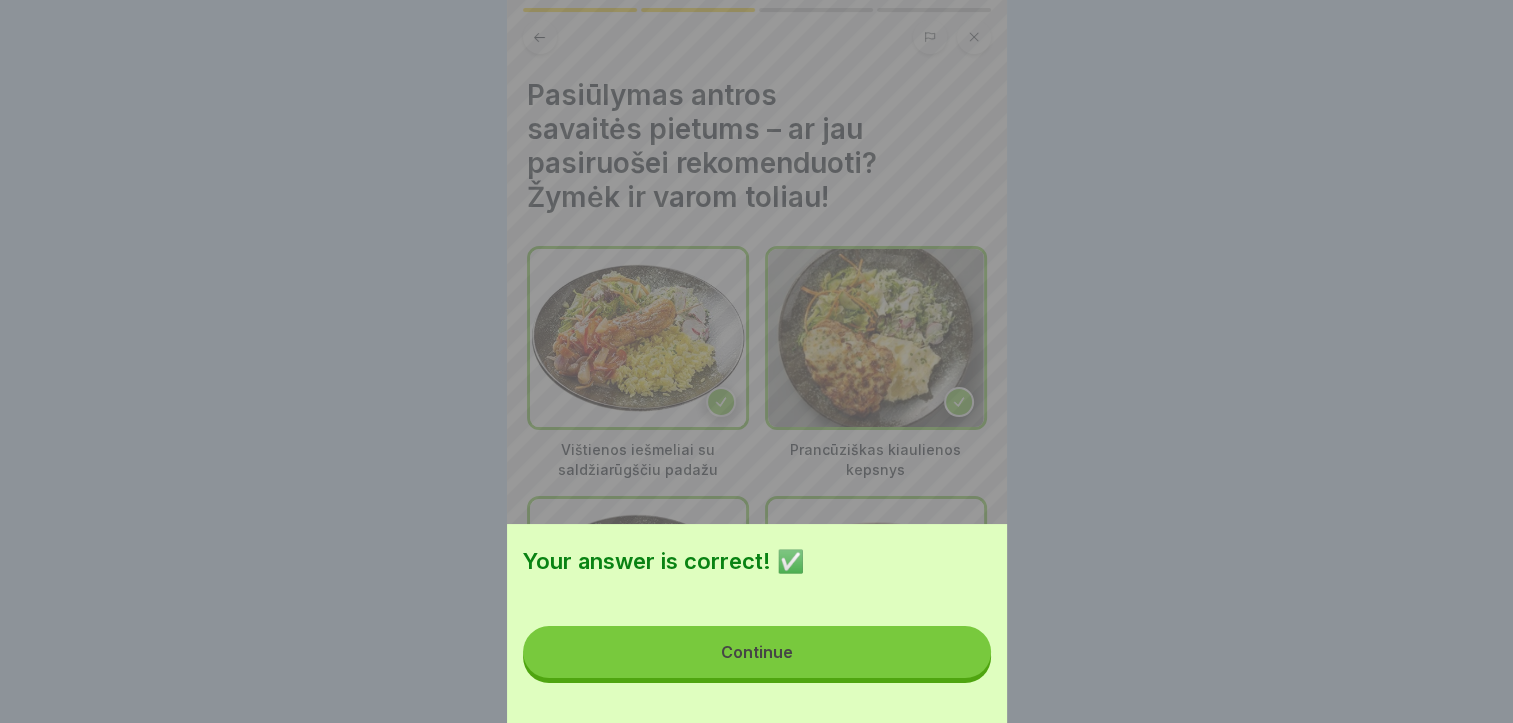 click on "Continue" at bounding box center [757, 652] 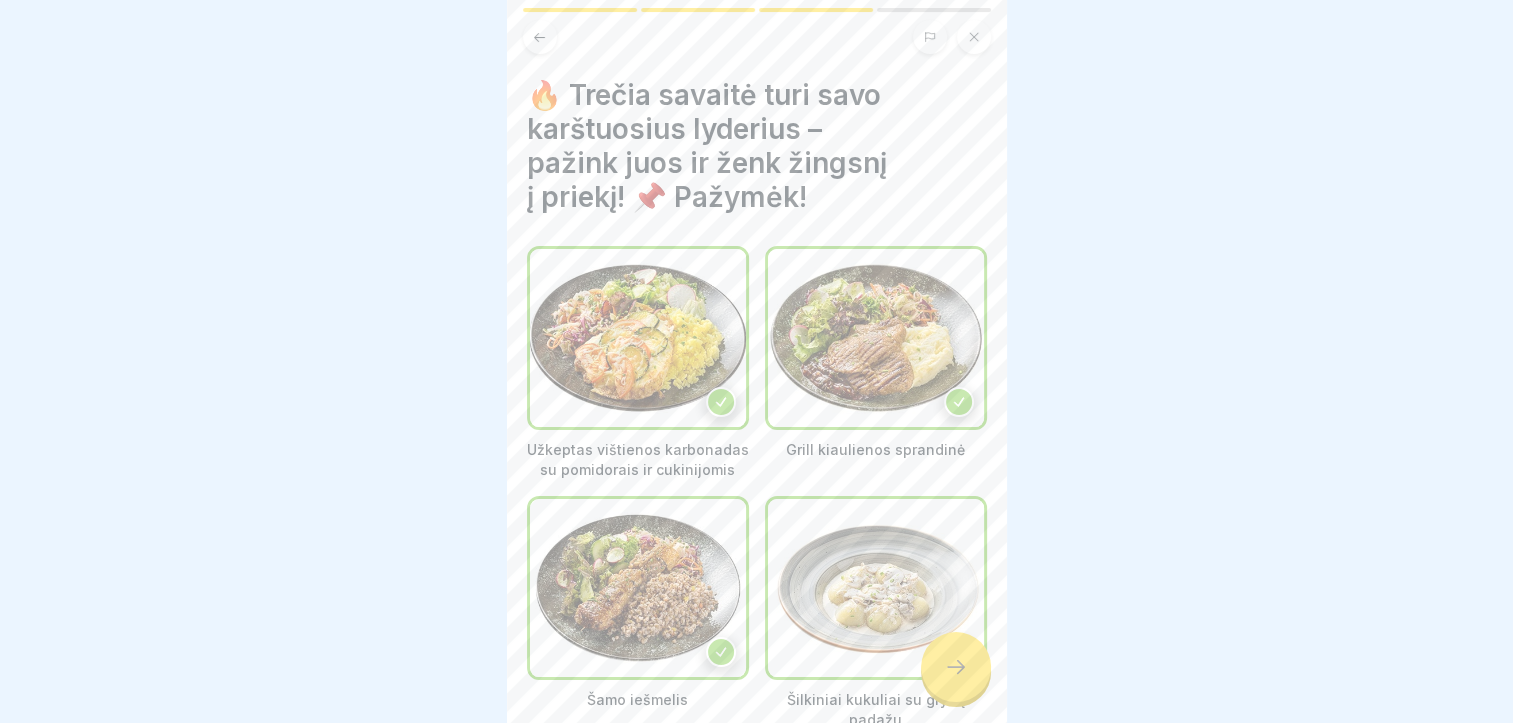 click at bounding box center [956, 667] 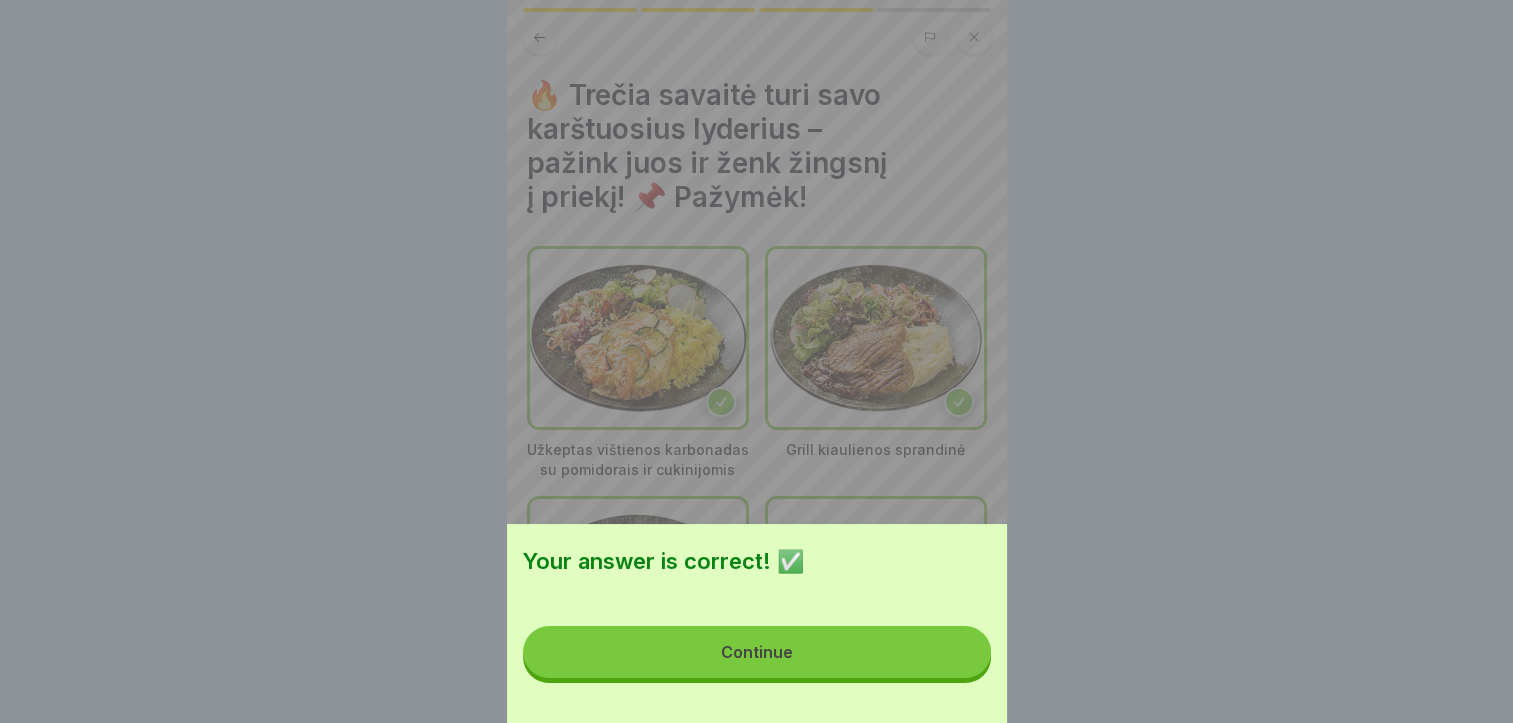 click on "Continue" at bounding box center (757, 652) 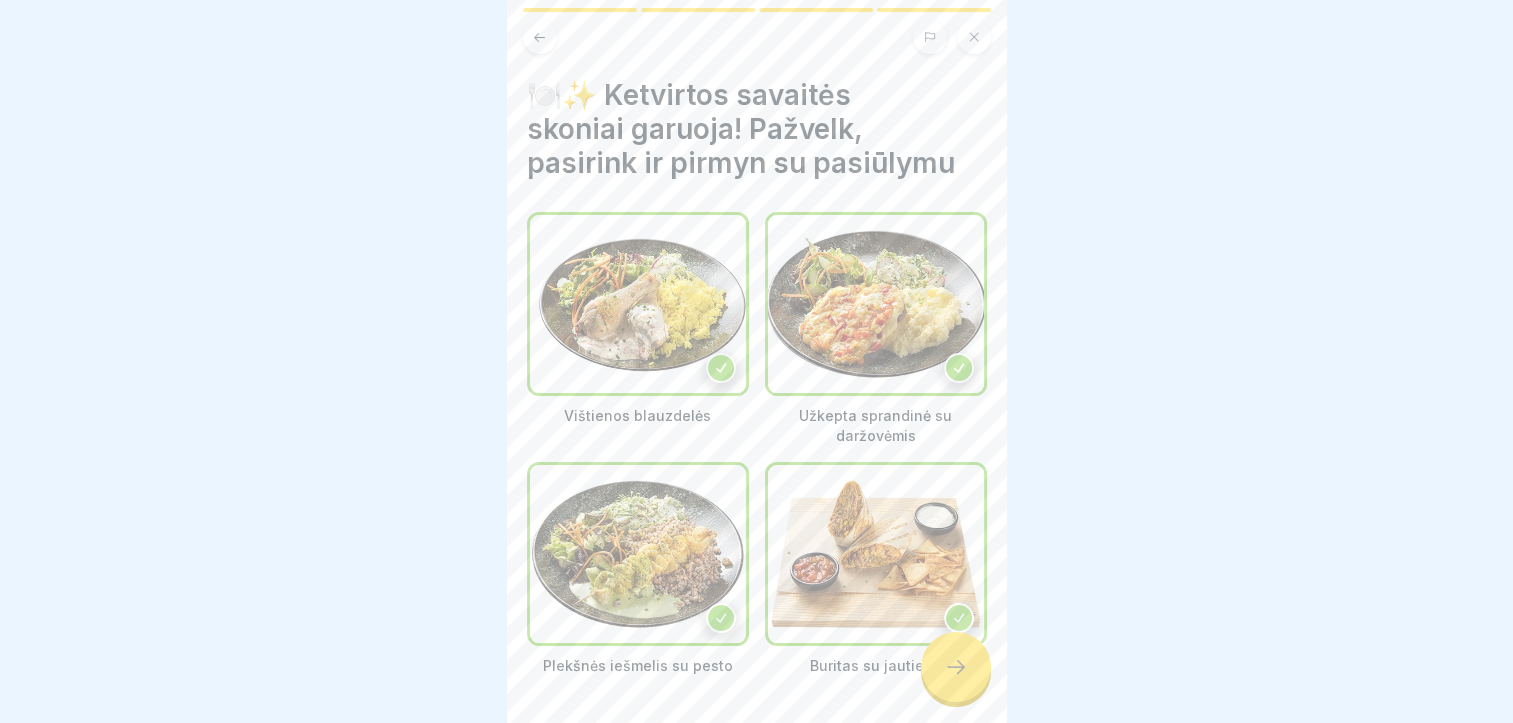 click 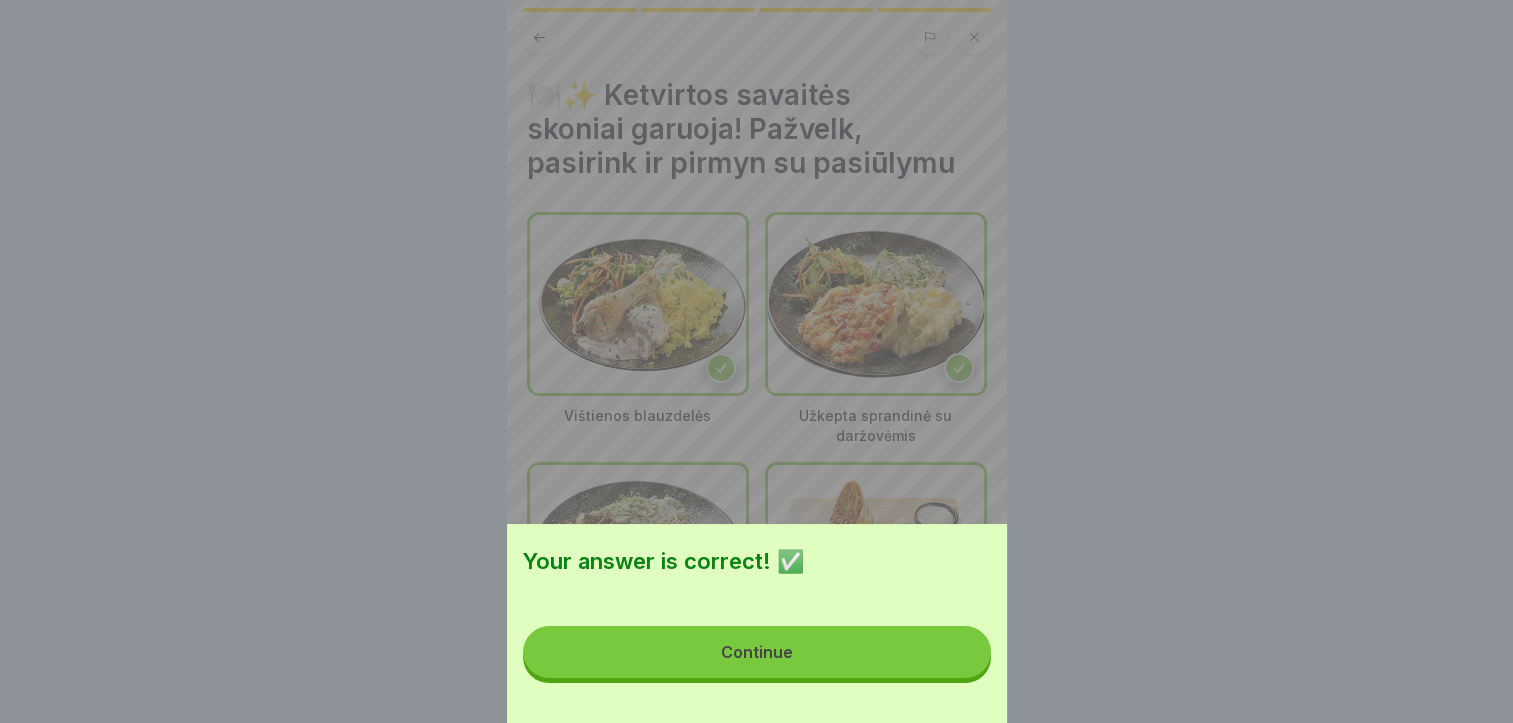 click on "Continue" at bounding box center [757, 652] 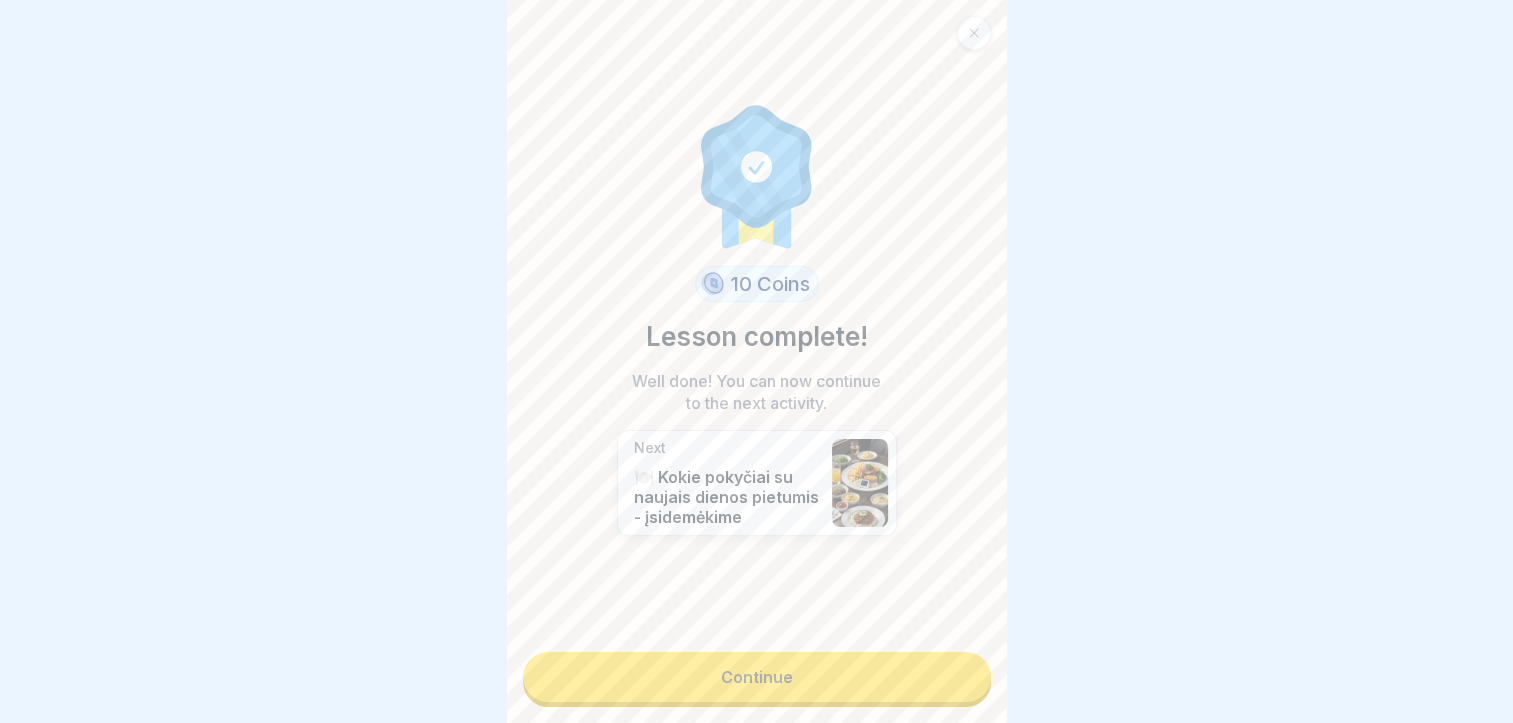 click on "Continue" at bounding box center [757, 677] 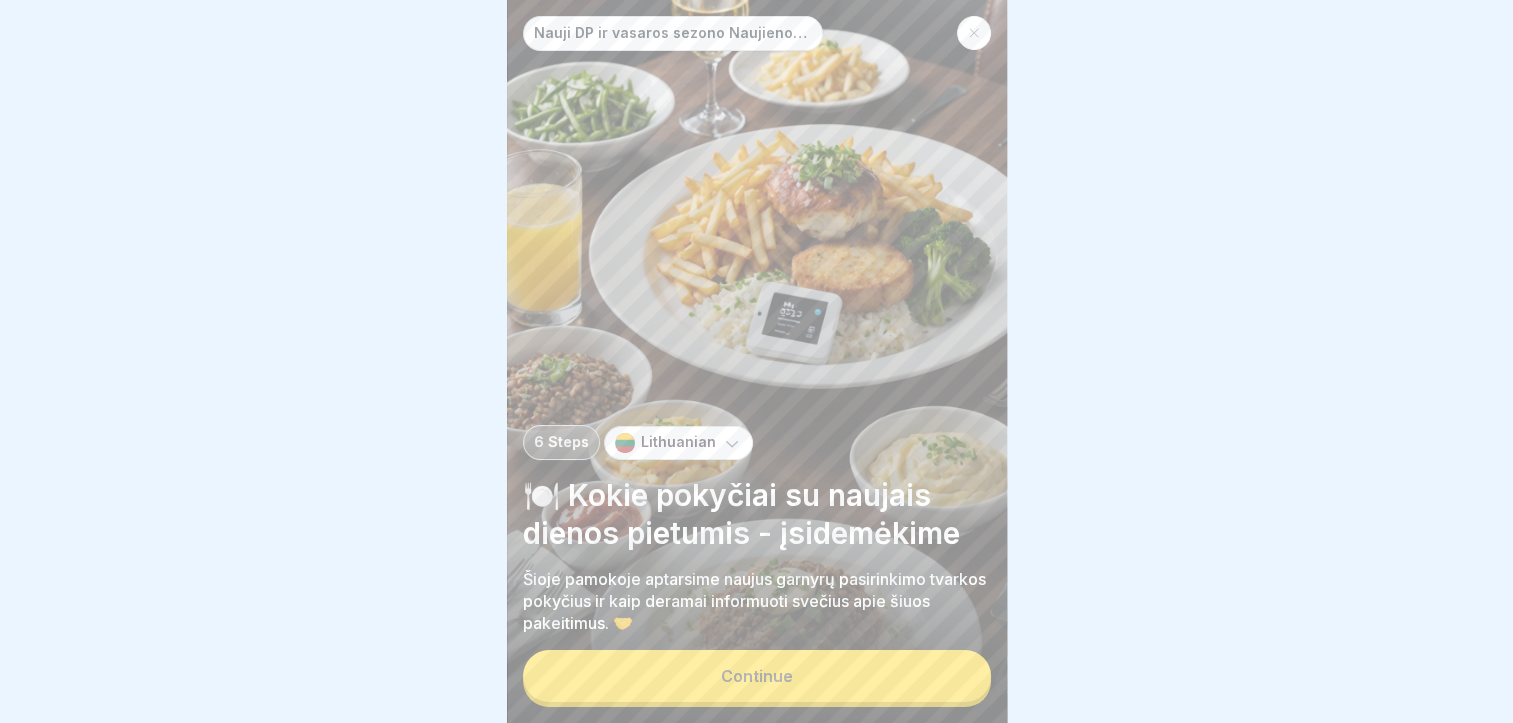 click on "Continue" at bounding box center [757, 676] 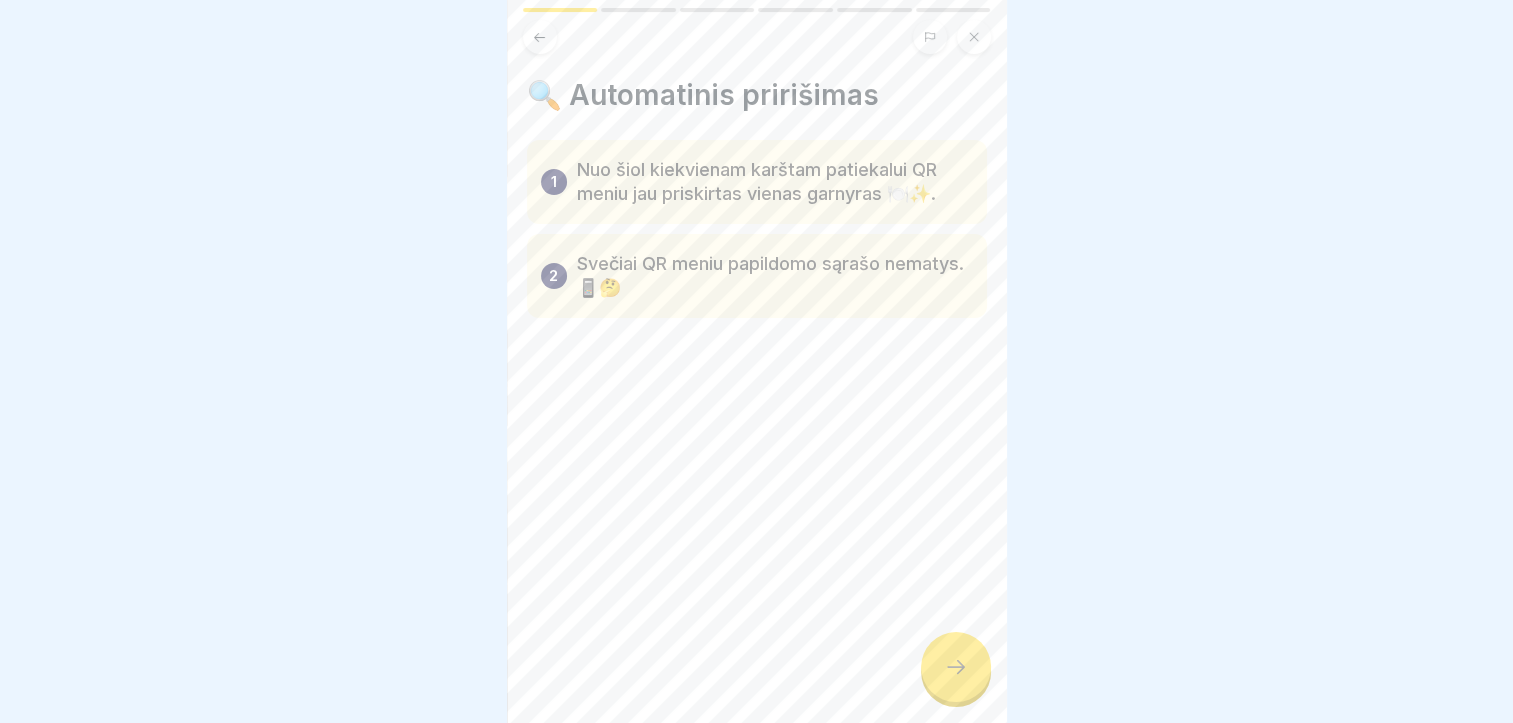 click 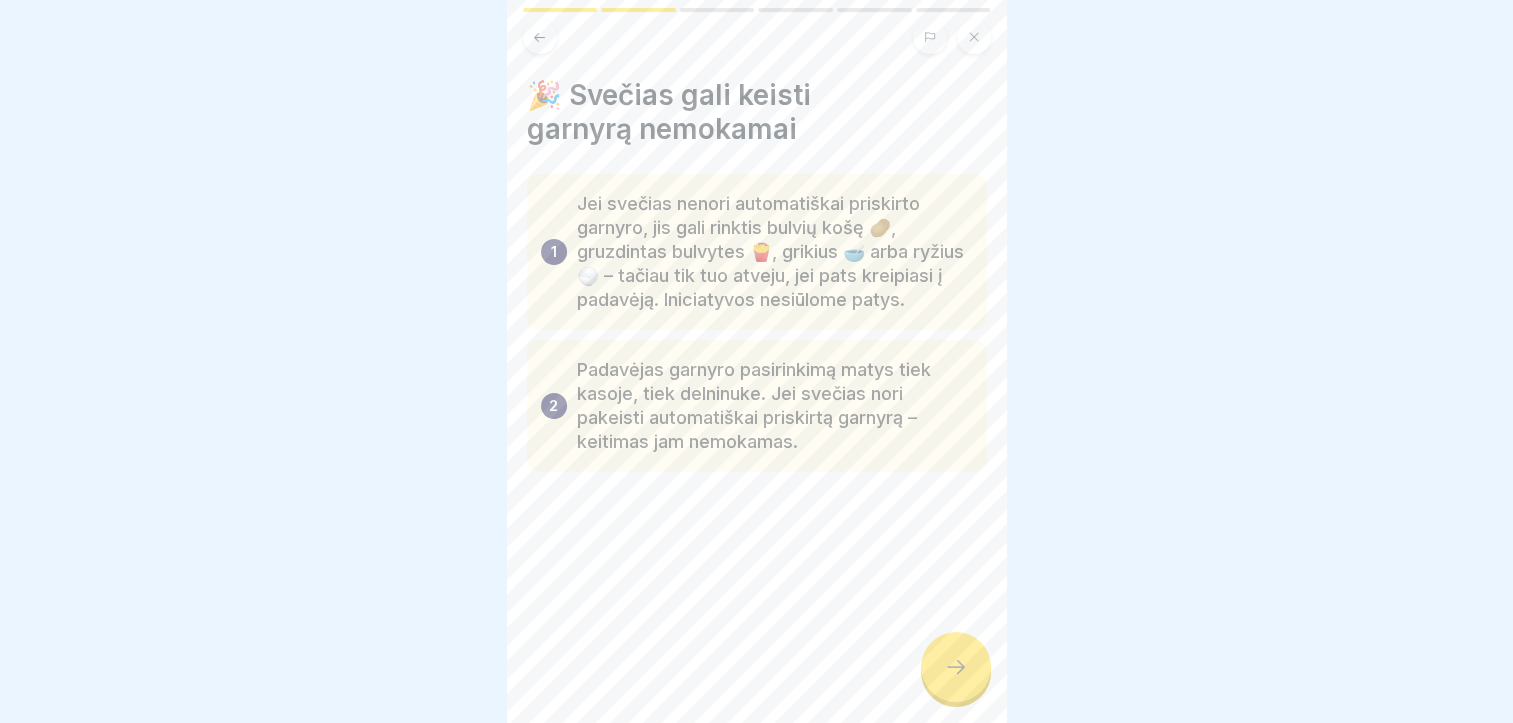 click at bounding box center [956, 667] 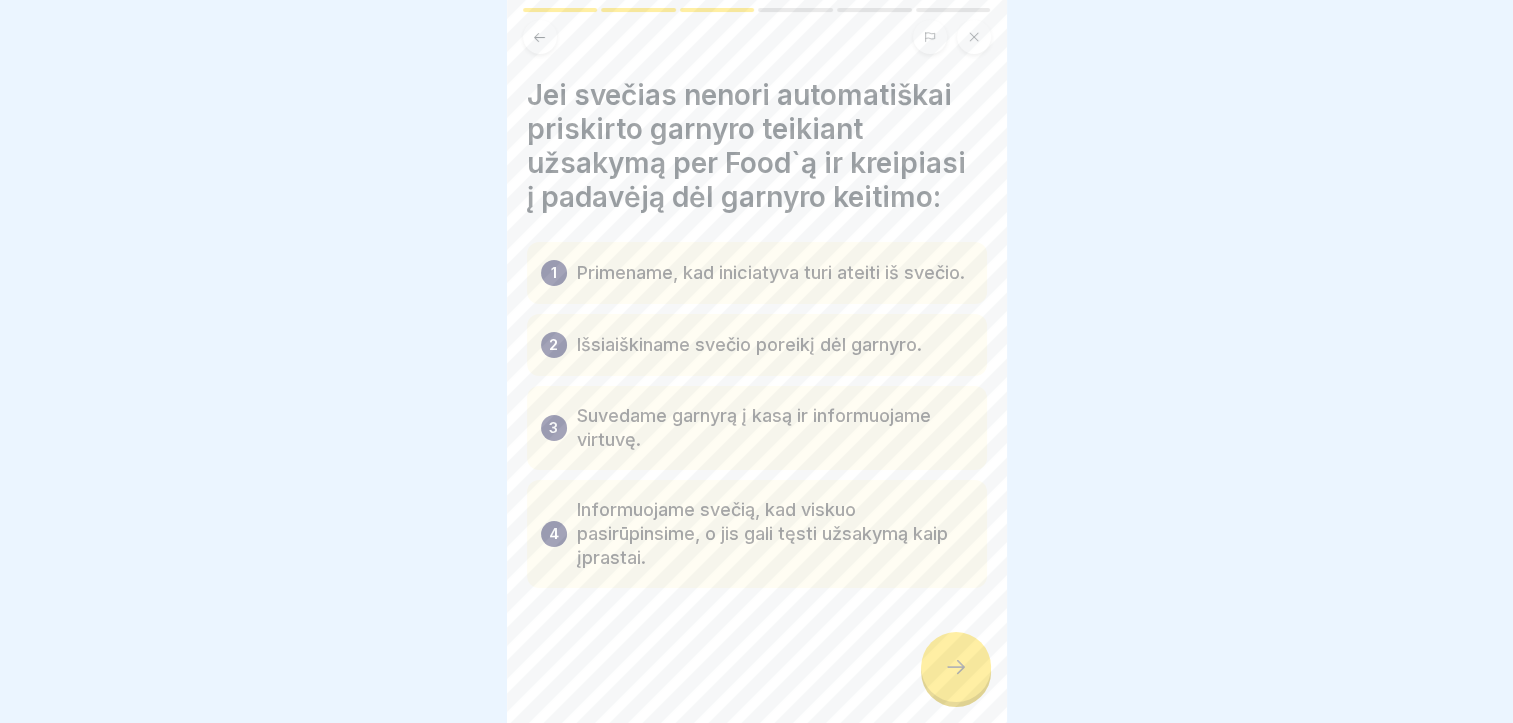 click 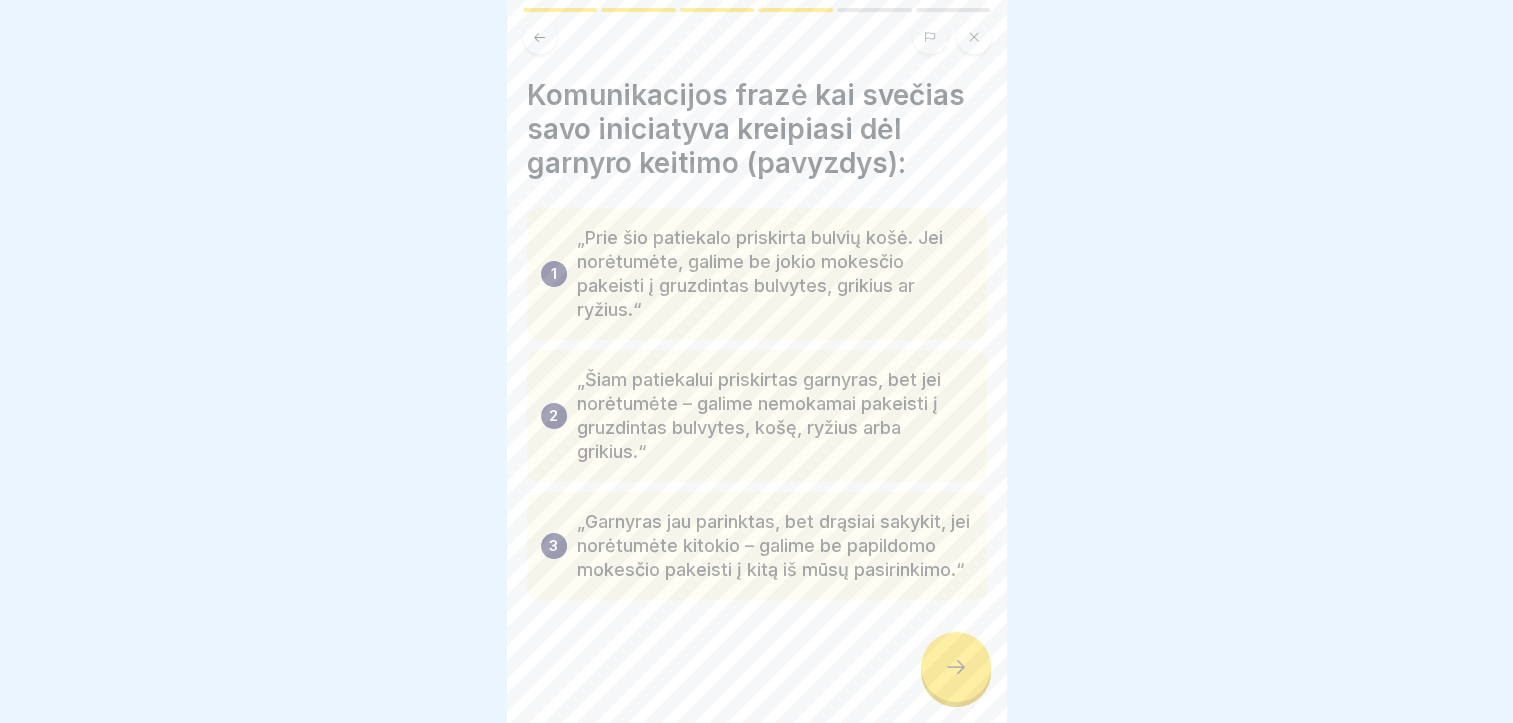 click 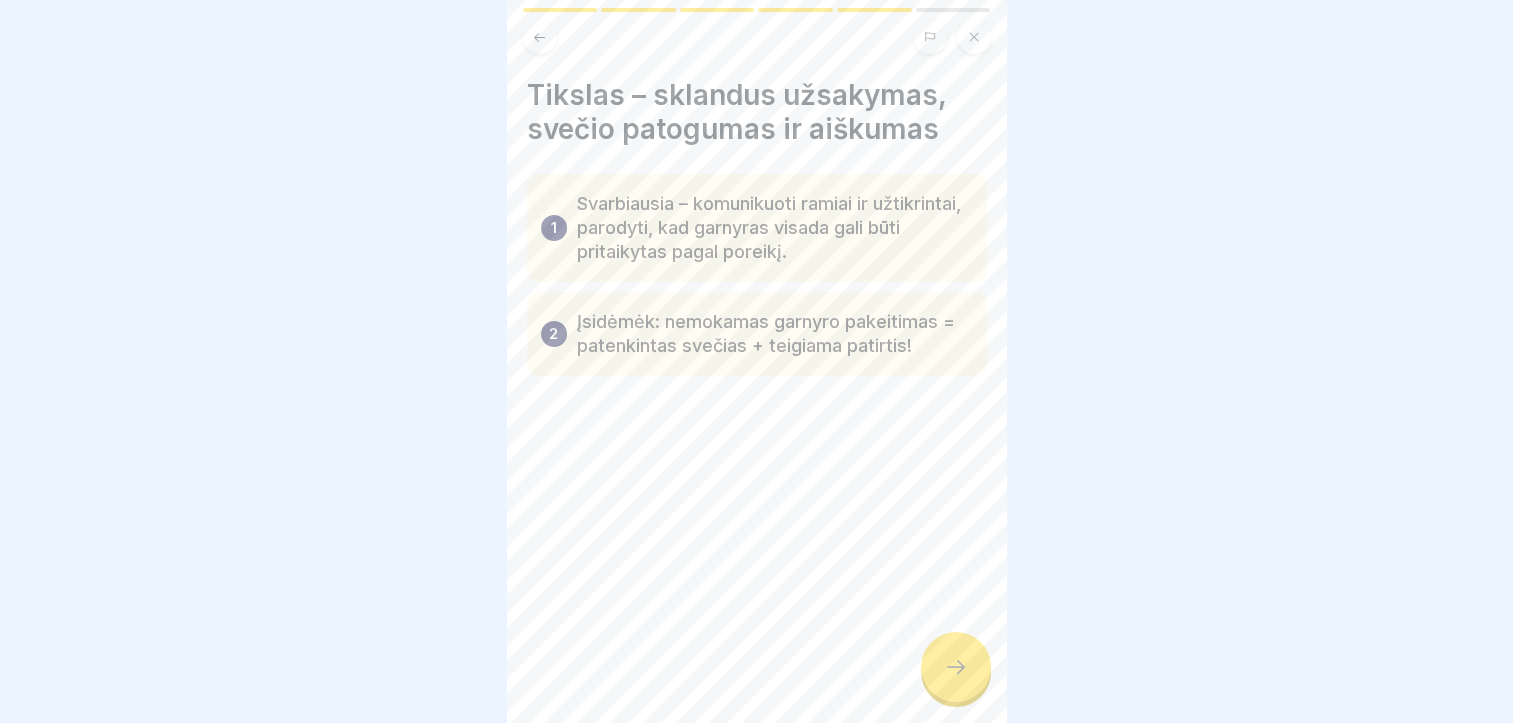 click 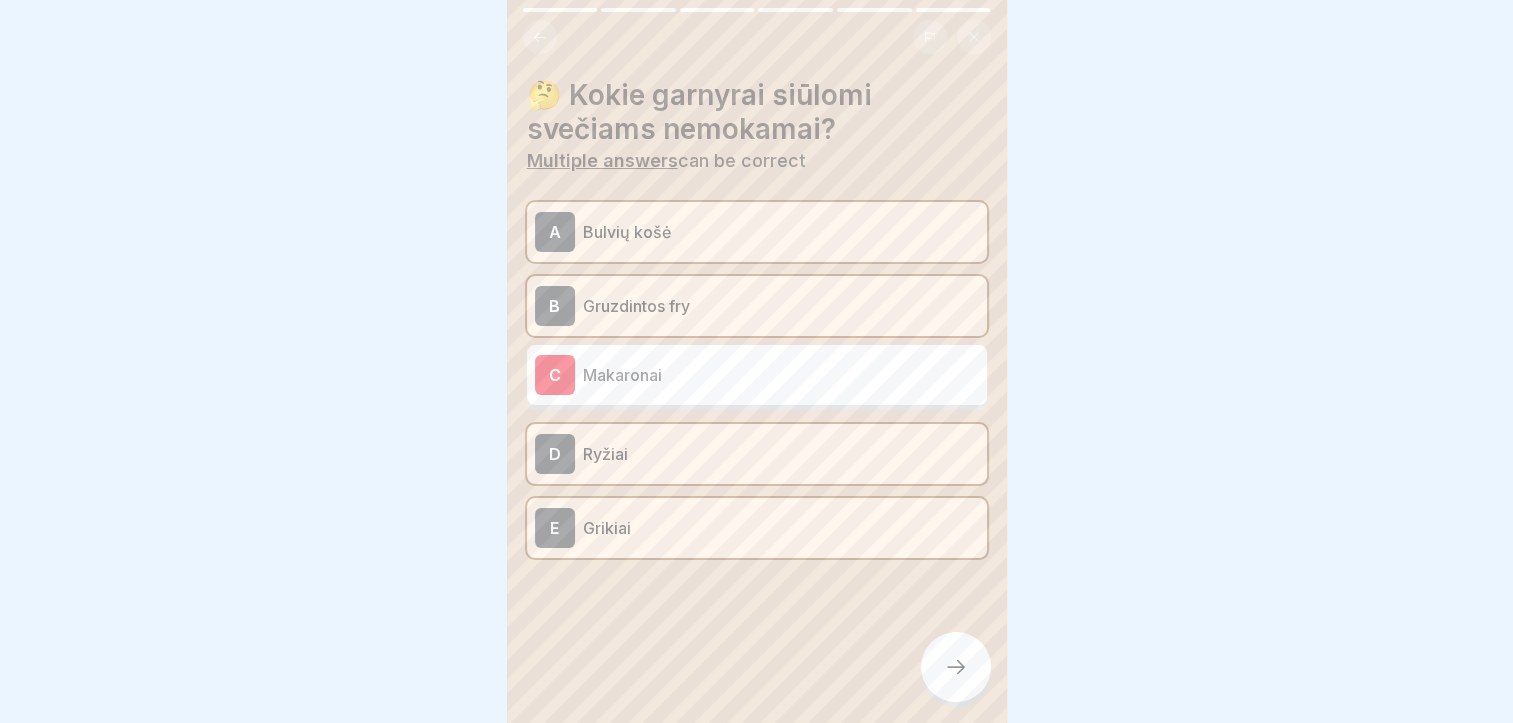 click 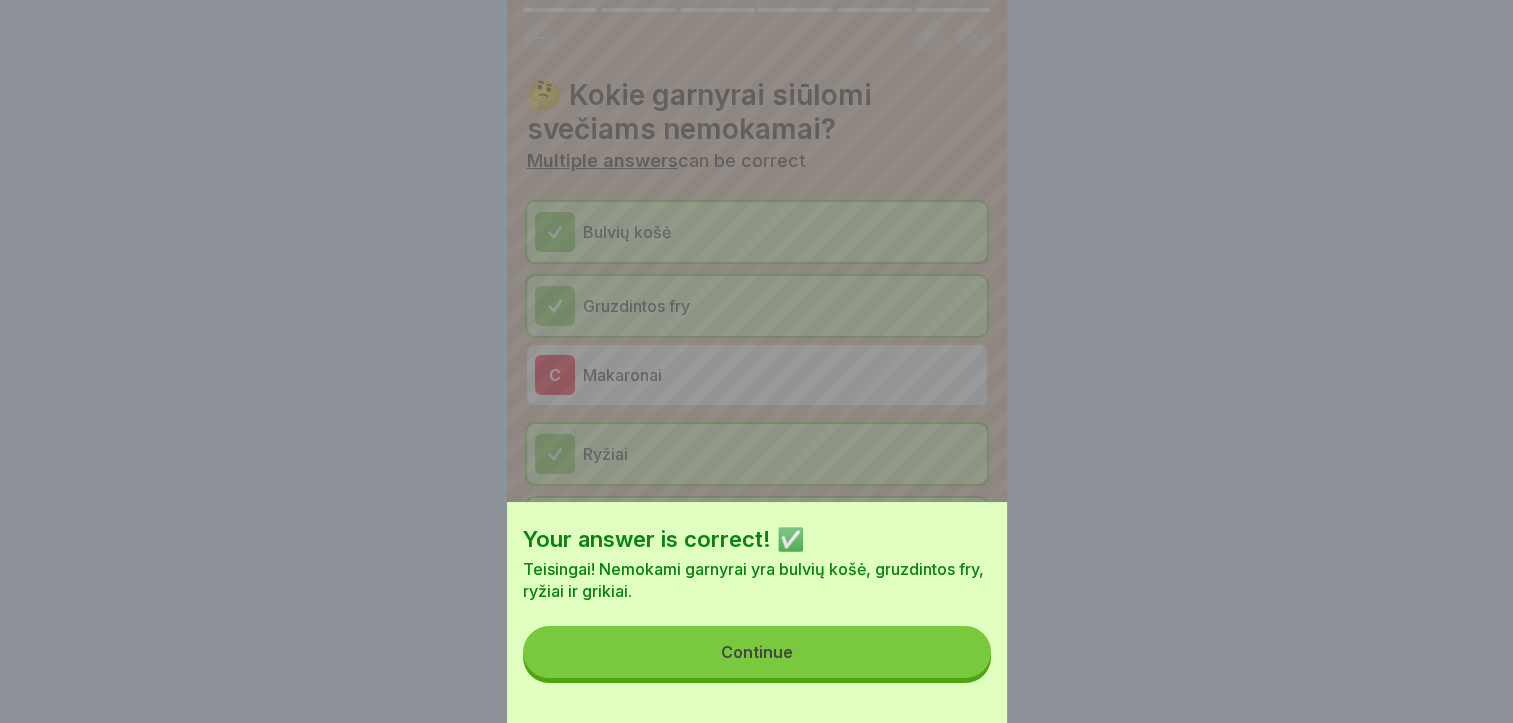 click on "Continue" at bounding box center (757, 652) 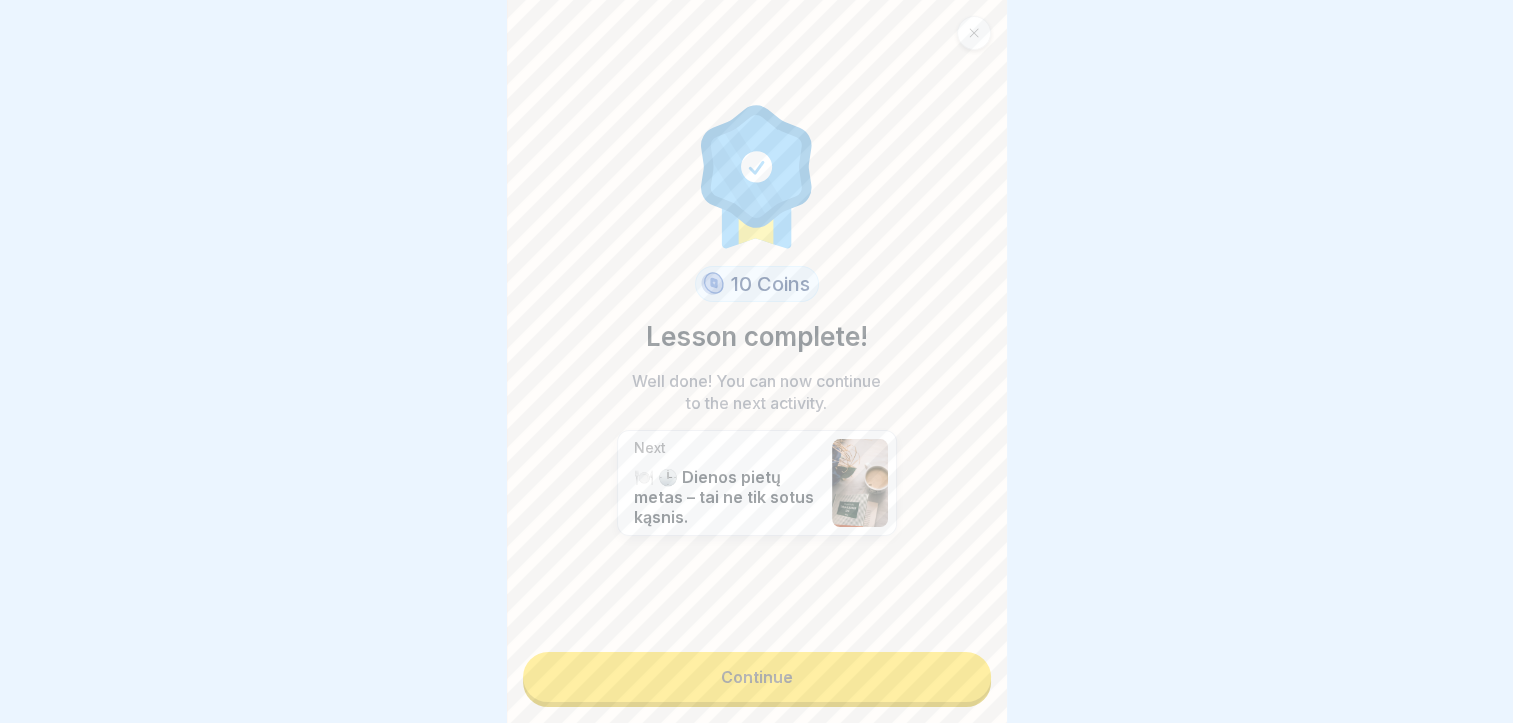 click on "Continue" at bounding box center [757, 677] 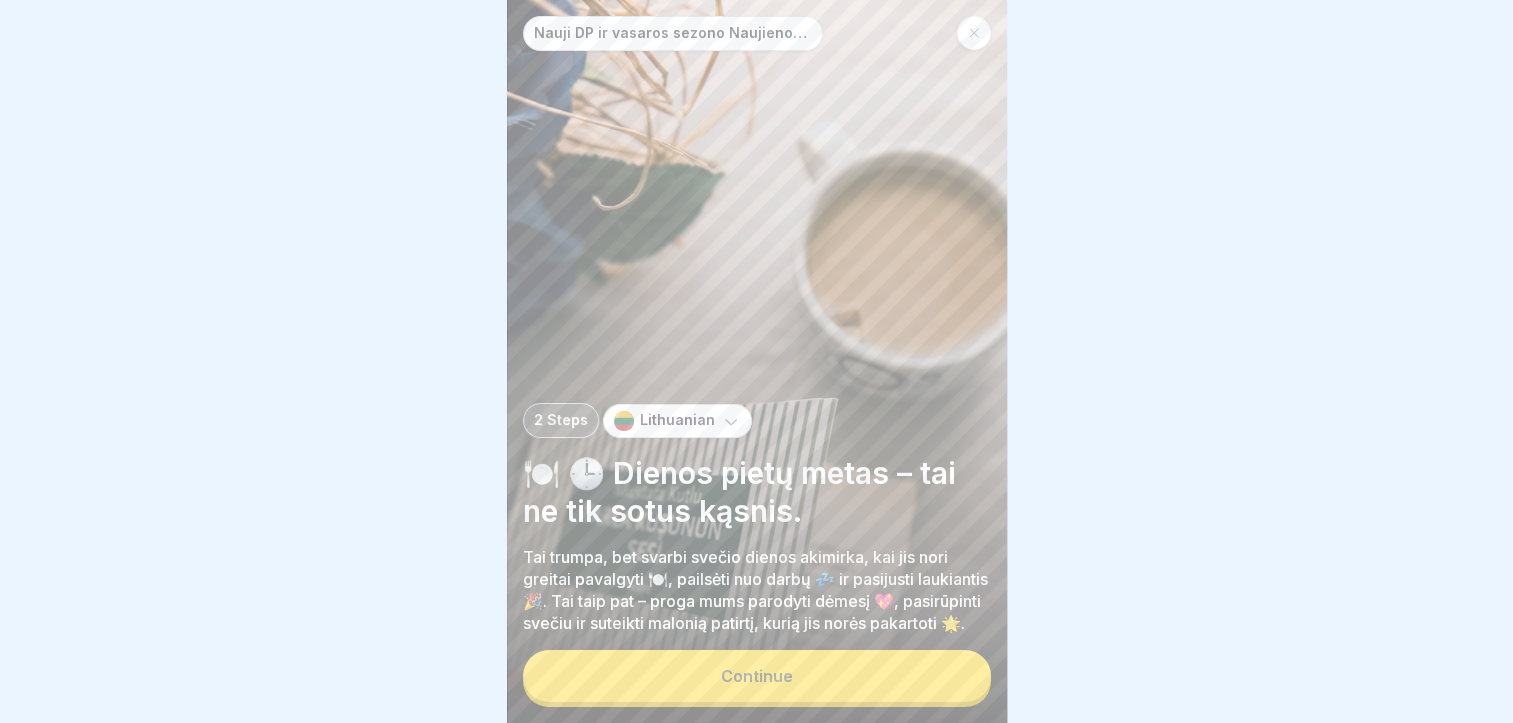 click on "Continue" at bounding box center [757, 676] 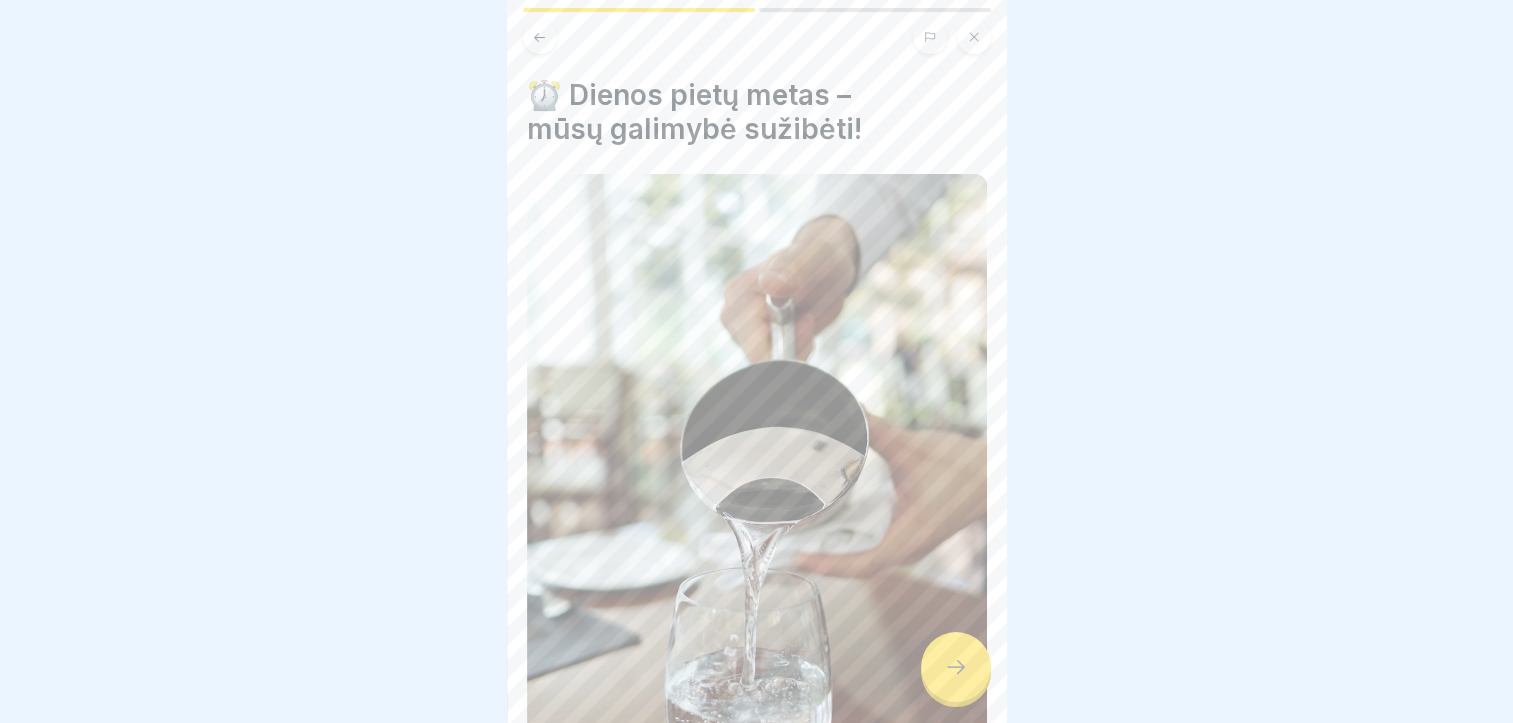 click 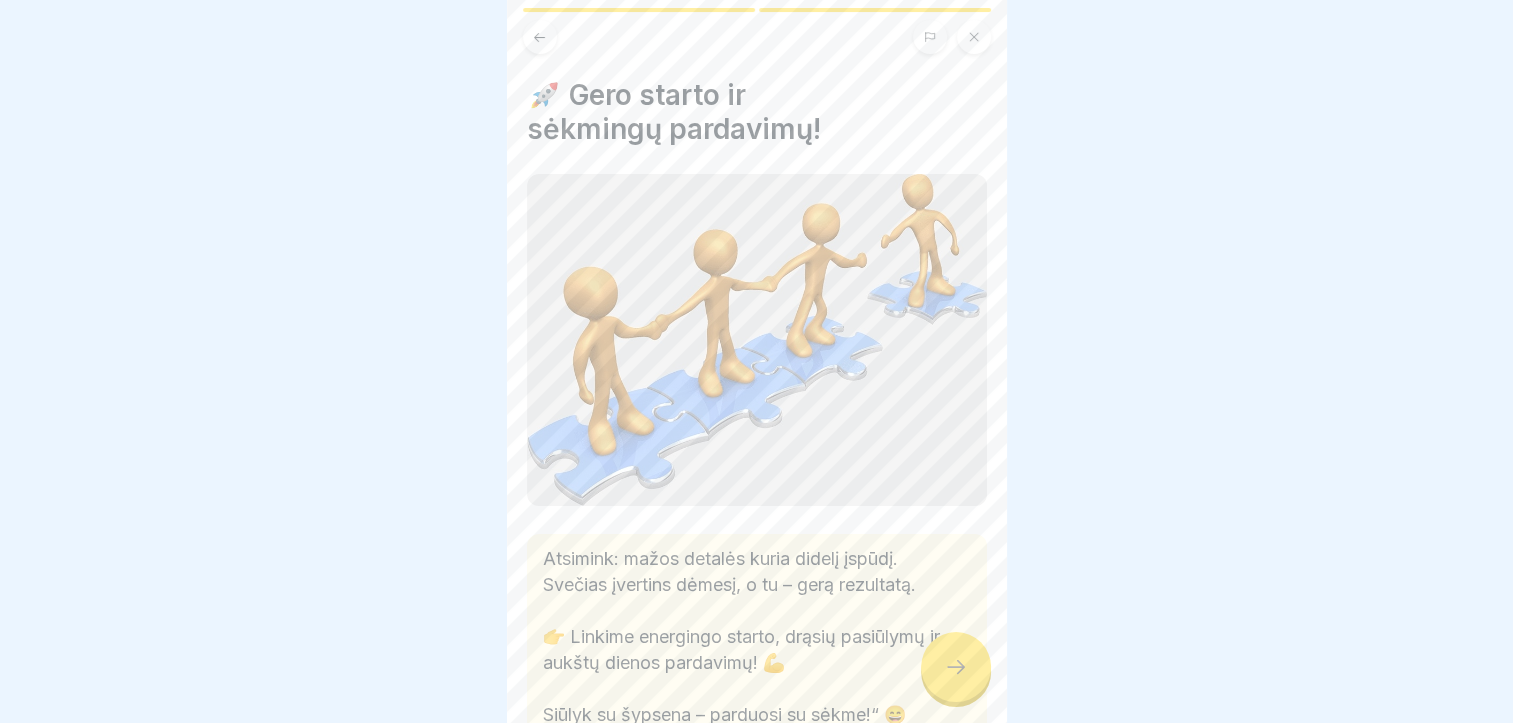 click 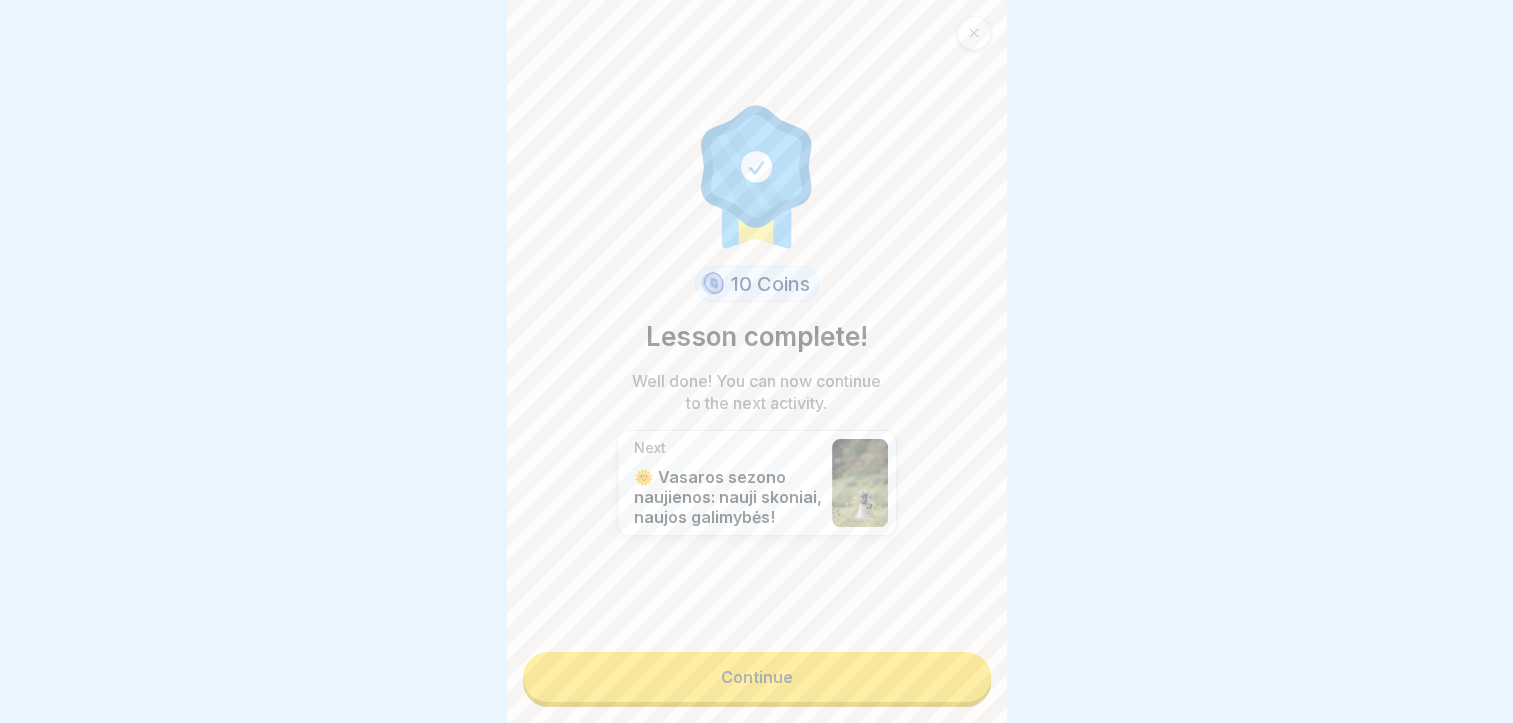 click on "Continue" at bounding box center (757, 677) 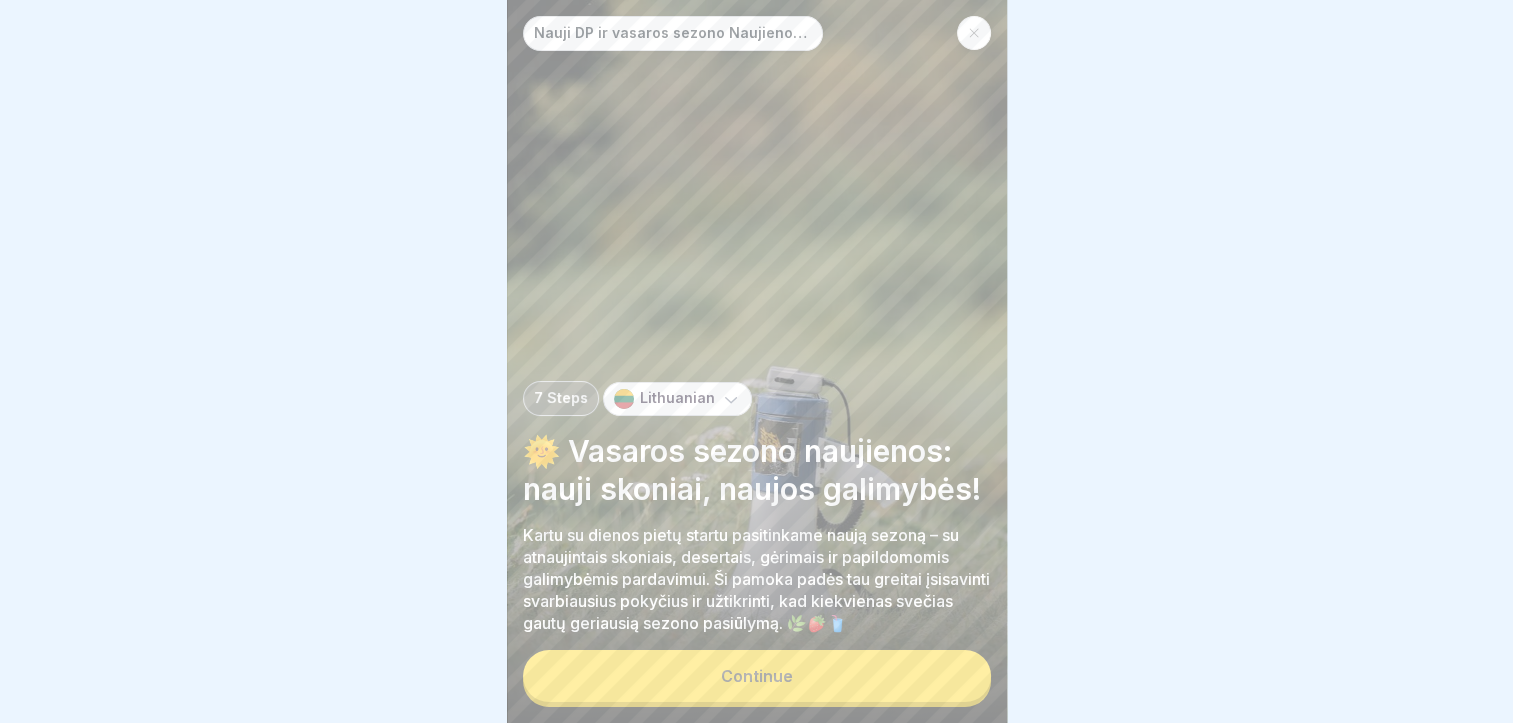 click on "Continue" at bounding box center (757, 676) 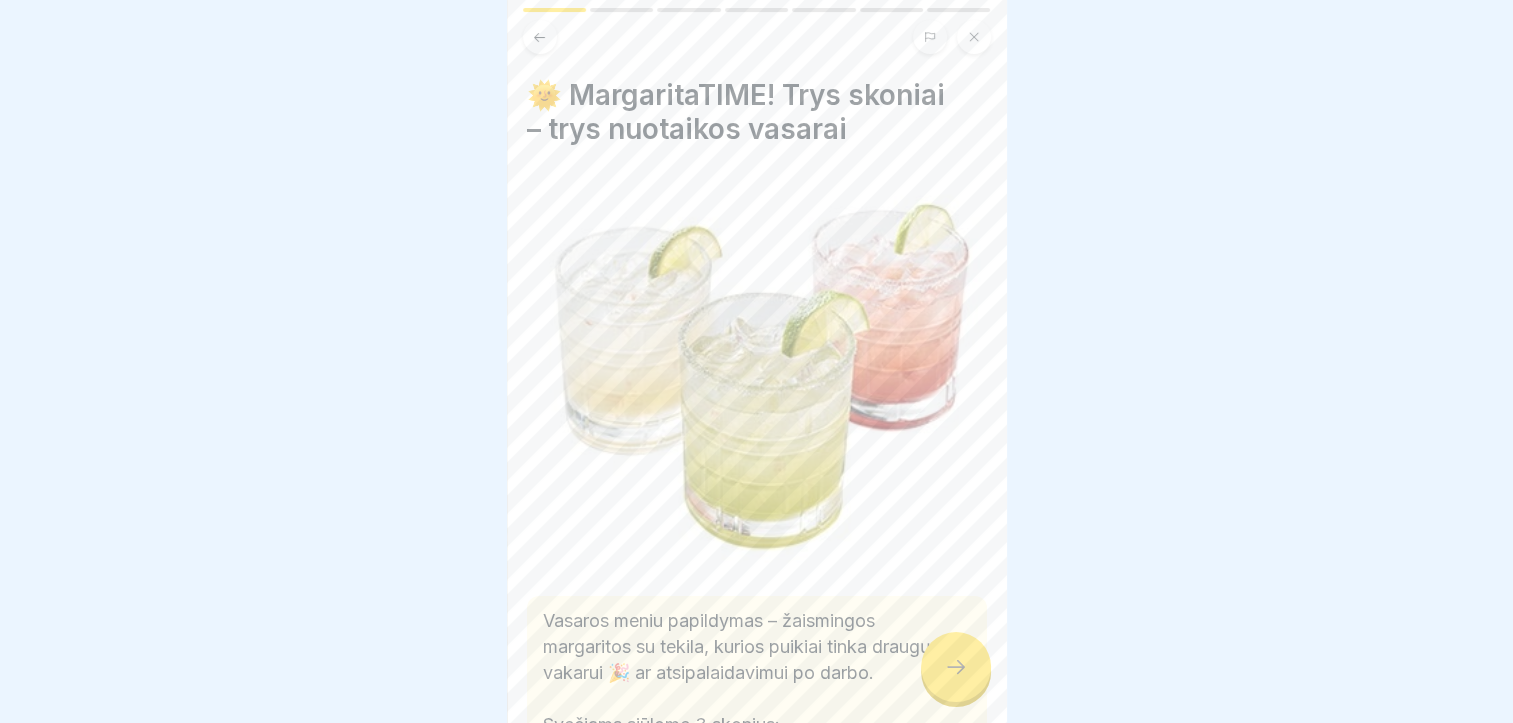 click 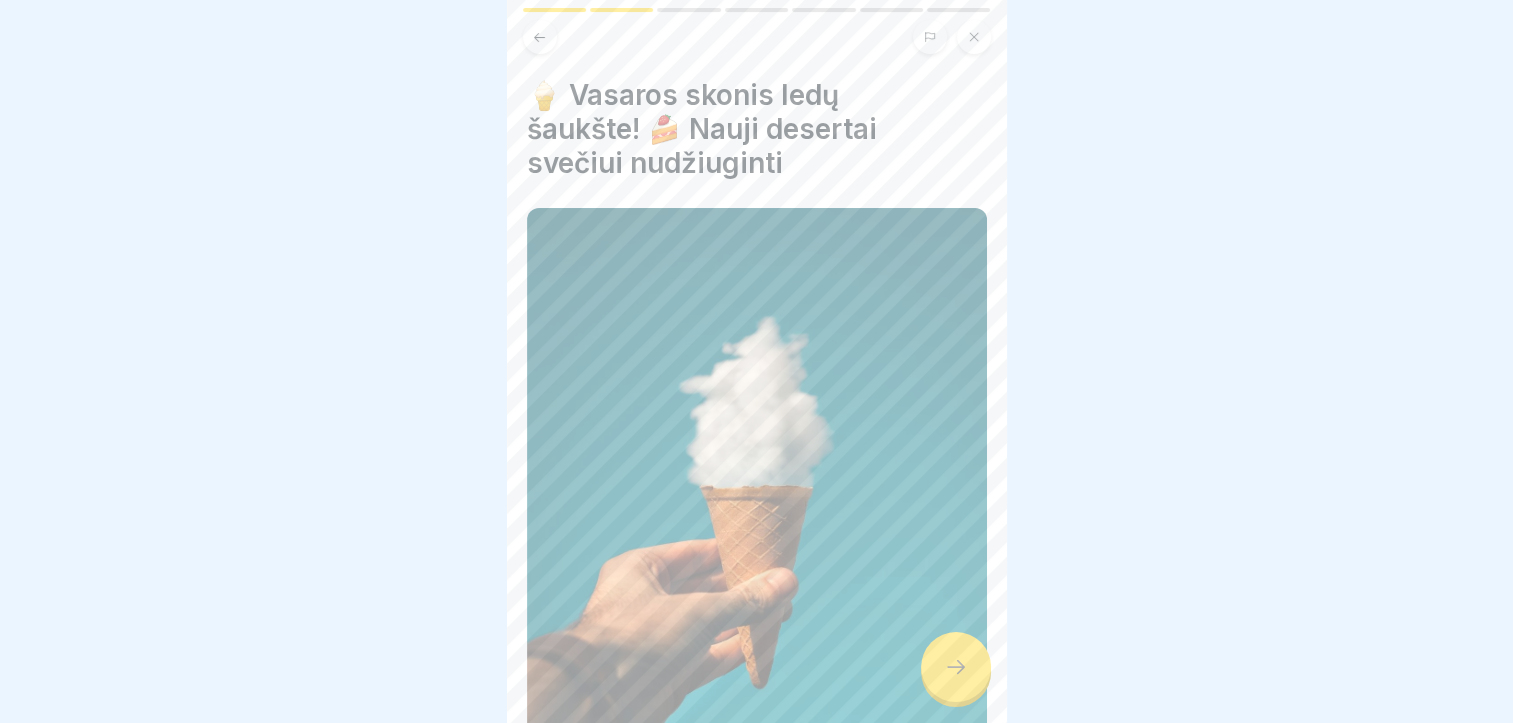 click 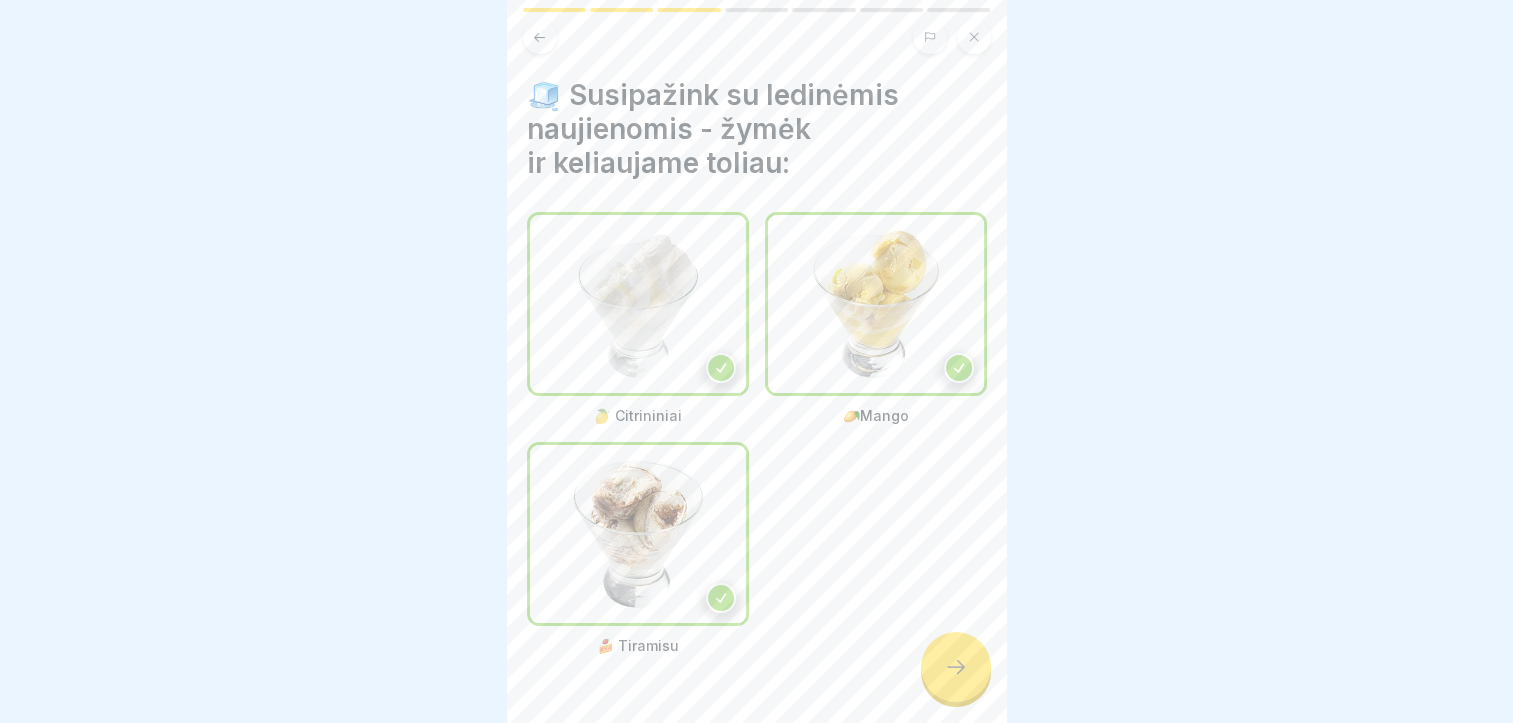 click at bounding box center (956, 667) 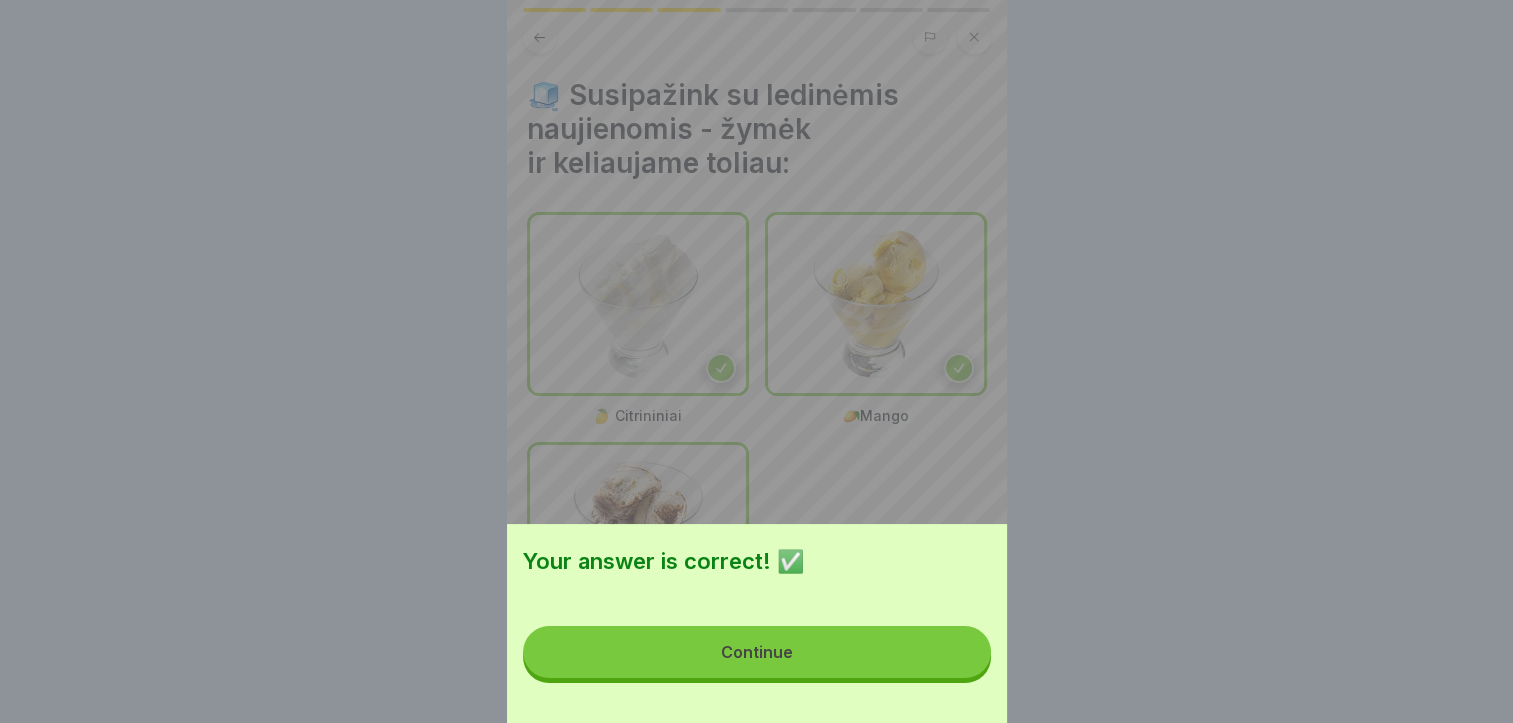 click on "Continue" at bounding box center (757, 652) 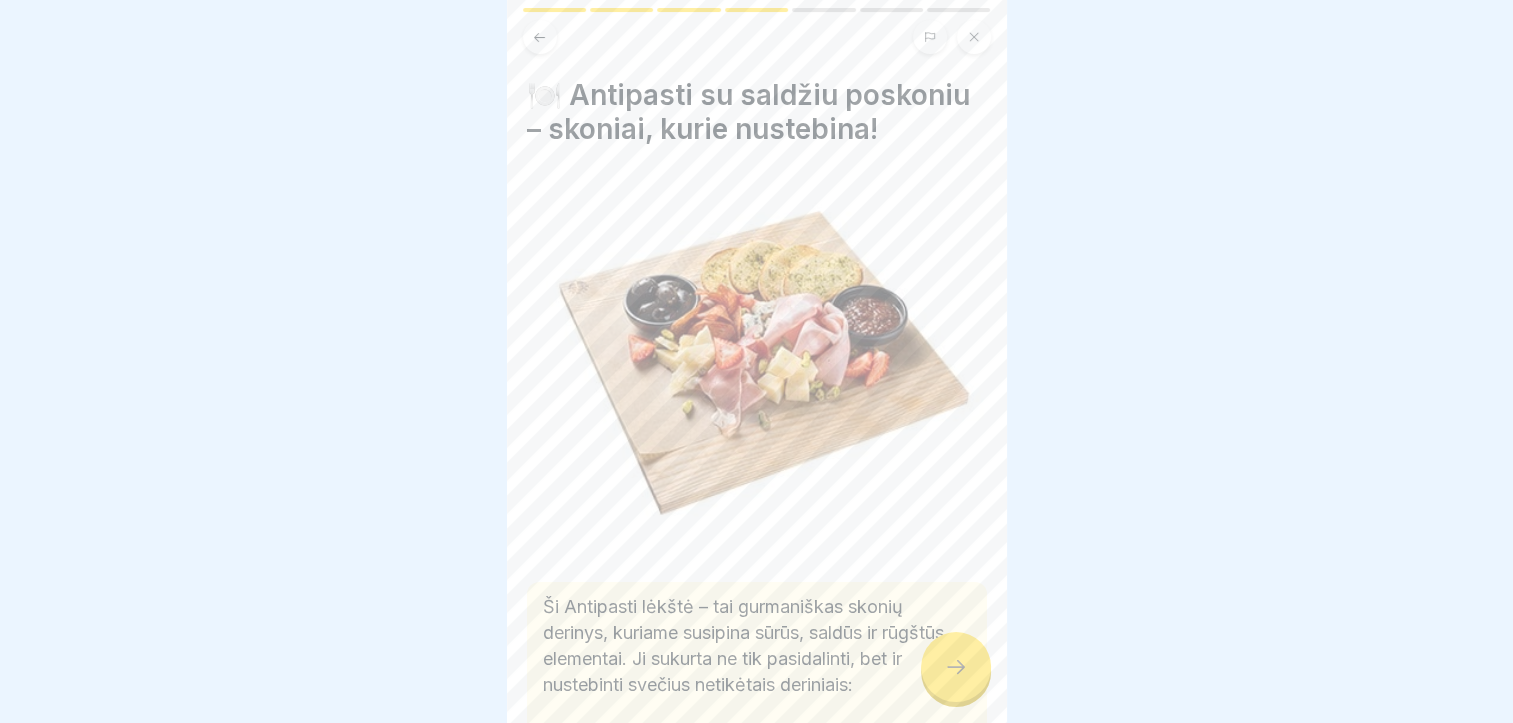 click 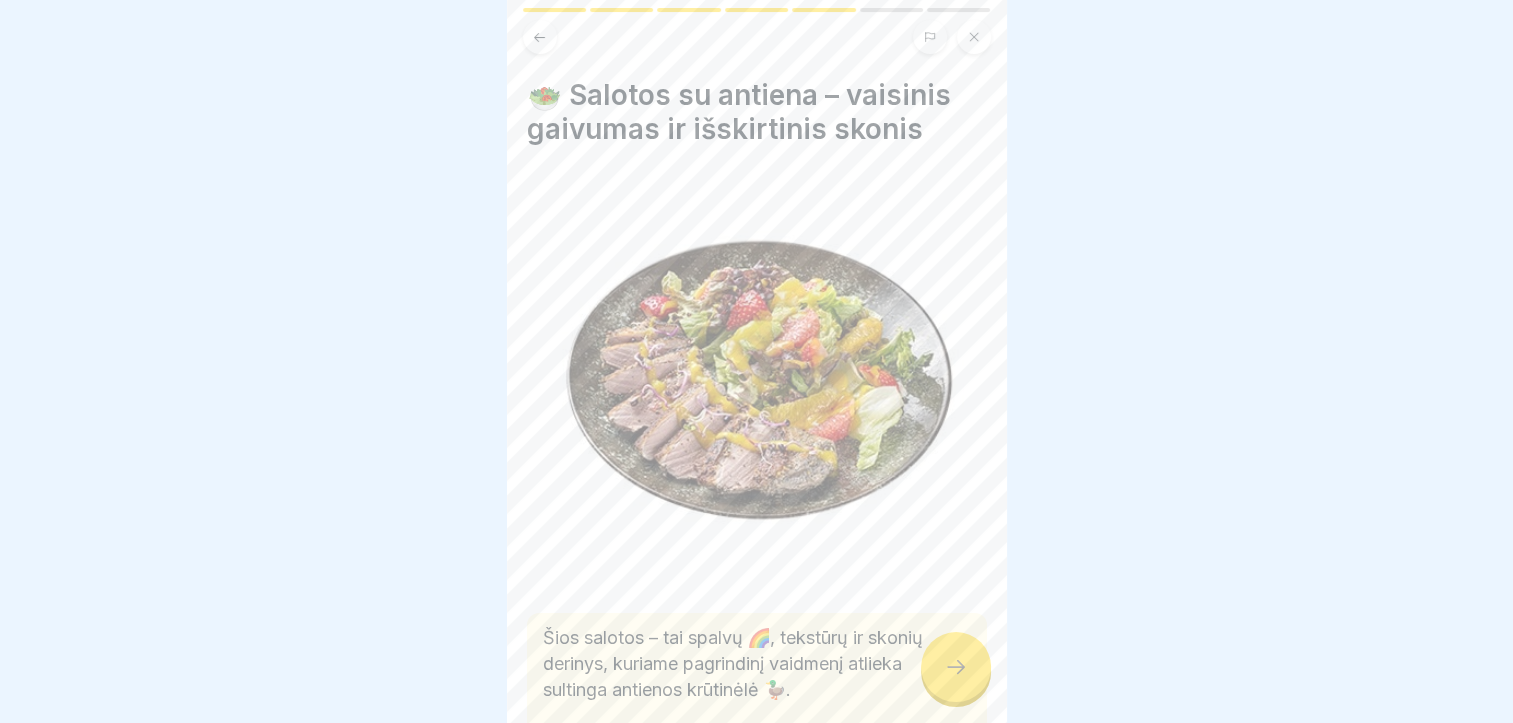 click 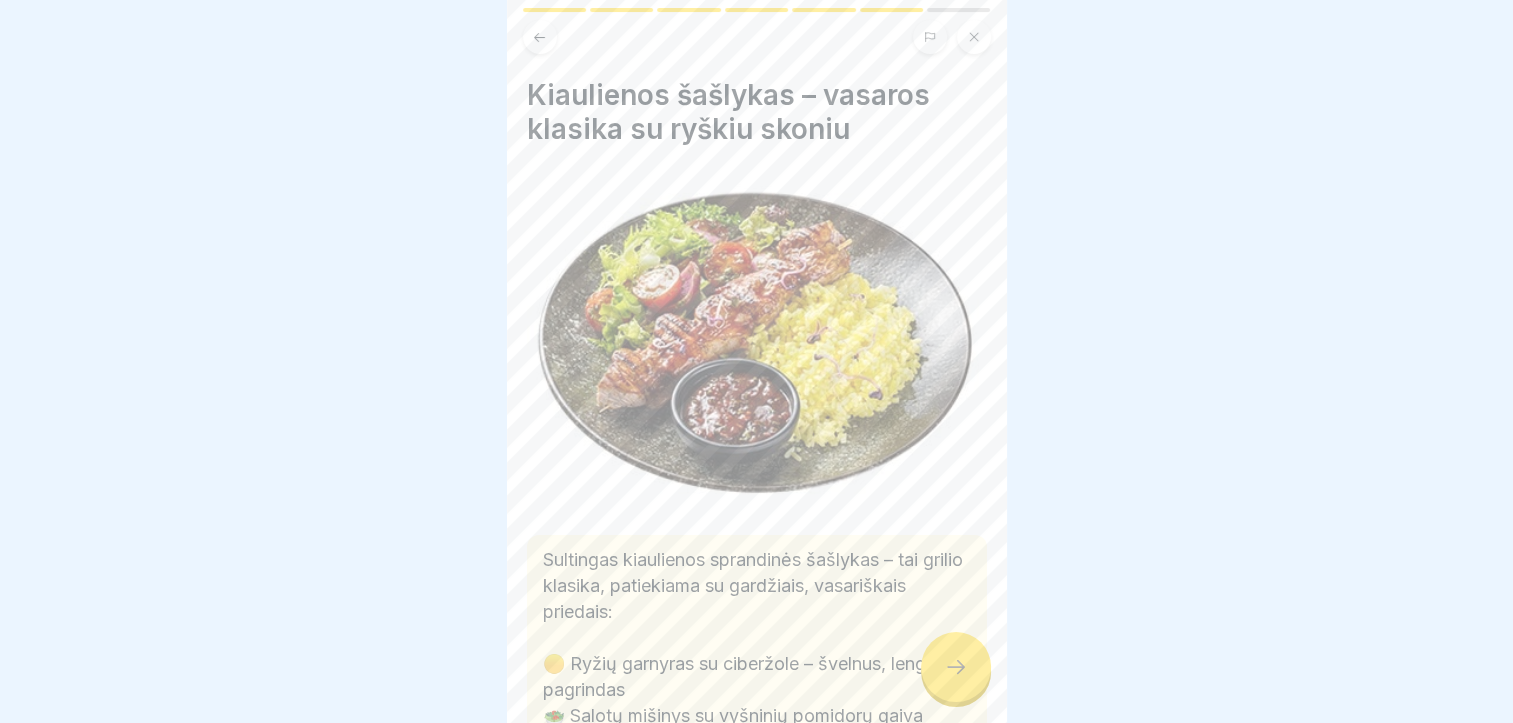 click 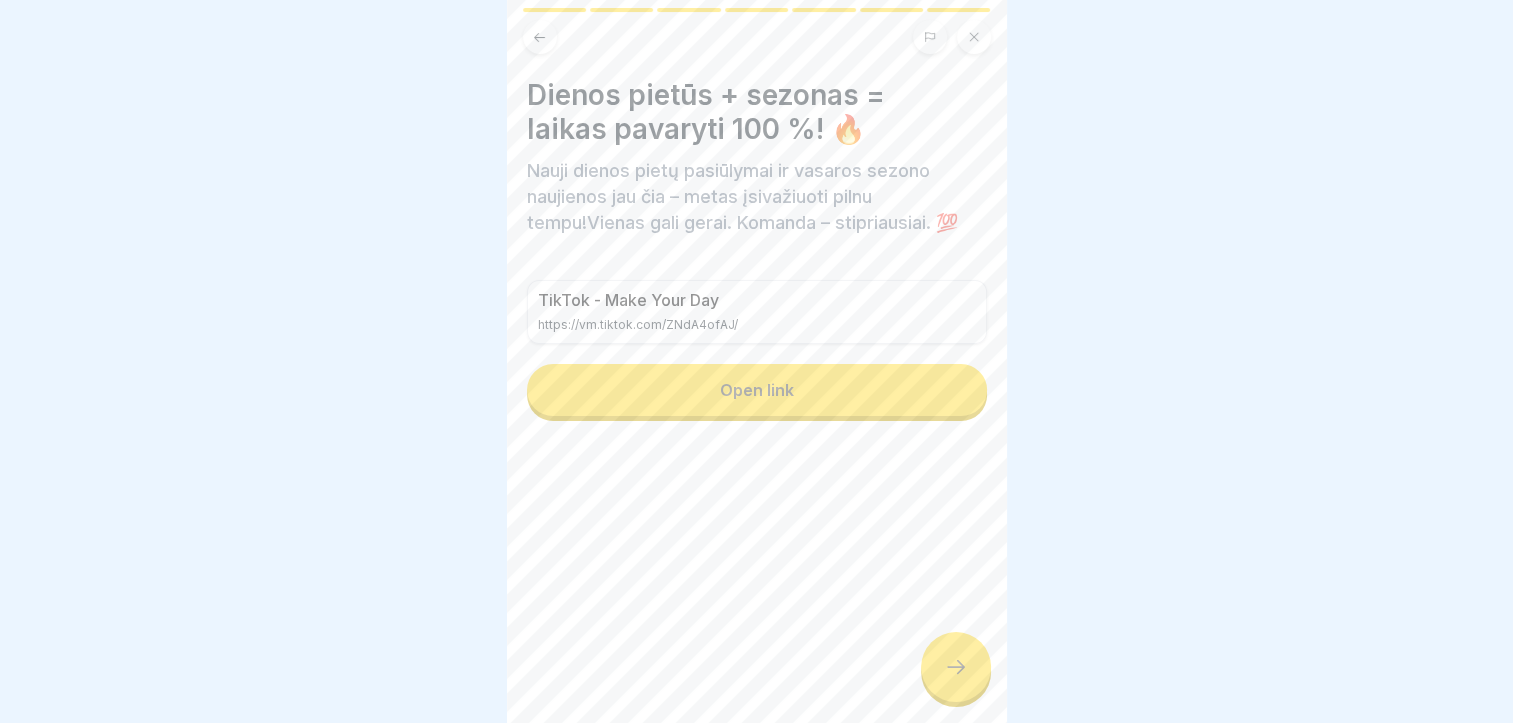 click 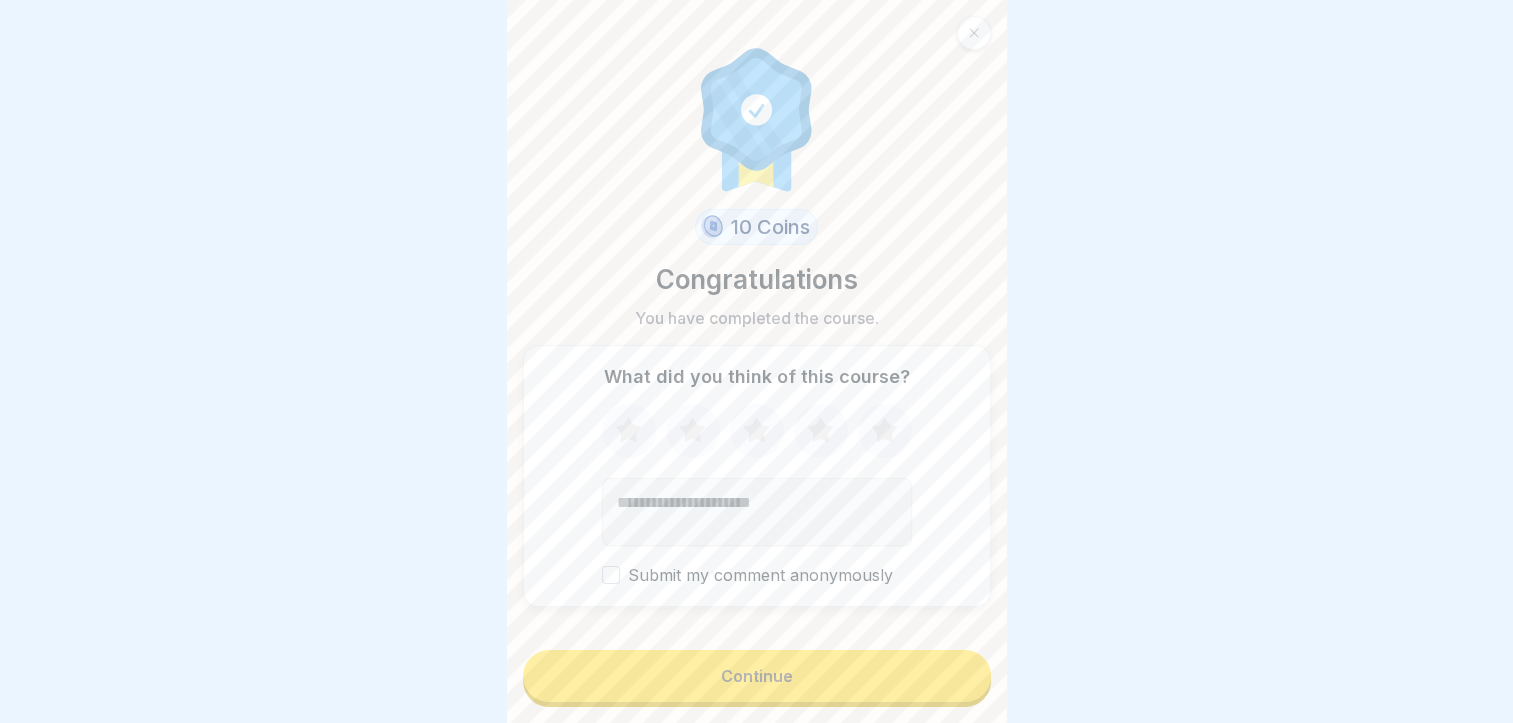 click on "Continue" at bounding box center (757, 676) 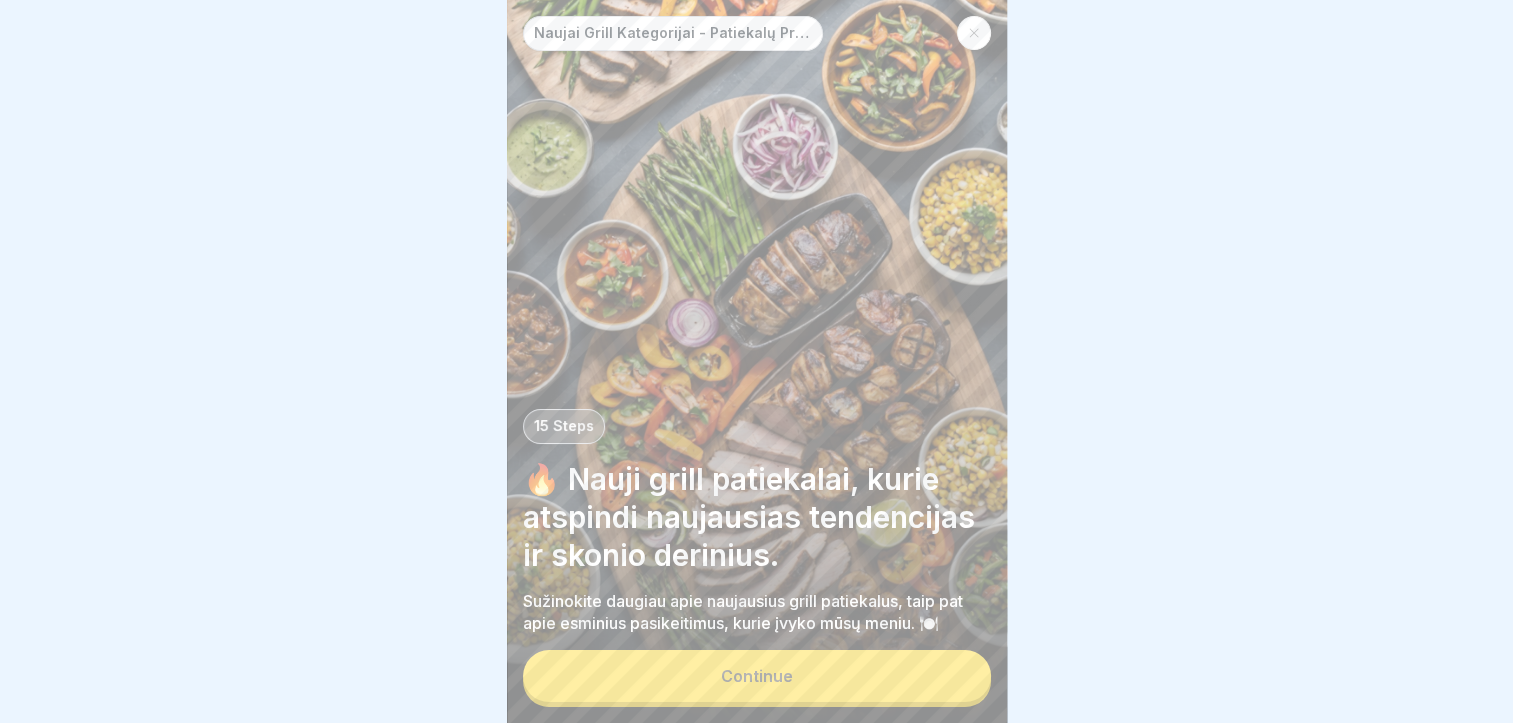 click on "Continue" at bounding box center [757, 676] 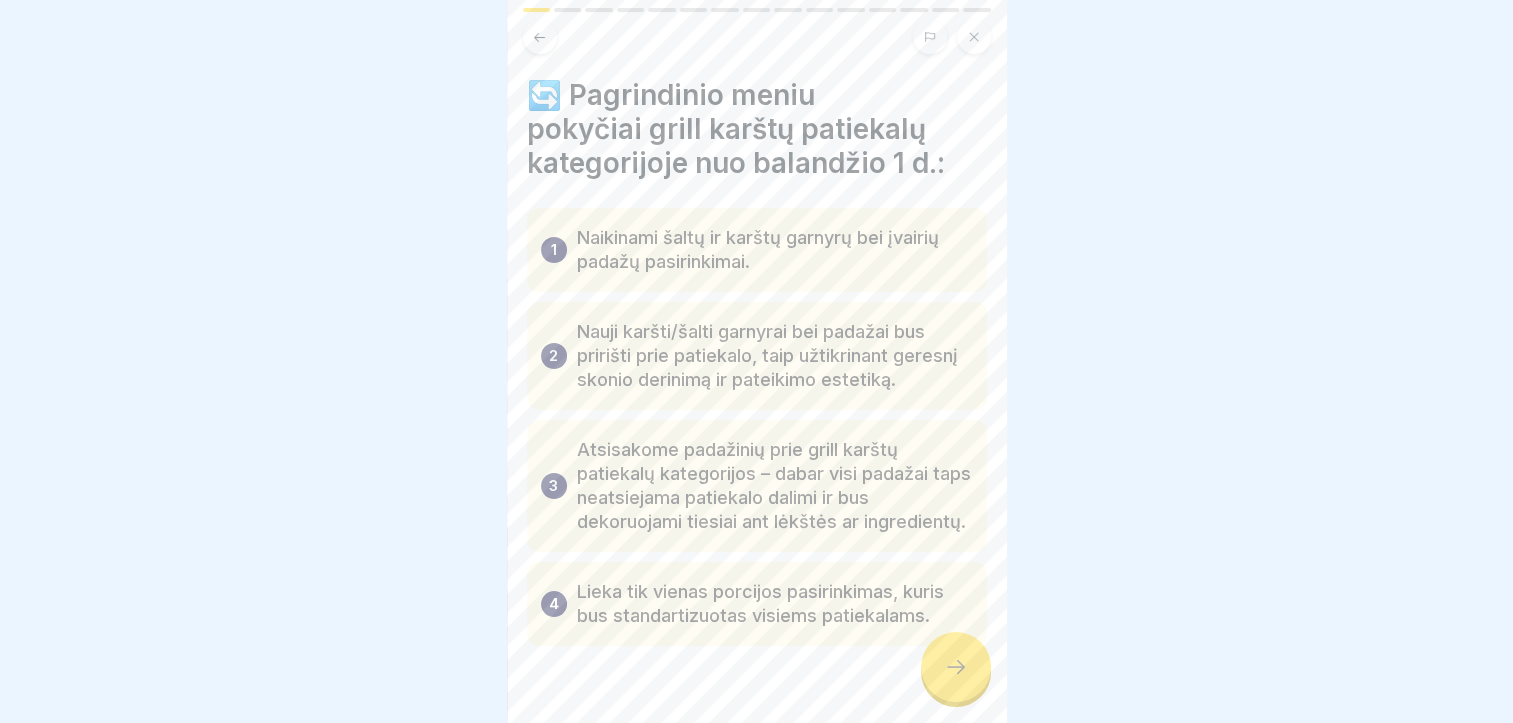 click 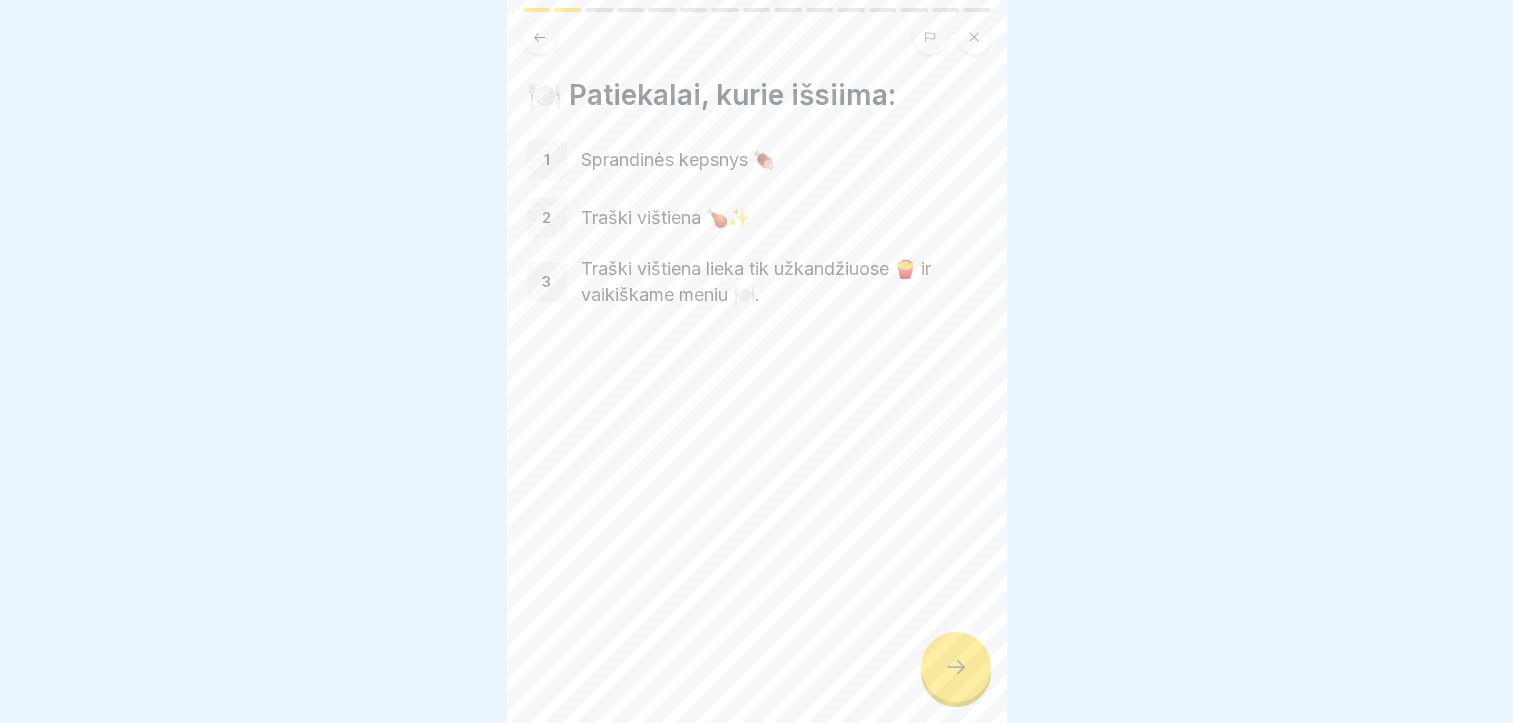 click 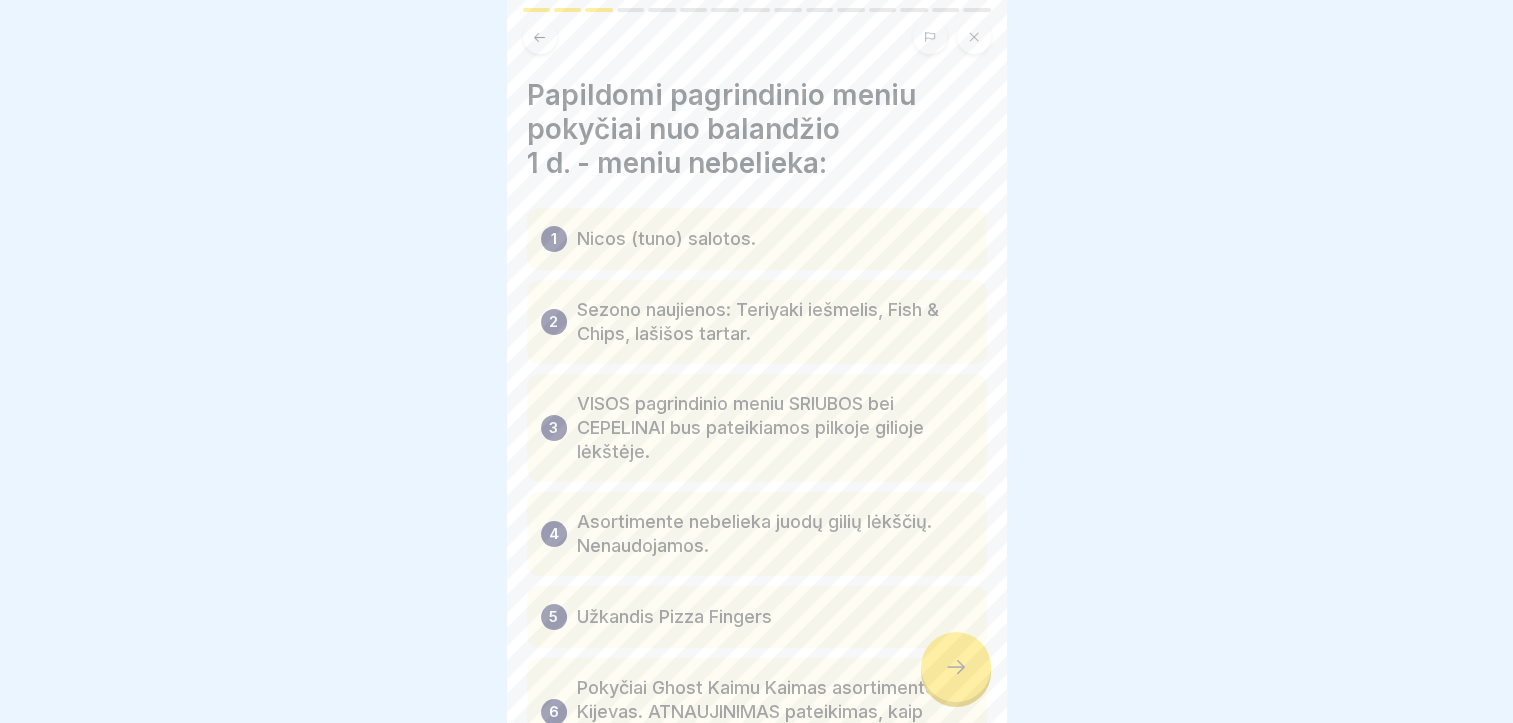click at bounding box center [956, 667] 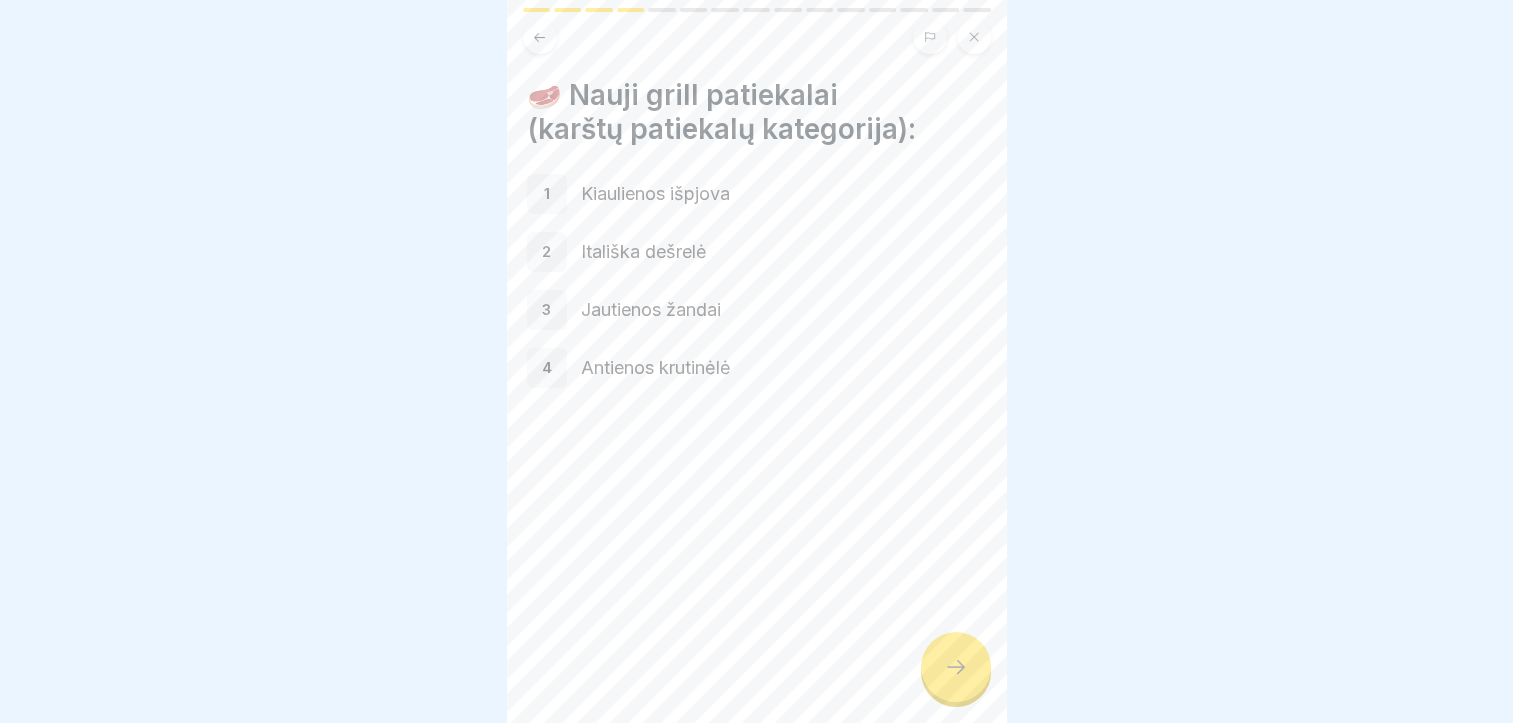 click at bounding box center (956, 667) 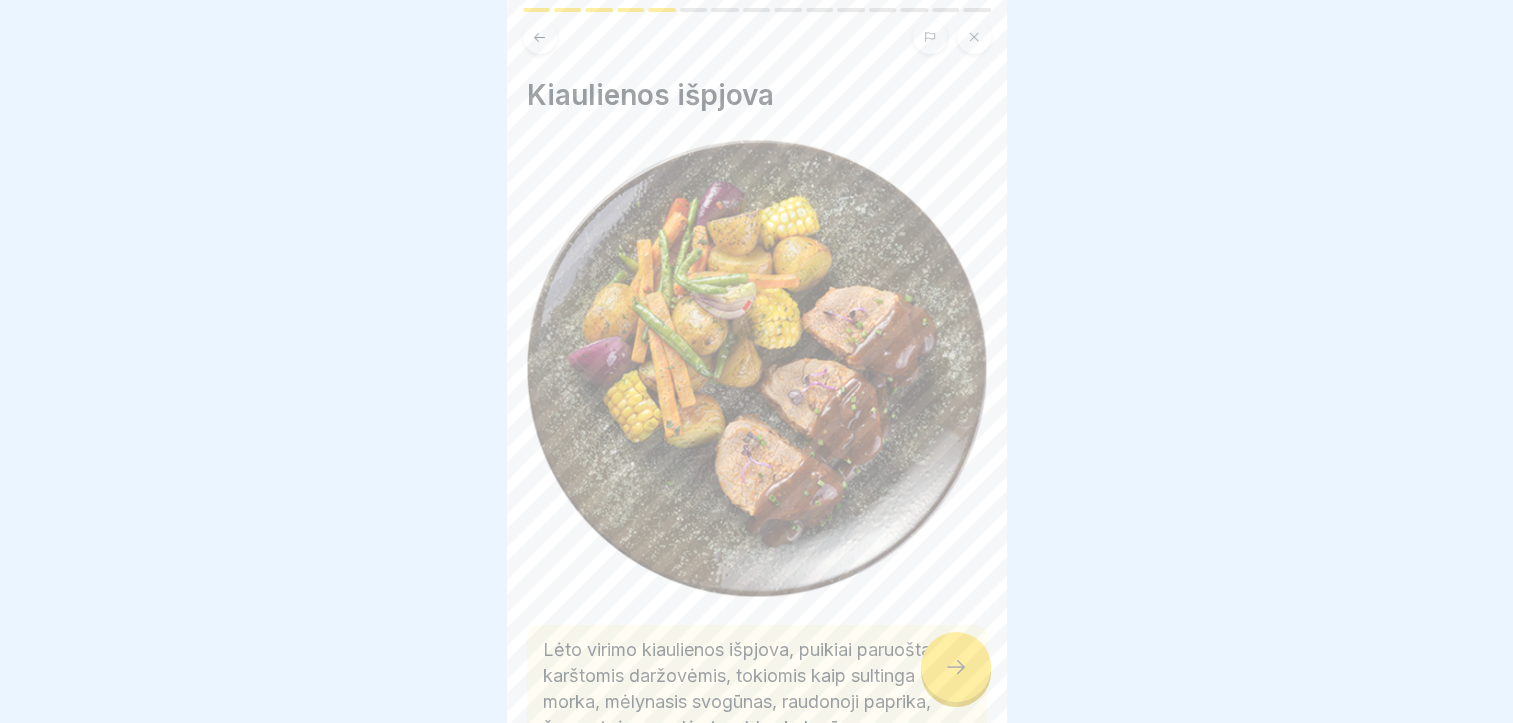 click at bounding box center (956, 667) 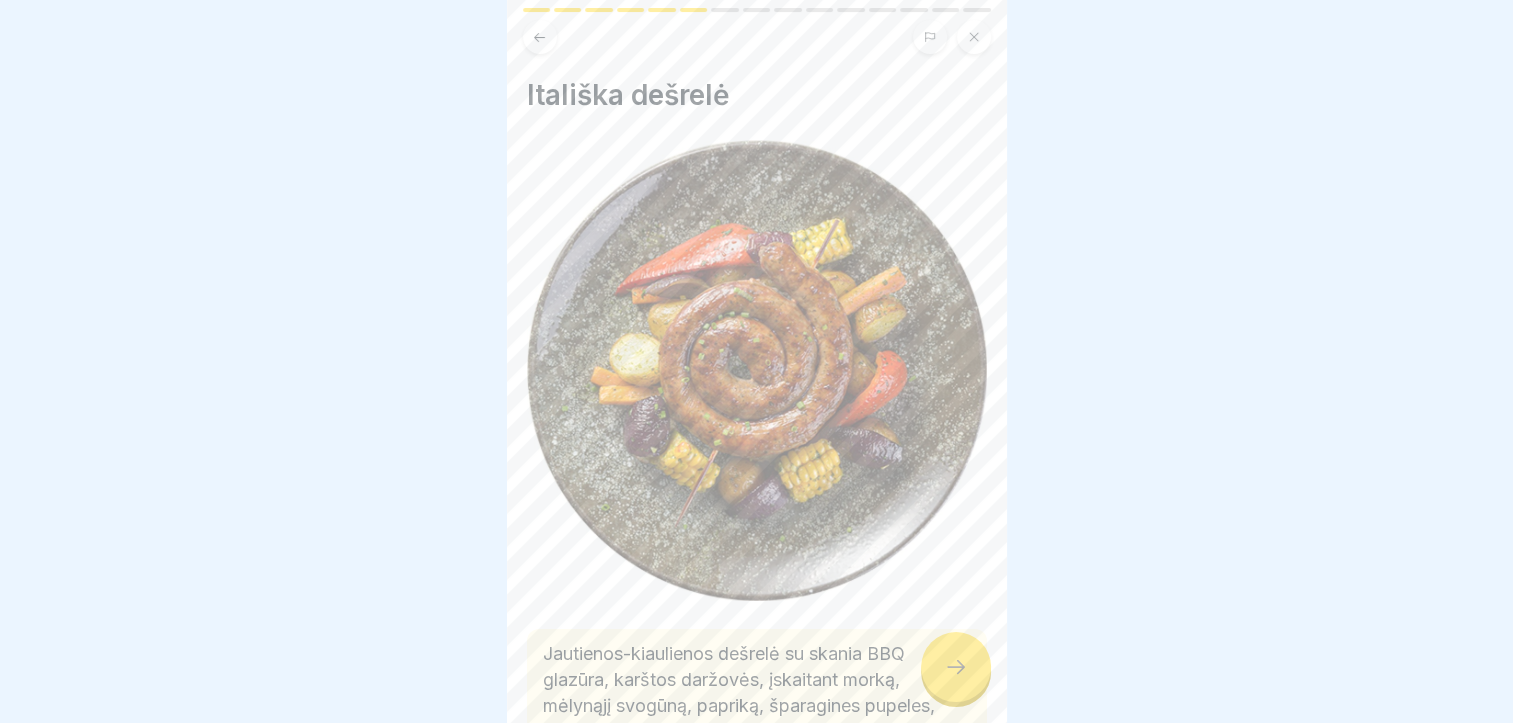 click at bounding box center [956, 667] 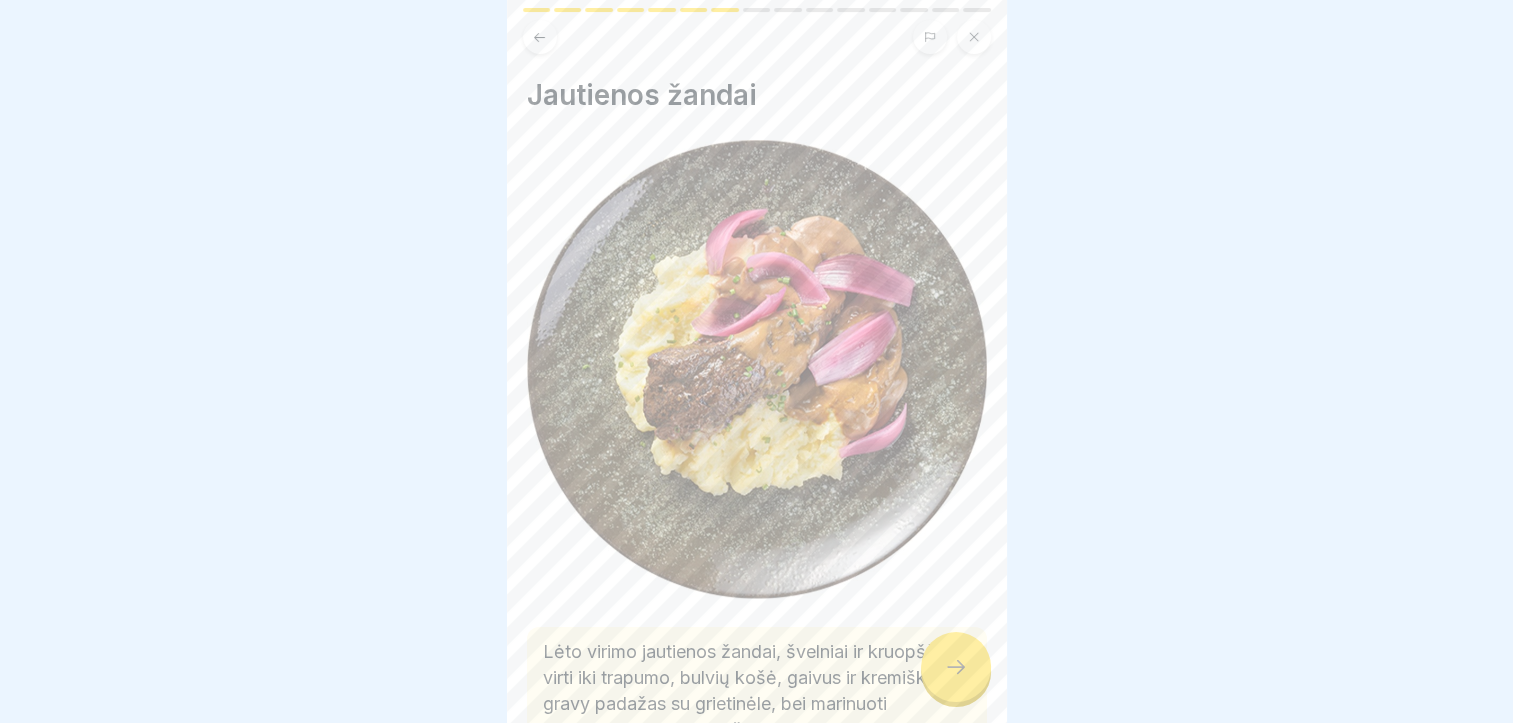 click at bounding box center (956, 667) 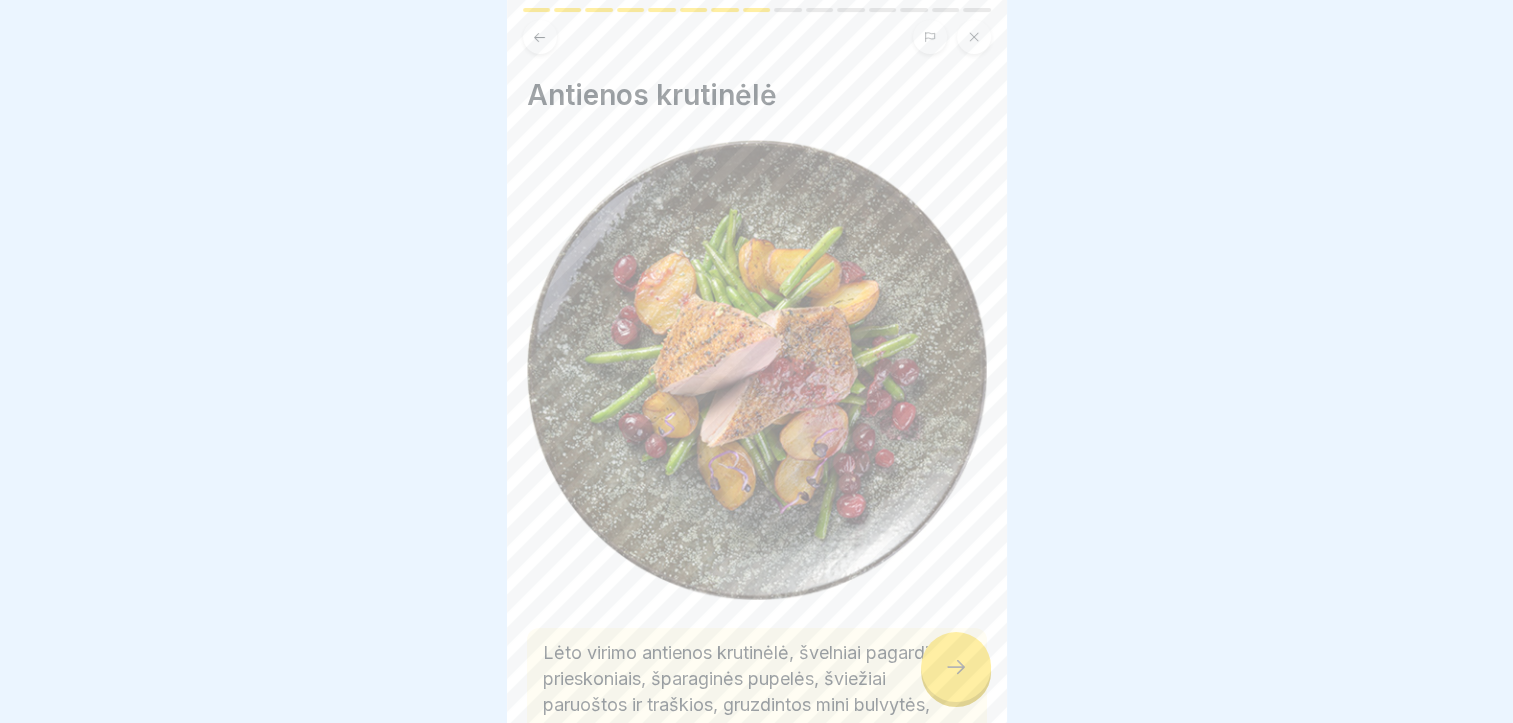 click at bounding box center [956, 667] 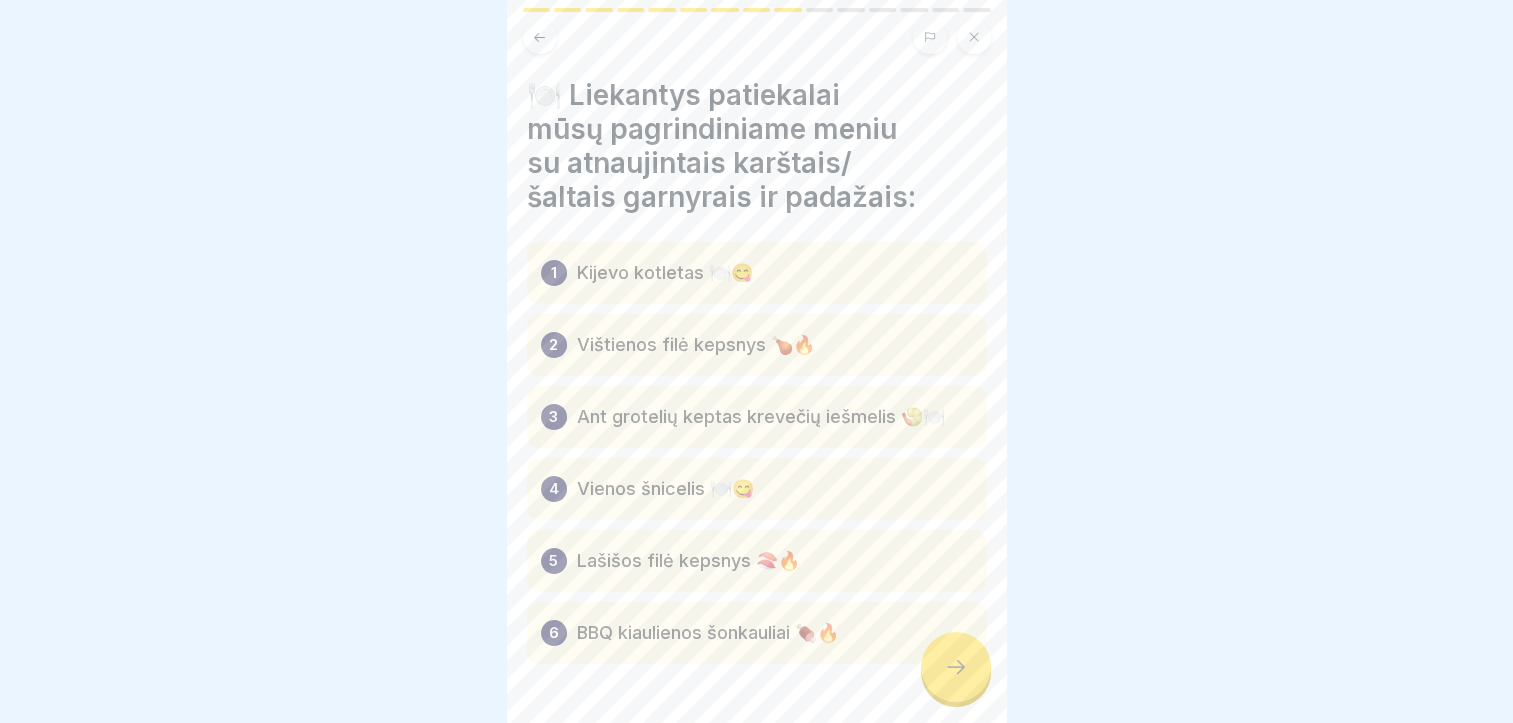 click at bounding box center (956, 667) 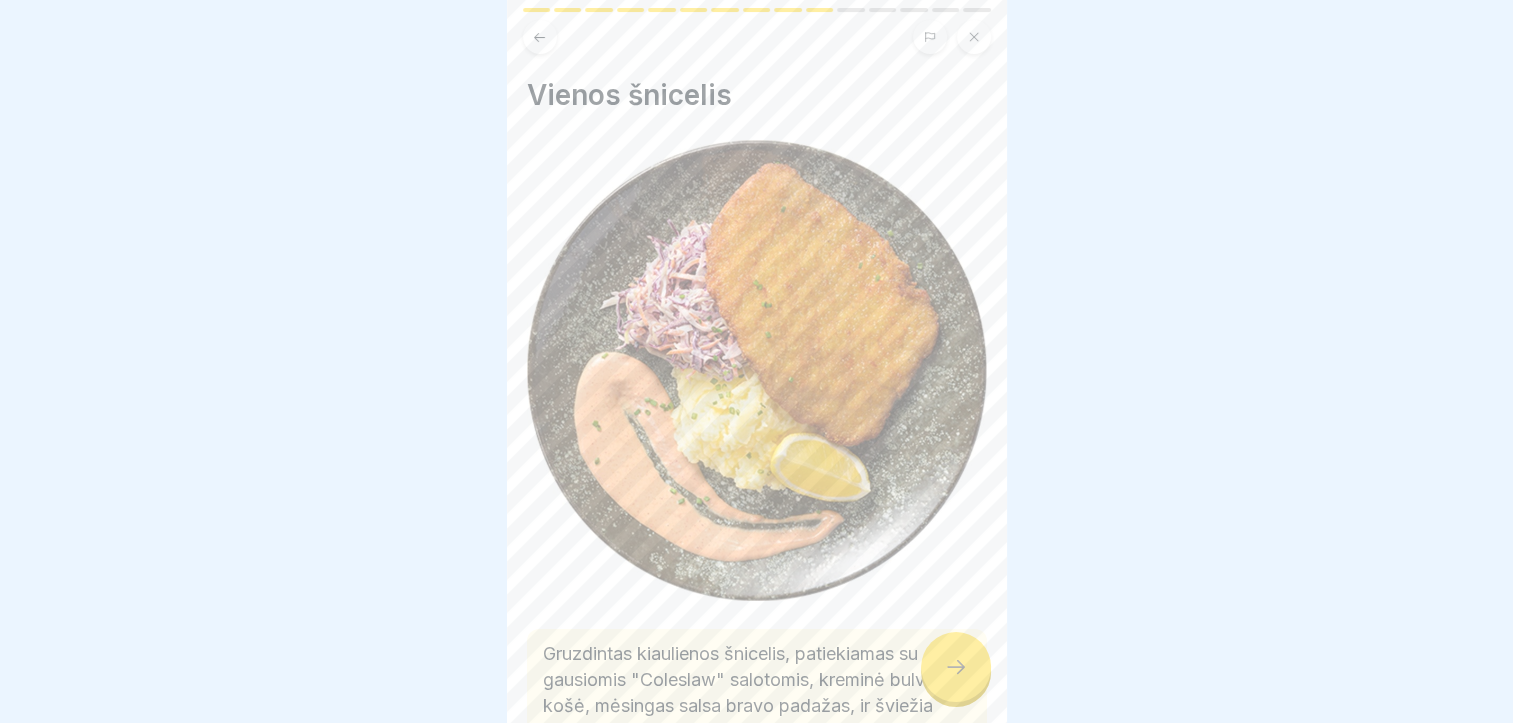 click at bounding box center (956, 667) 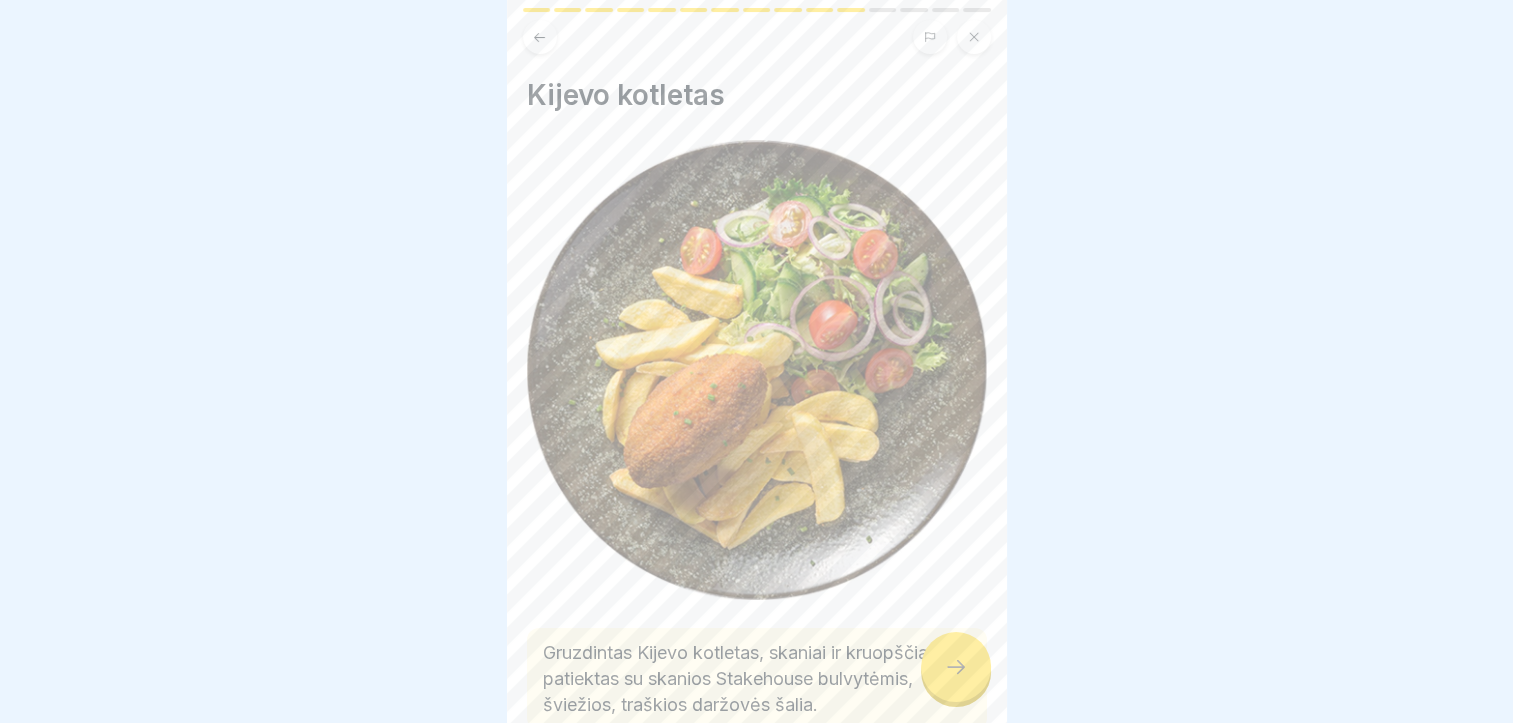 click at bounding box center (956, 667) 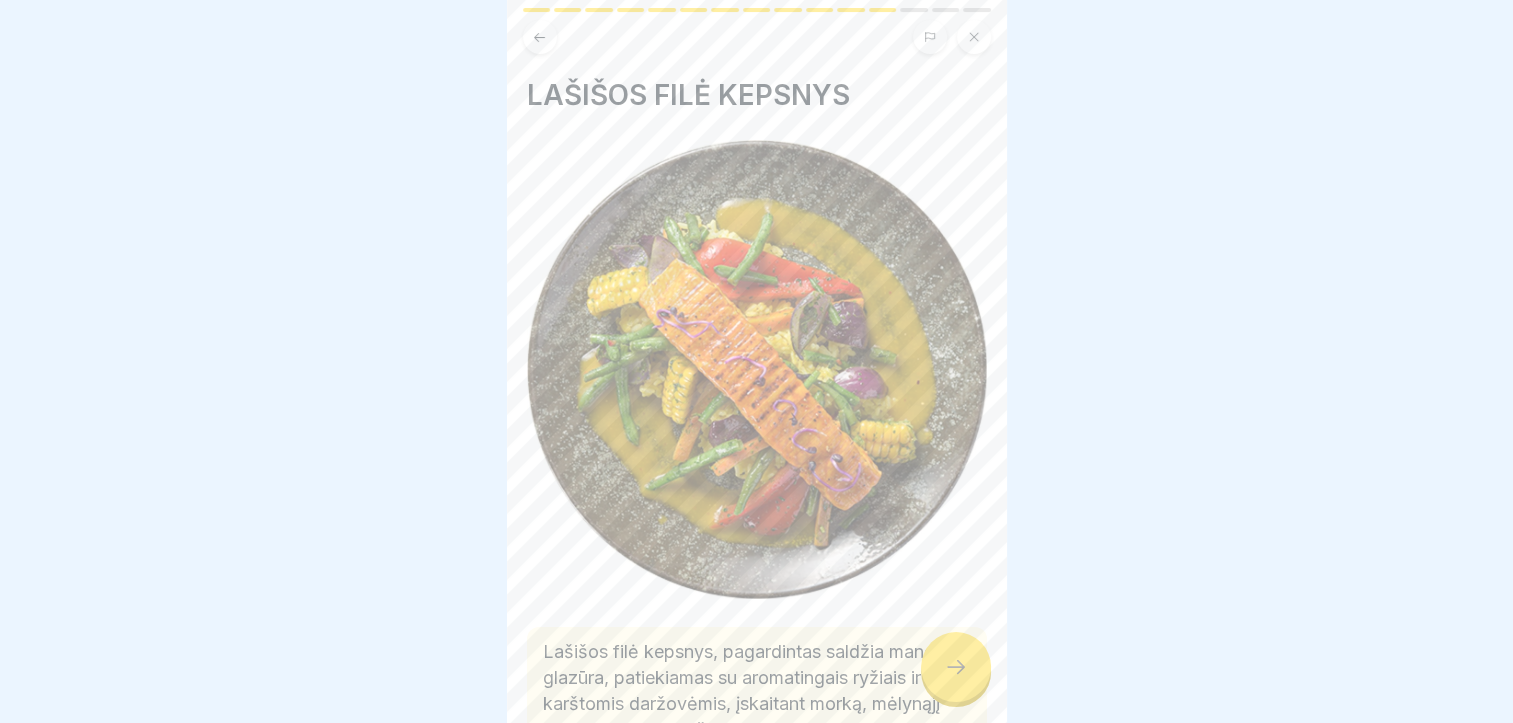 click at bounding box center [956, 667] 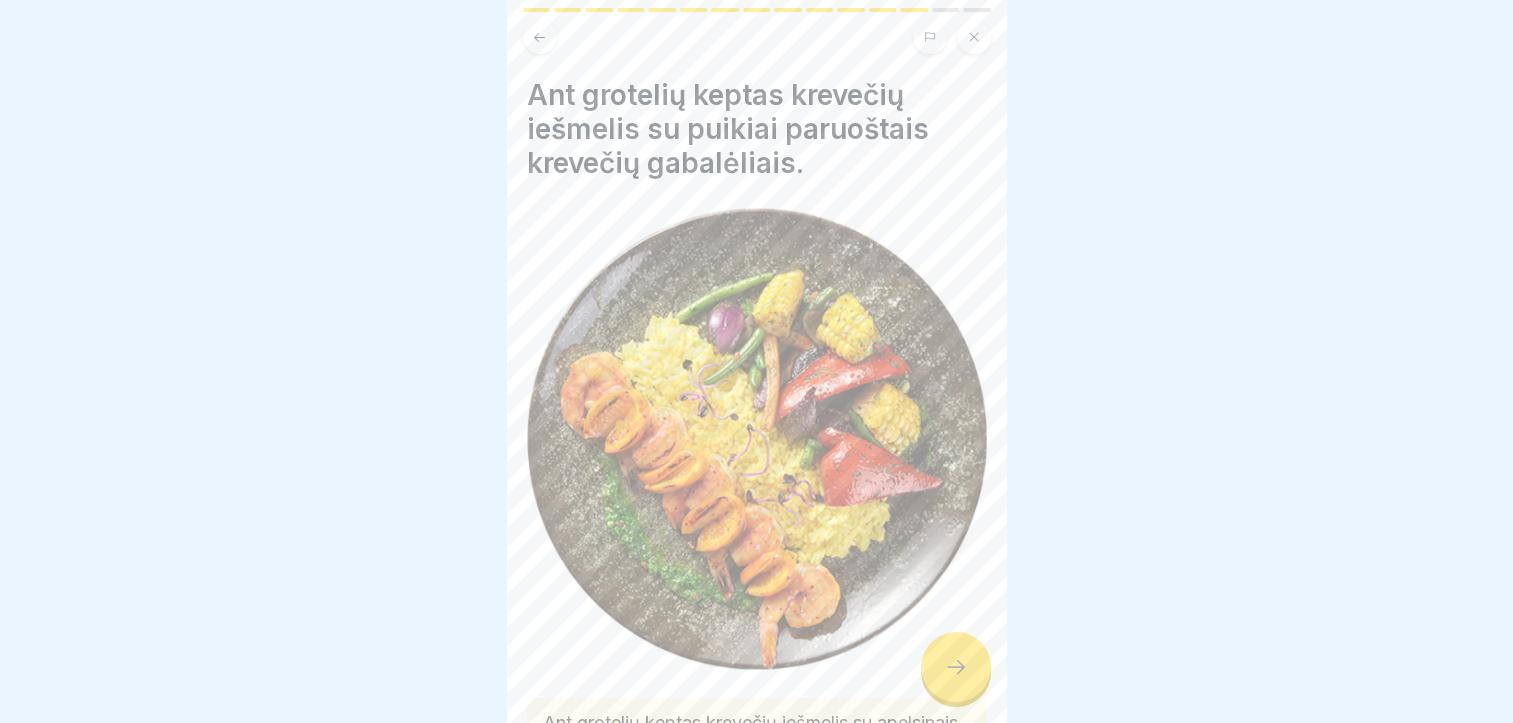 click at bounding box center [956, 667] 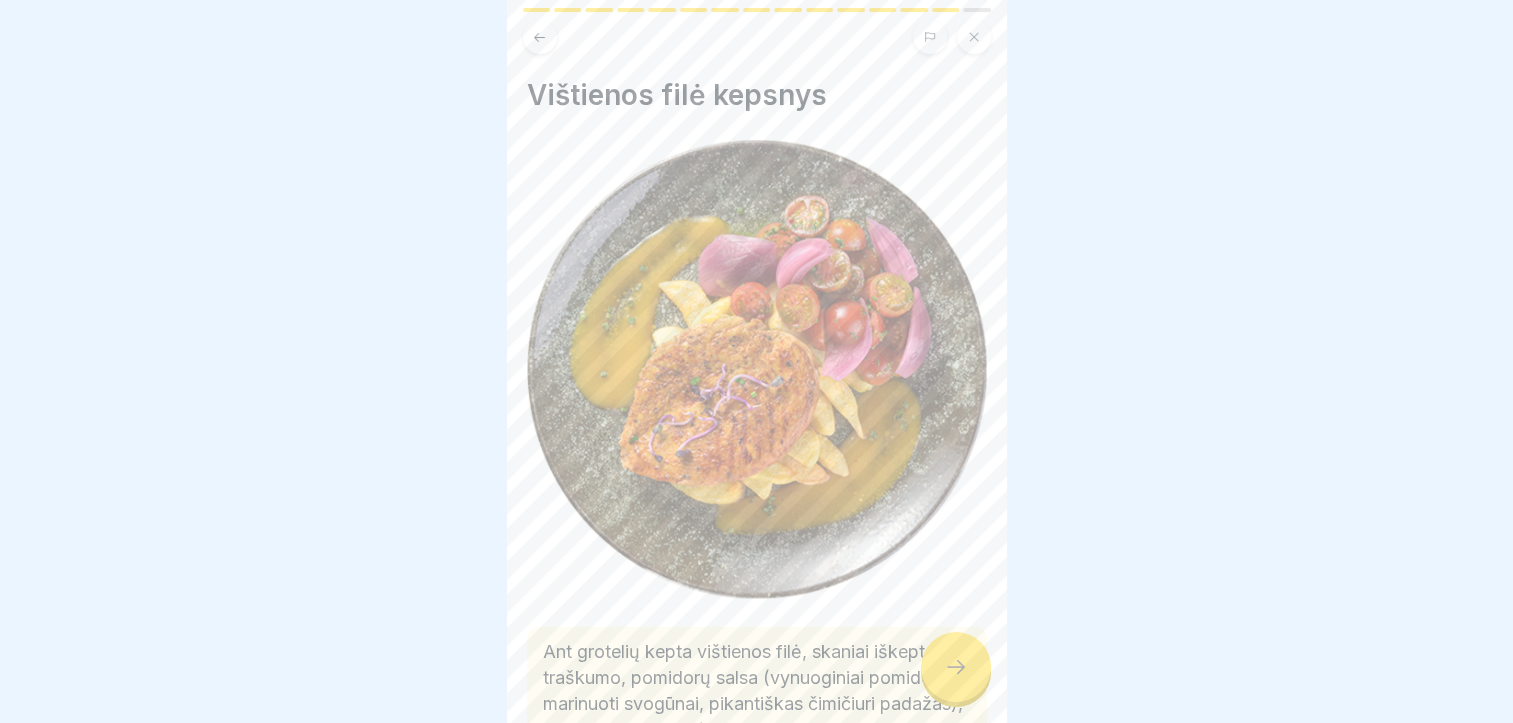 click at bounding box center (956, 667) 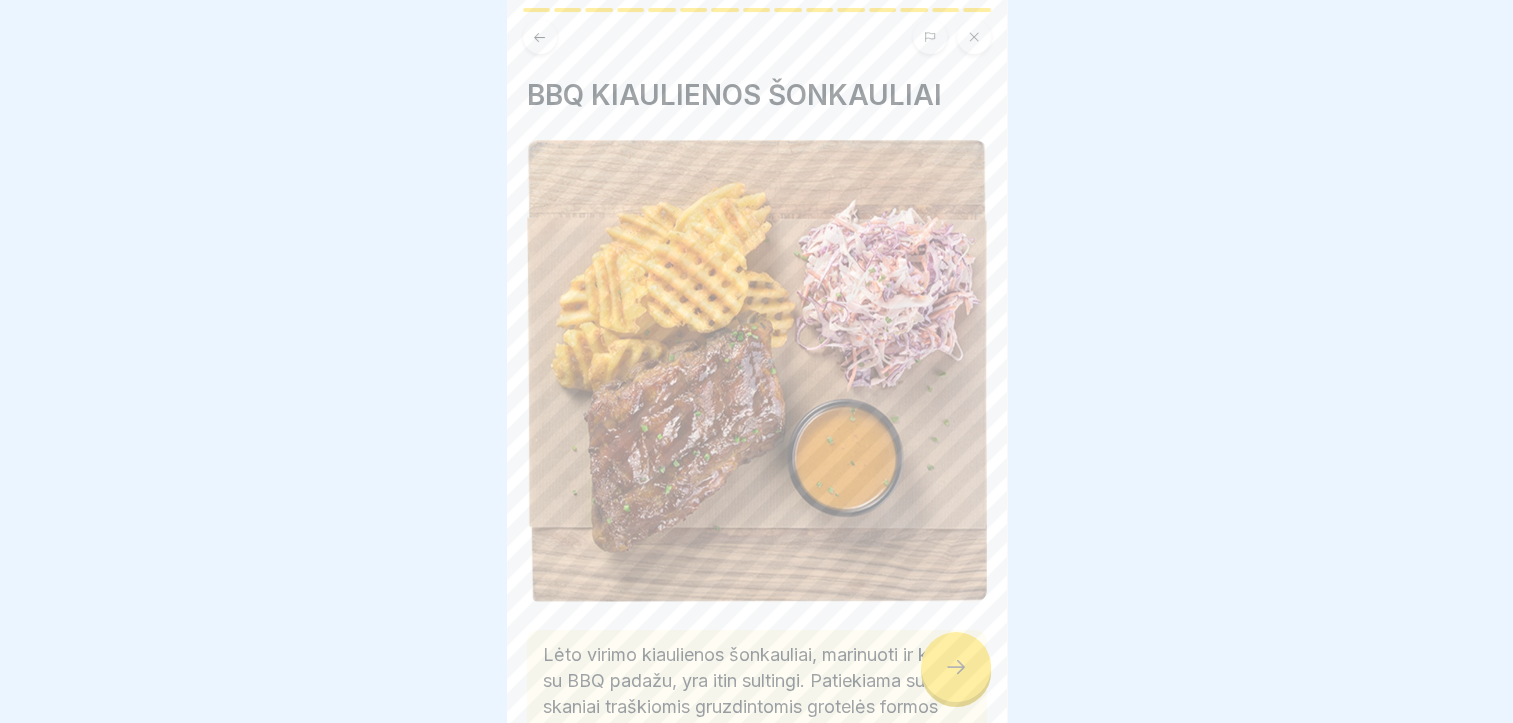 click at bounding box center (956, 667) 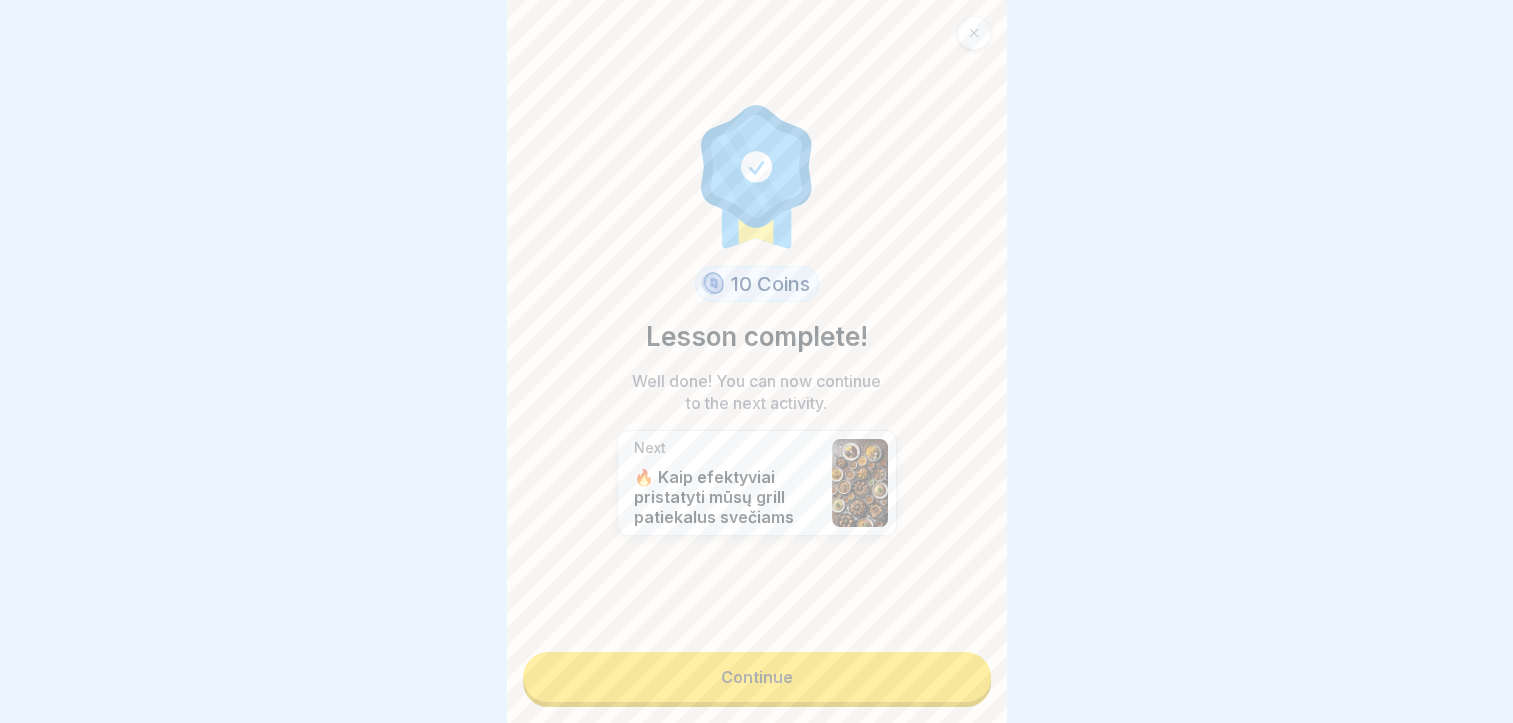 click on "Continue" at bounding box center (757, 677) 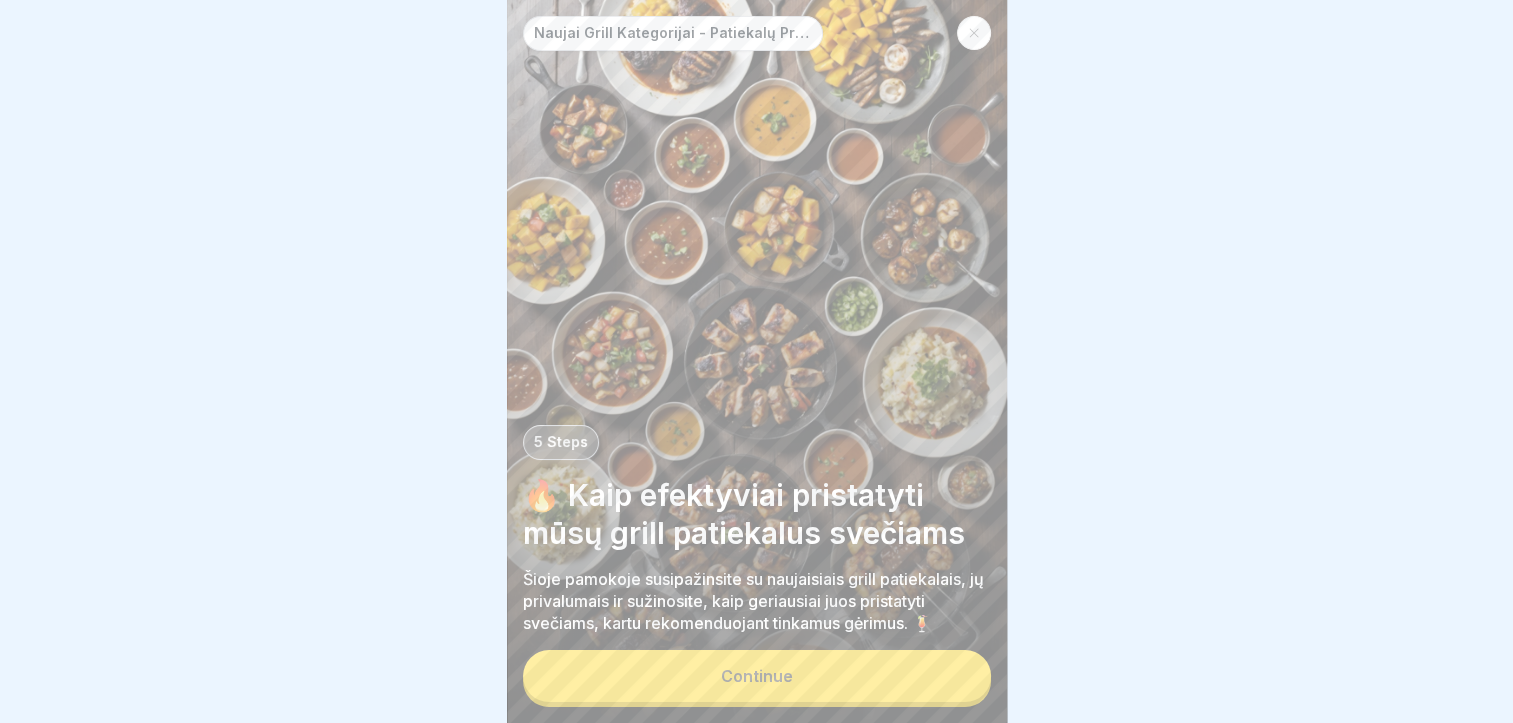 click on "Continue" at bounding box center (757, 676) 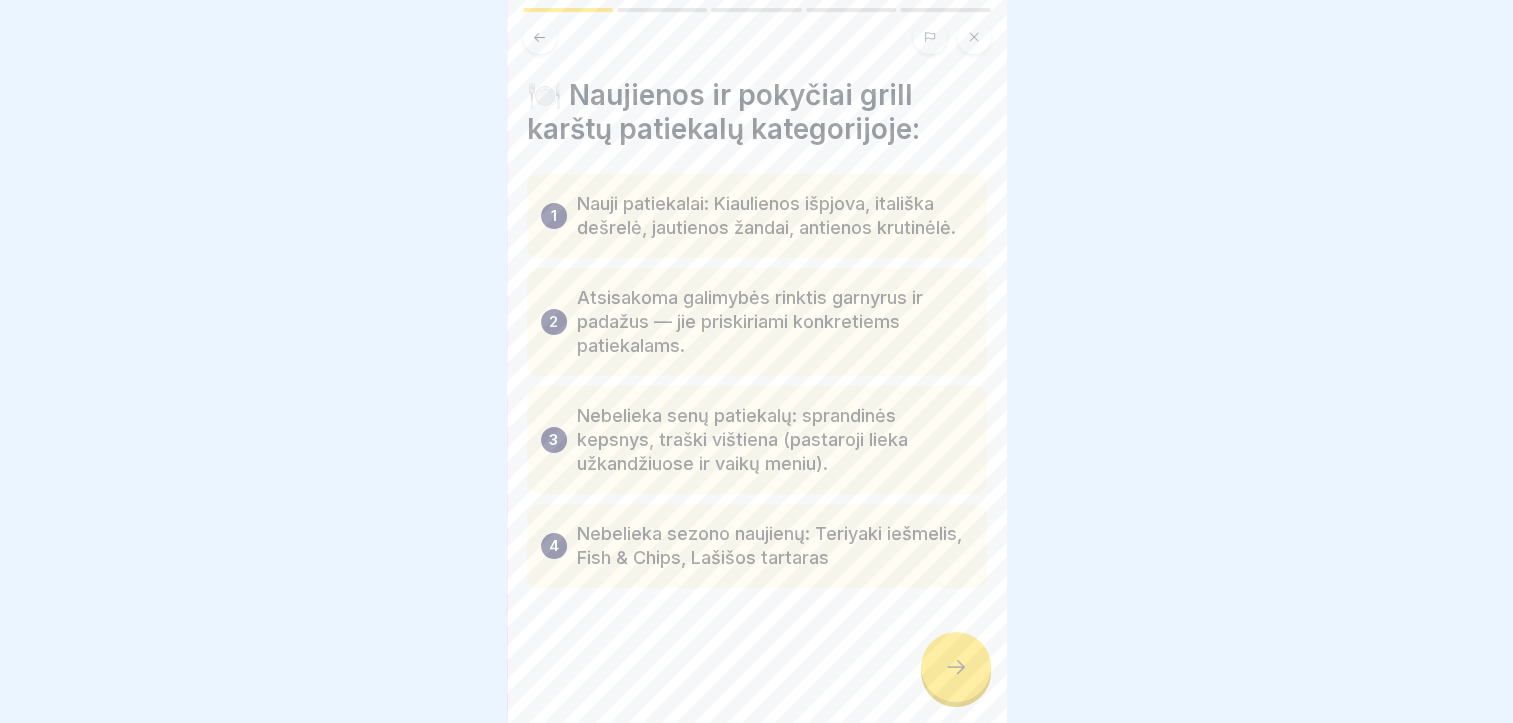 click at bounding box center [956, 667] 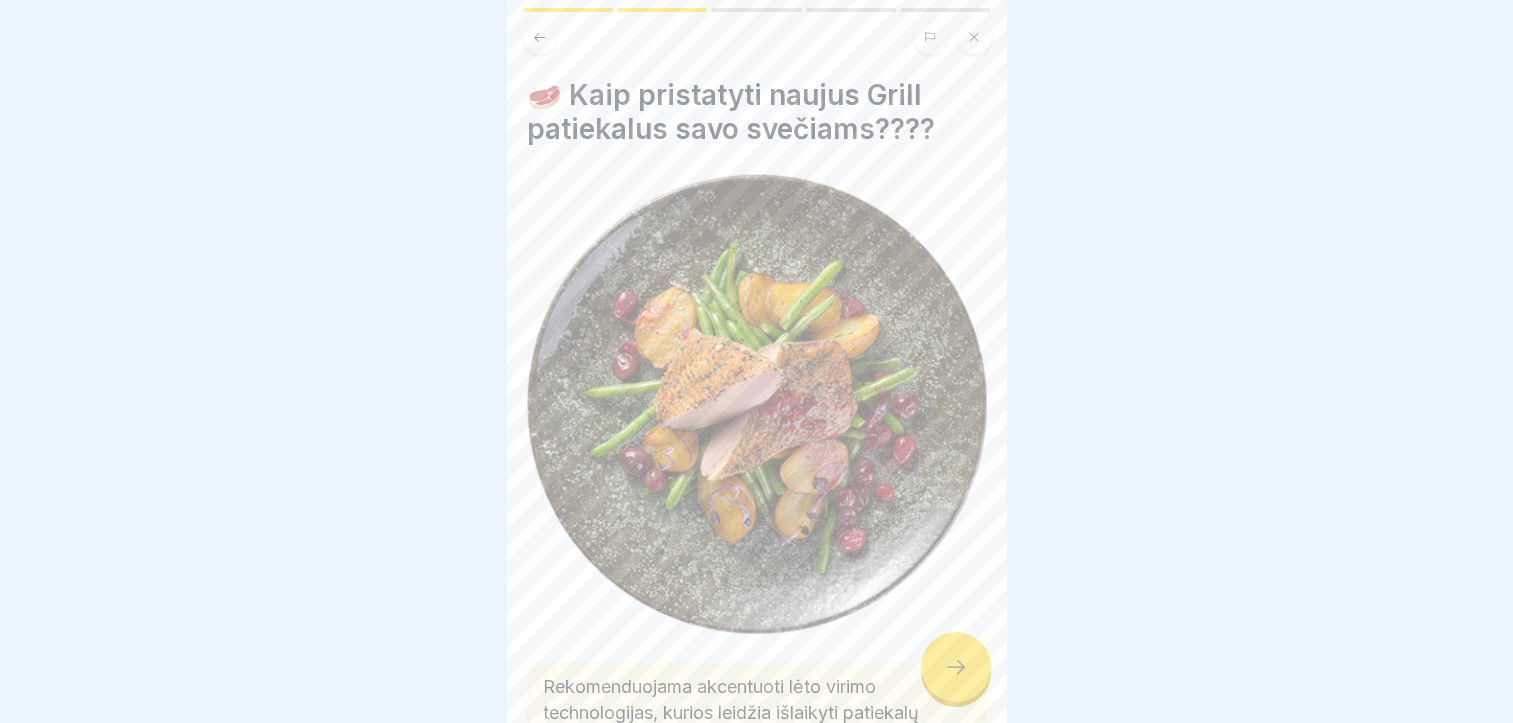click at bounding box center [956, 667] 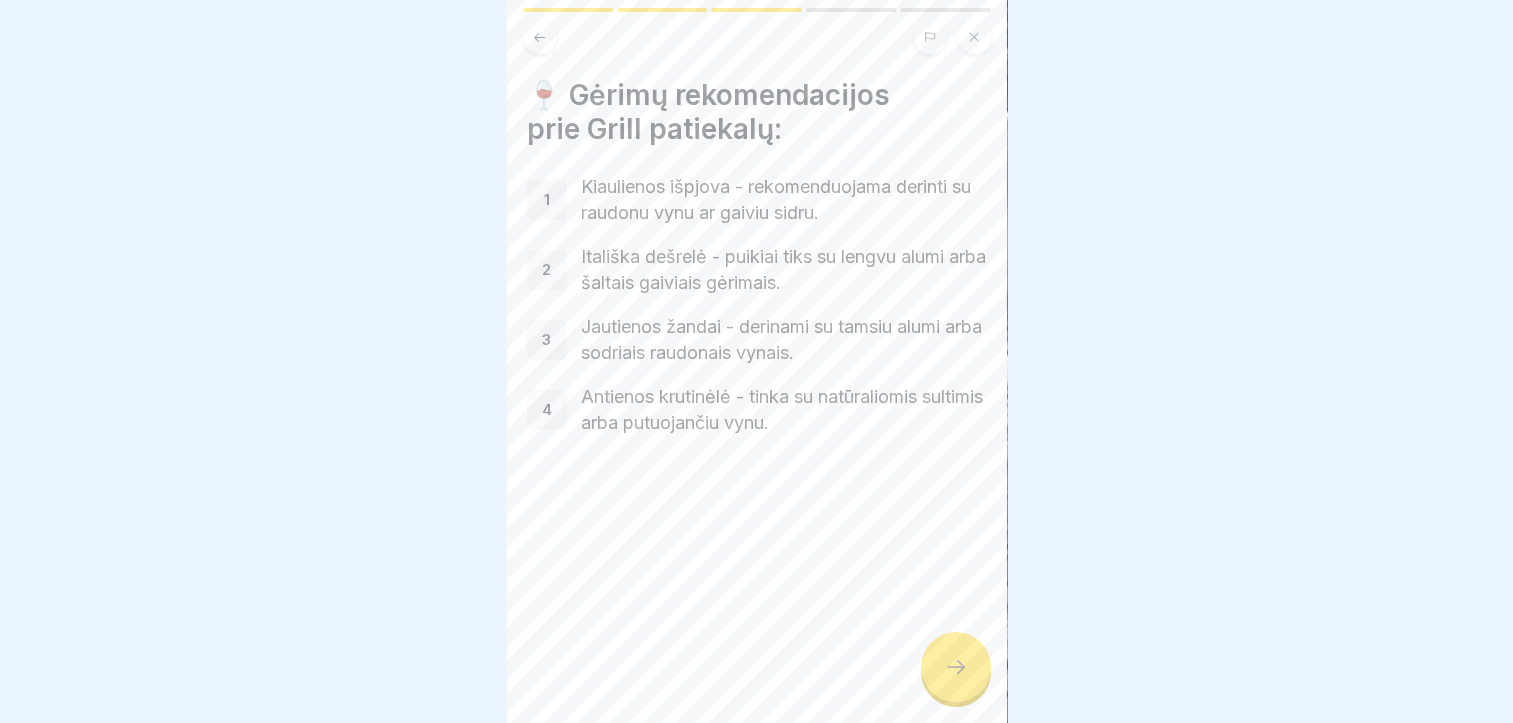 click at bounding box center [956, 667] 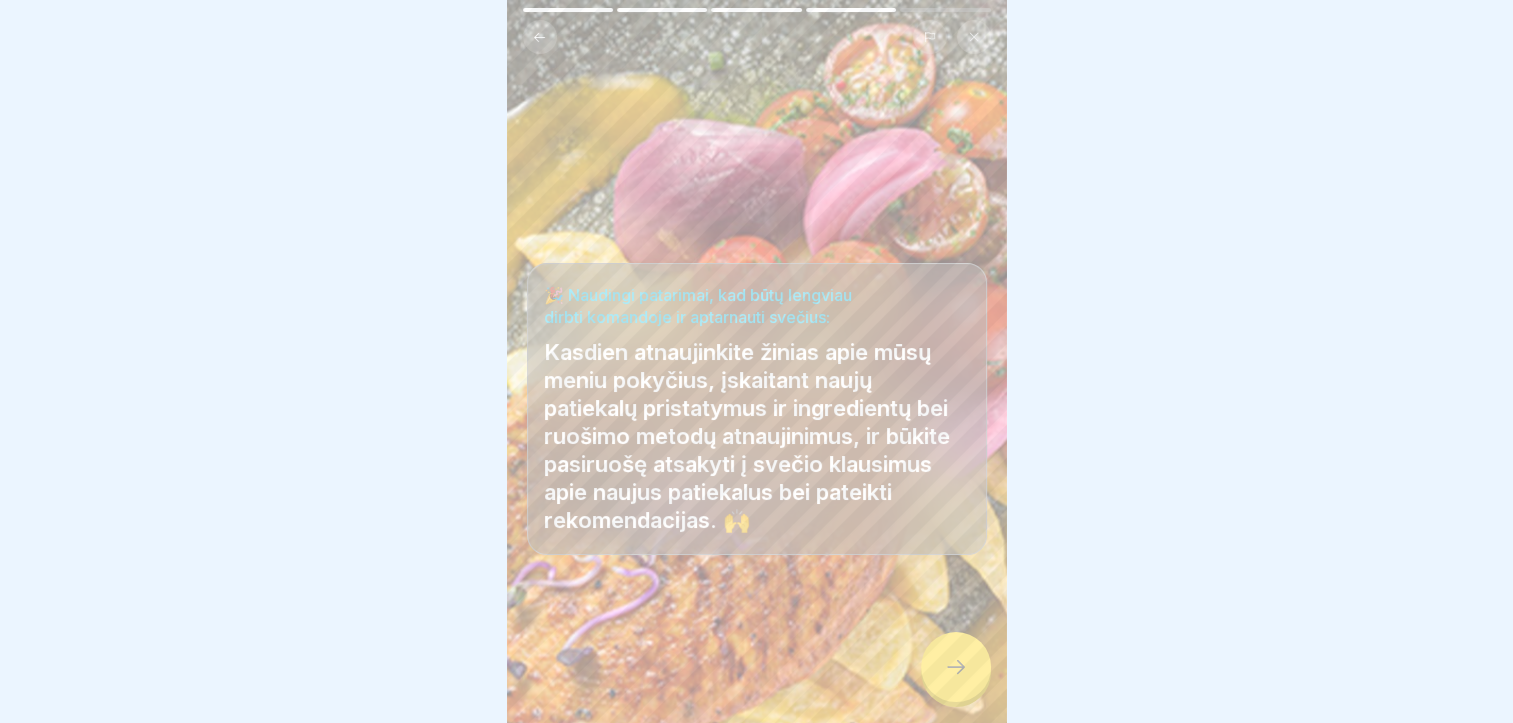 click at bounding box center [956, 667] 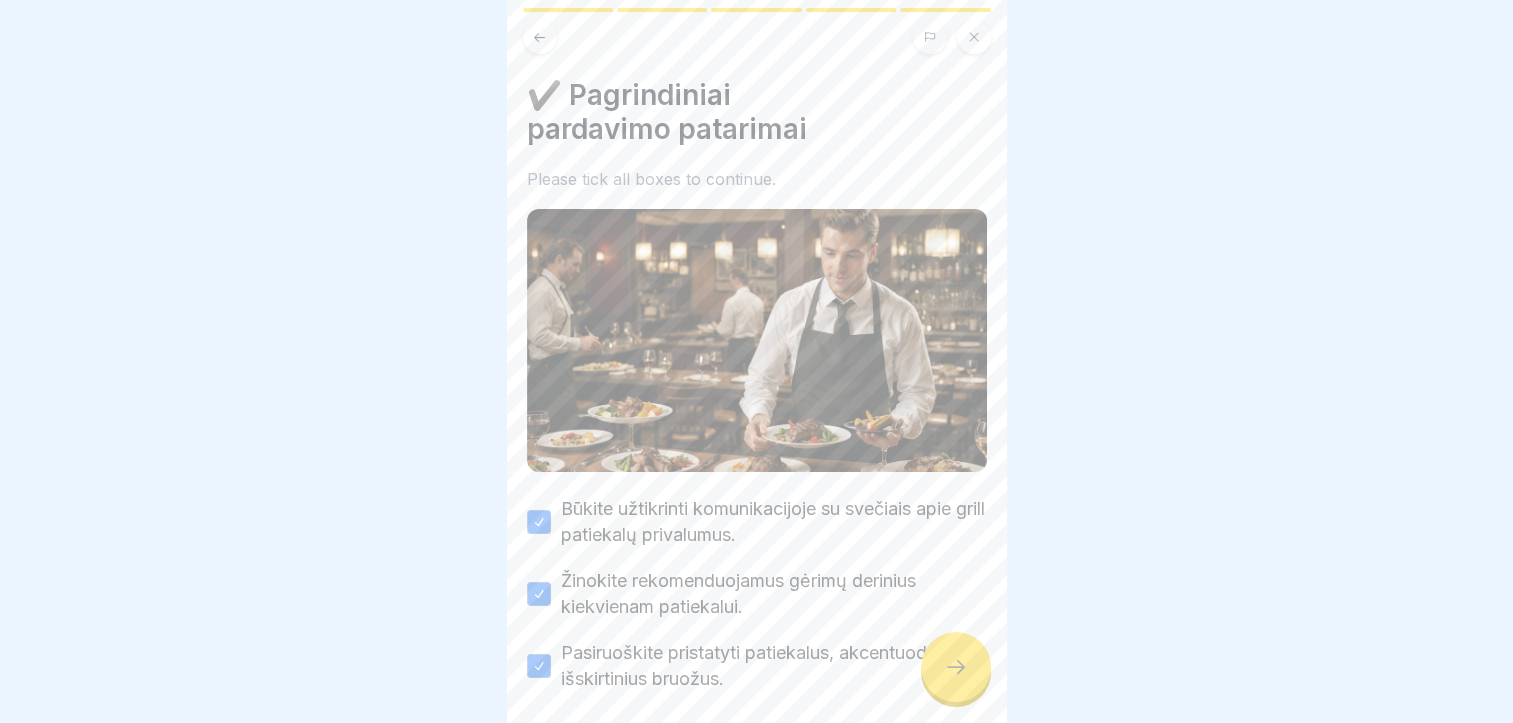 click at bounding box center (956, 667) 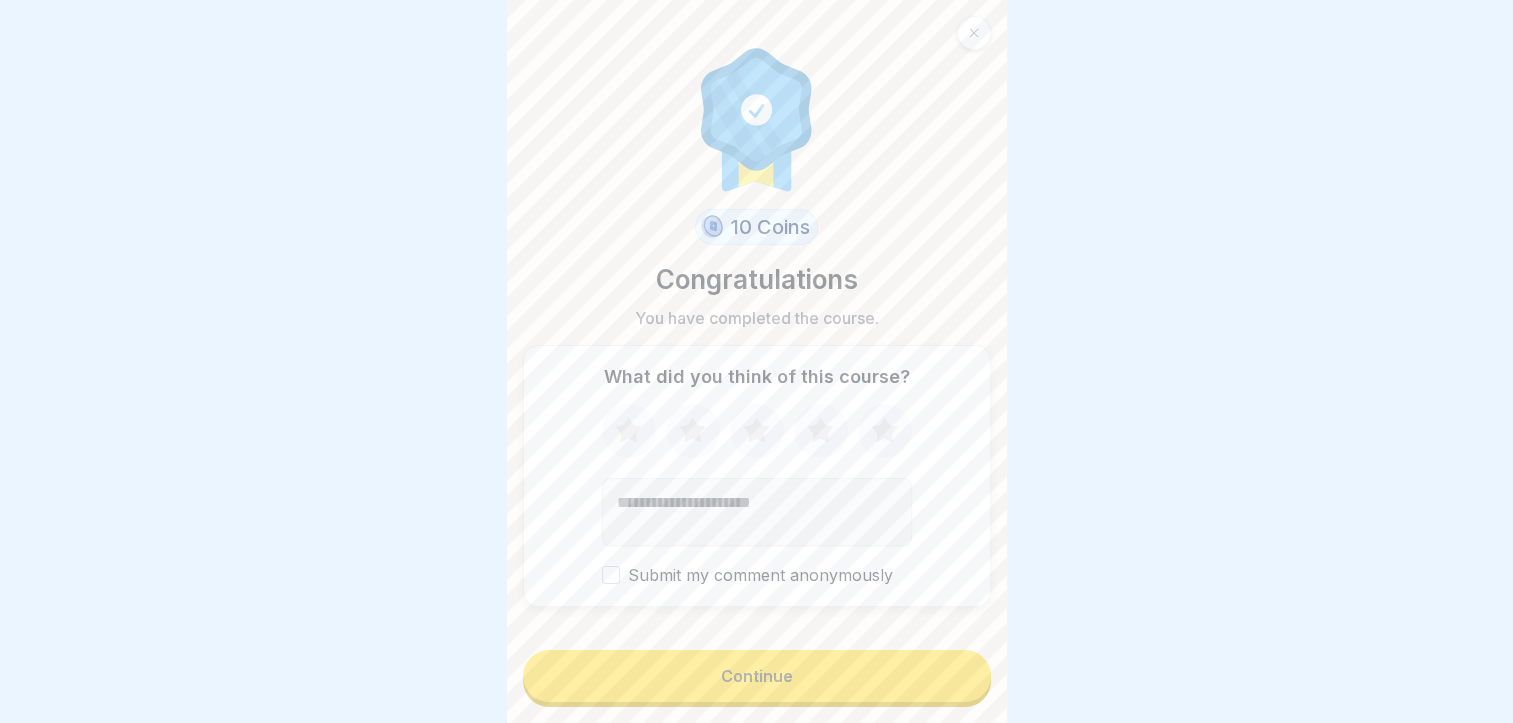 click on "Continue" at bounding box center (757, 676) 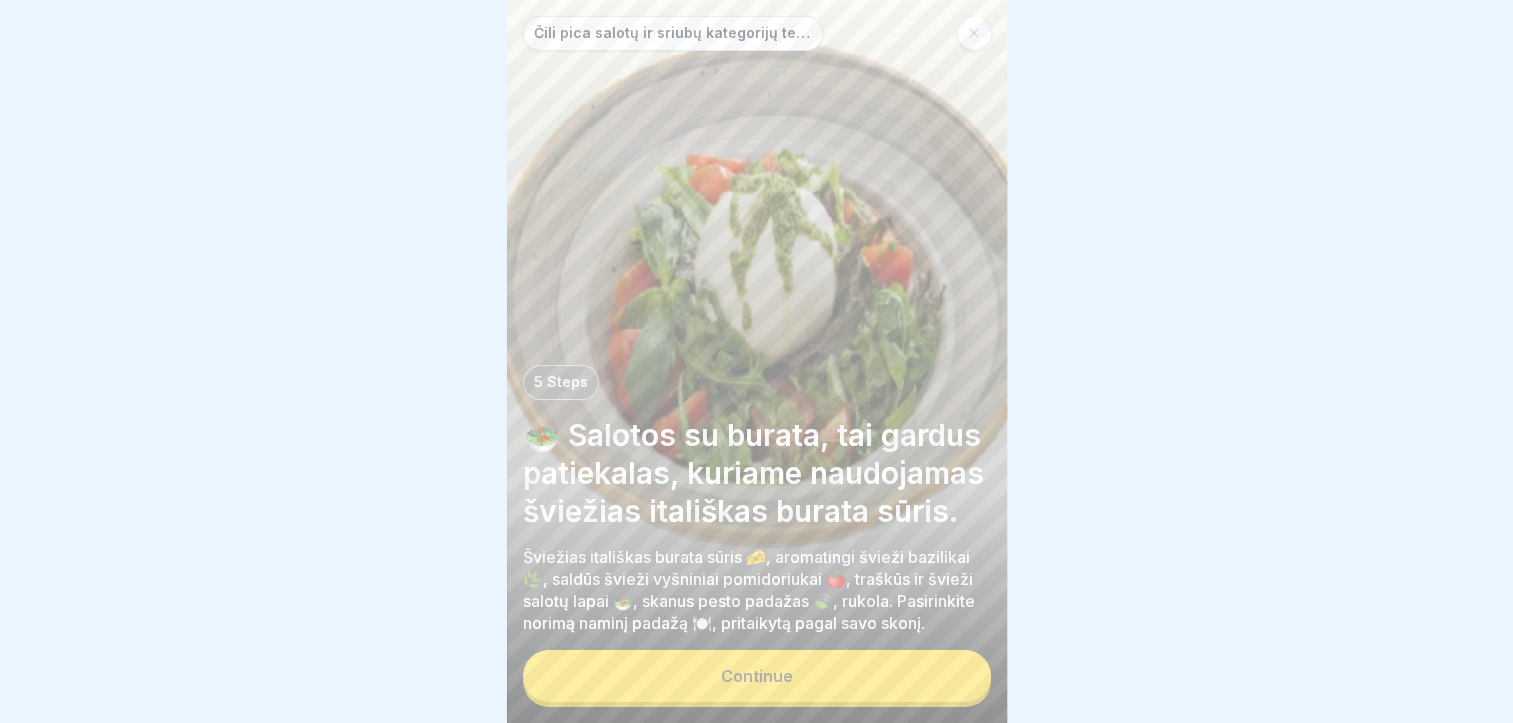click on "Continue" at bounding box center (757, 676) 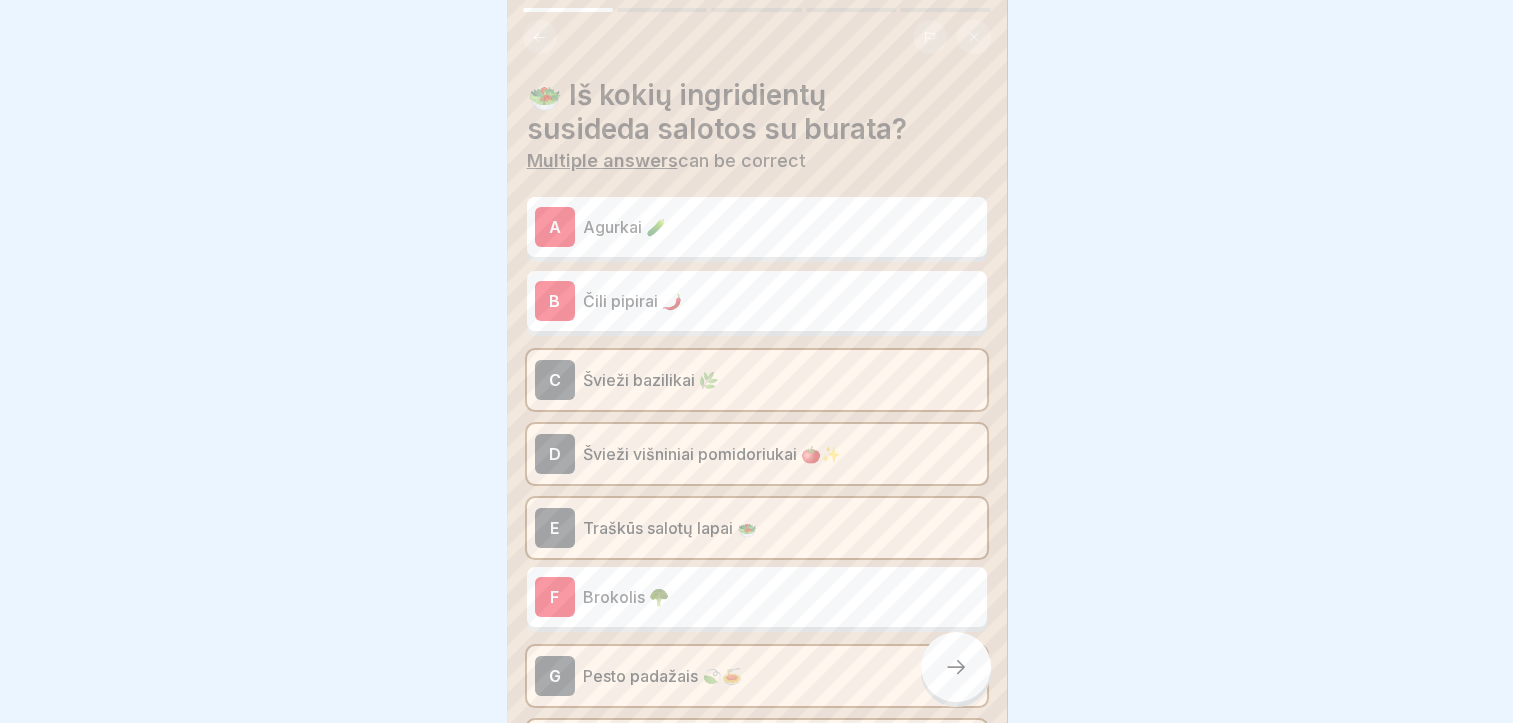 click at bounding box center [956, 667] 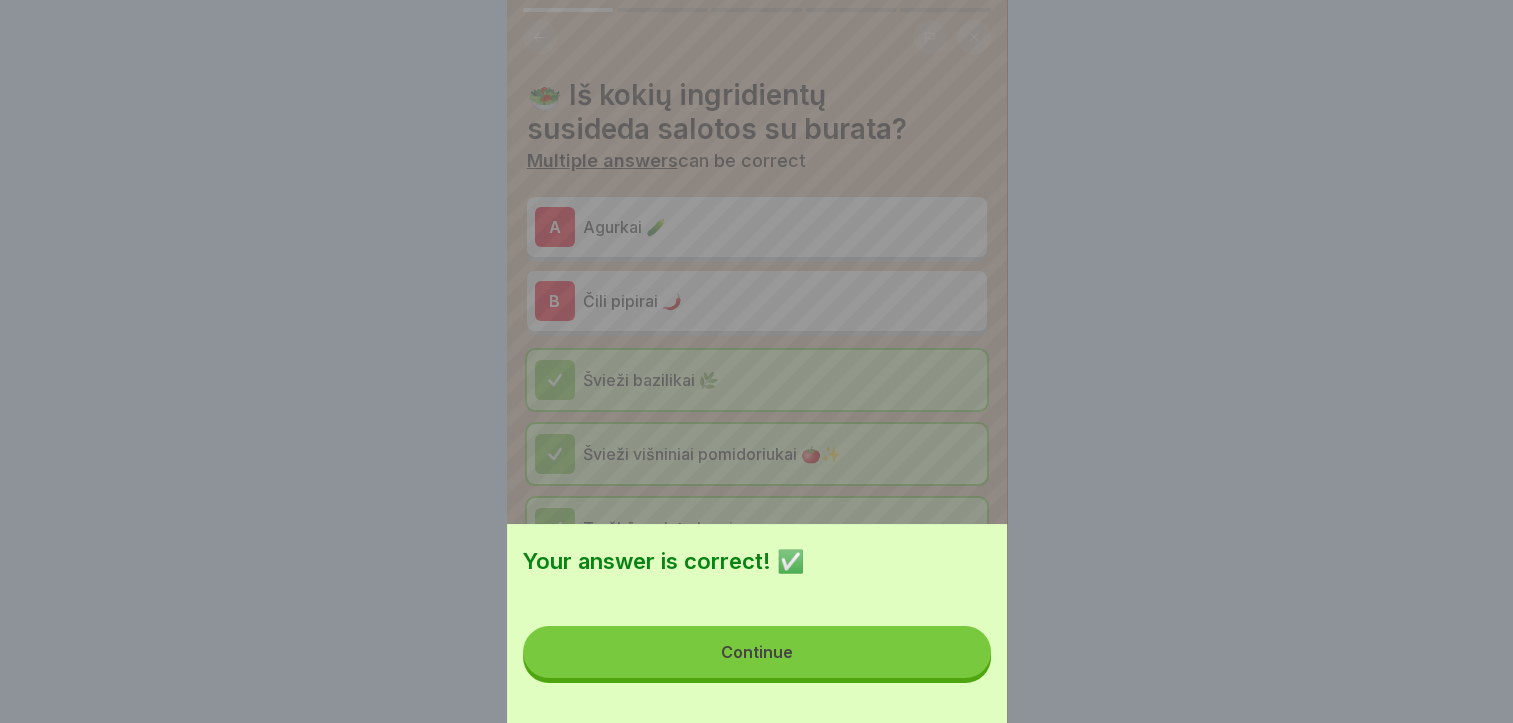 click on "Continue" at bounding box center [757, 652] 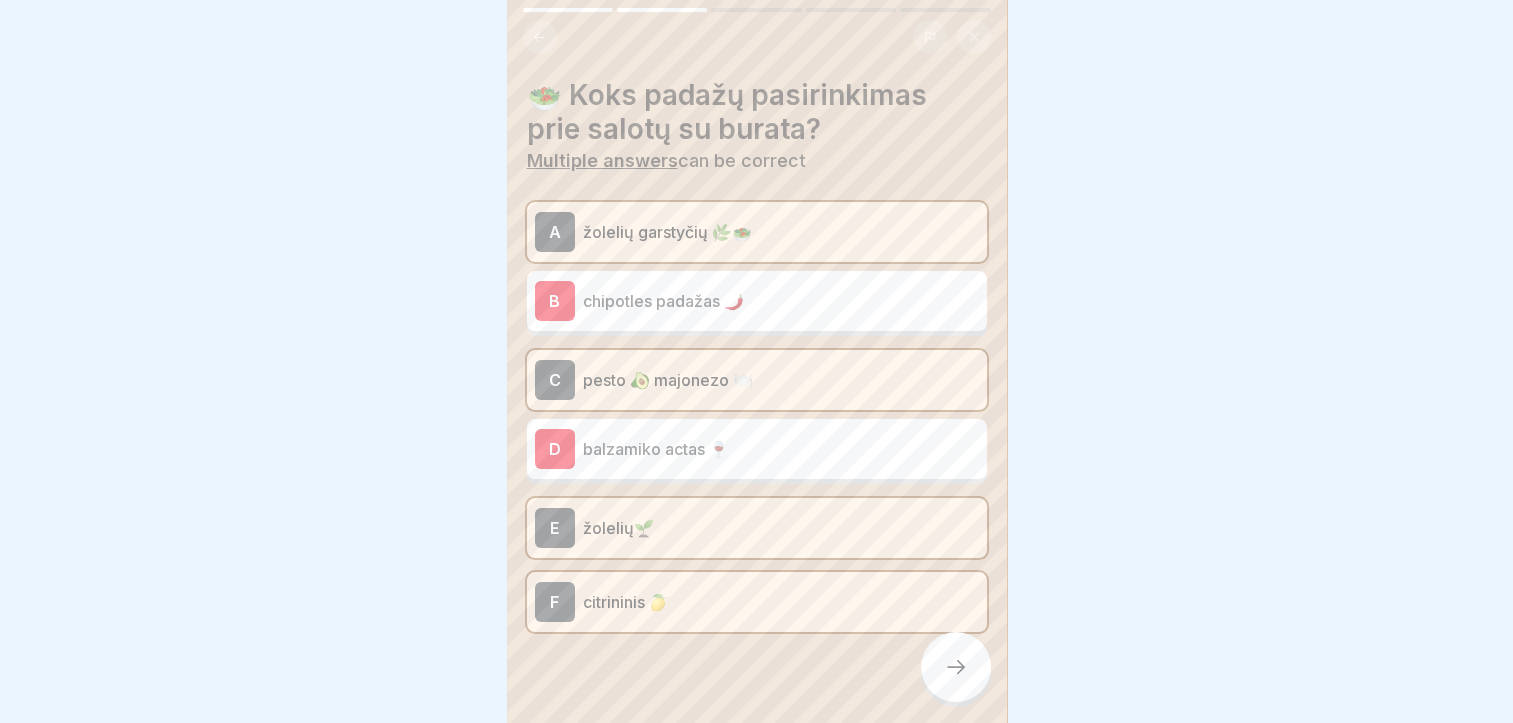 click at bounding box center (956, 667) 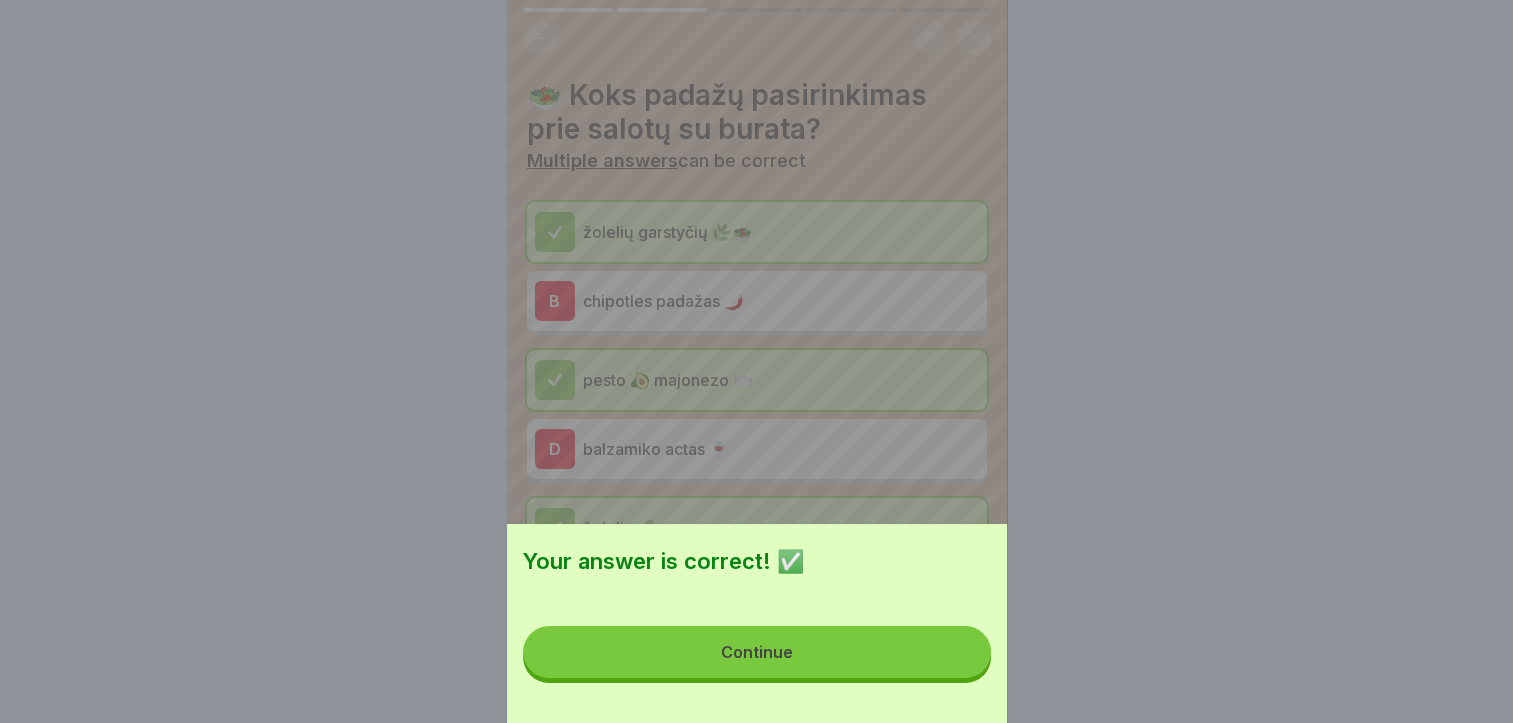 click on "Continue" at bounding box center (757, 652) 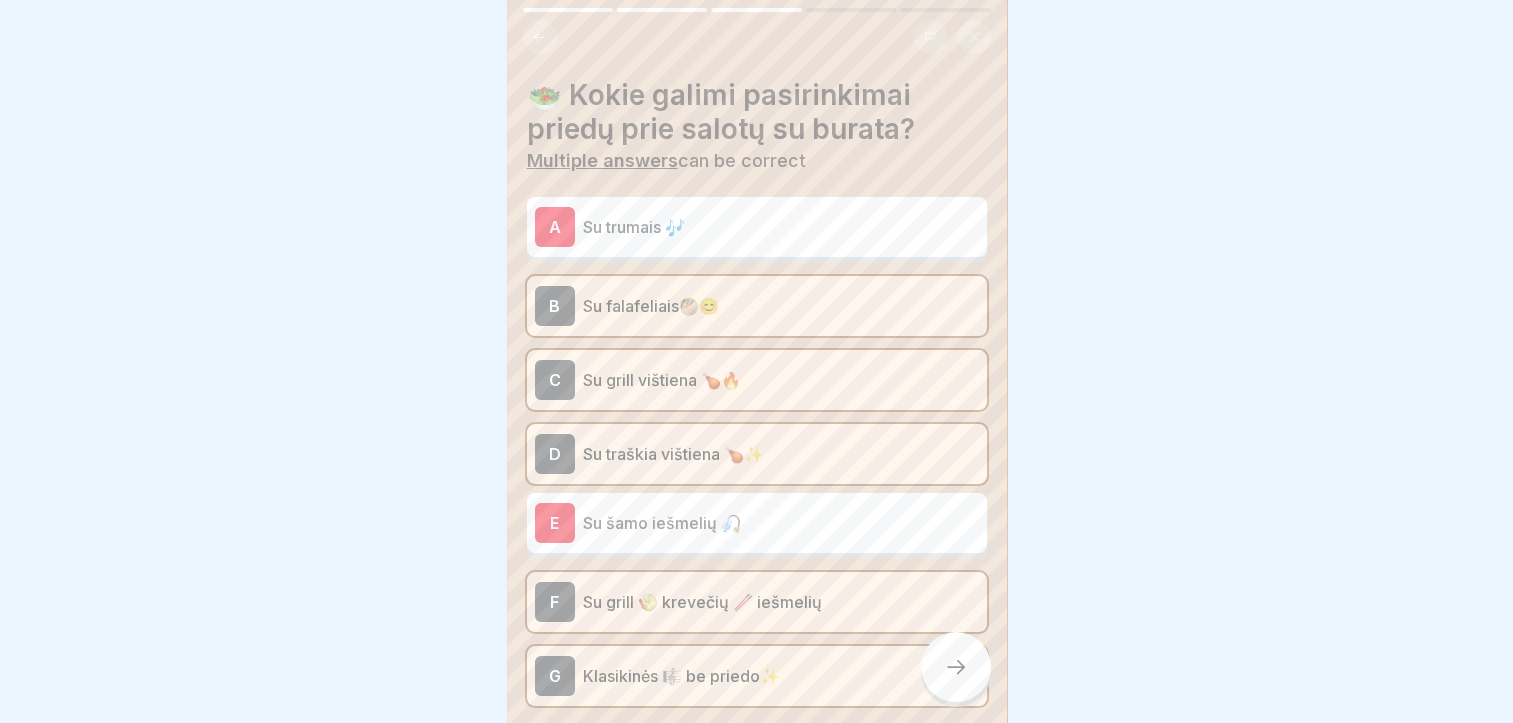 click at bounding box center (956, 667) 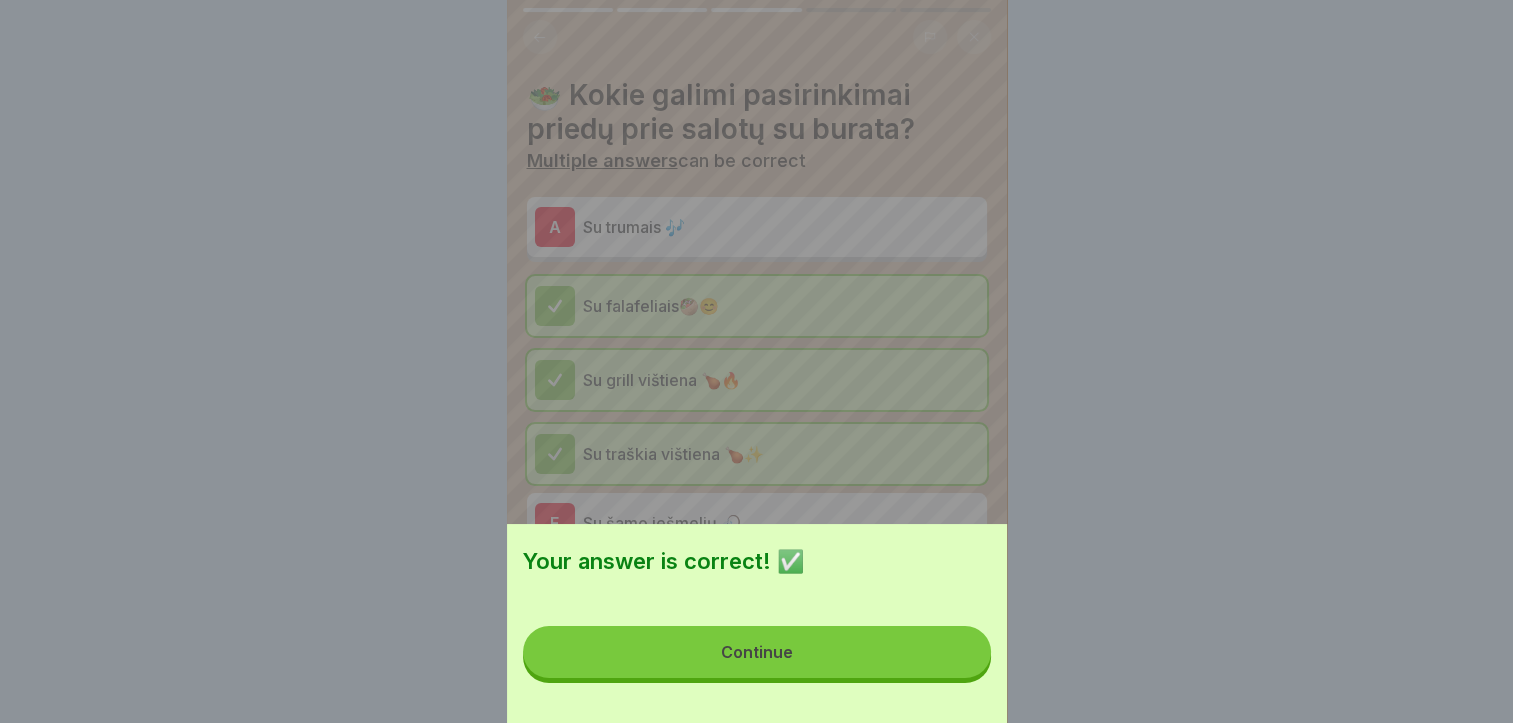 click on "Continue" at bounding box center (757, 652) 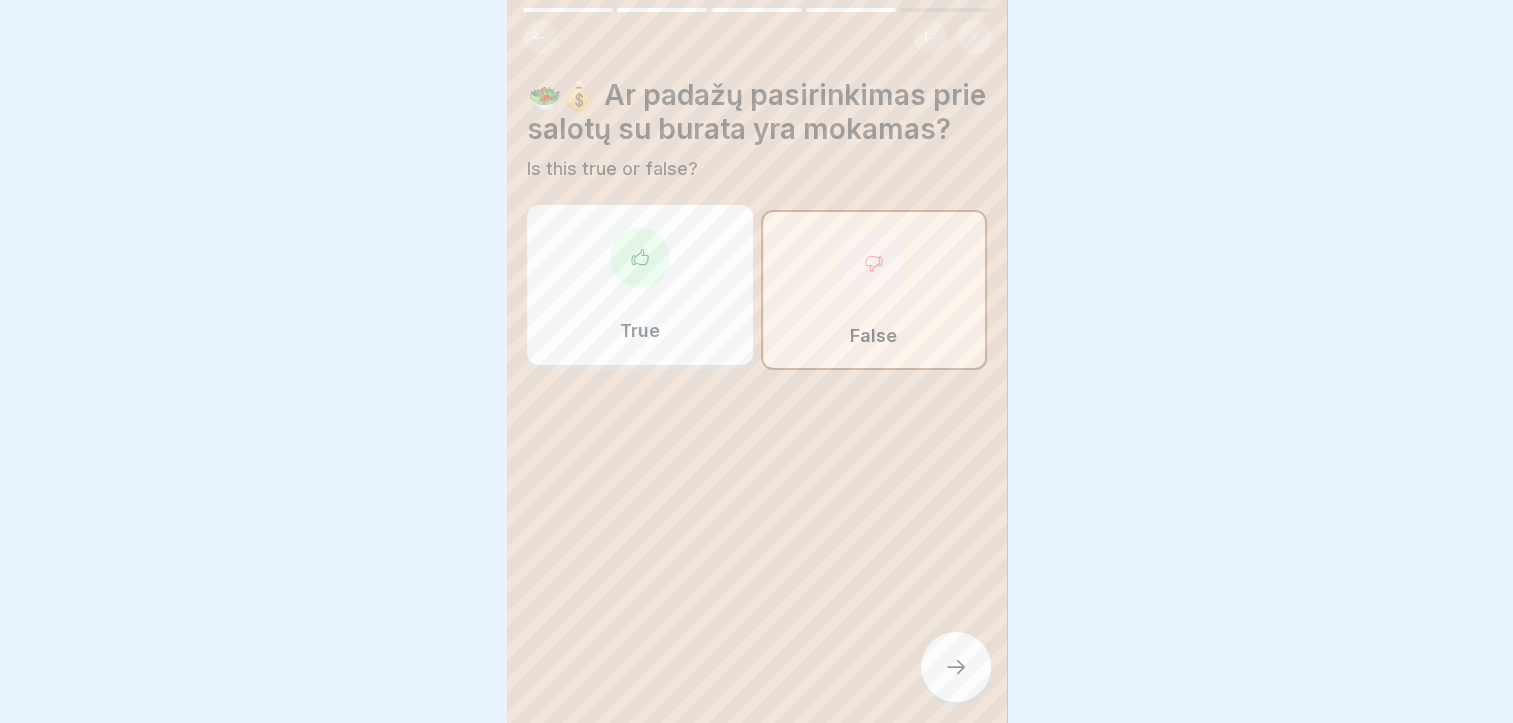 click at bounding box center [956, 667] 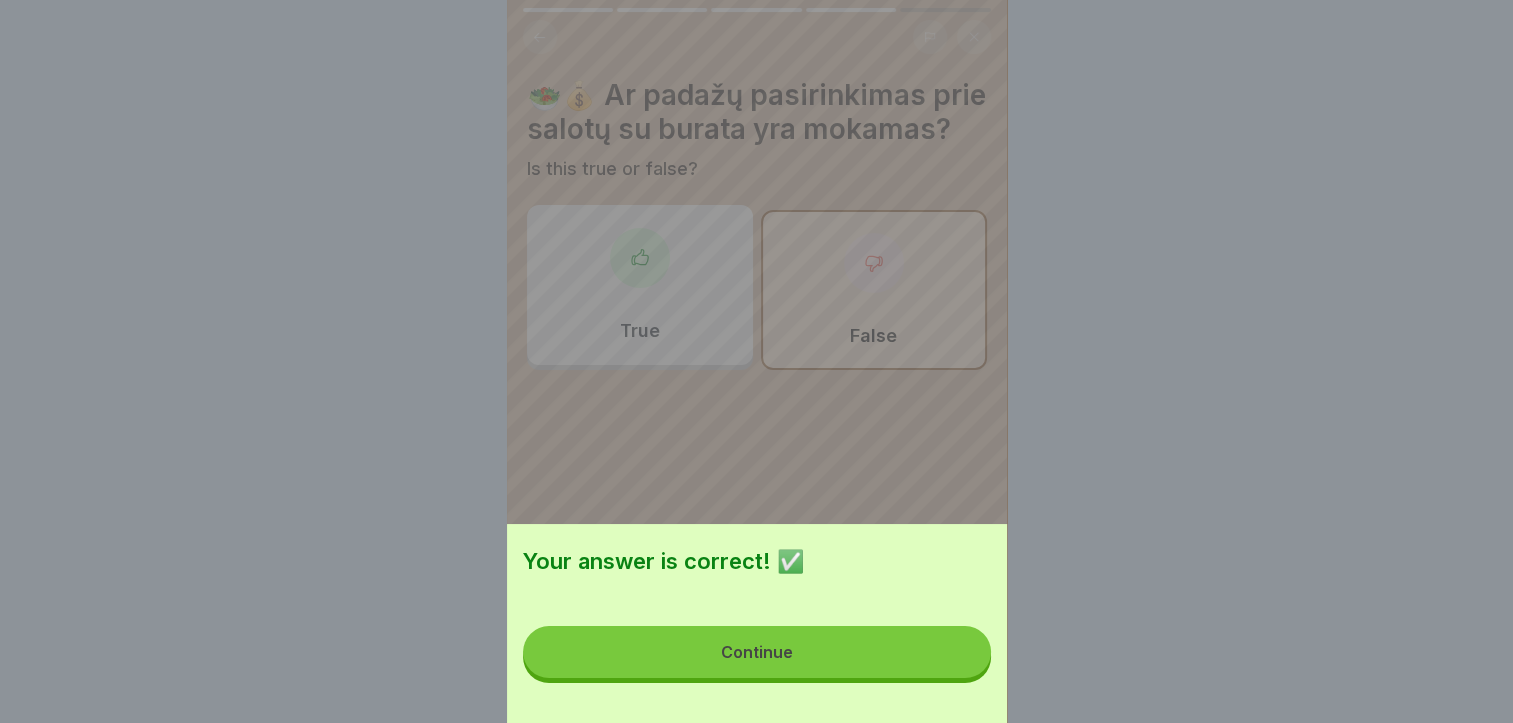 click on "Continue" at bounding box center [757, 652] 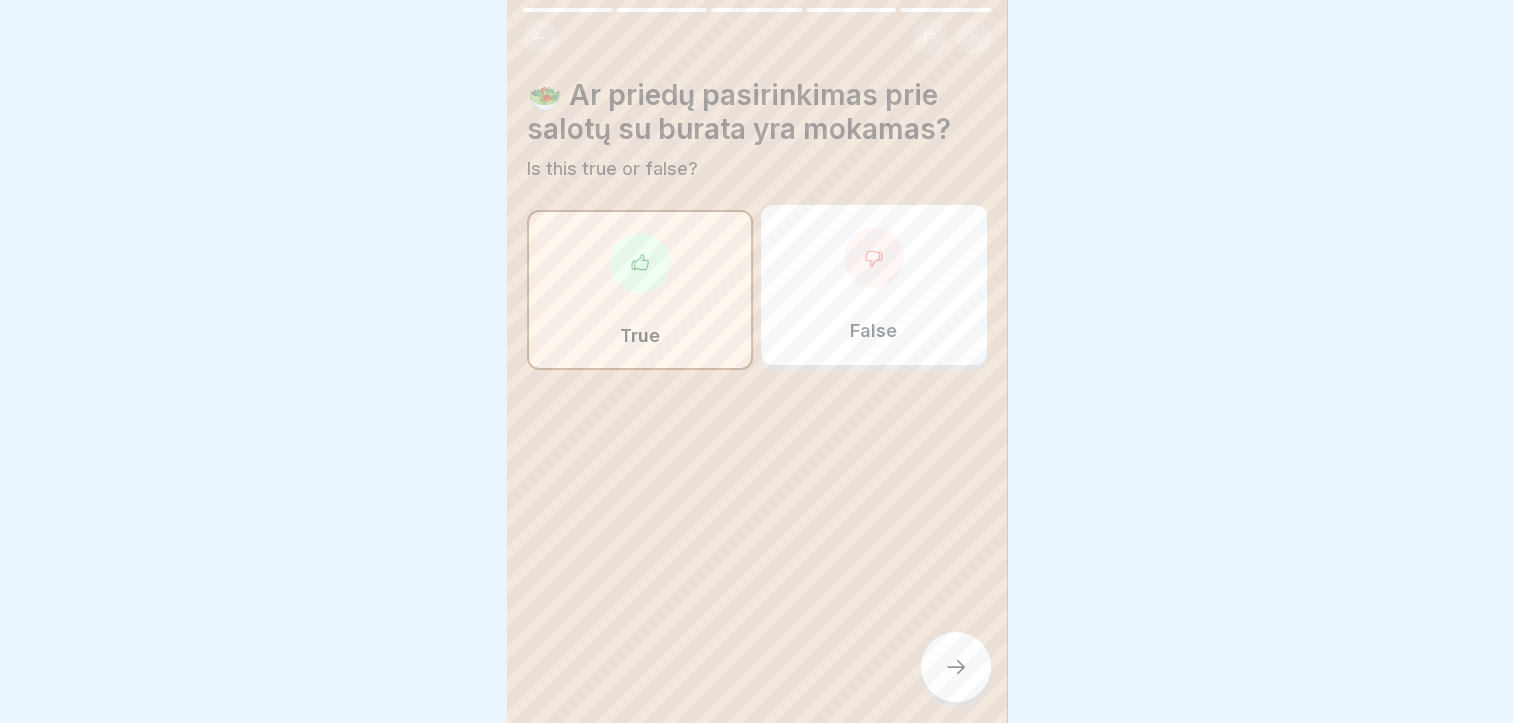 click at bounding box center (956, 667) 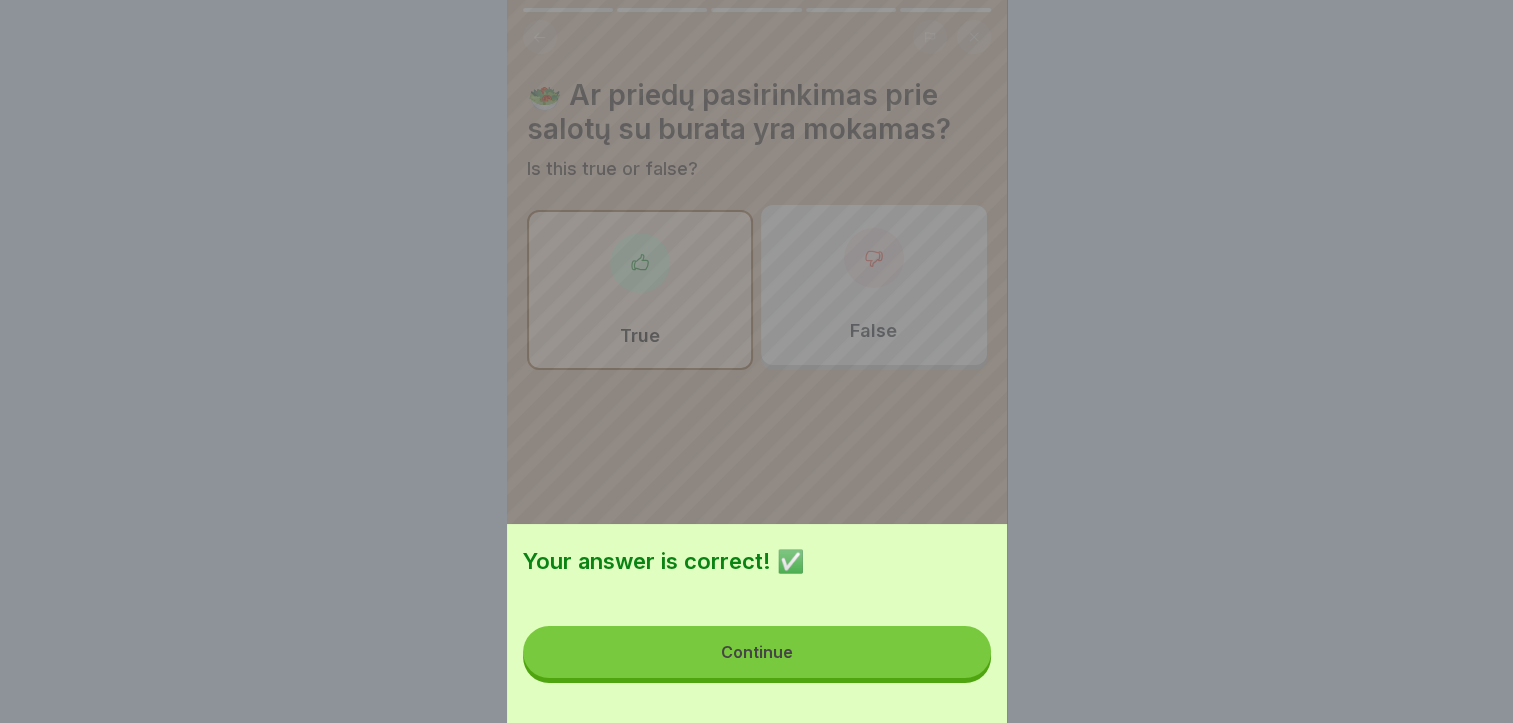 click on "Continue" at bounding box center (757, 652) 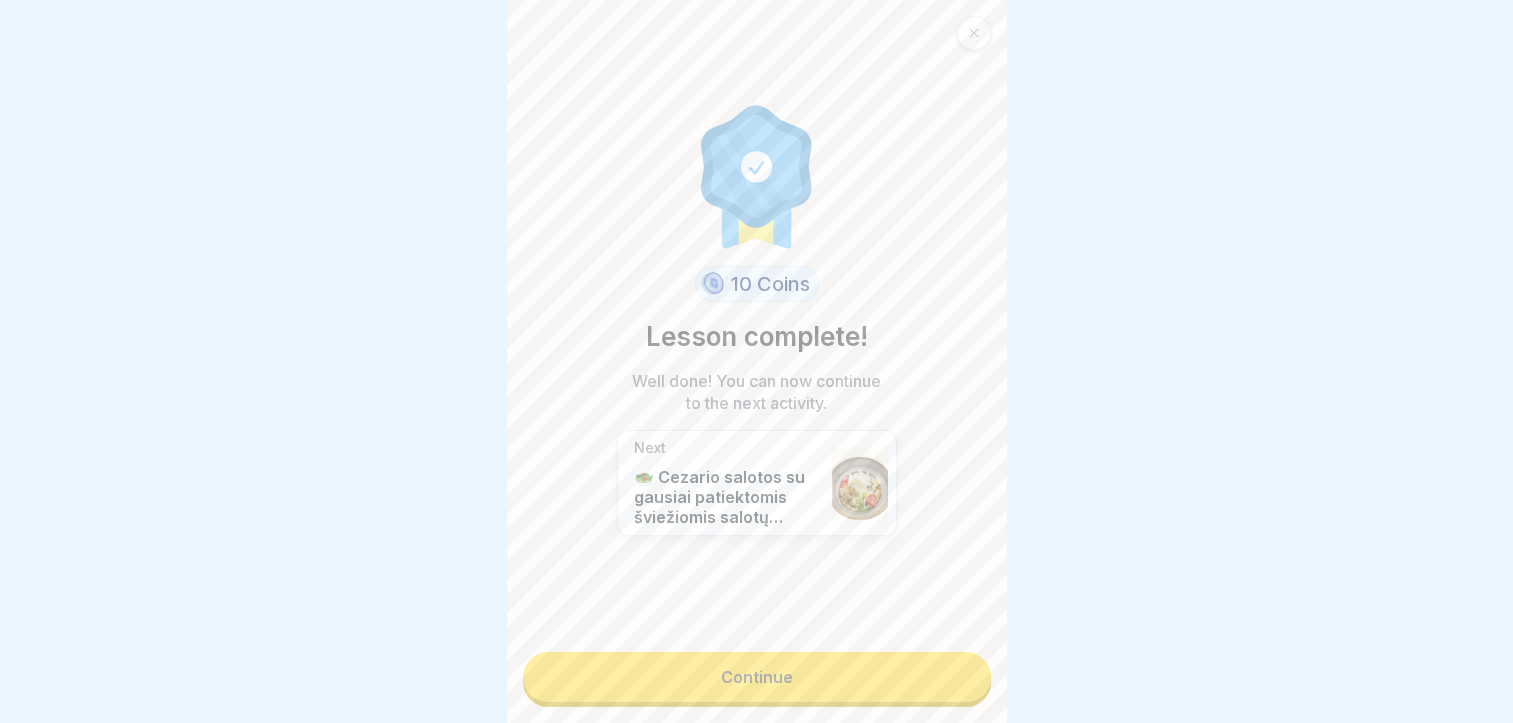 click on "Continue" at bounding box center [757, 677] 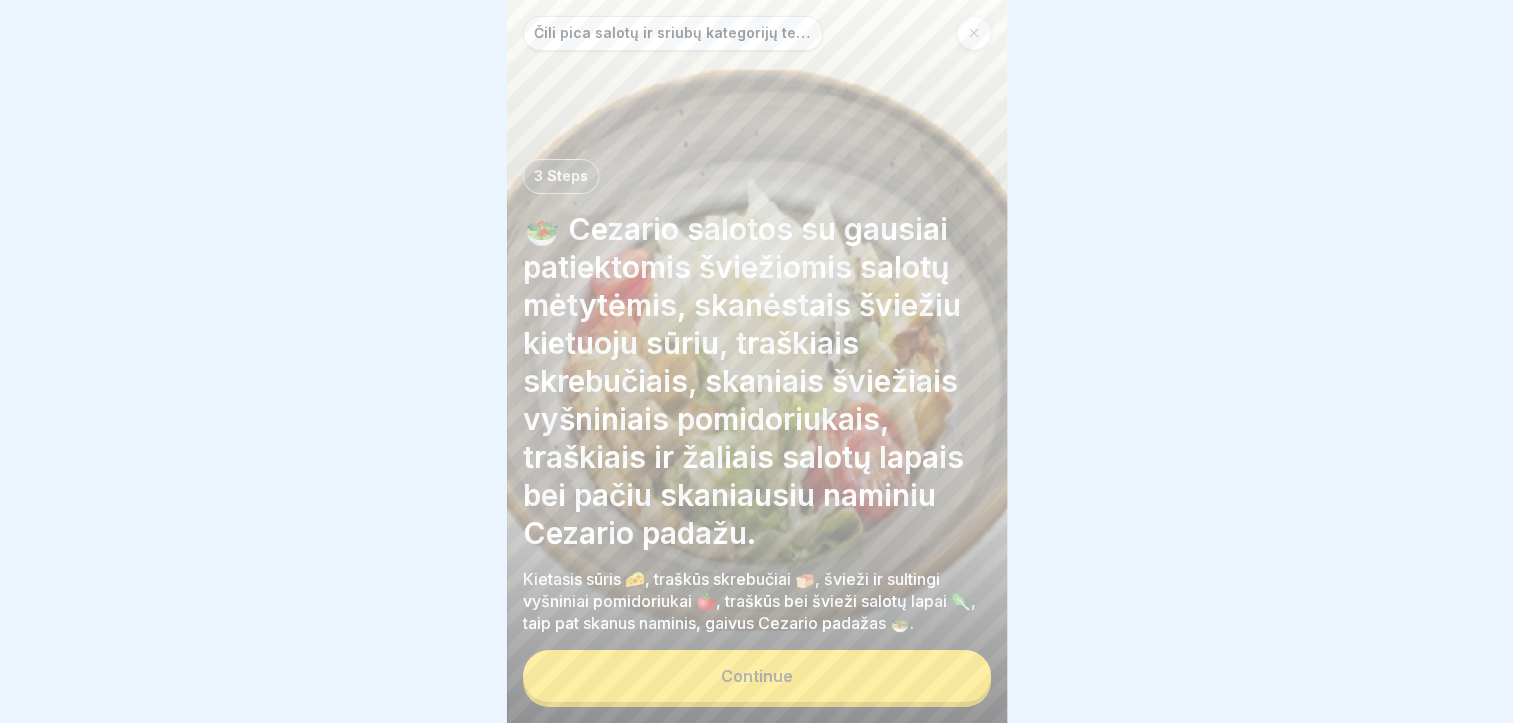 click on "Continue" at bounding box center (757, 676) 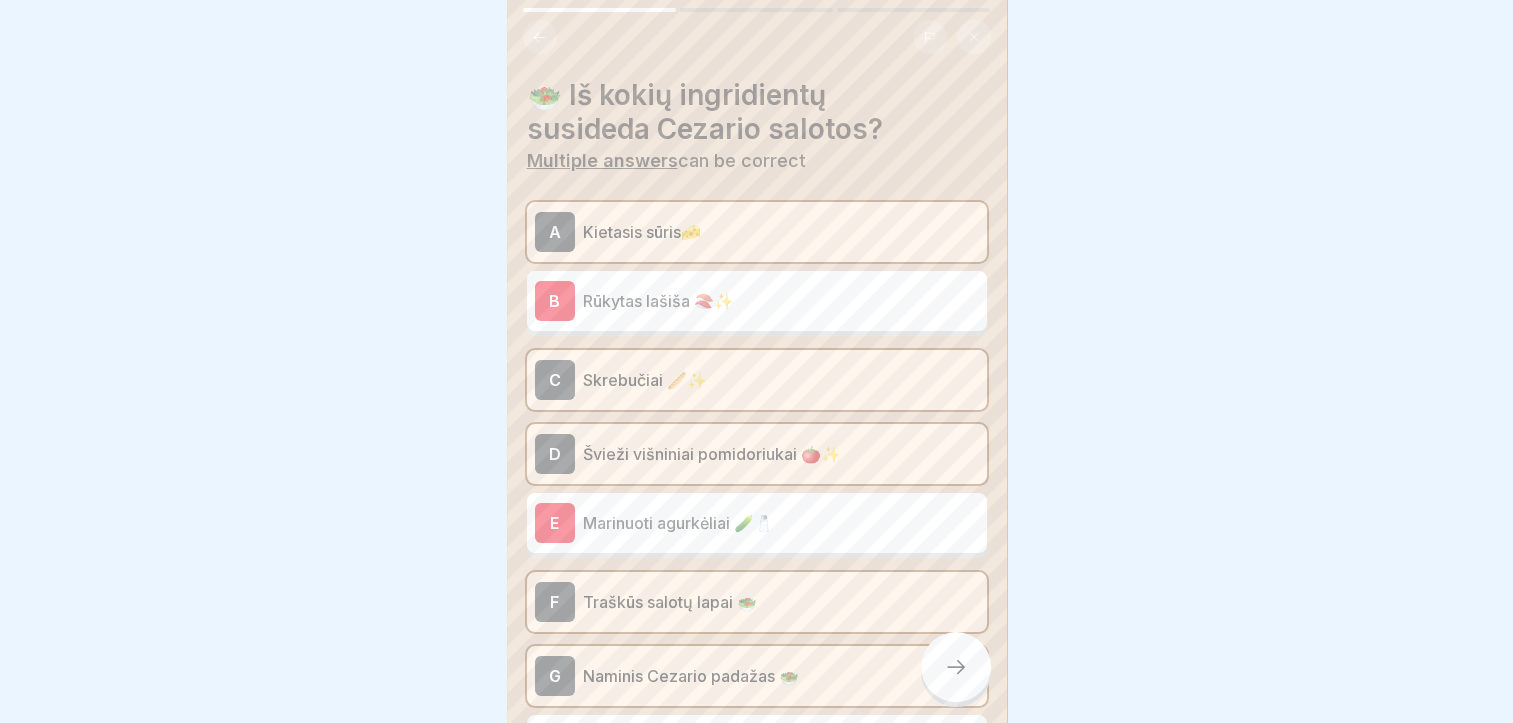 click at bounding box center [956, 667] 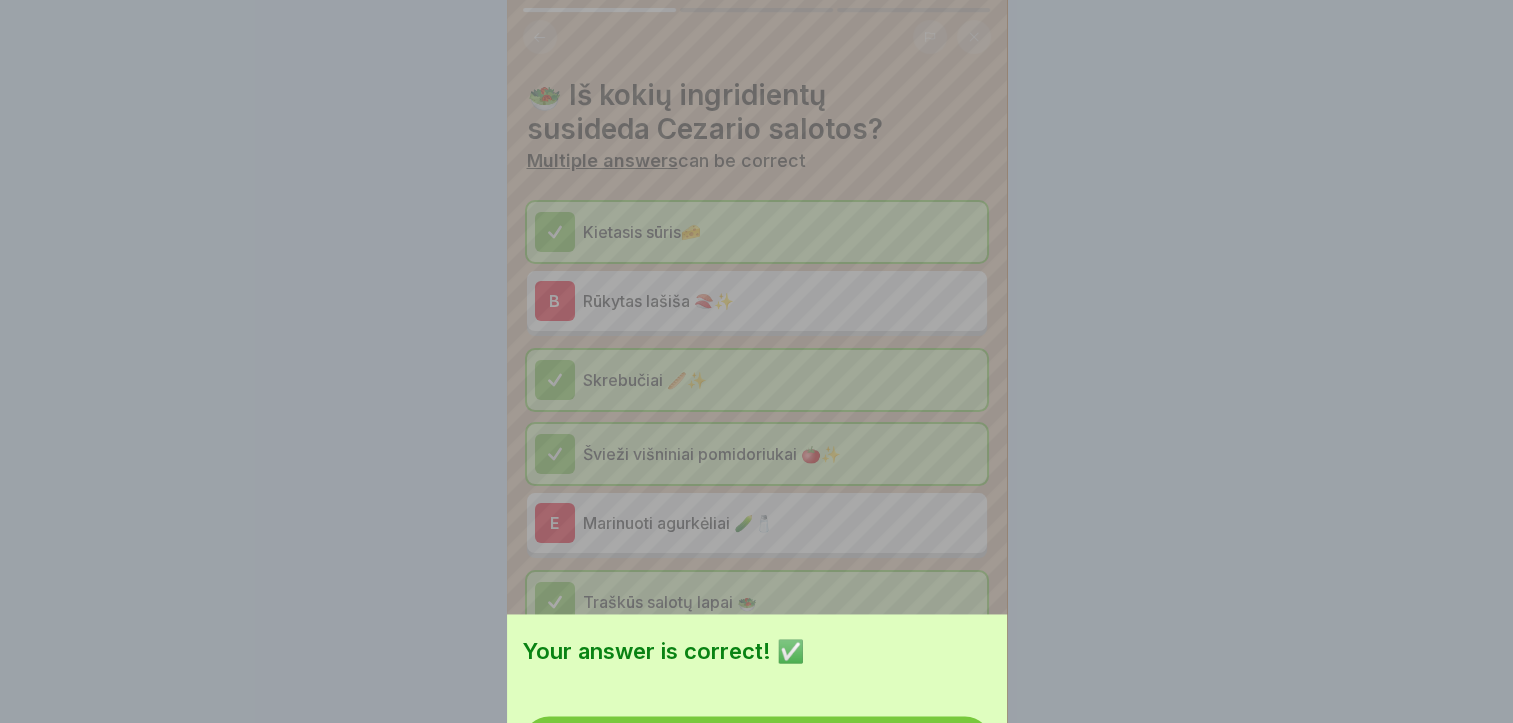 click on "Continue" at bounding box center [757, 742] 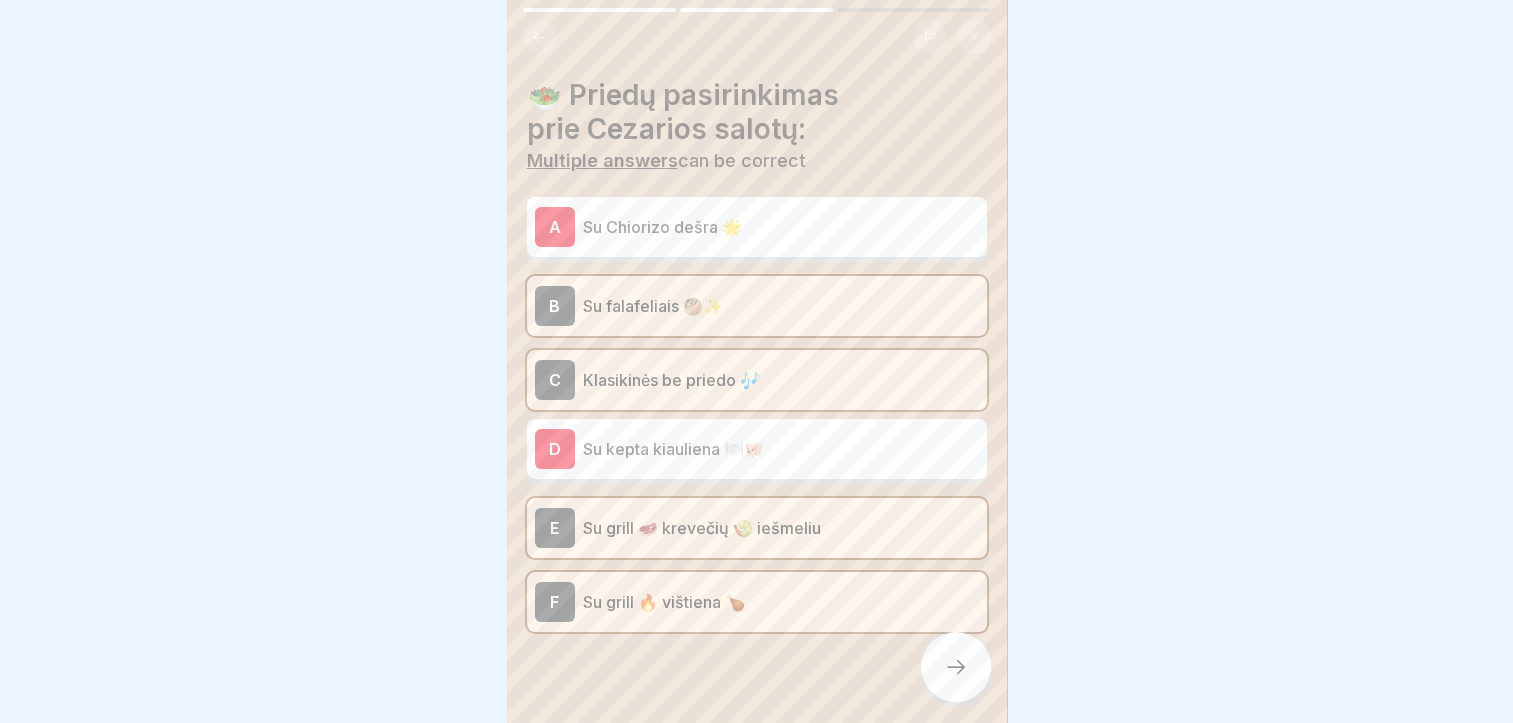 click at bounding box center (956, 667) 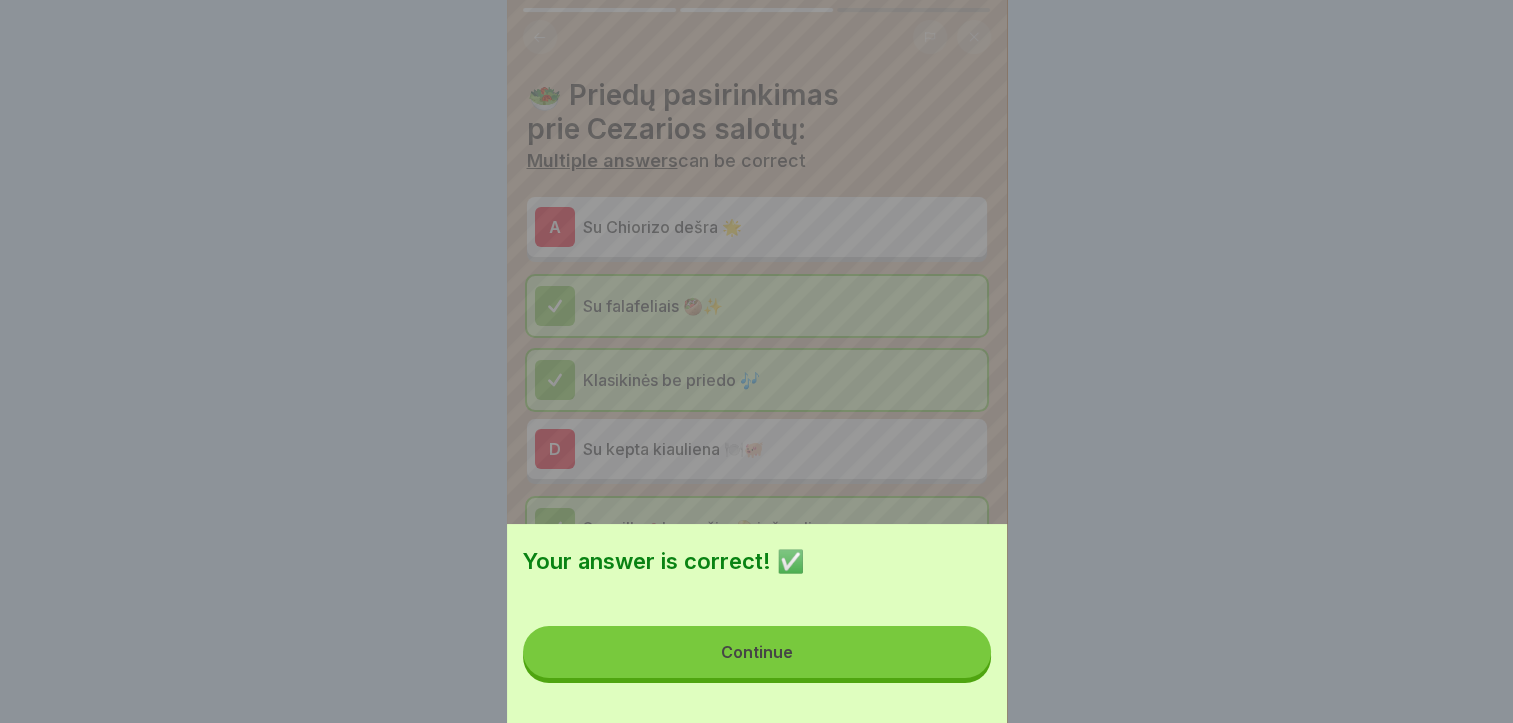click on "Continue" at bounding box center [757, 652] 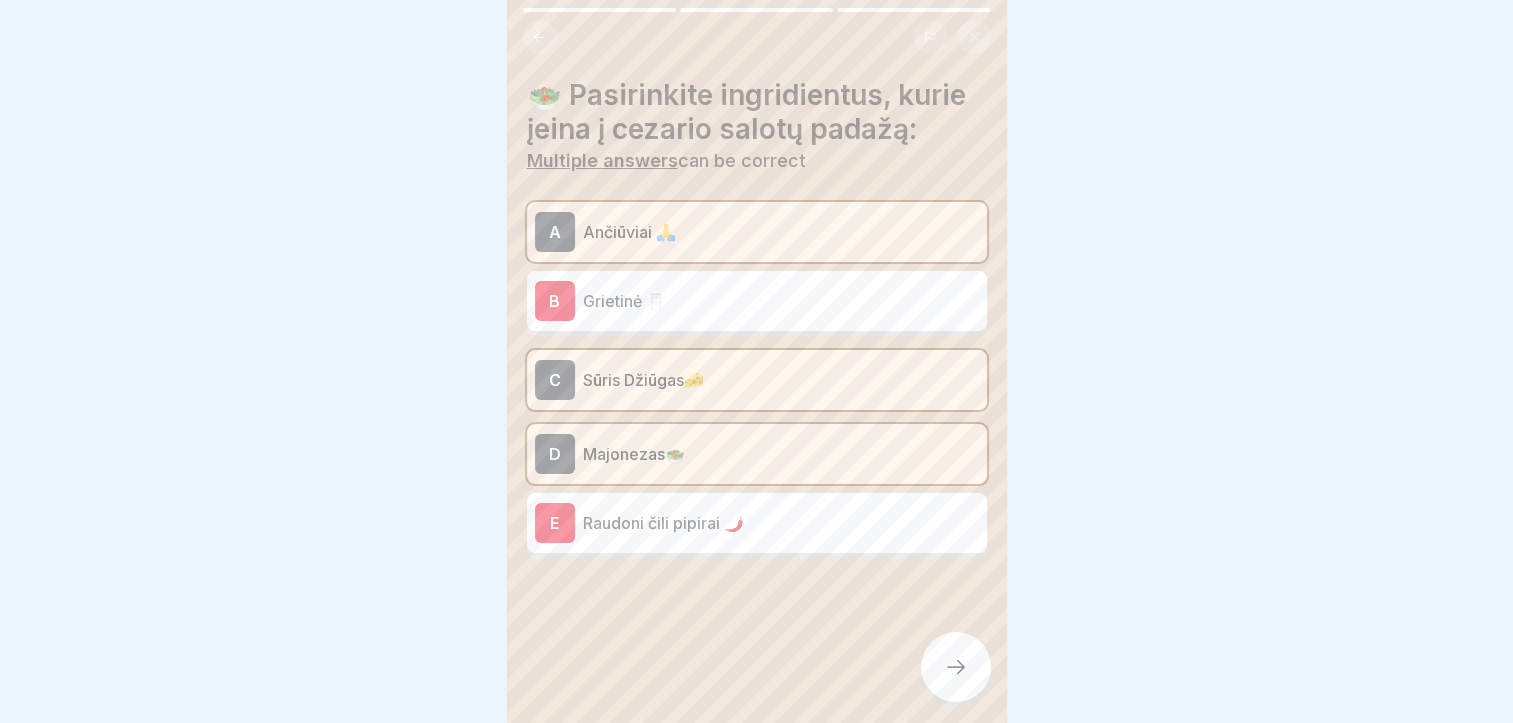 click at bounding box center (956, 667) 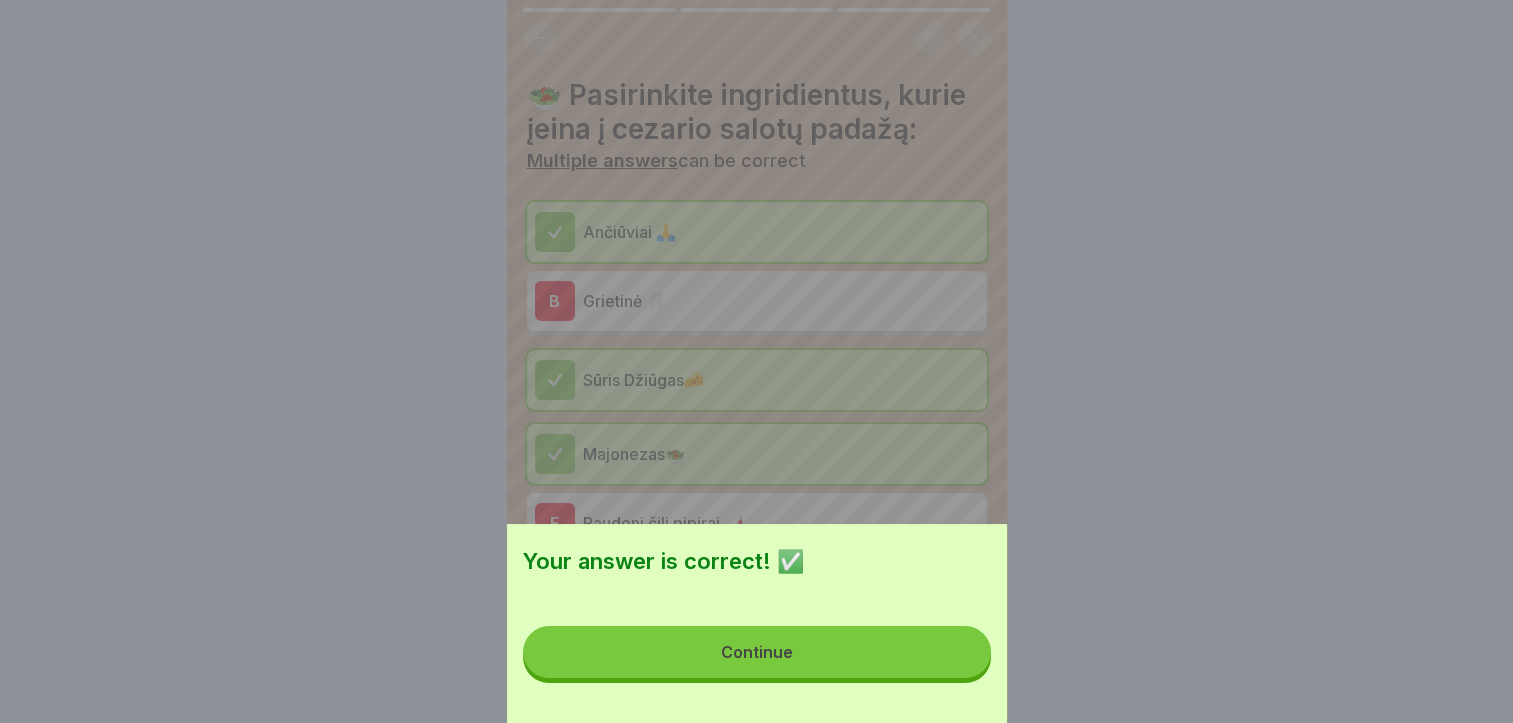 click on "Continue" at bounding box center (757, 652) 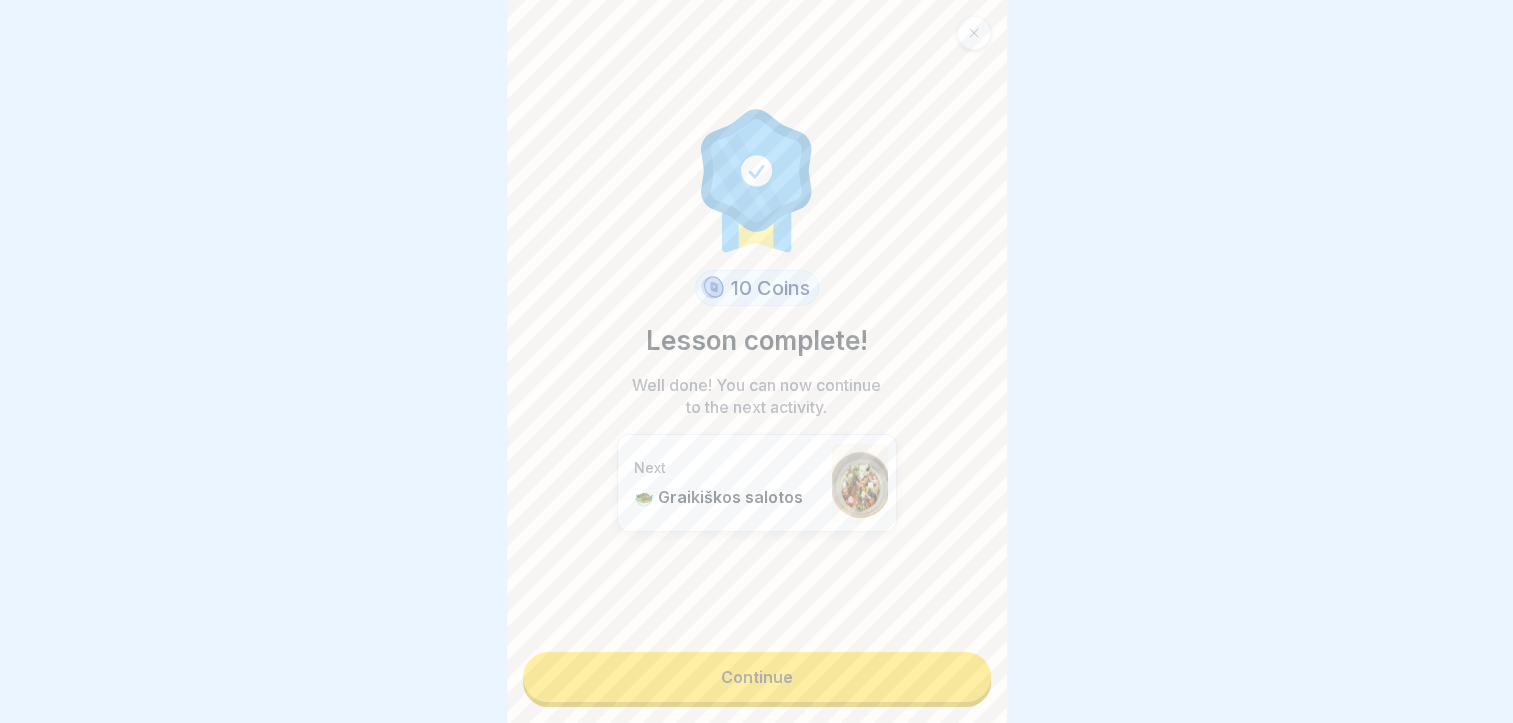 click on "Continue" at bounding box center (757, 677) 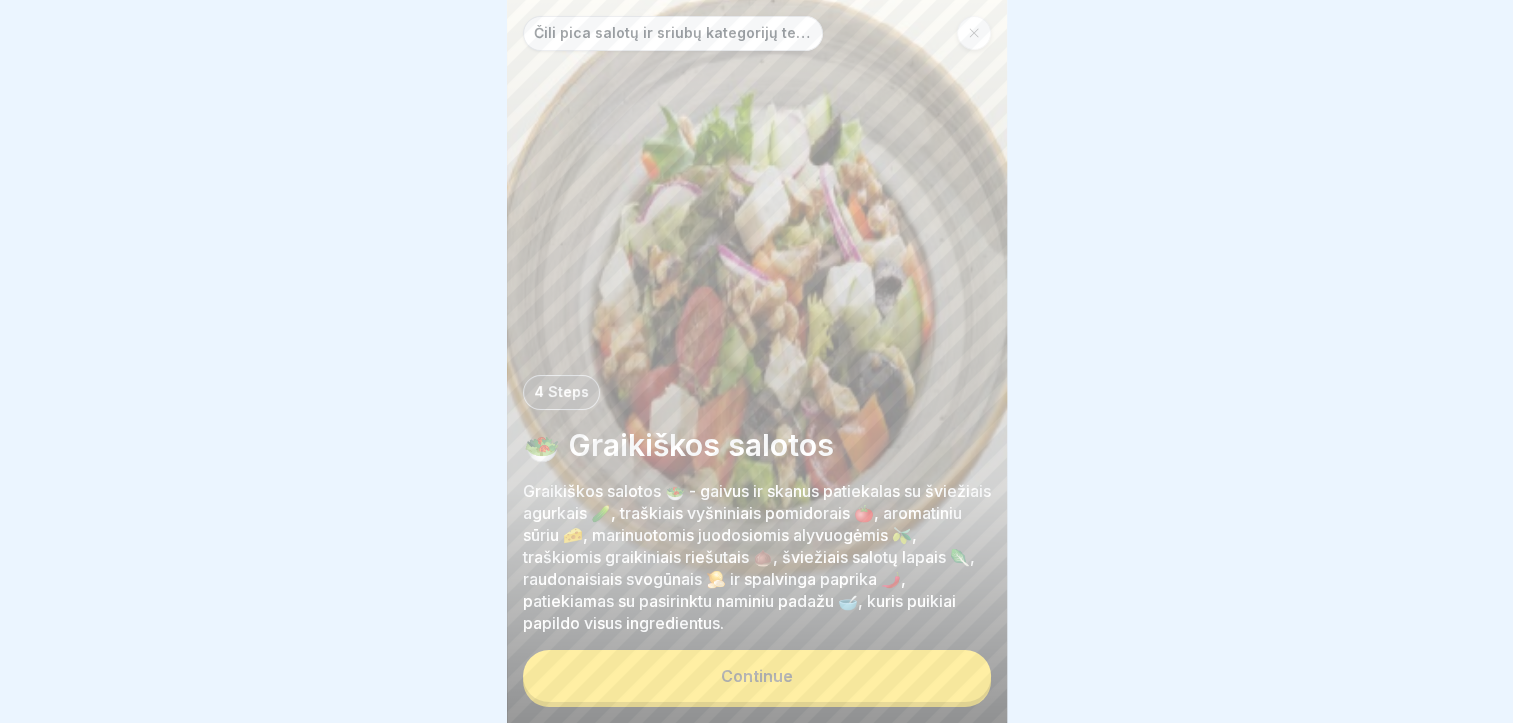 click on "Continue" at bounding box center (757, 676) 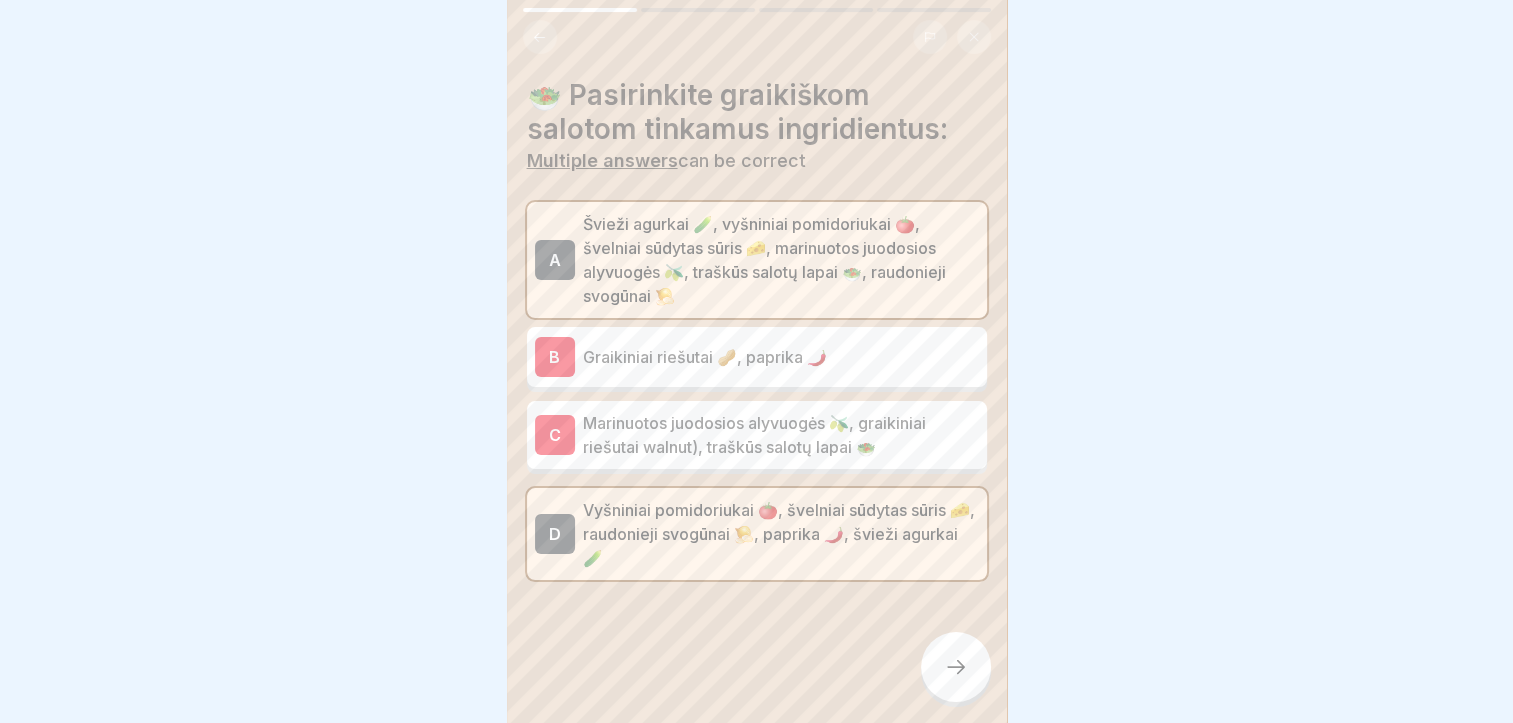 click at bounding box center (956, 667) 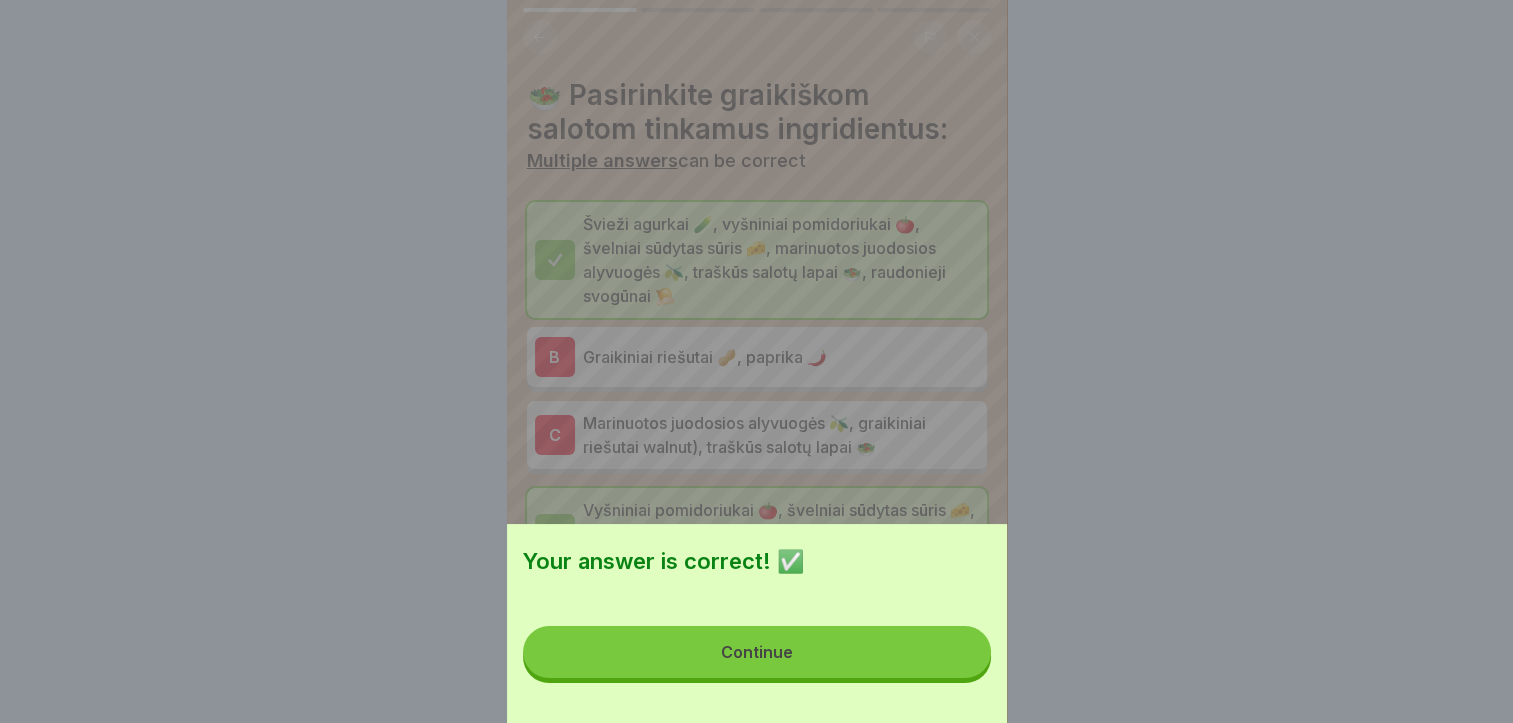 click on "Continue" at bounding box center (757, 652) 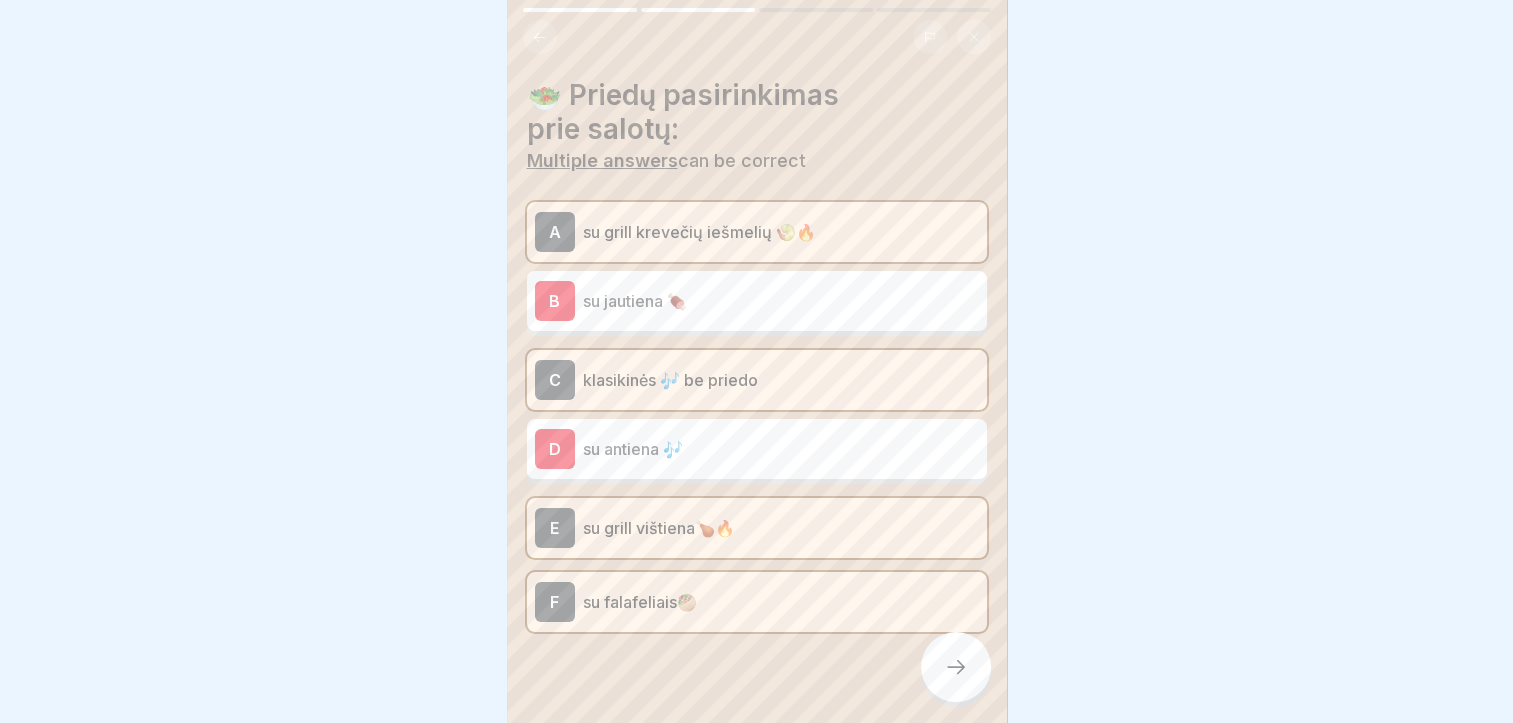 click at bounding box center [956, 667] 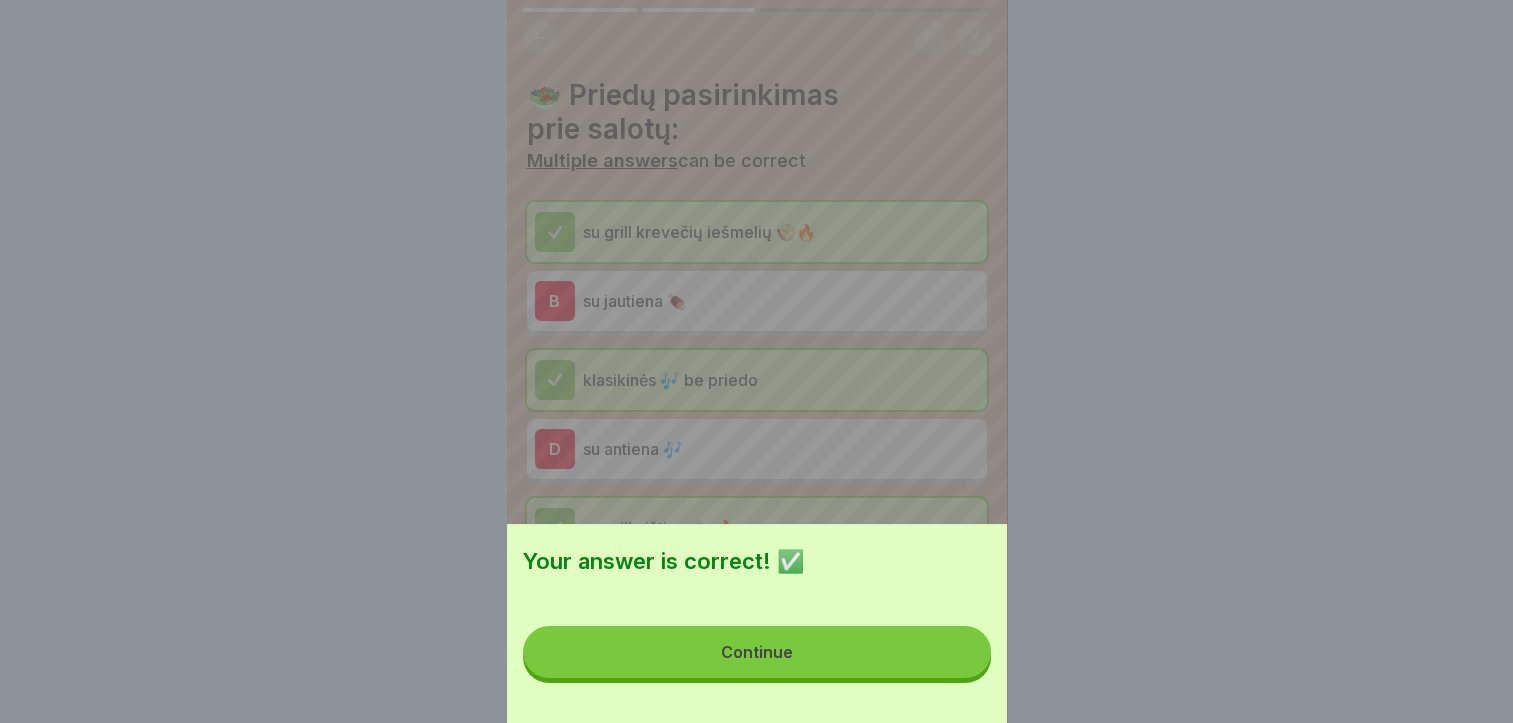 click on "Continue" at bounding box center [757, 652] 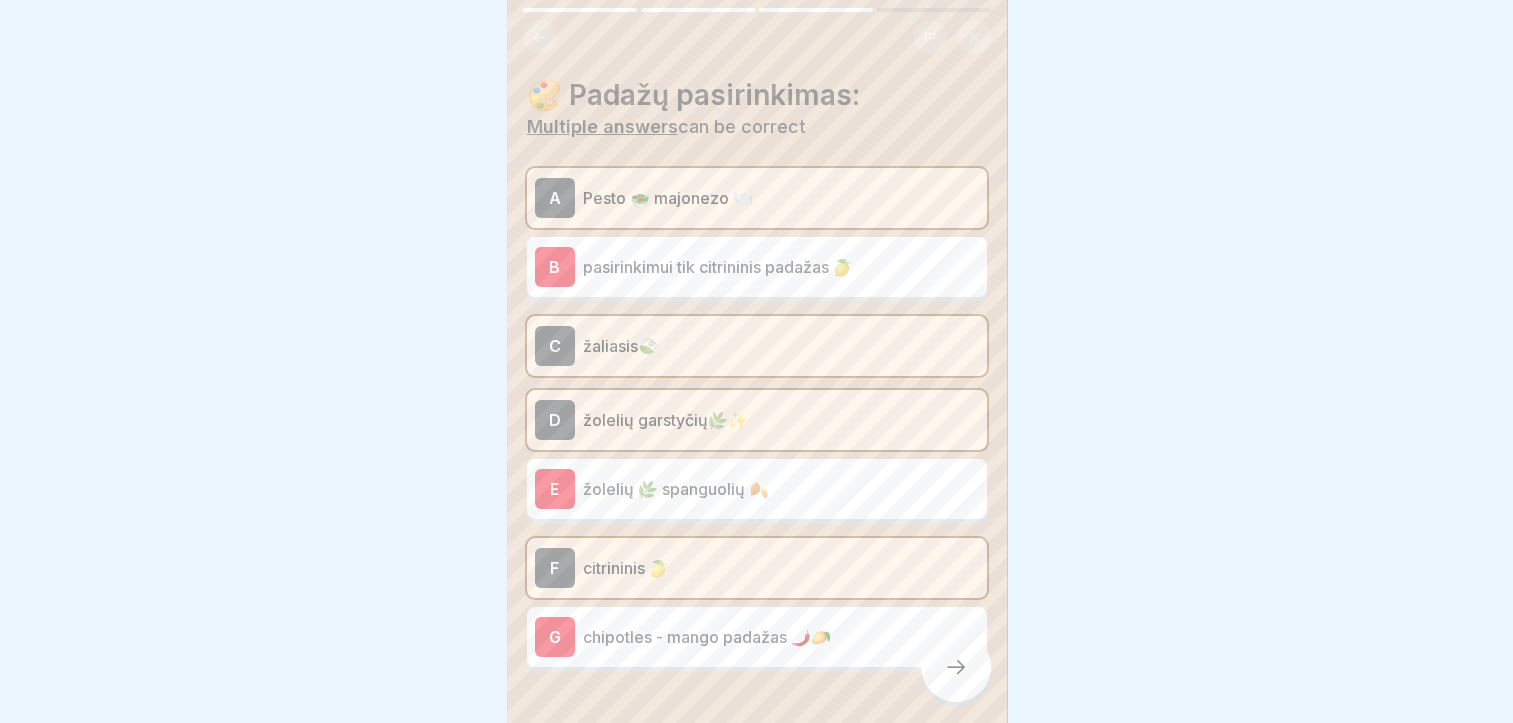 click at bounding box center (956, 667) 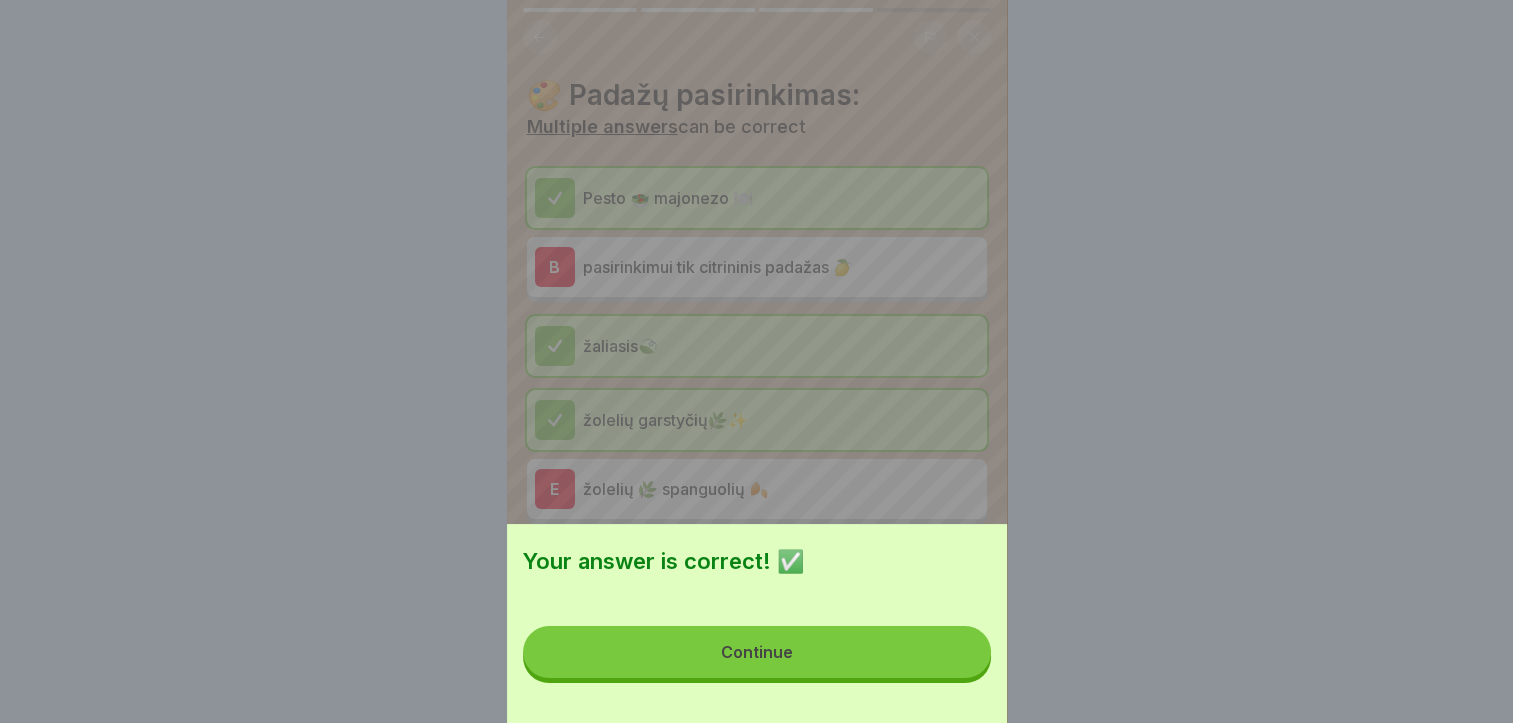 click on "Continue" at bounding box center [757, 652] 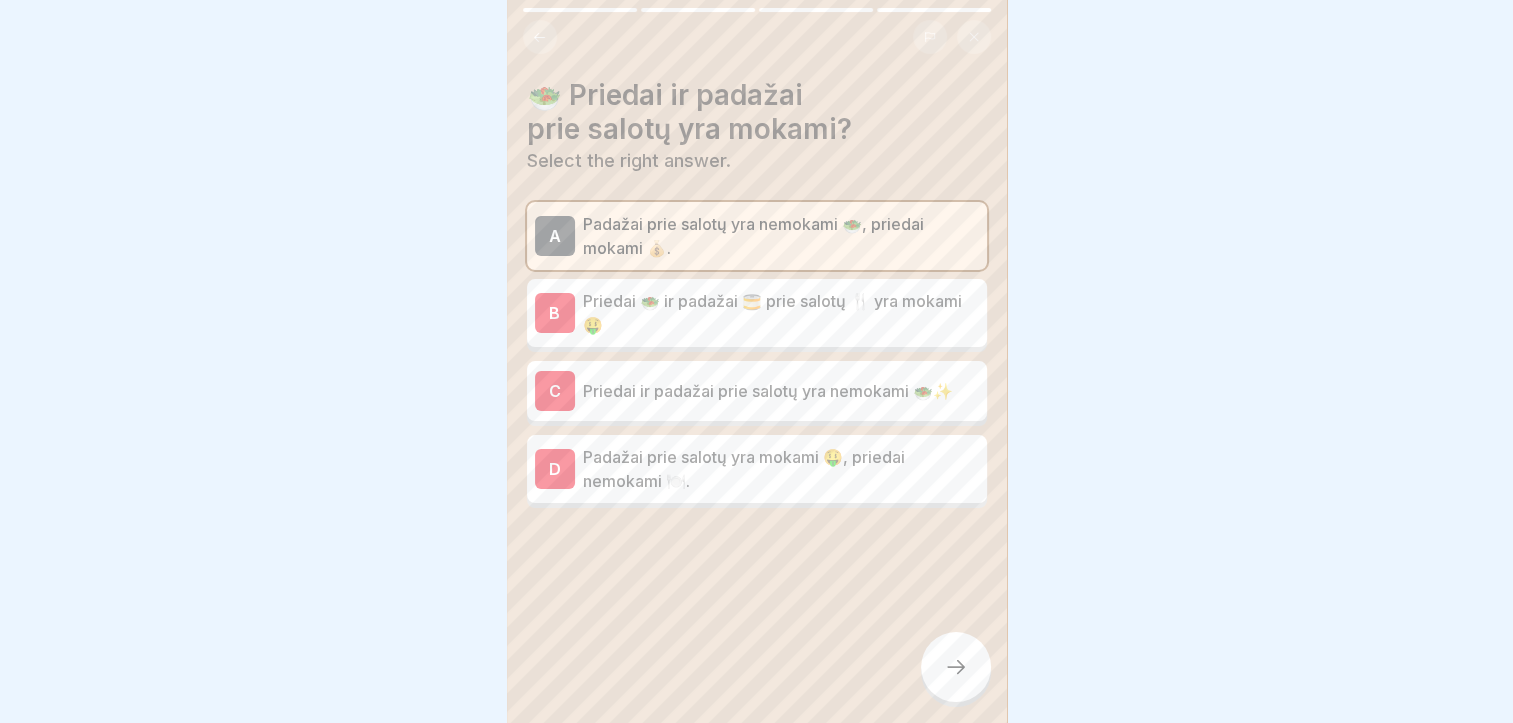 click at bounding box center (956, 667) 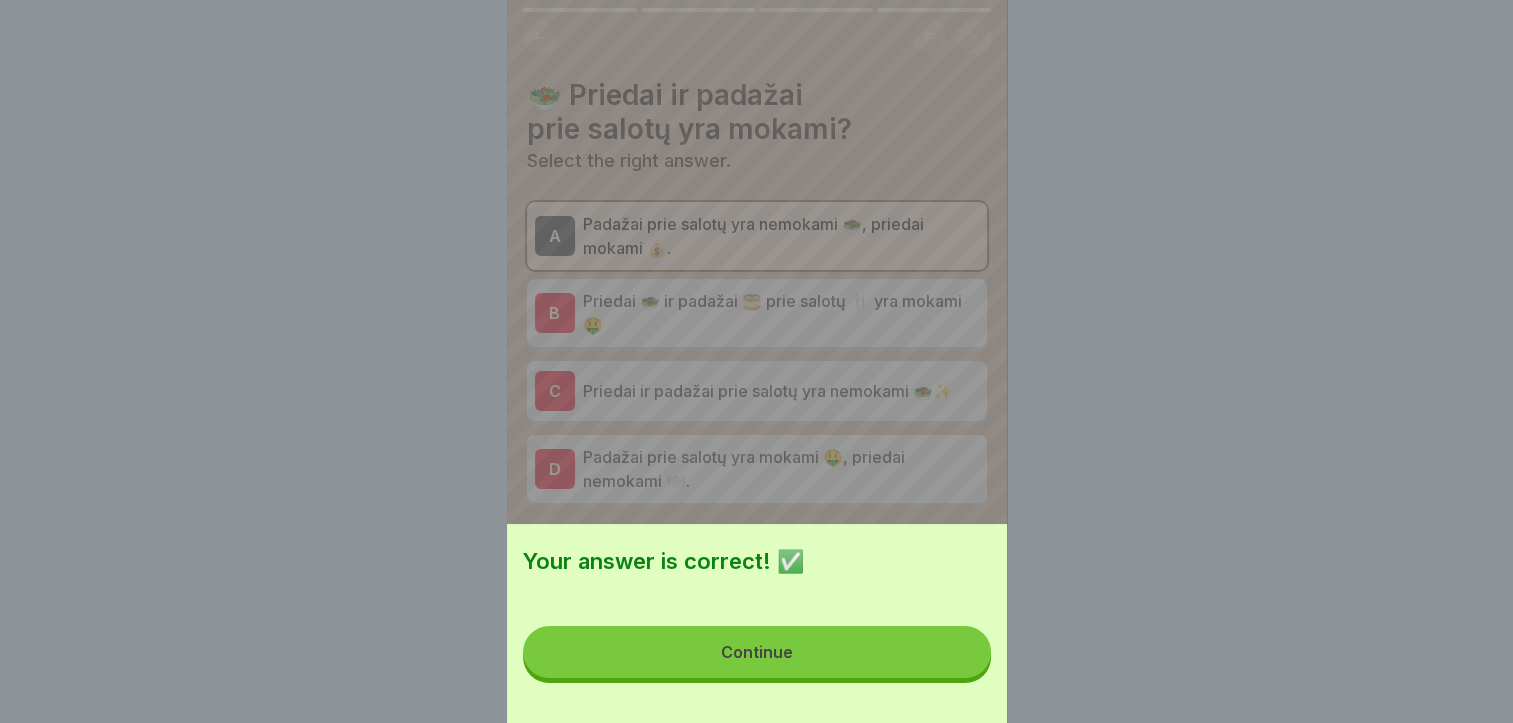 click on "Continue" at bounding box center [757, 652] 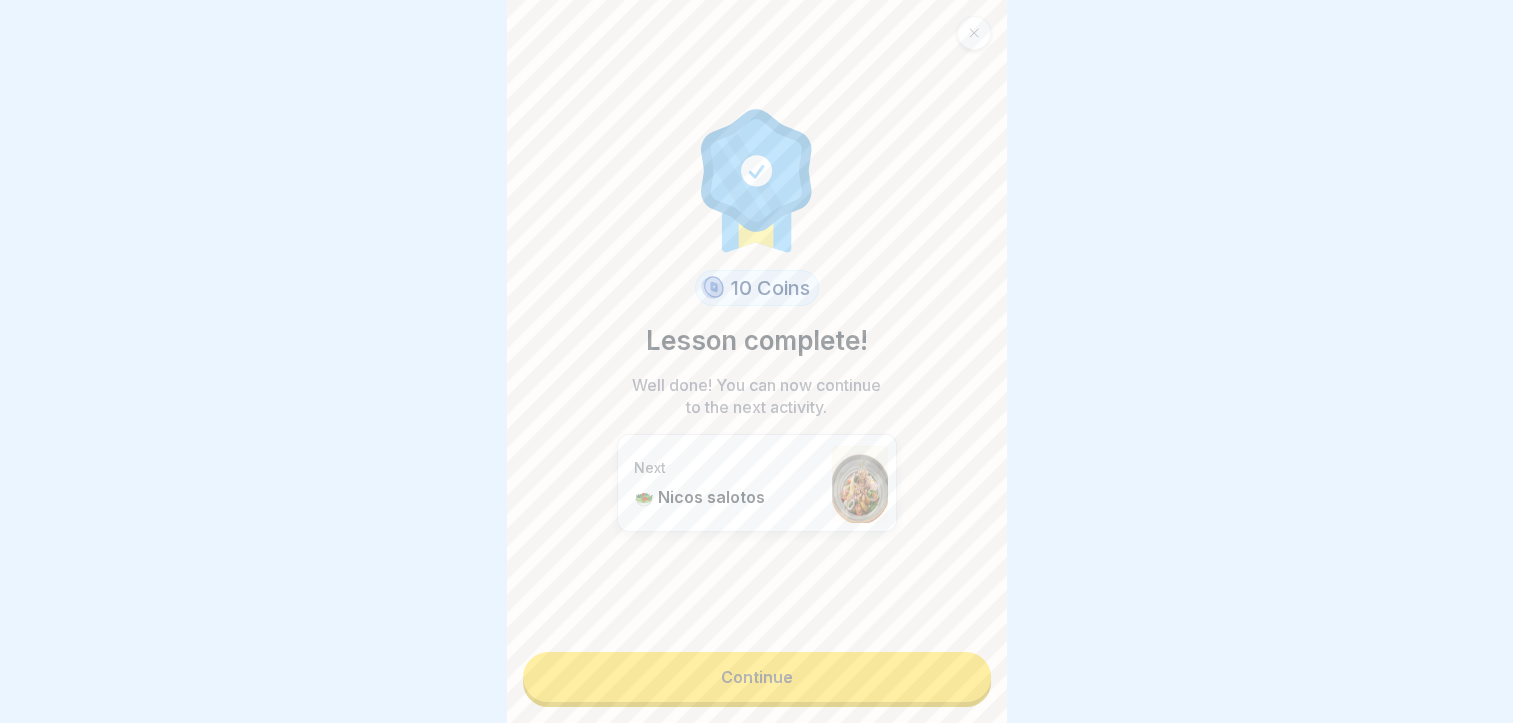 click on "Continue" at bounding box center (757, 677) 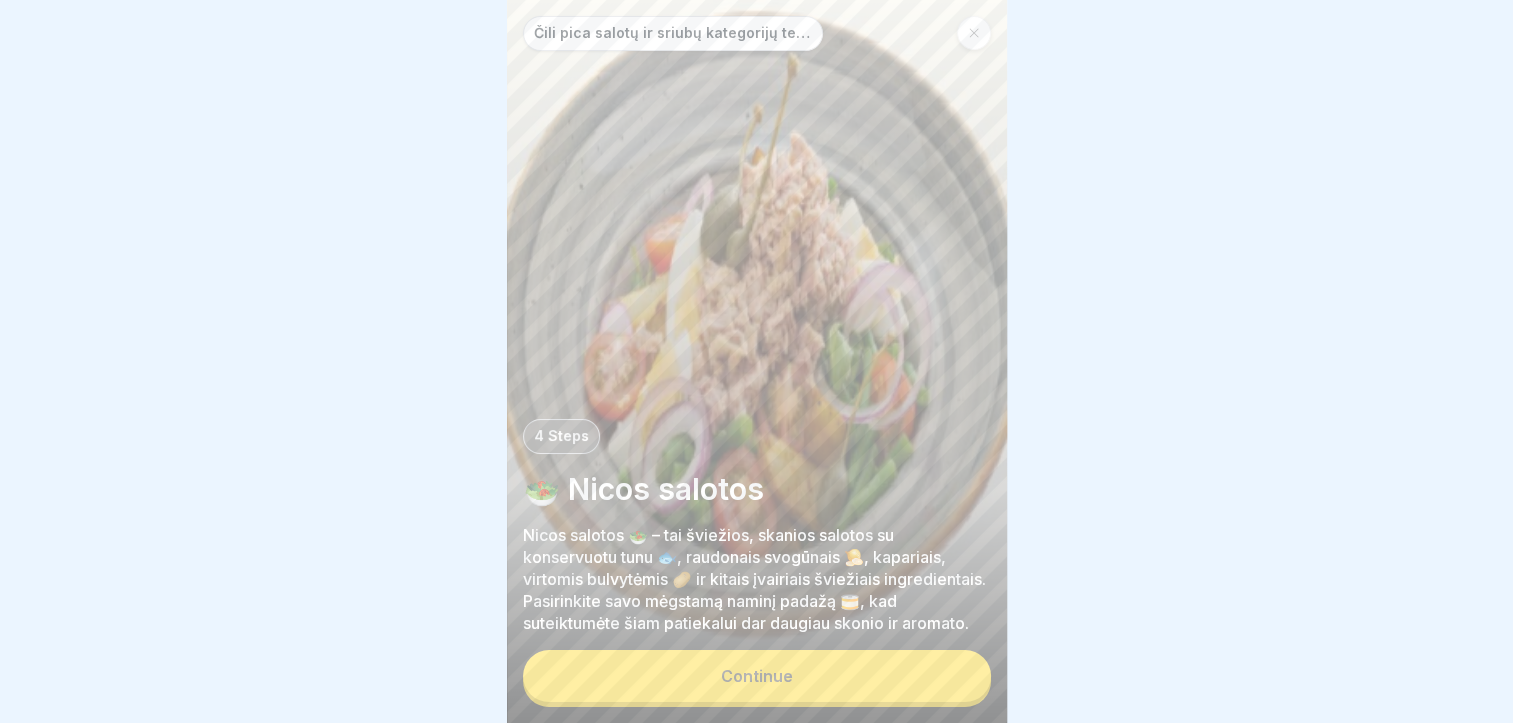 click on "Continue" at bounding box center [757, 676] 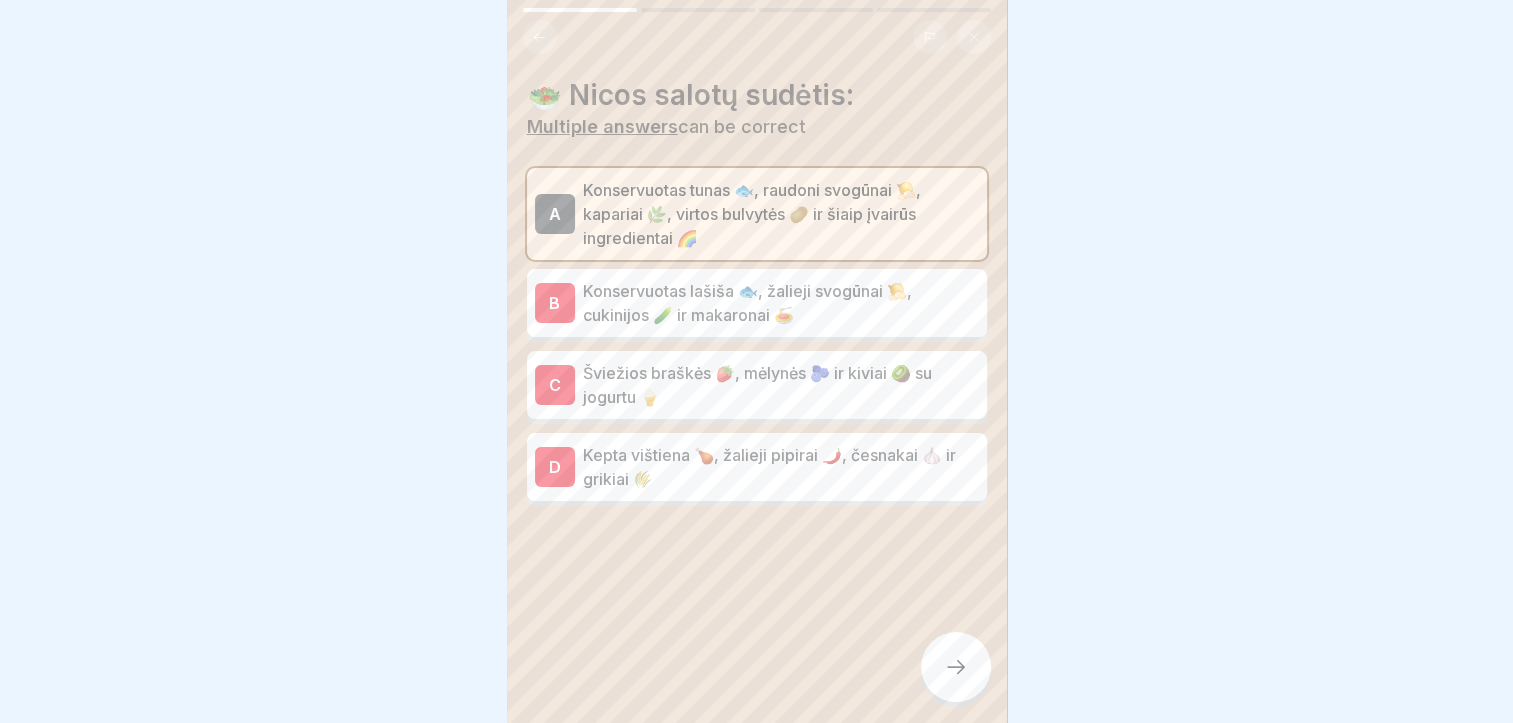 click at bounding box center (956, 667) 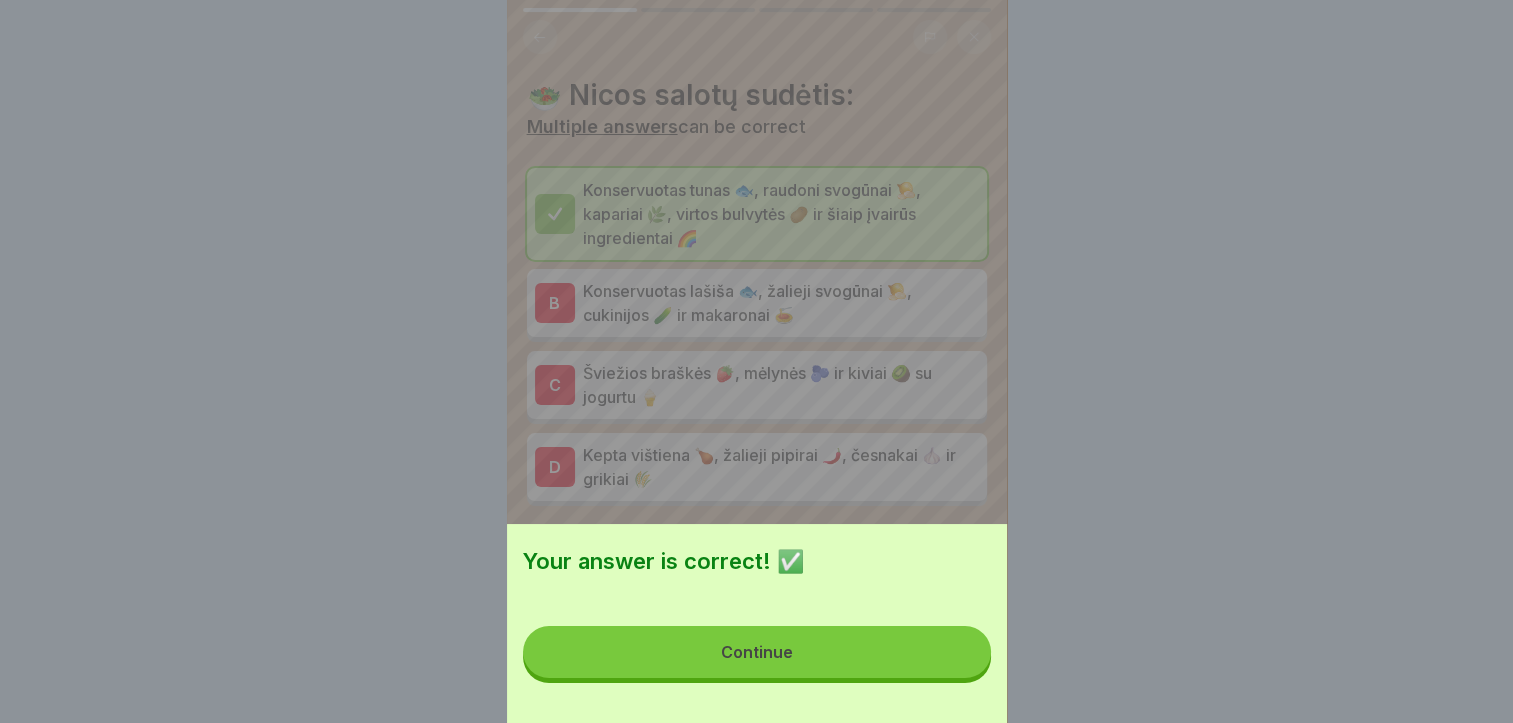 click on "Continue" at bounding box center [757, 652] 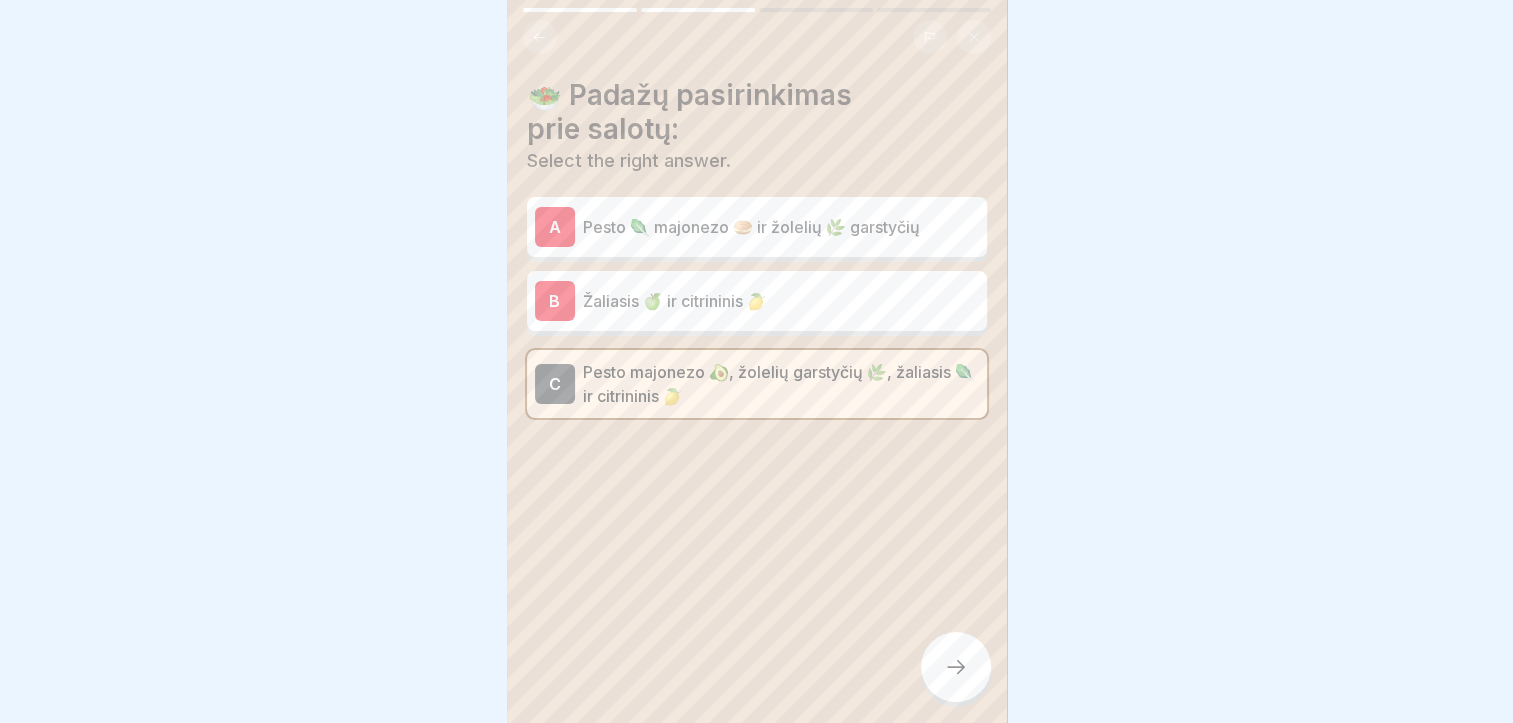 click at bounding box center (956, 667) 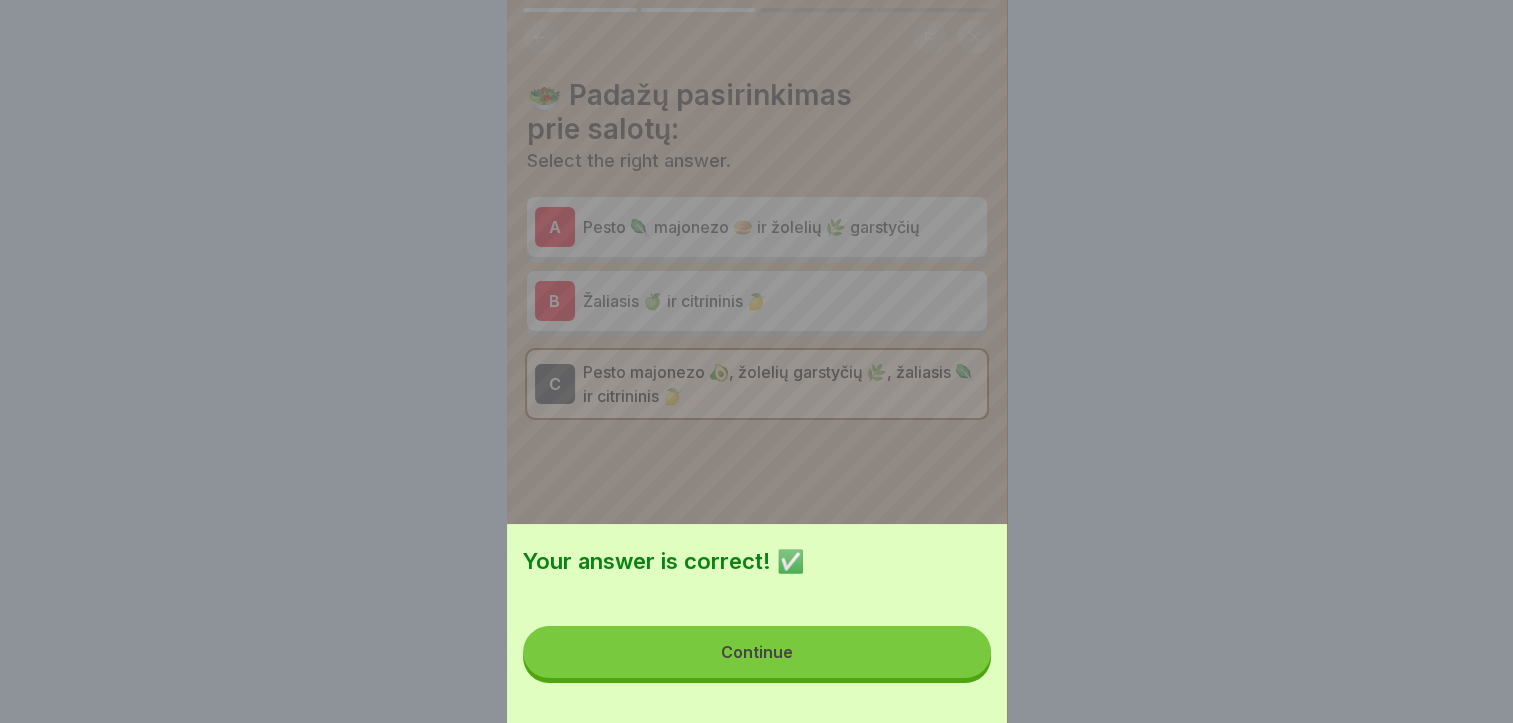 click on "Continue" at bounding box center [757, 652] 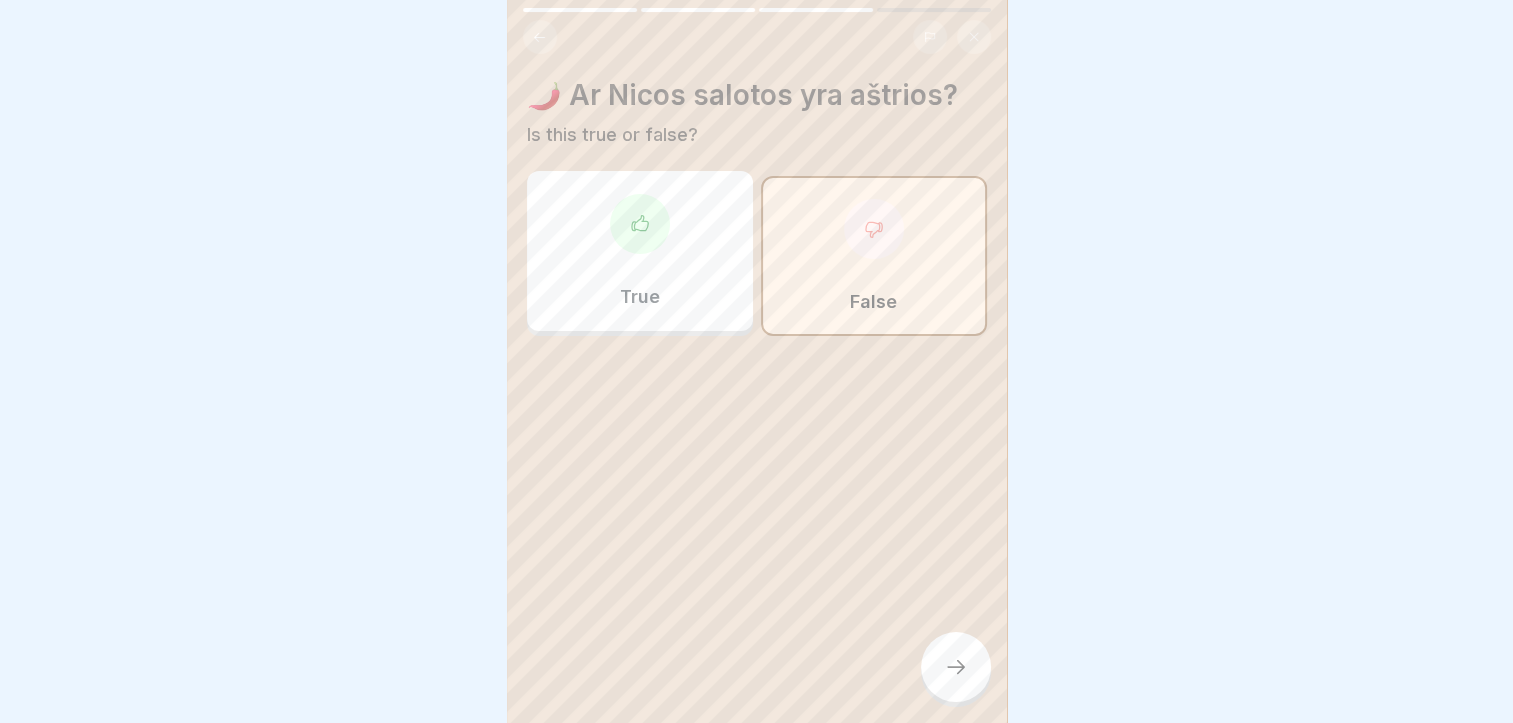 click at bounding box center (956, 667) 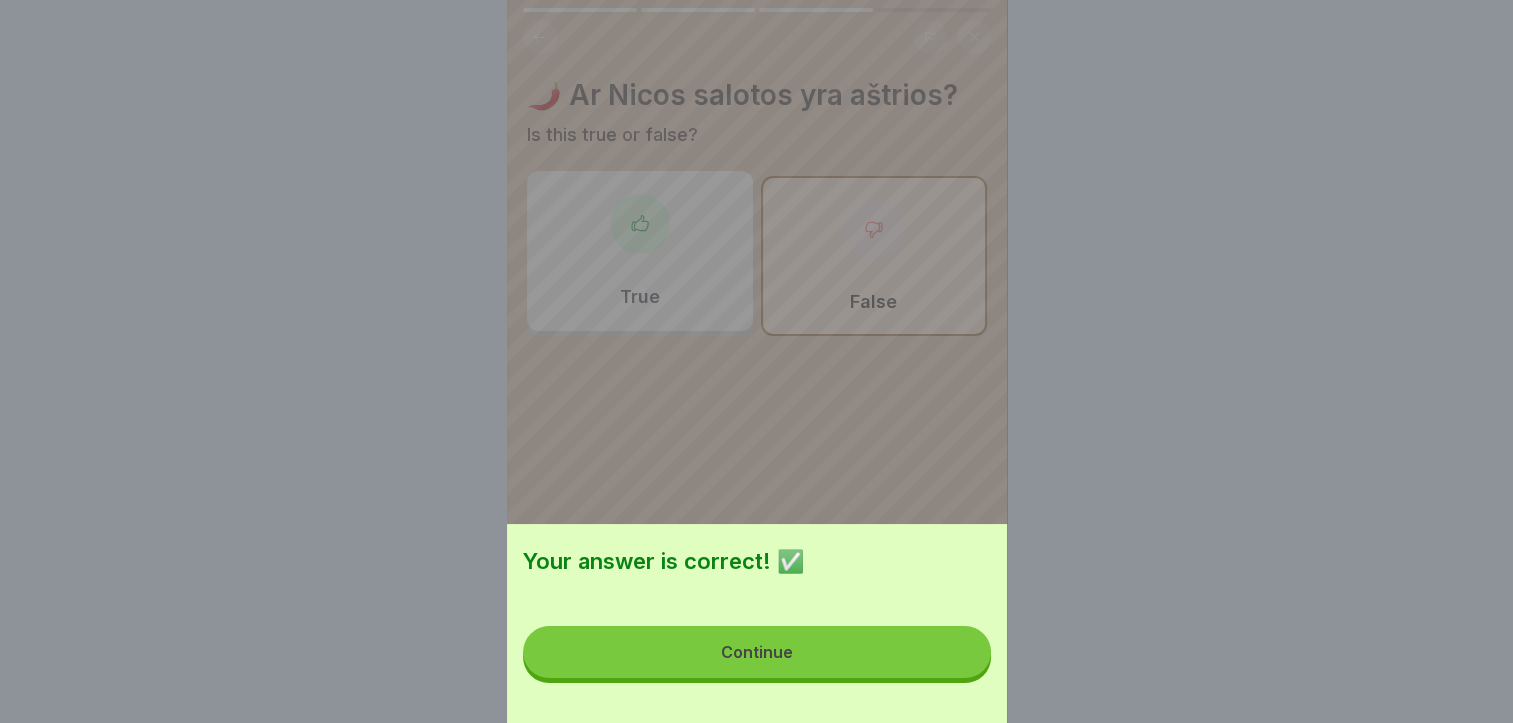 click on "Continue" at bounding box center (757, 652) 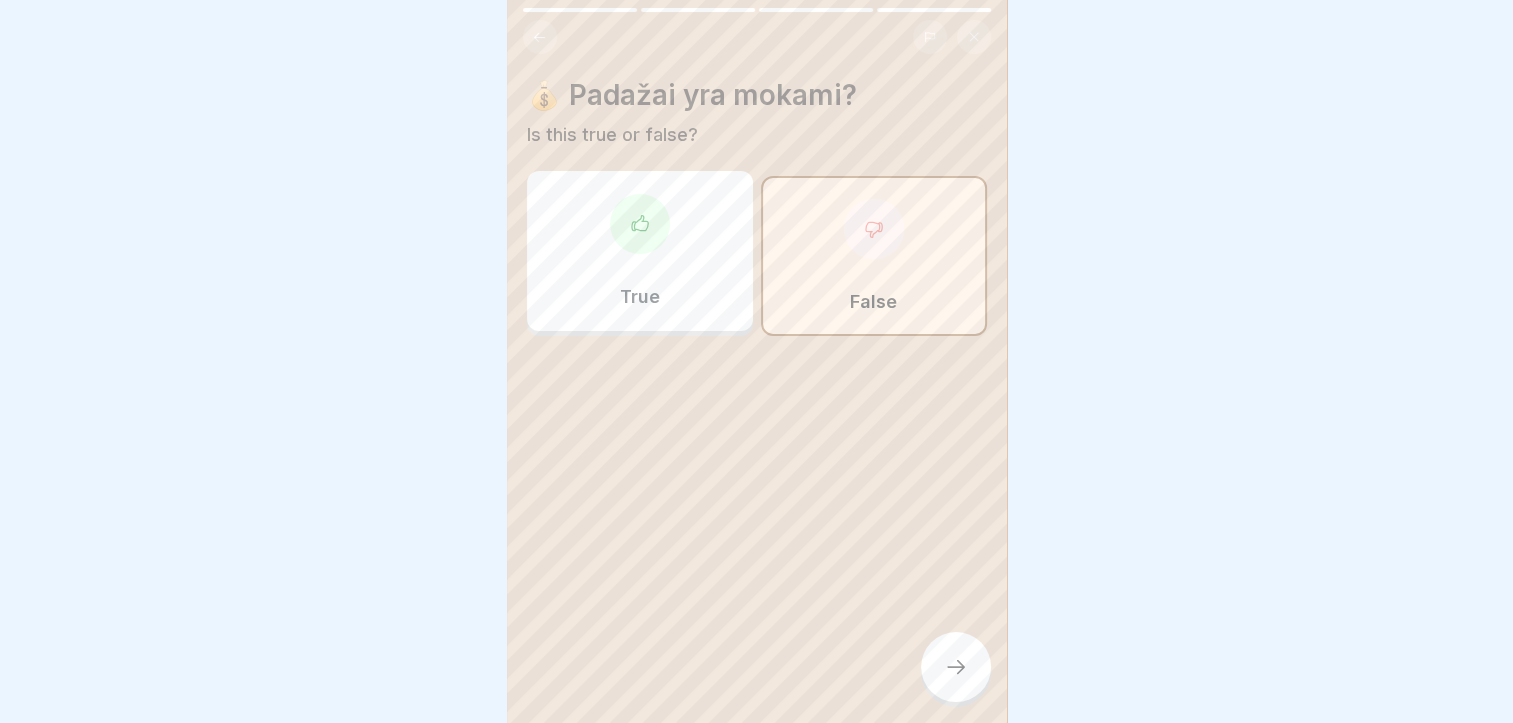 click at bounding box center (956, 667) 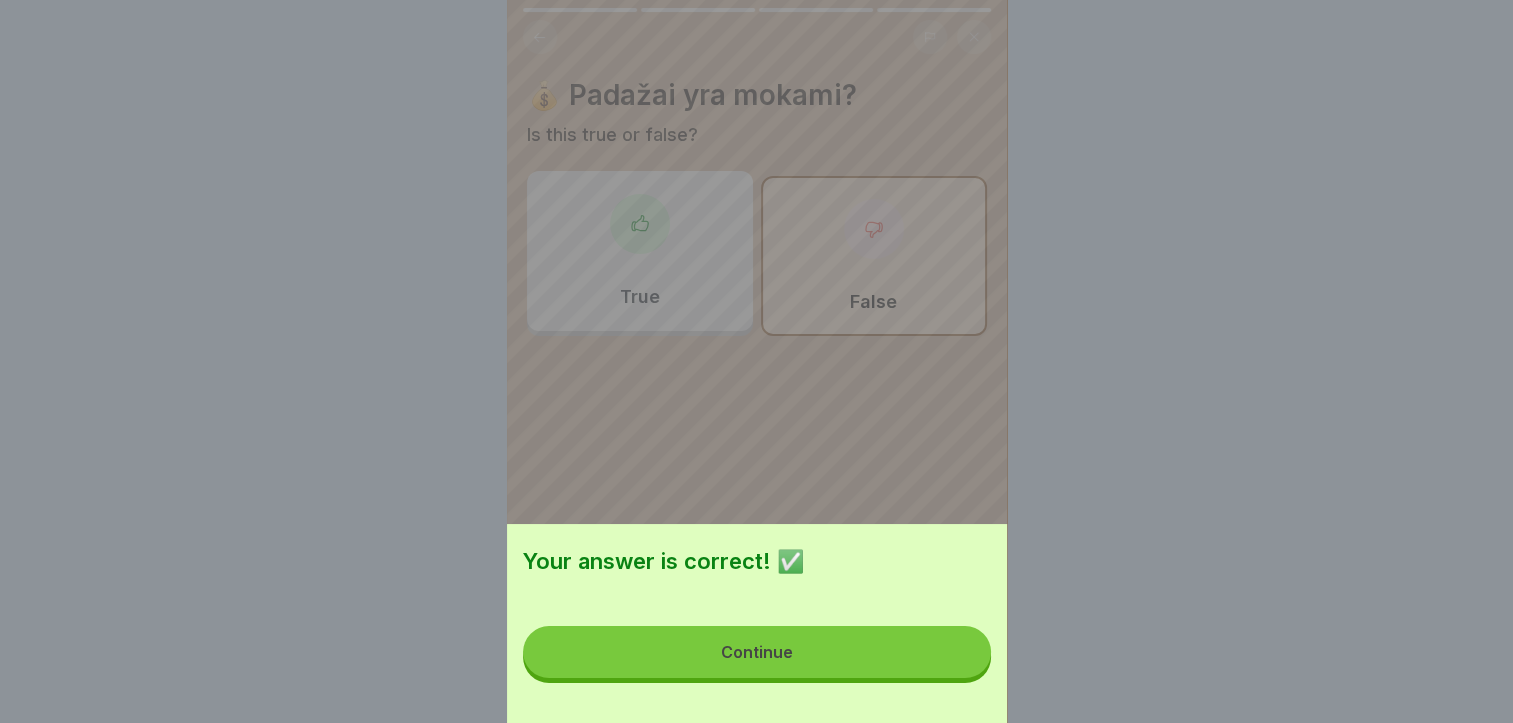 click on "Continue" at bounding box center (757, 652) 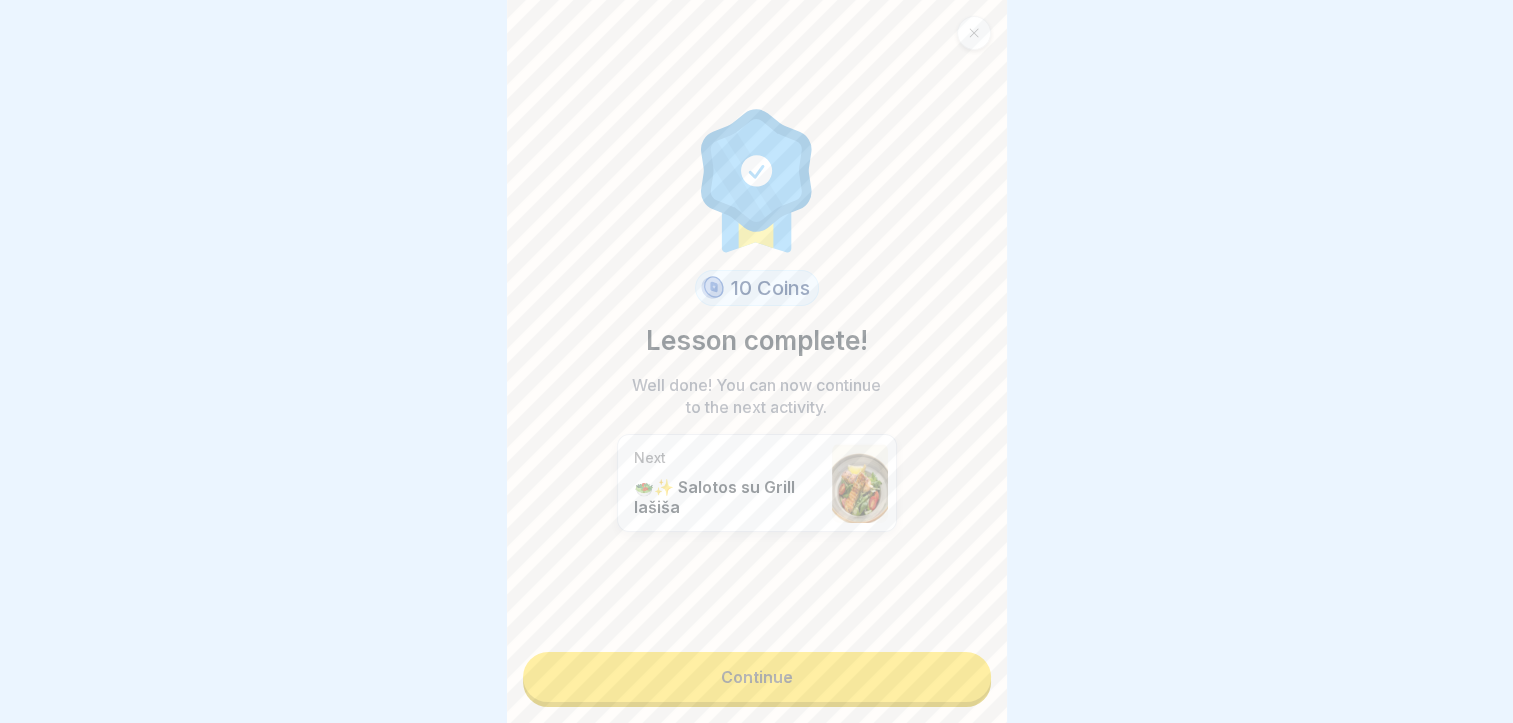 click on "Continue" at bounding box center (757, 677) 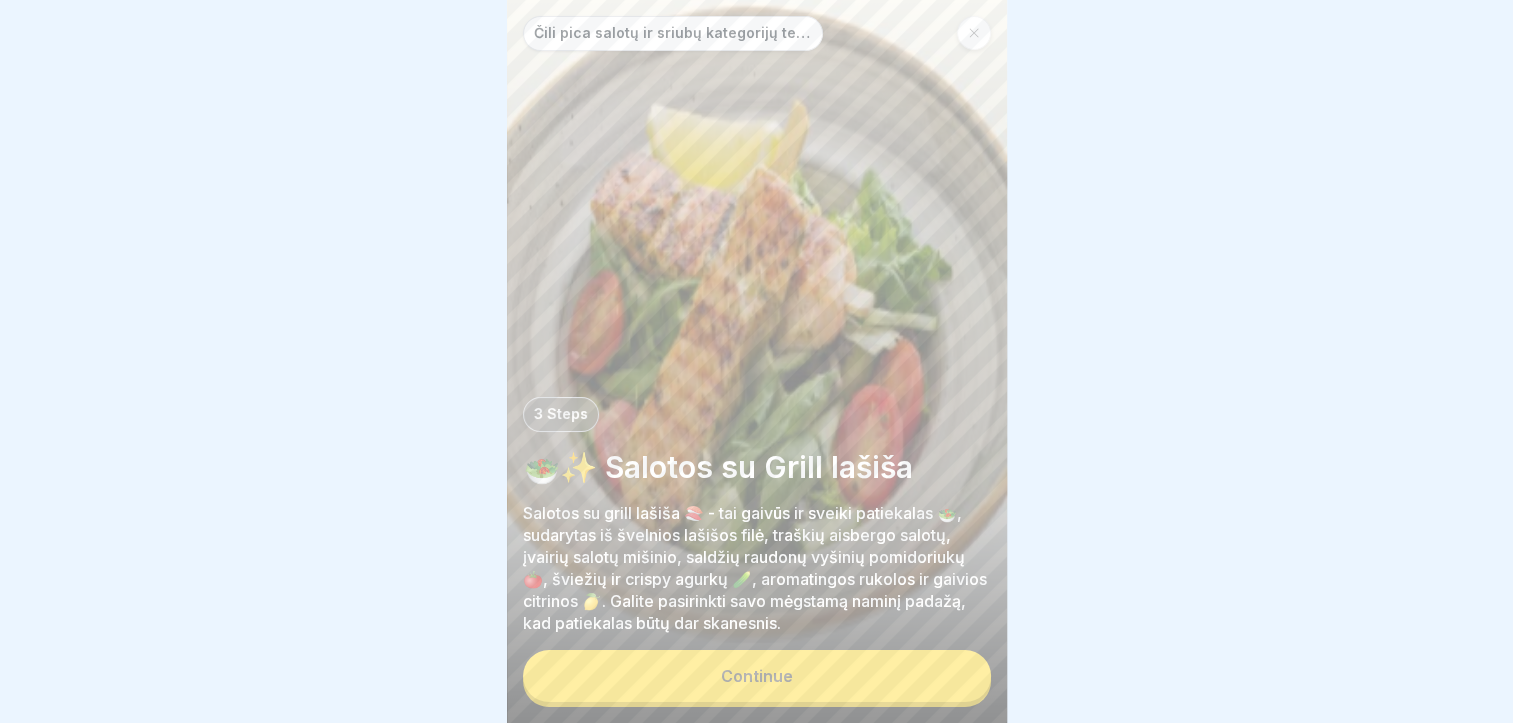 click on "Continue" at bounding box center (757, 676) 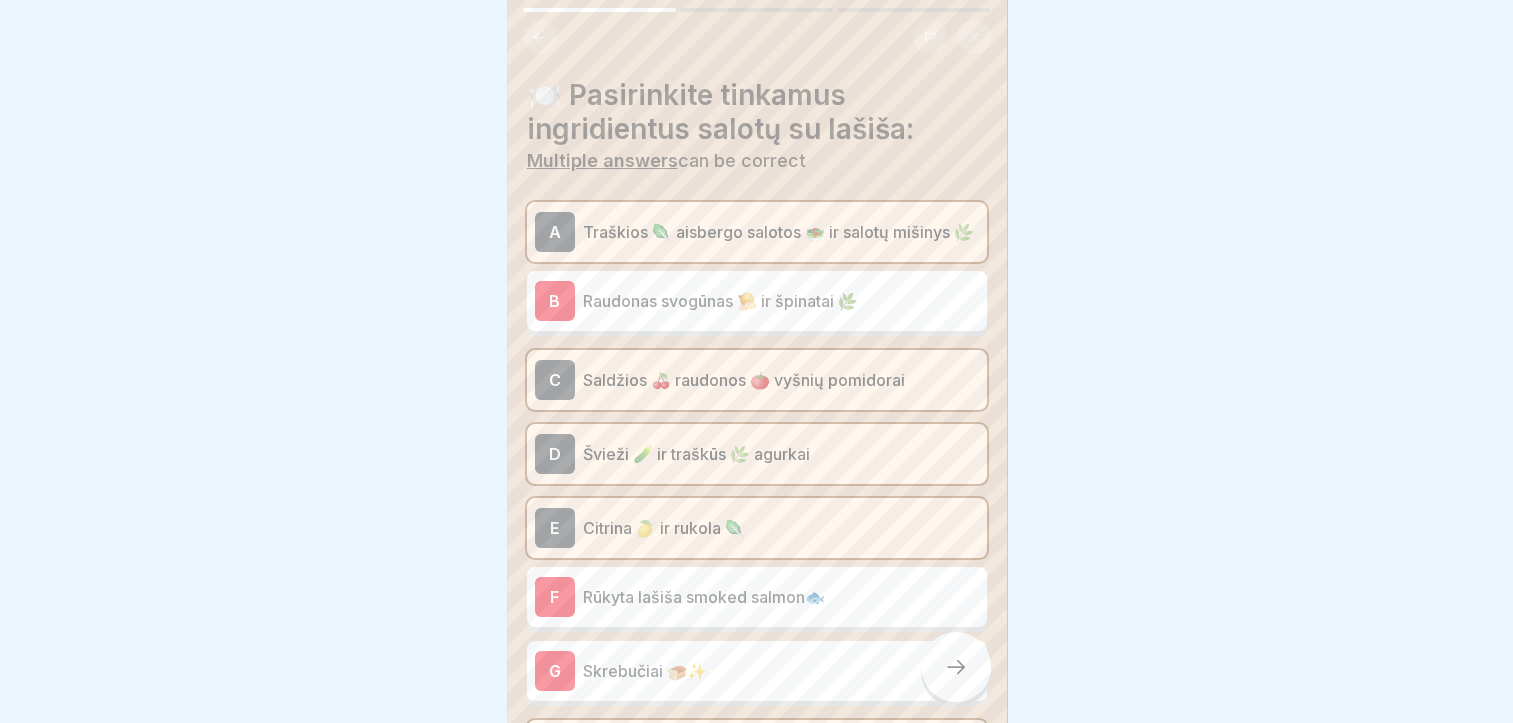 click at bounding box center [956, 667] 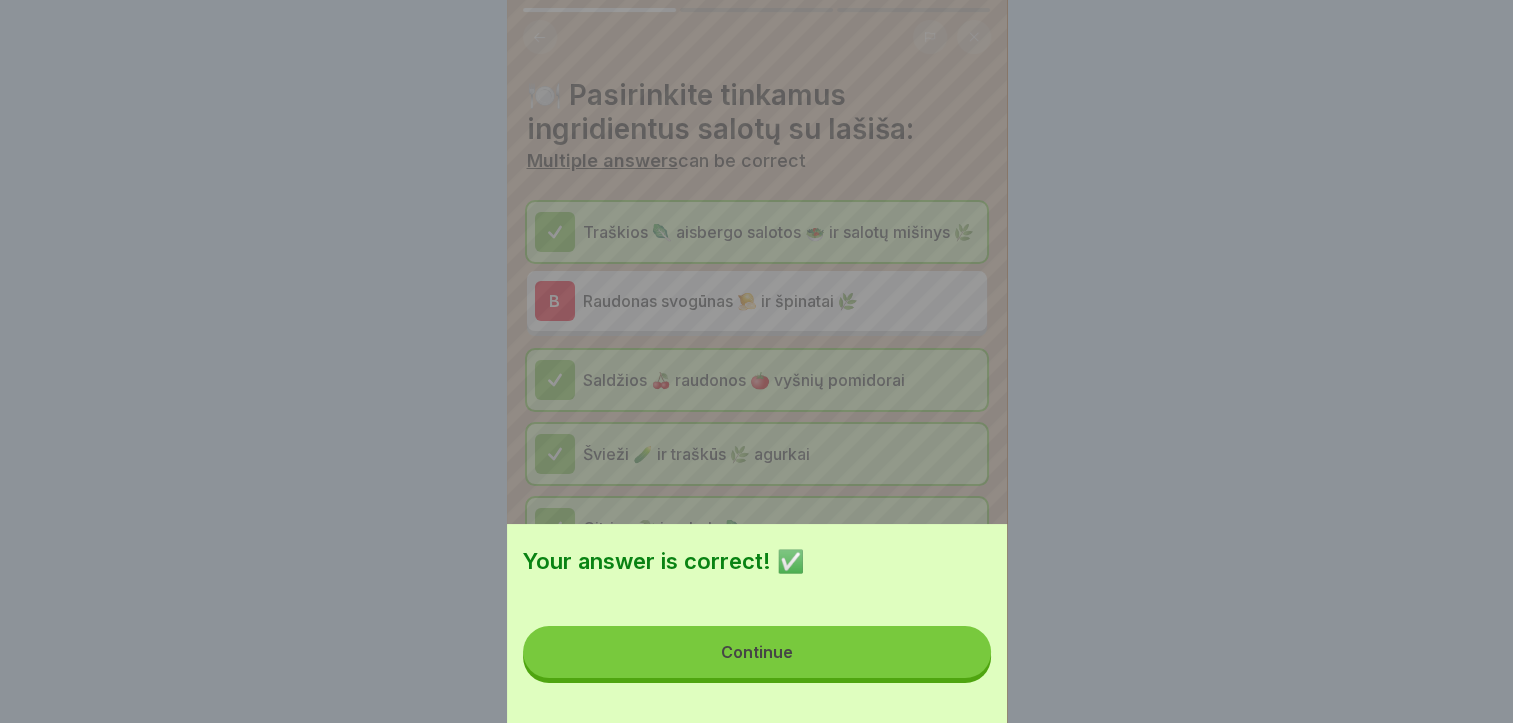 click on "Continue" at bounding box center [757, 652] 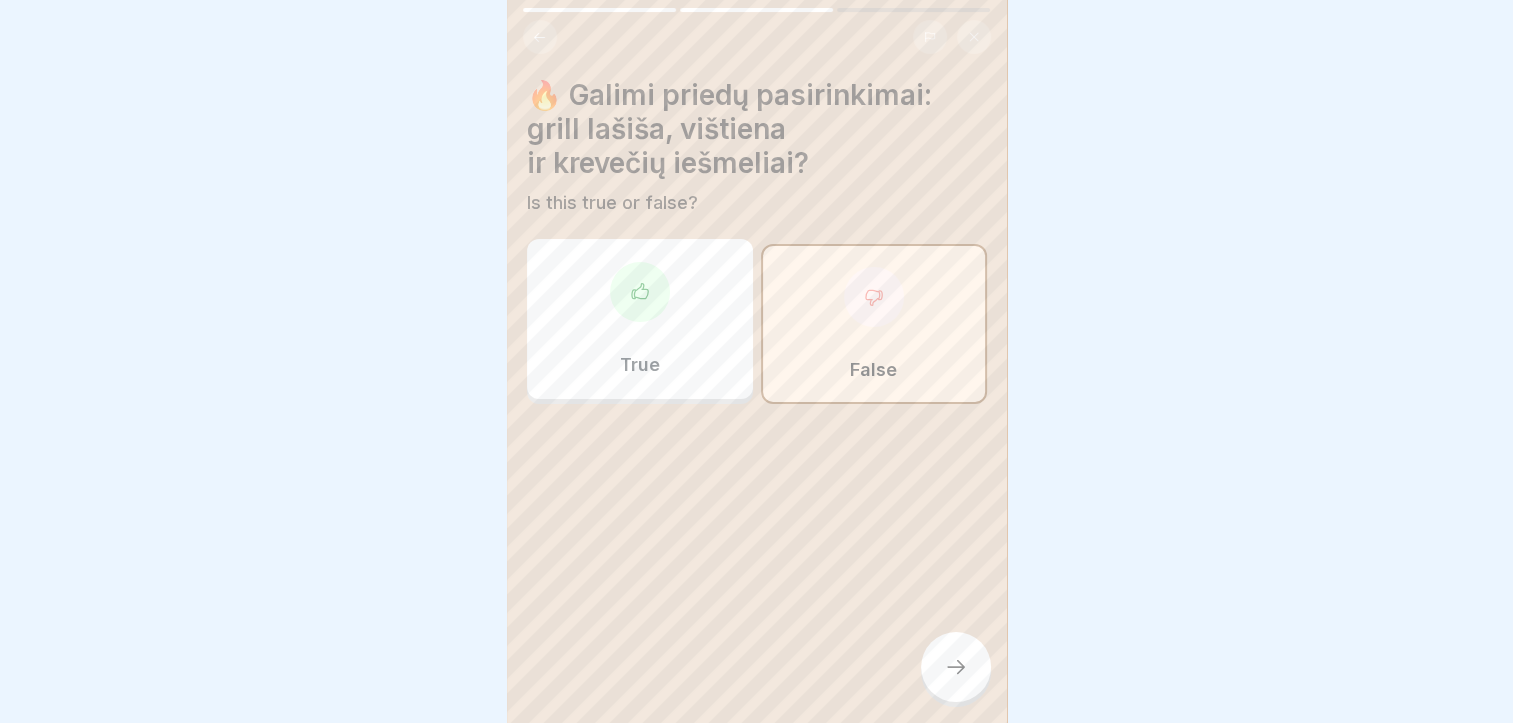 click at bounding box center (956, 667) 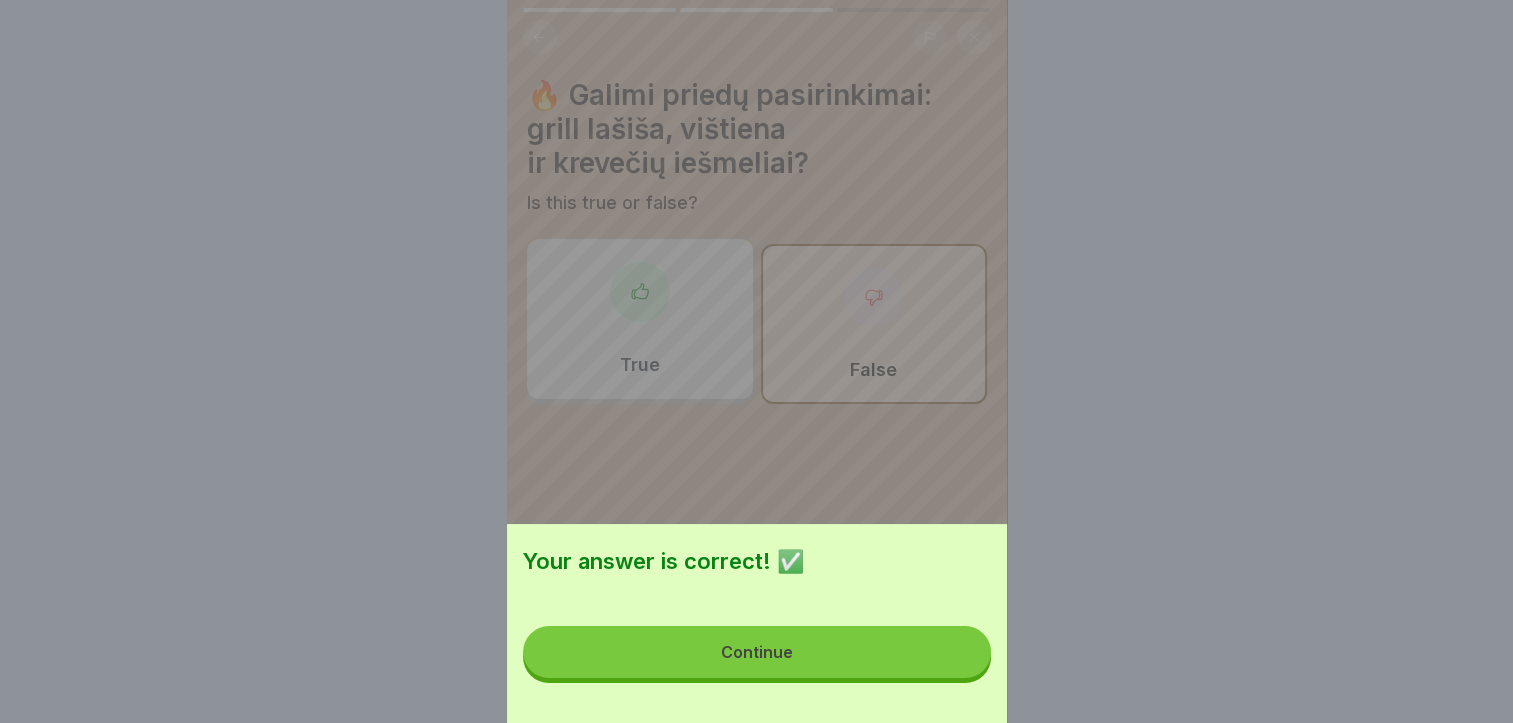 click on "Continue" at bounding box center (757, 652) 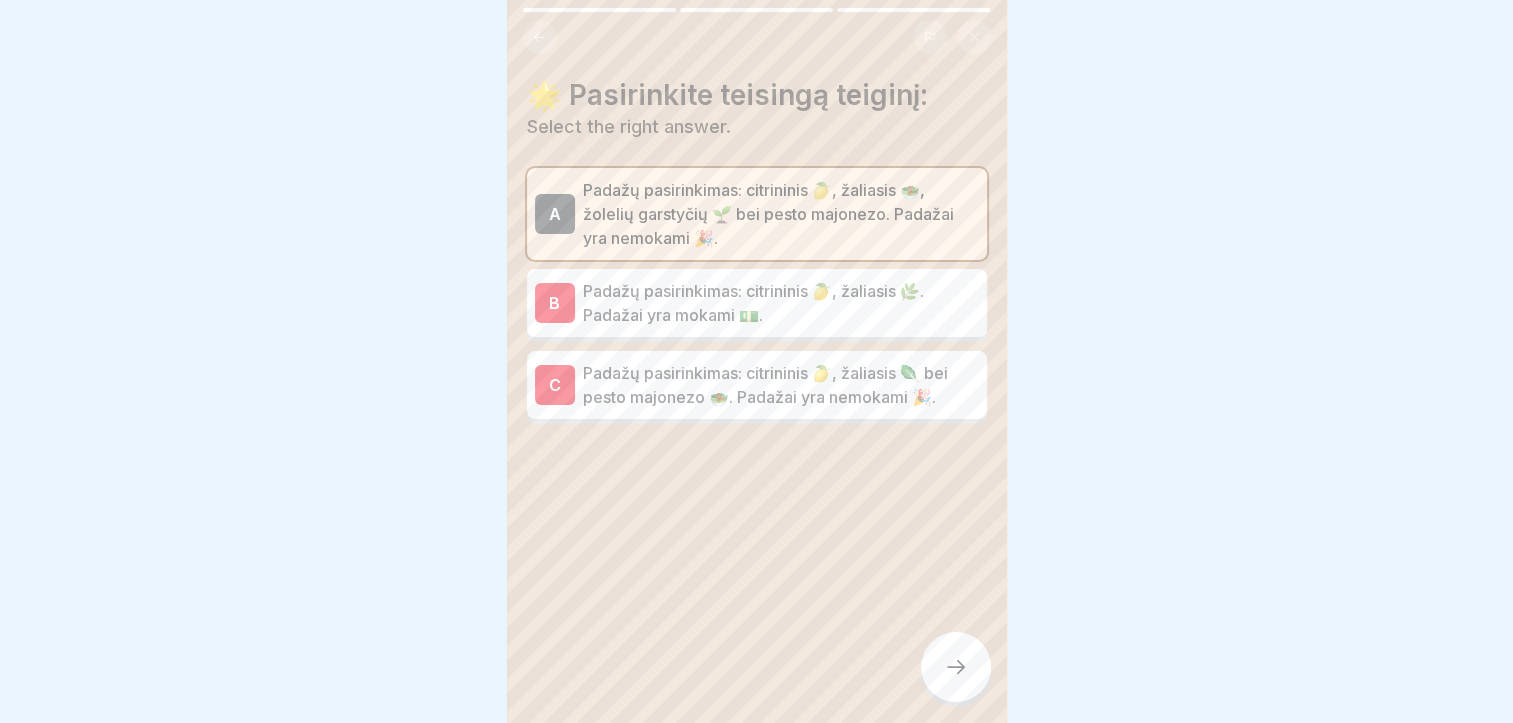 click at bounding box center (956, 667) 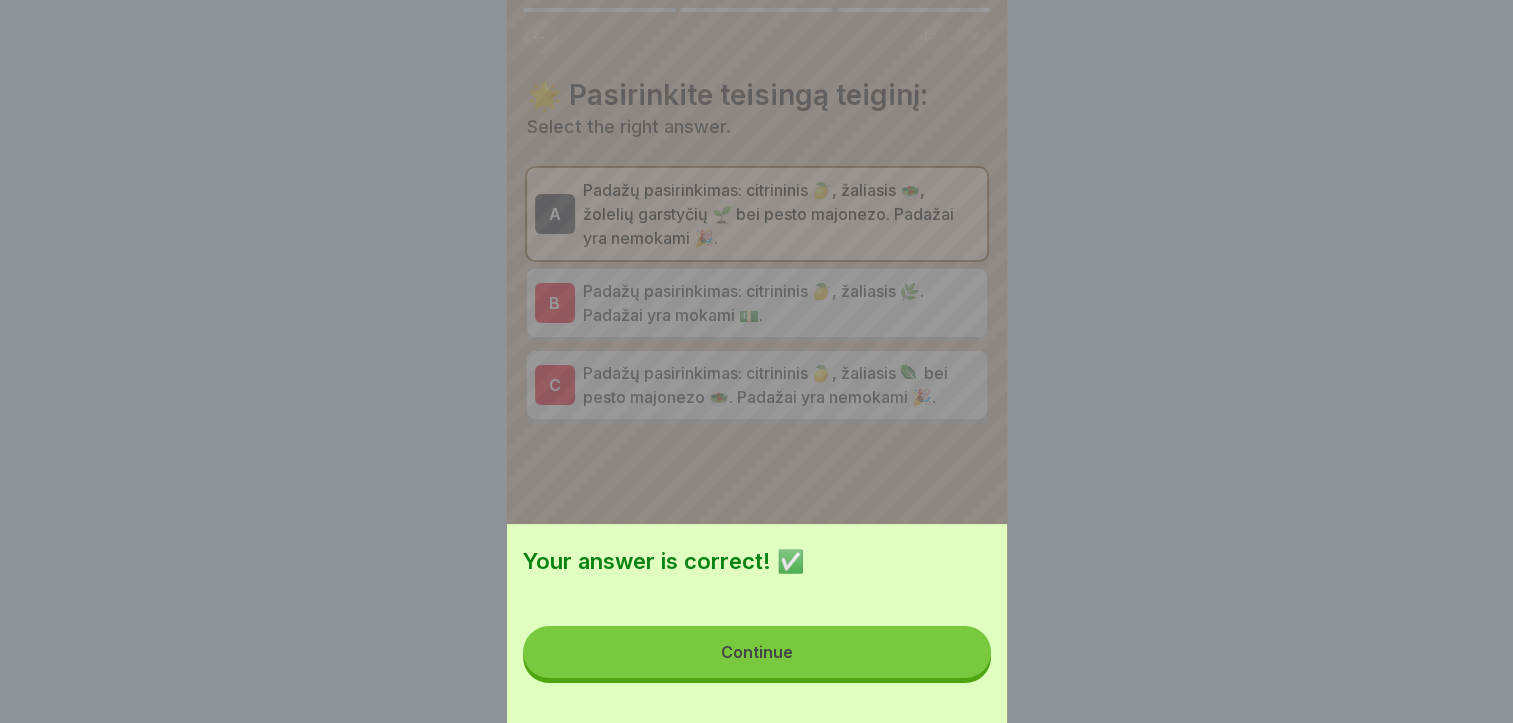 click on "Continue" at bounding box center (757, 652) 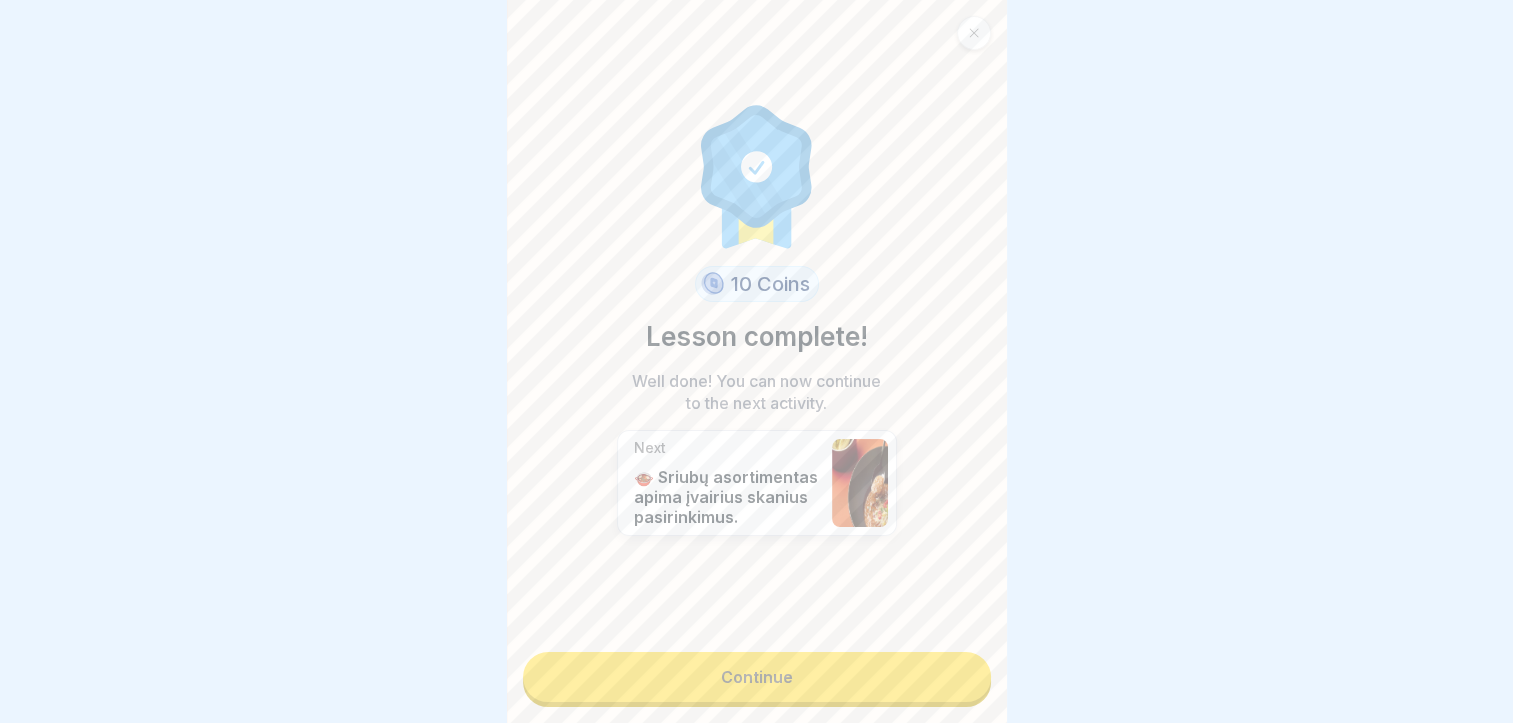 click on "Continue" at bounding box center (757, 677) 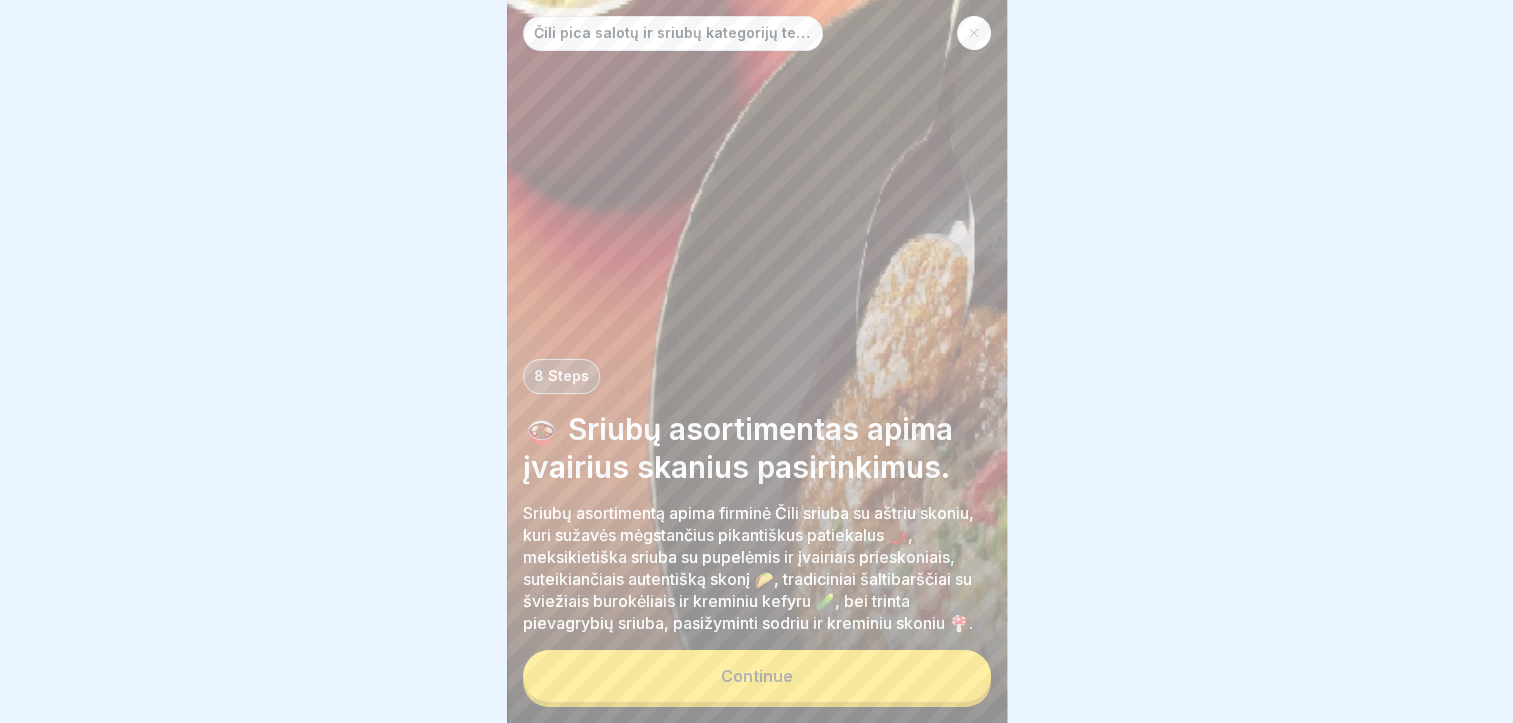 click on "Continue" at bounding box center (757, 676) 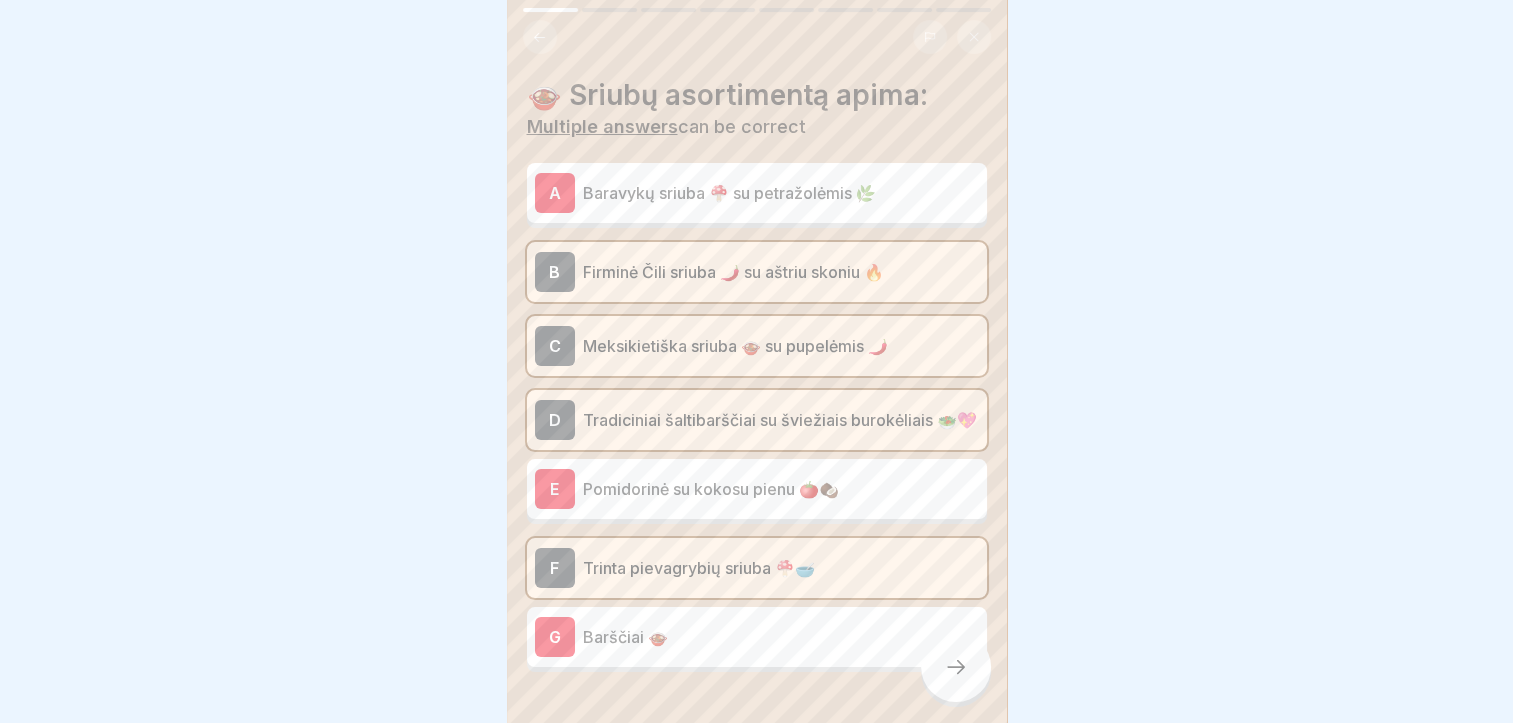 click at bounding box center [956, 667] 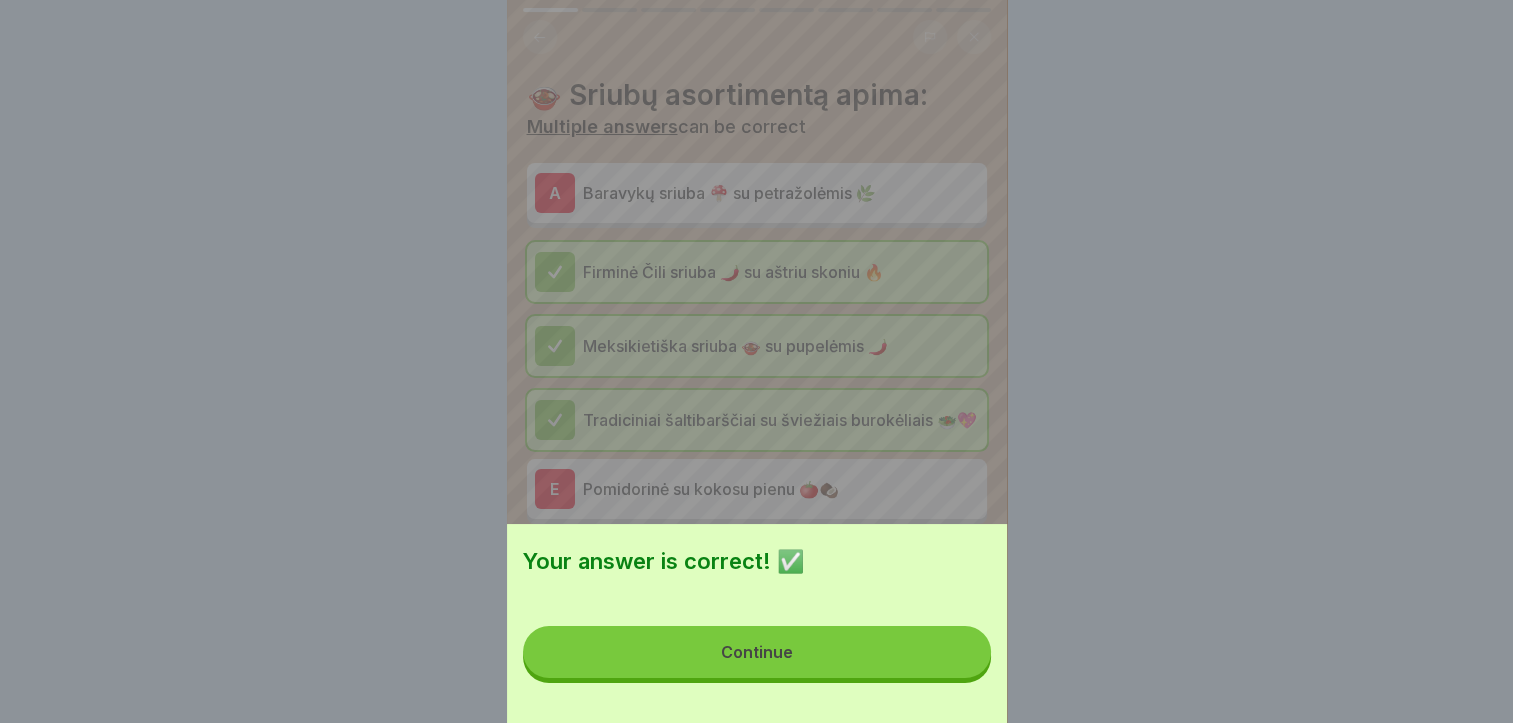 click on "Continue" at bounding box center (757, 652) 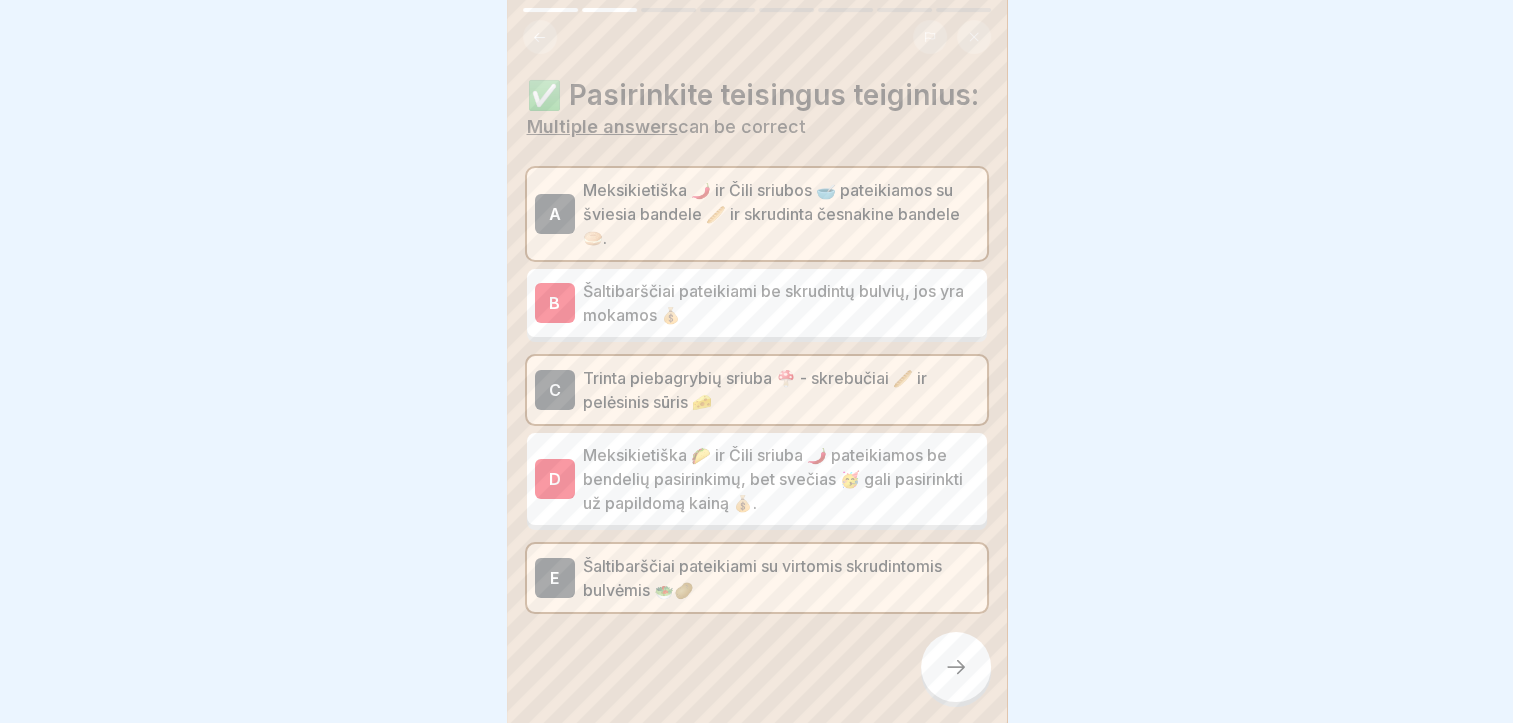 click at bounding box center (956, 667) 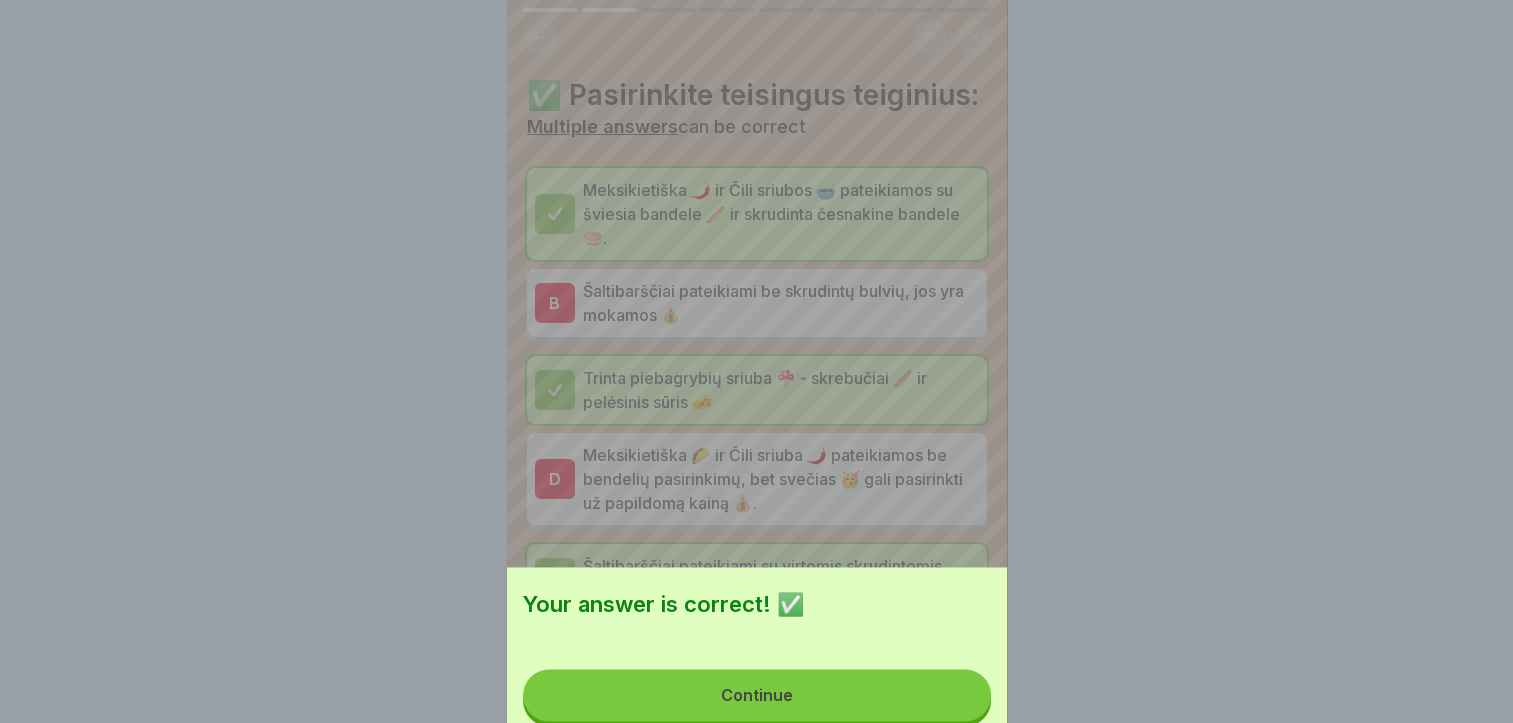 click on "Continue" at bounding box center (757, 695) 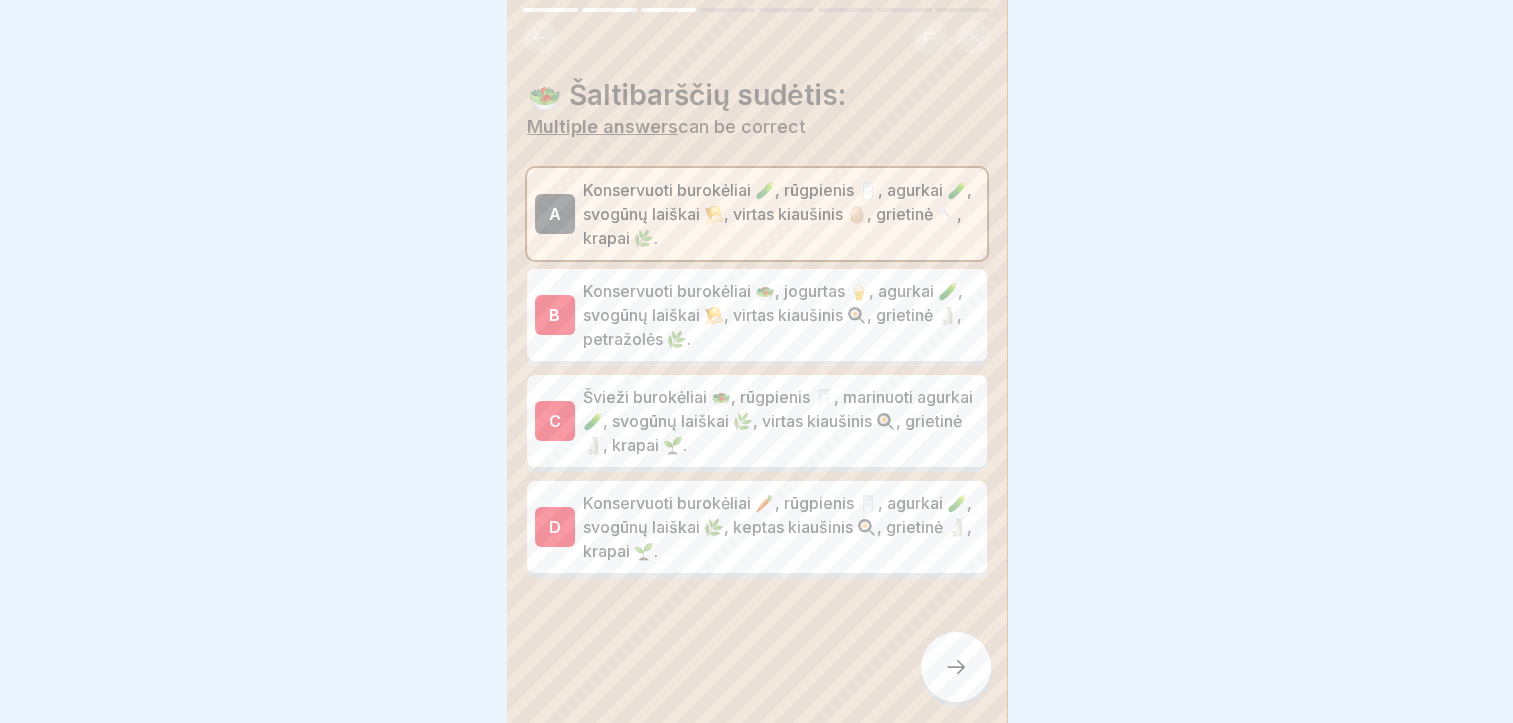 click at bounding box center (956, 667) 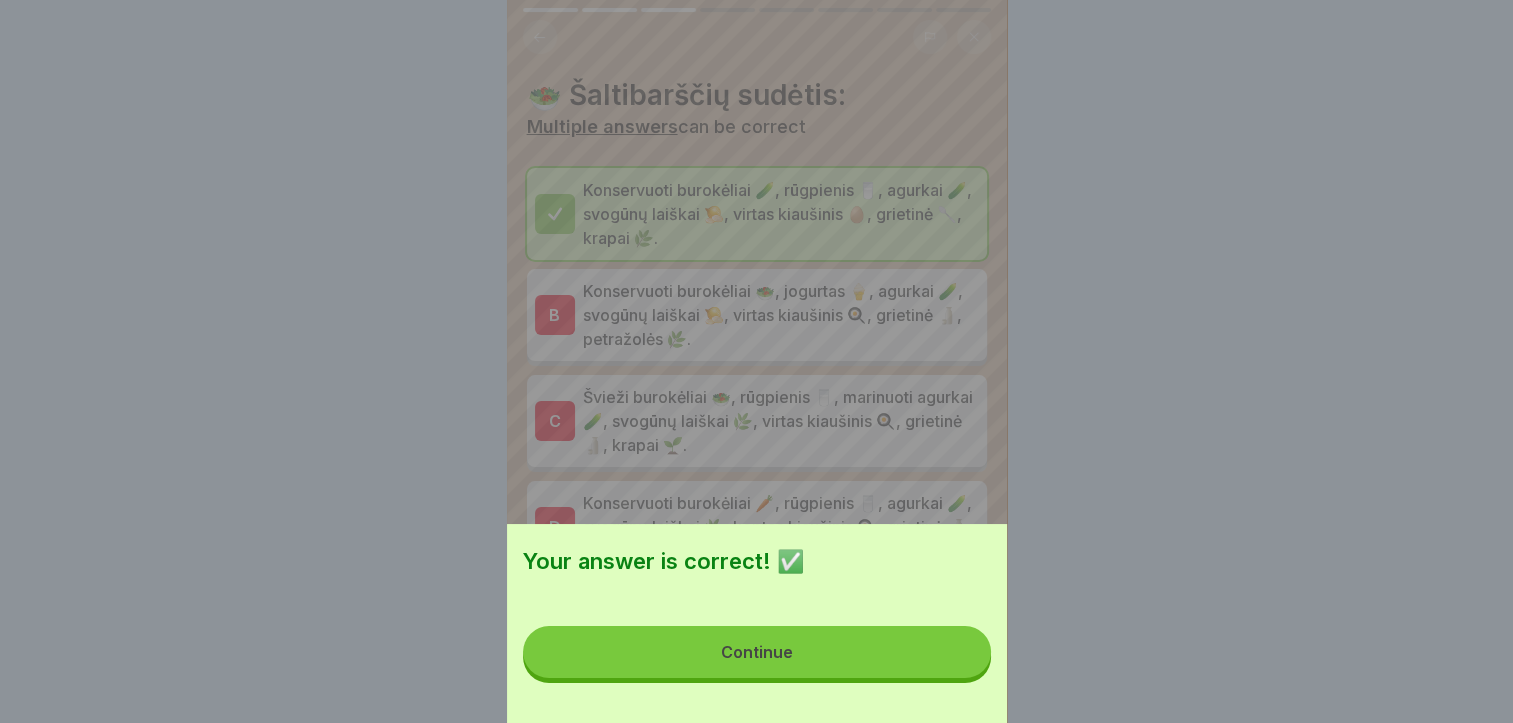 click on "Continue" at bounding box center [757, 652] 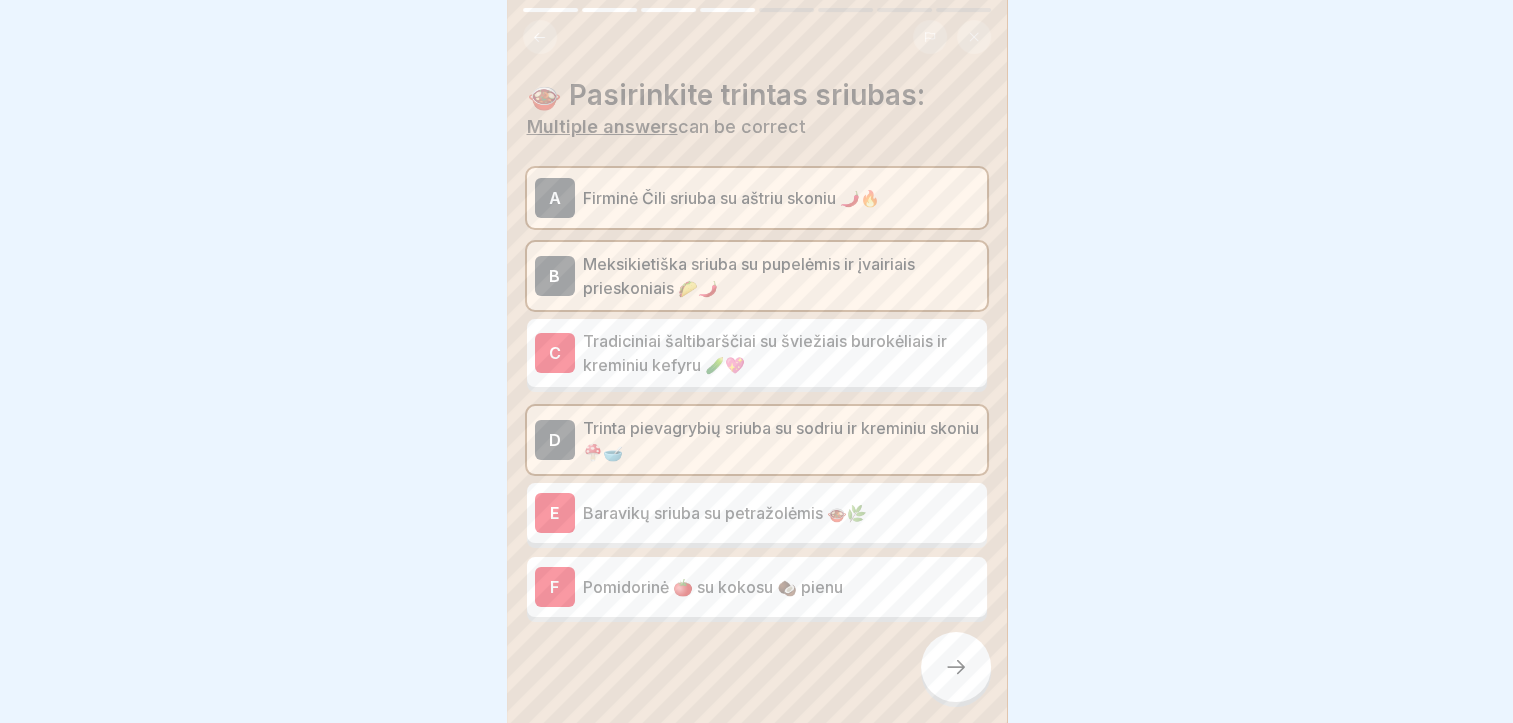 click at bounding box center [956, 667] 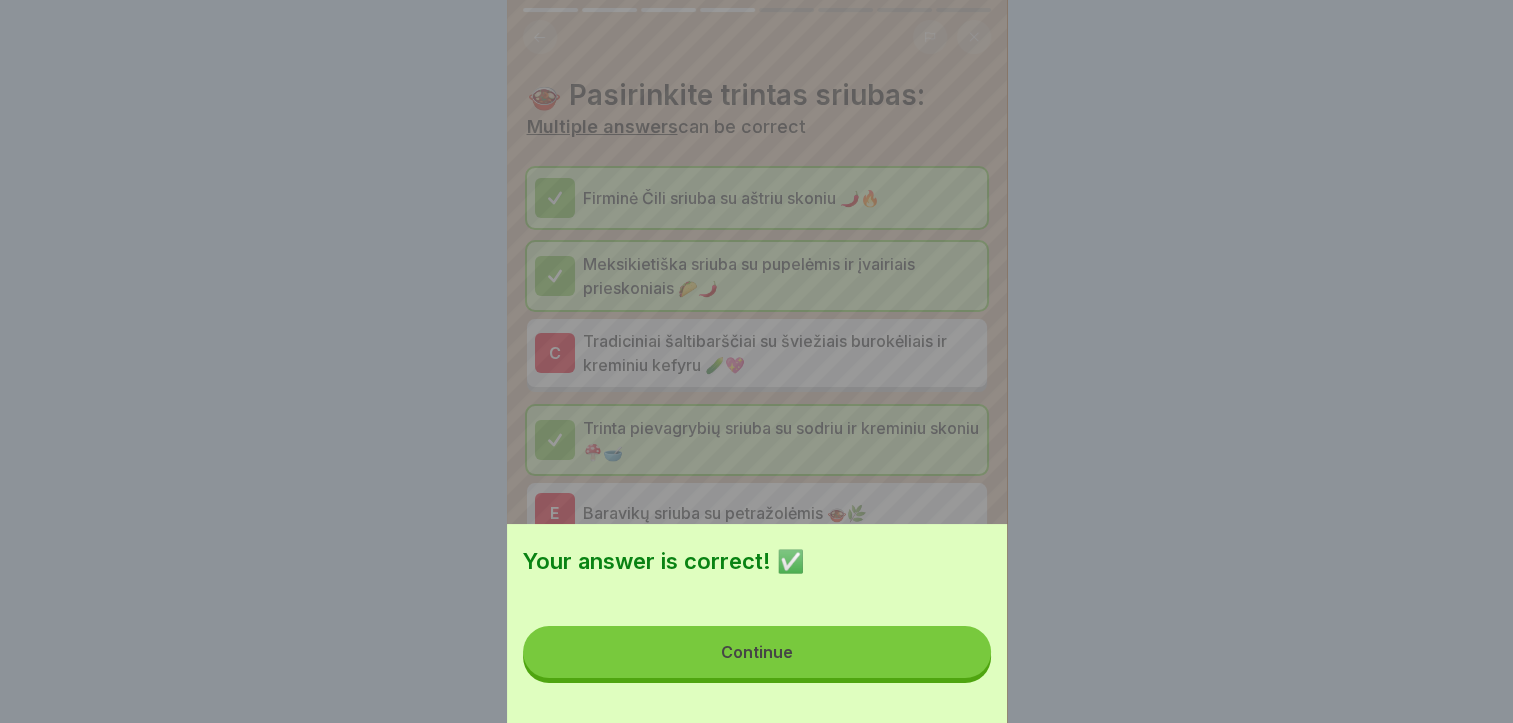 click on "Continue" at bounding box center [757, 652] 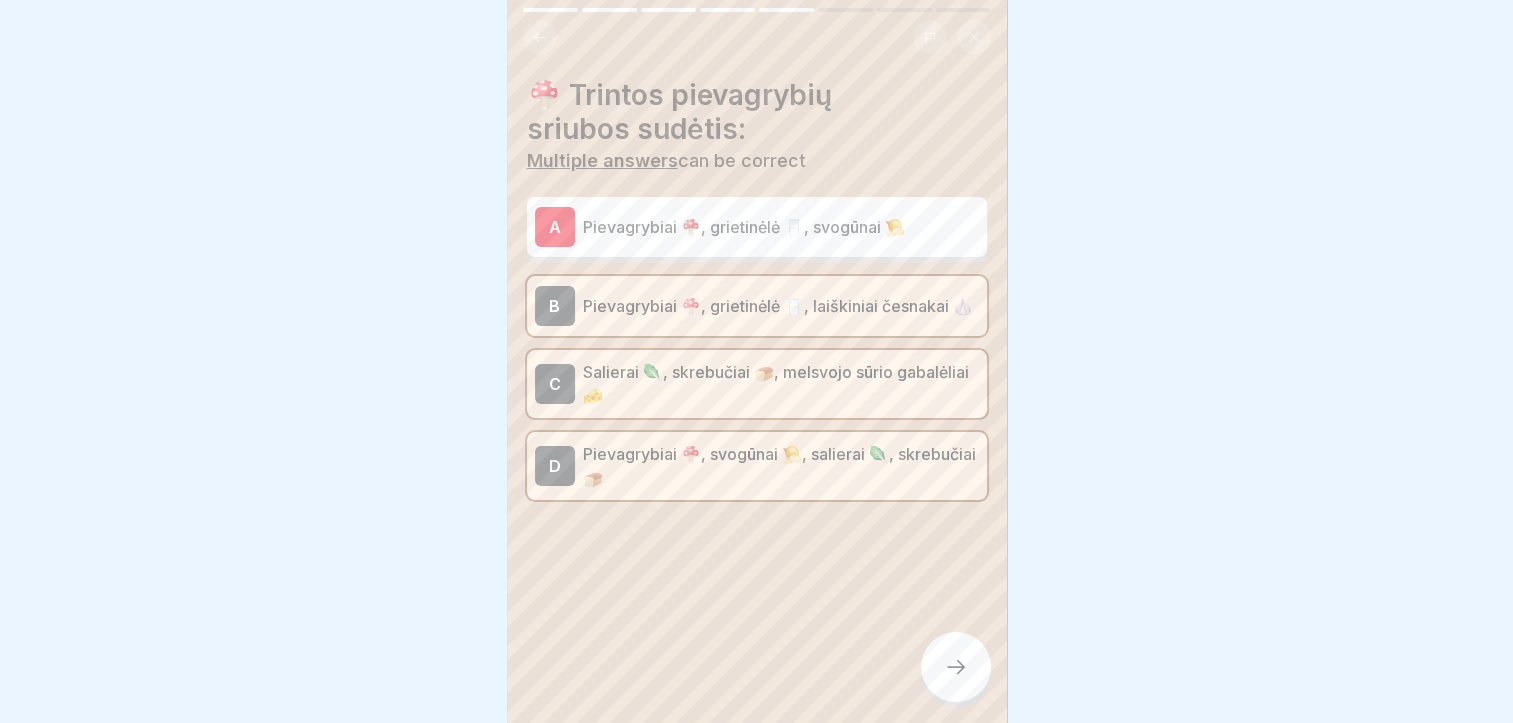 click at bounding box center [956, 667] 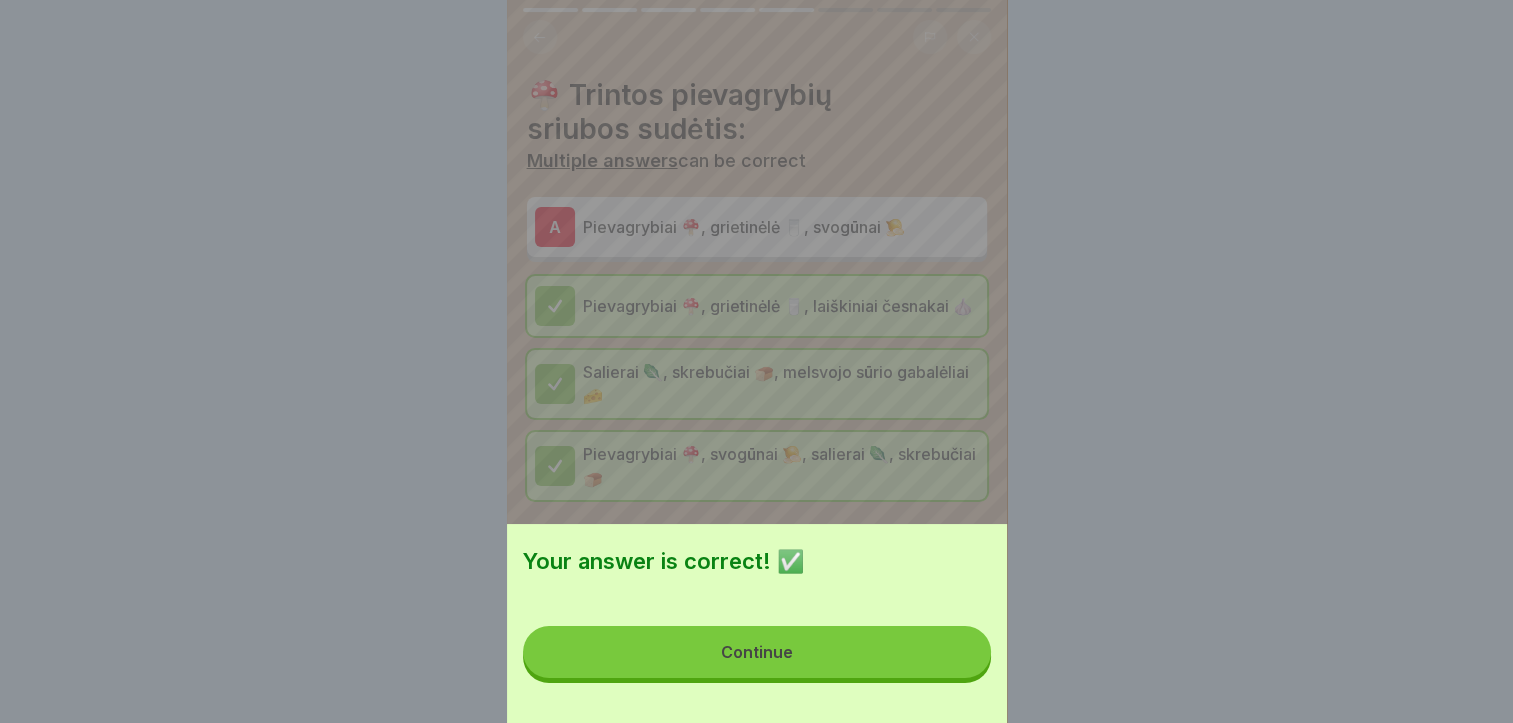 click on "Continue" at bounding box center (757, 652) 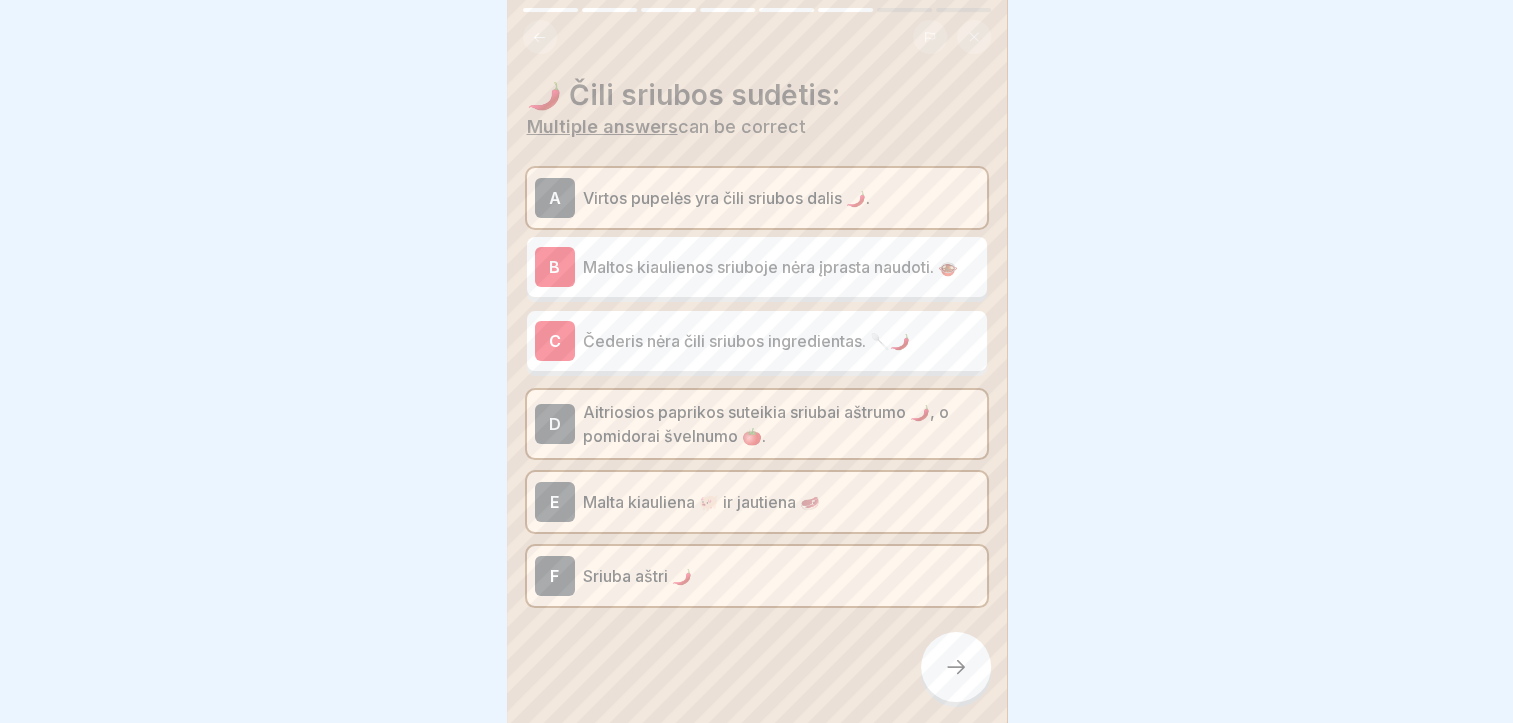 click at bounding box center (956, 667) 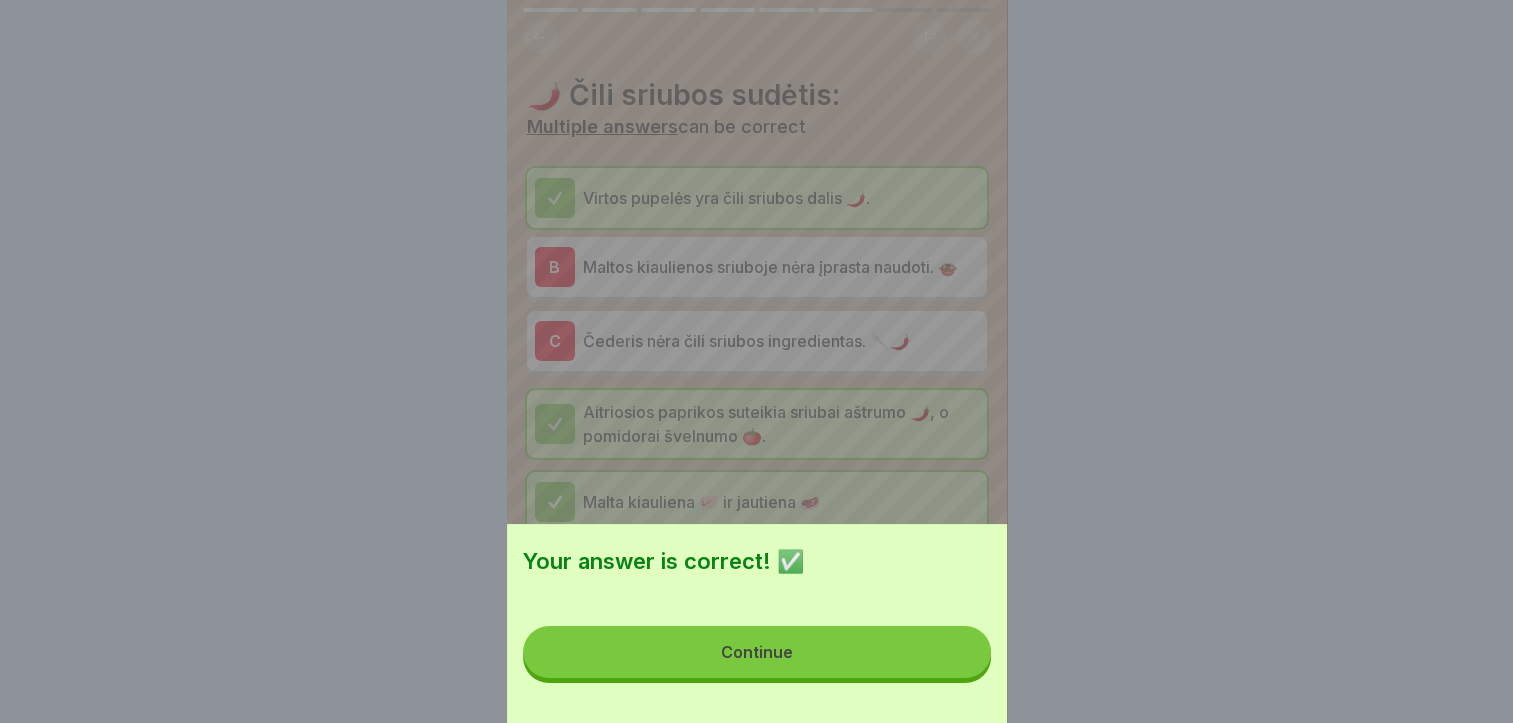 click on "Continue" at bounding box center (757, 652) 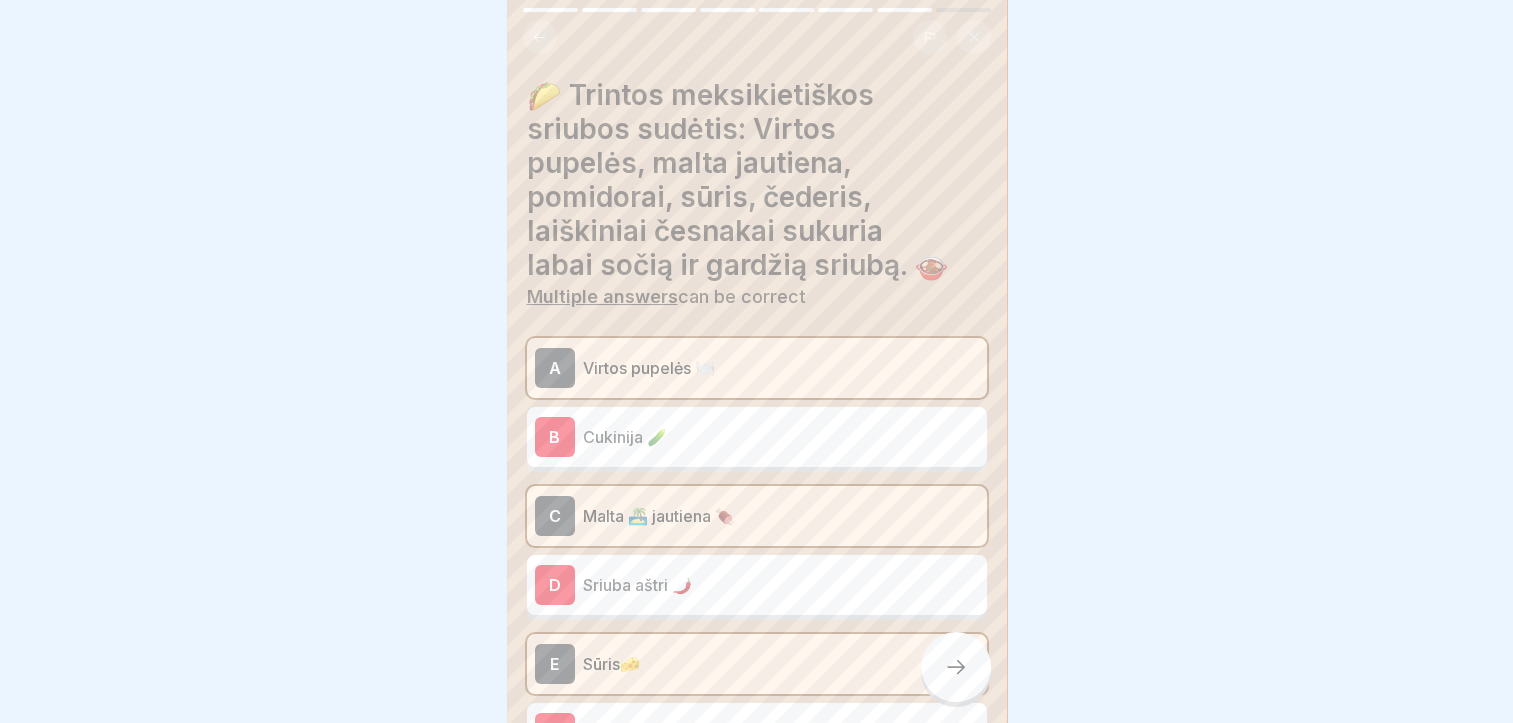 click at bounding box center [956, 667] 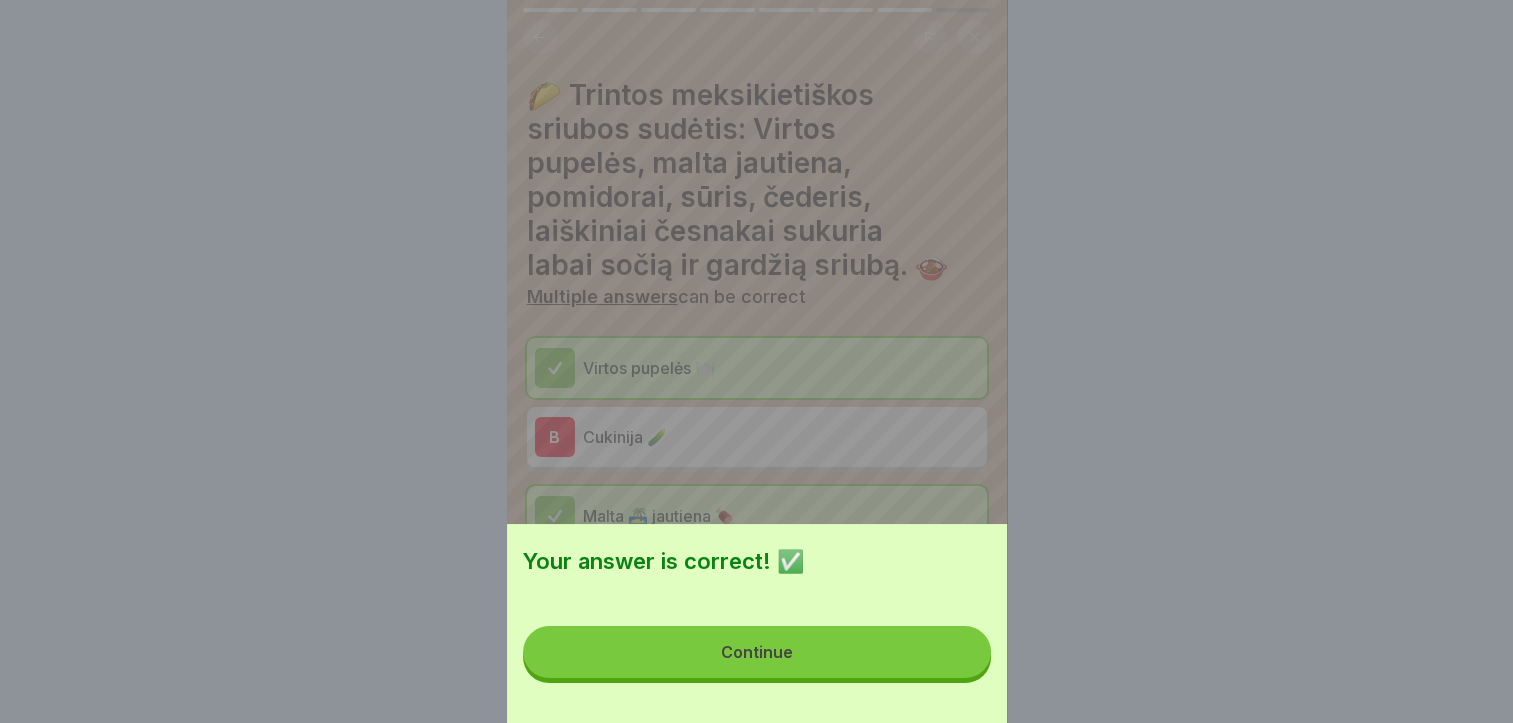 click on "Continue" at bounding box center [757, 652] 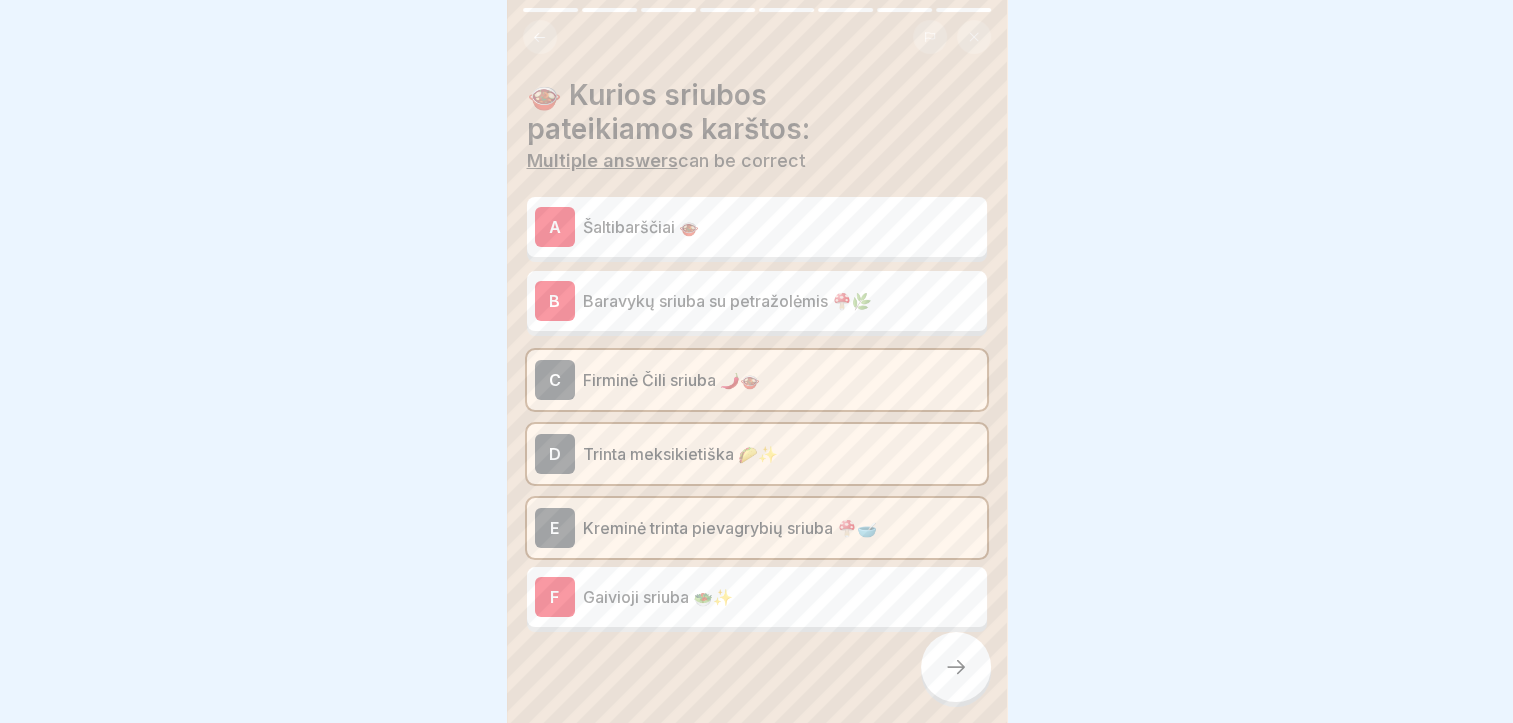 click at bounding box center [956, 667] 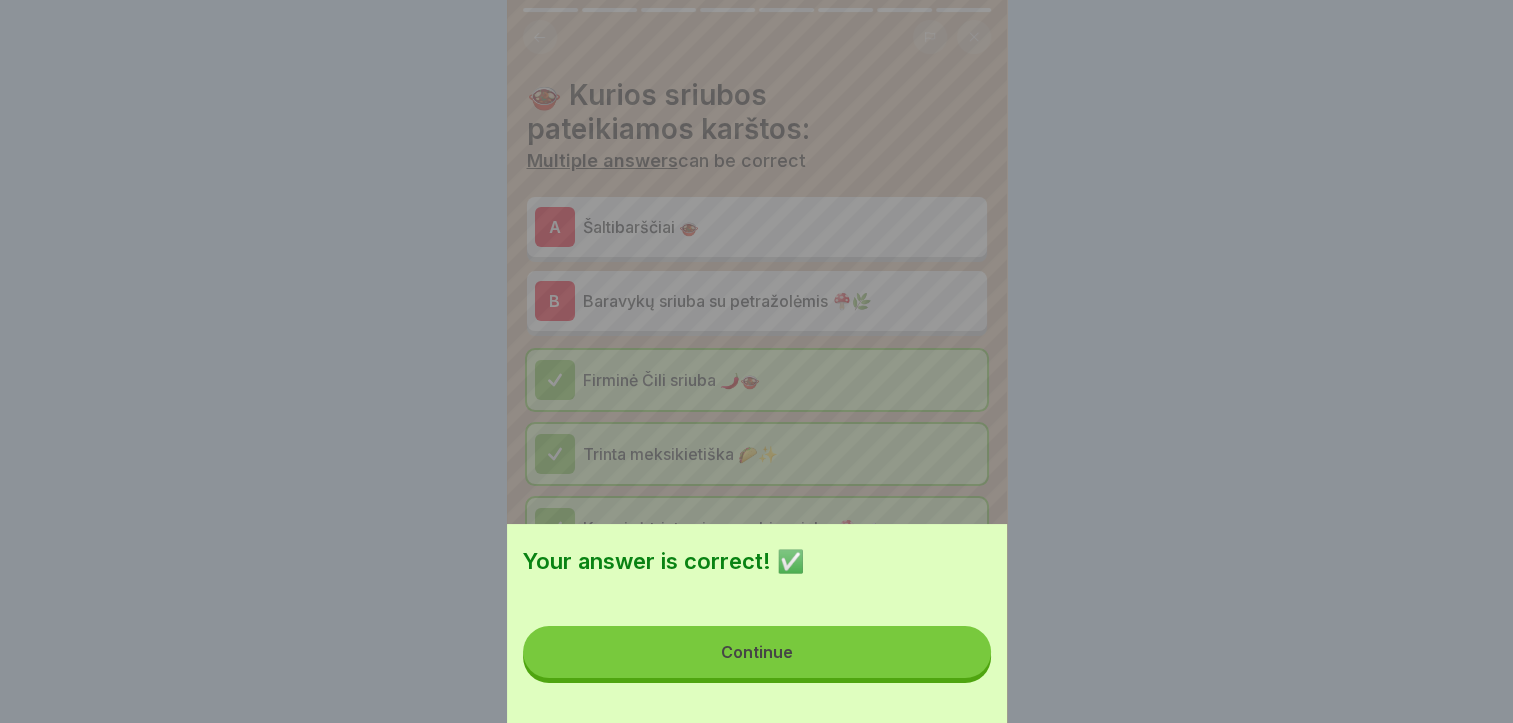 click on "Continue" at bounding box center (757, 652) 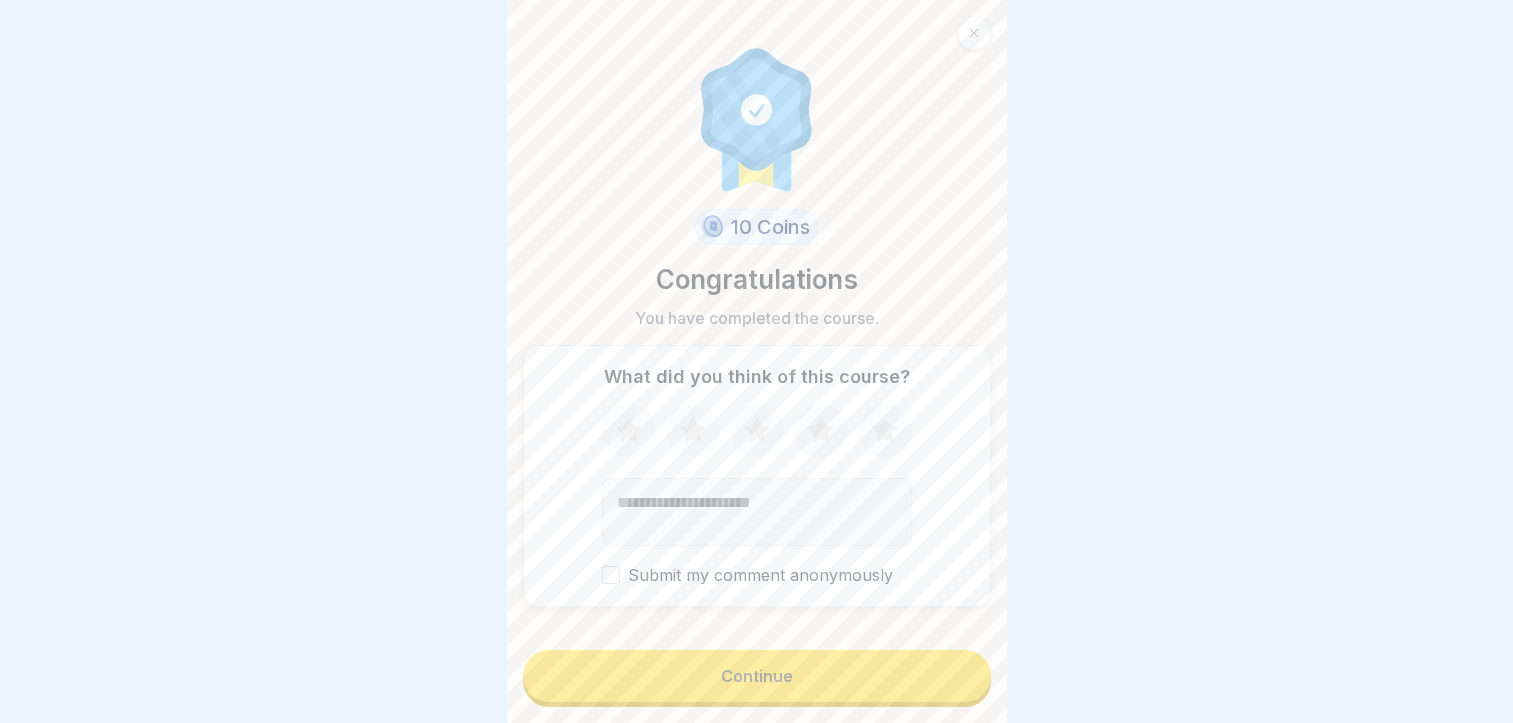 click on "Continue" at bounding box center [757, 676] 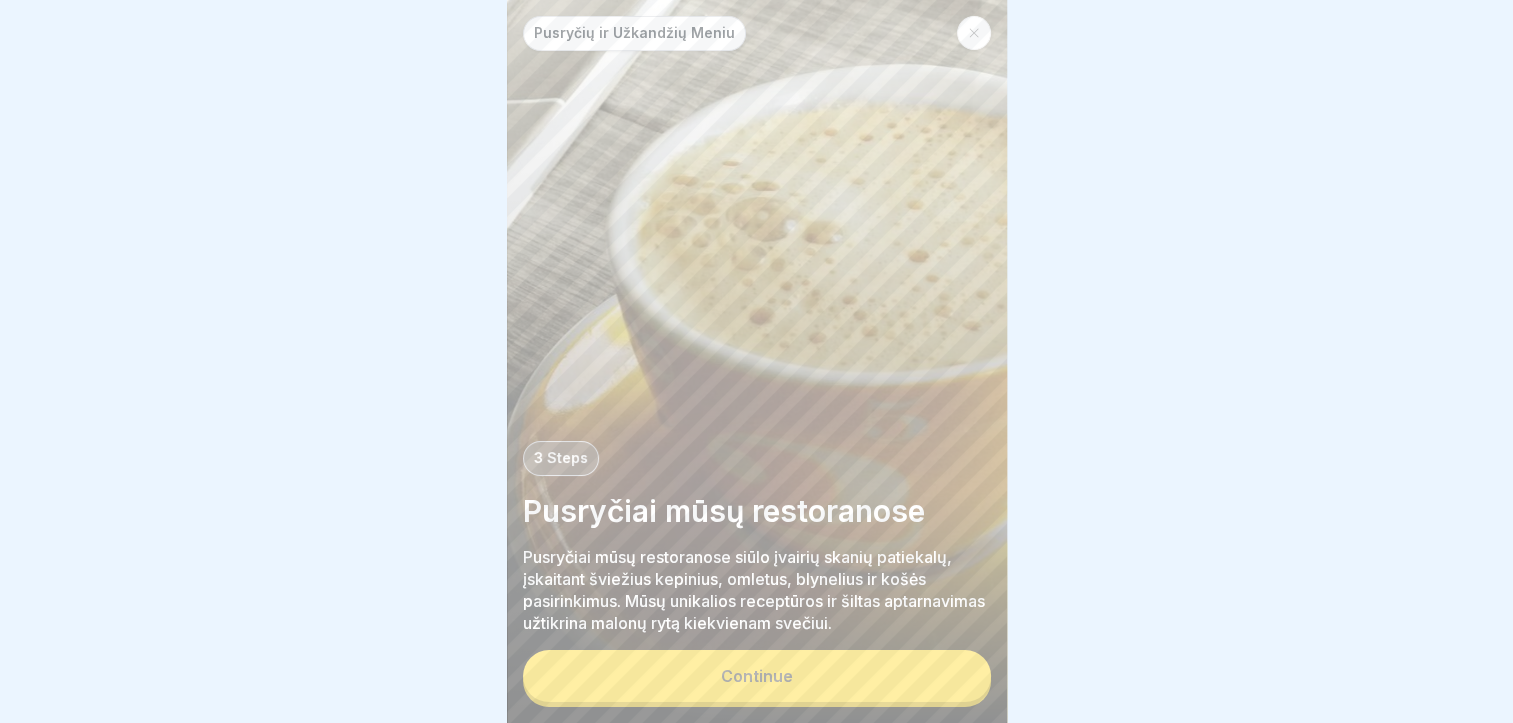 click on "Continue" at bounding box center (757, 676) 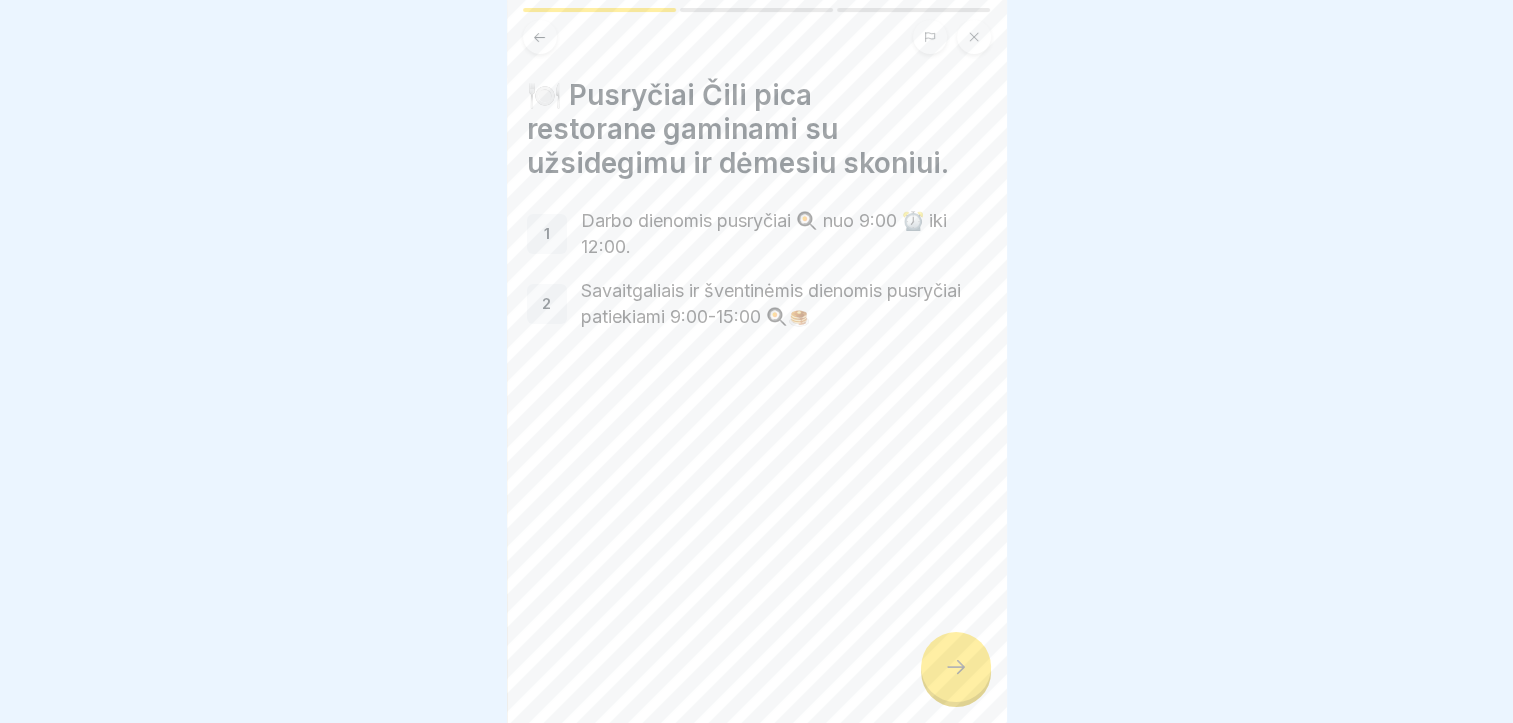 click at bounding box center [956, 667] 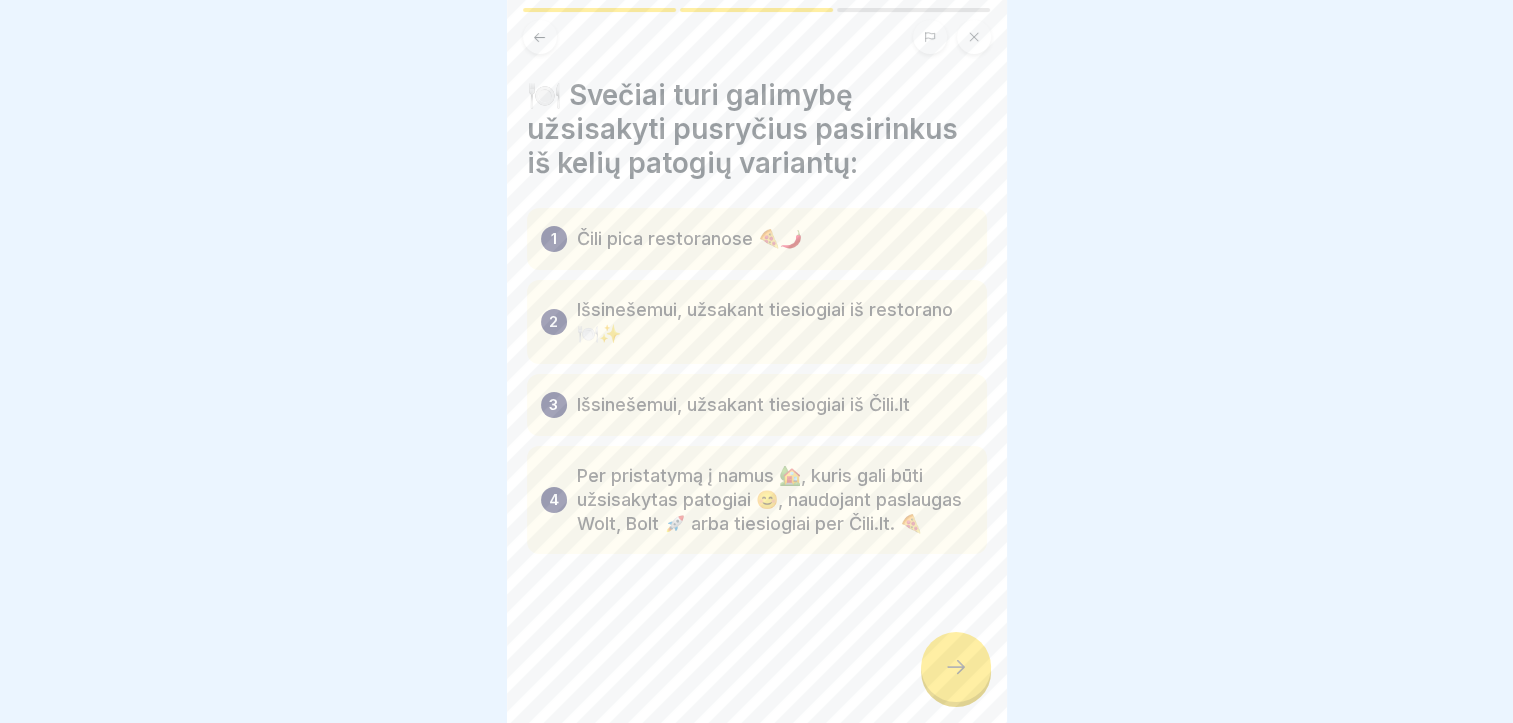 click at bounding box center (956, 667) 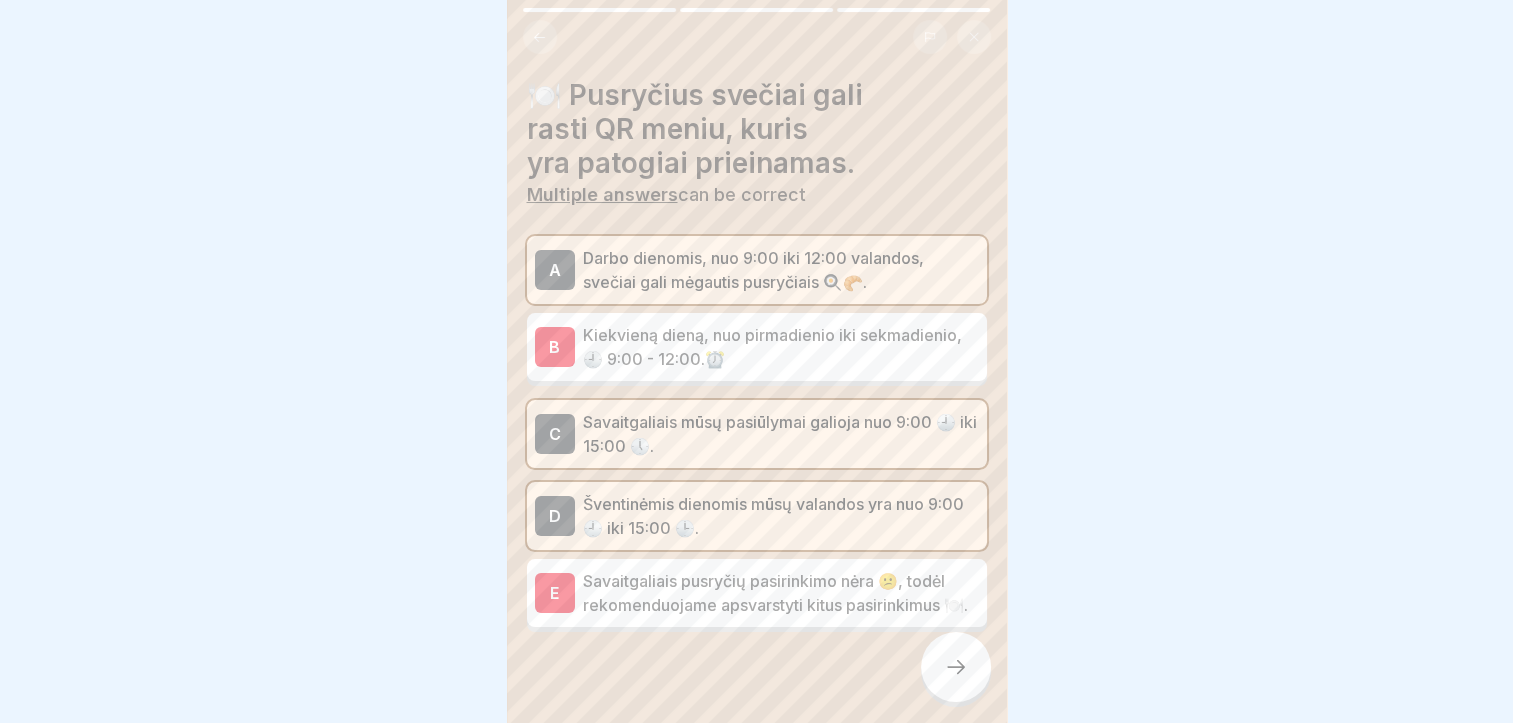 click at bounding box center (956, 667) 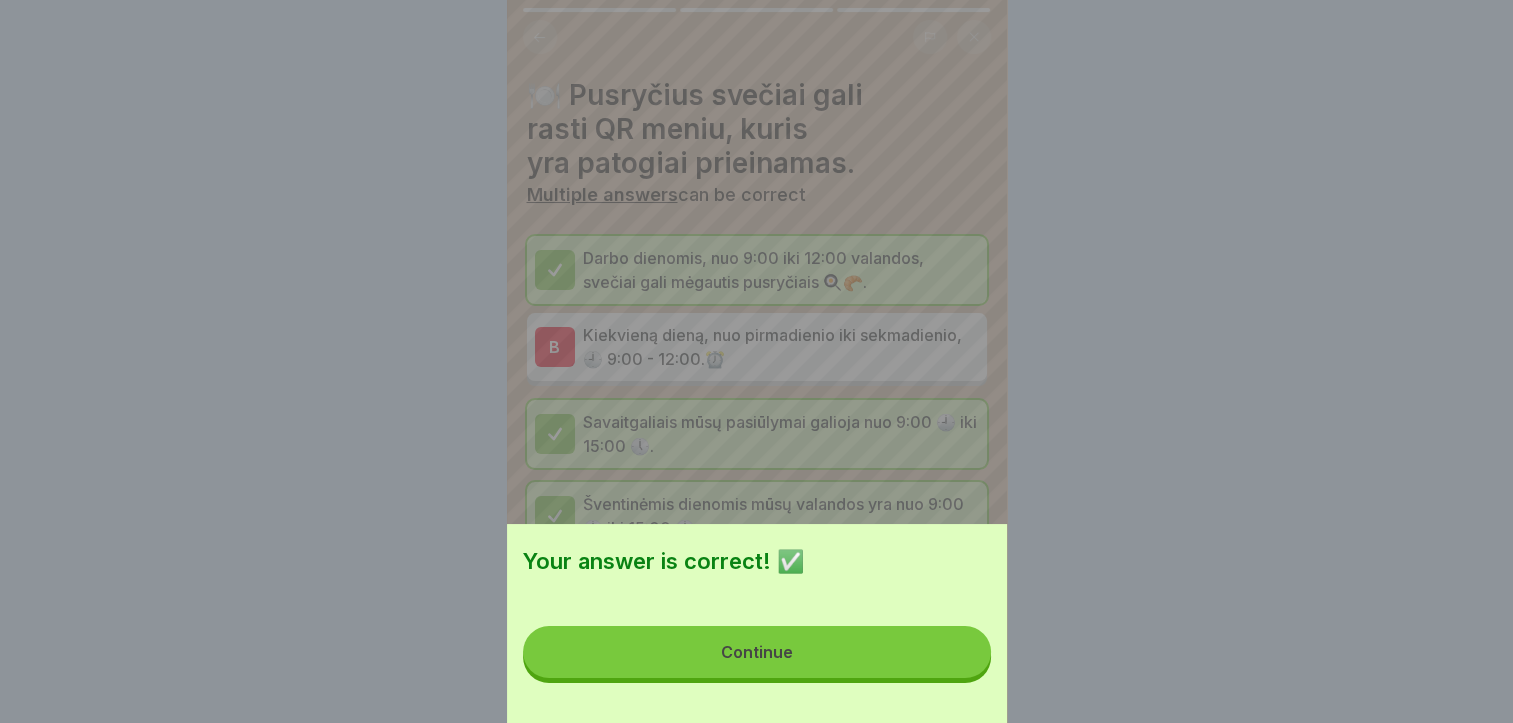 click on "Your answer is correct! ✅   Continue" at bounding box center (757, 361) 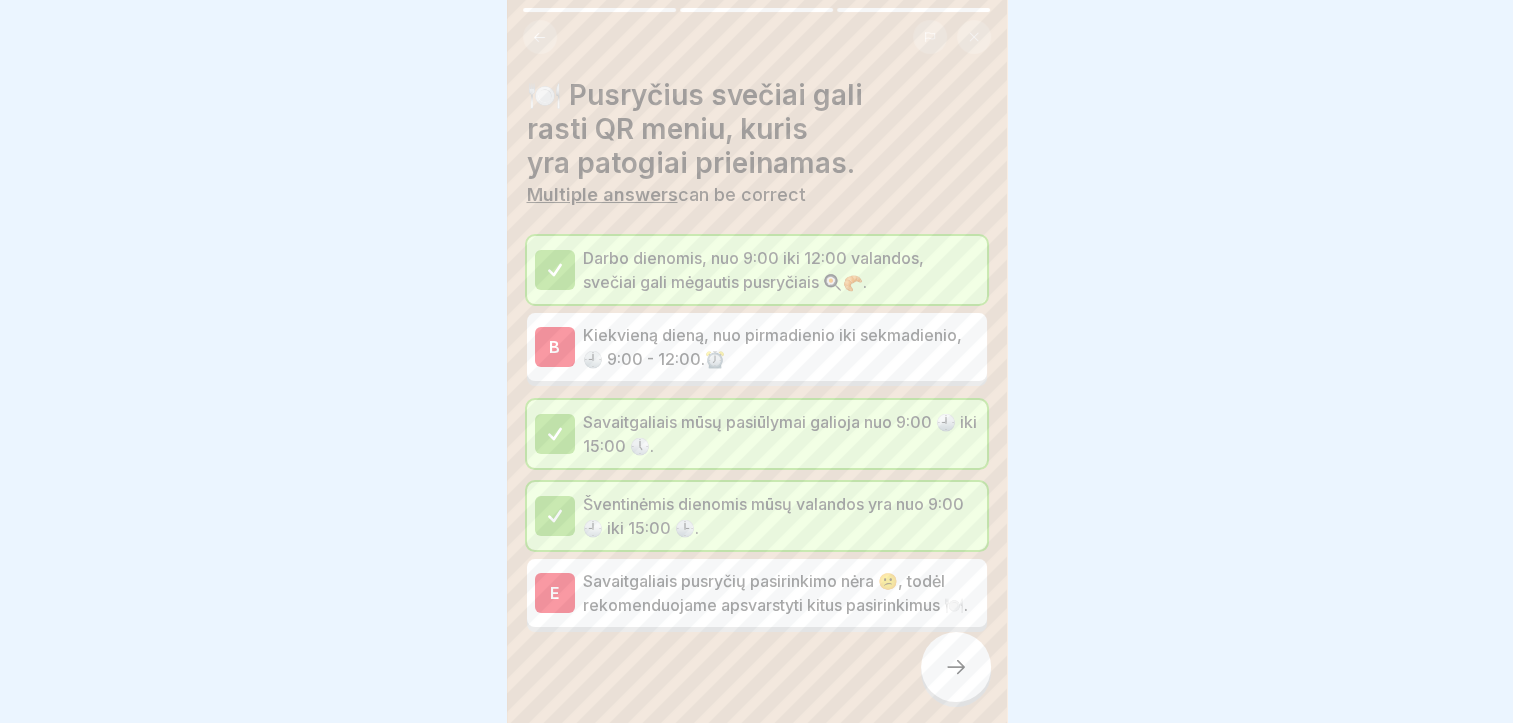 click at bounding box center [956, 667] 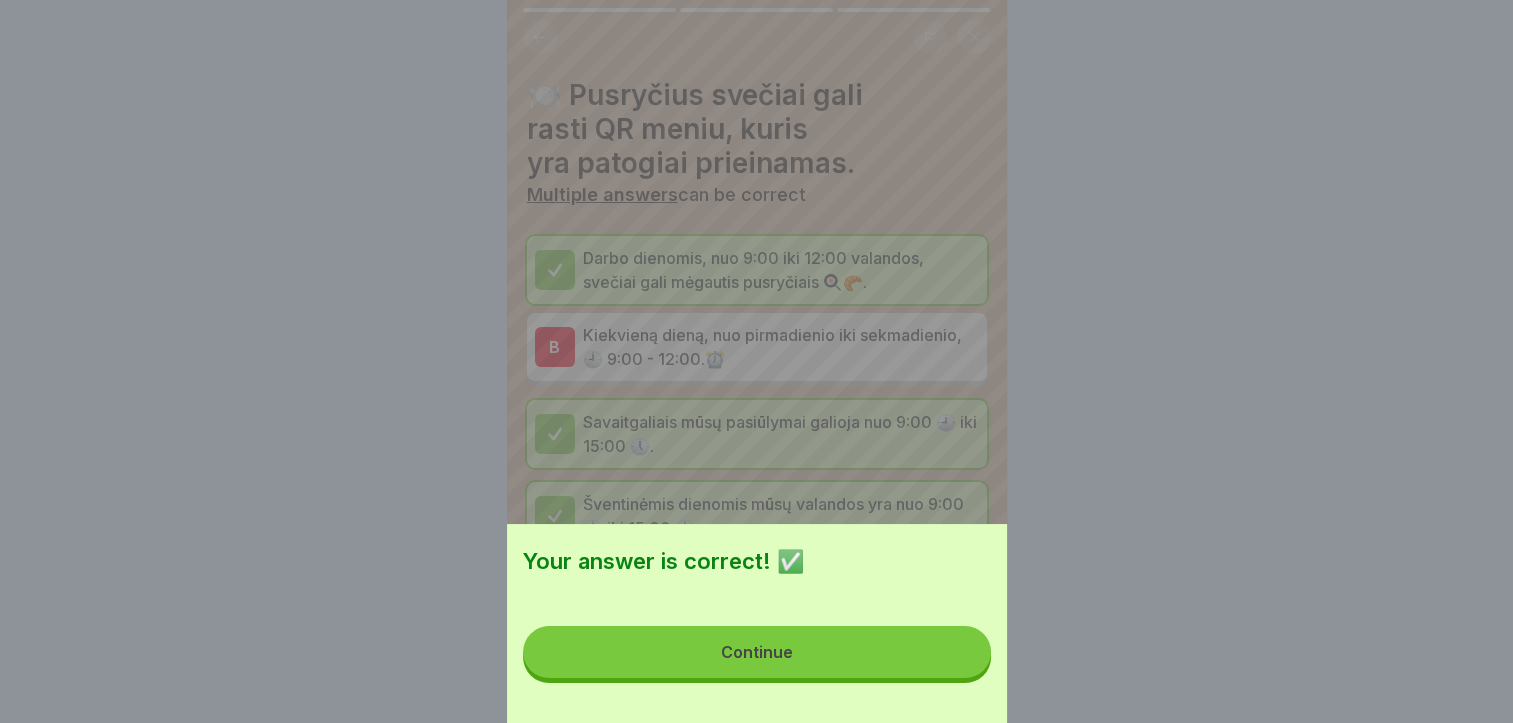 click on "Continue" at bounding box center (757, 652) 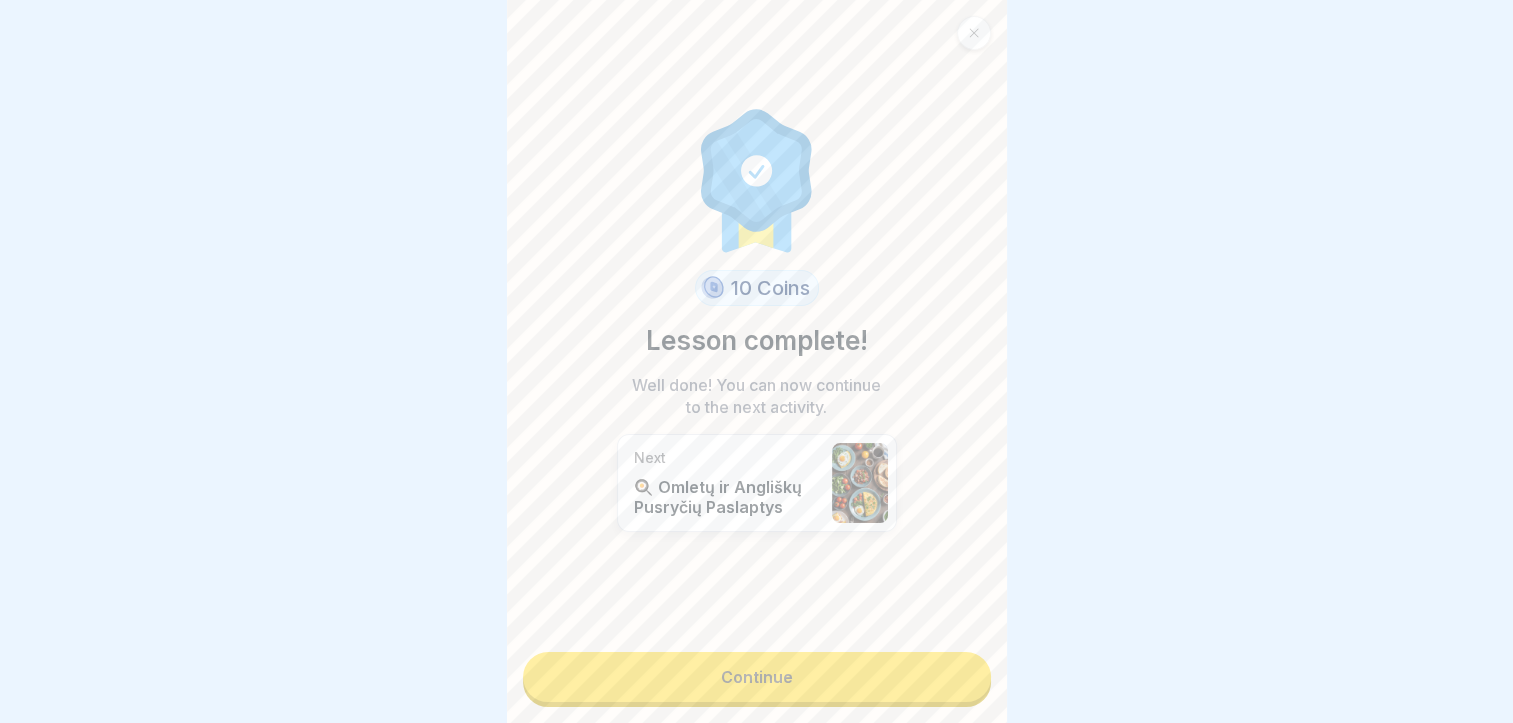 click on "Continue" at bounding box center [757, 677] 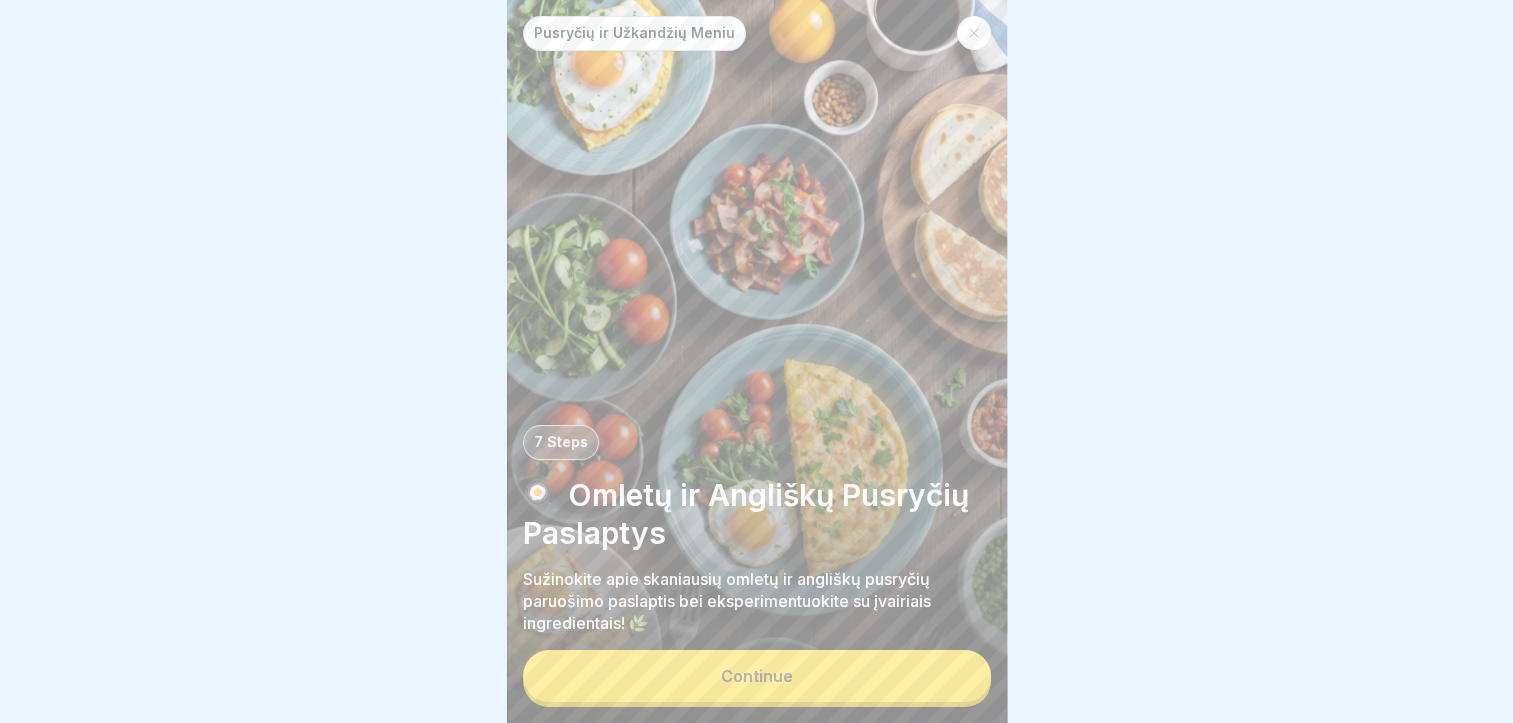 click on "Continue" at bounding box center [757, 676] 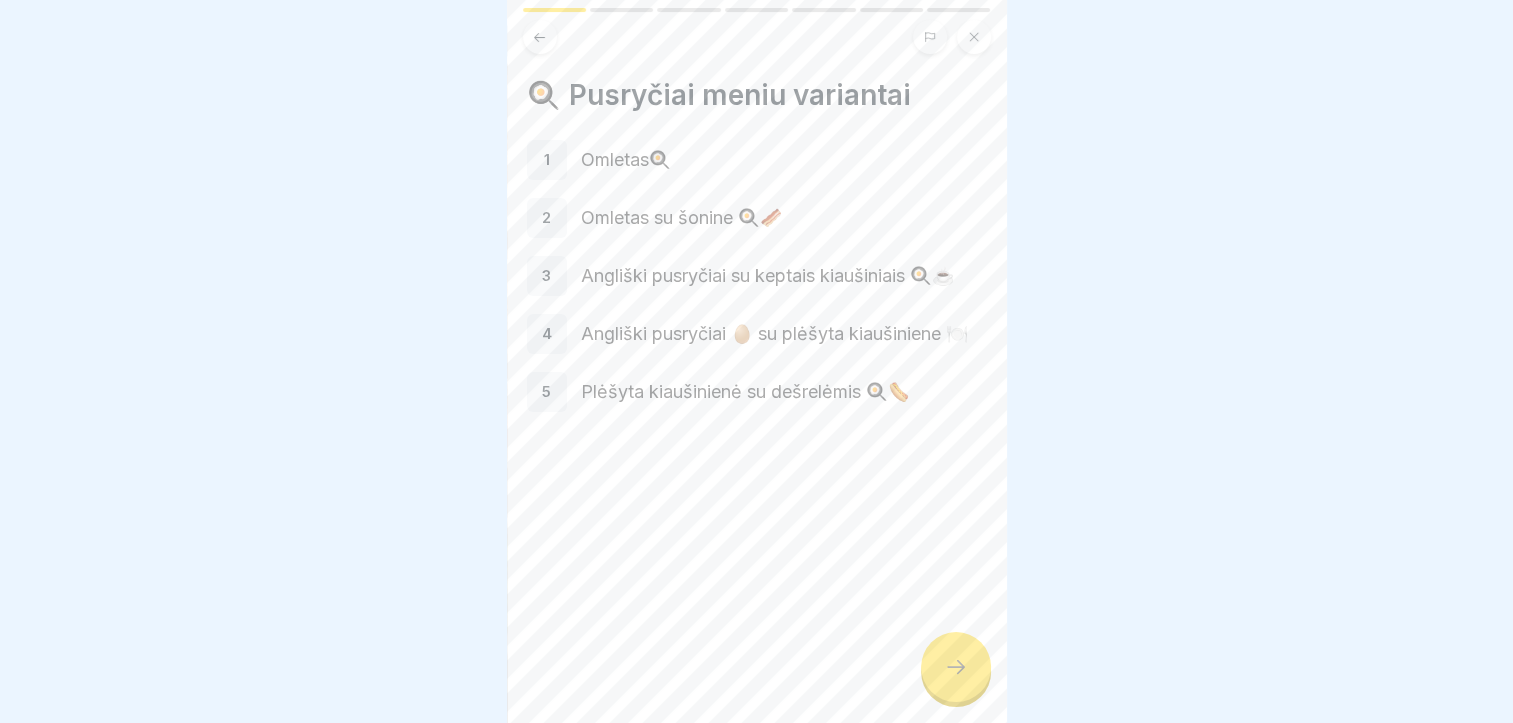 click at bounding box center (956, 667) 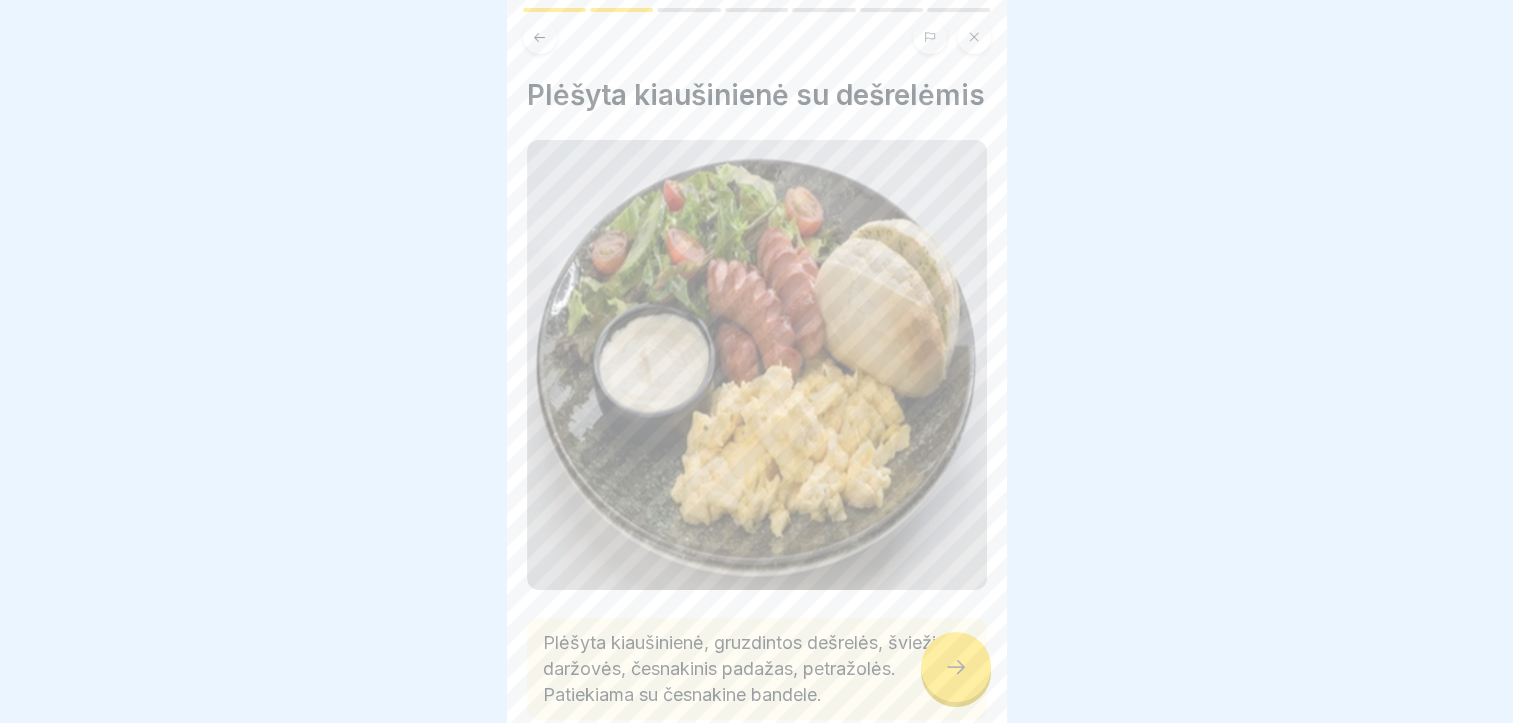 click at bounding box center [956, 667] 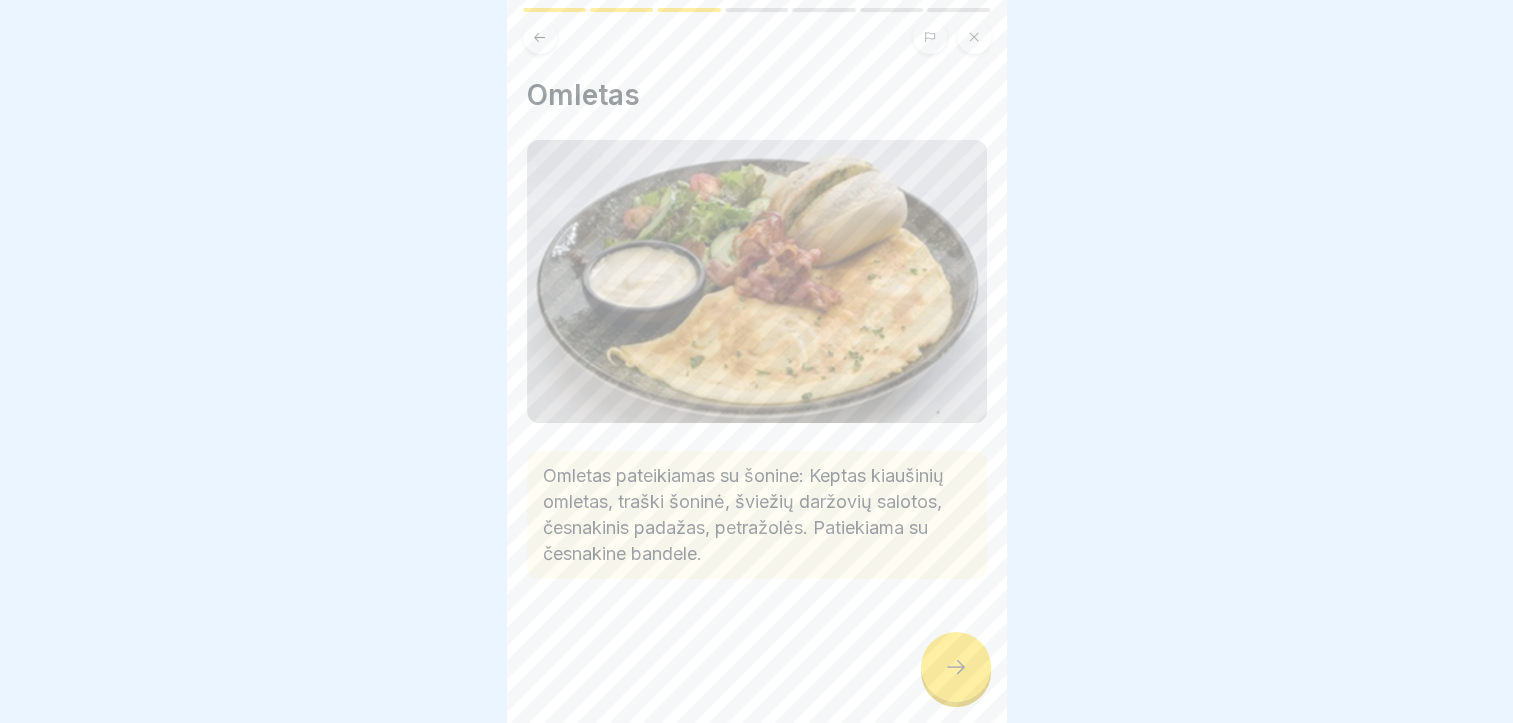 click at bounding box center (956, 667) 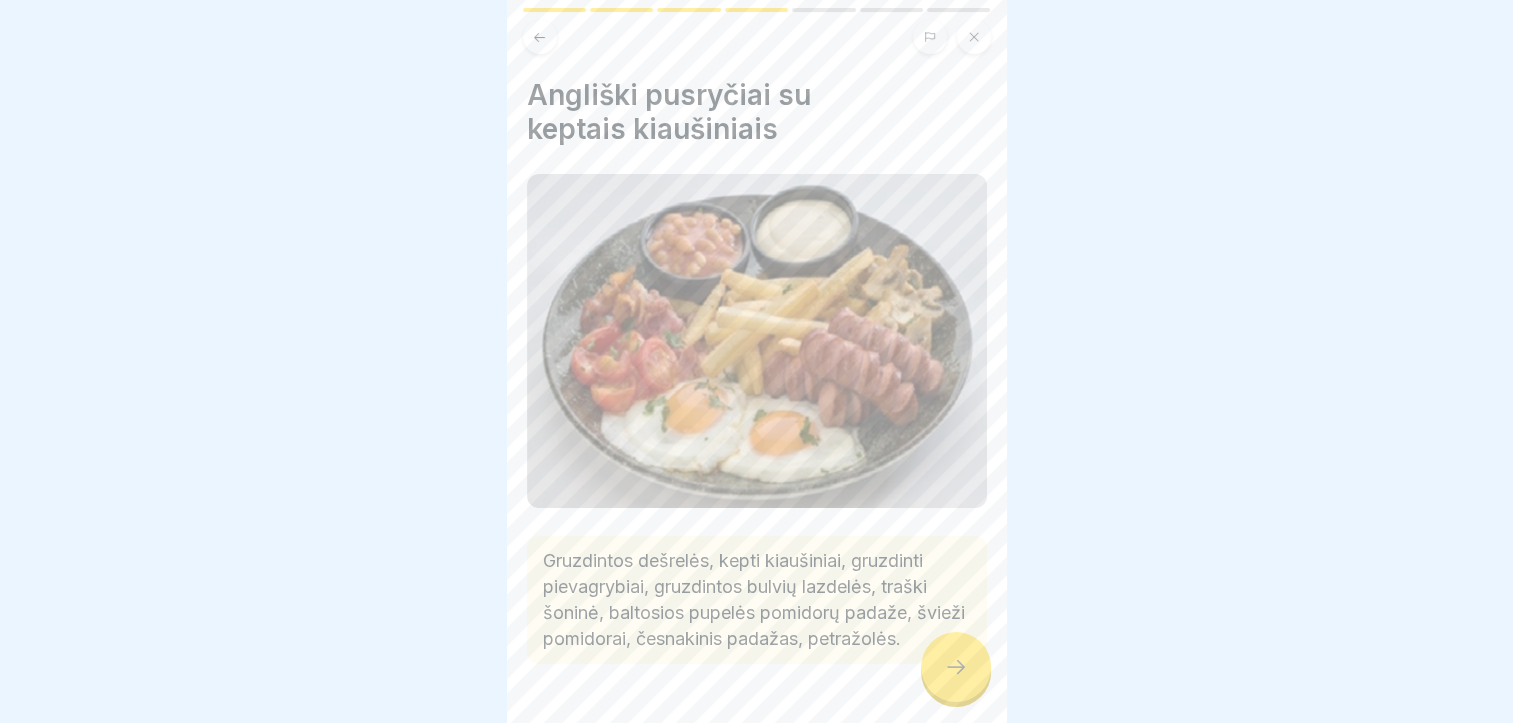 click at bounding box center [956, 667] 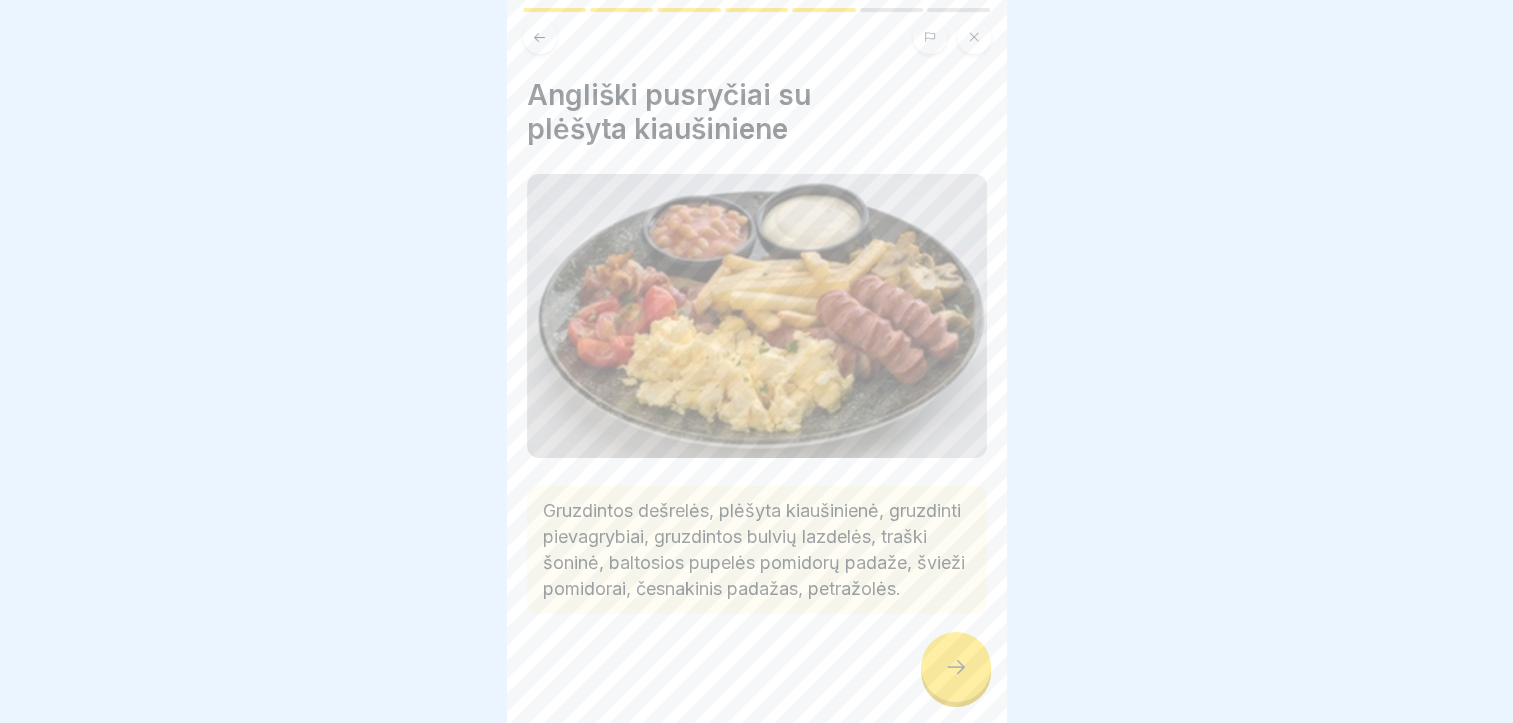 click at bounding box center [956, 667] 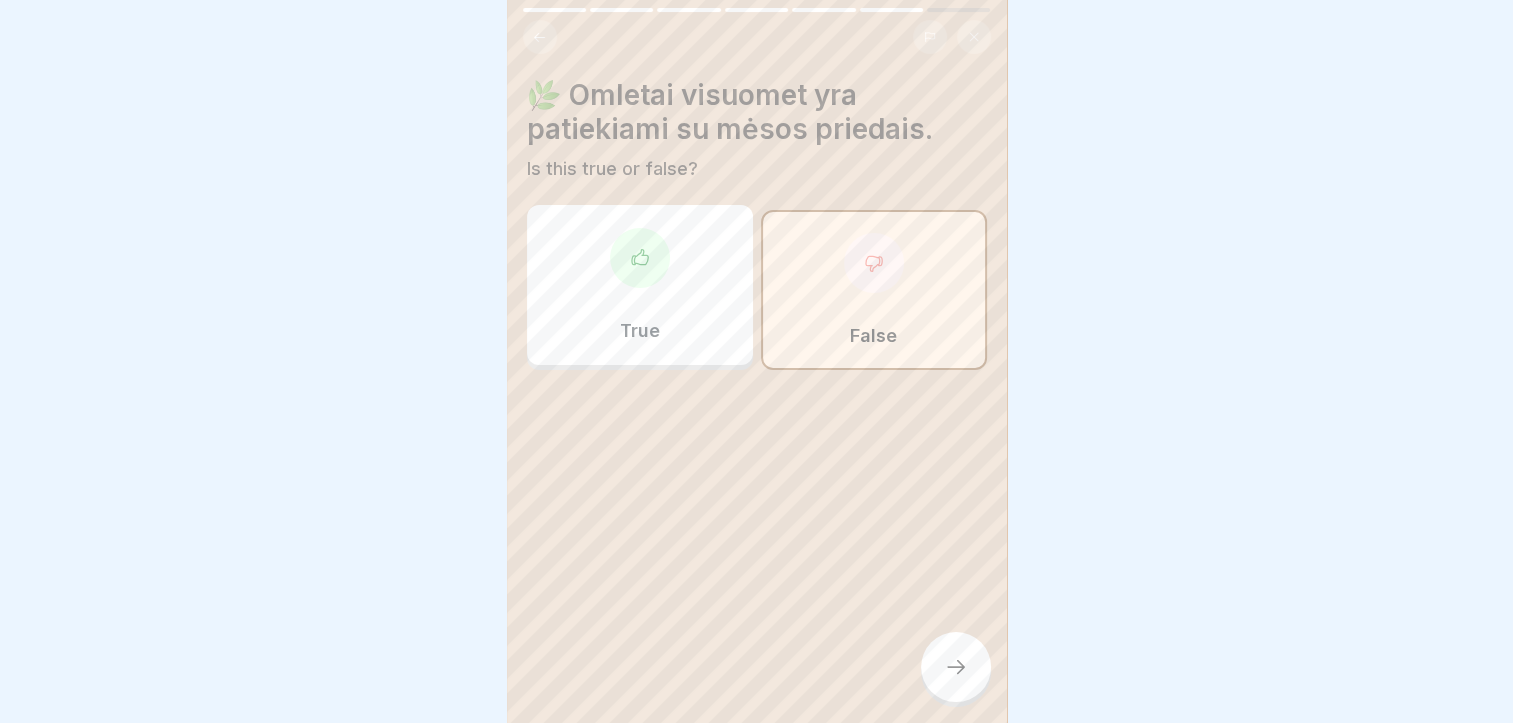 click at bounding box center (956, 667) 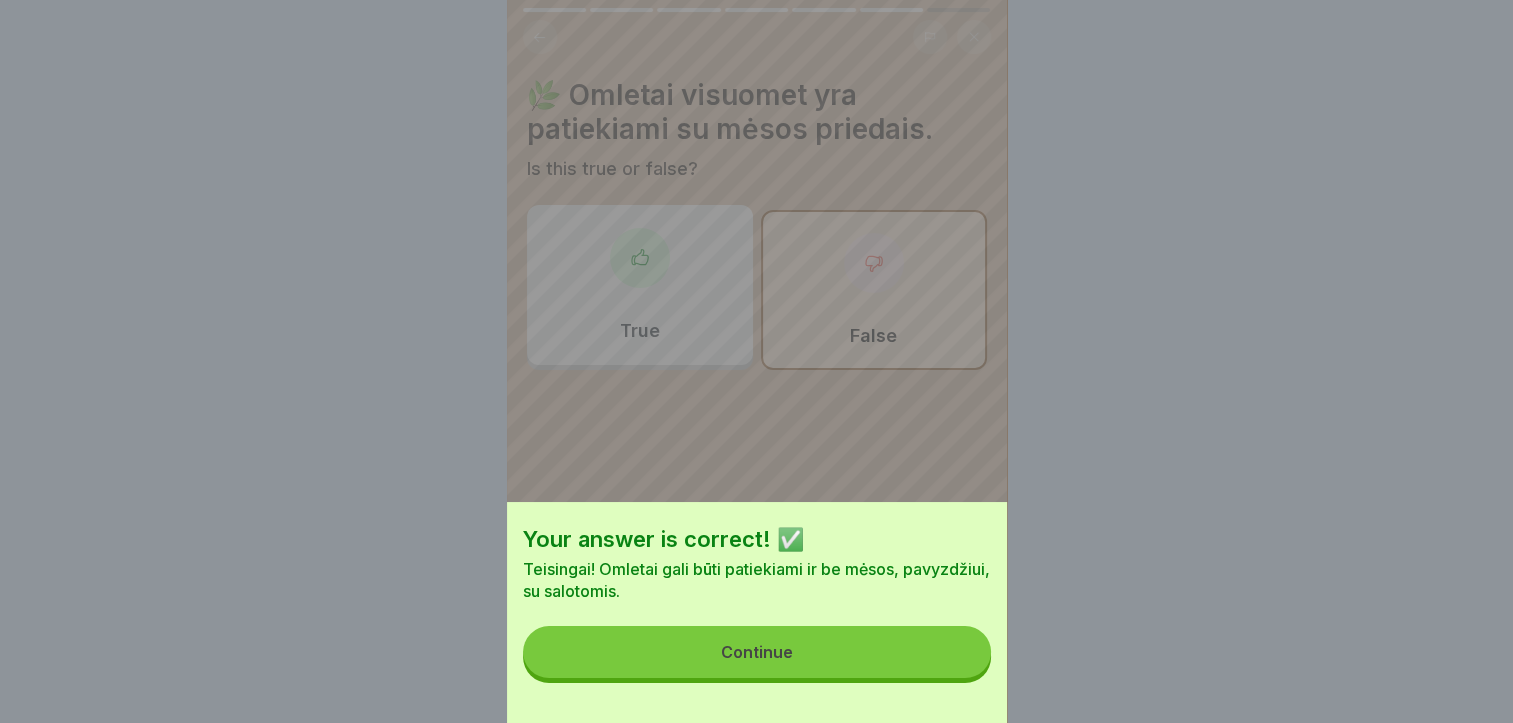 click on "Continue" at bounding box center (757, 652) 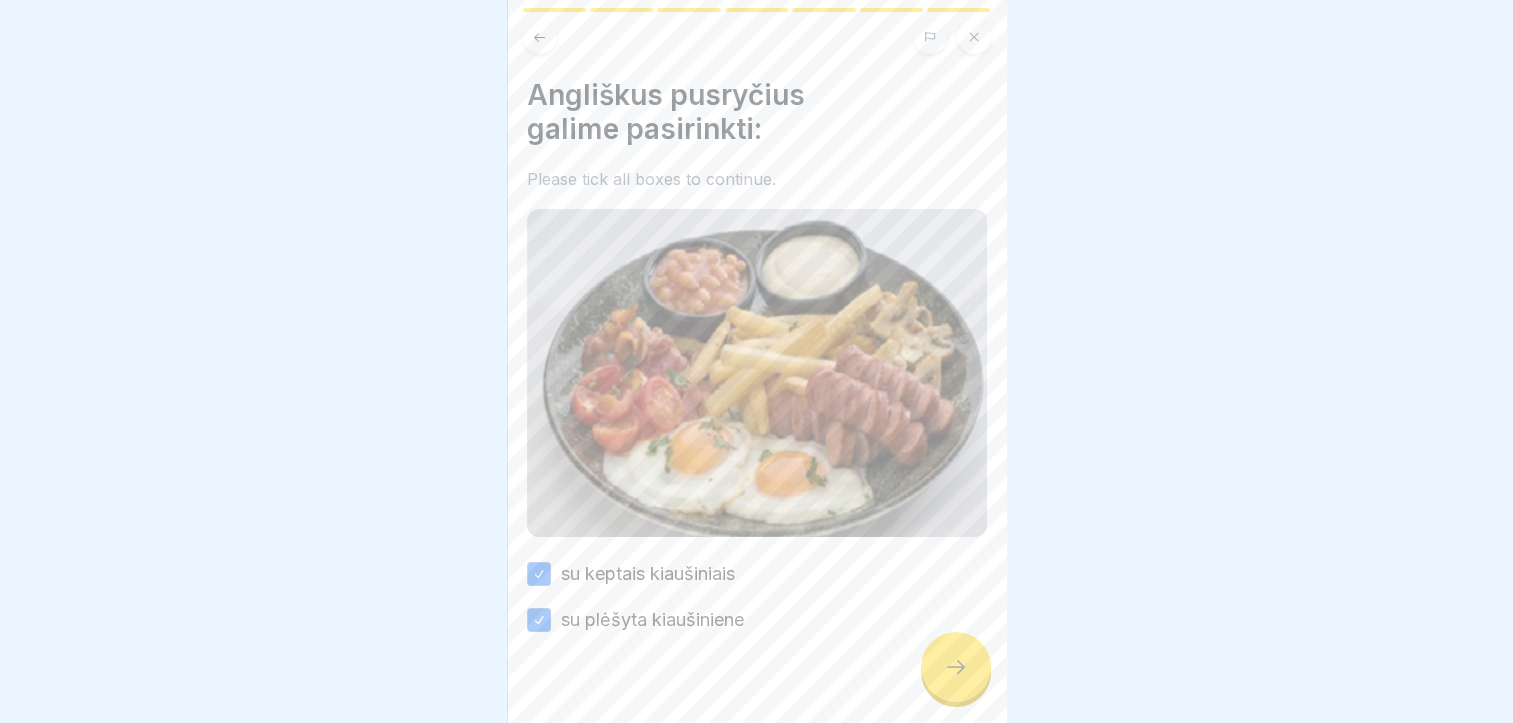 click at bounding box center (956, 667) 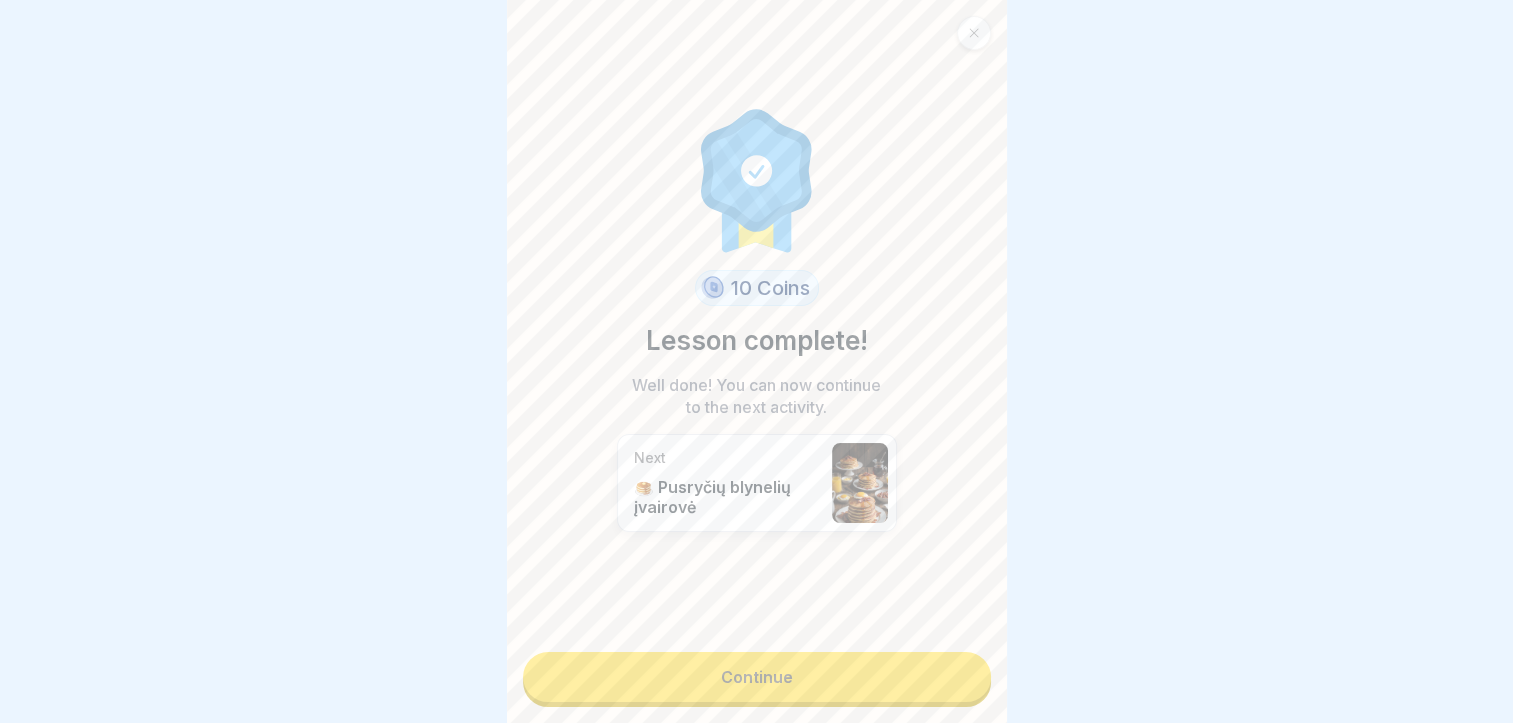 click on "Continue" at bounding box center [757, 677] 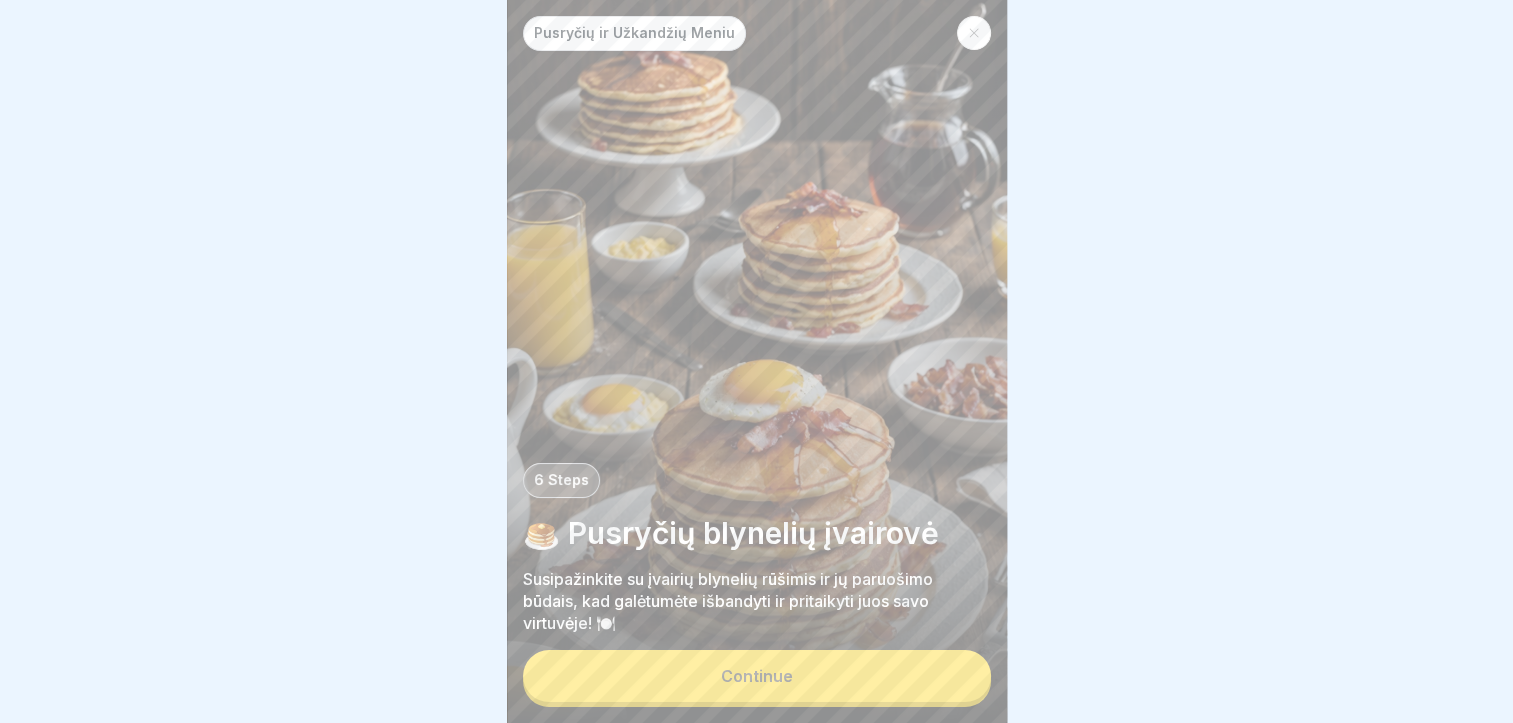 click on "Continue" at bounding box center [757, 676] 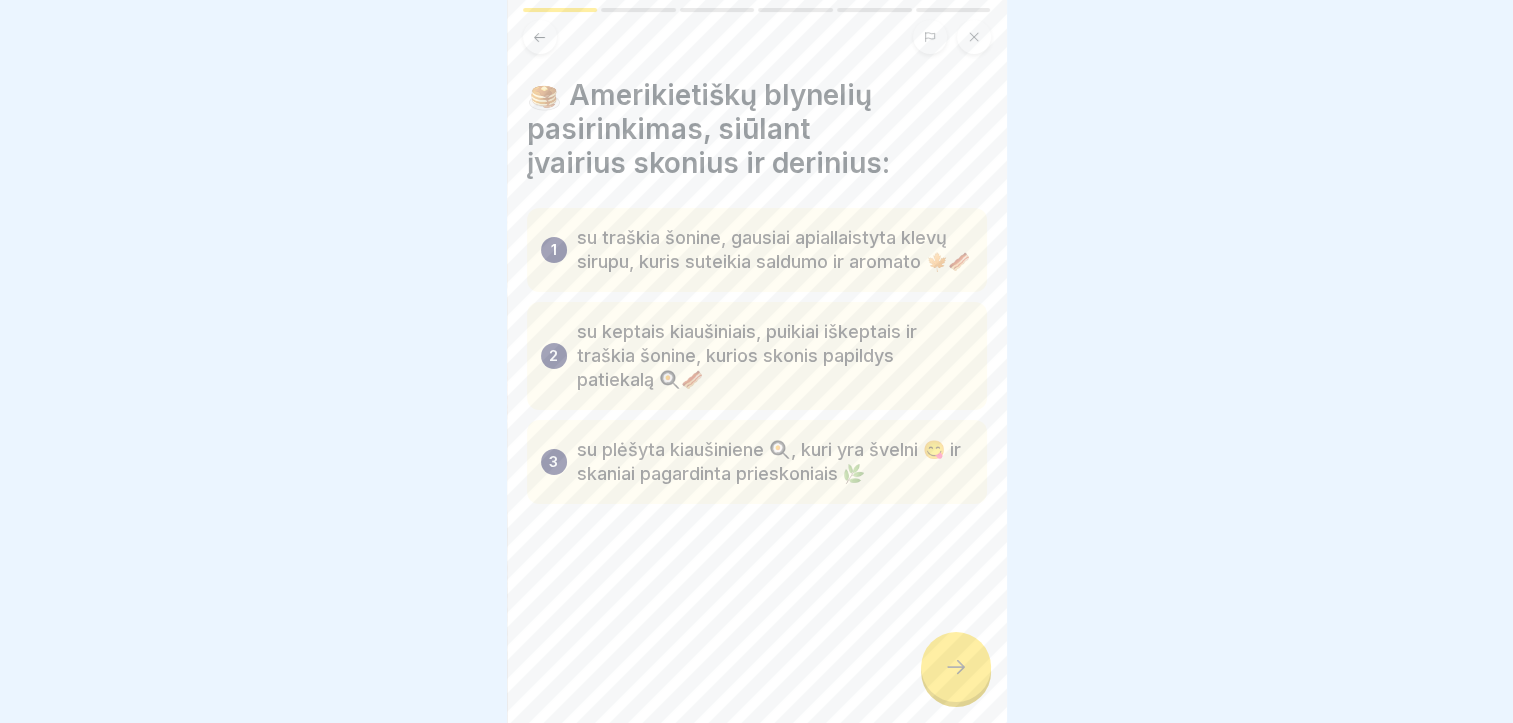 click at bounding box center [956, 667] 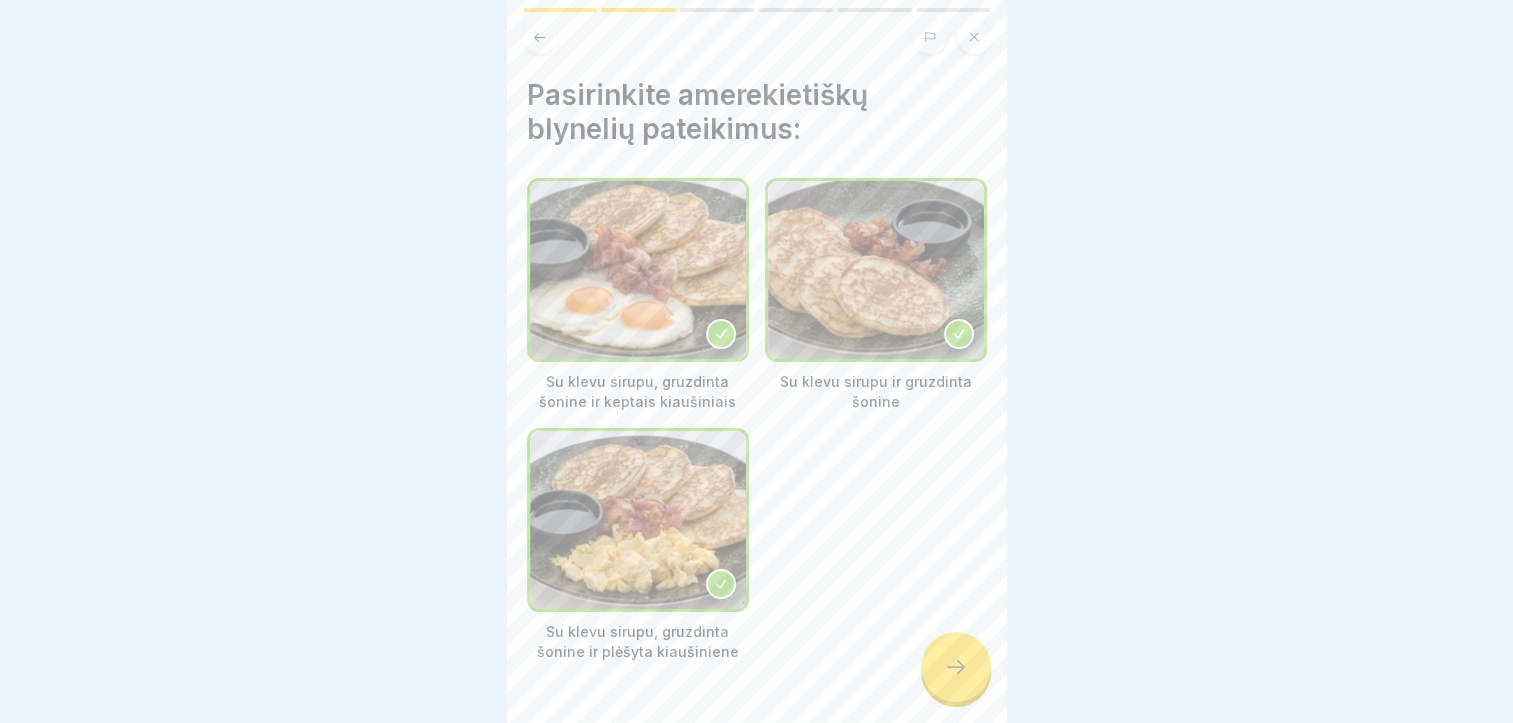 click at bounding box center [956, 667] 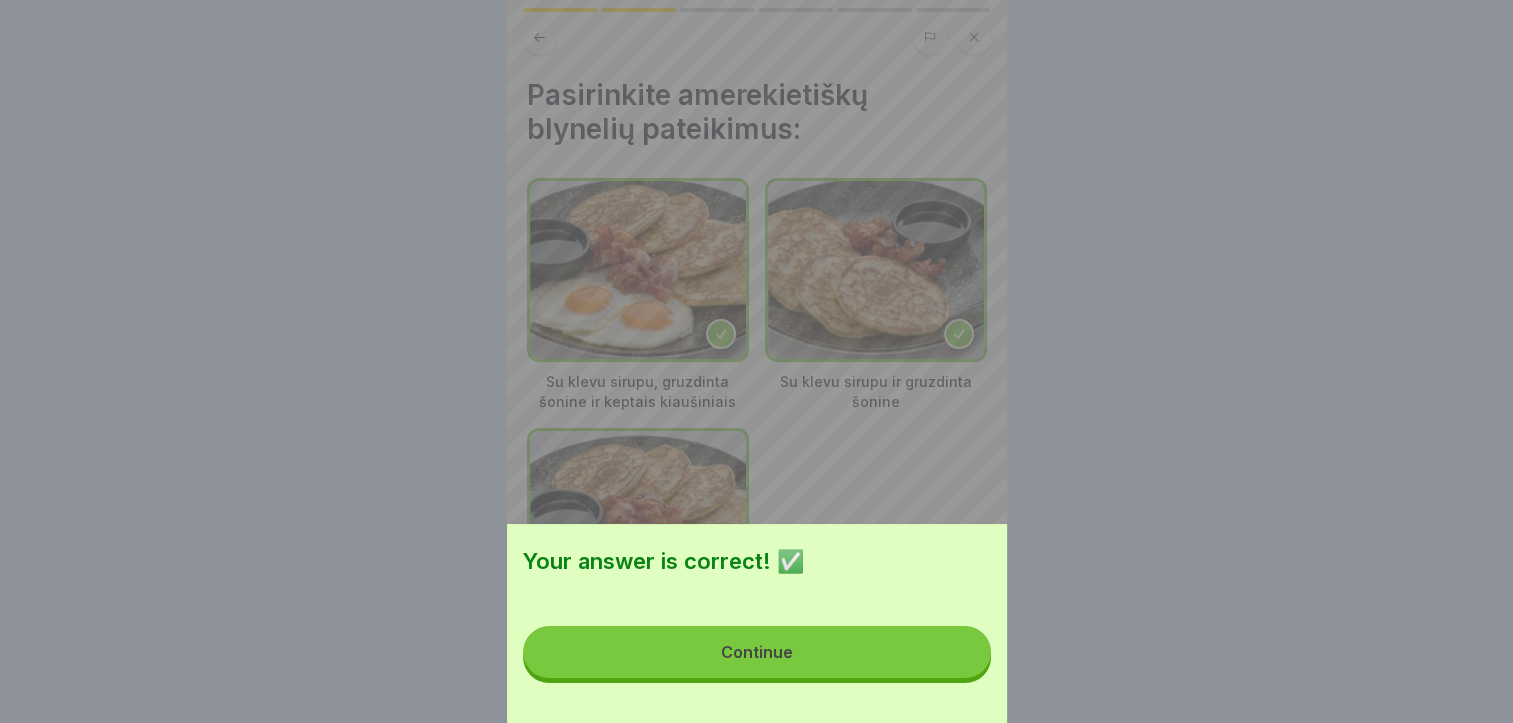 click on "Continue" at bounding box center [757, 652] 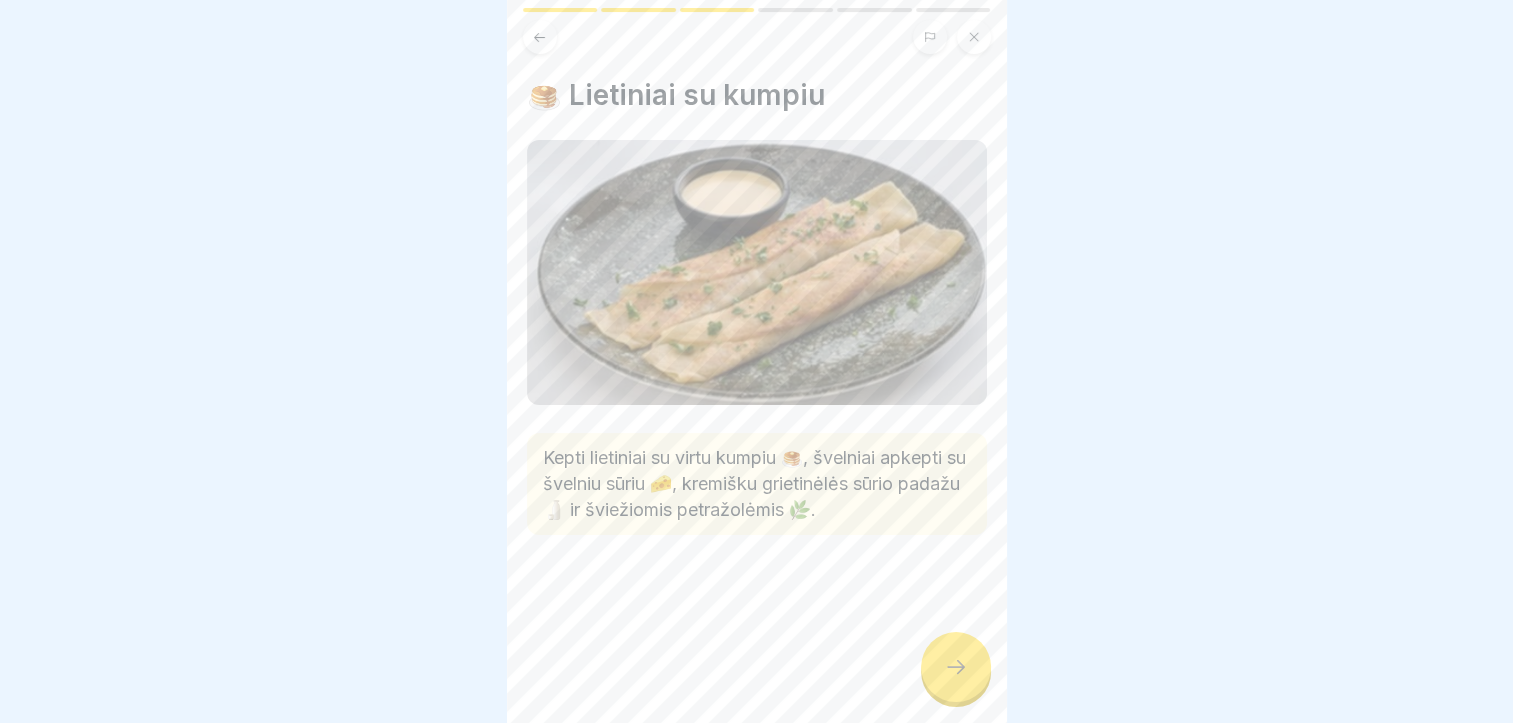 click at bounding box center [956, 667] 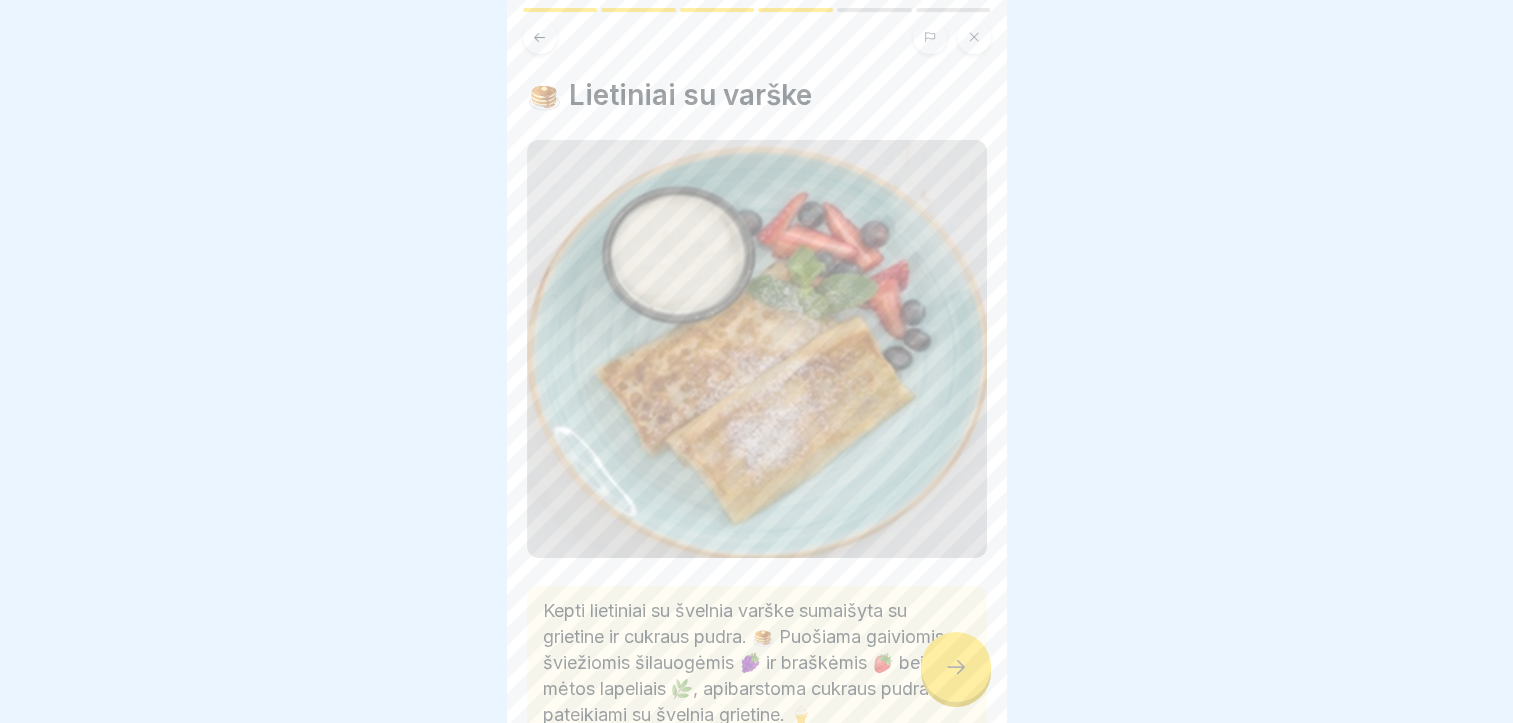 click at bounding box center (956, 667) 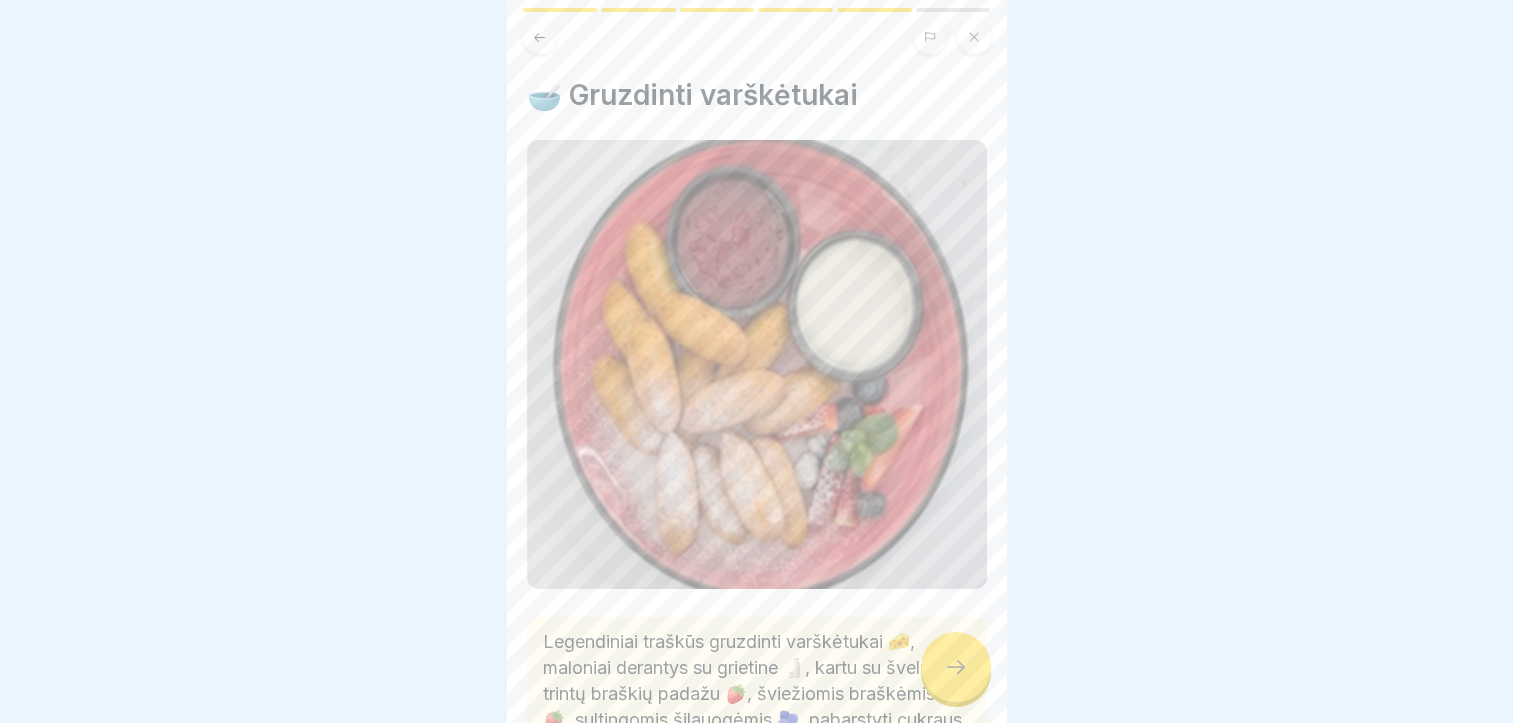 click at bounding box center [956, 667] 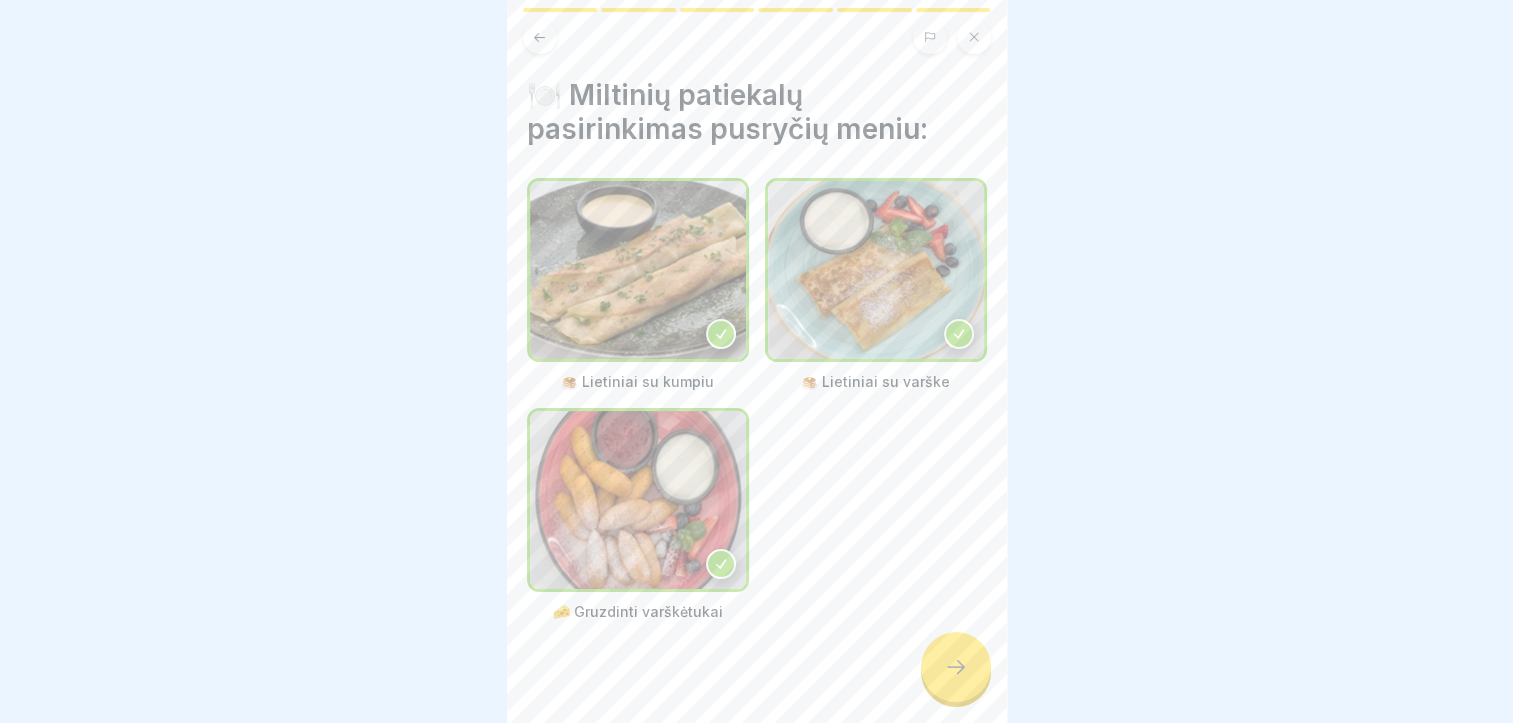 click at bounding box center (956, 667) 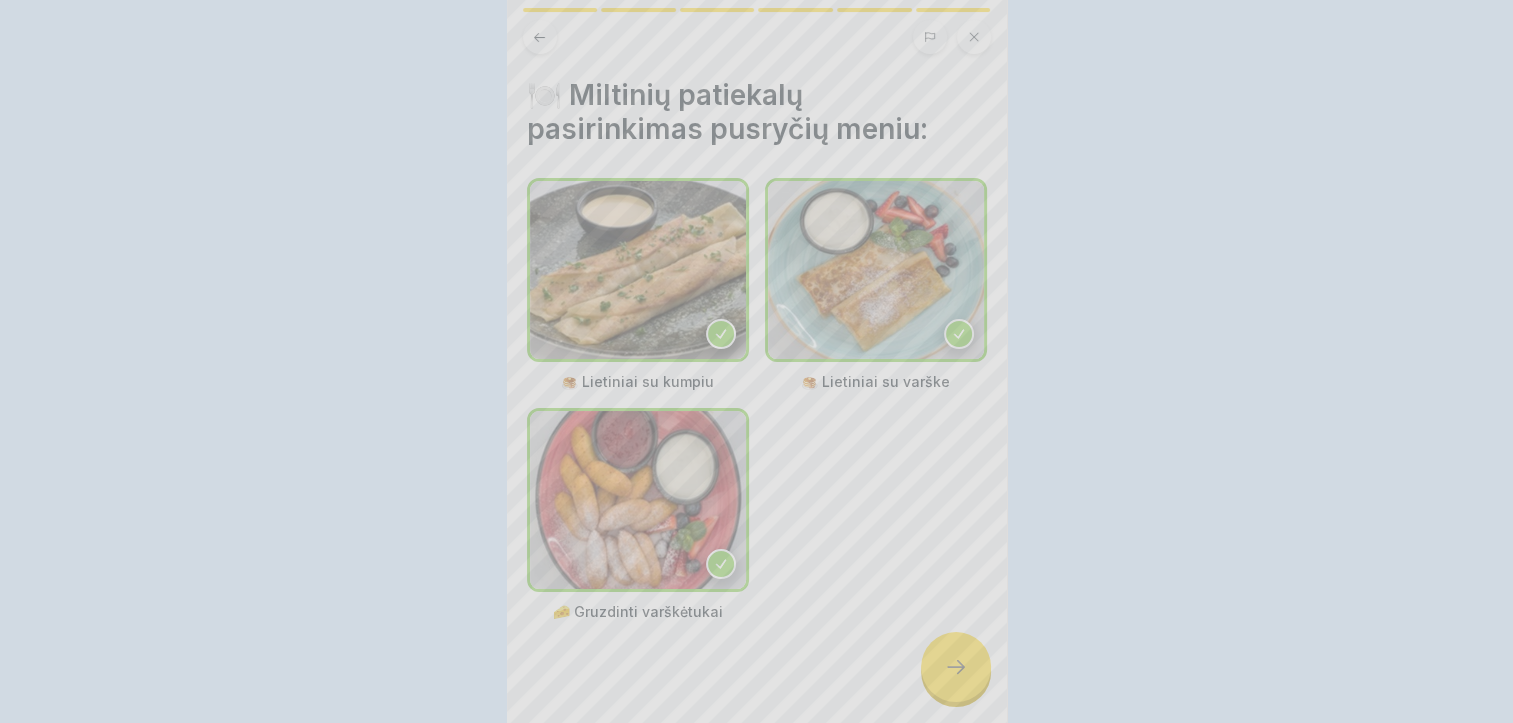click on "Your answer is correct! ✅   Continue" at bounding box center [757, 856] 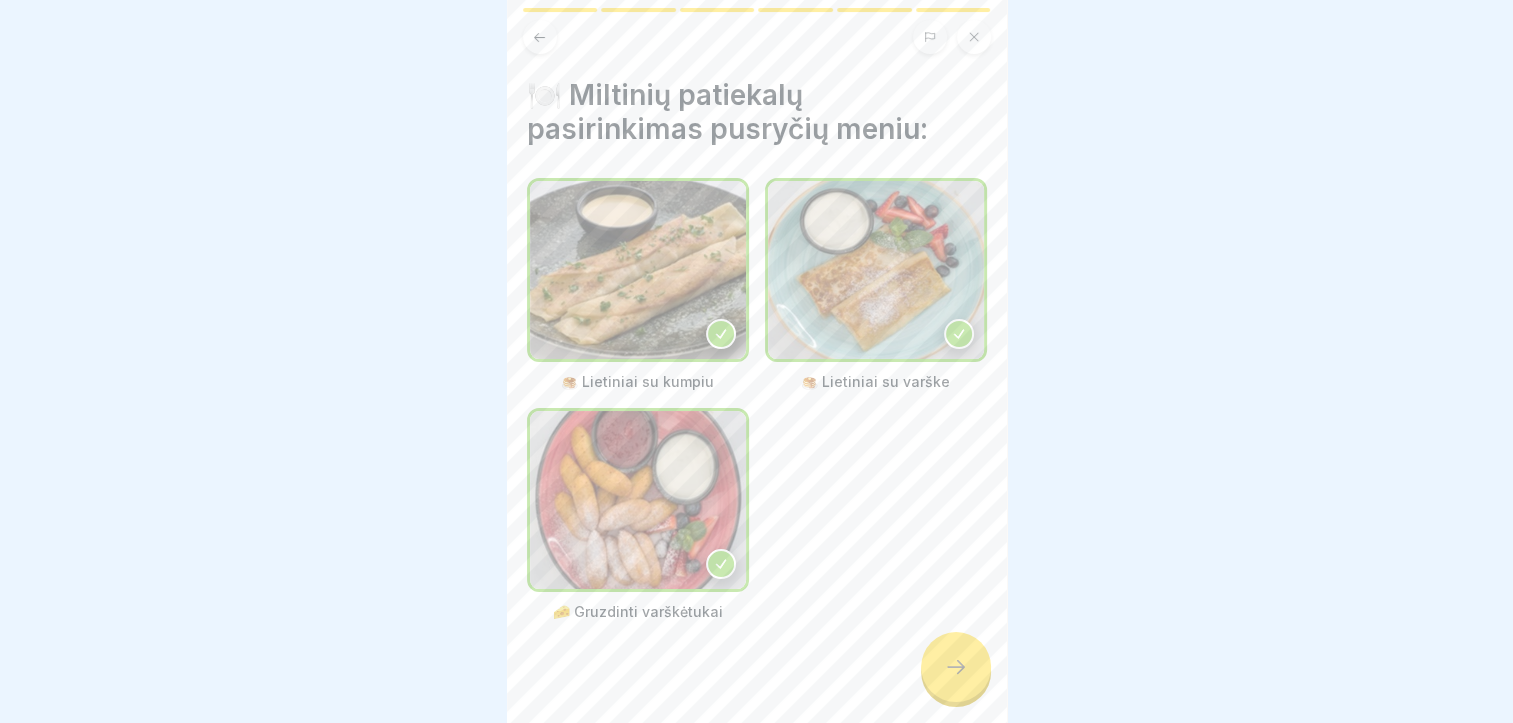 click at bounding box center [956, 667] 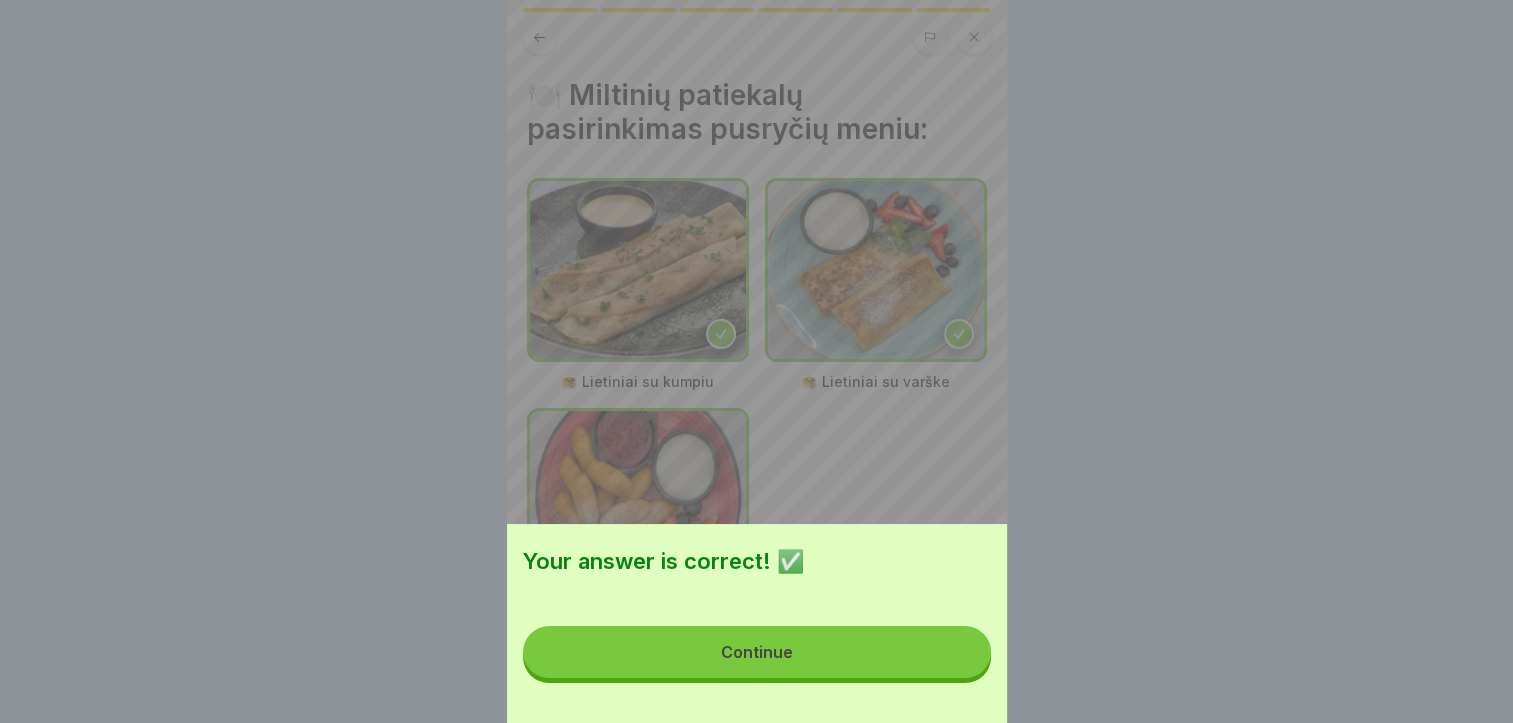 click on "Continue" at bounding box center (757, 652) 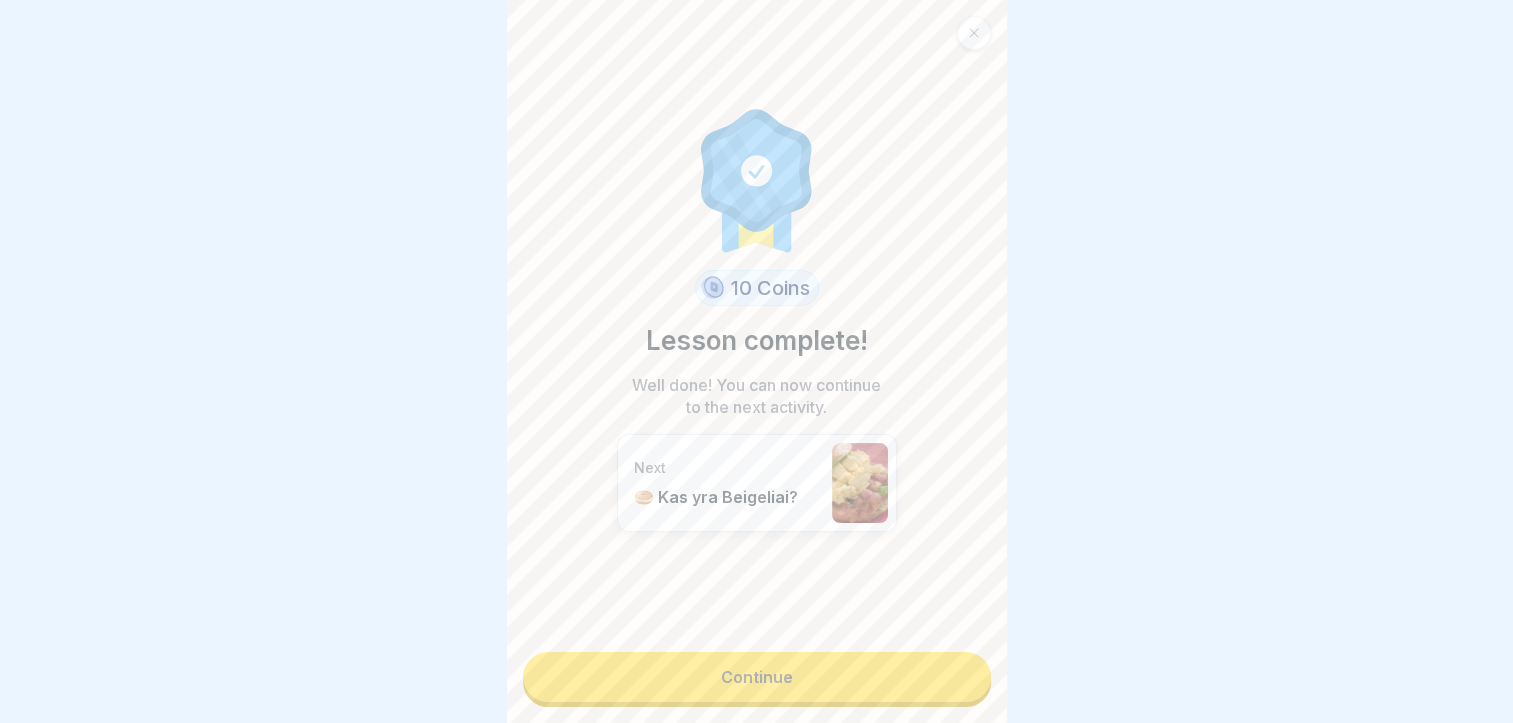 click on "Continue" at bounding box center [757, 677] 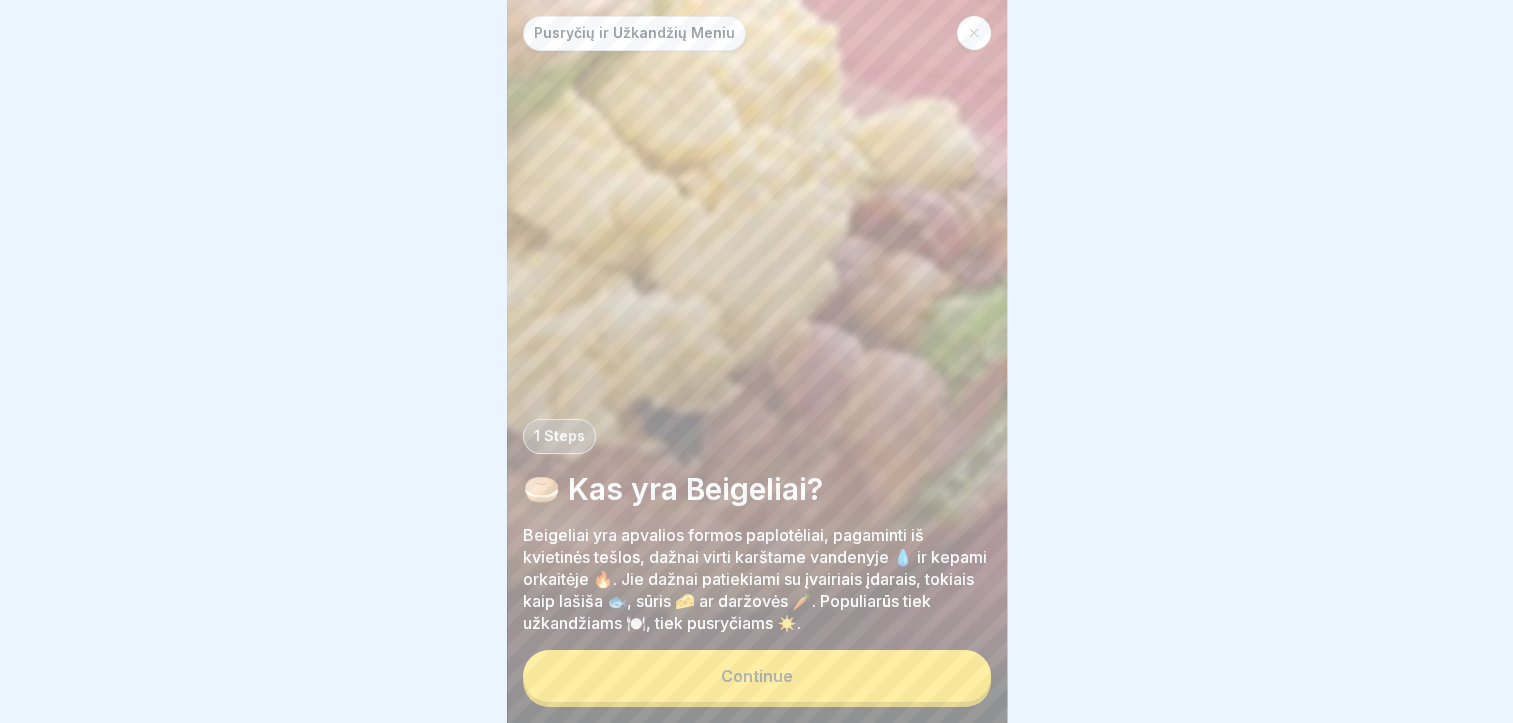 click on "Continue" at bounding box center [757, 676] 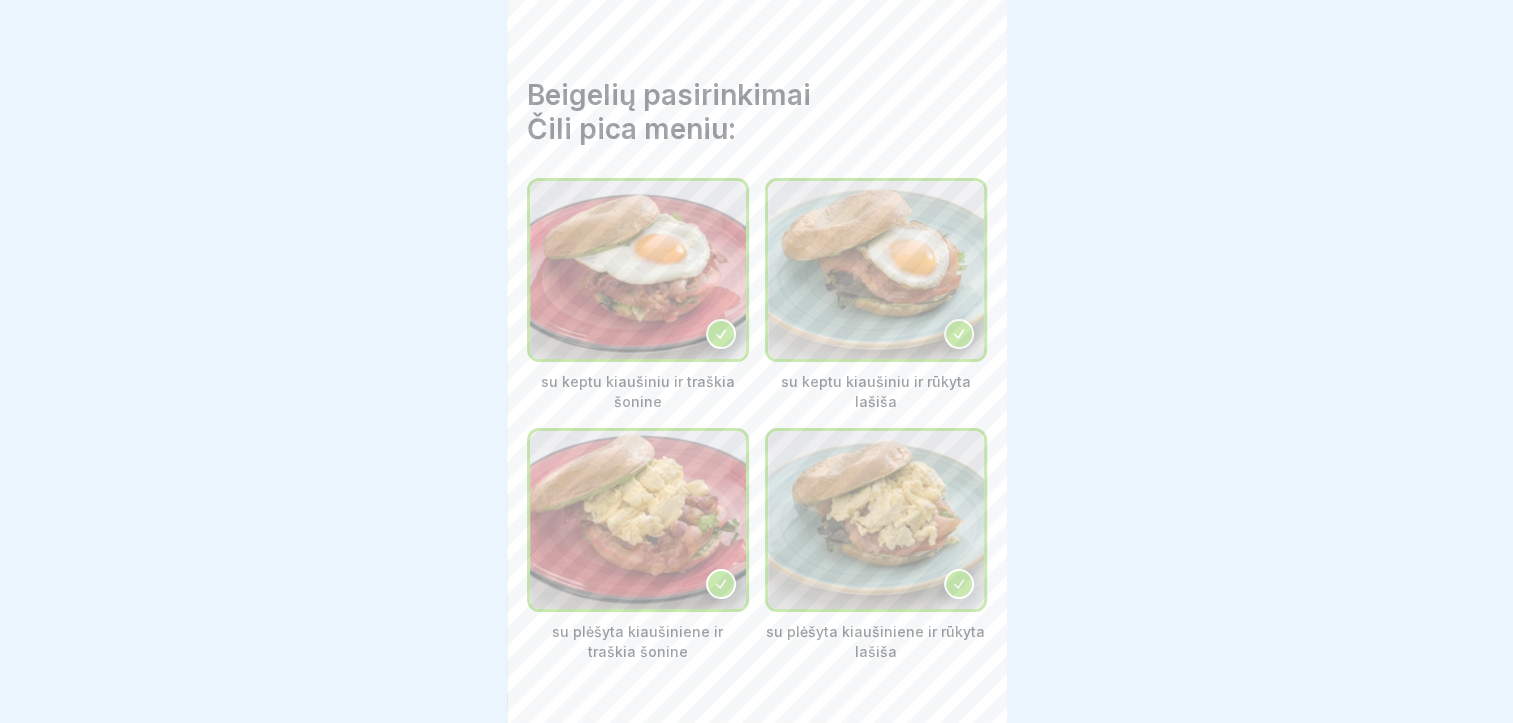 click on "Pusryčių ir Užkandžių Meniu 1 Steps 🥯 Kas yra Beigeliai? Beigeliai yra apvalios formos paplotėliai, pagaminti iš kvietinės tešlos, dažnai virti karštame vandenyje 💧 ir kepami orkaitėje 🔥. Jie dažnai patiekiami su įvairiais įdarais, tokiais kaip lašiša 🐟, sūris 🧀 ar daržovės 🥕. Populiarūs tiek užkandžiams 🍽️, tiek pusryčiams ☀️. Continue Beigelių pasirinkimai Čili pica meniu: su keptu kiaušiniu ir traškia šonine su keptu kiaušiniu ir rūkyta lašiša su plėšyta kiaušiniene ir traškia šonine su plėšyta kiaušiniene ir rūkyta lašiša 10 Coins Lesson complete! Well done! You can now continue to the next activity. Next Kas yra šakšukas? Continue" at bounding box center [757, 361] 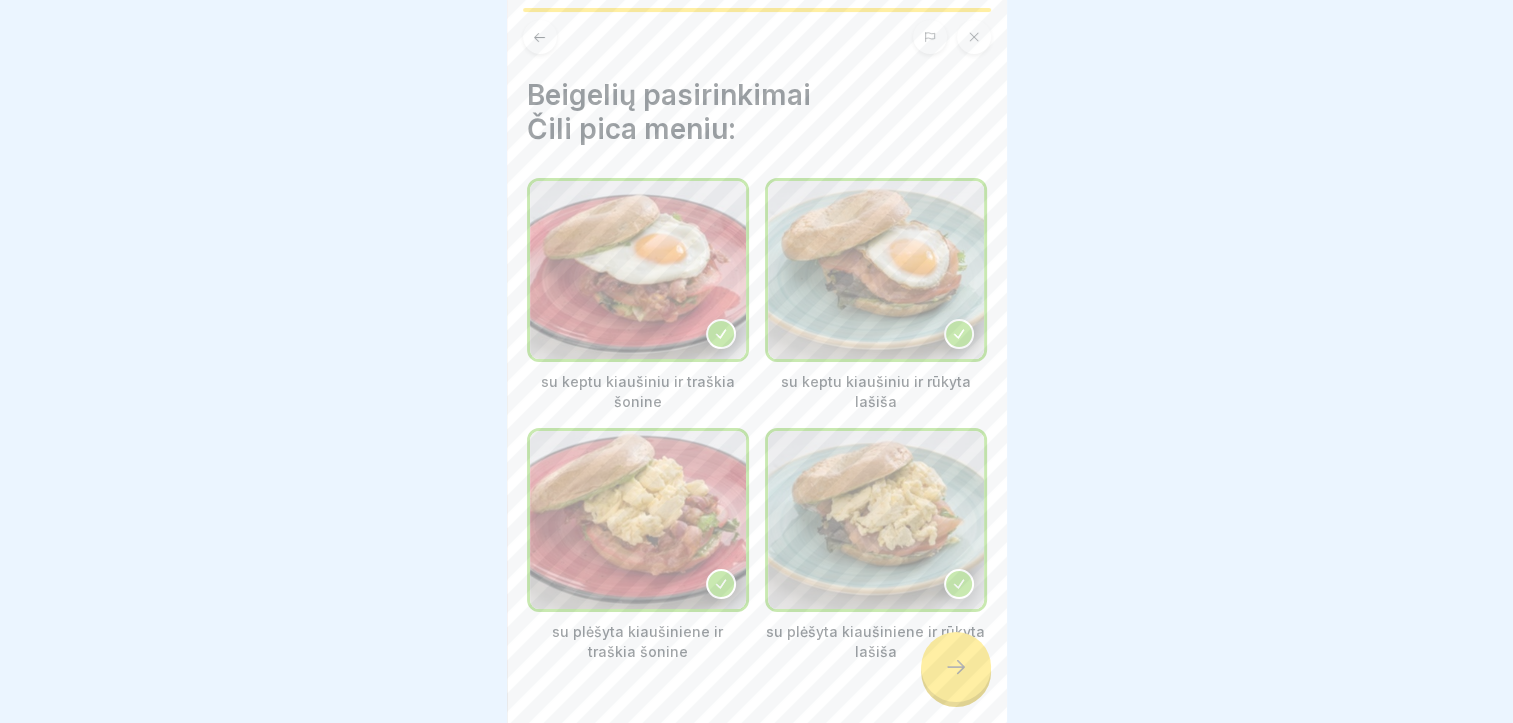 click at bounding box center [956, 667] 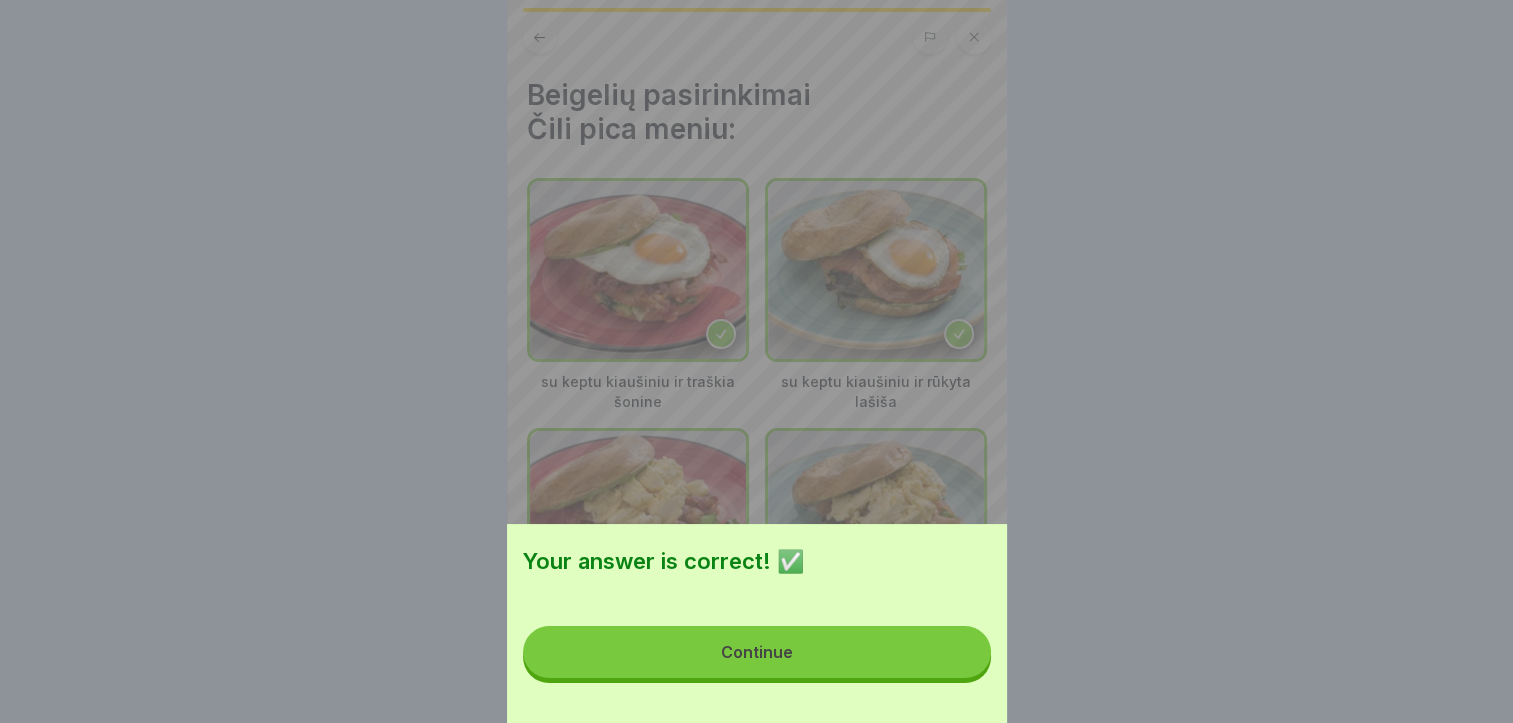 click on "Continue" at bounding box center [757, 652] 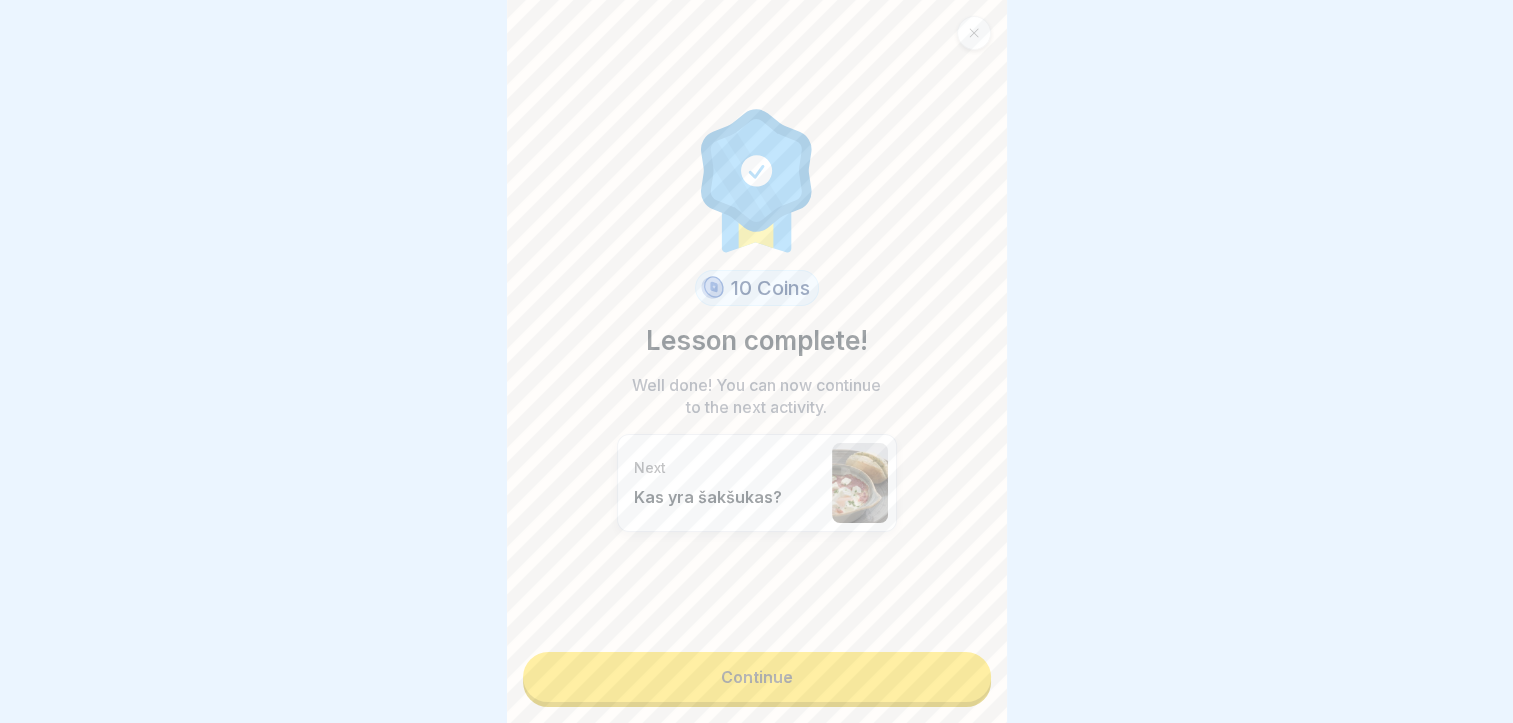 click on "Continue" at bounding box center [757, 677] 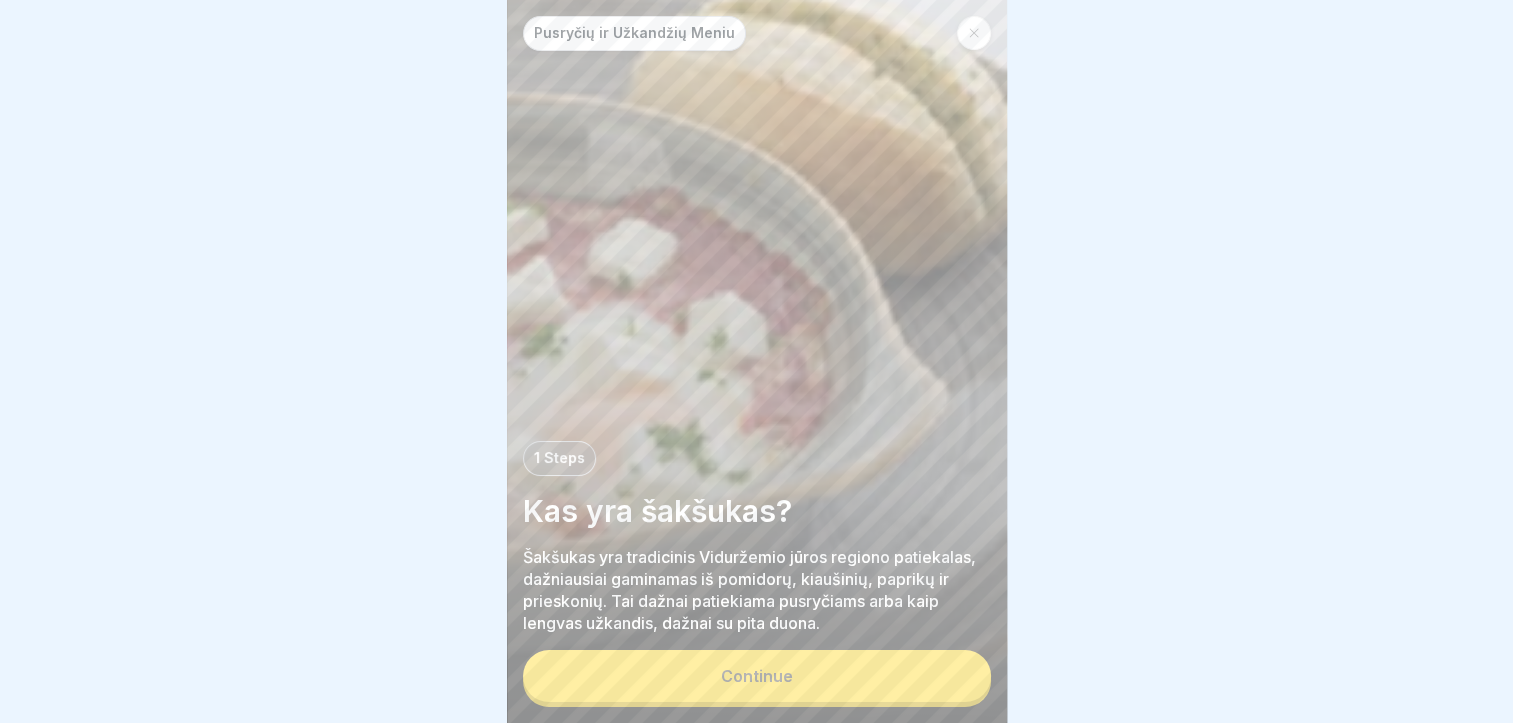 click on "Continue" at bounding box center [757, 676] 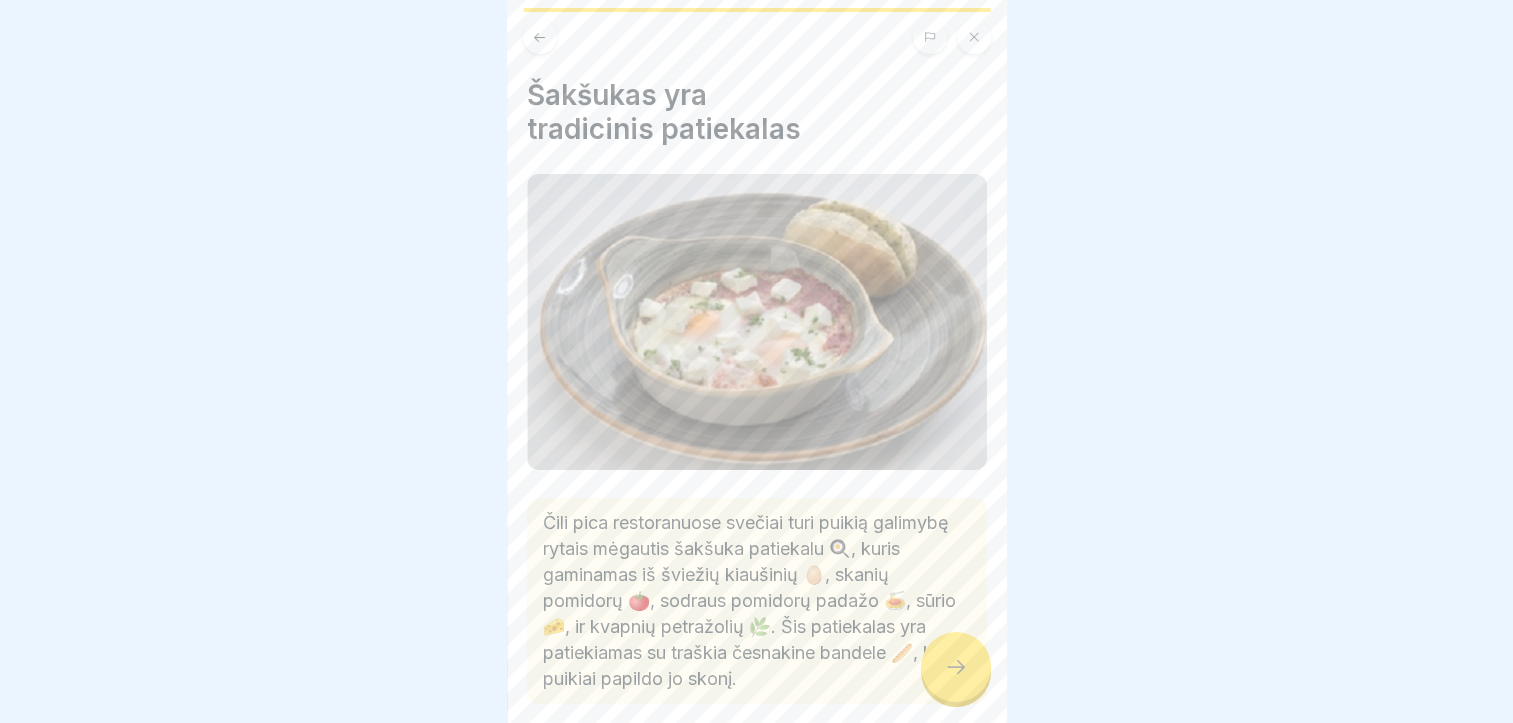 click at bounding box center (956, 667) 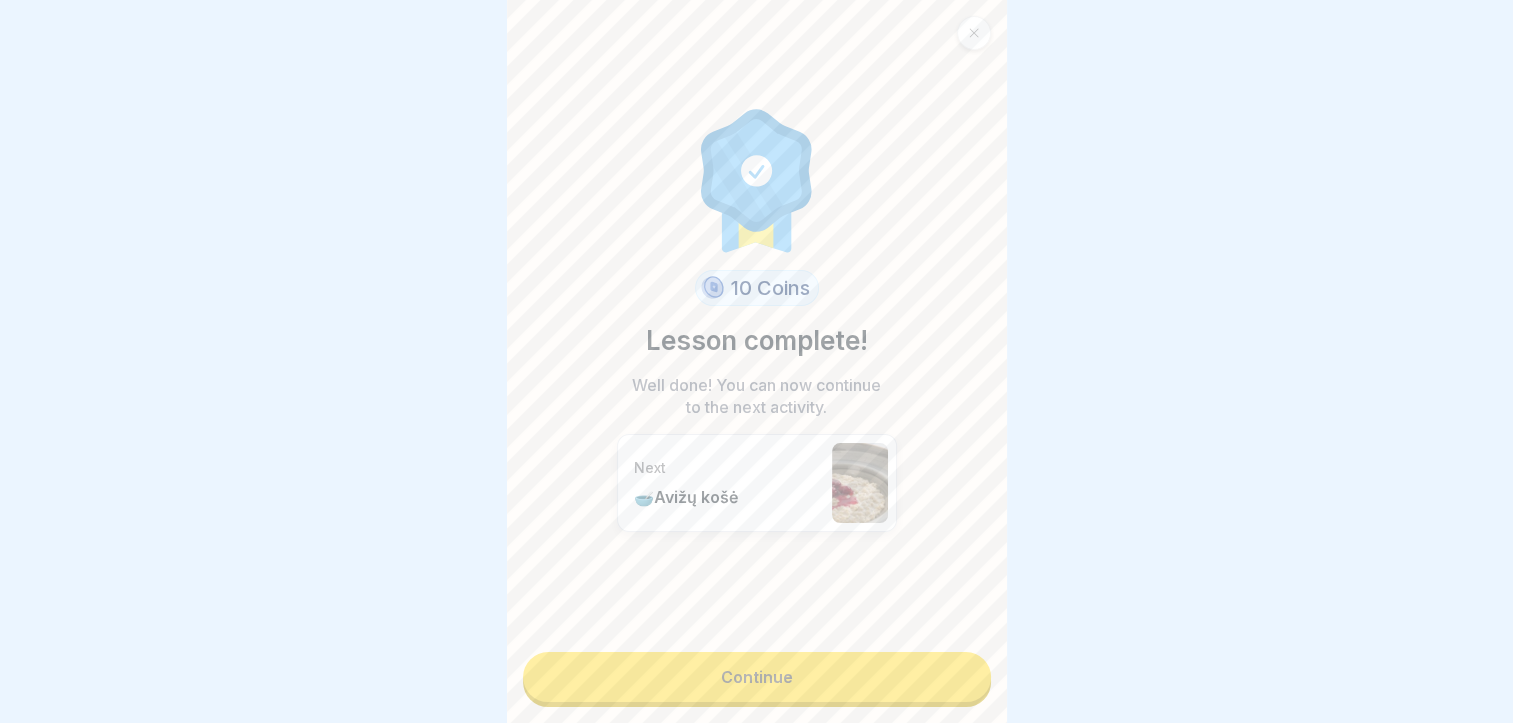 click on "Continue" at bounding box center (757, 677) 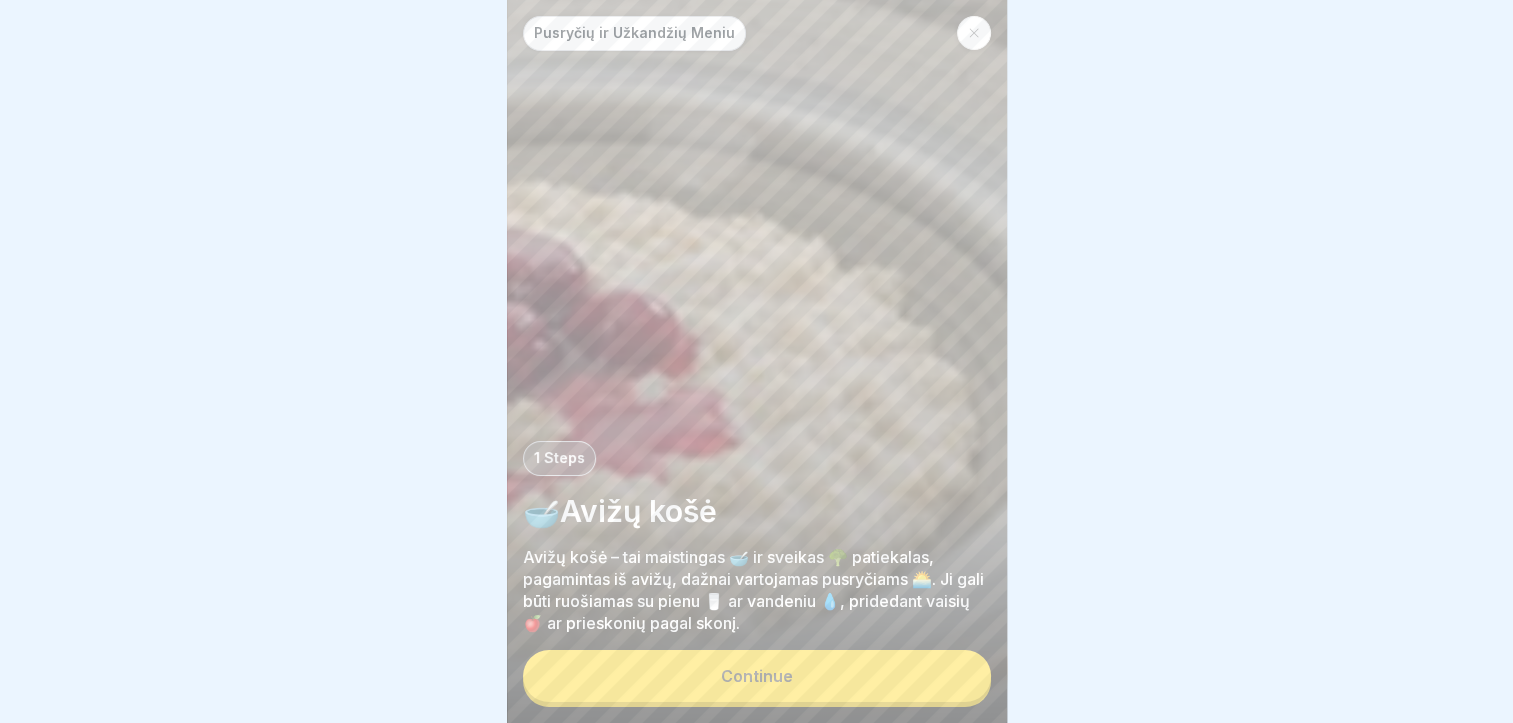click on "Continue" at bounding box center (757, 676) 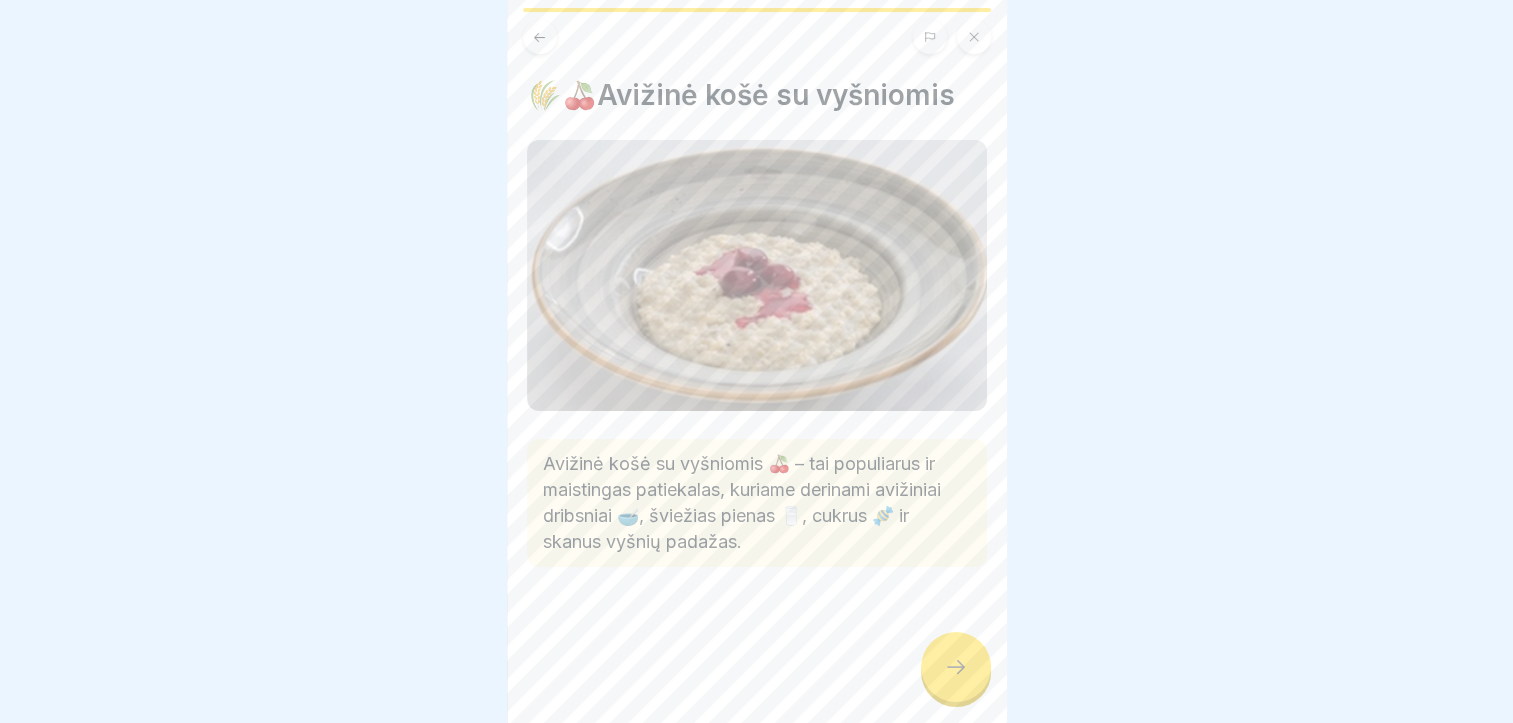 click at bounding box center (956, 667) 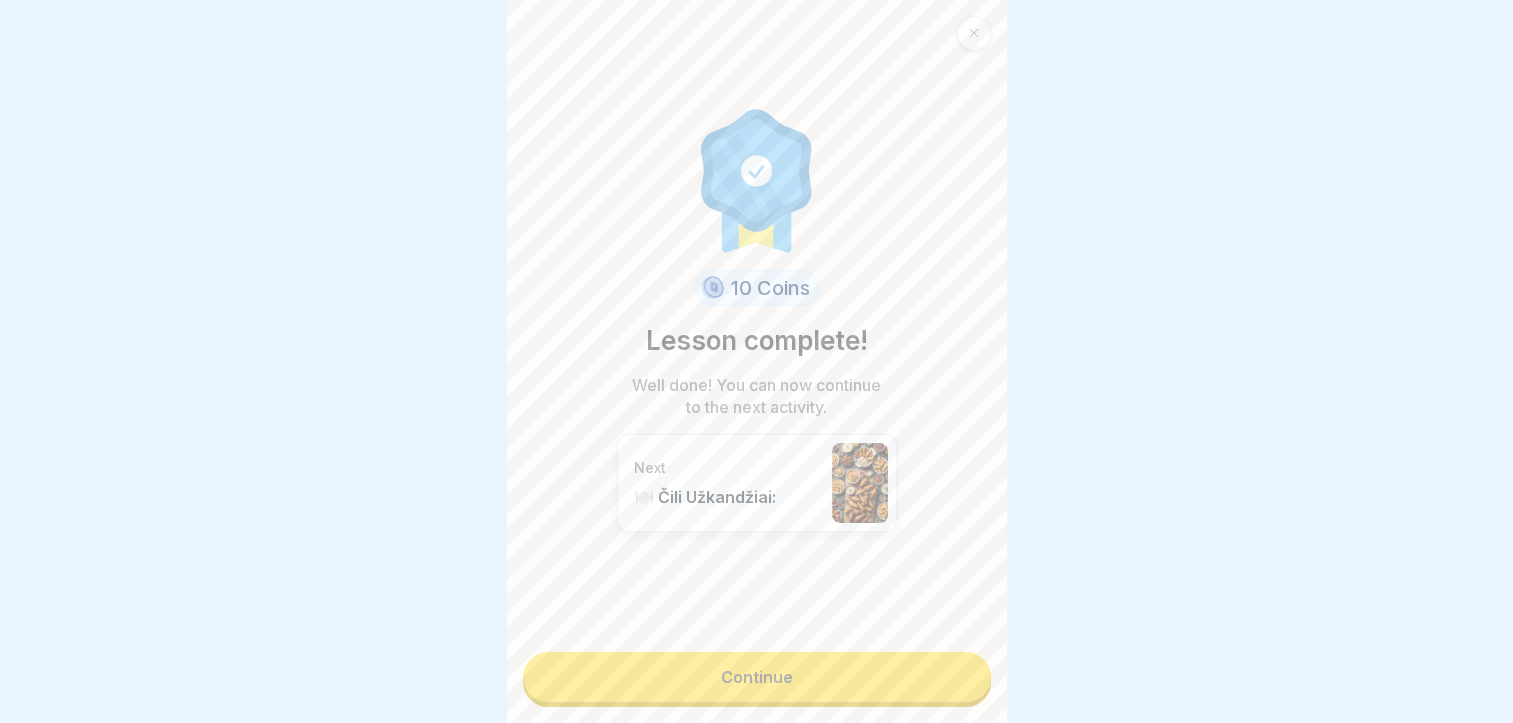 click on "Continue" at bounding box center (757, 677) 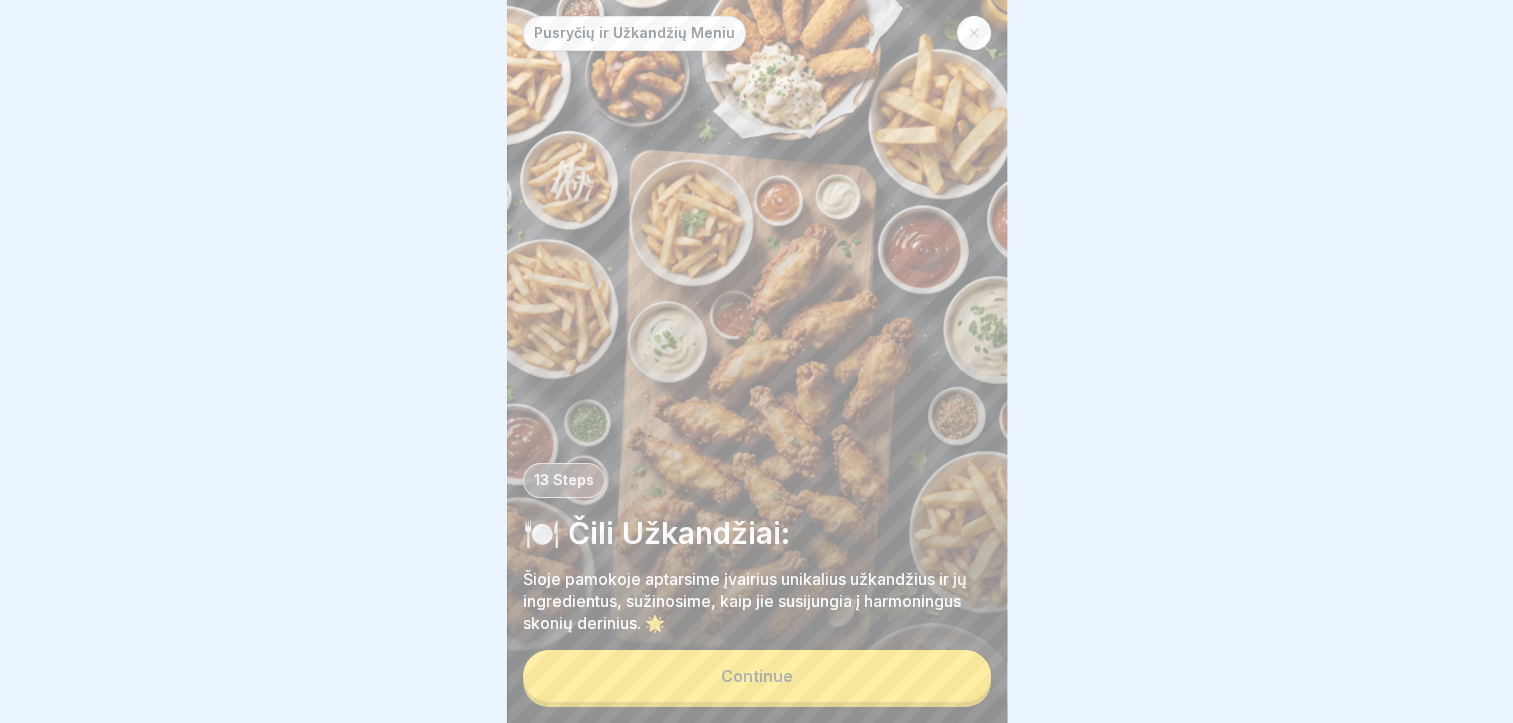 click on "Continue" at bounding box center [757, 676] 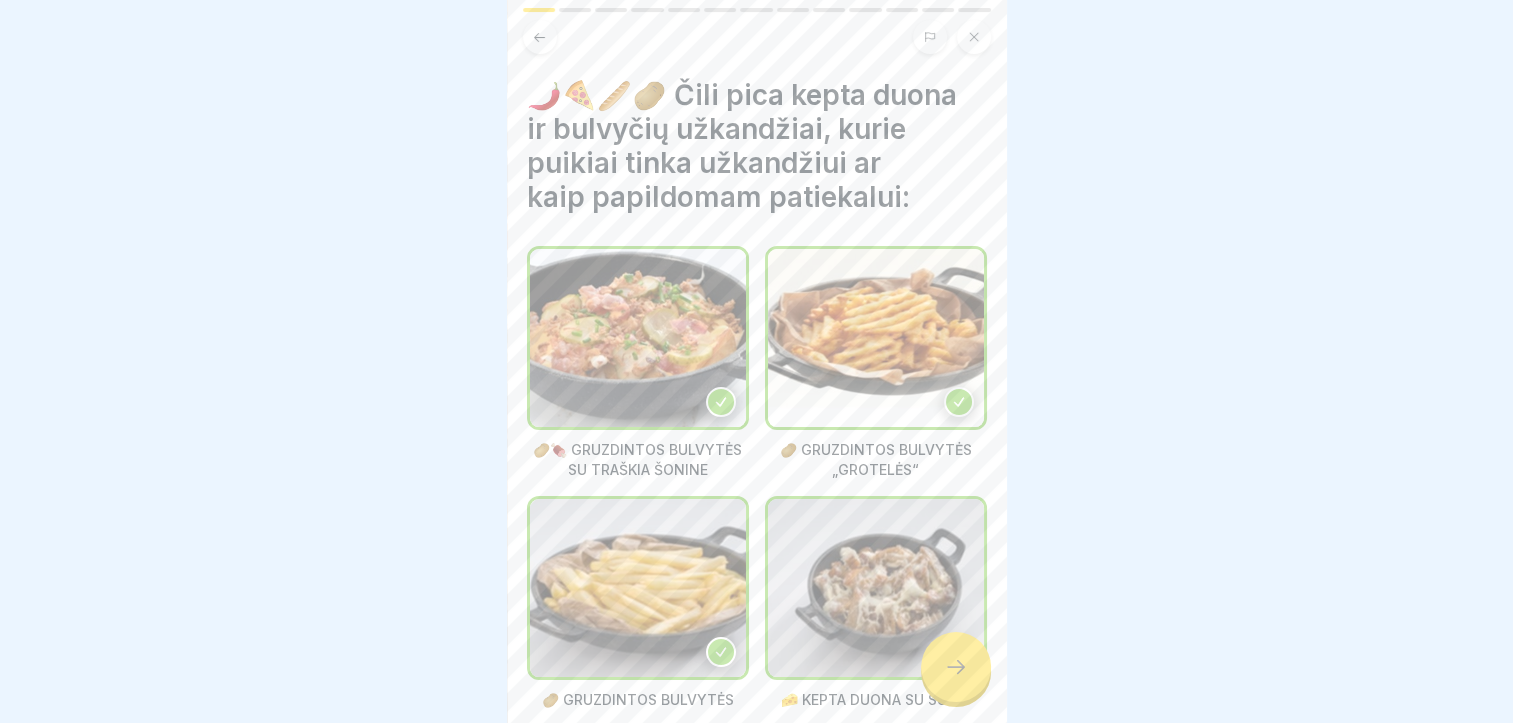 click at bounding box center [956, 667] 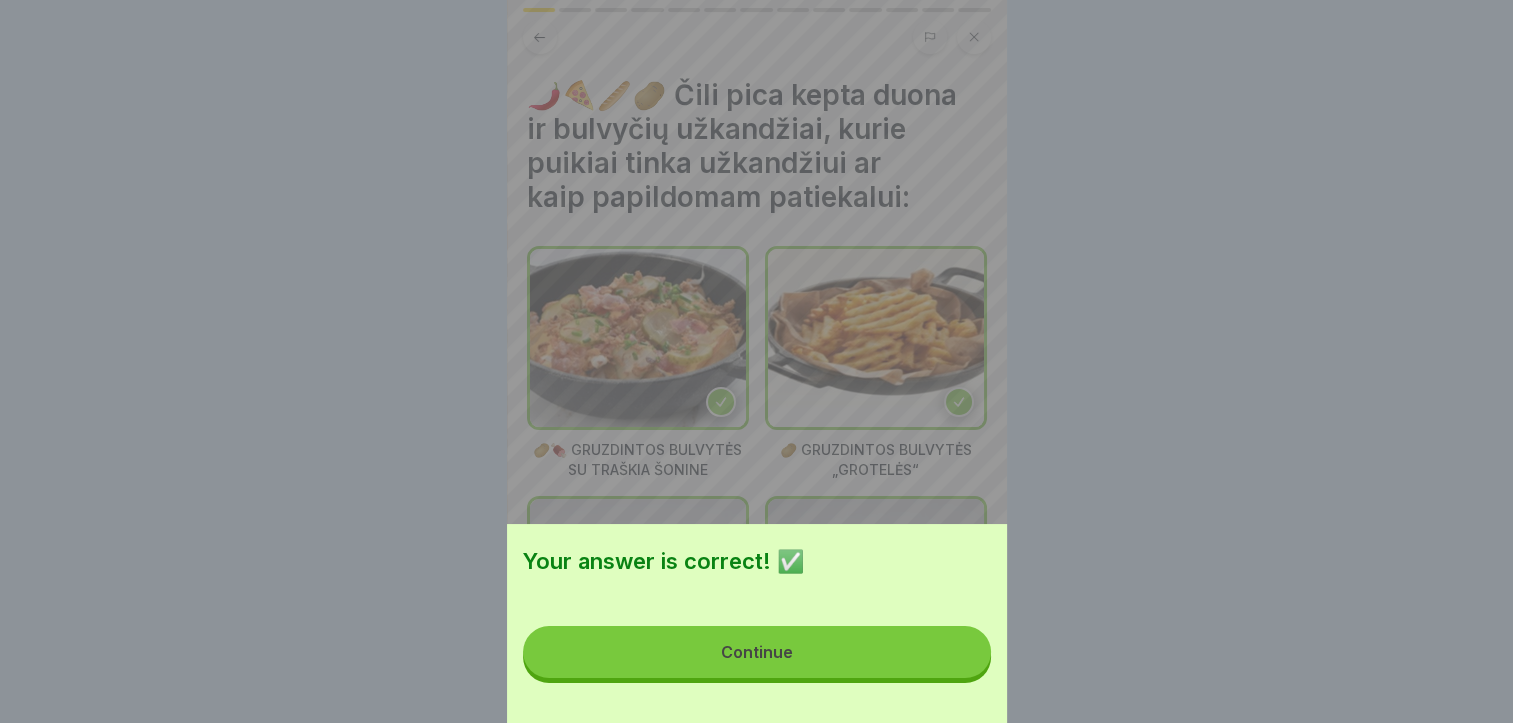 click on "Continue" at bounding box center (757, 652) 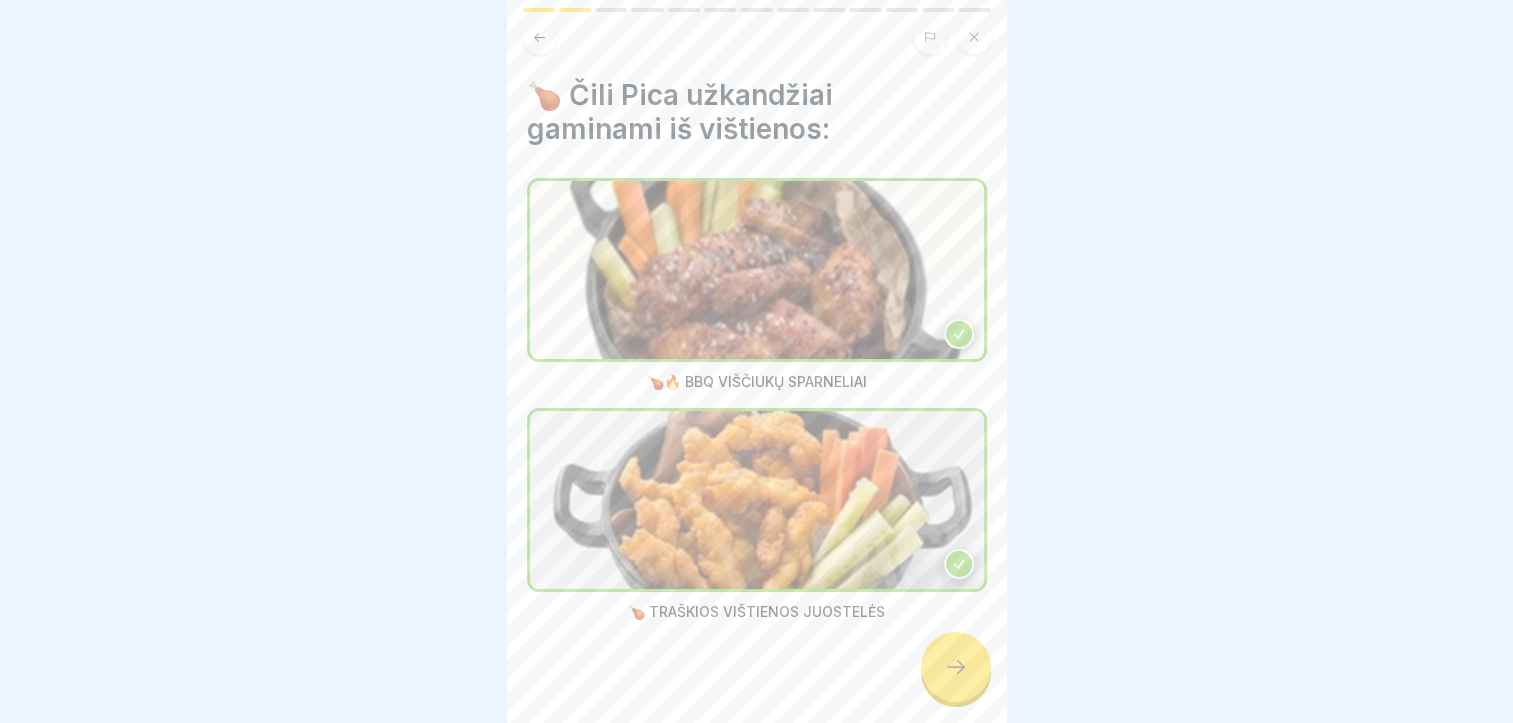 click at bounding box center (956, 667) 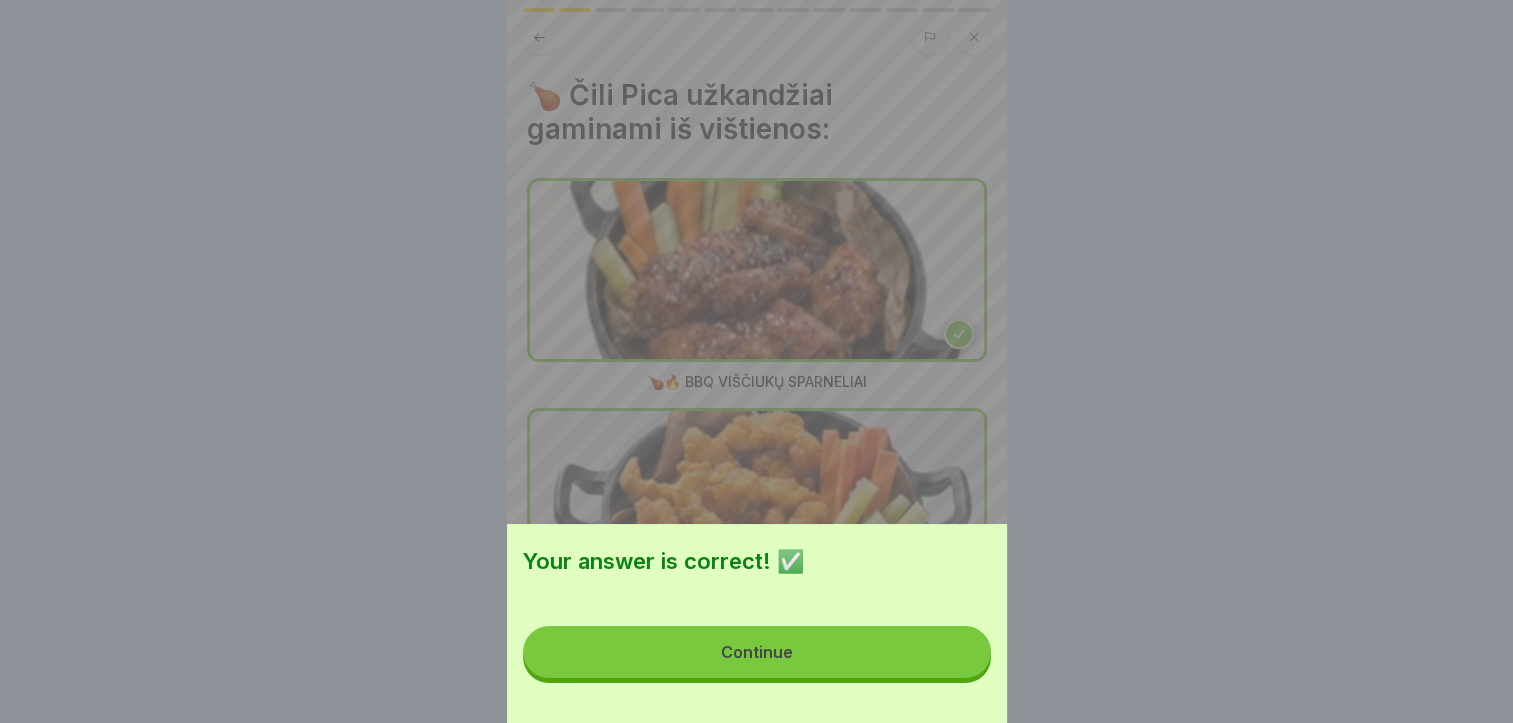 click on "Continue" at bounding box center (757, 652) 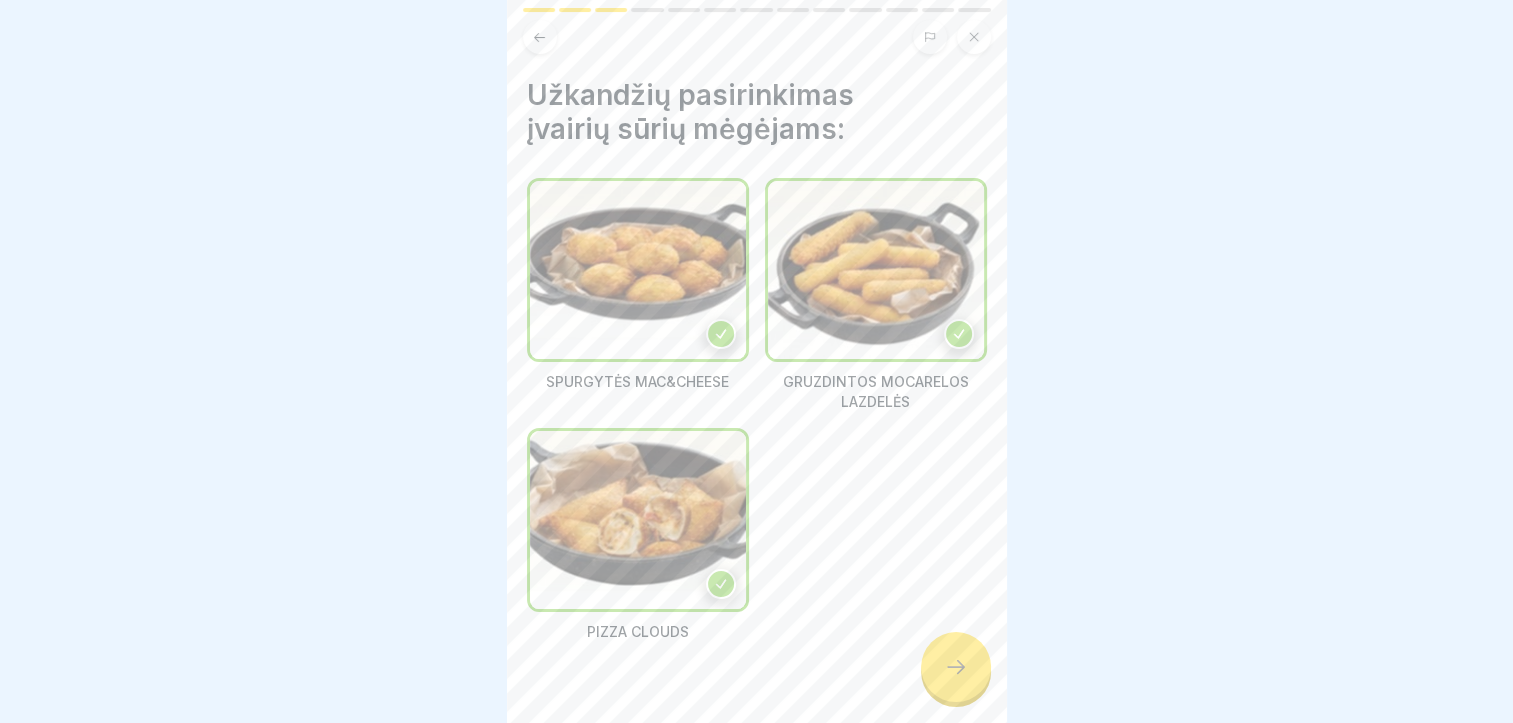 click at bounding box center [956, 667] 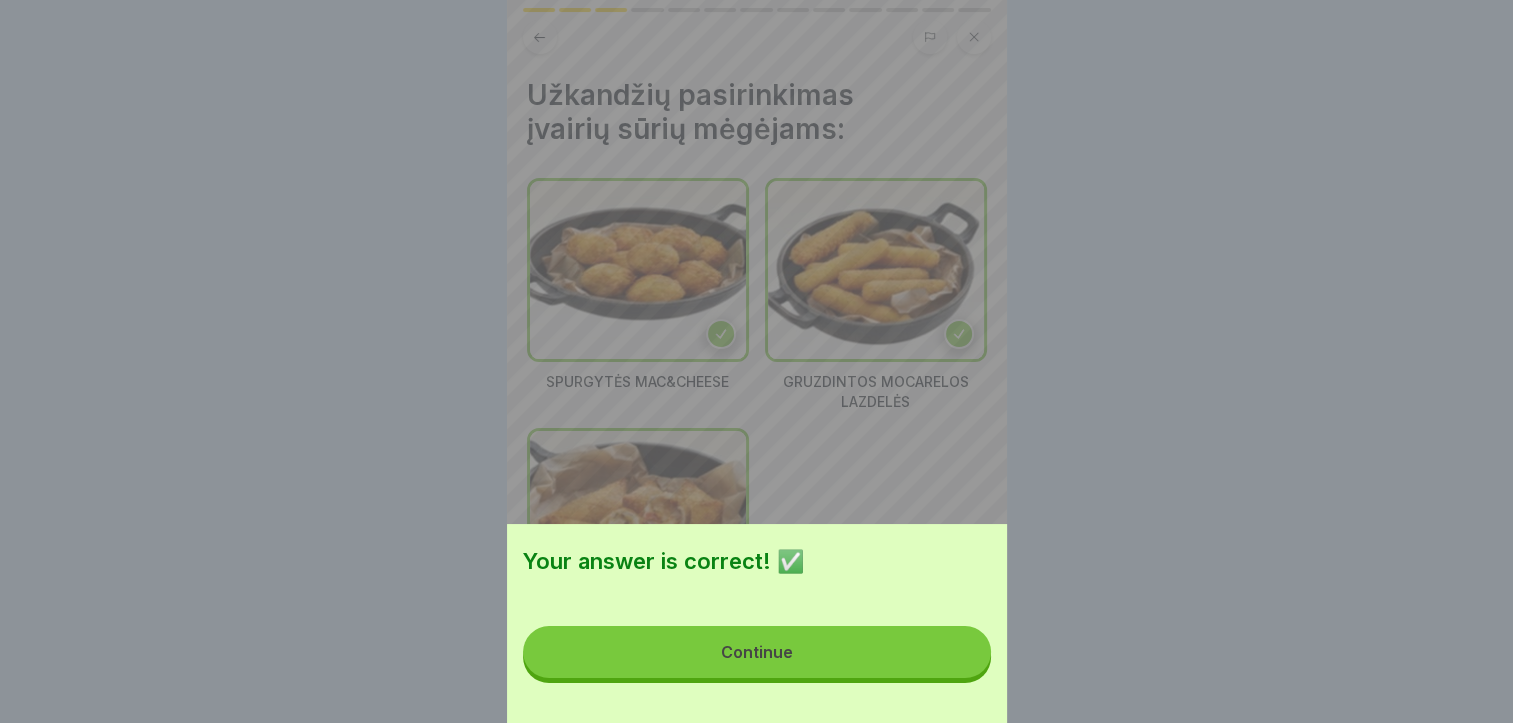 click on "Continue" at bounding box center (757, 652) 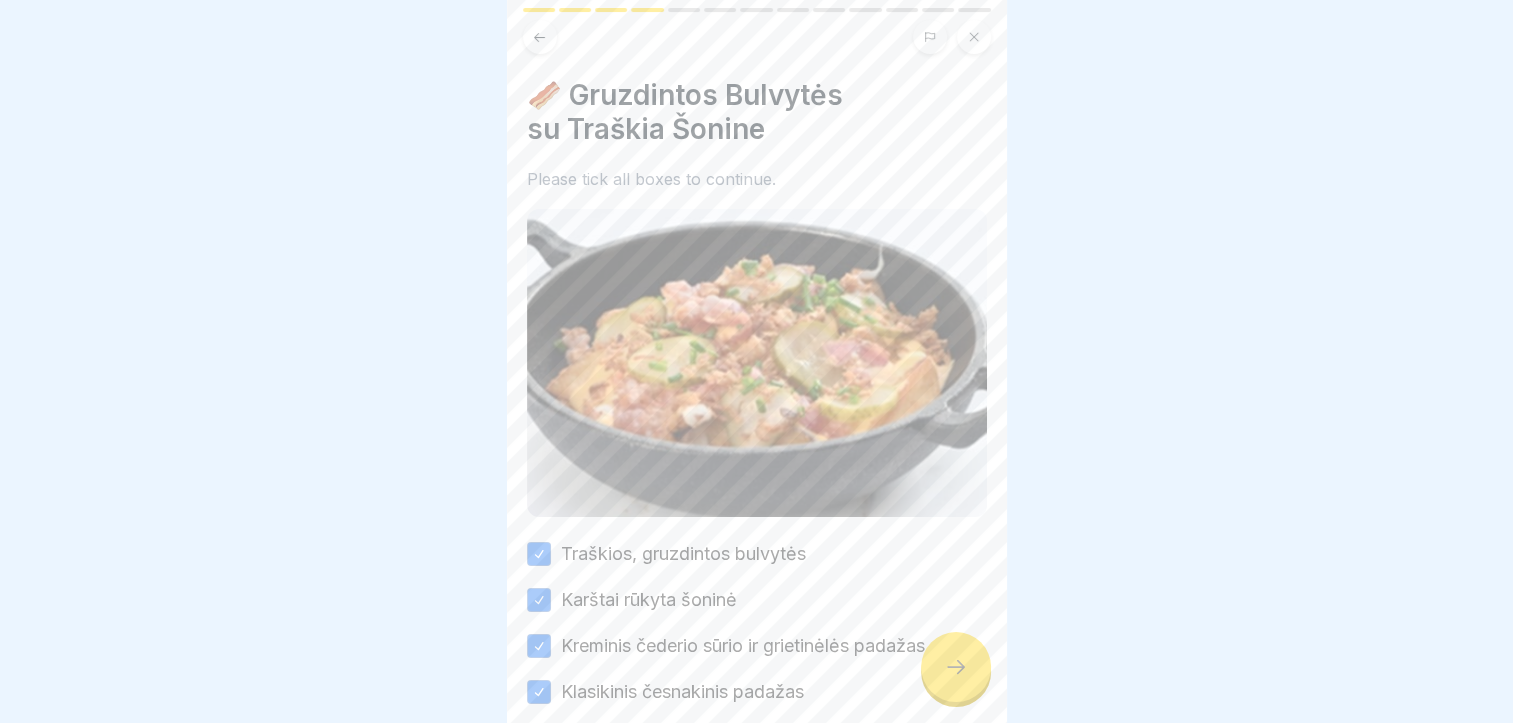 click at bounding box center (956, 667) 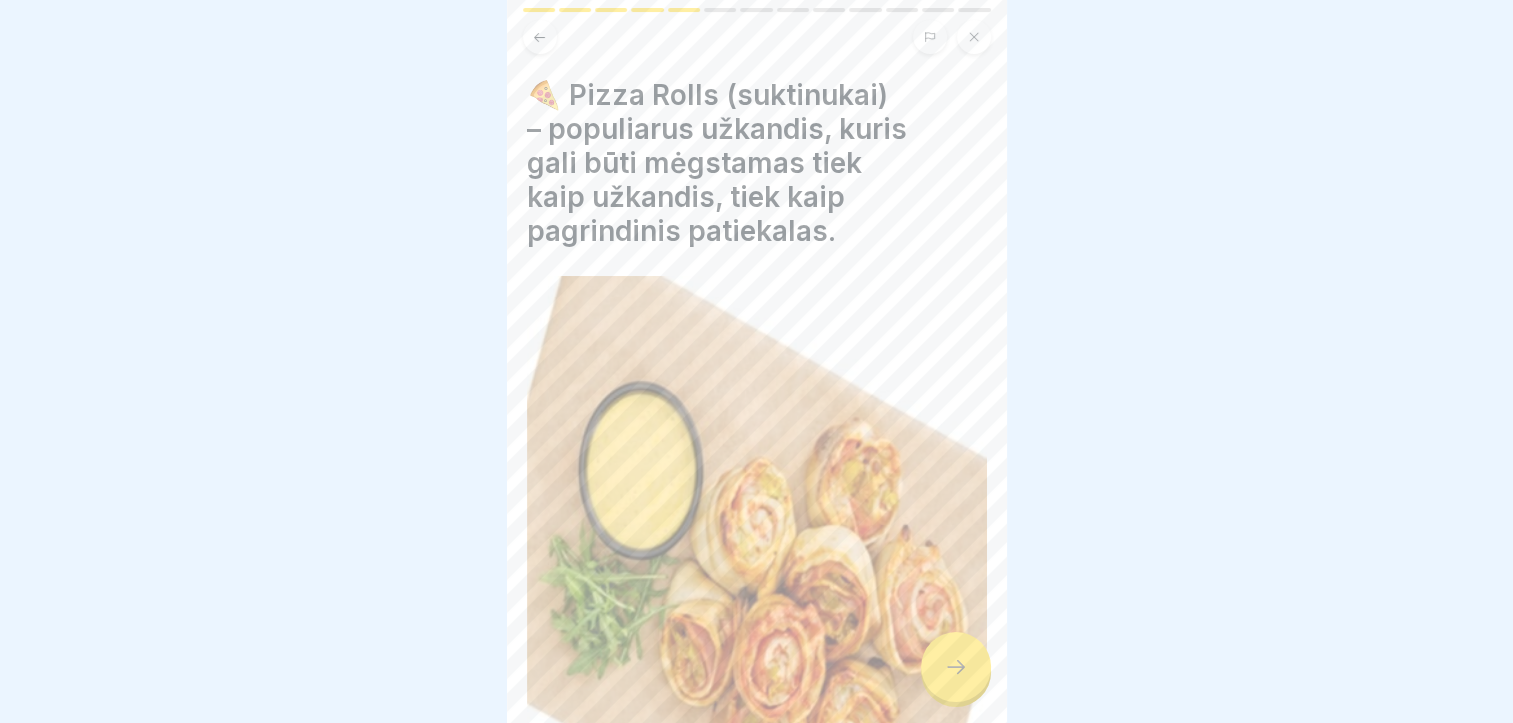 click at bounding box center [956, 667] 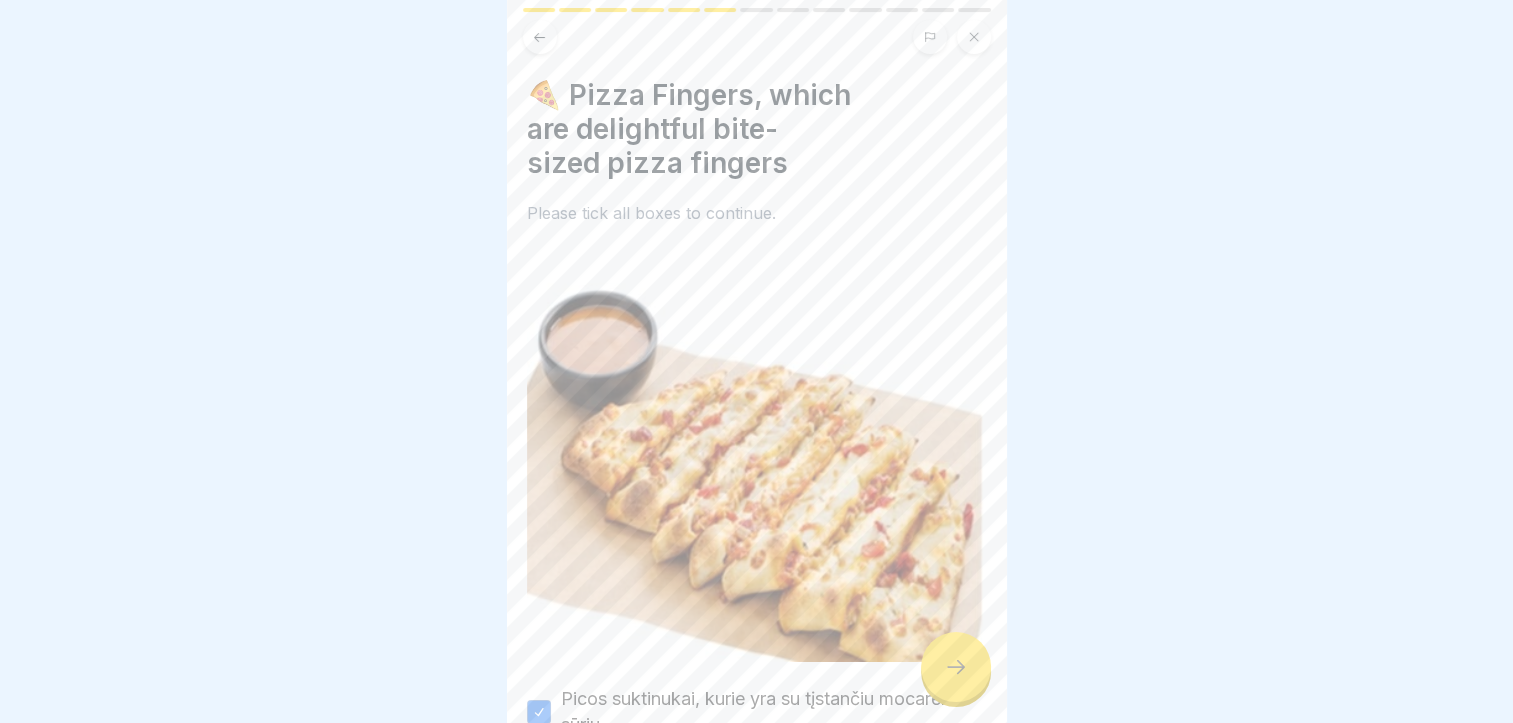 click at bounding box center (956, 667) 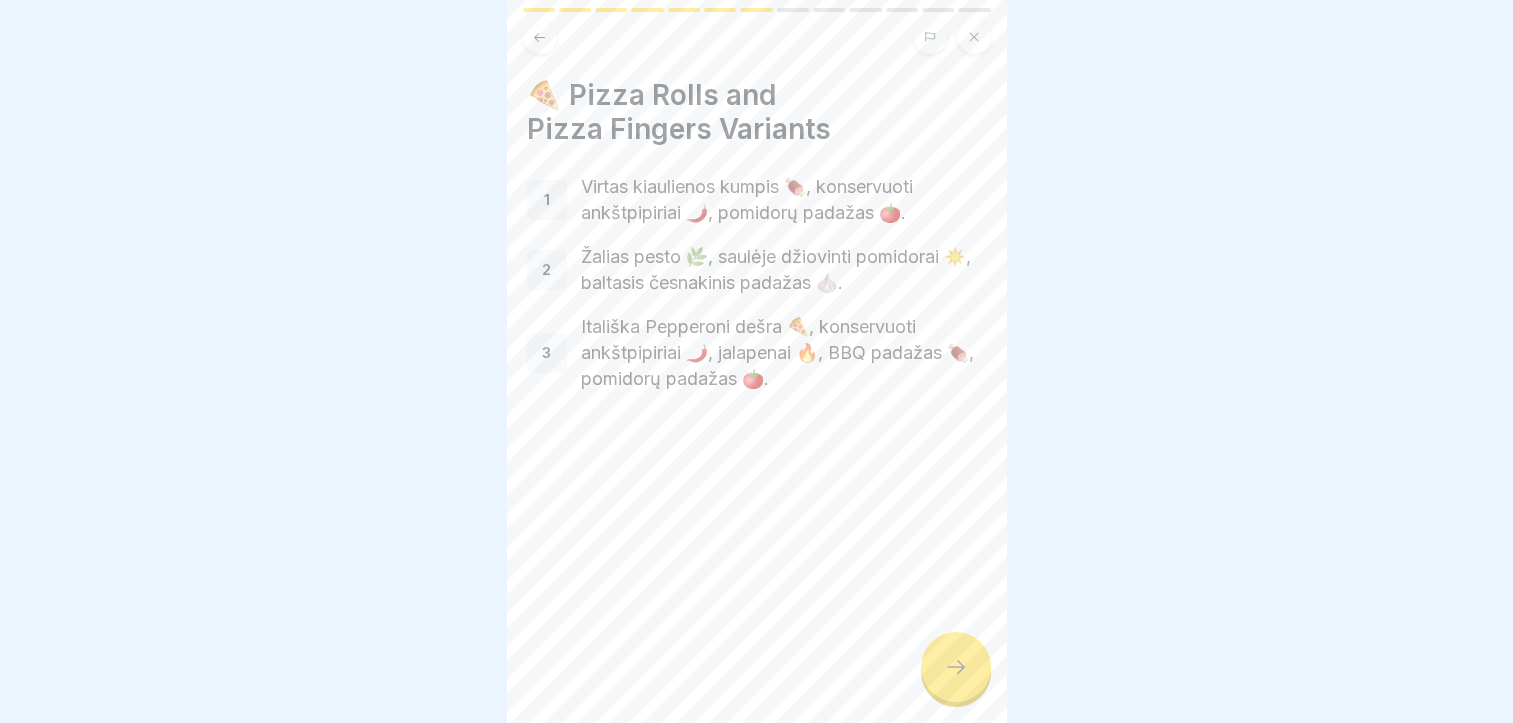 click at bounding box center [956, 667] 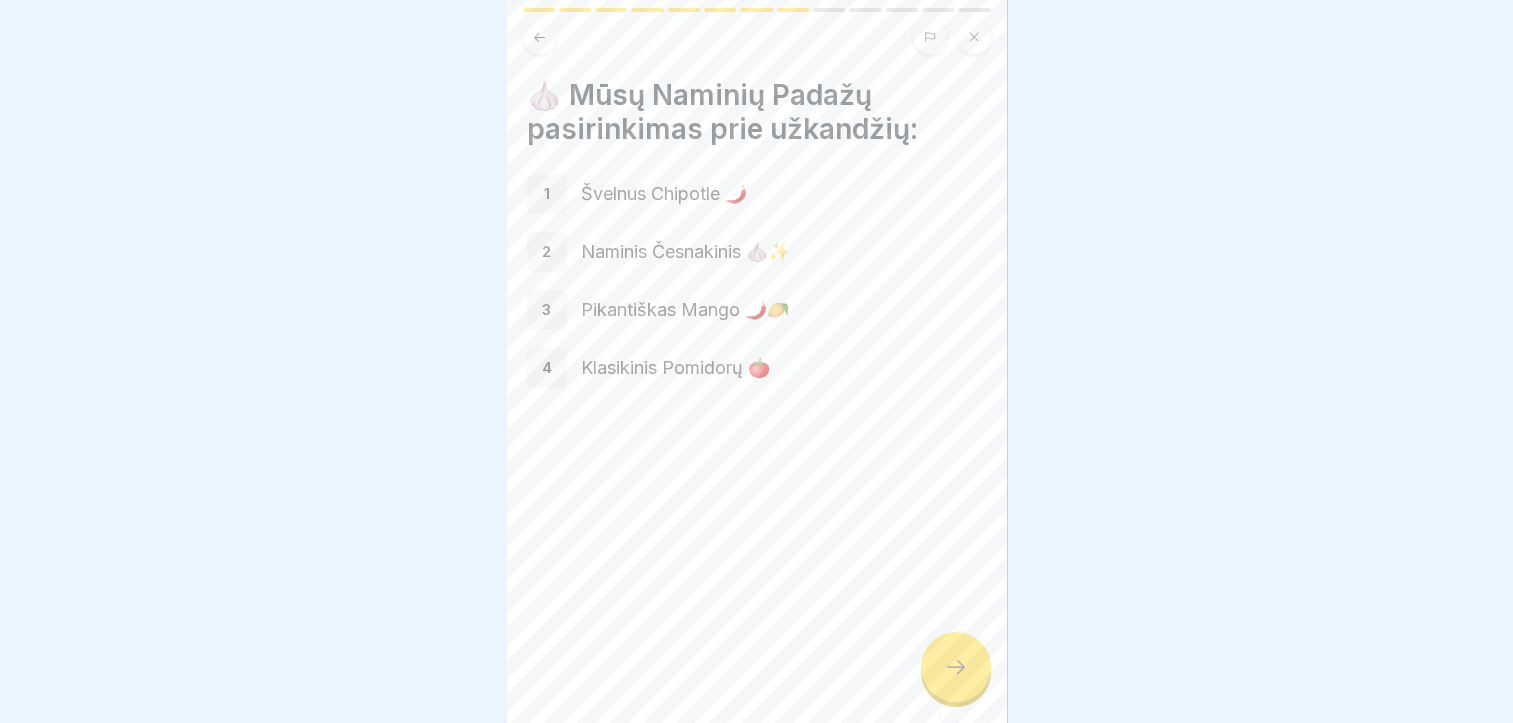 click at bounding box center [956, 667] 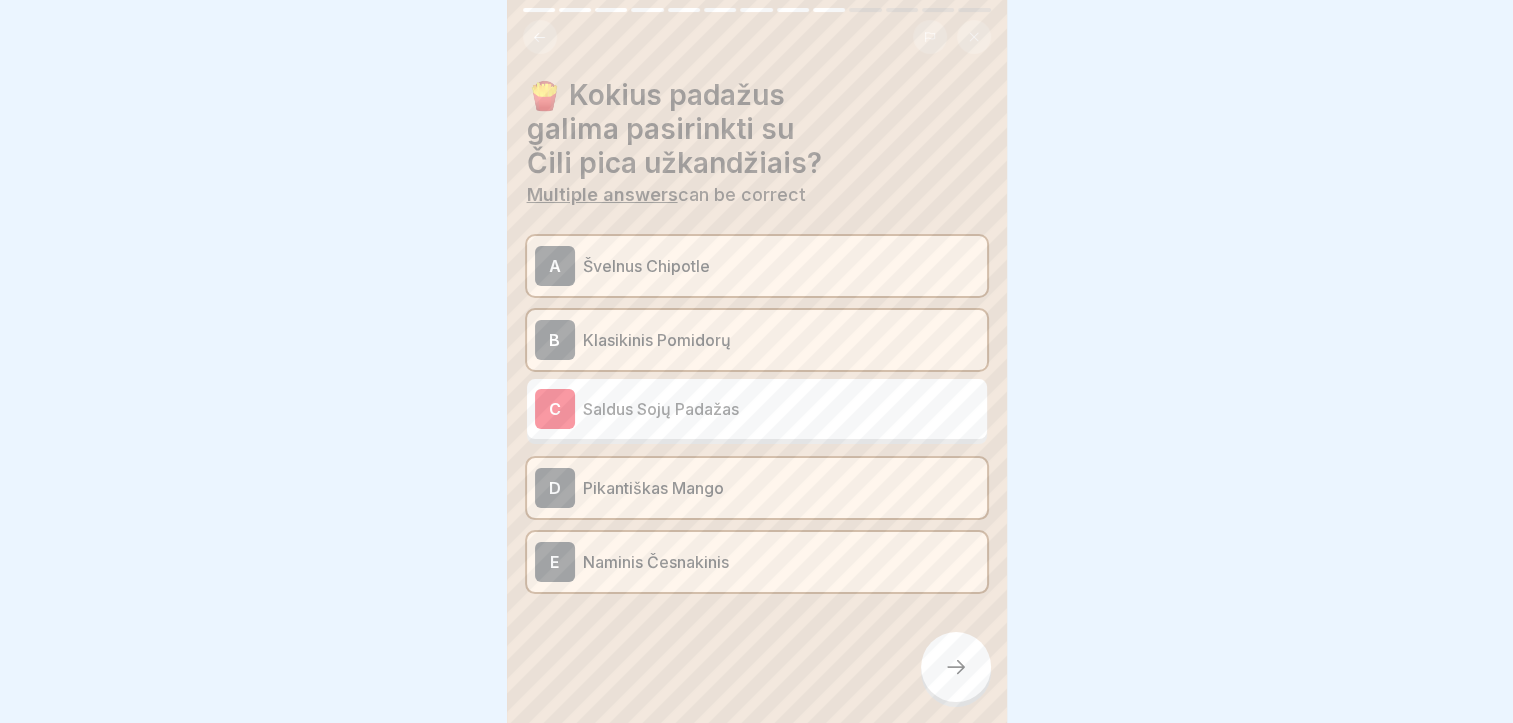 click at bounding box center [956, 667] 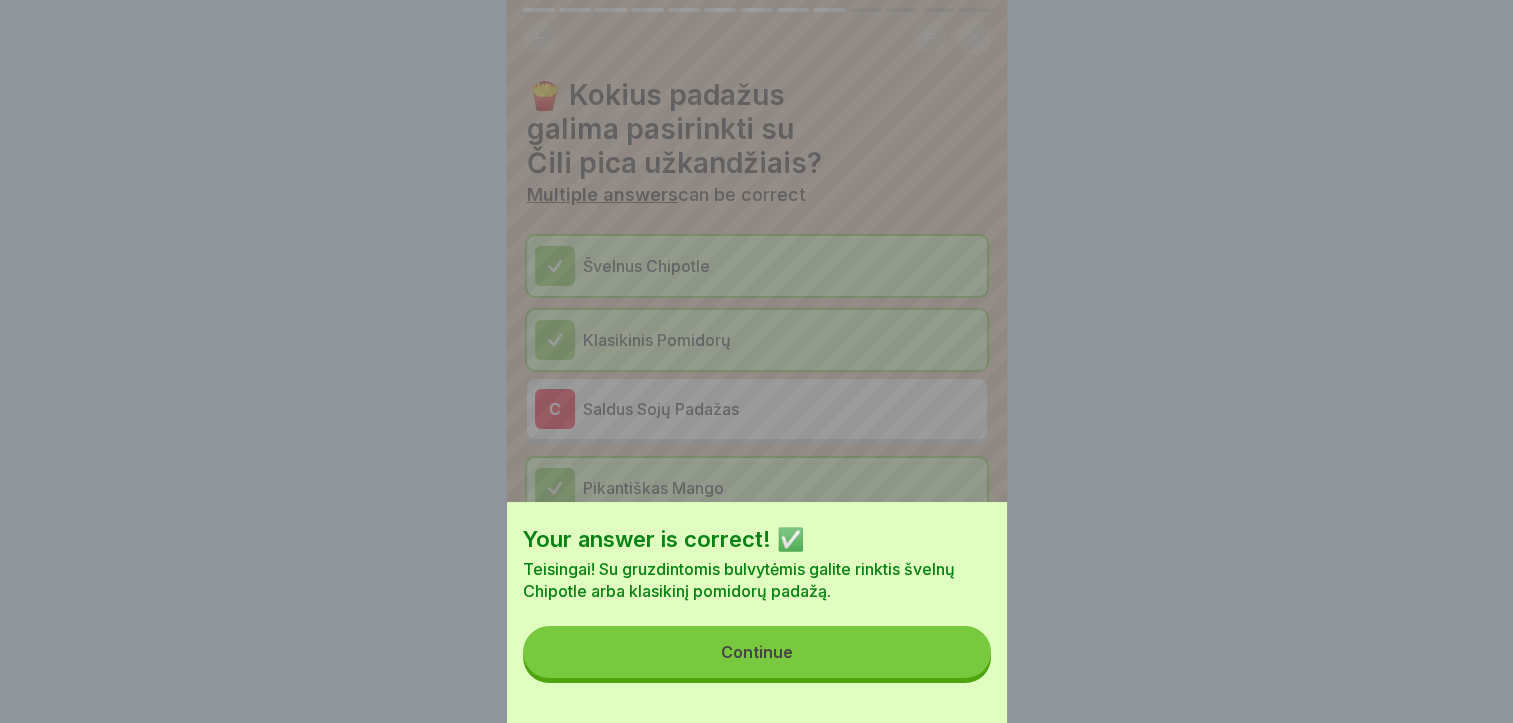 click on "Continue" at bounding box center [757, 652] 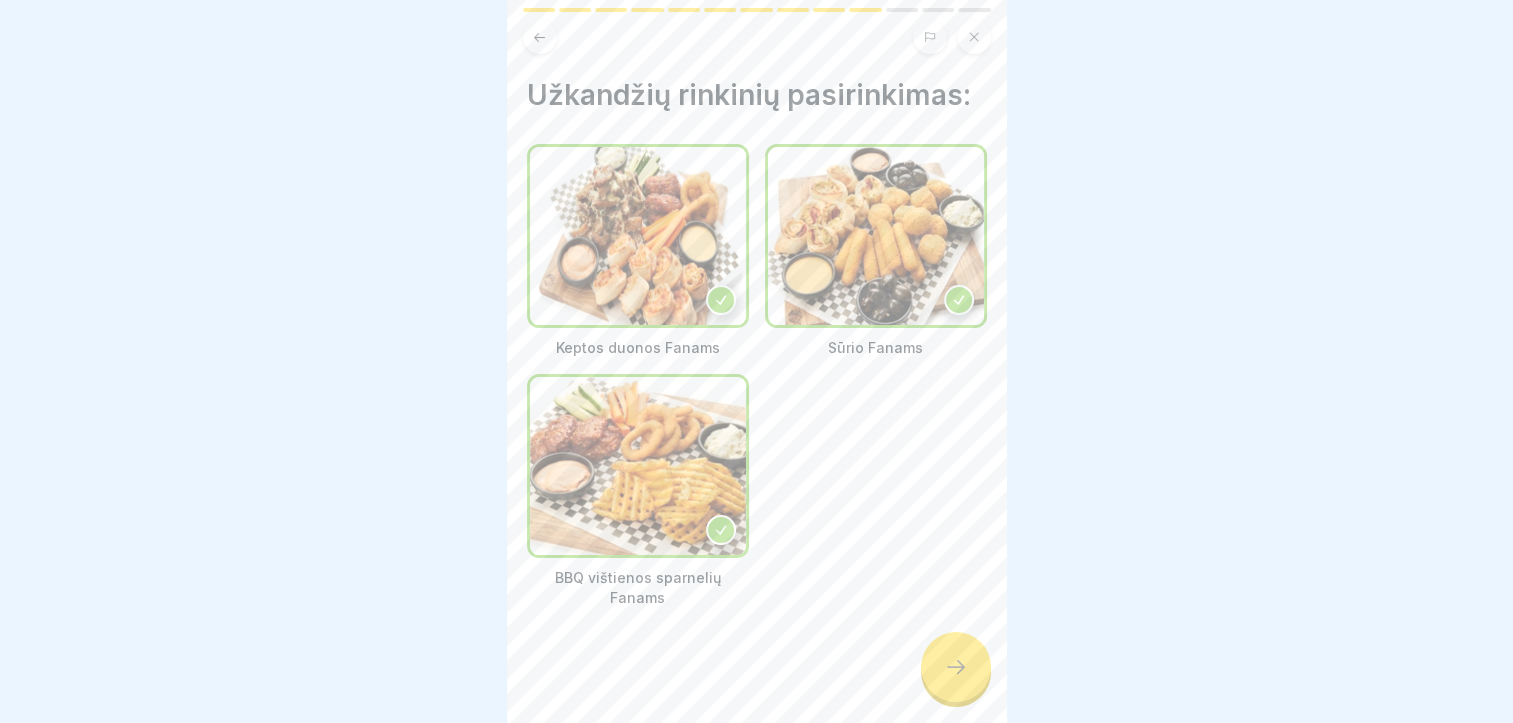 click at bounding box center (956, 667) 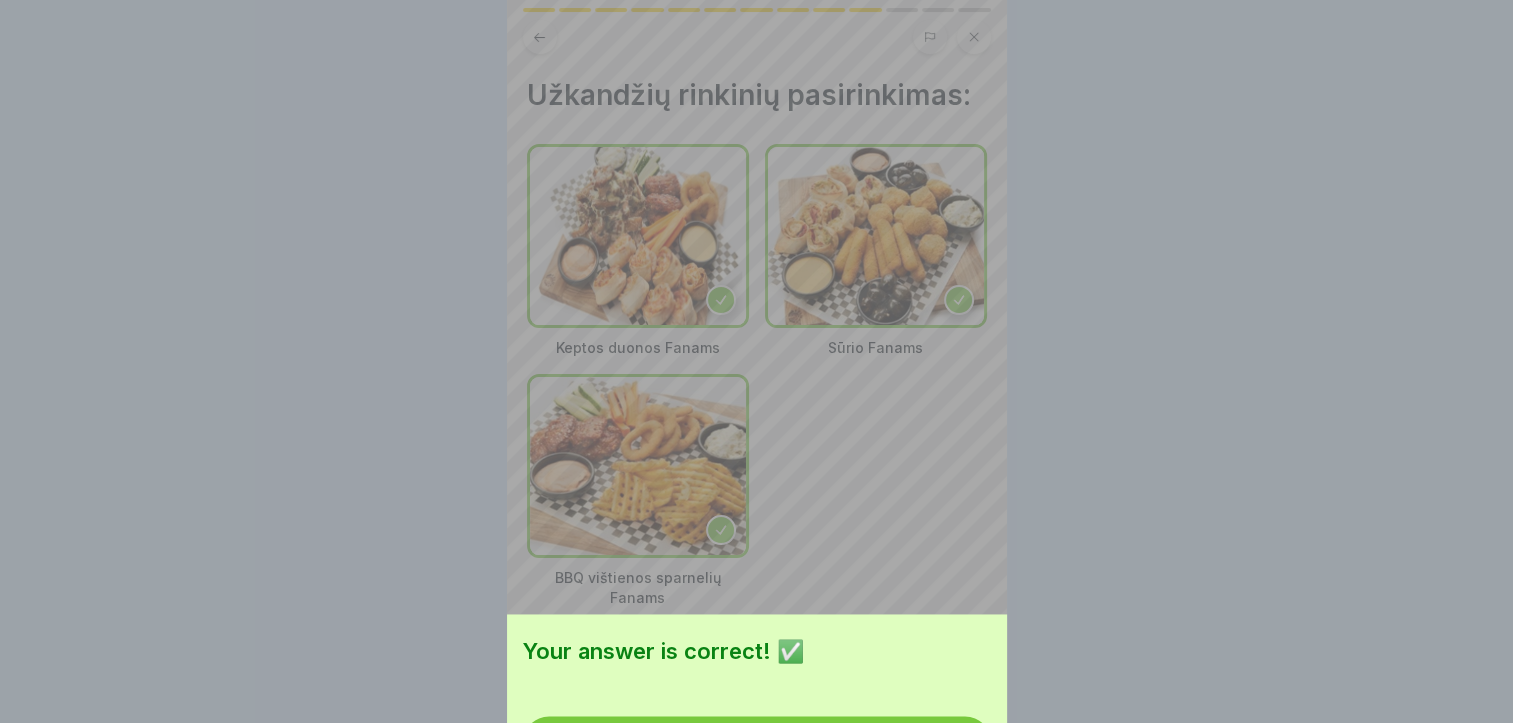 click on "Continue" at bounding box center (757, 742) 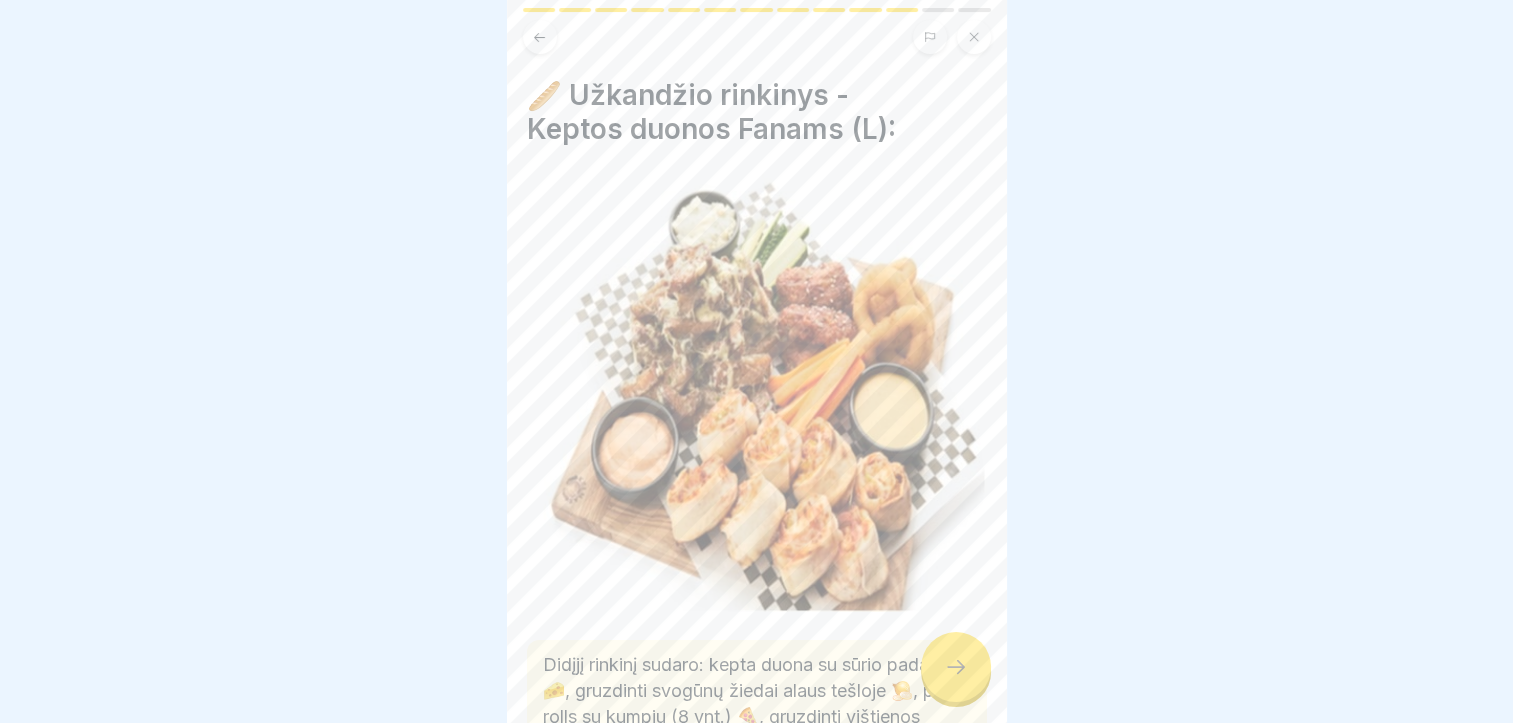 click at bounding box center (956, 667) 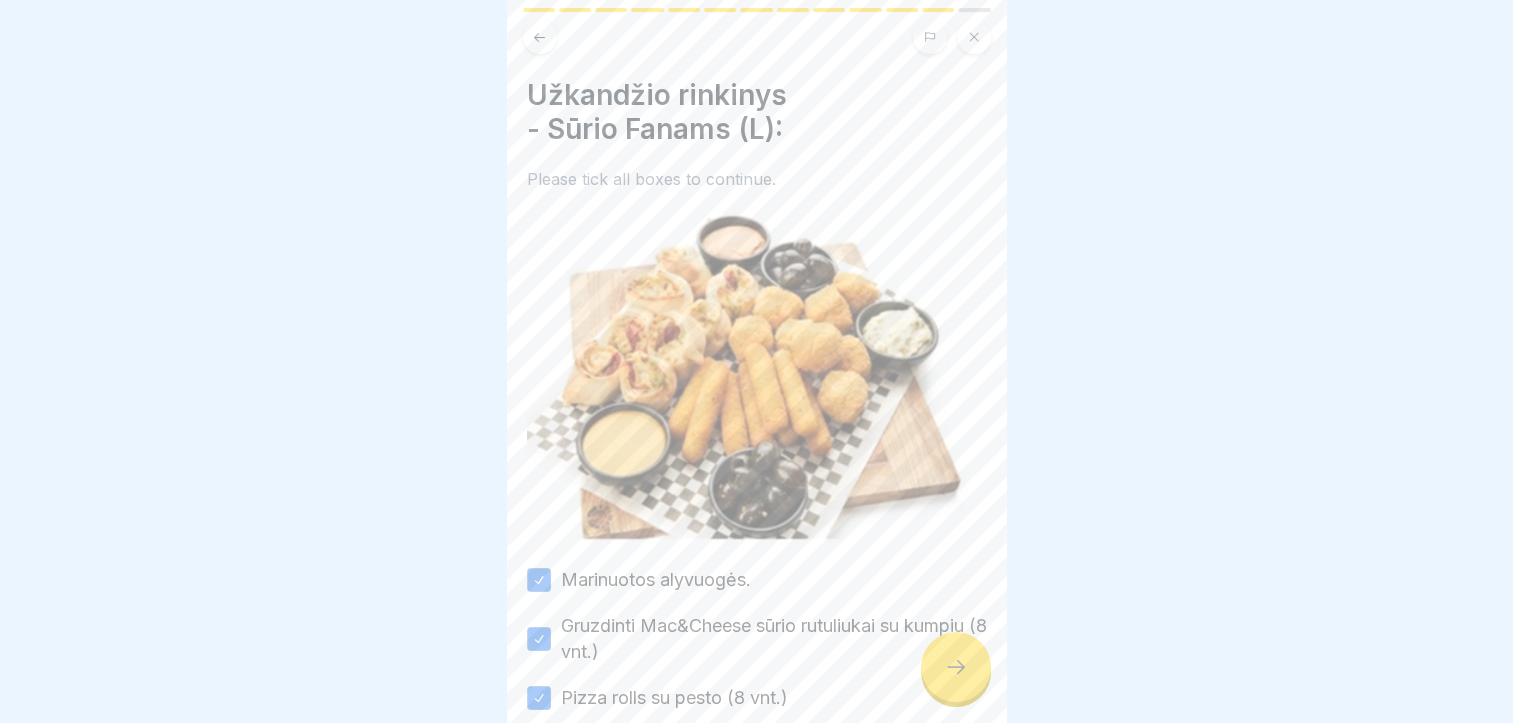 click at bounding box center (956, 667) 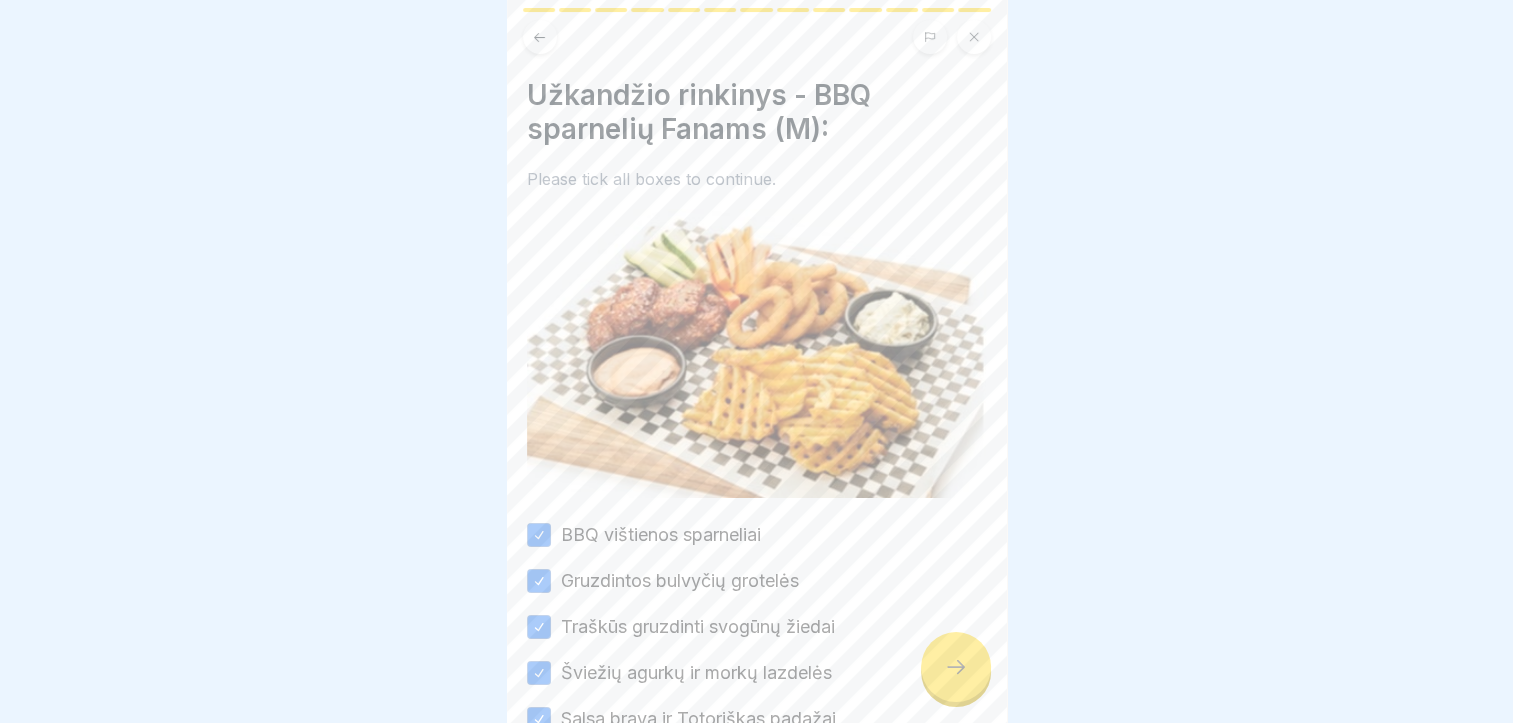click at bounding box center [956, 667] 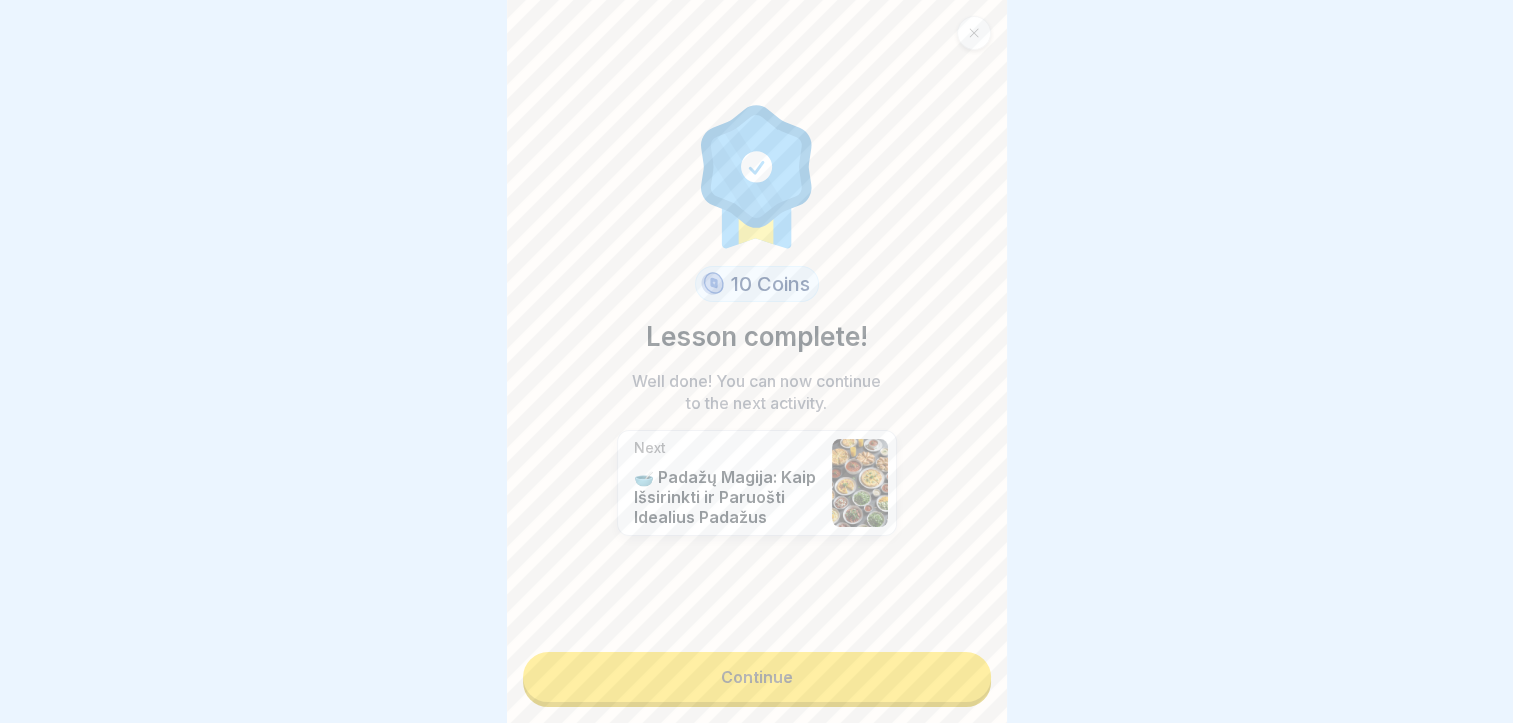 click on "Continue" at bounding box center (757, 677) 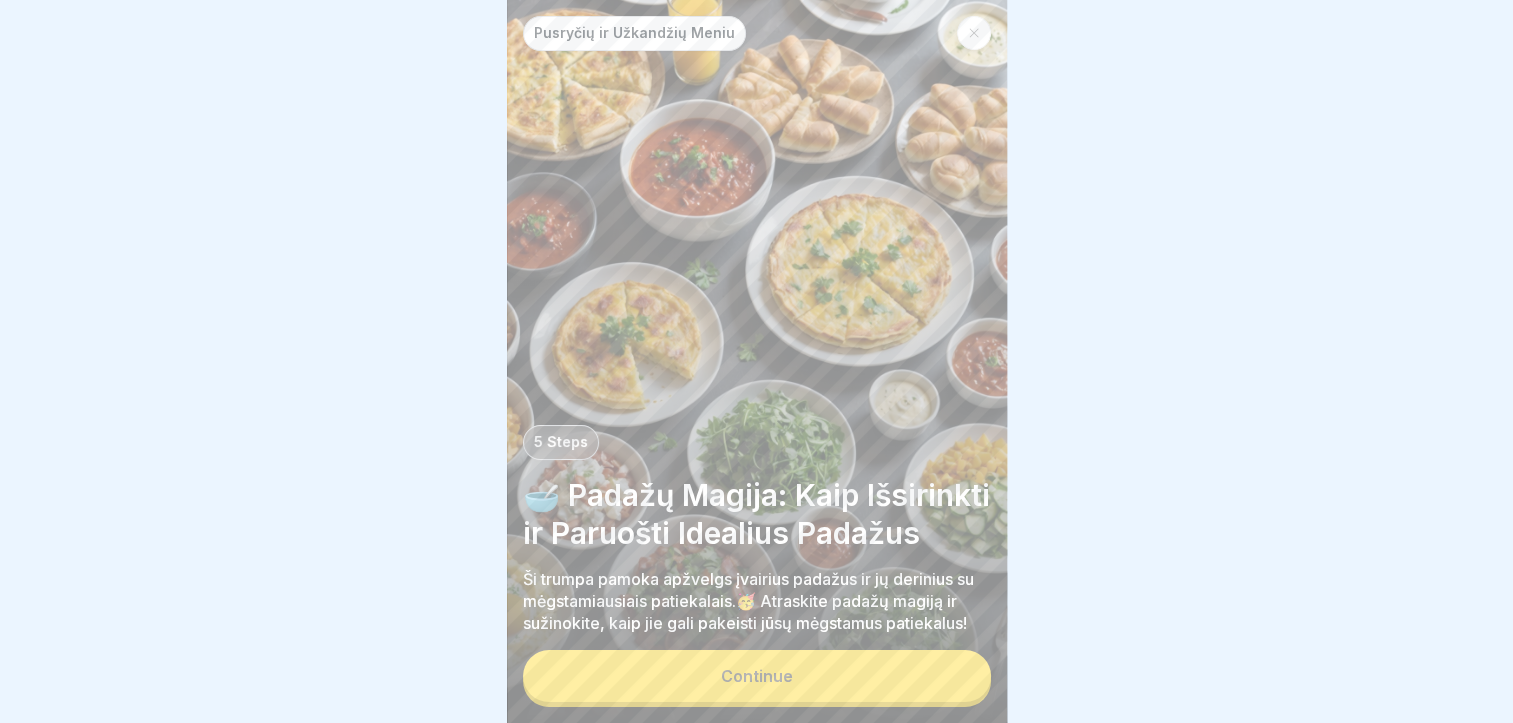 click on "Continue" at bounding box center (757, 676) 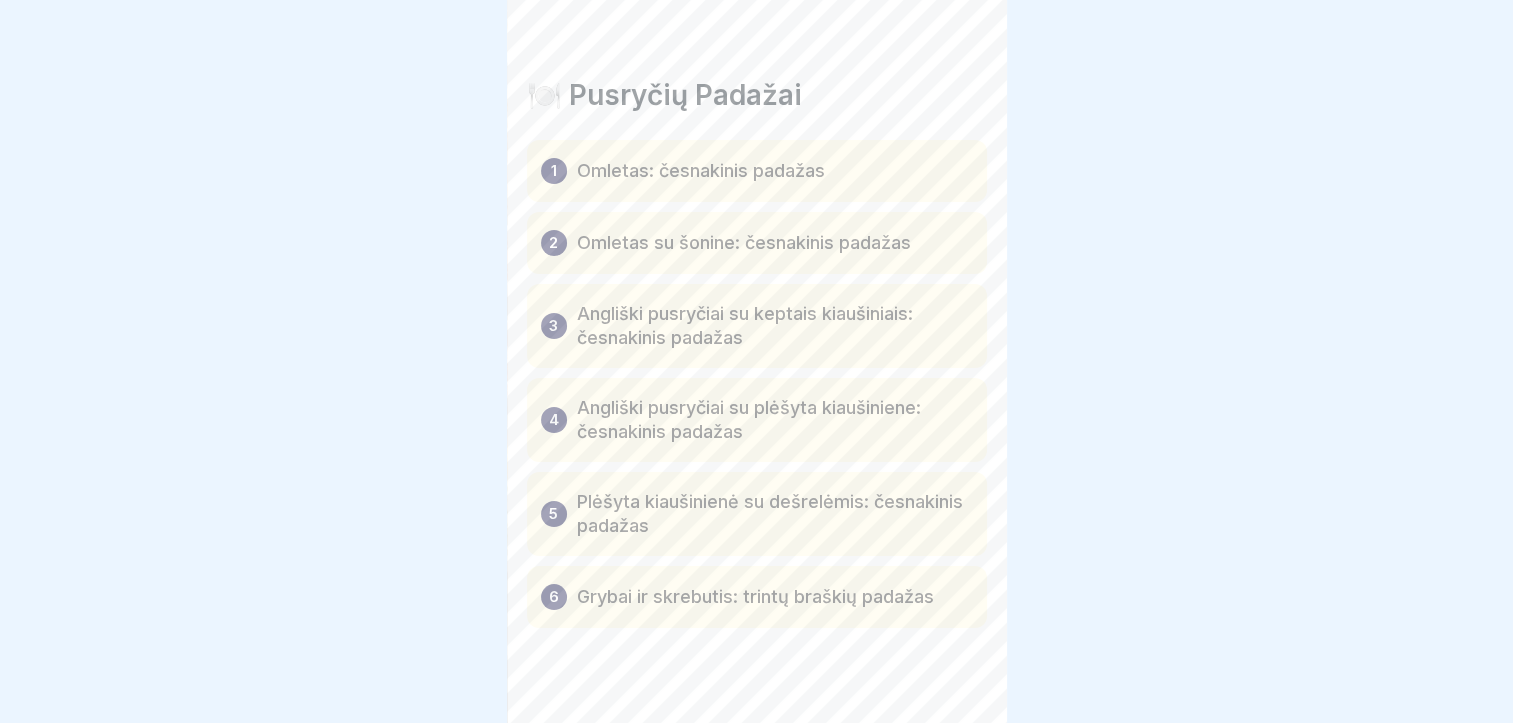 click at bounding box center [956, 667] 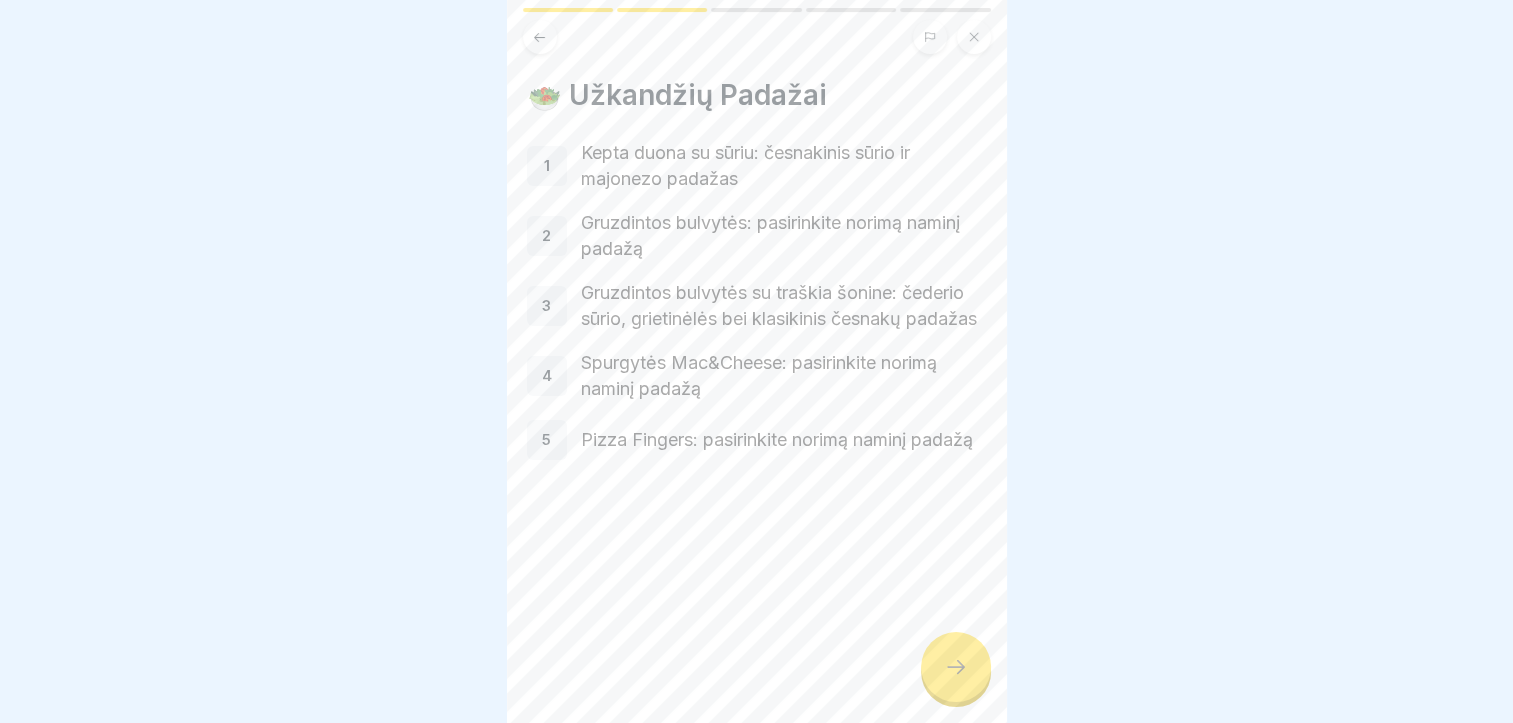 click at bounding box center (956, 667) 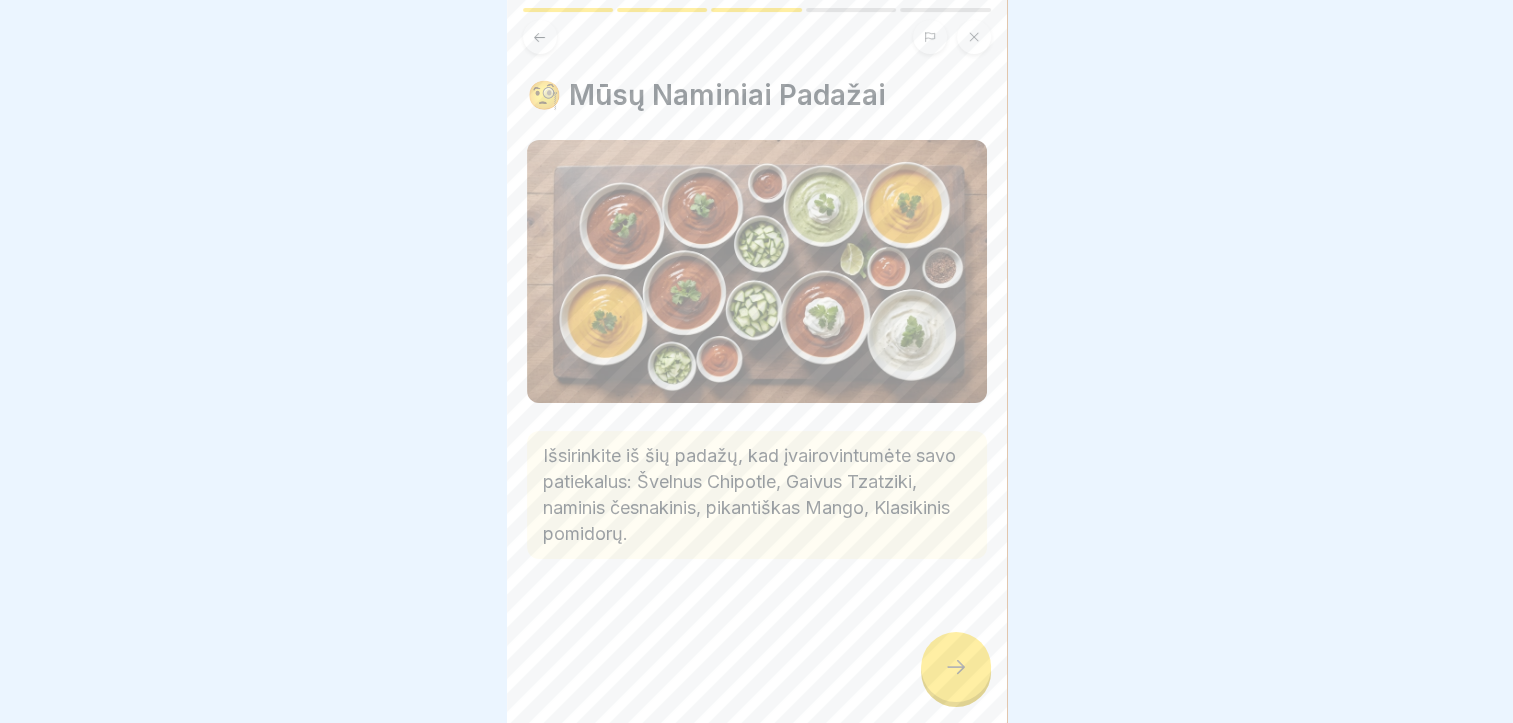 click at bounding box center [956, 667] 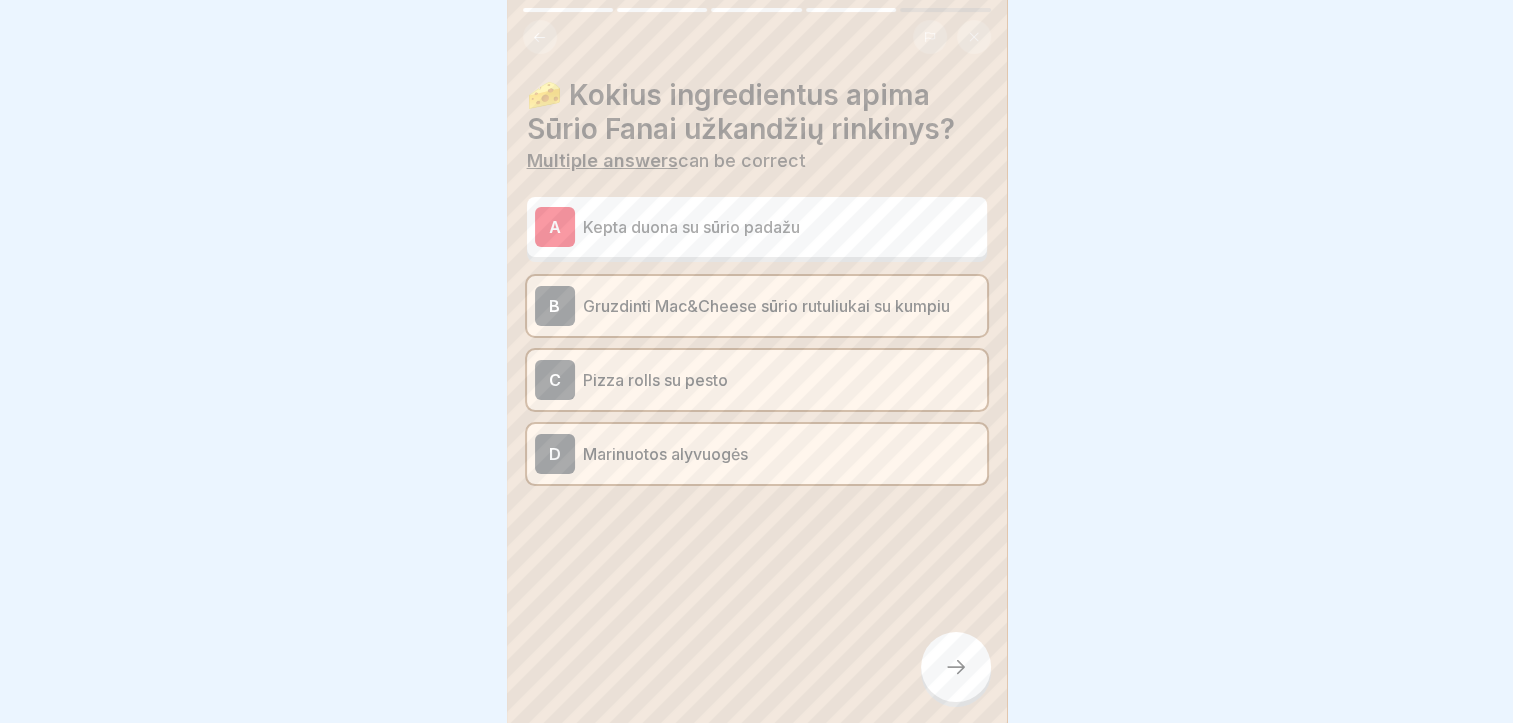 click at bounding box center (956, 667) 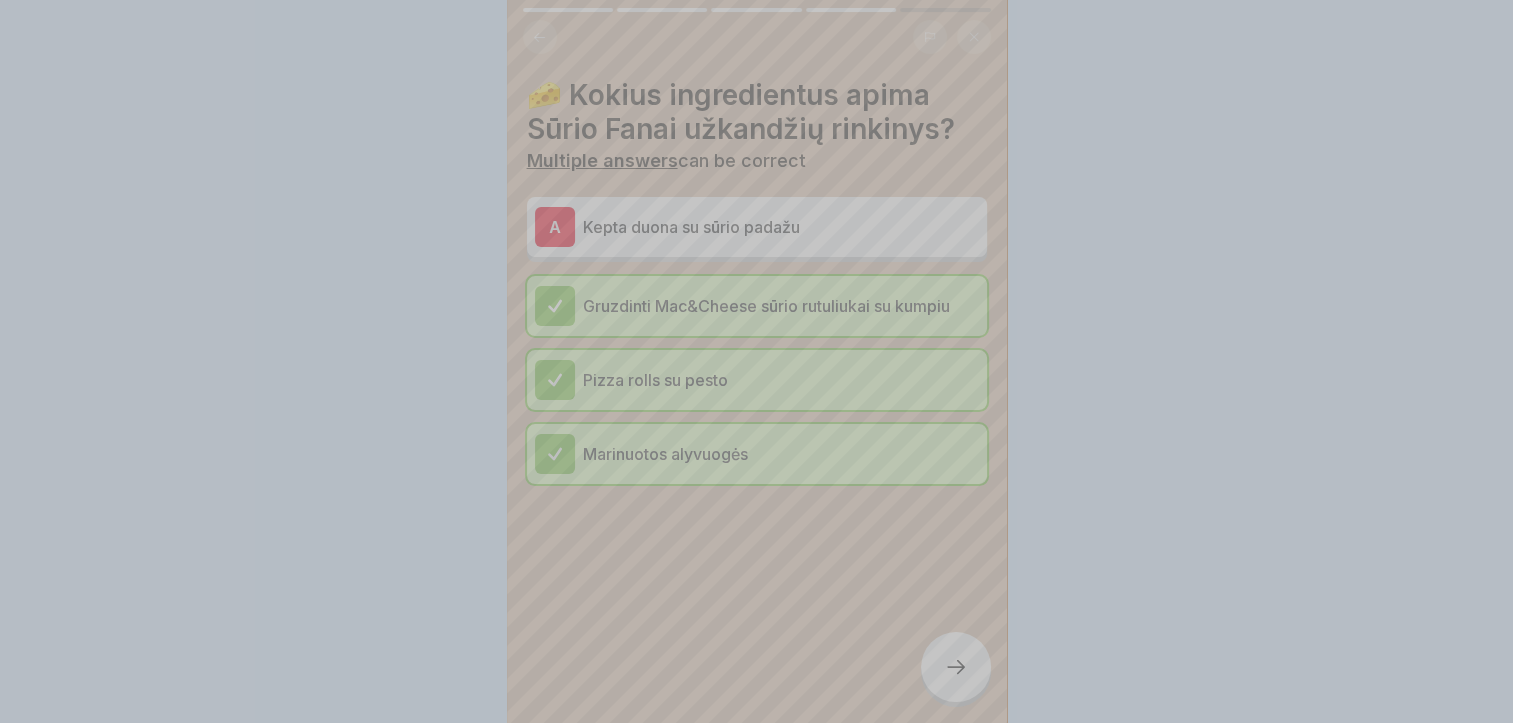 click on "Continue" at bounding box center [757, 974] 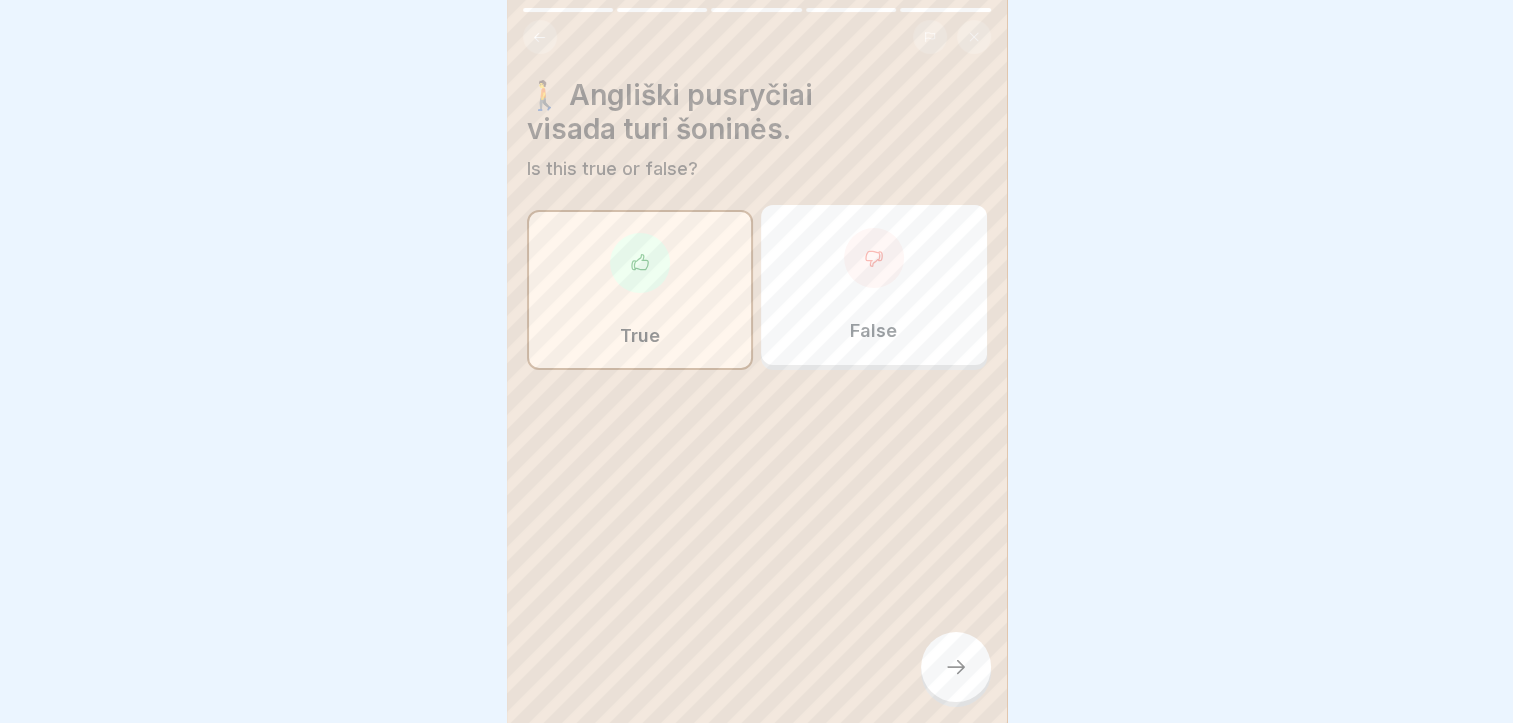 click at bounding box center [956, 667] 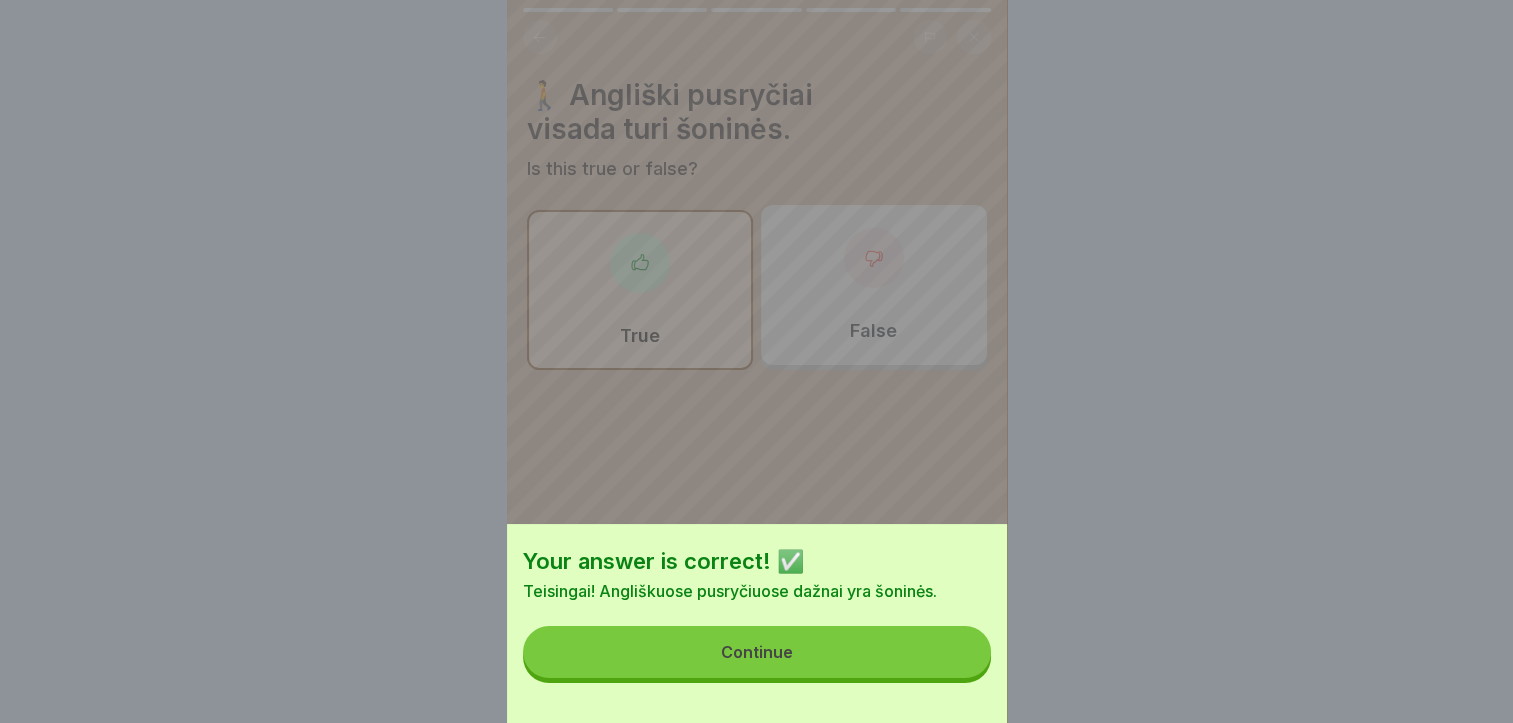 click on "Continue" at bounding box center (757, 652) 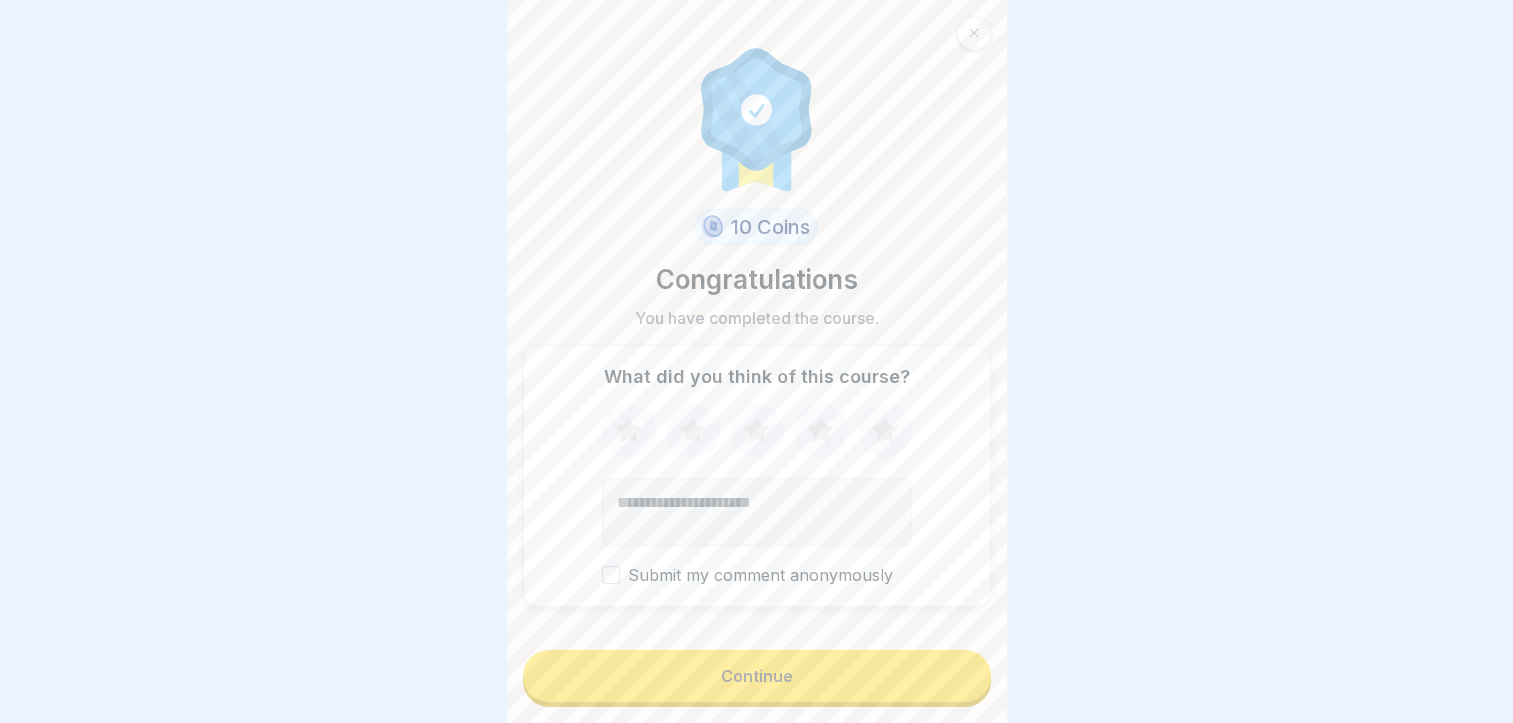 click on "Continue" at bounding box center (757, 676) 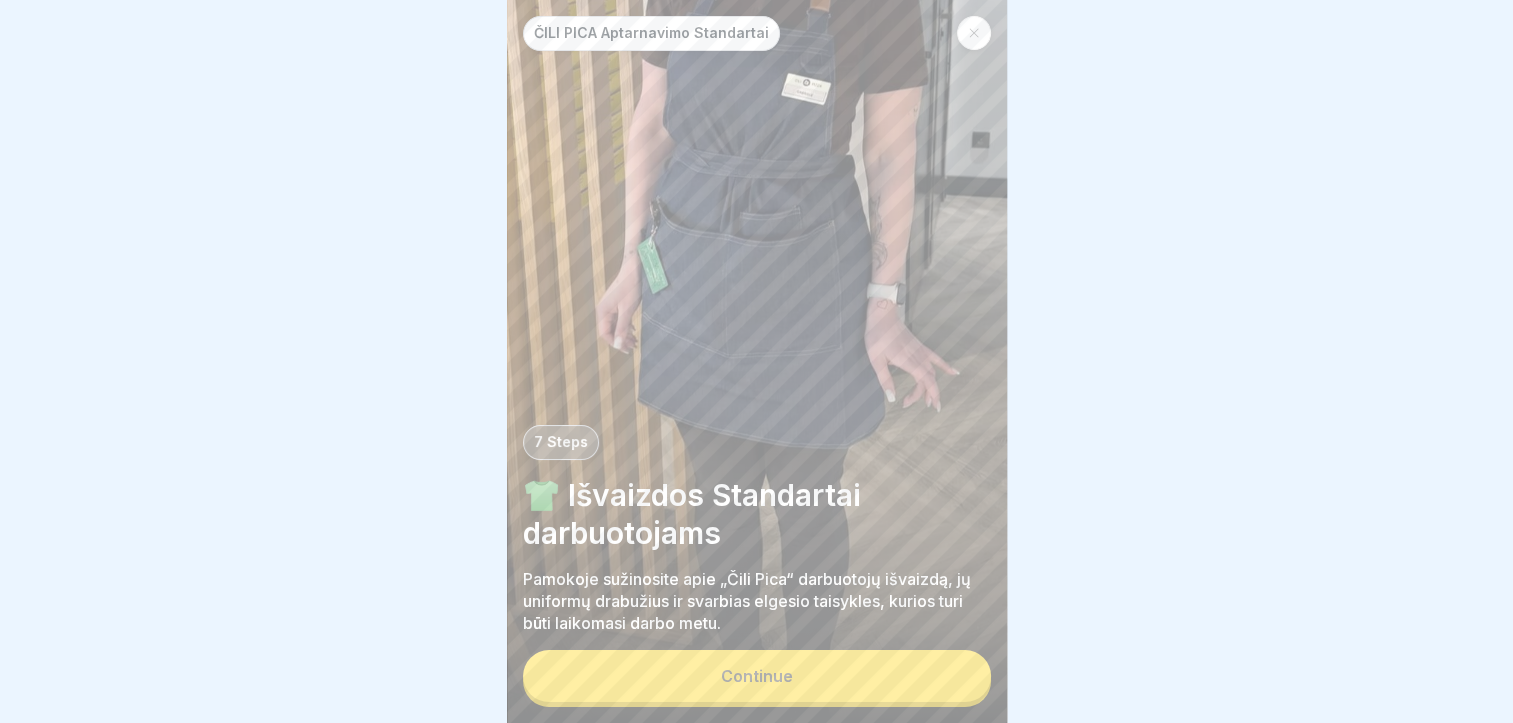 click on "Continue" at bounding box center (757, 676) 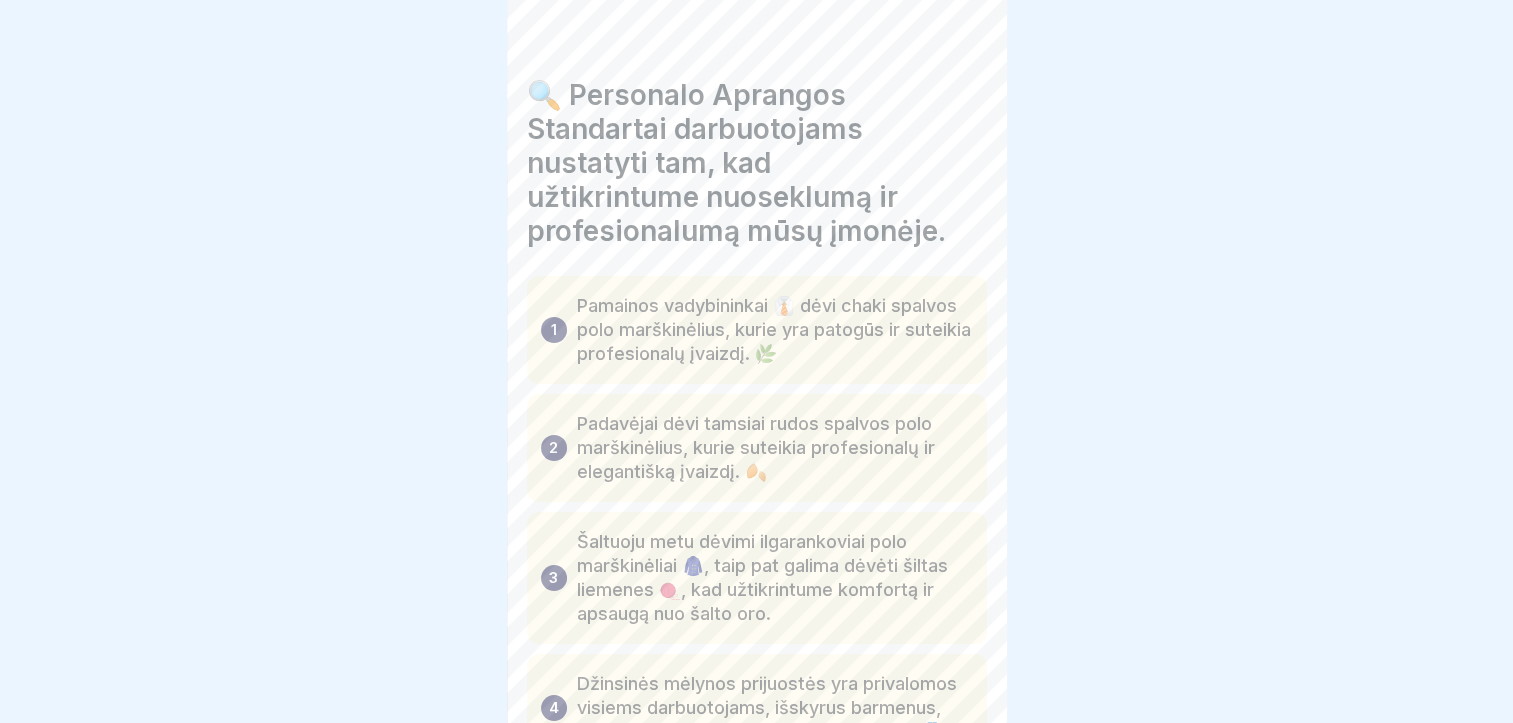 click at bounding box center [956, 667] 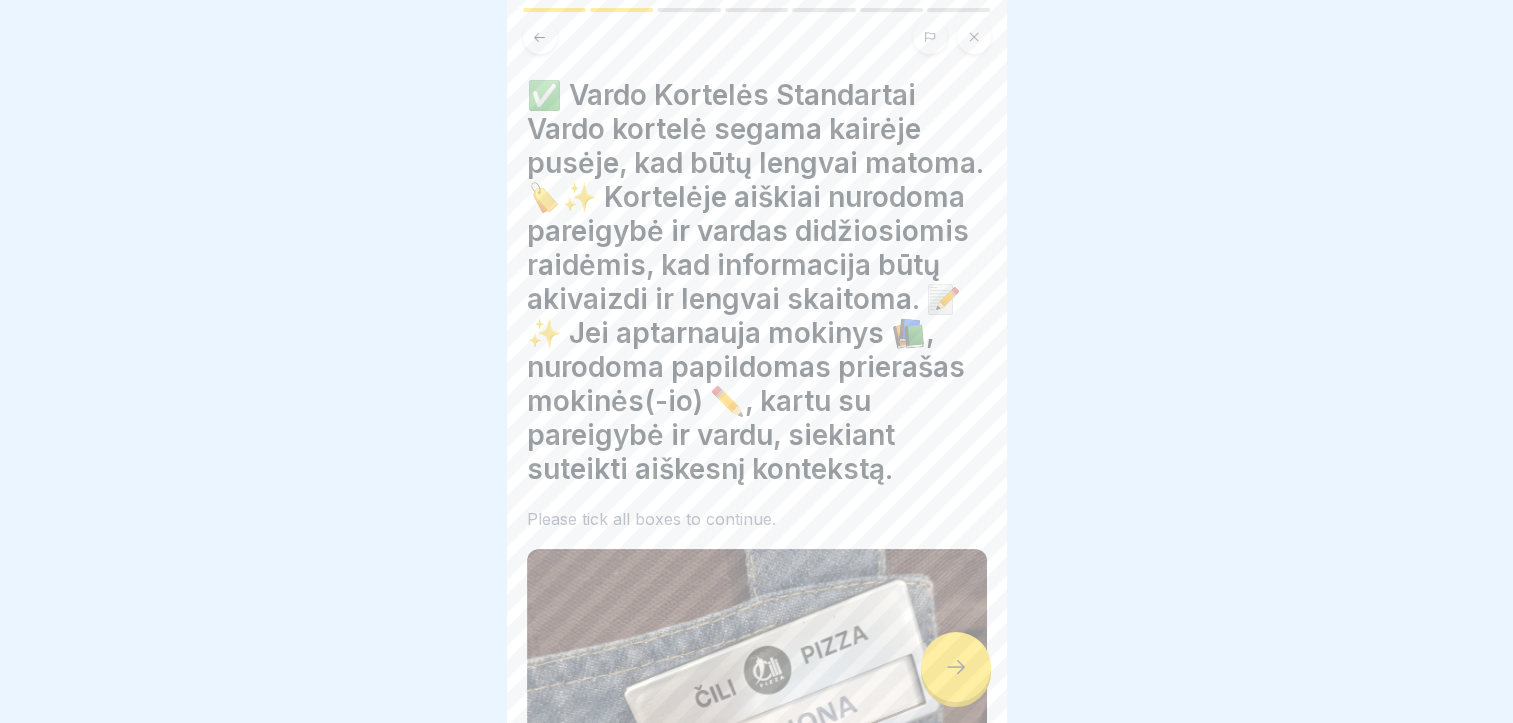 click at bounding box center [956, 667] 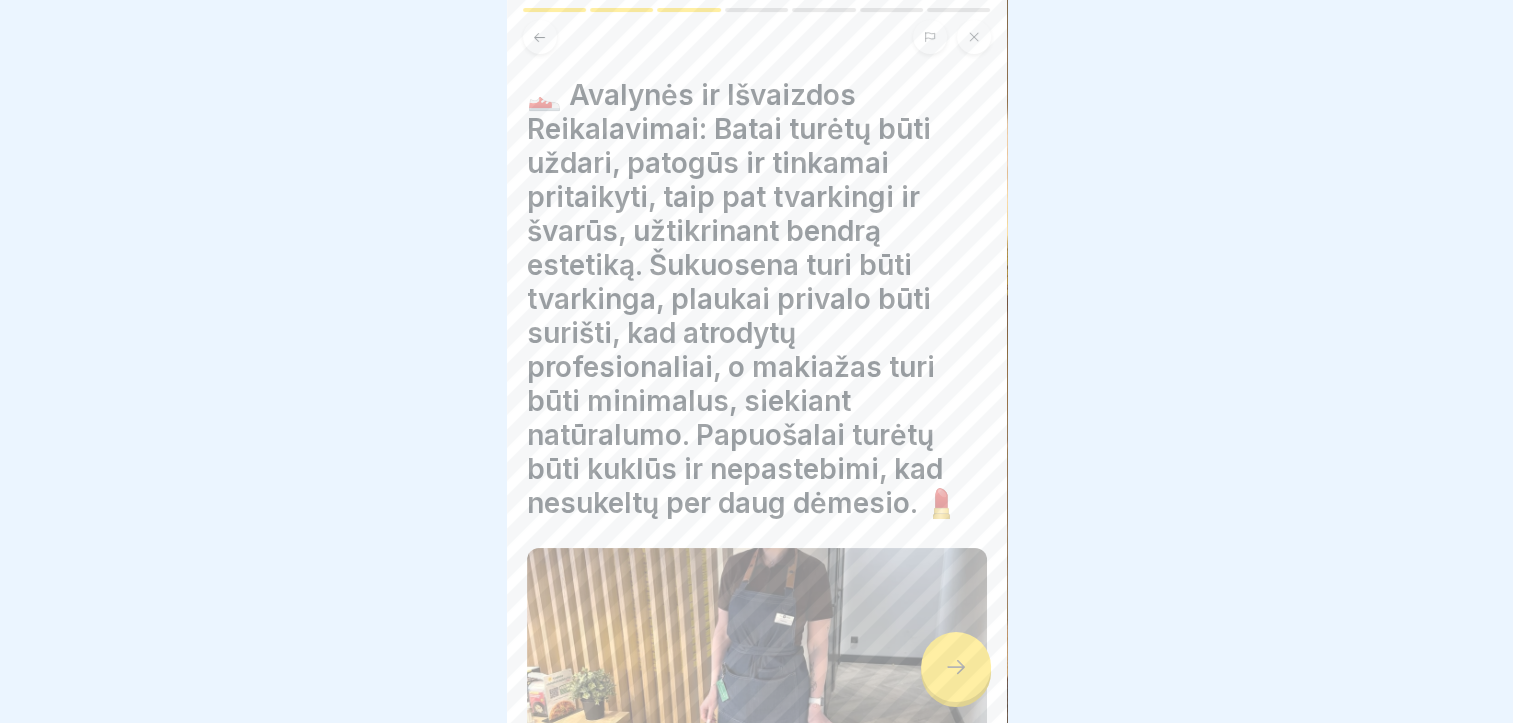 click at bounding box center (956, 667) 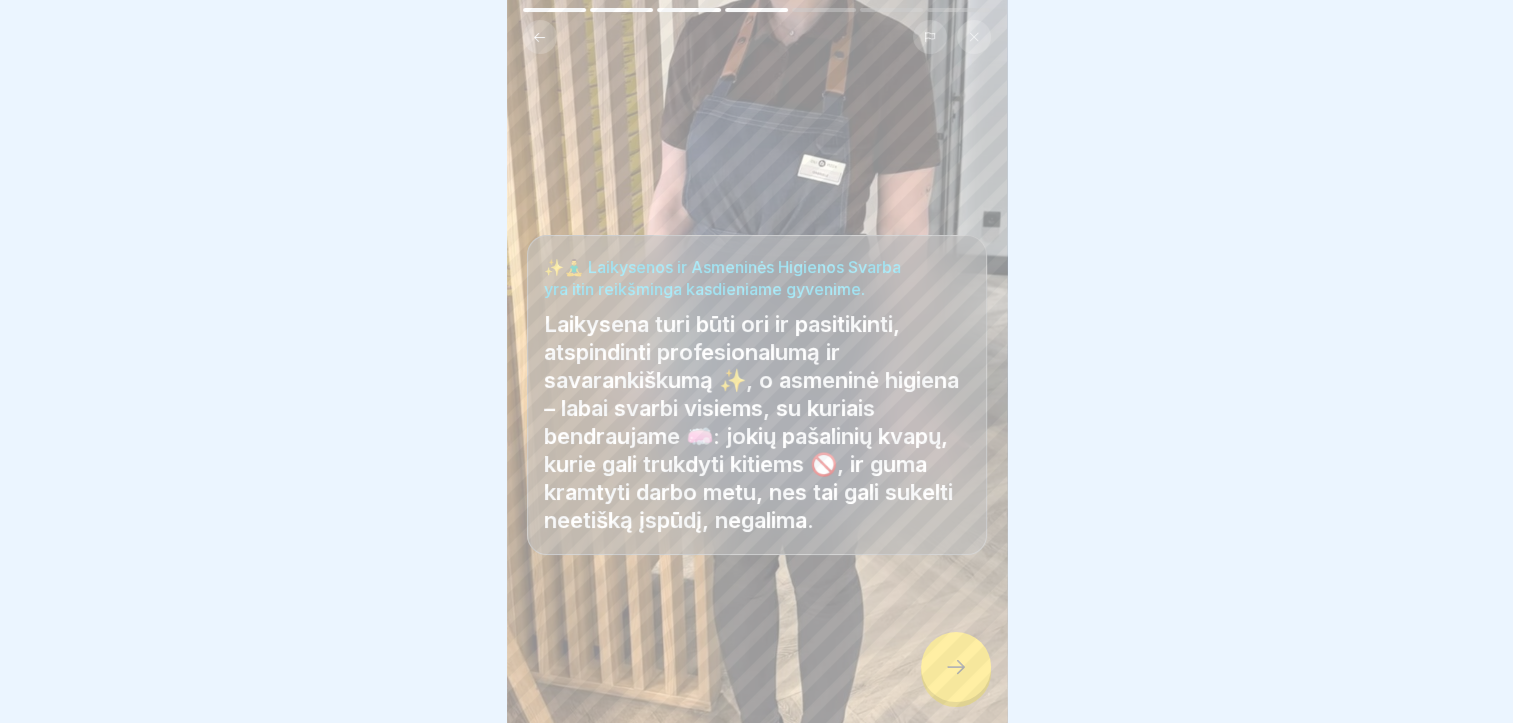 click at bounding box center [956, 667] 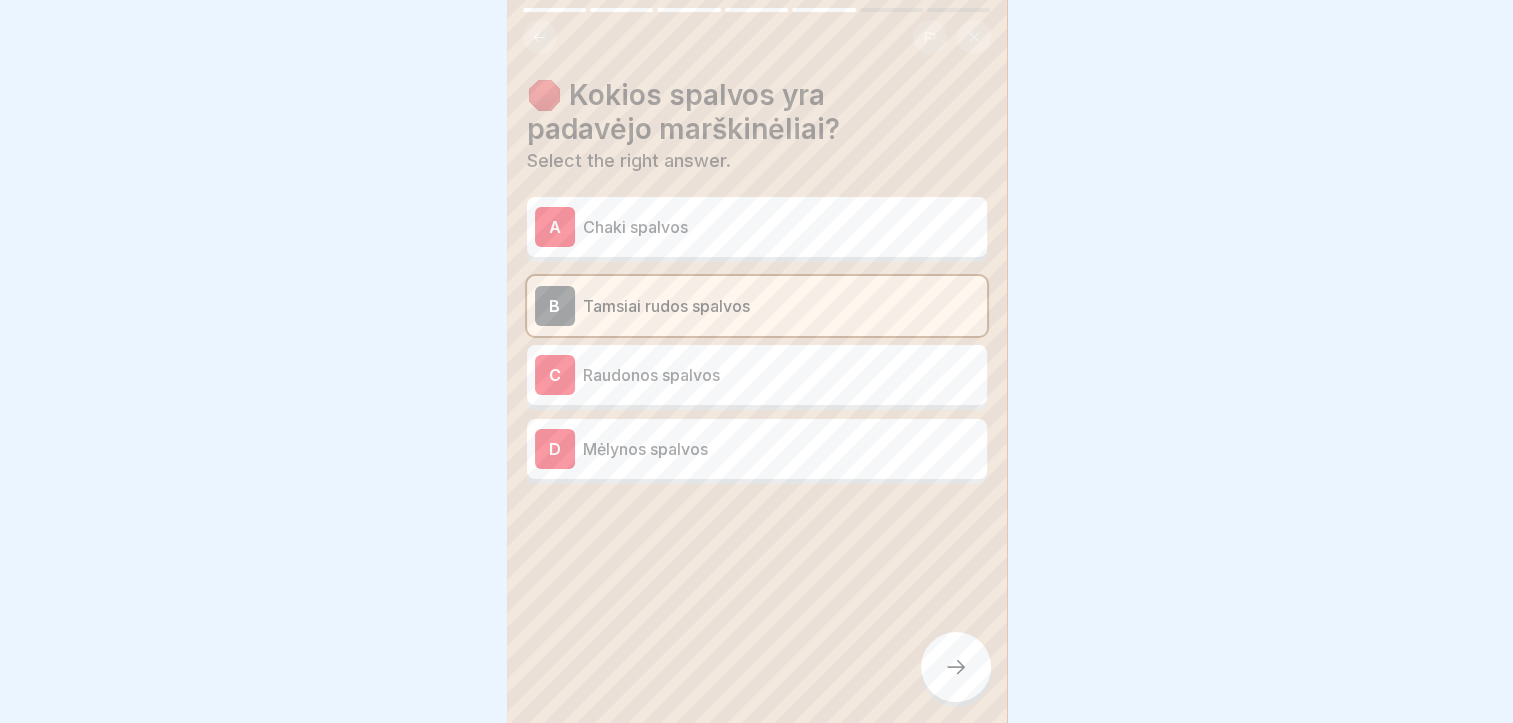 click at bounding box center [956, 667] 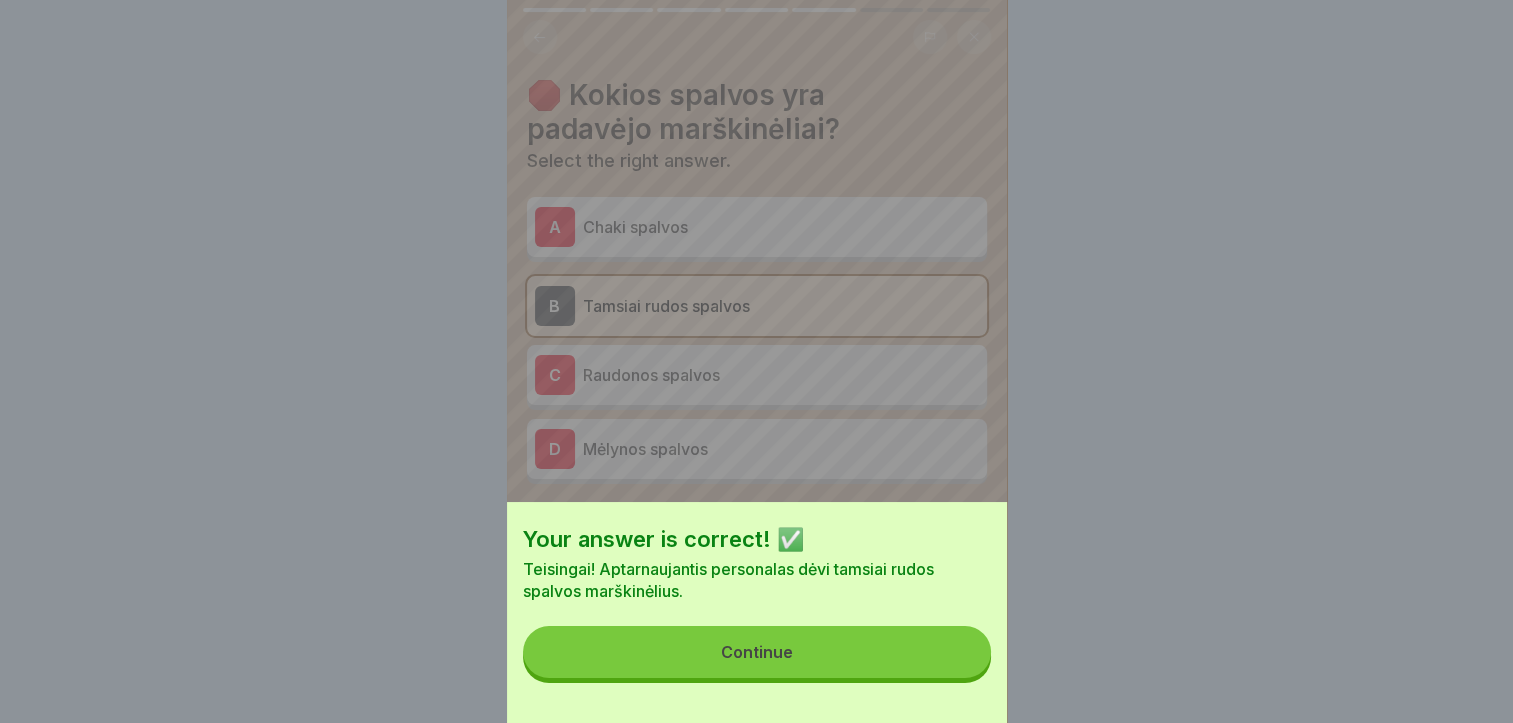 click on "Continue" at bounding box center (757, 652) 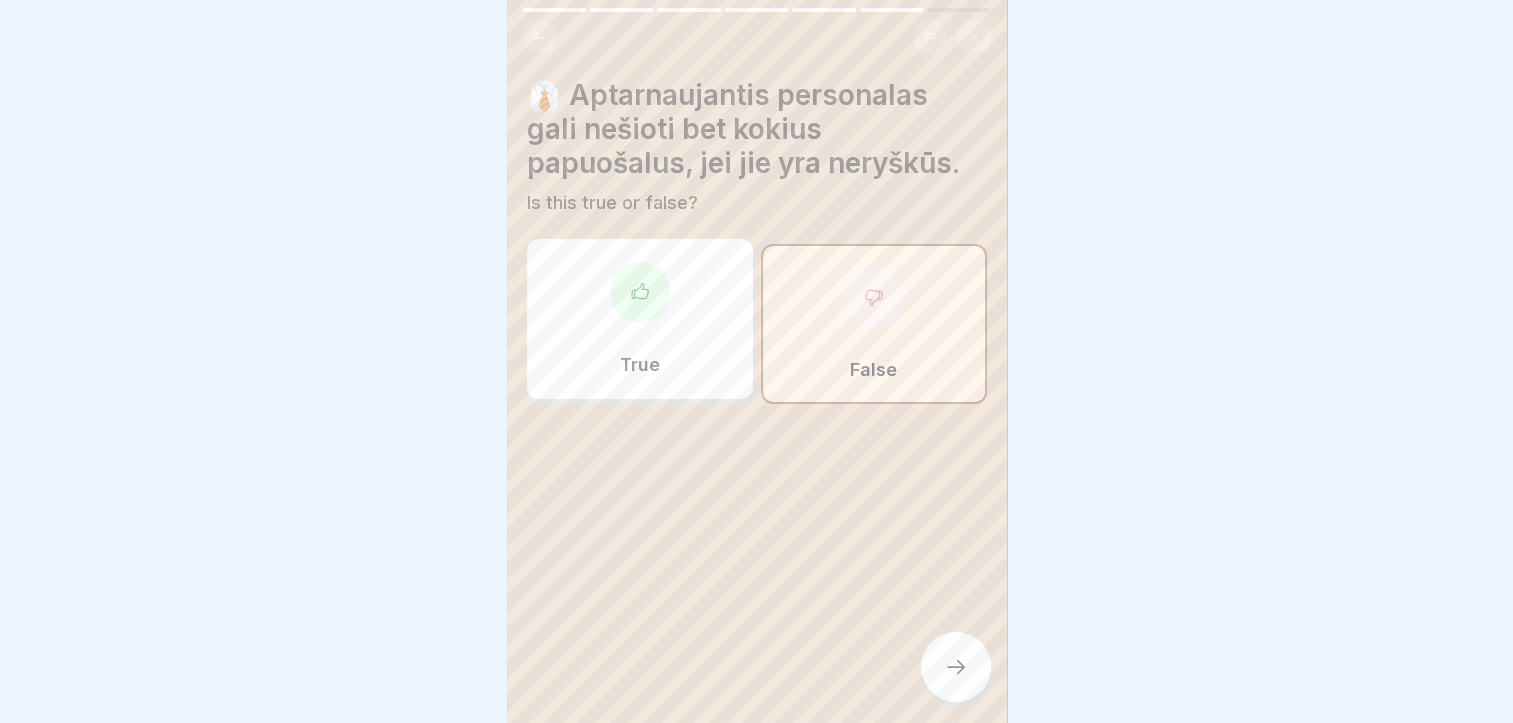 click at bounding box center (956, 667) 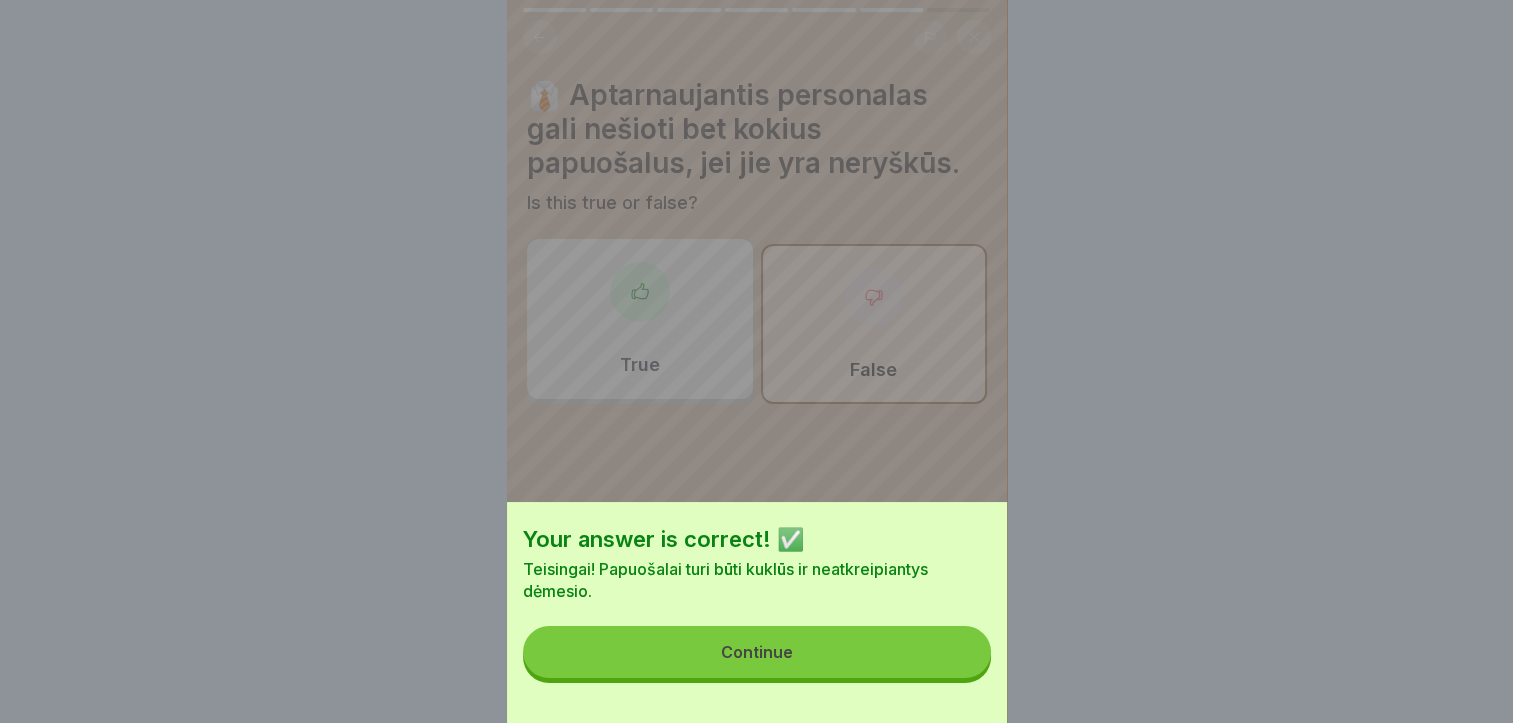 click on "Continue" at bounding box center [757, 652] 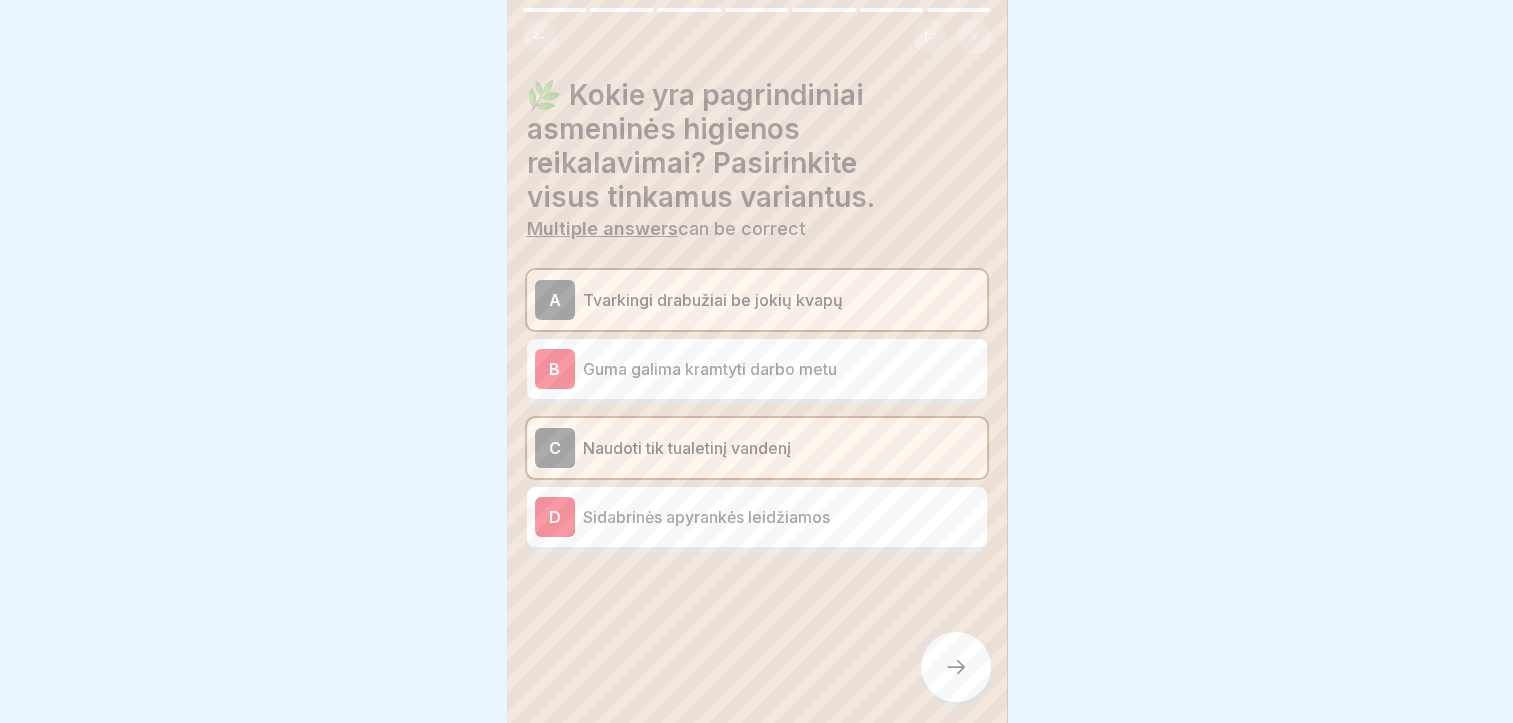 click at bounding box center [956, 667] 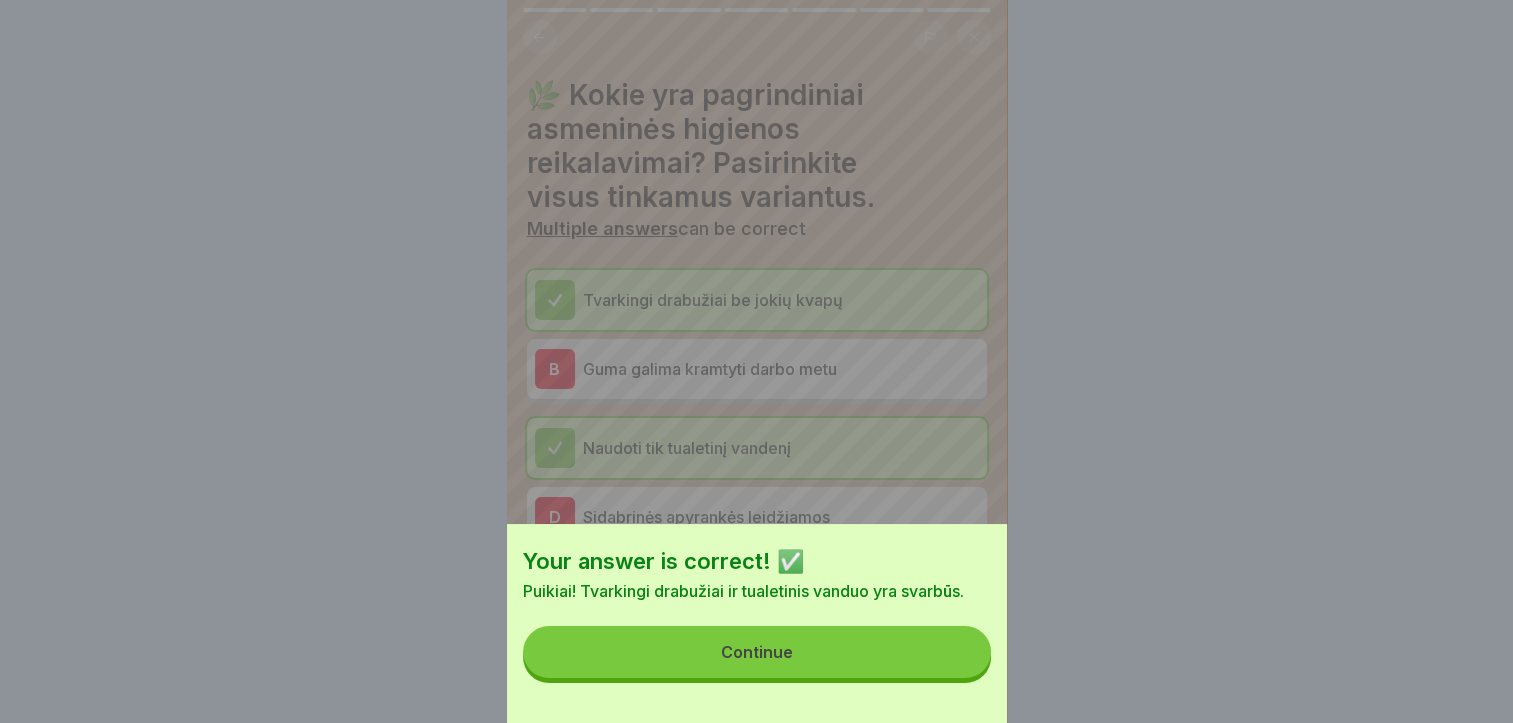 click on "Continue" at bounding box center (757, 652) 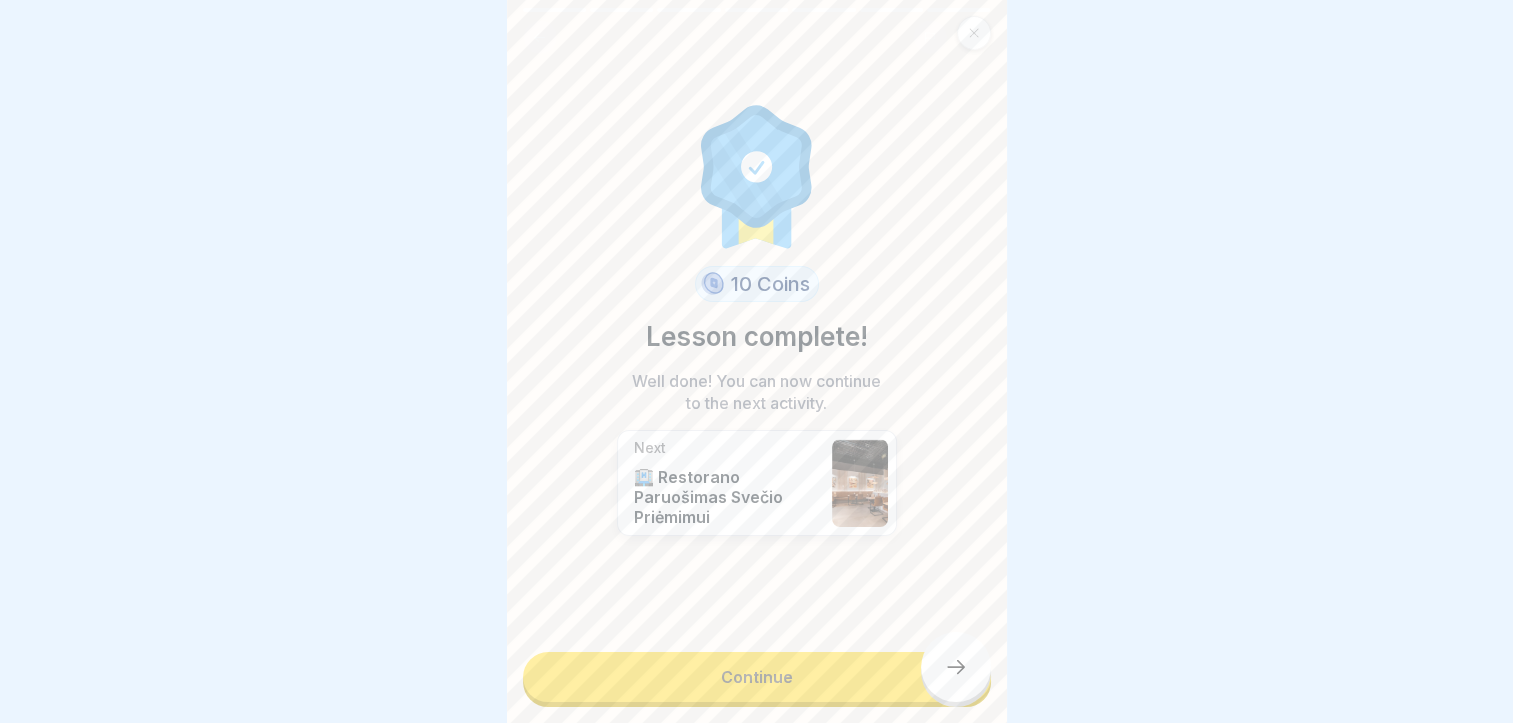 click on "Continue" at bounding box center (757, 677) 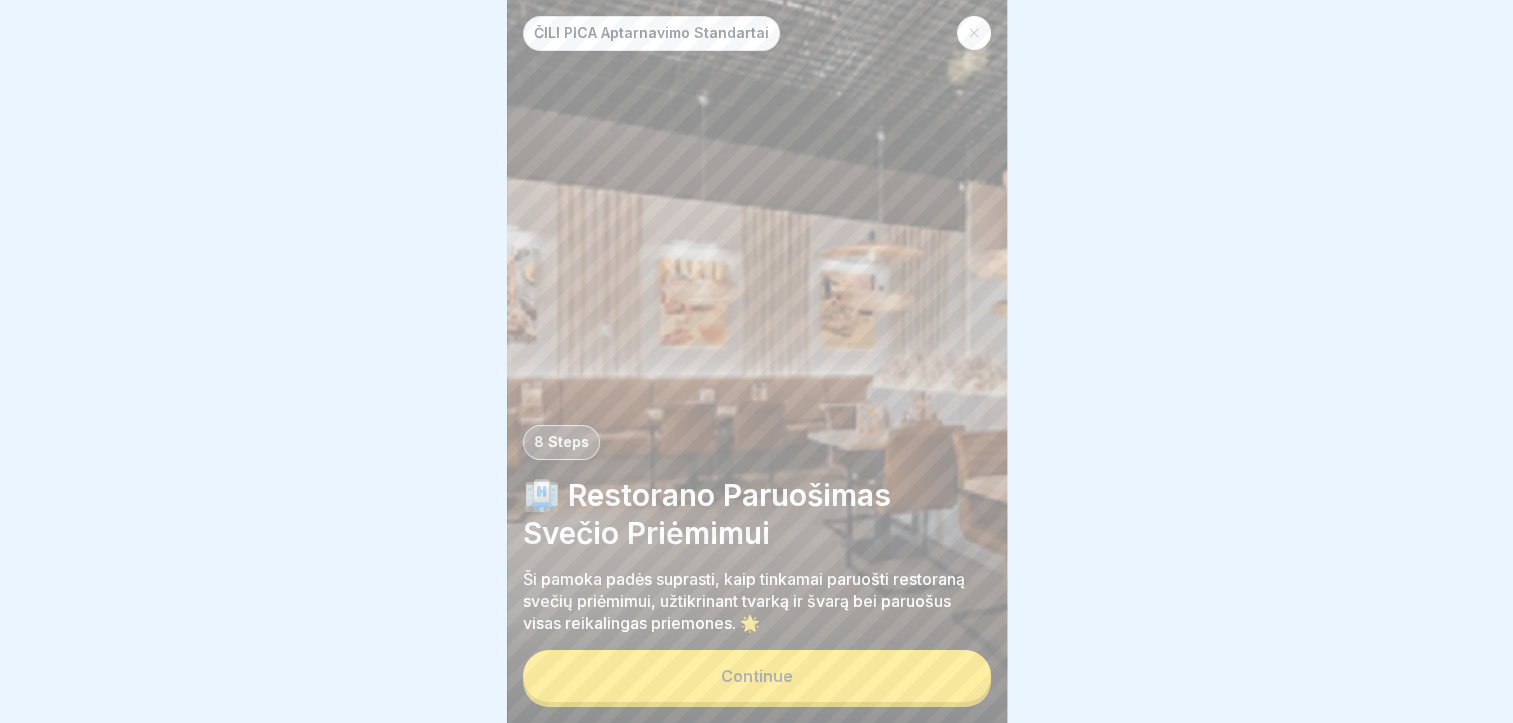 click on "Continue" at bounding box center [757, 676] 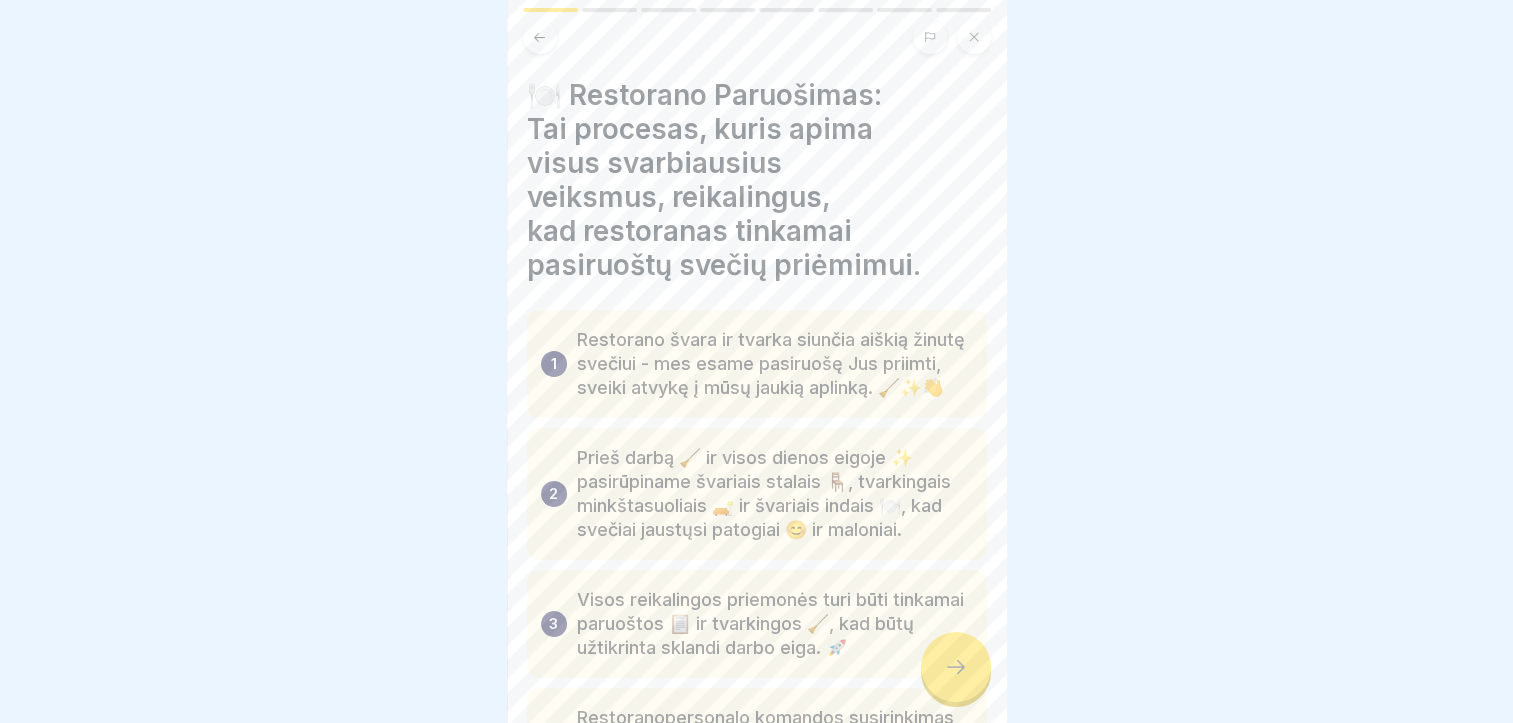 click at bounding box center [956, 667] 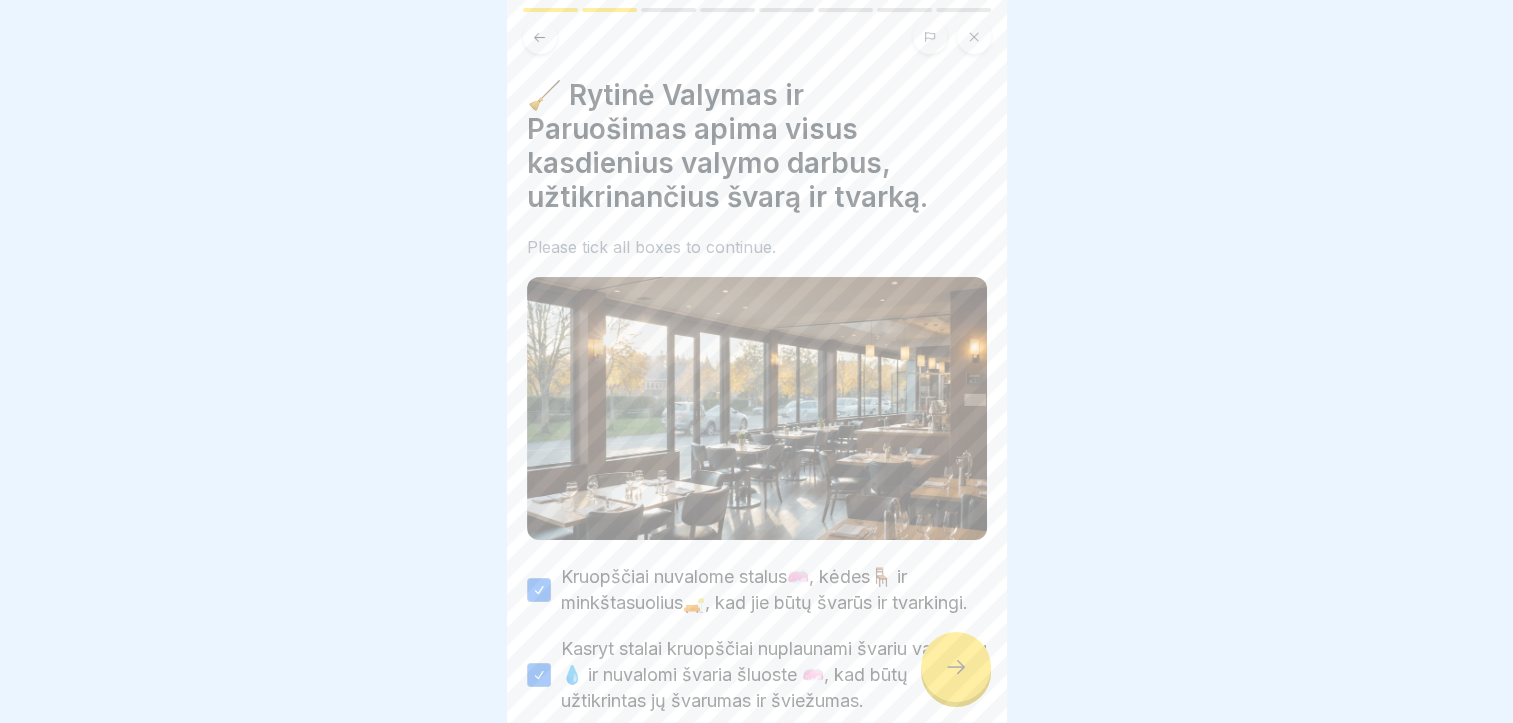 click at bounding box center (956, 667) 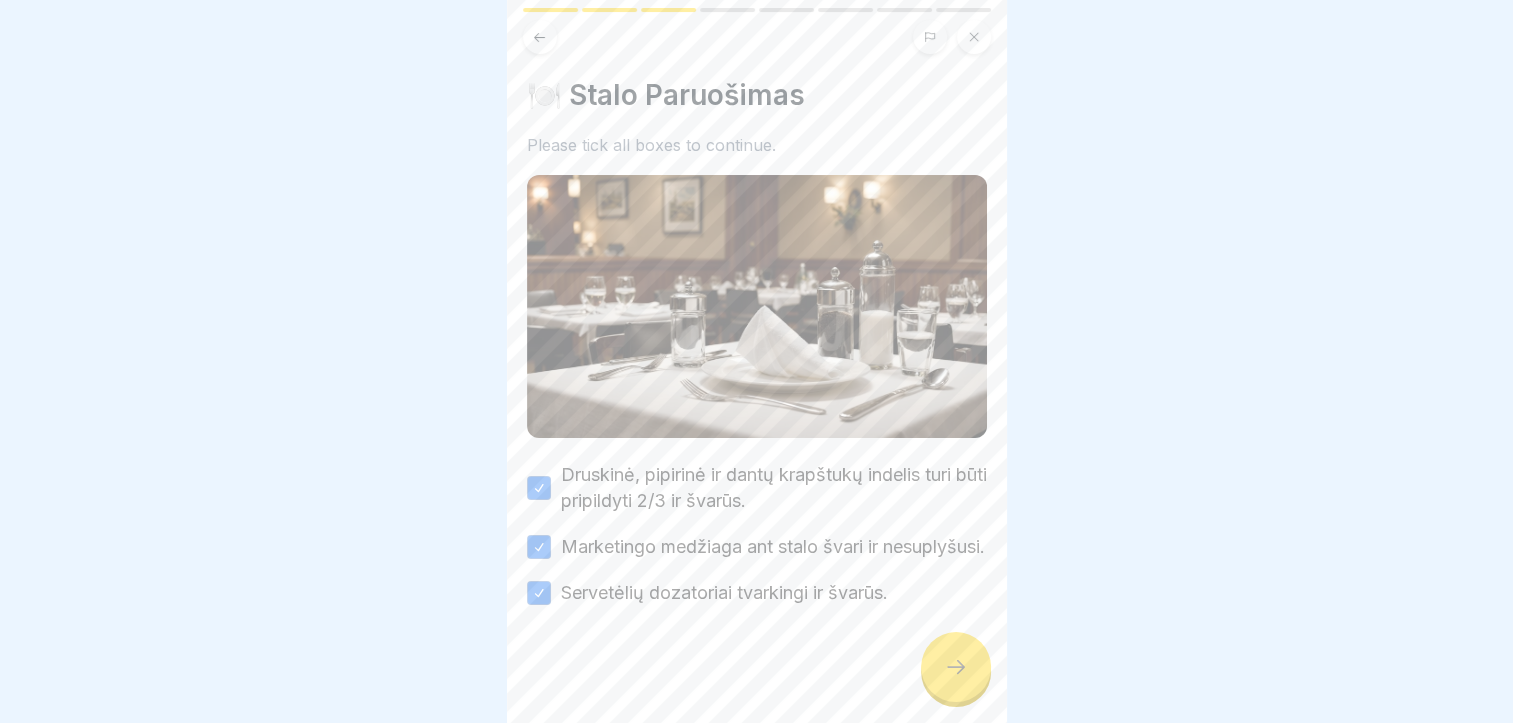 click at bounding box center [956, 667] 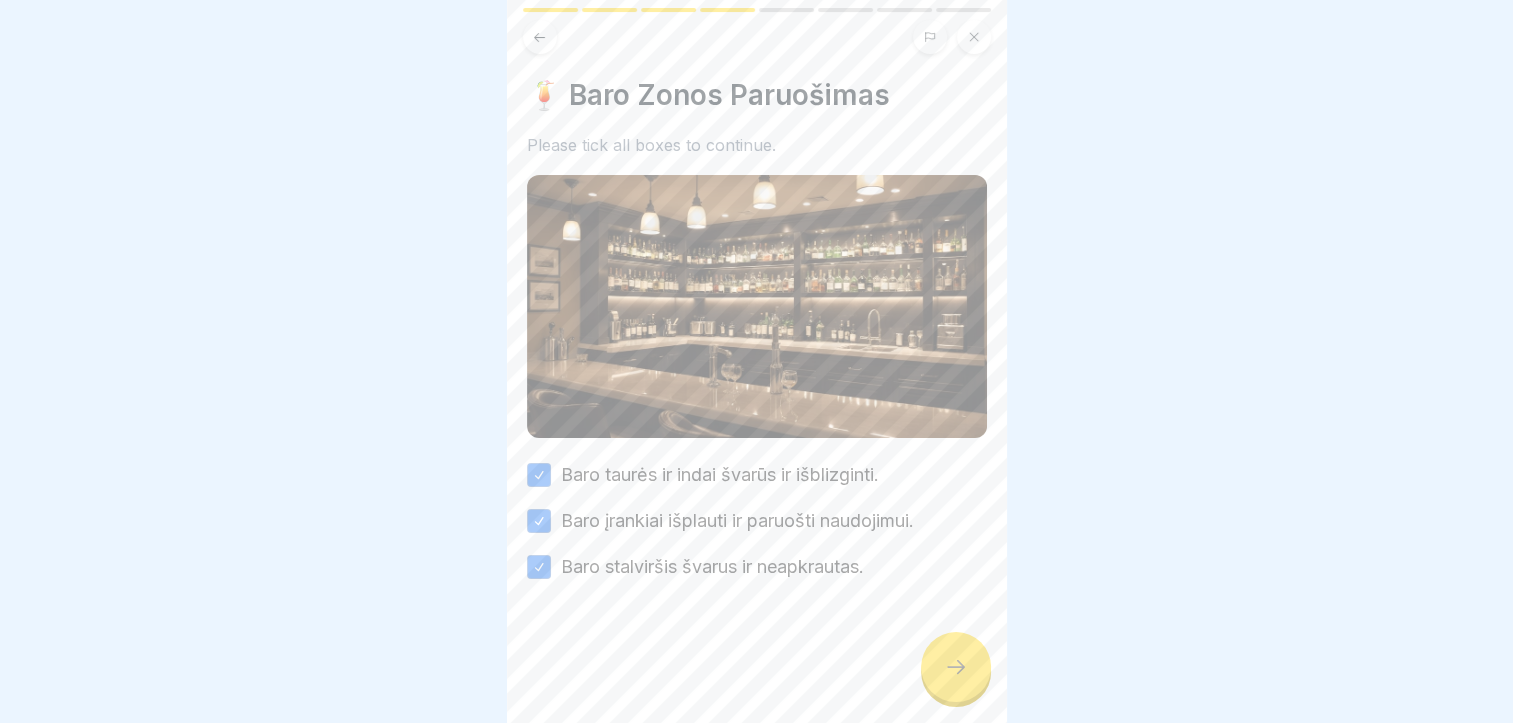 click at bounding box center [956, 667] 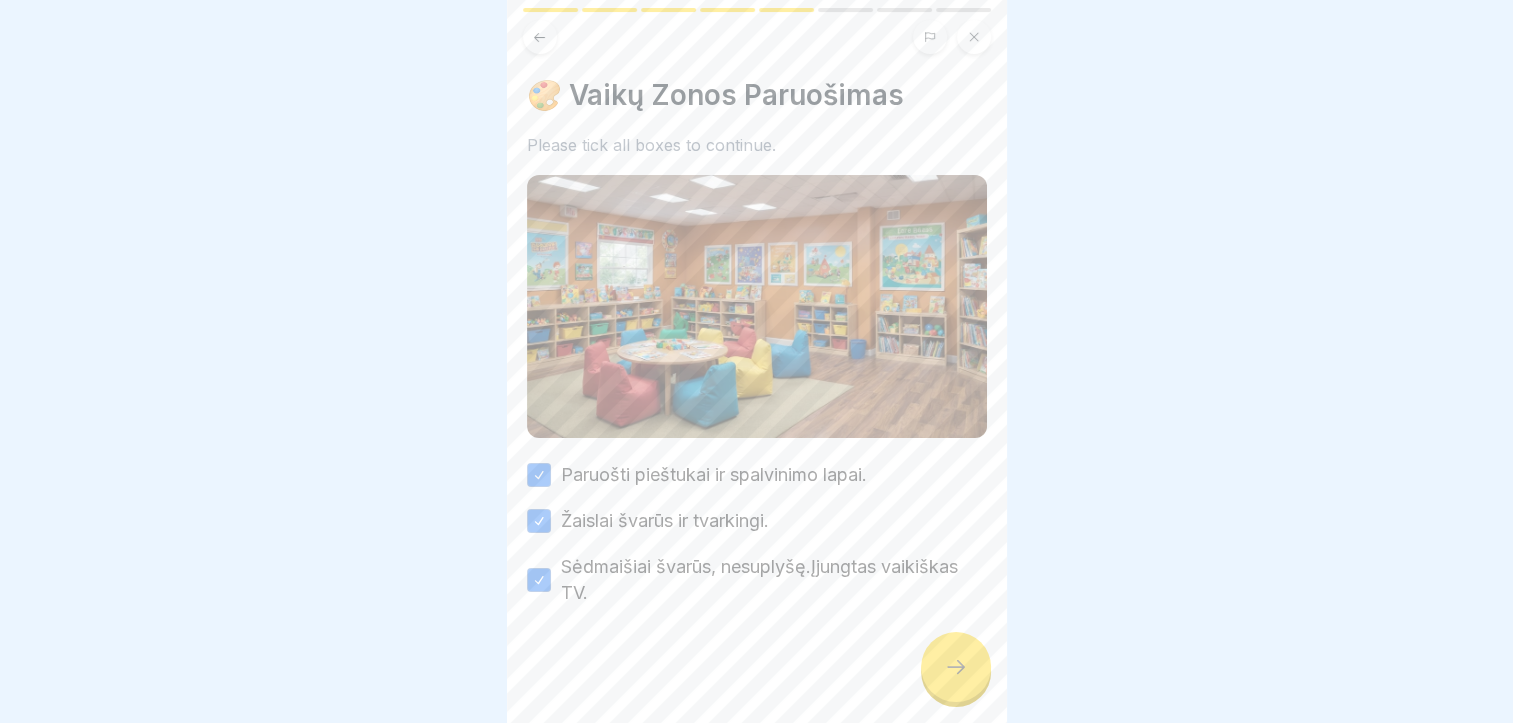 click at bounding box center [956, 667] 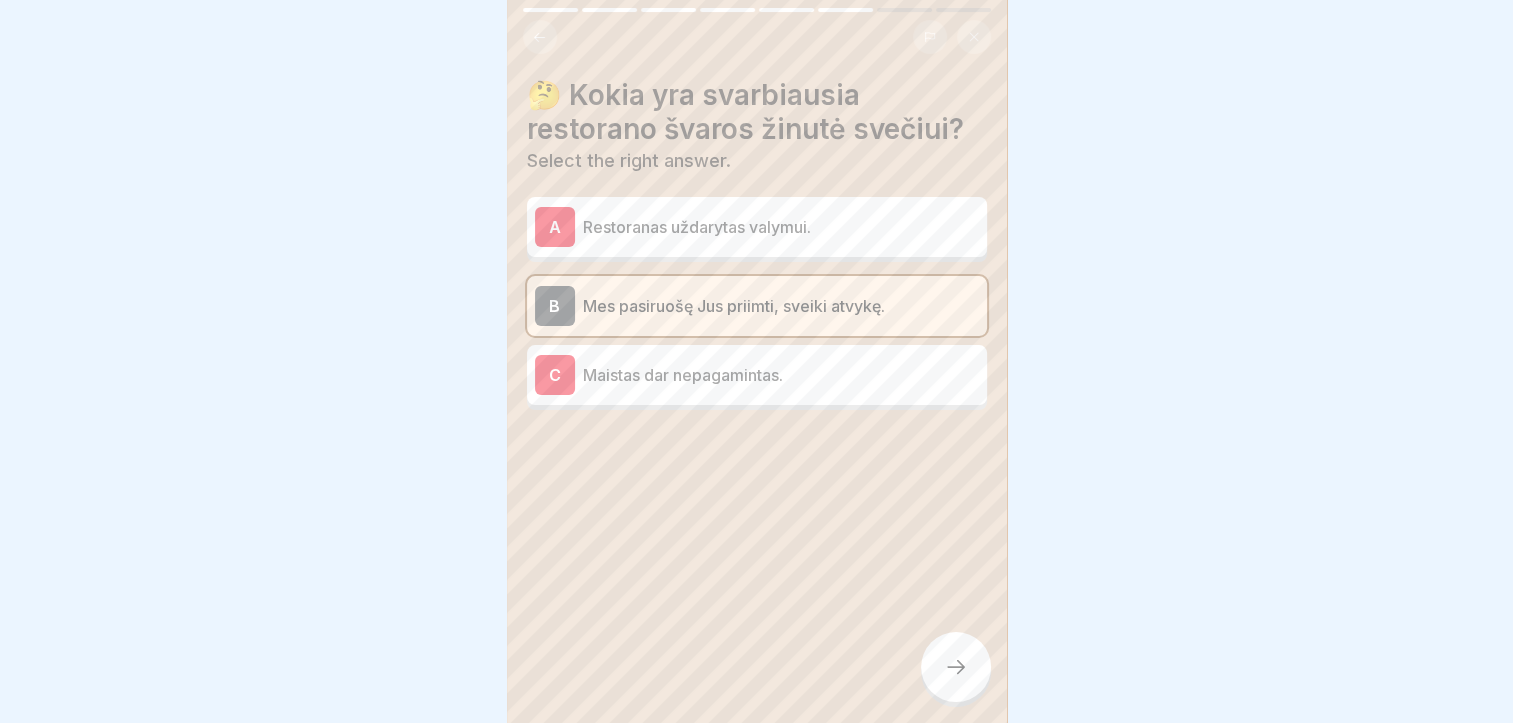 click at bounding box center (956, 667) 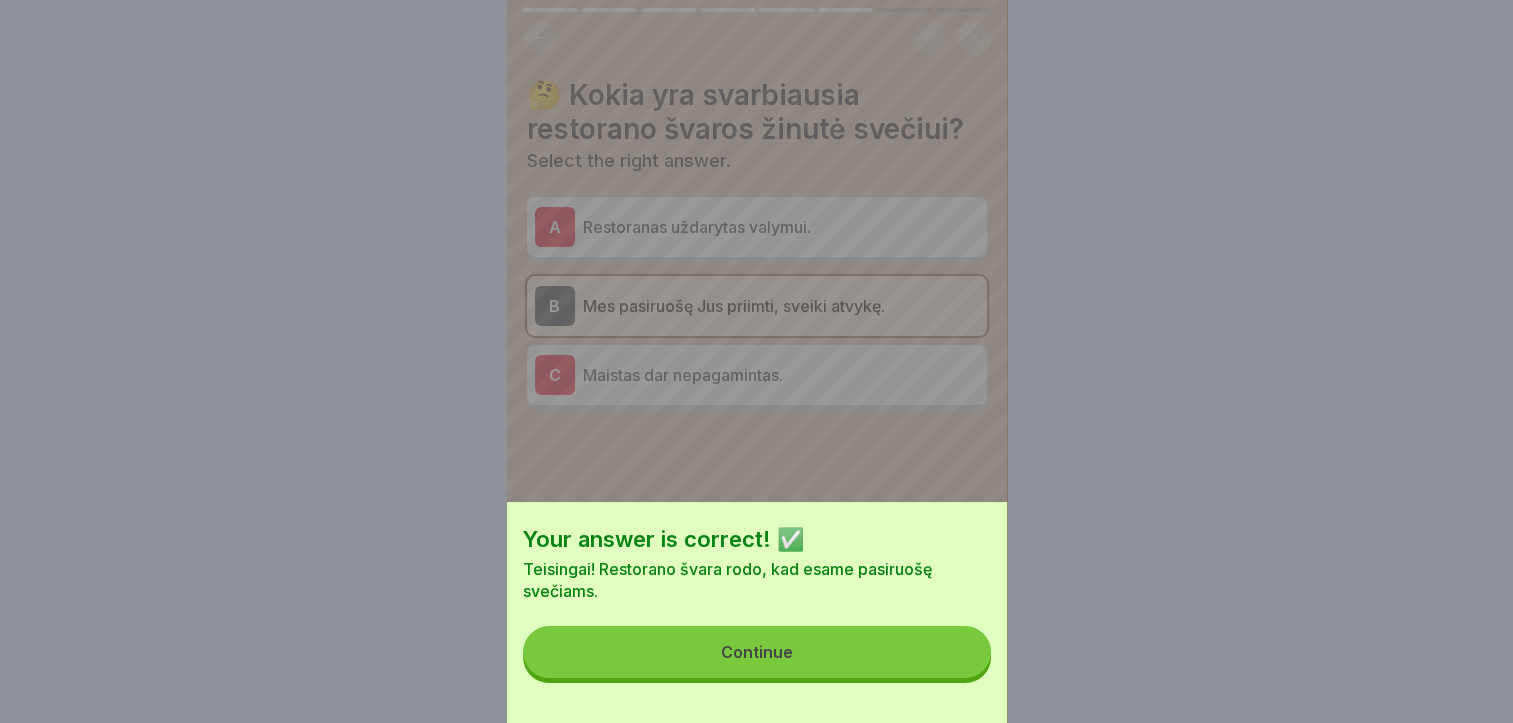 click on "Continue" at bounding box center [757, 652] 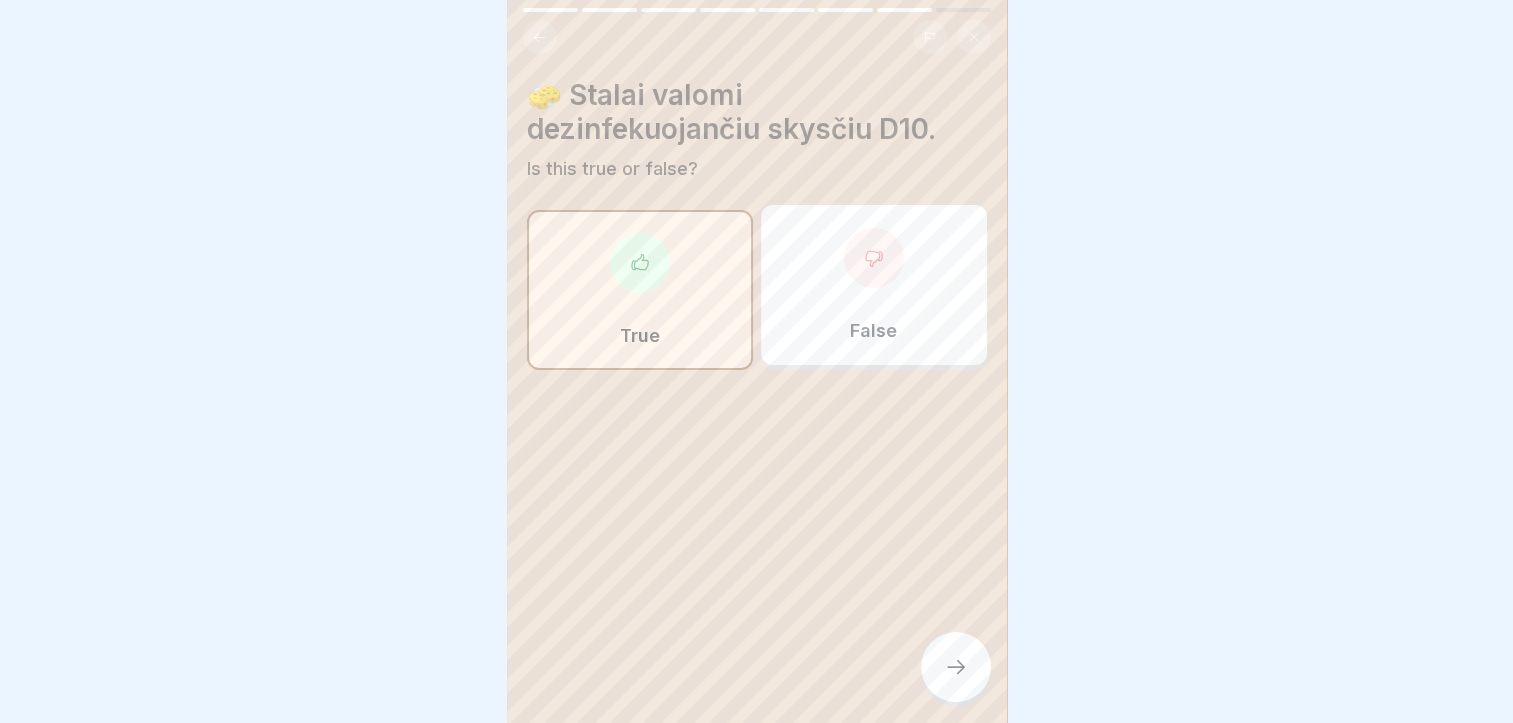 click at bounding box center (956, 667) 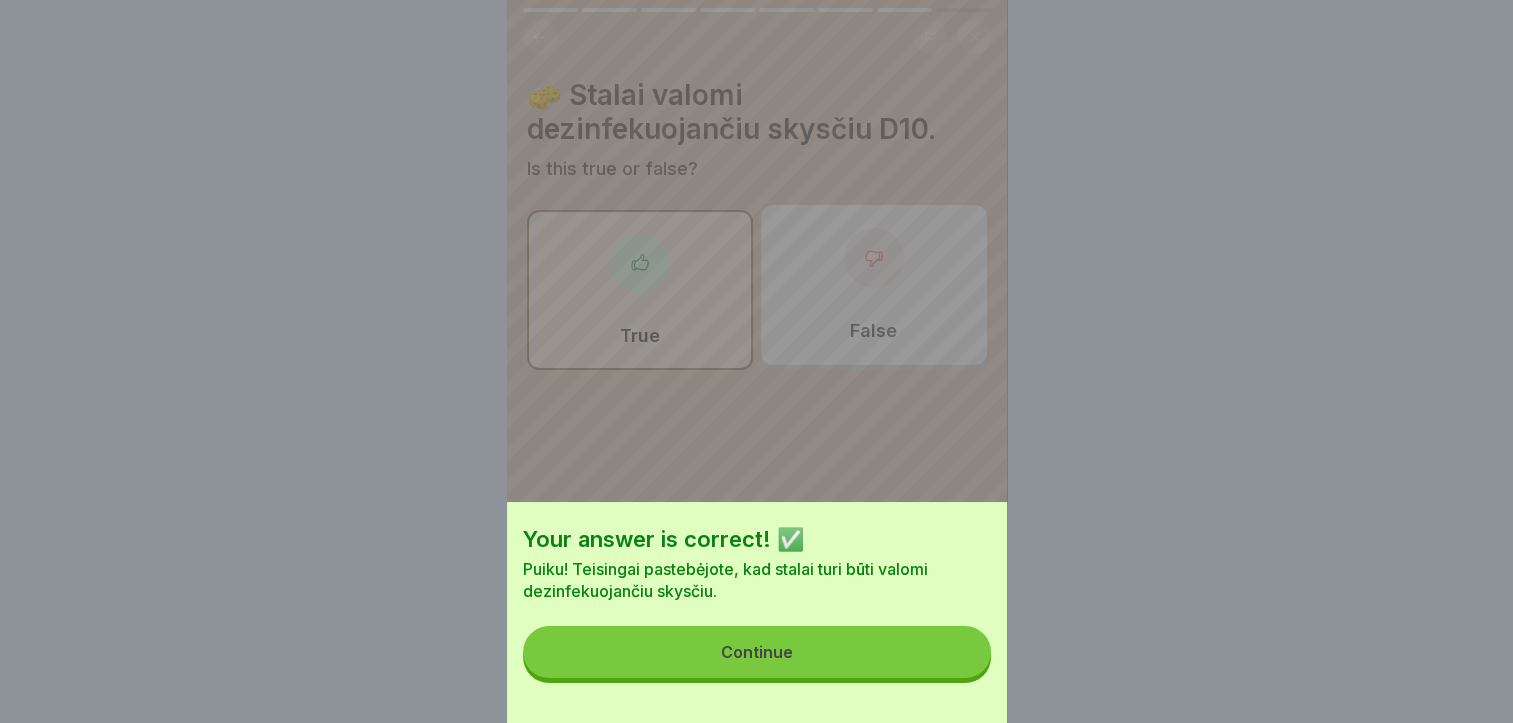 click on "Continue" at bounding box center (757, 652) 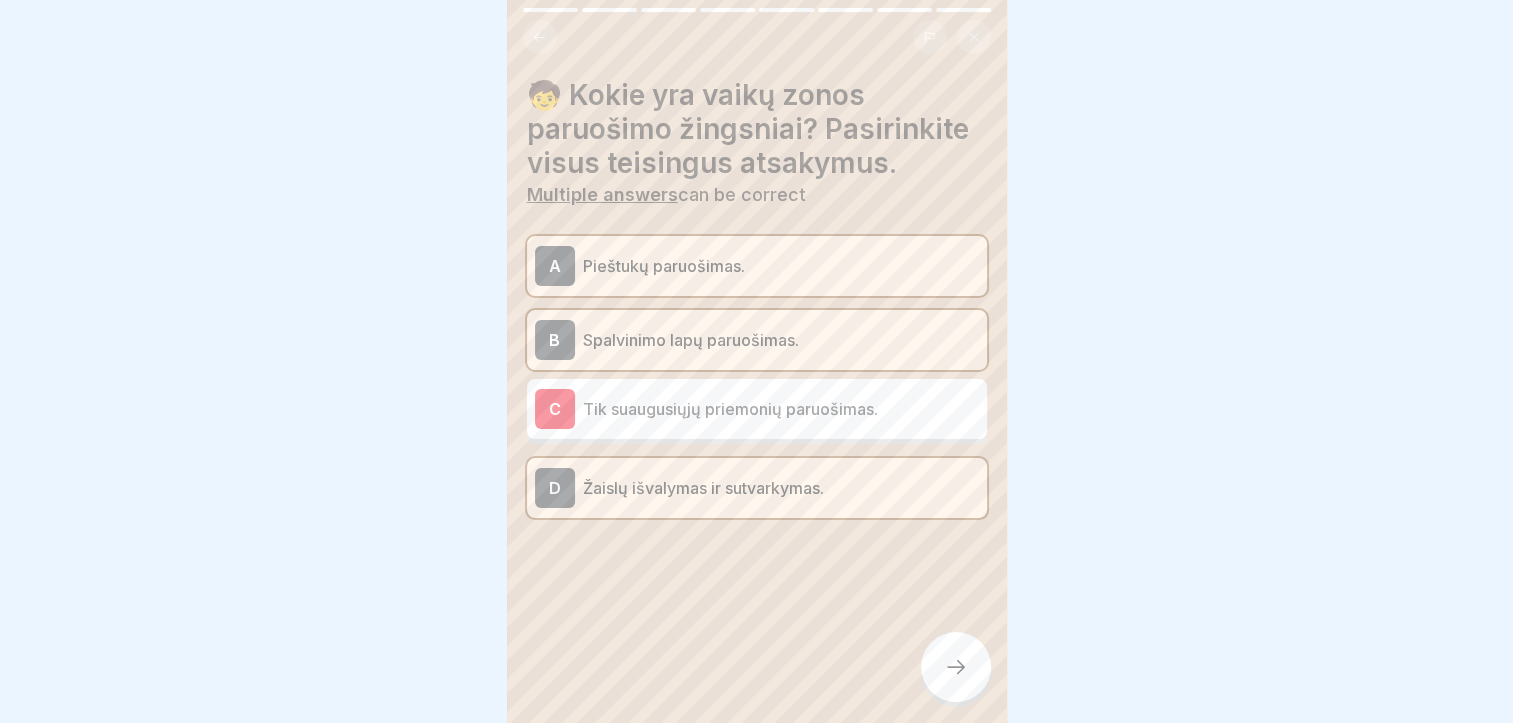 click at bounding box center (956, 667) 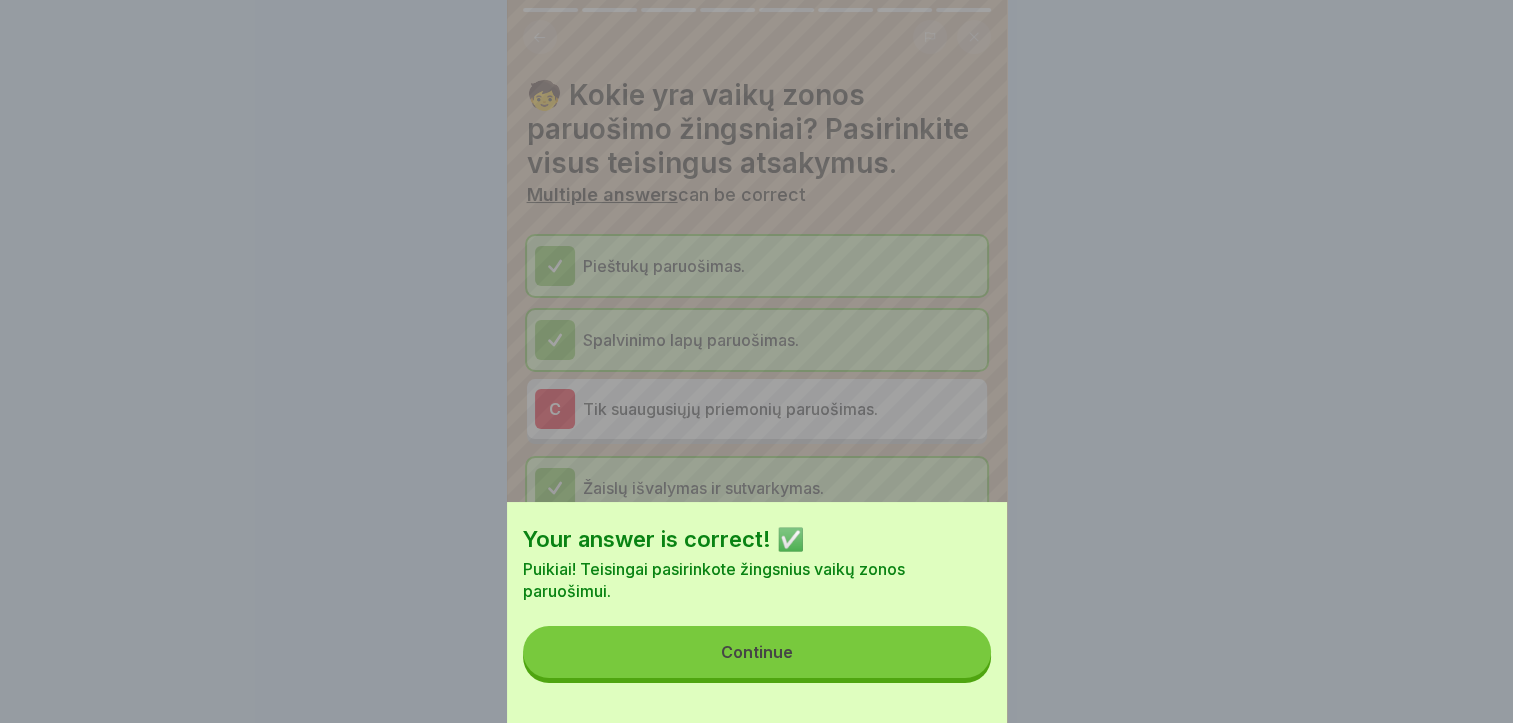 click on "Continue" at bounding box center (757, 652) 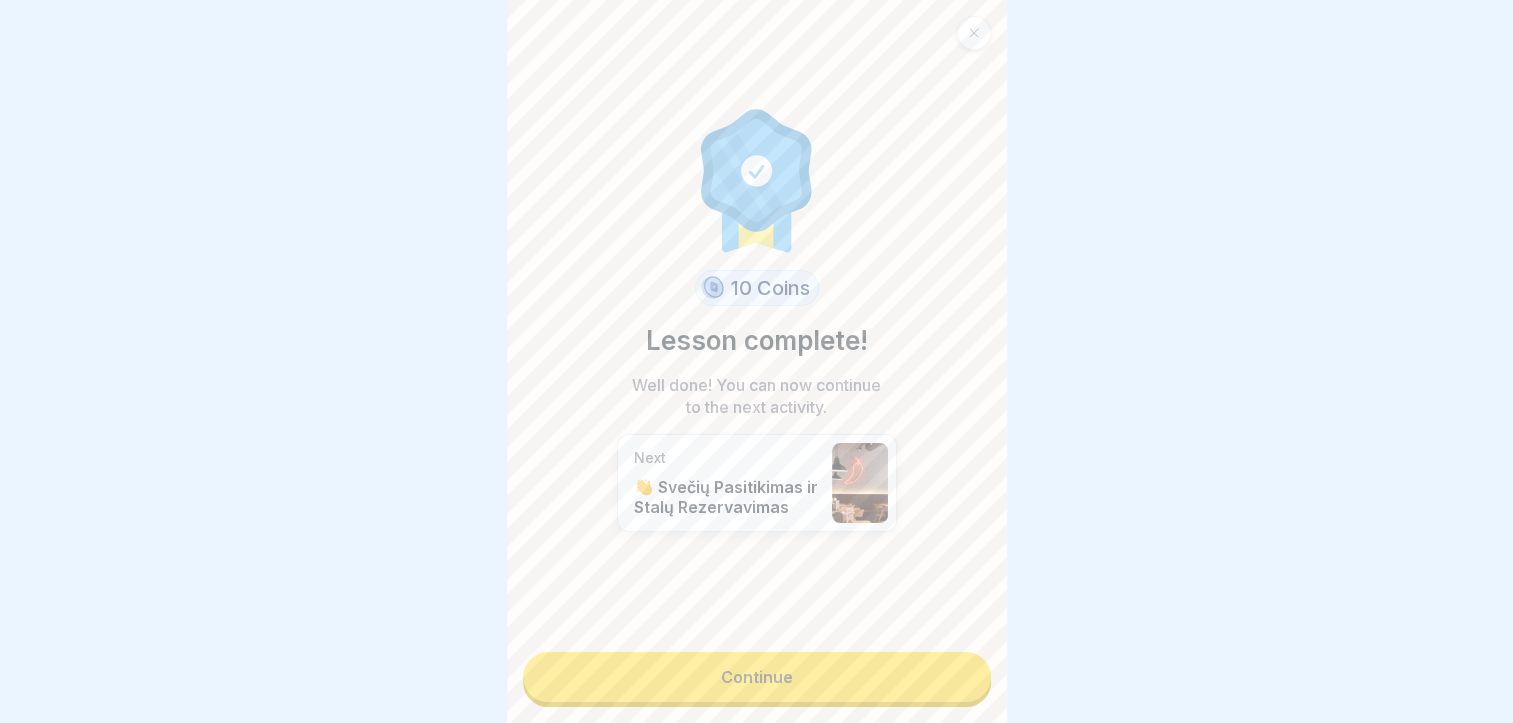 click on "Continue" at bounding box center [757, 677] 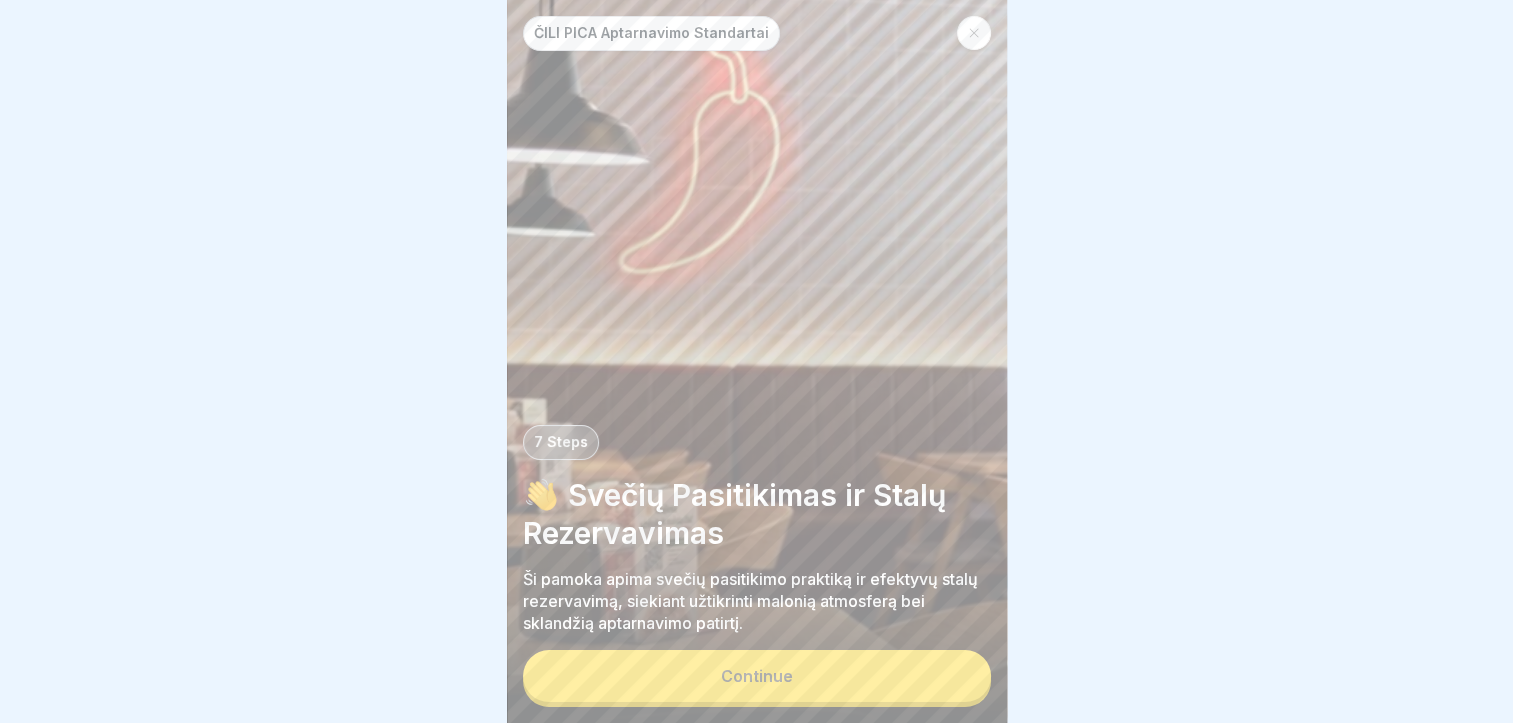 click on "Continue" at bounding box center (757, 676) 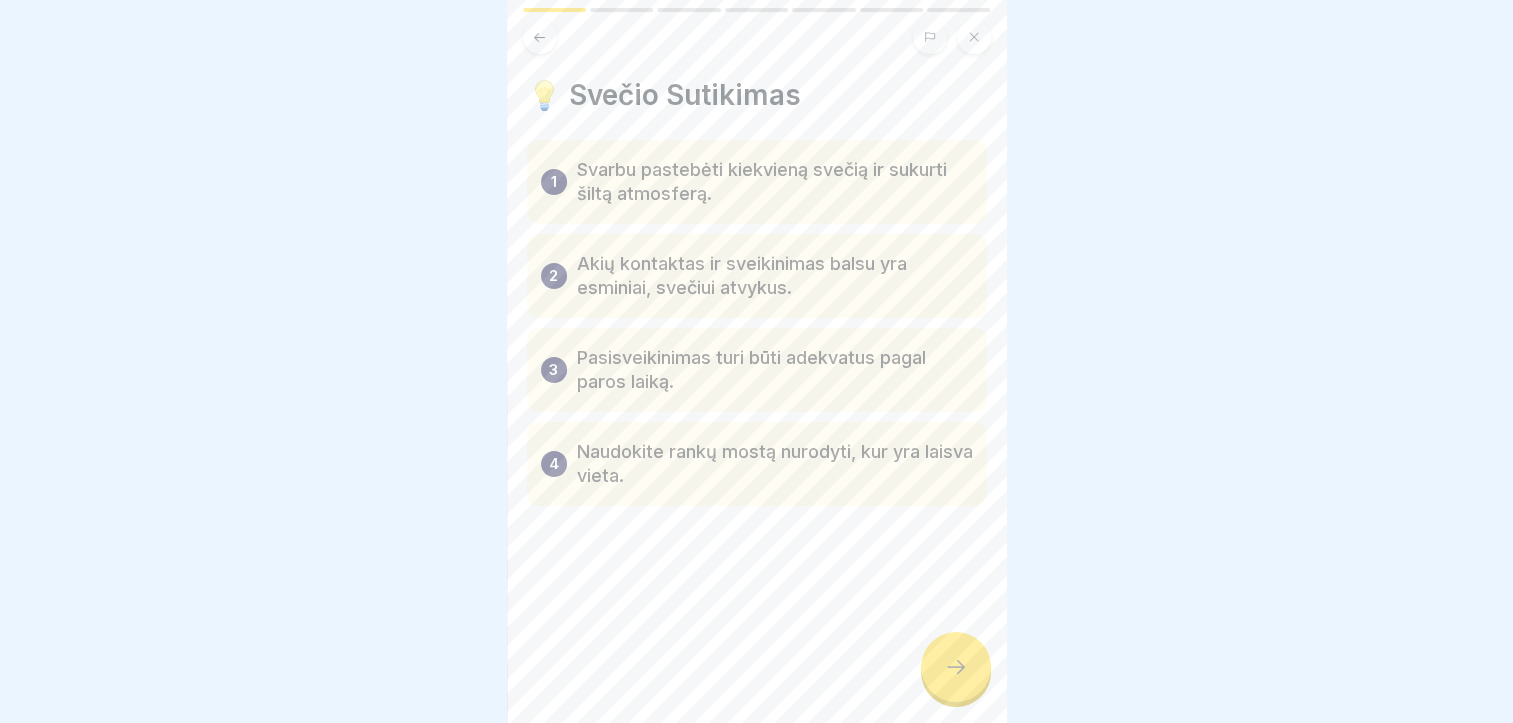 click at bounding box center [956, 667] 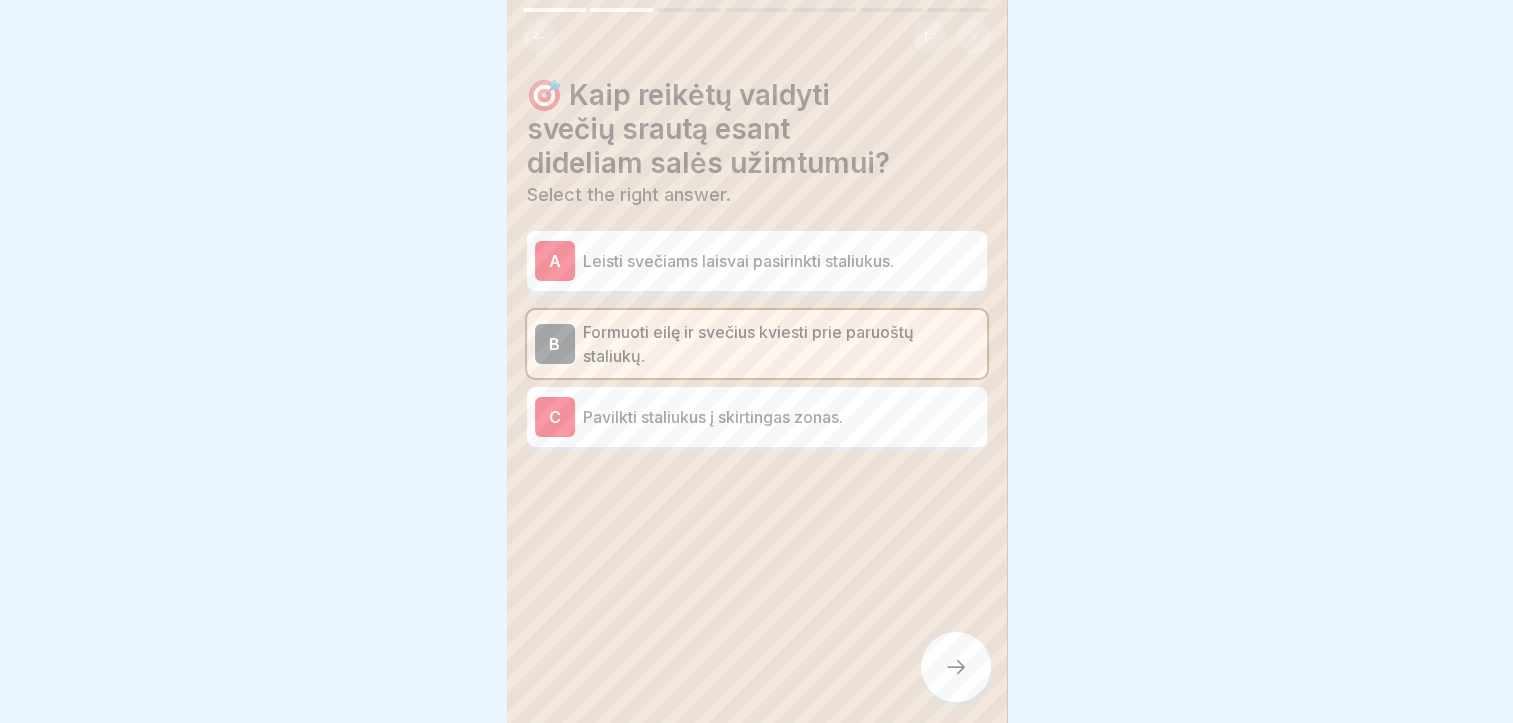 click at bounding box center (956, 667) 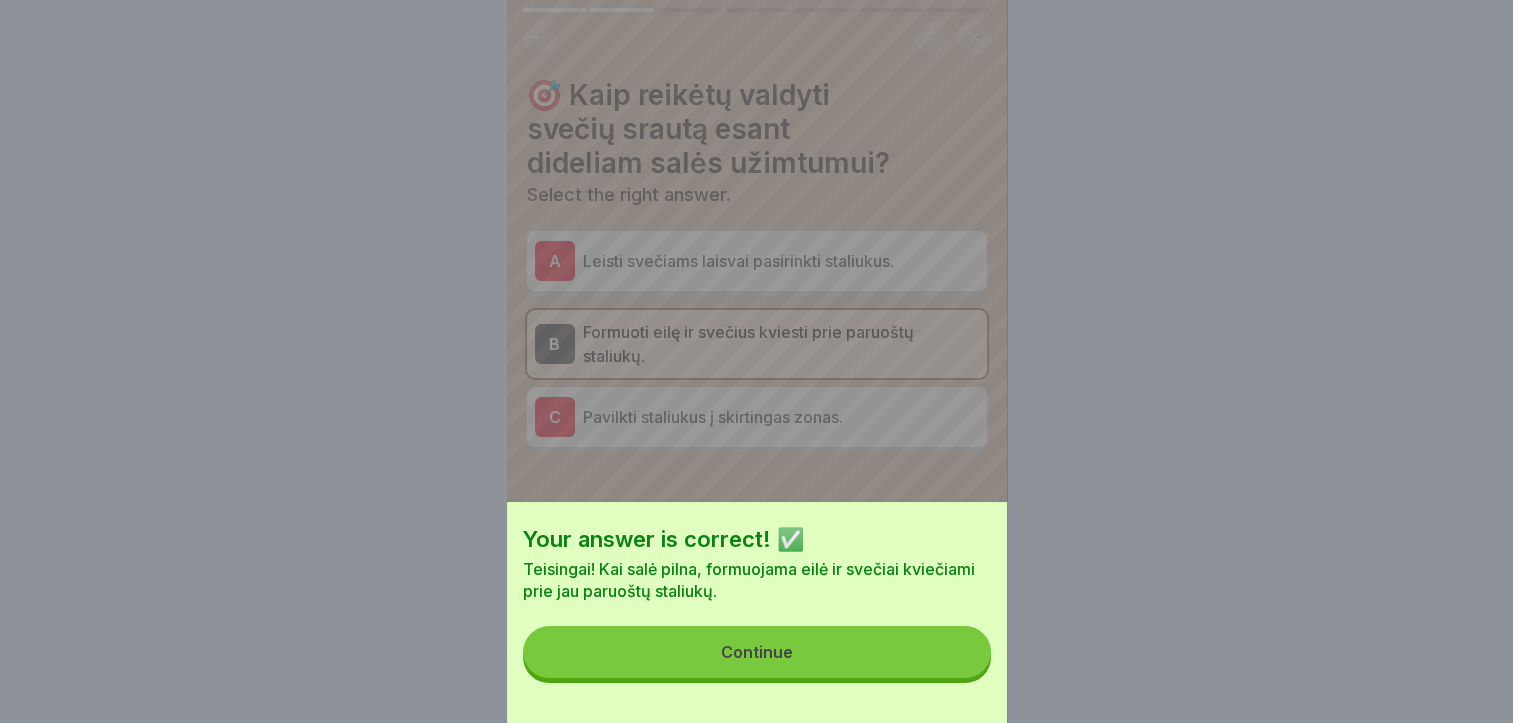 click on "Continue" at bounding box center (757, 652) 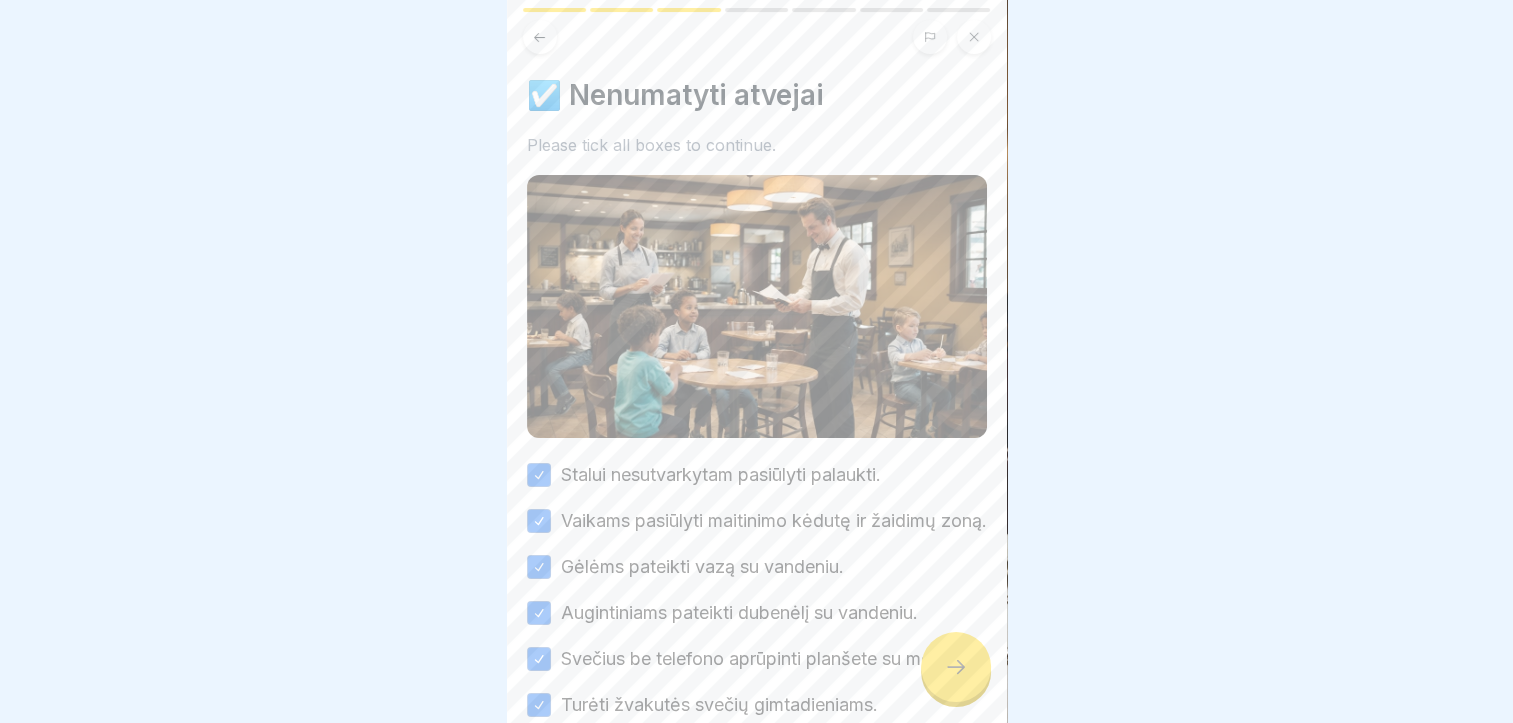 click at bounding box center [956, 667] 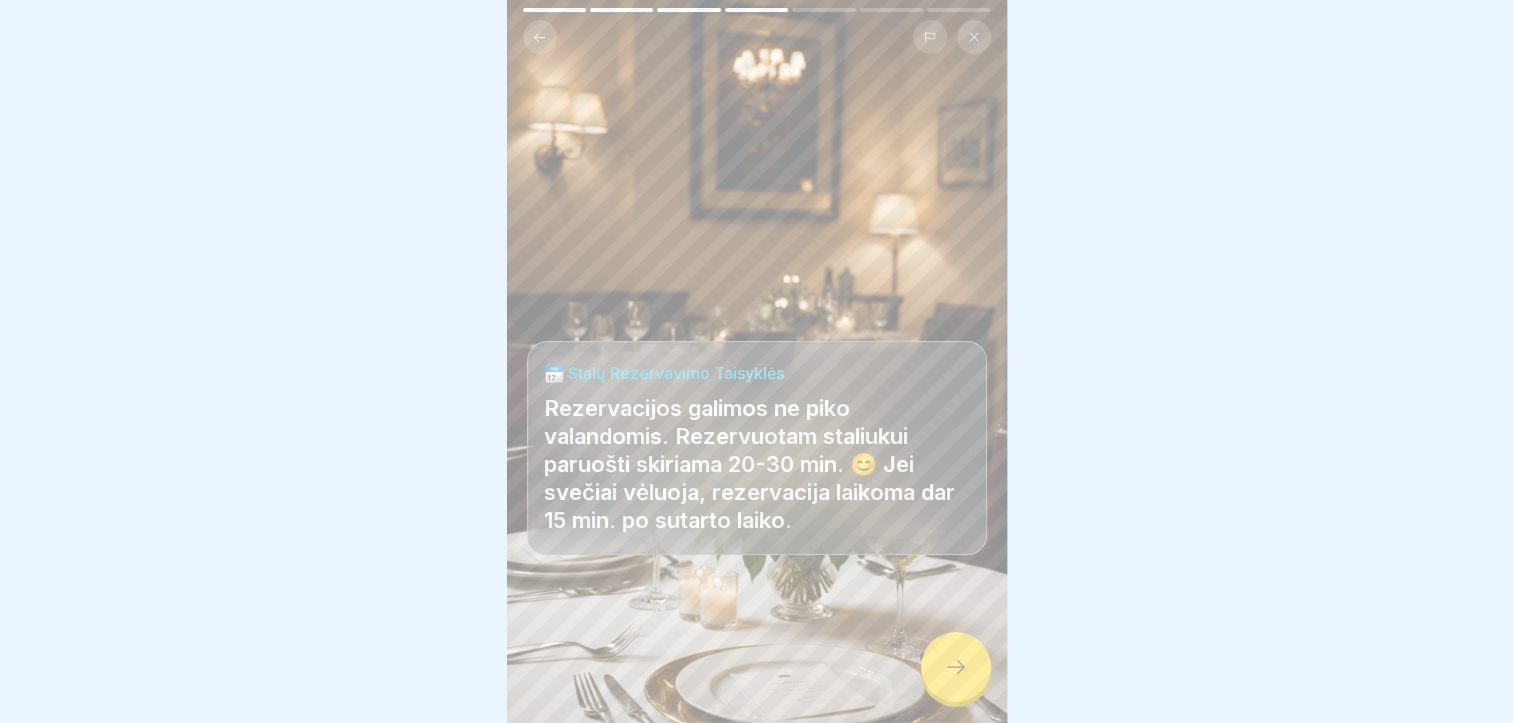 click at bounding box center [956, 667] 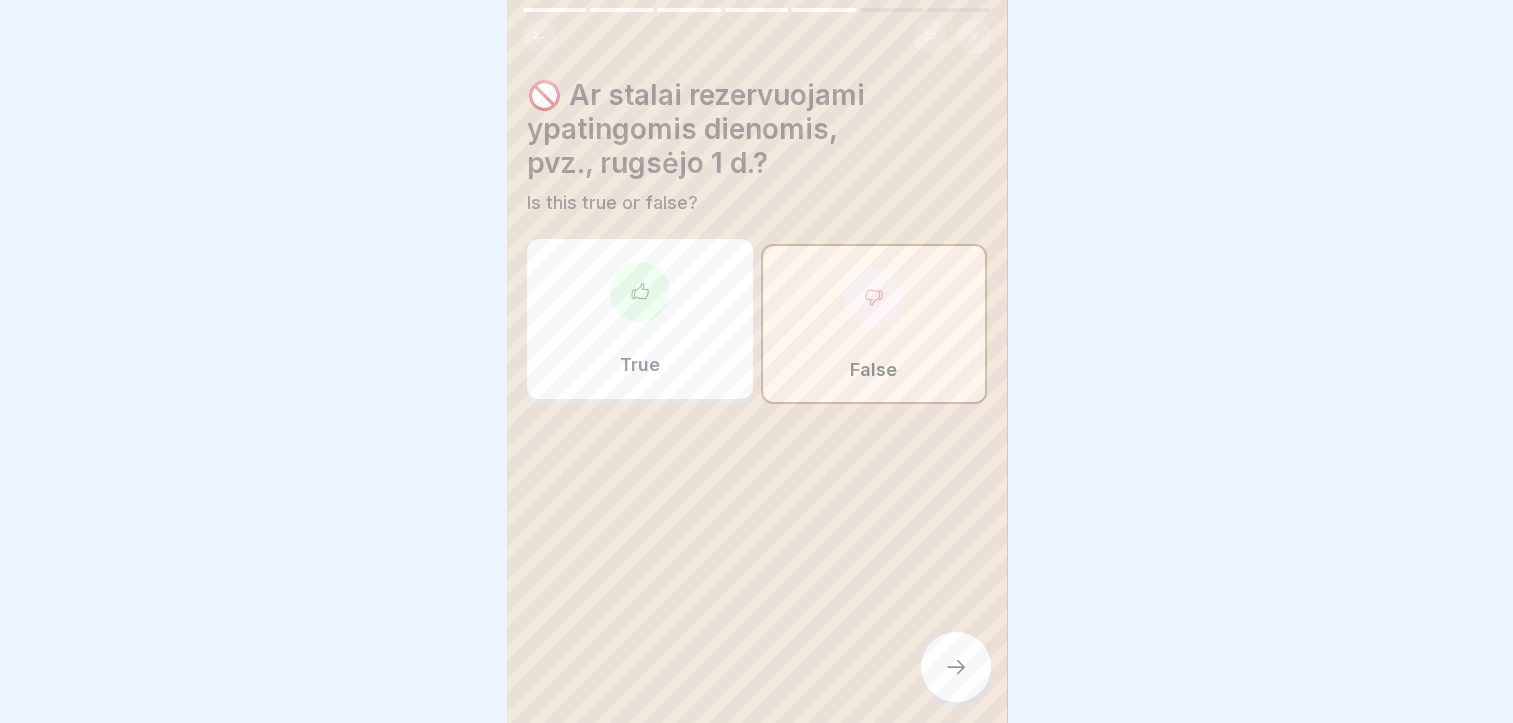click at bounding box center [956, 667] 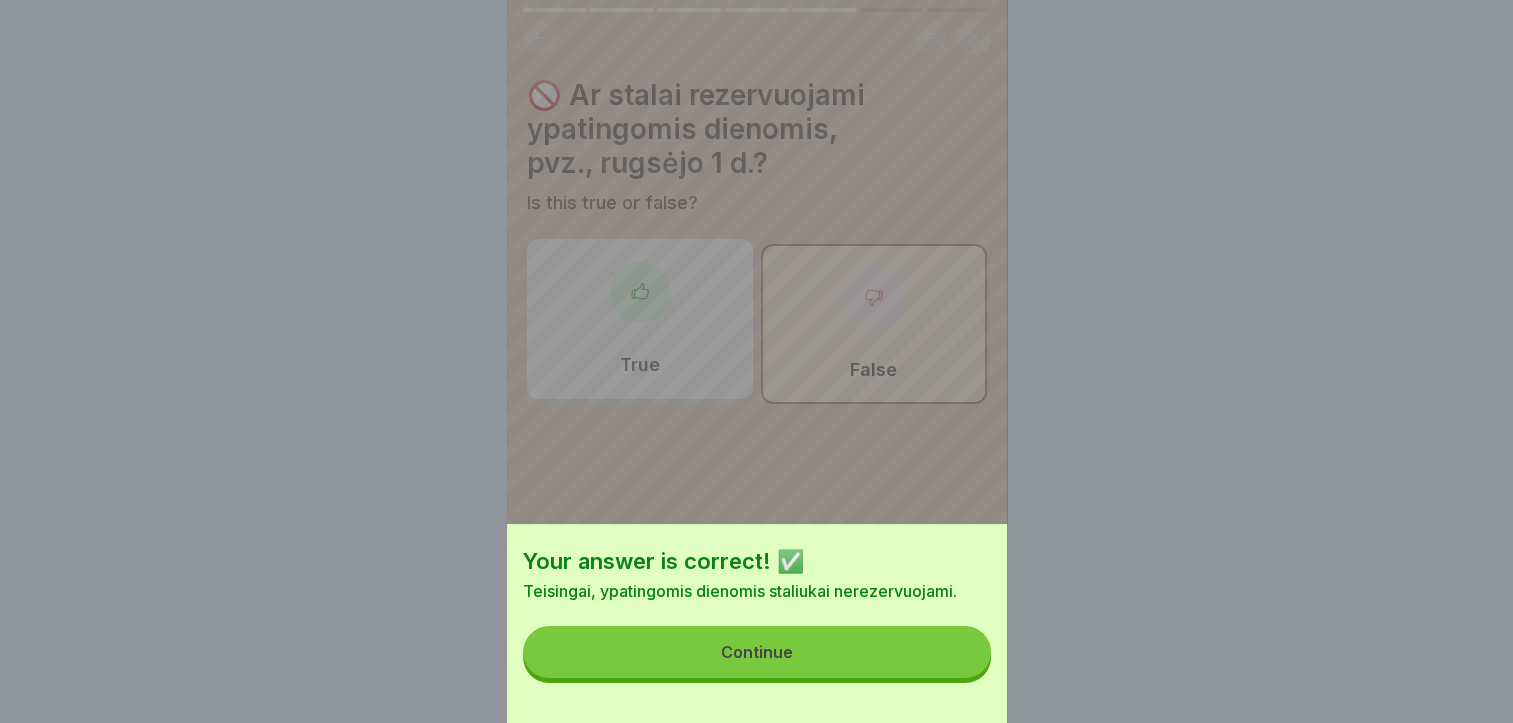 click on "Continue" at bounding box center (757, 652) 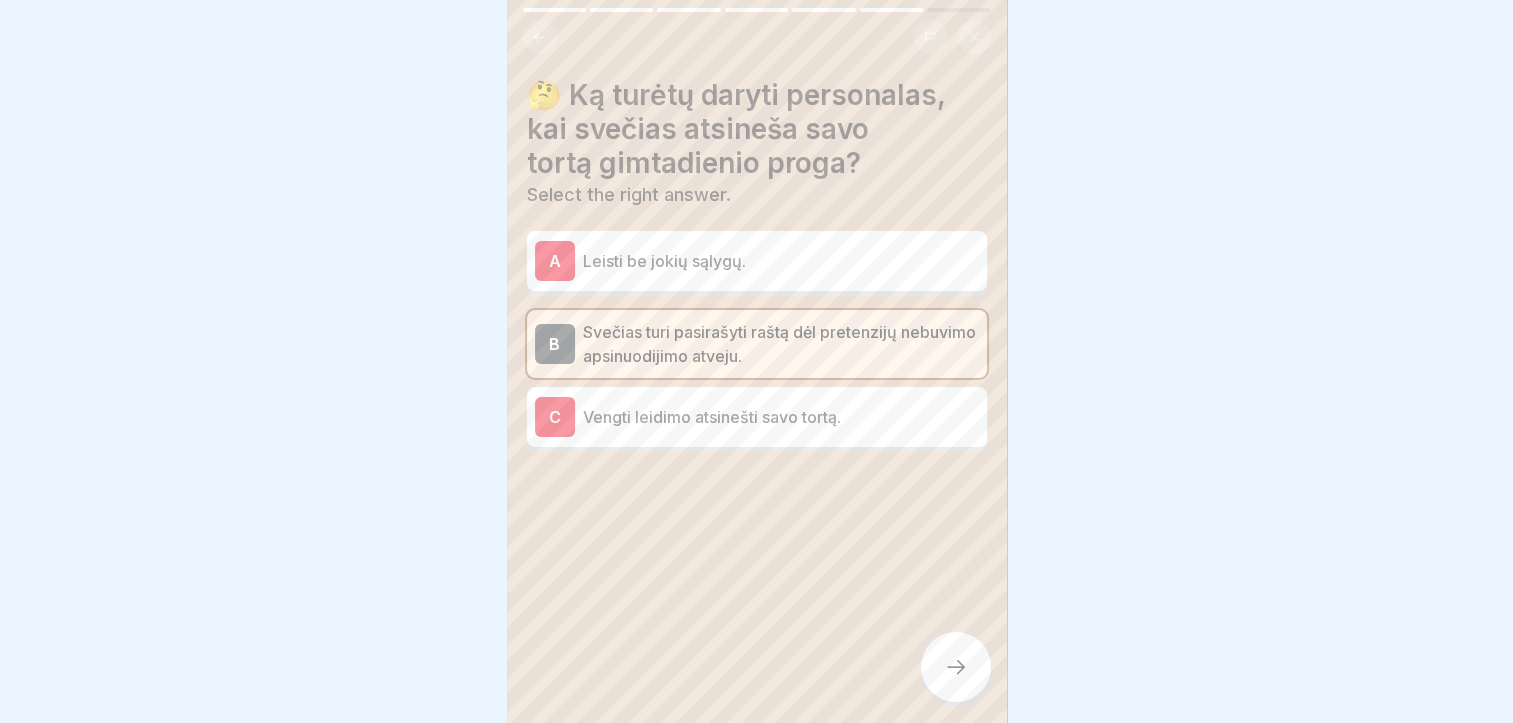 click at bounding box center [956, 667] 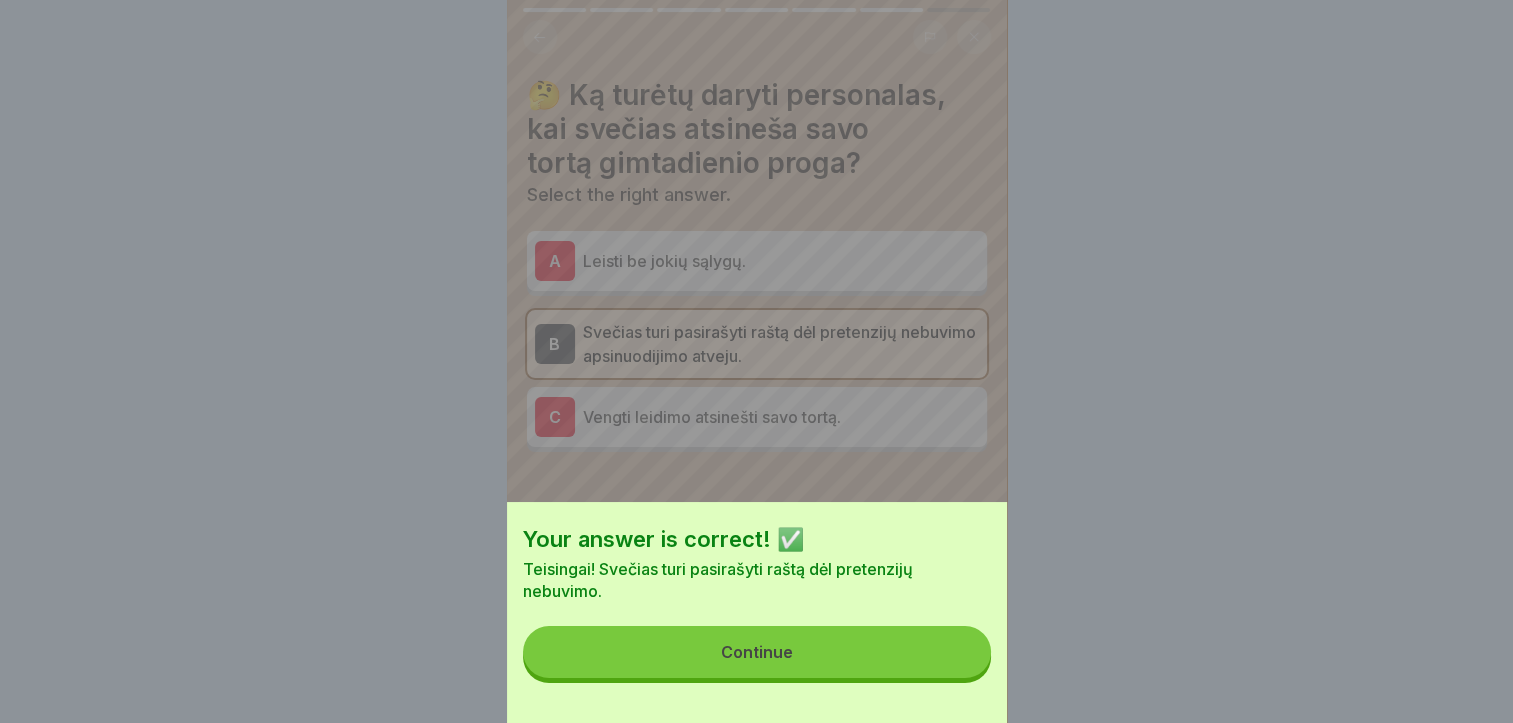 click on "Continue" at bounding box center [757, 652] 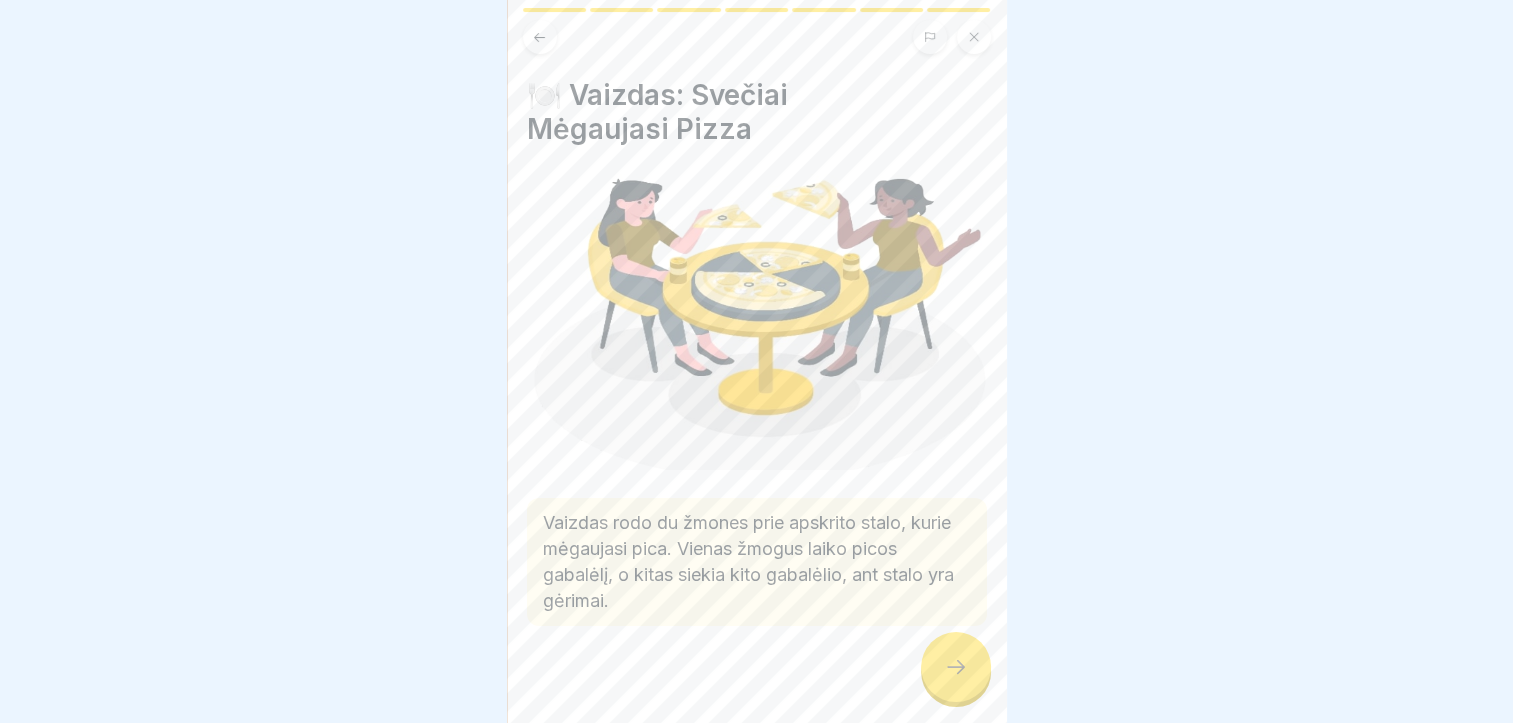 click at bounding box center [956, 667] 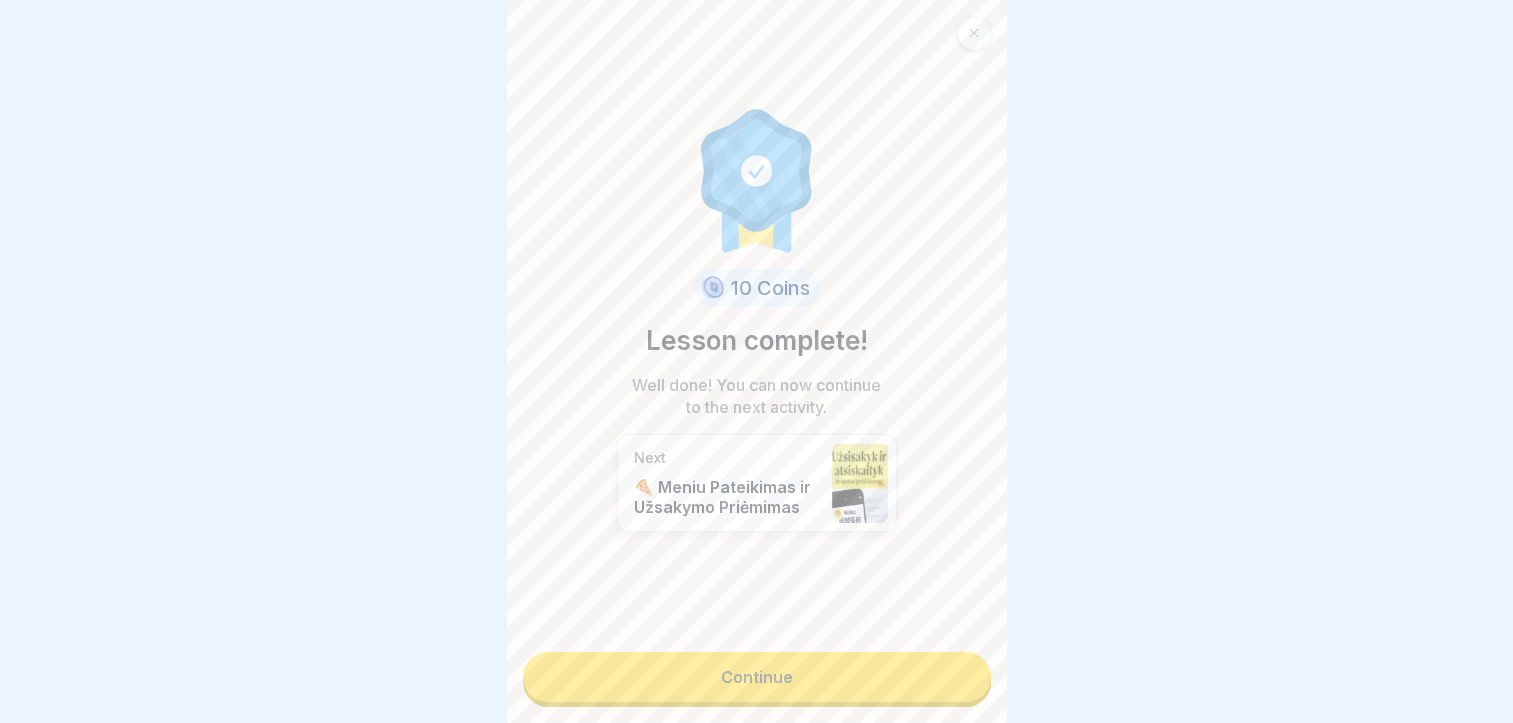 click on "Continue" at bounding box center (757, 677) 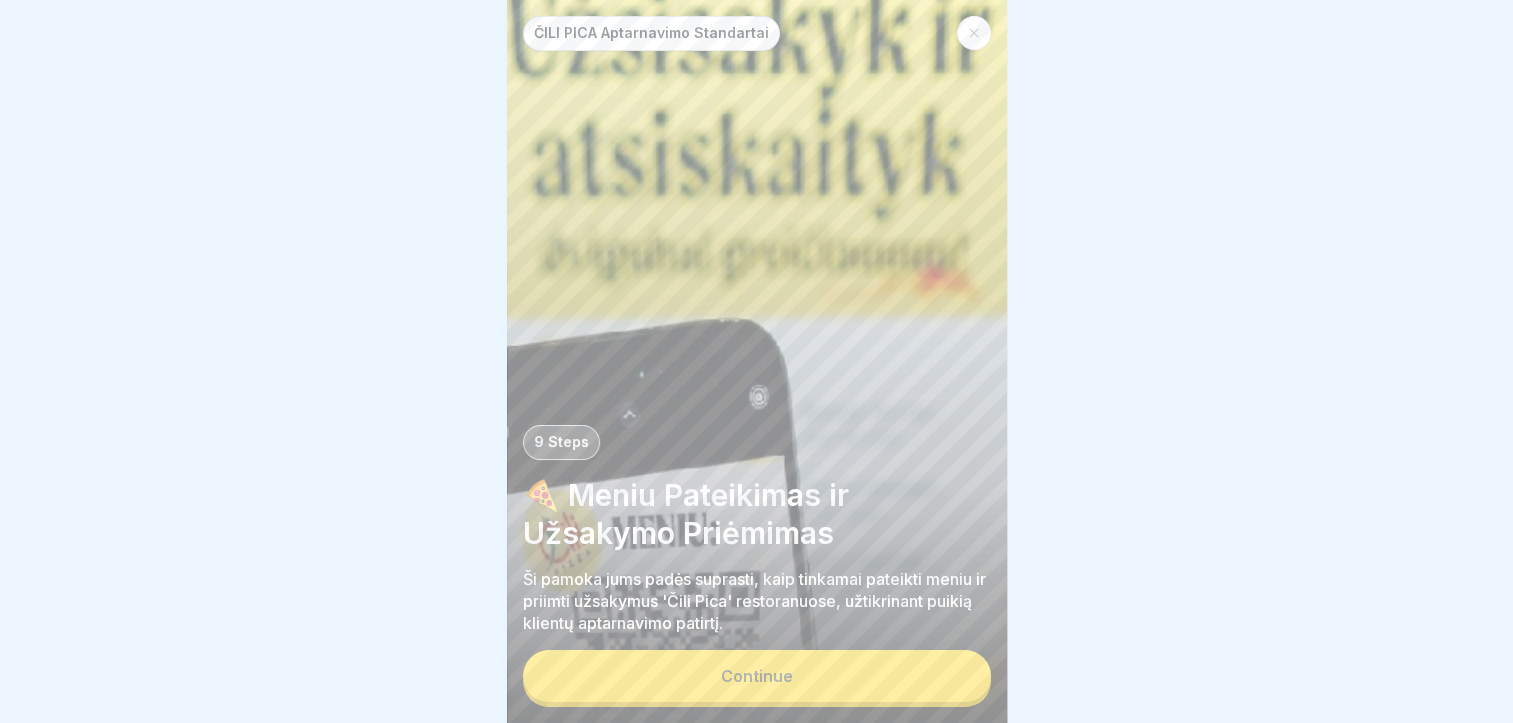 click on "Continue" at bounding box center (757, 676) 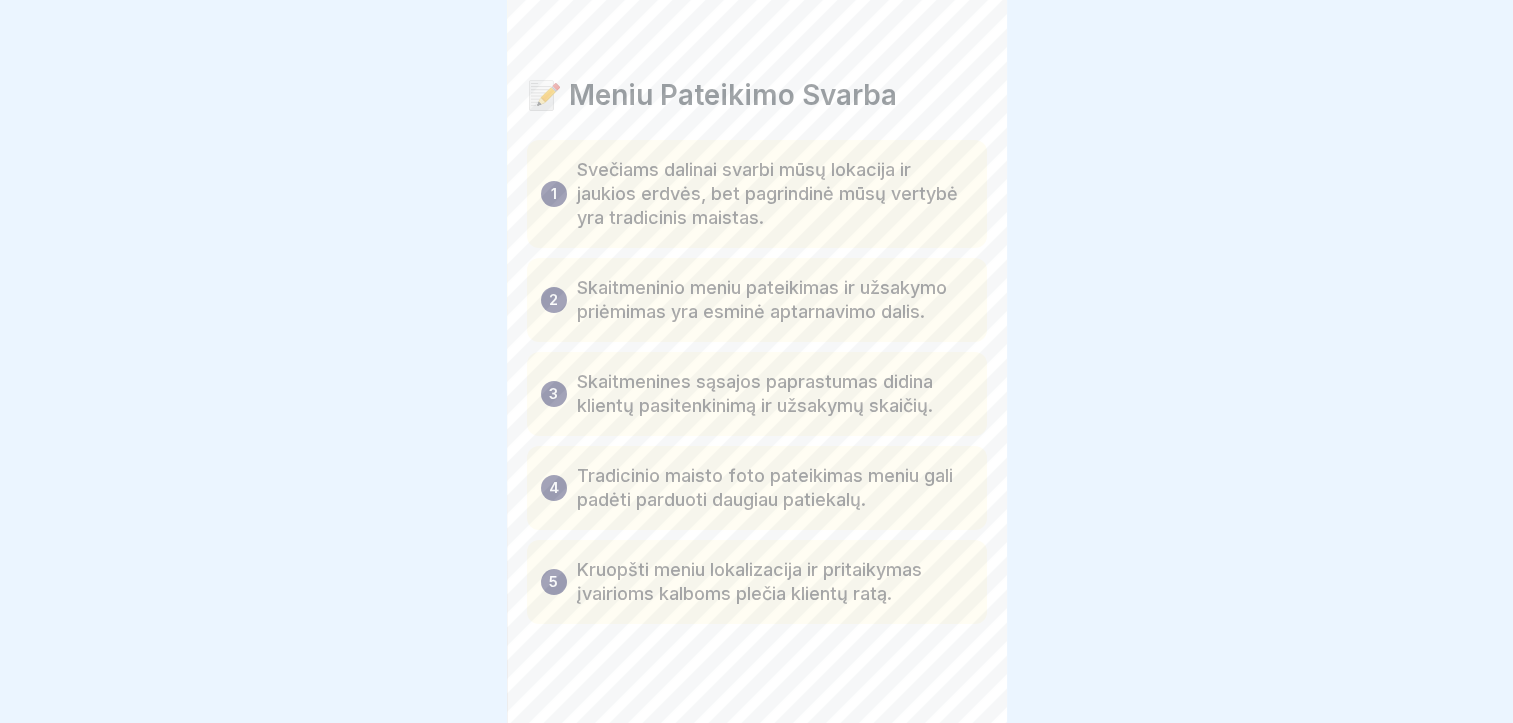 click at bounding box center [956, 667] 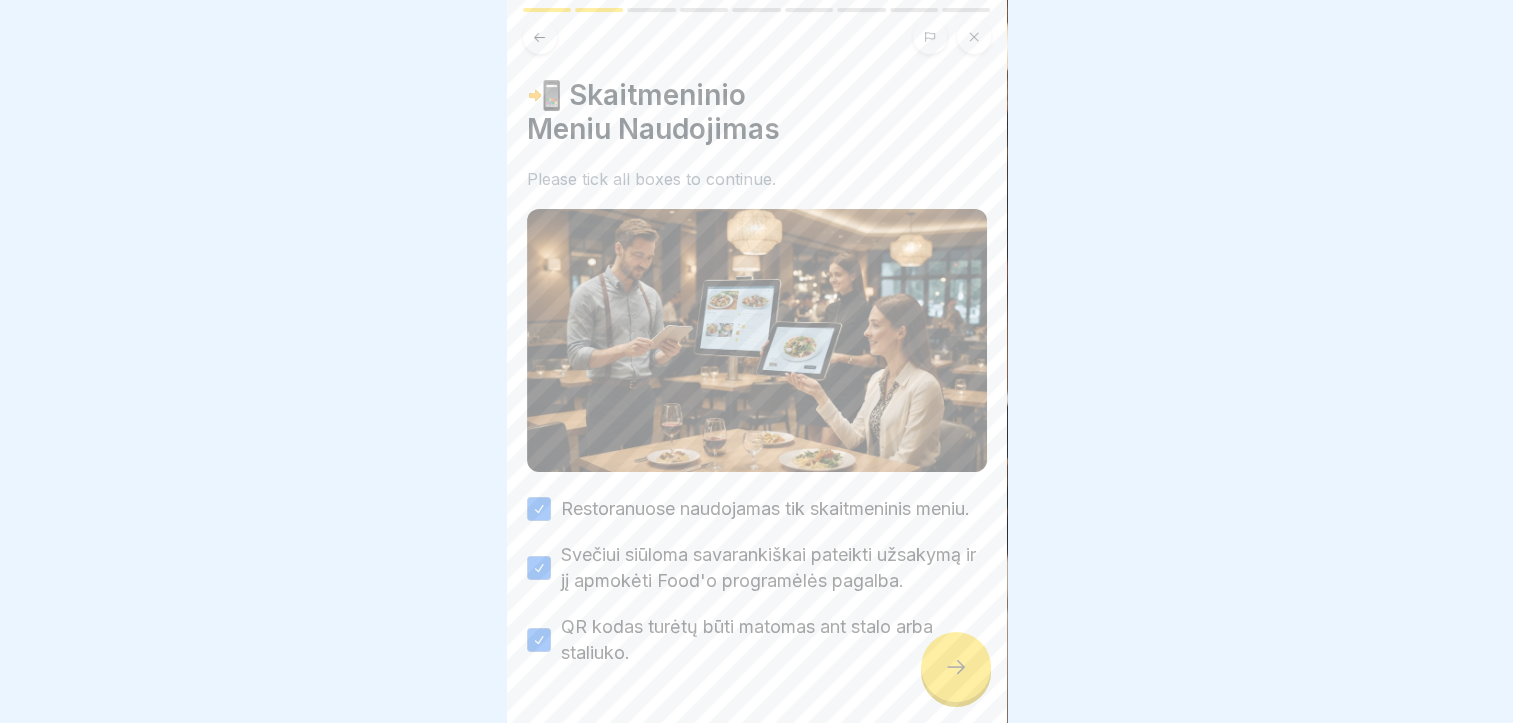 click at bounding box center [956, 667] 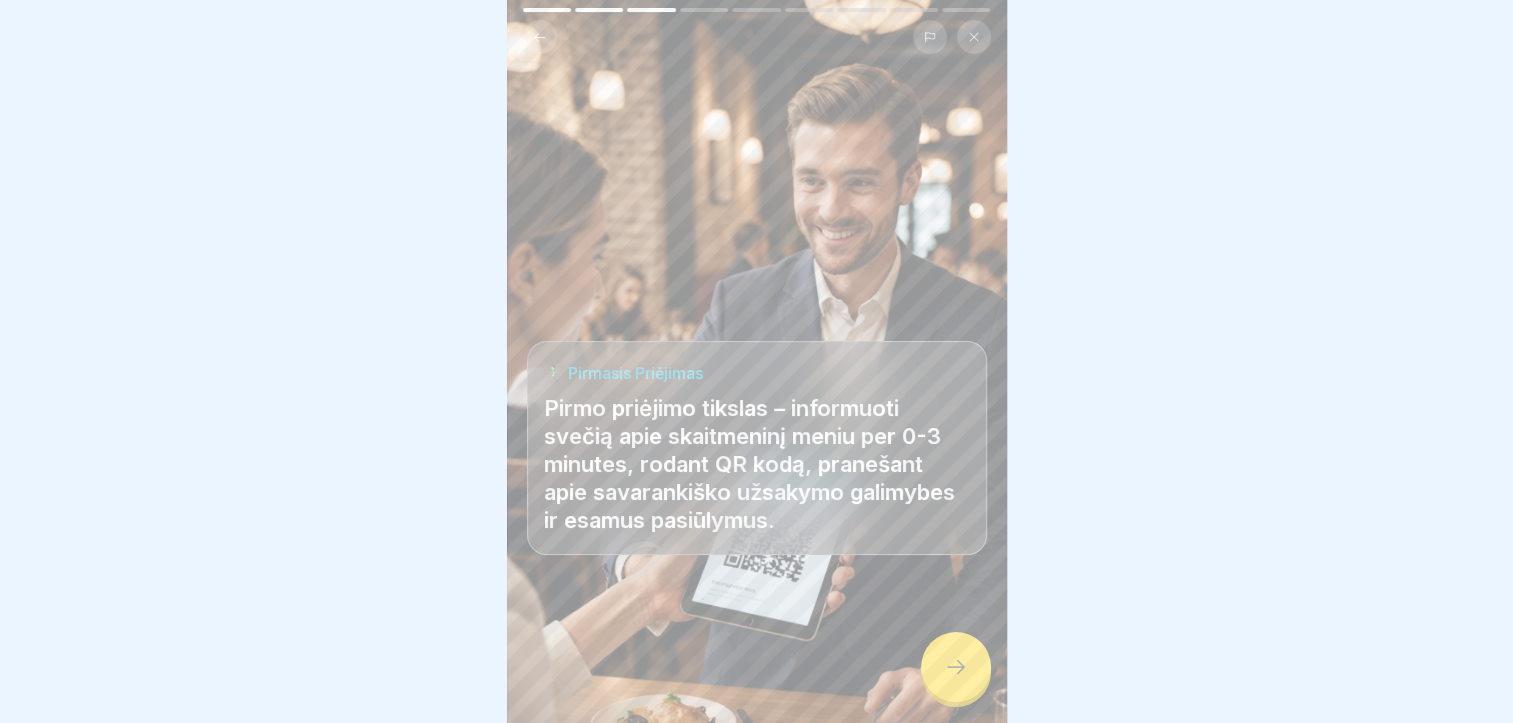 click at bounding box center [956, 667] 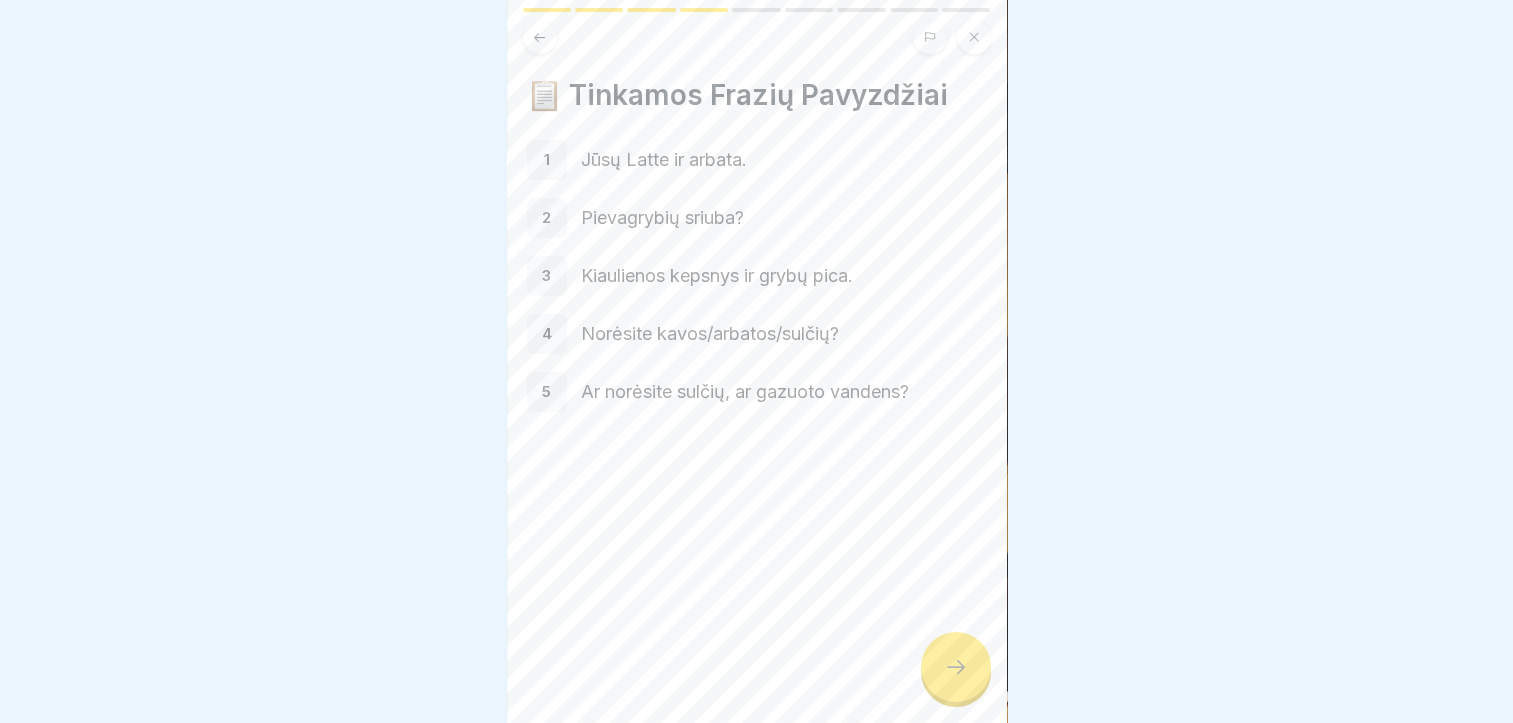 click at bounding box center (956, 667) 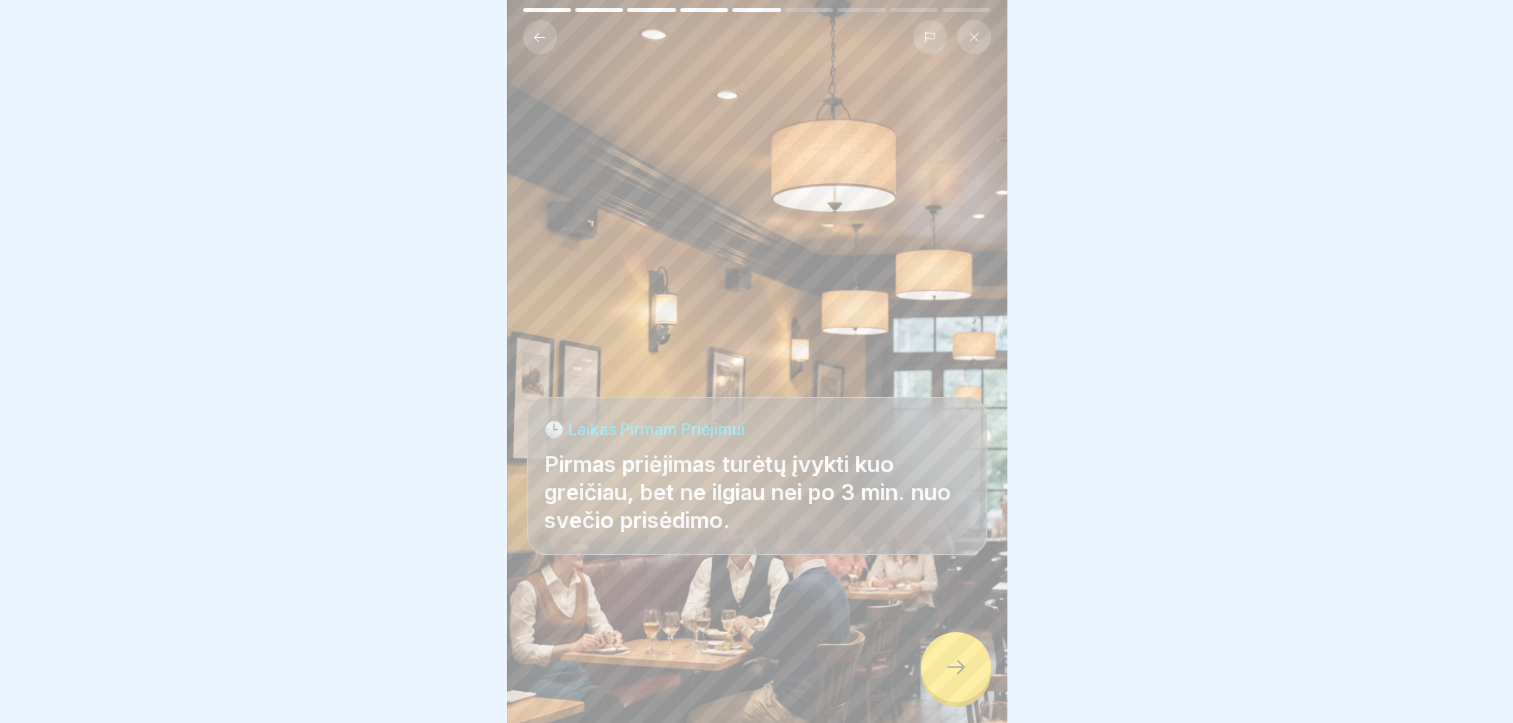 click at bounding box center (956, 667) 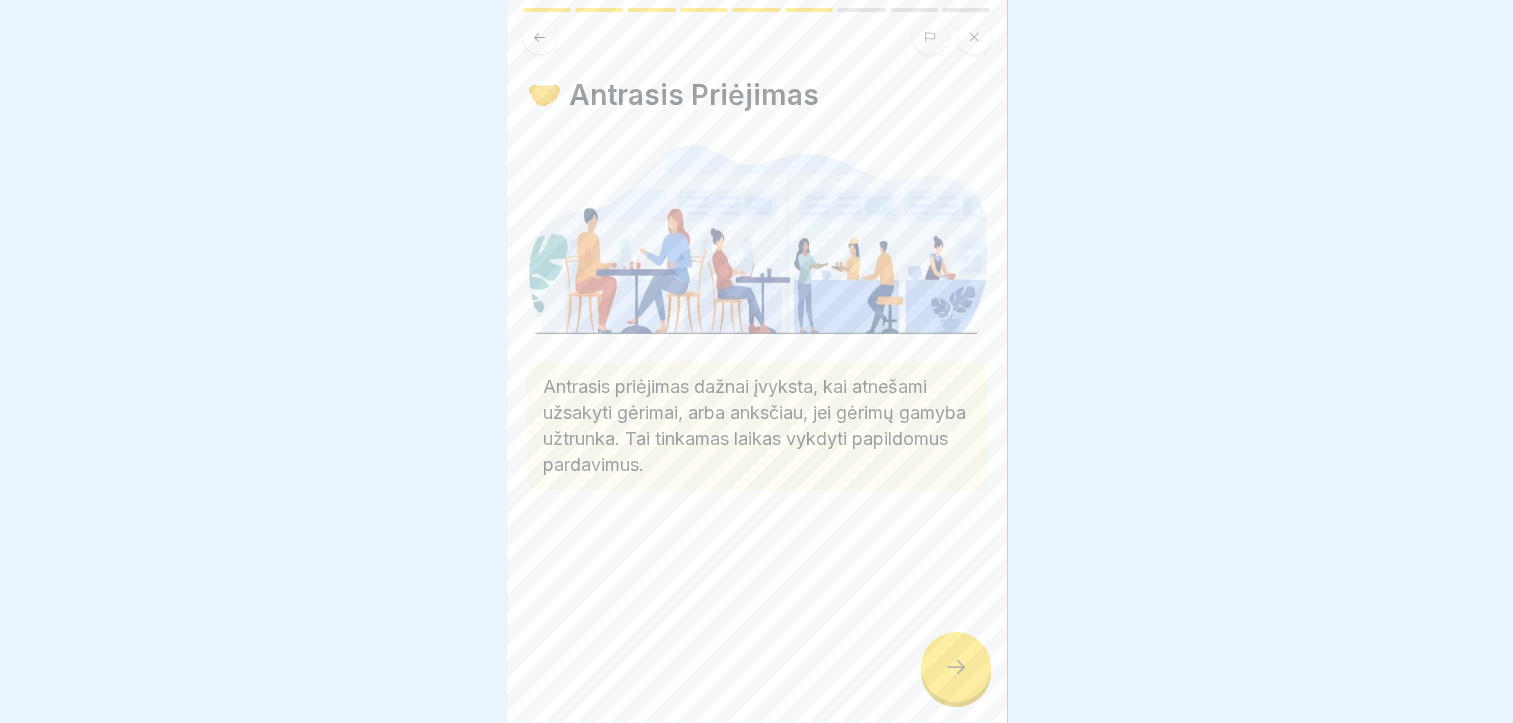 click at bounding box center (956, 667) 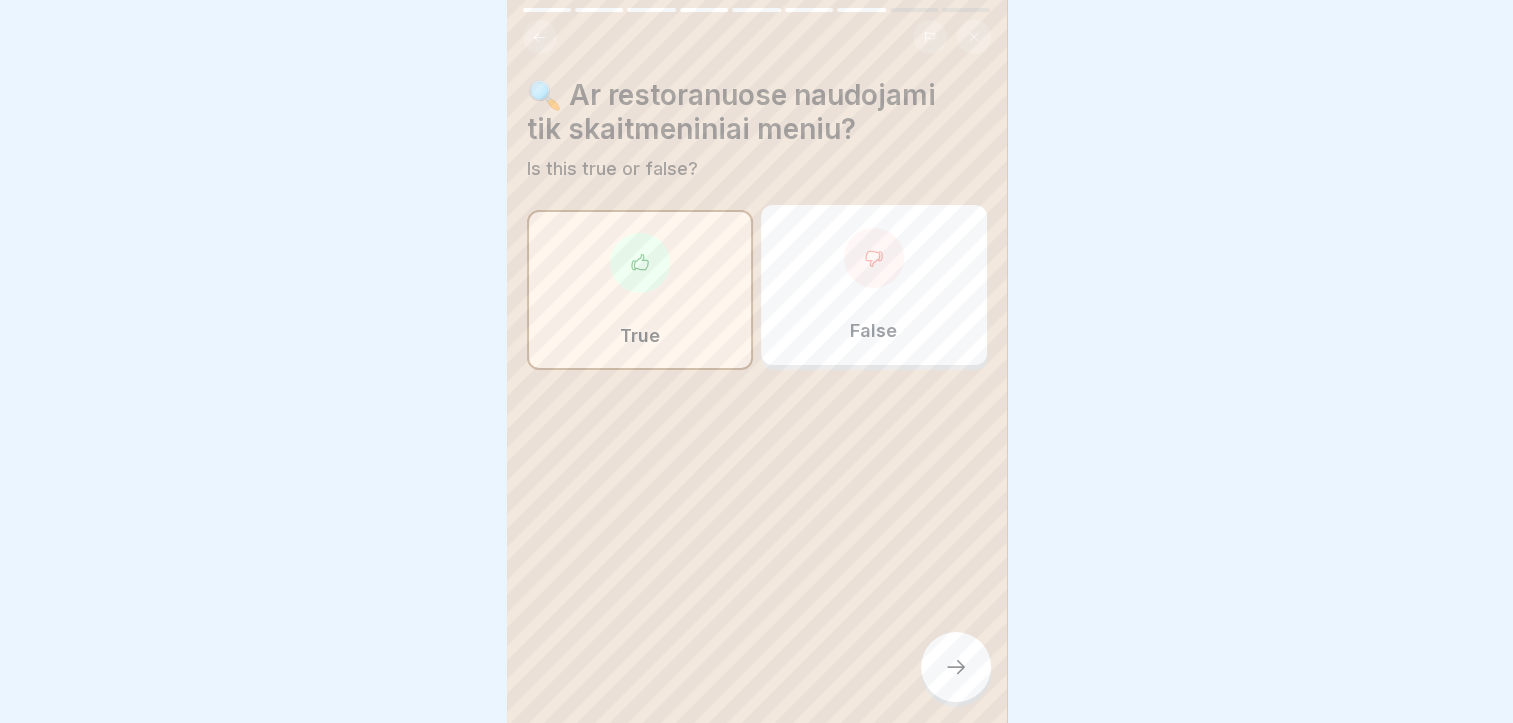 click at bounding box center [956, 667] 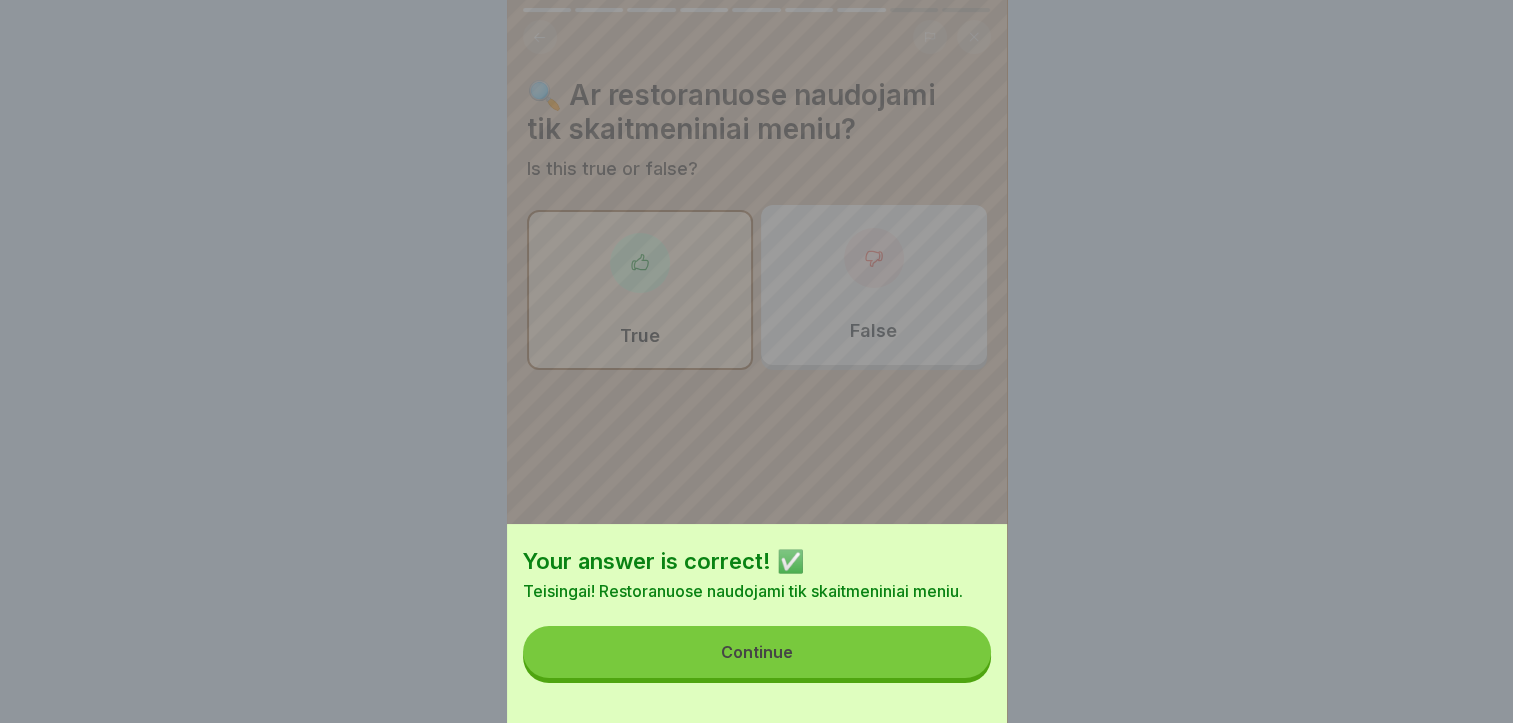 click on "Continue" at bounding box center (757, 652) 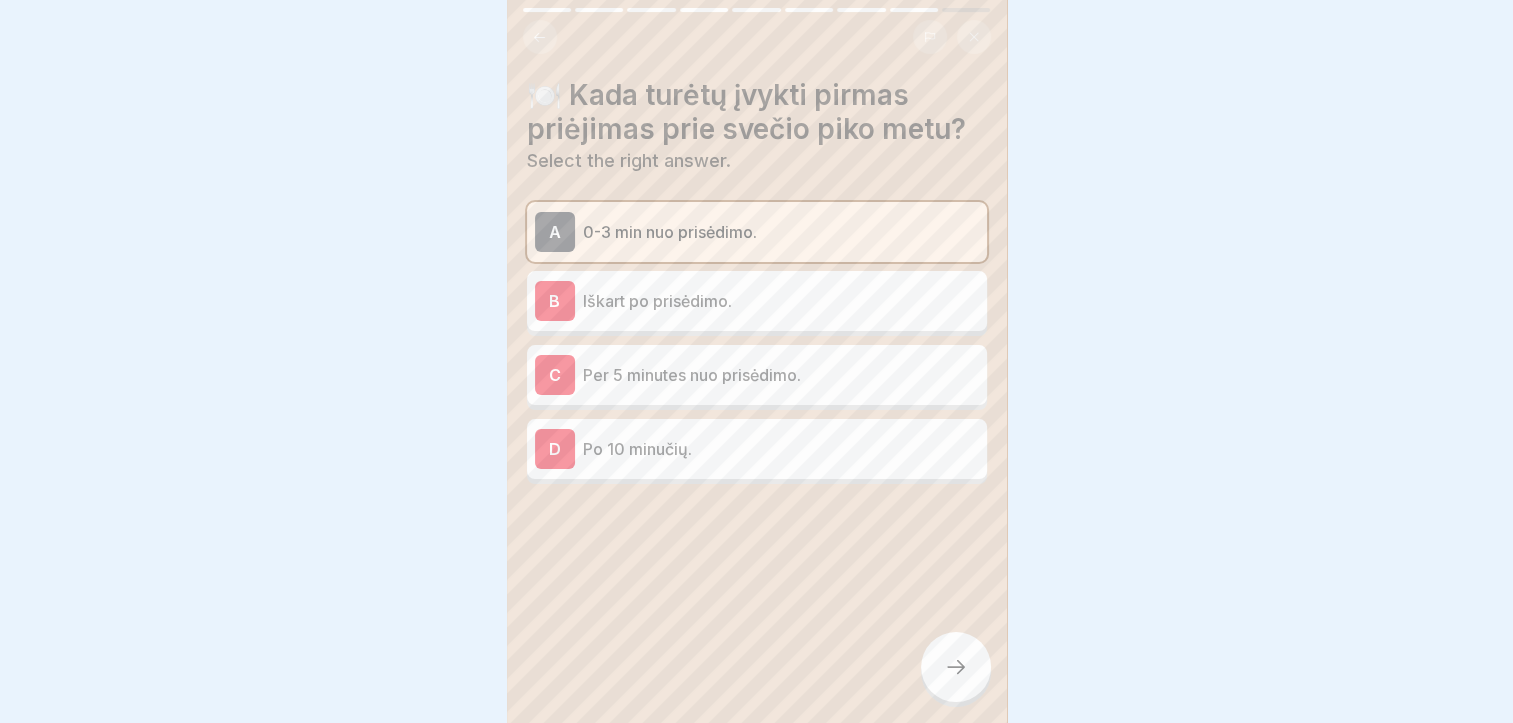 click at bounding box center [956, 667] 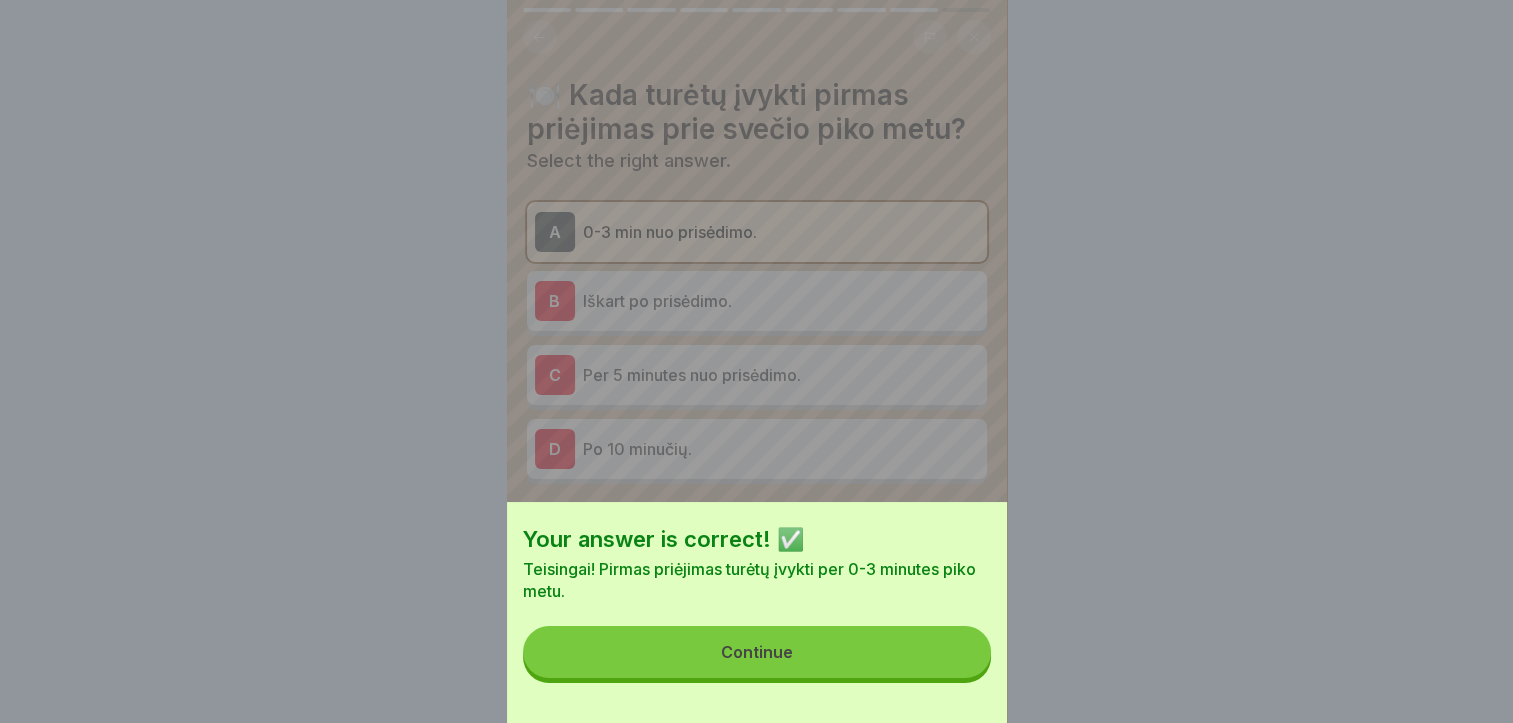 click on "Continue" at bounding box center [757, 652] 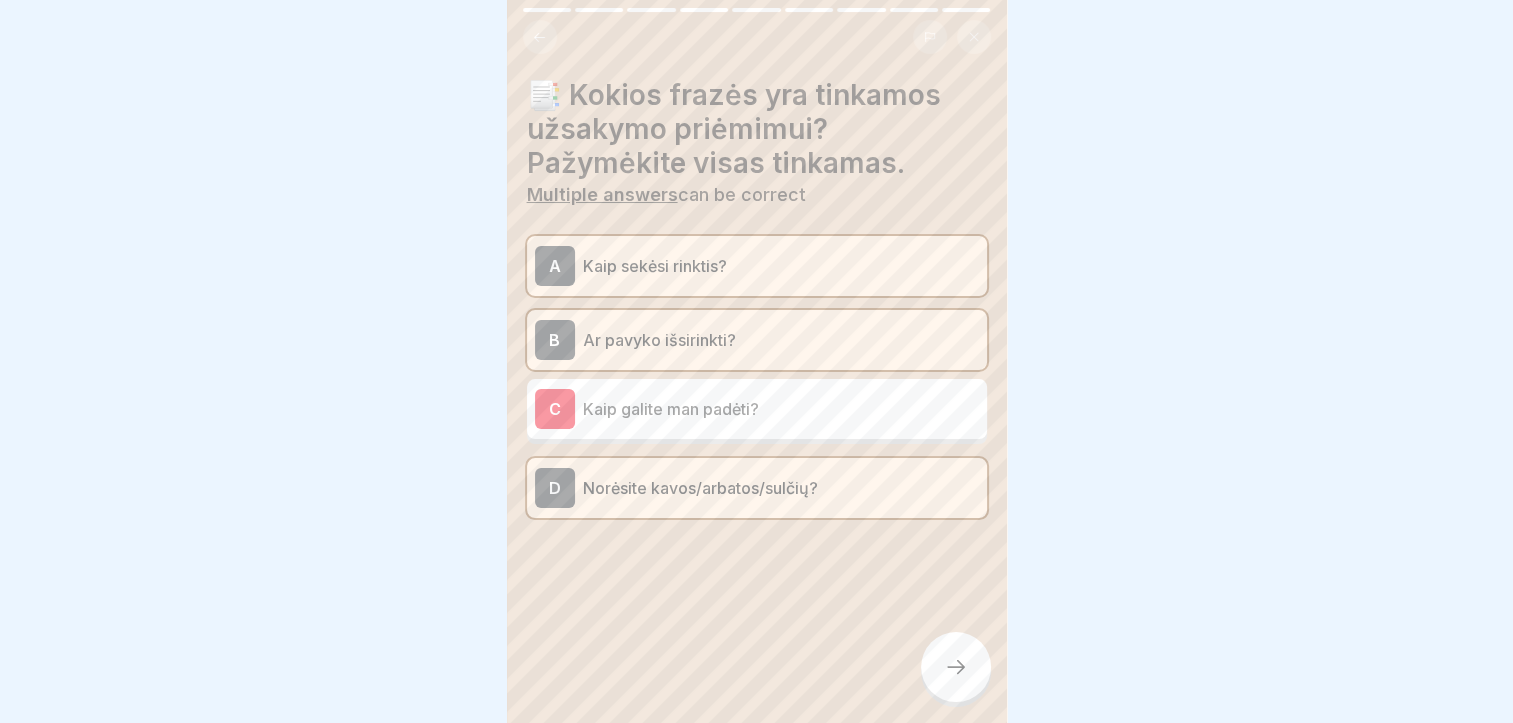 click at bounding box center [956, 667] 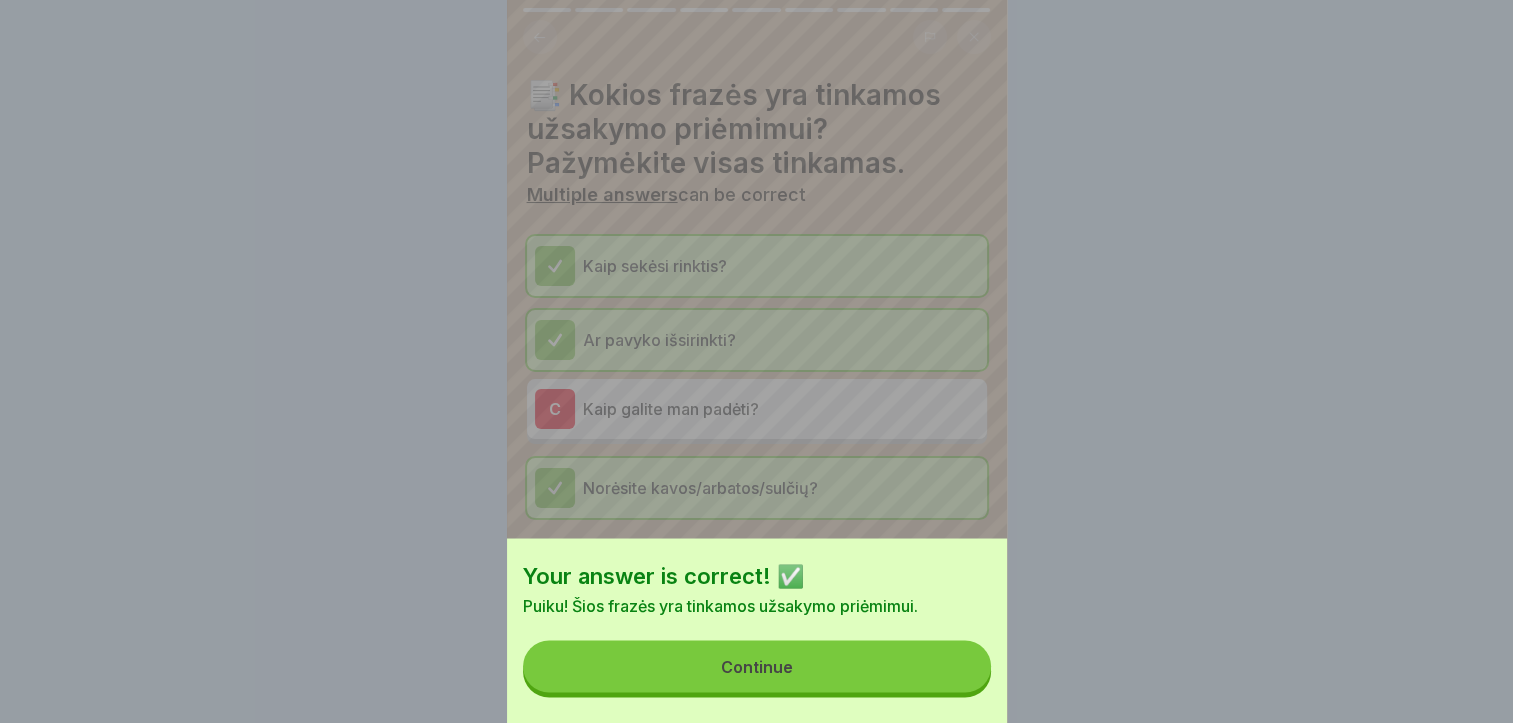 click on "Continue" at bounding box center [757, 666] 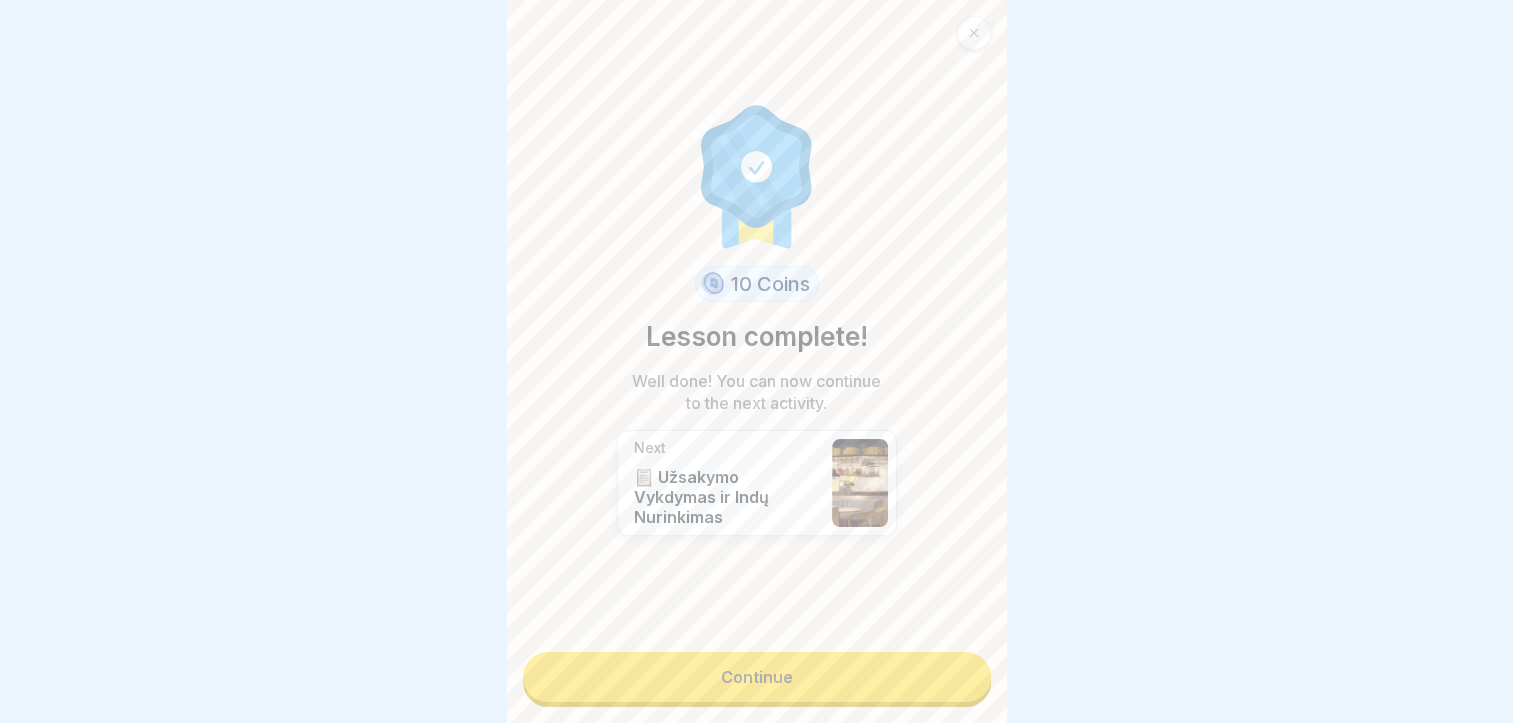 click on "Continue" at bounding box center [757, 677] 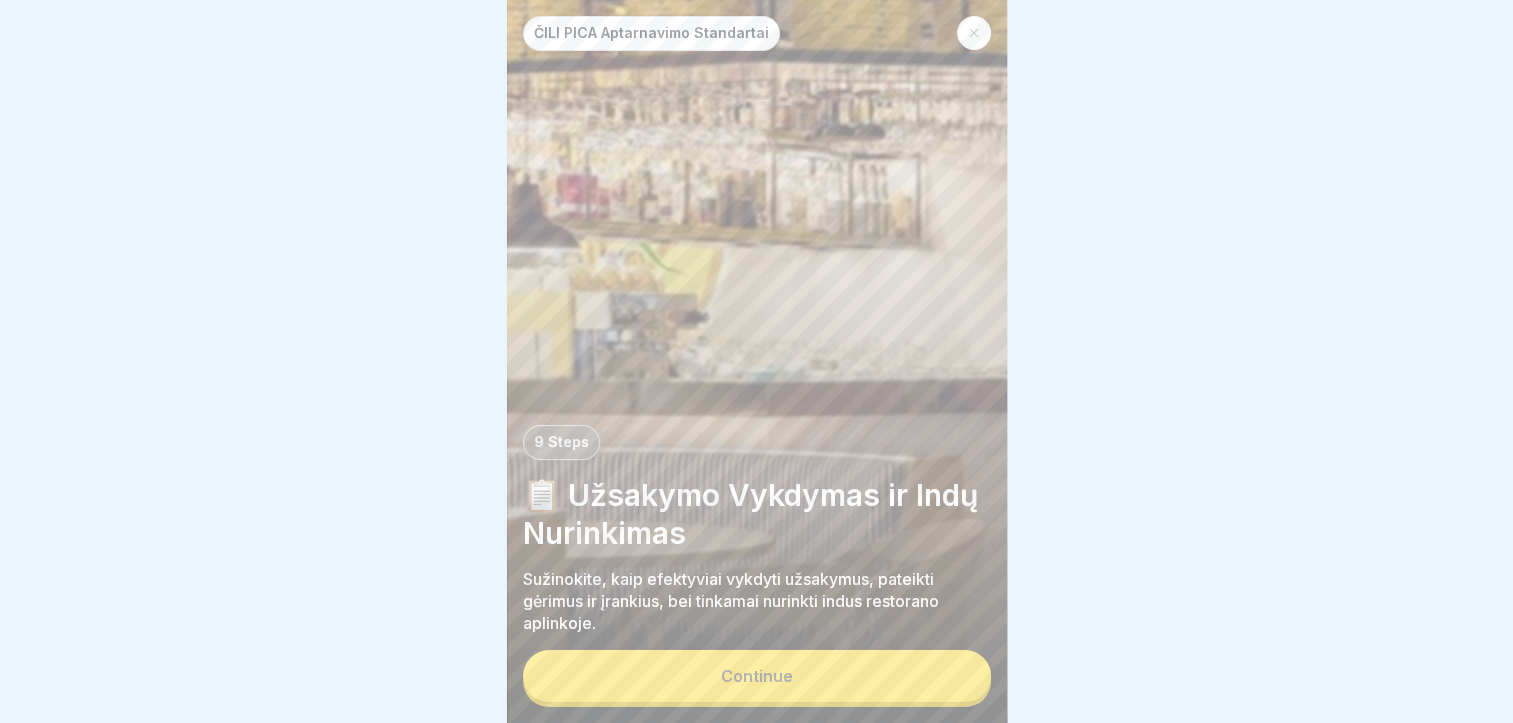 click on "Continue" at bounding box center [757, 676] 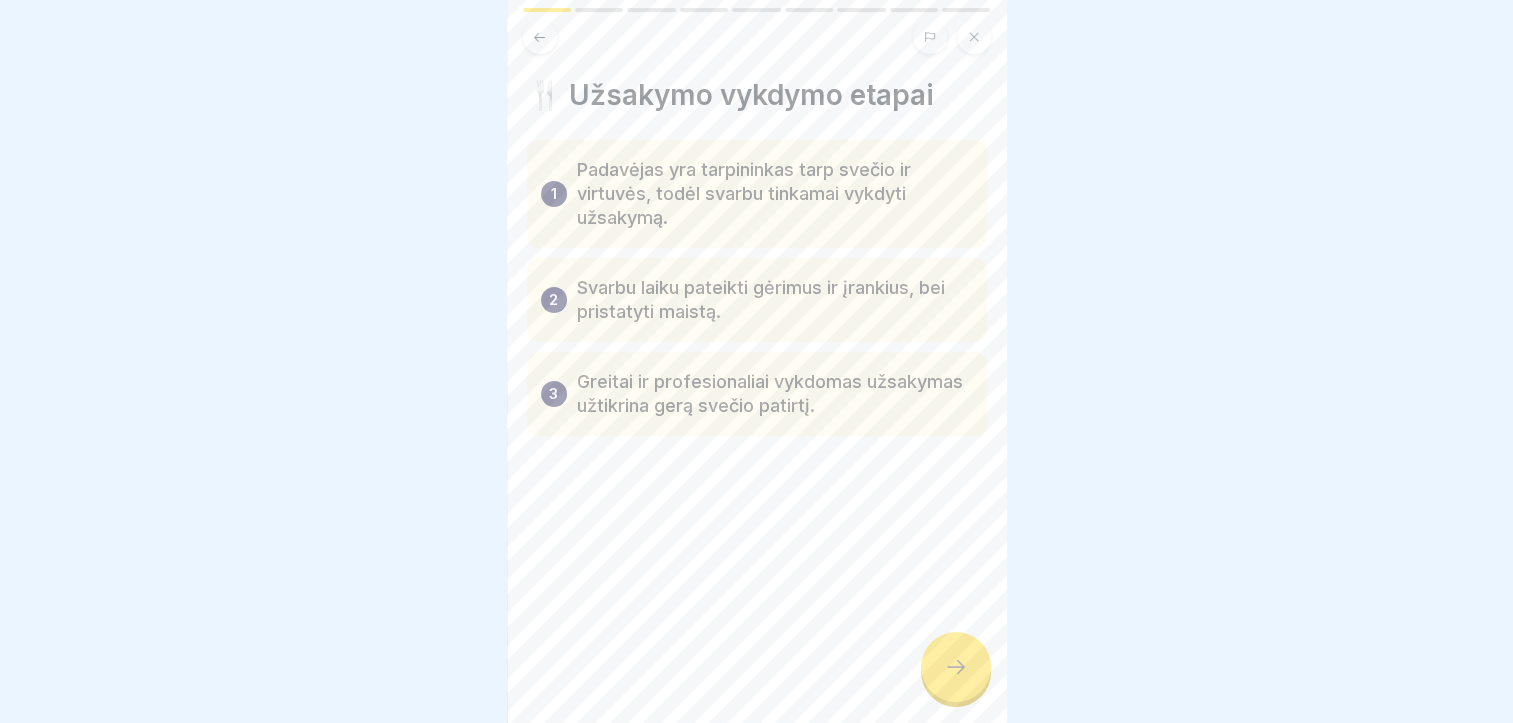 click at bounding box center (956, 667) 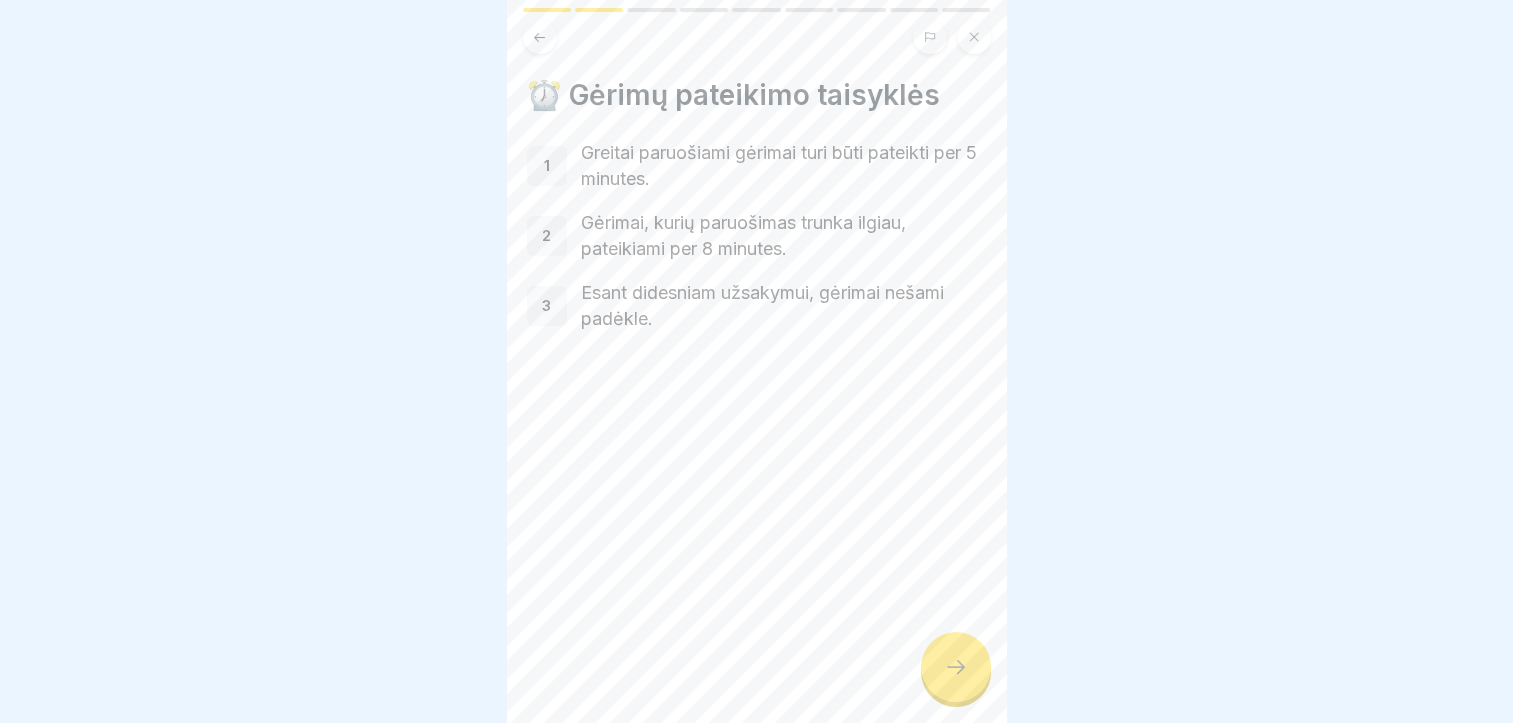 click at bounding box center [956, 667] 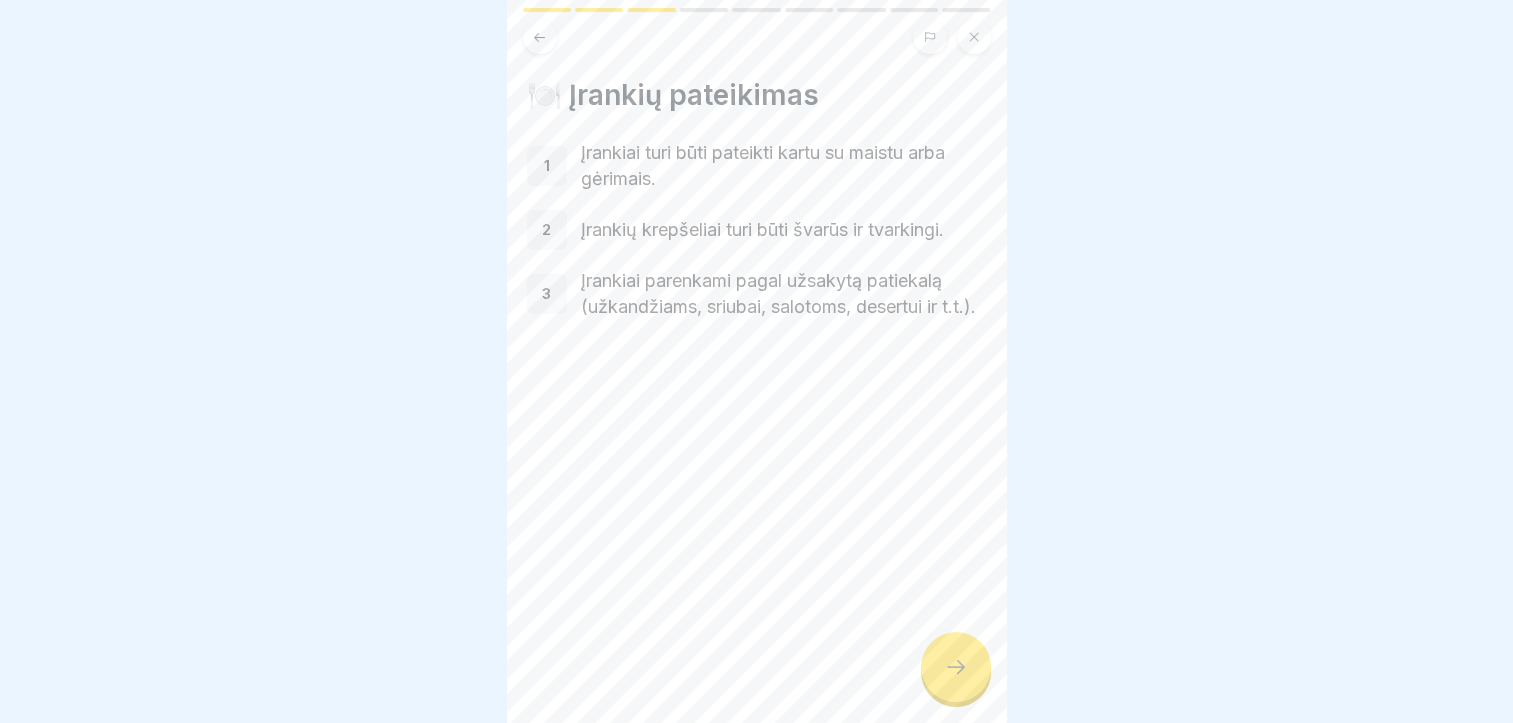 click at bounding box center (956, 667) 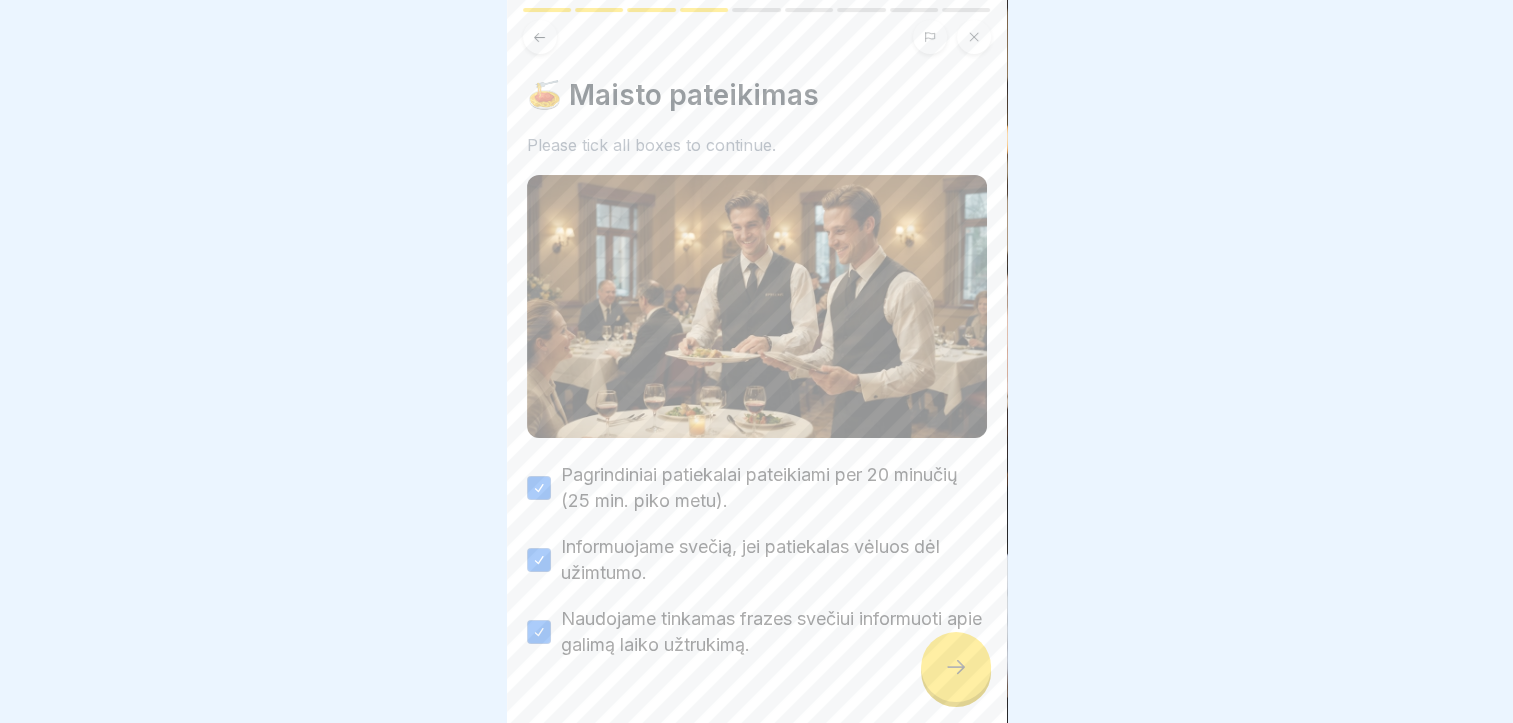 click at bounding box center [956, 667] 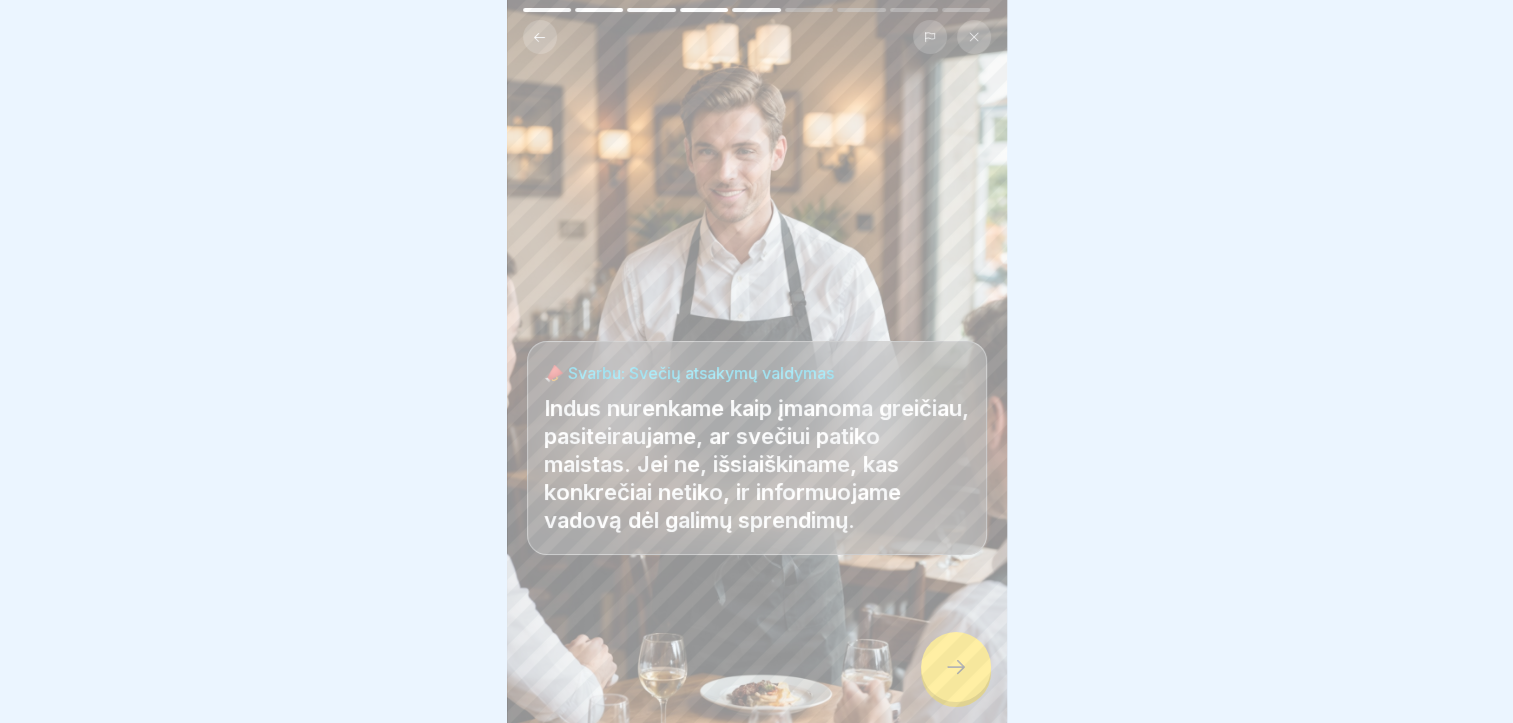 click at bounding box center (956, 667) 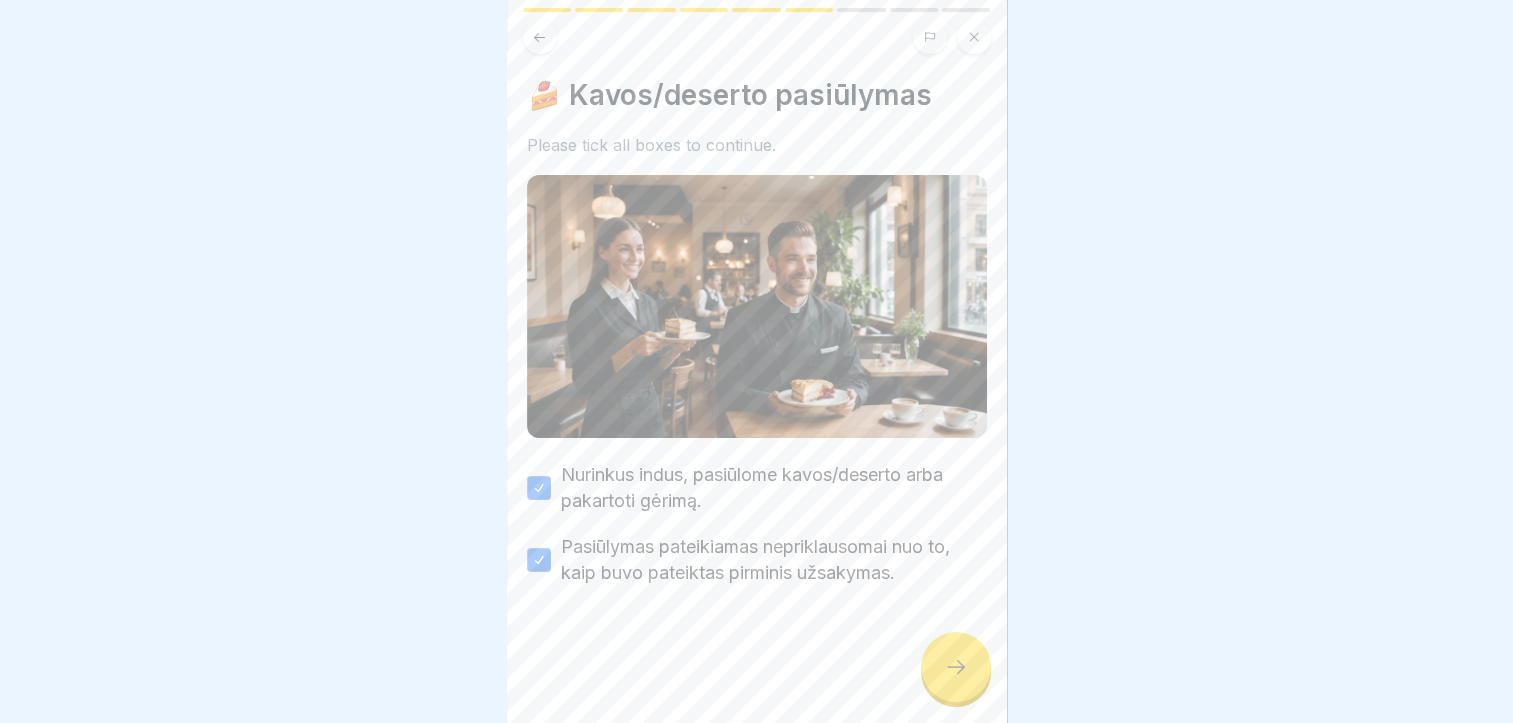 click at bounding box center [956, 667] 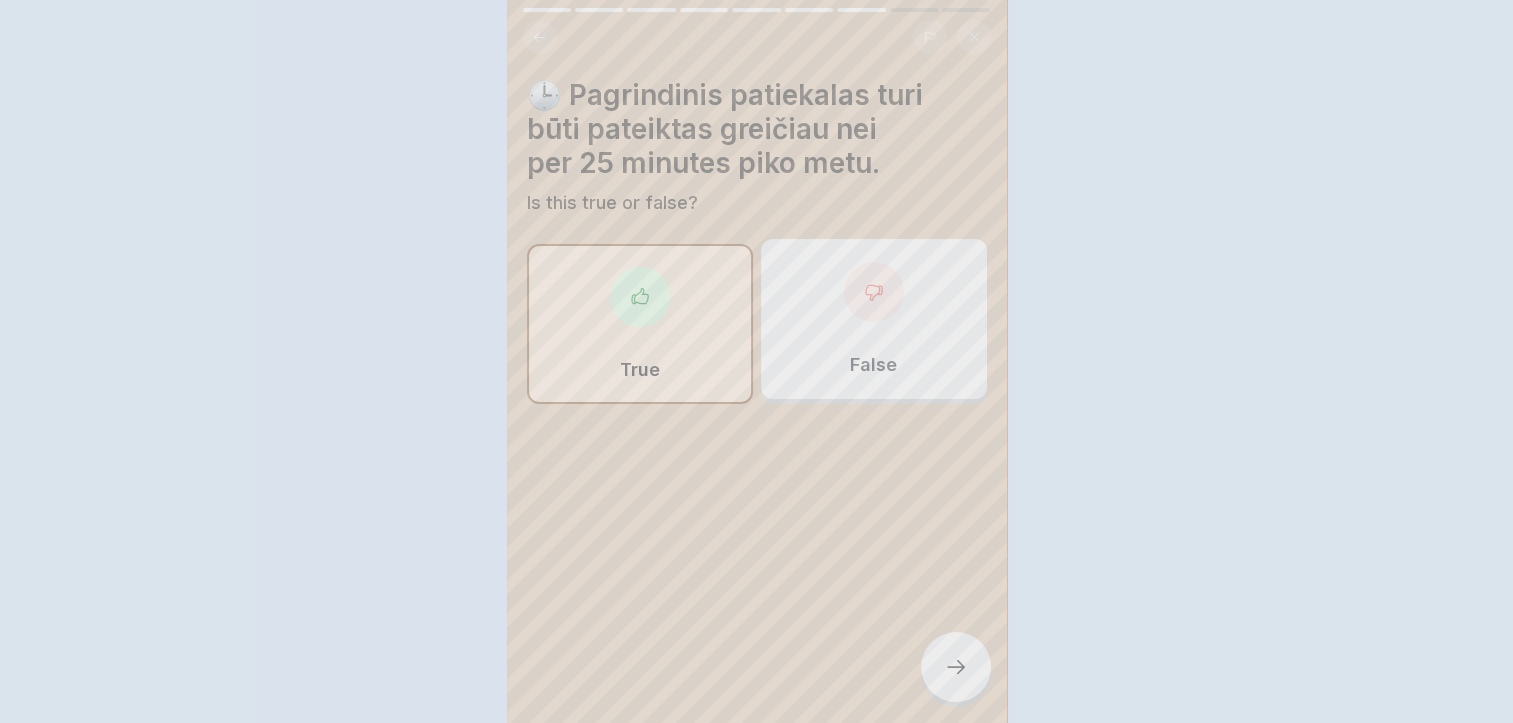 click on "Your answer is correct! ✅ Teisingai! Patiekalai turi būti pateikiami per nustatytą laiką piko metu.   Continue" at bounding box center [757, 910] 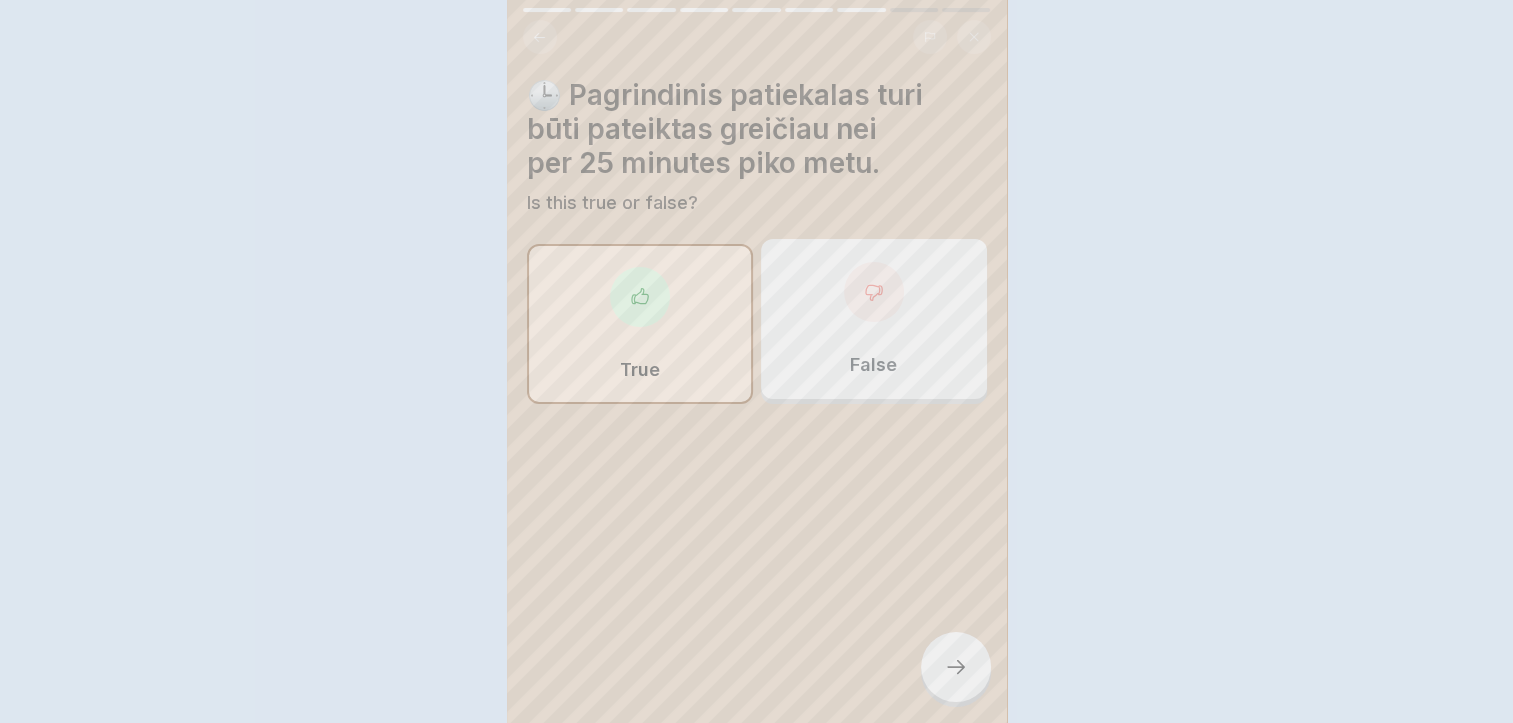 click on "Your answer is correct! ✅ Teisingai! Patiekalai turi būti pateikiami per nustatytą laiką piko metu.   Continue" at bounding box center [756, 361] 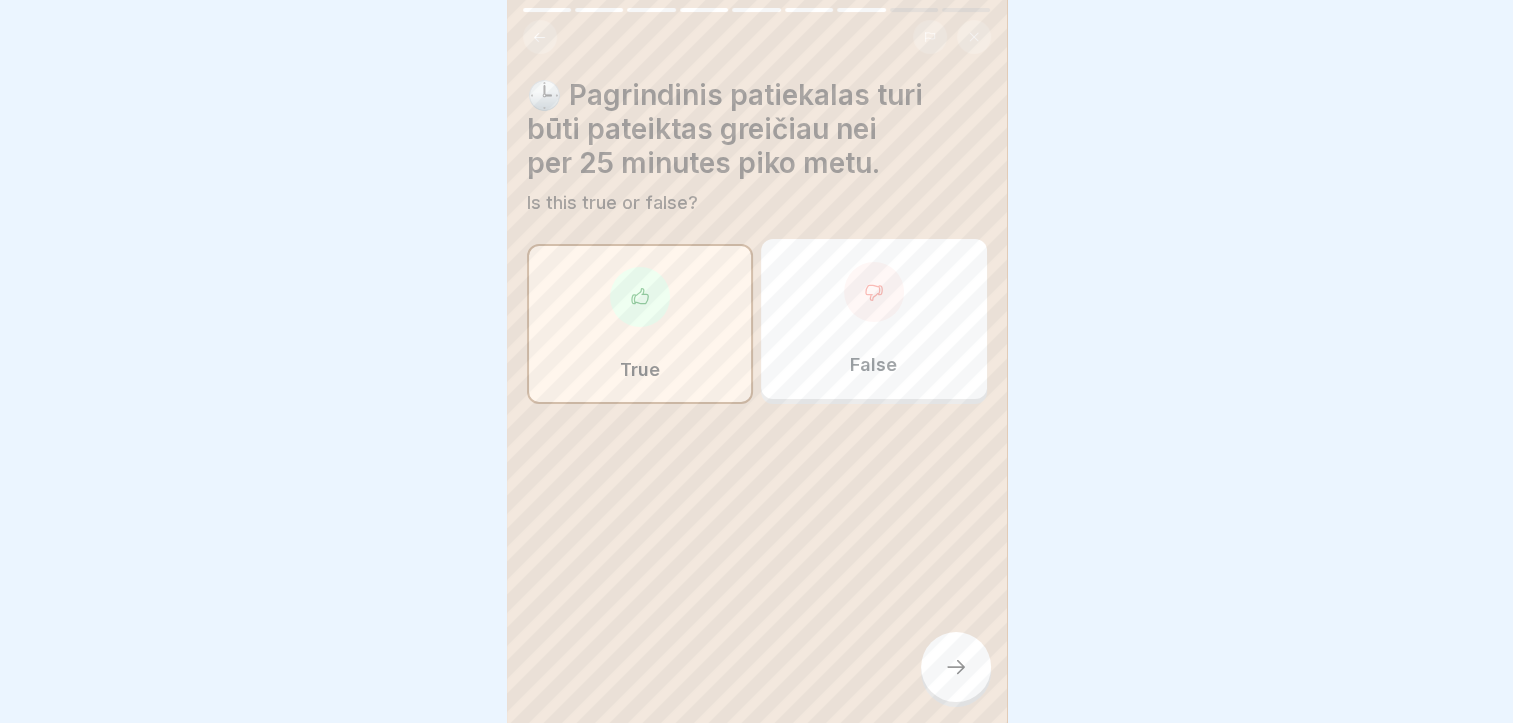 click at bounding box center (956, 667) 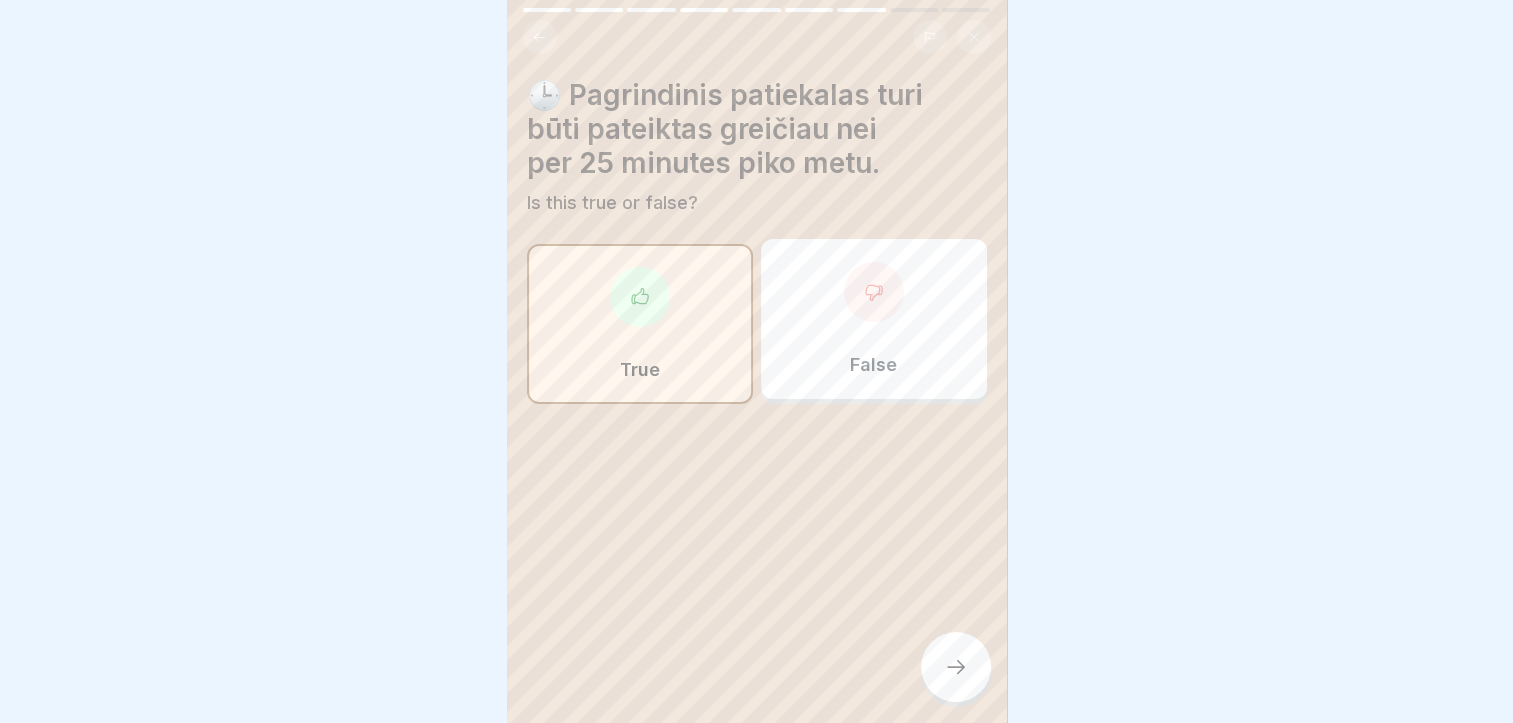 click at bounding box center [956, 667] 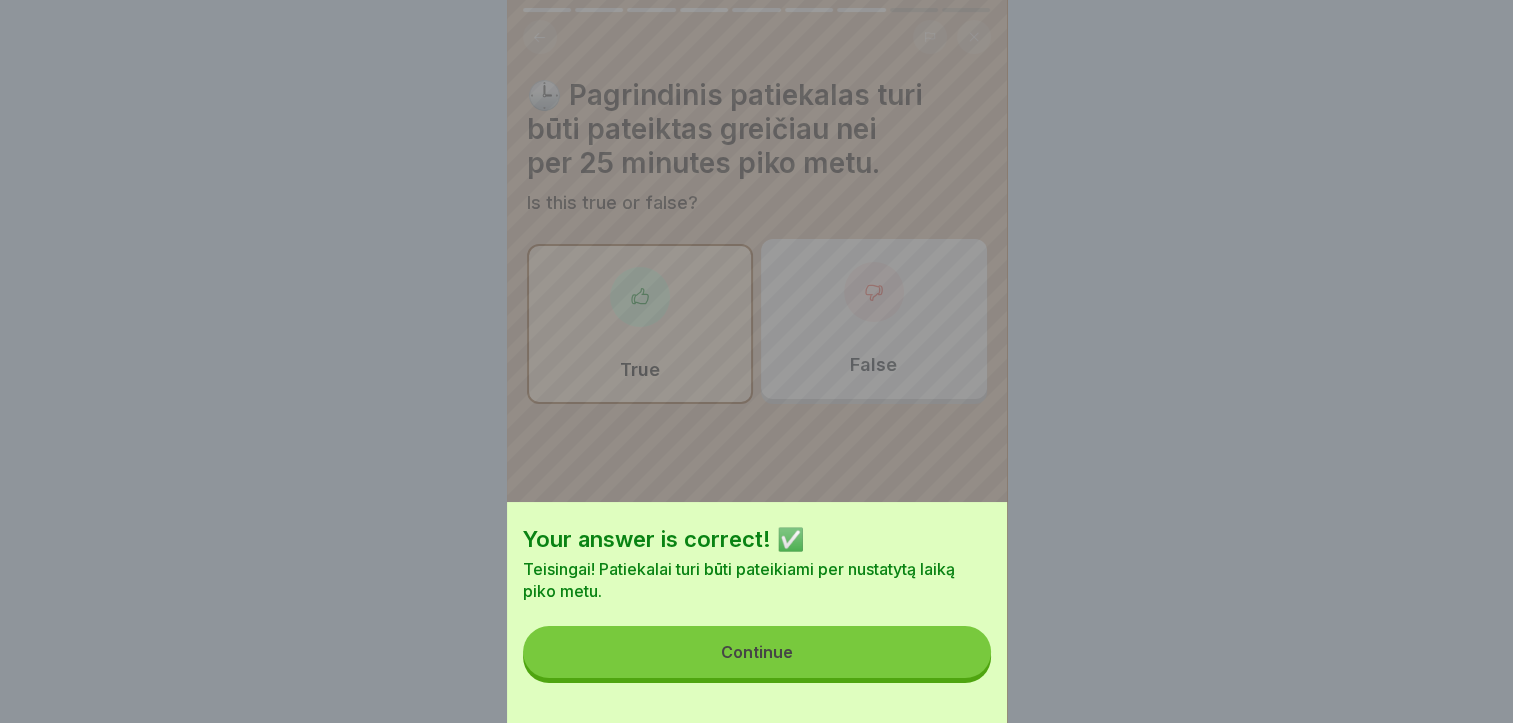 click on "Continue" at bounding box center (757, 652) 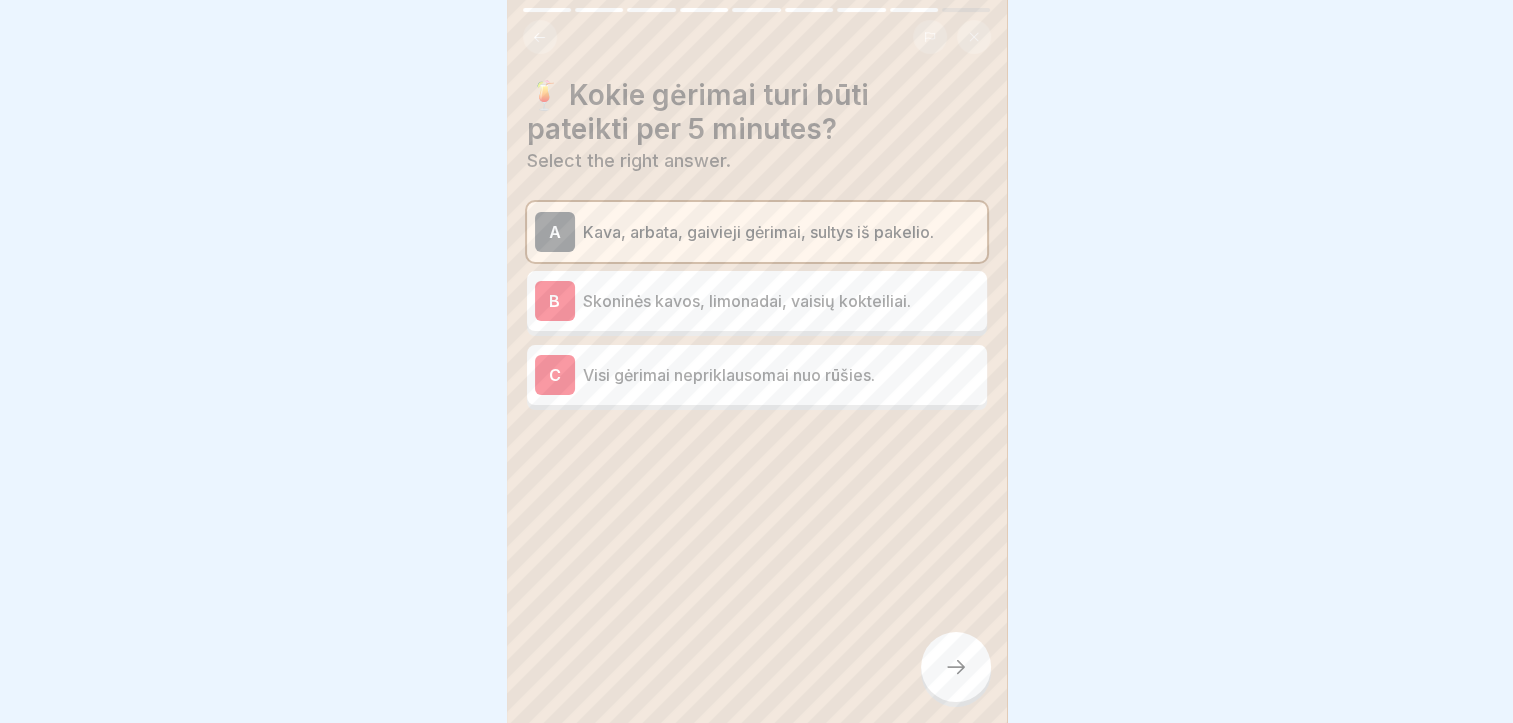 click at bounding box center [956, 667] 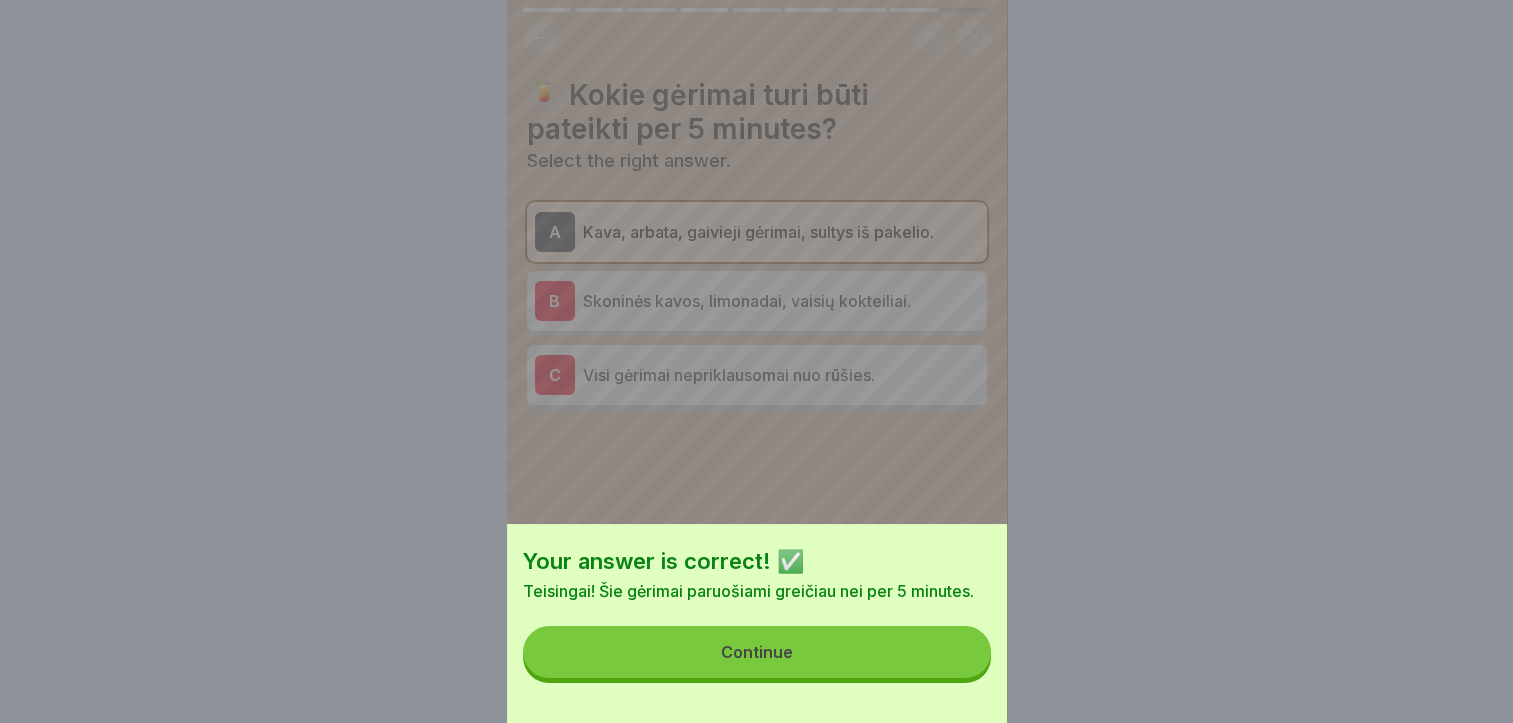 click on "Continue" at bounding box center [757, 652] 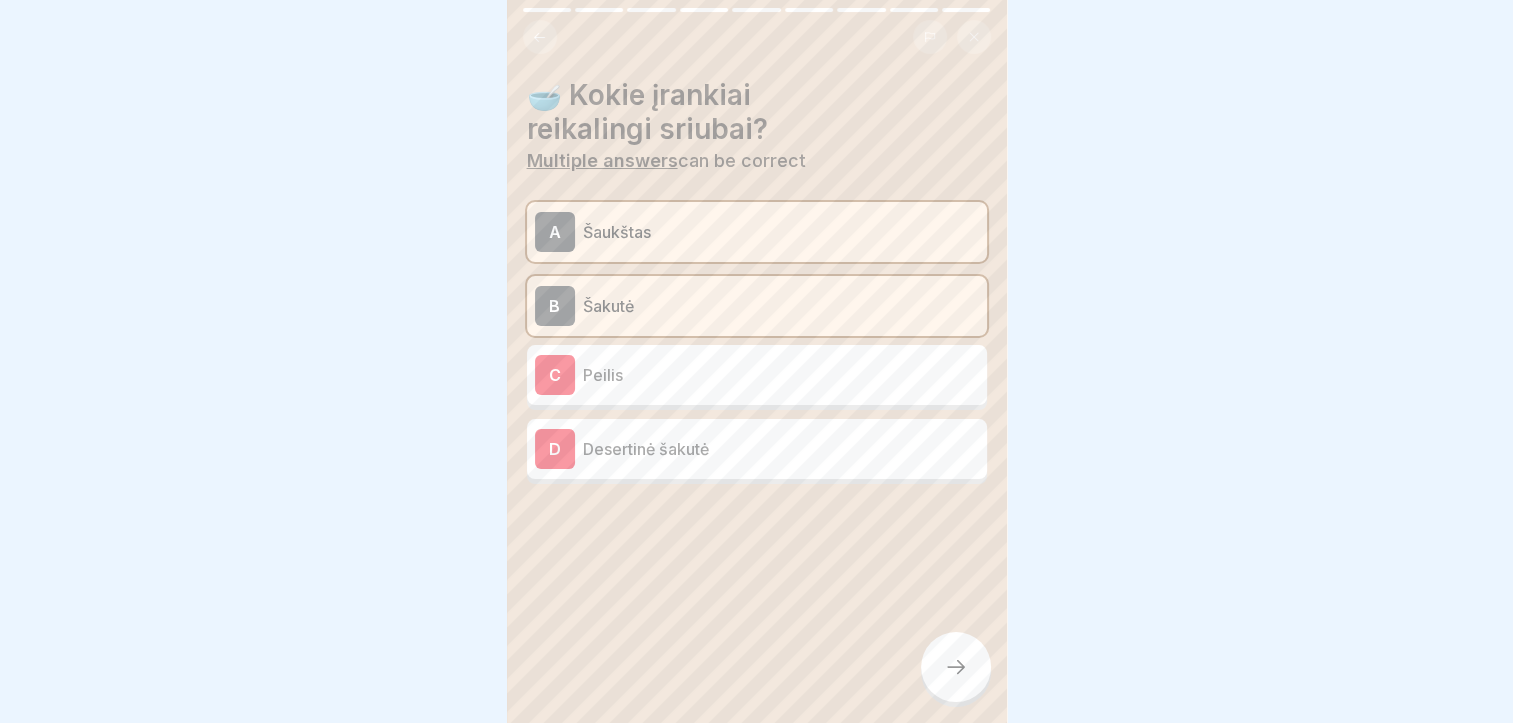 click at bounding box center [956, 667] 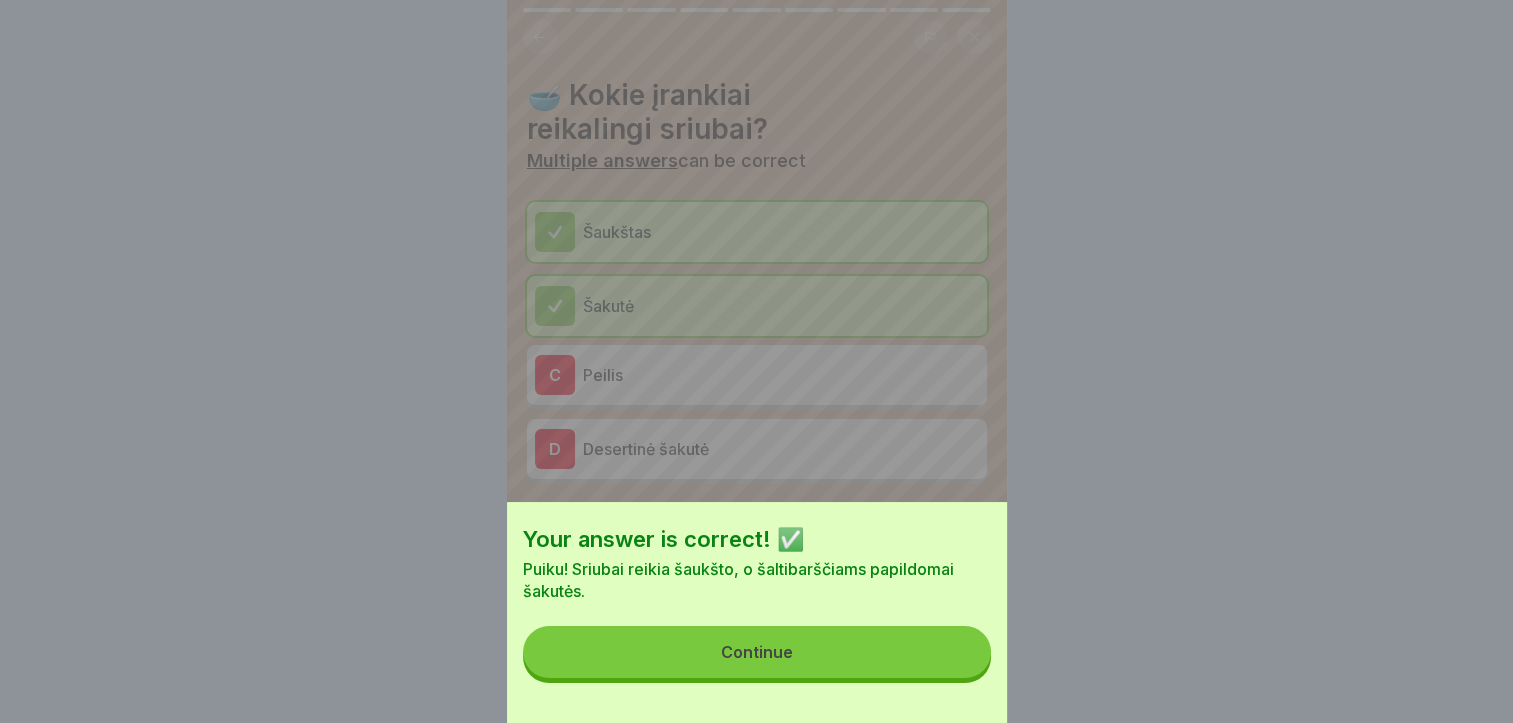 click on "Continue" at bounding box center (757, 652) 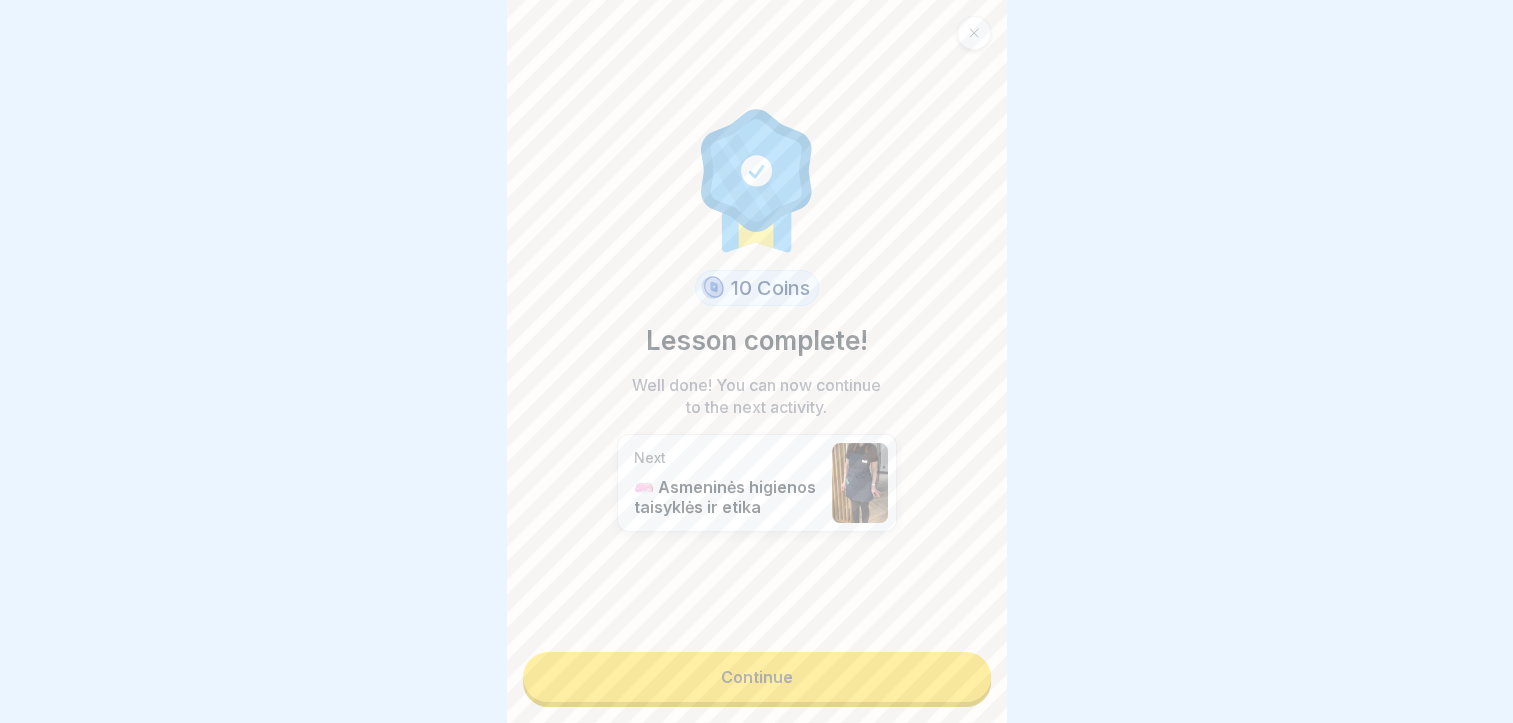 click on "Continue" at bounding box center (757, 677) 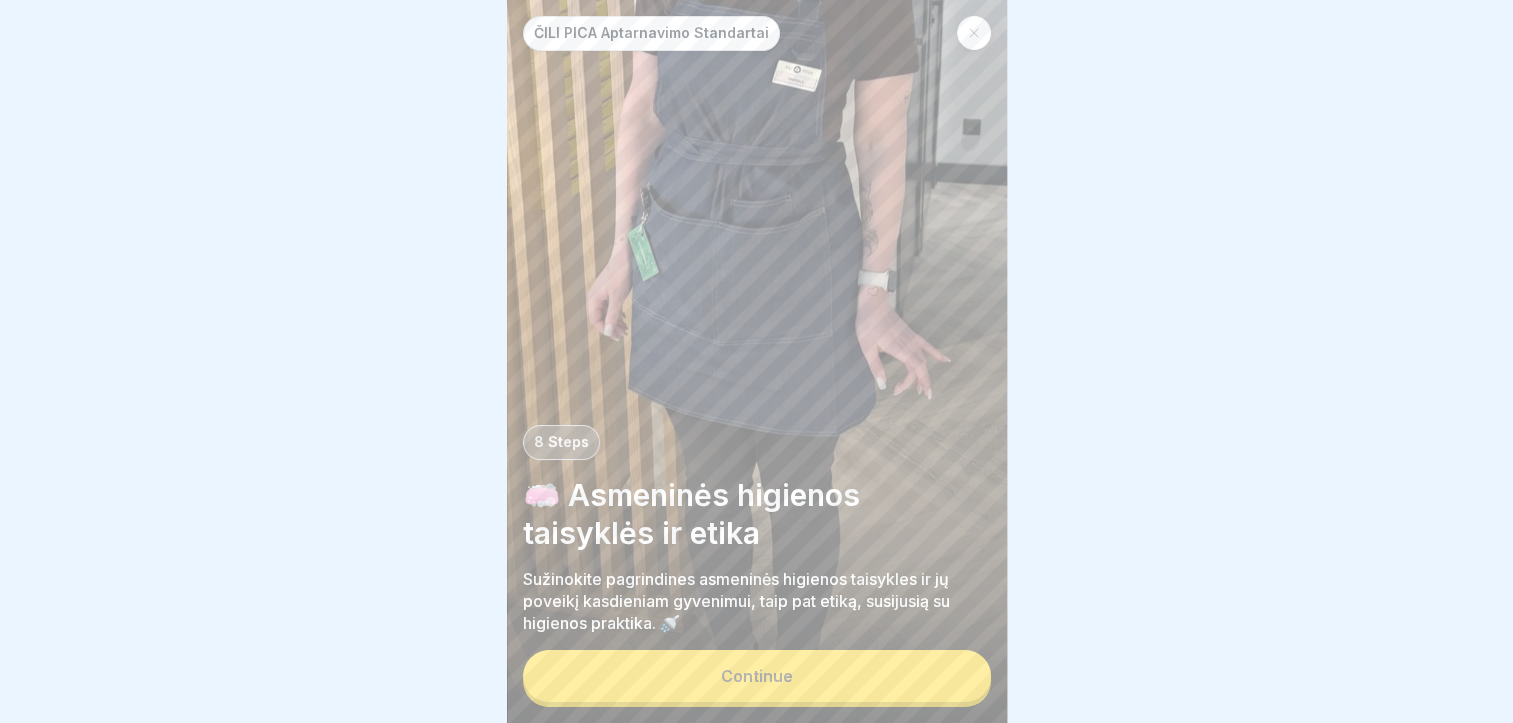 click on "Continue" at bounding box center (757, 676) 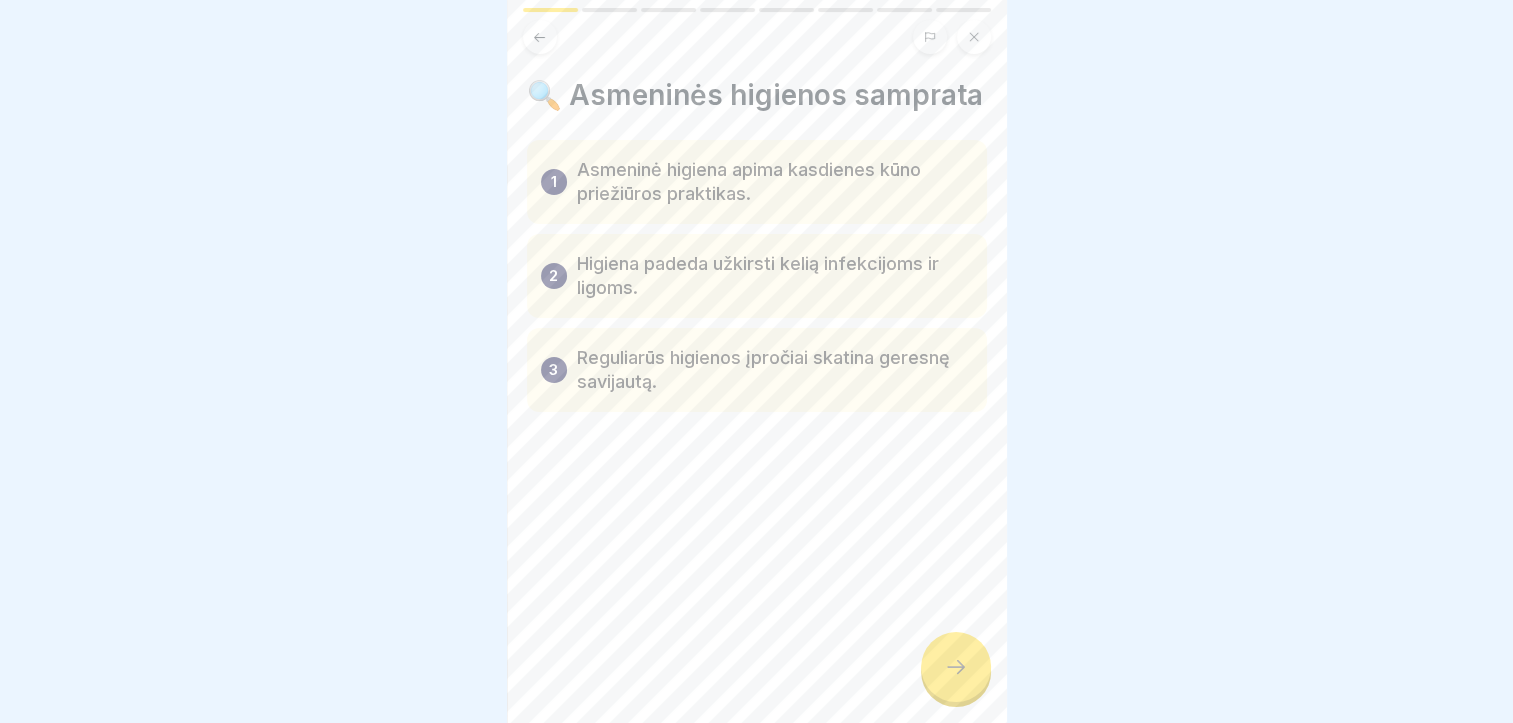 click at bounding box center [956, 667] 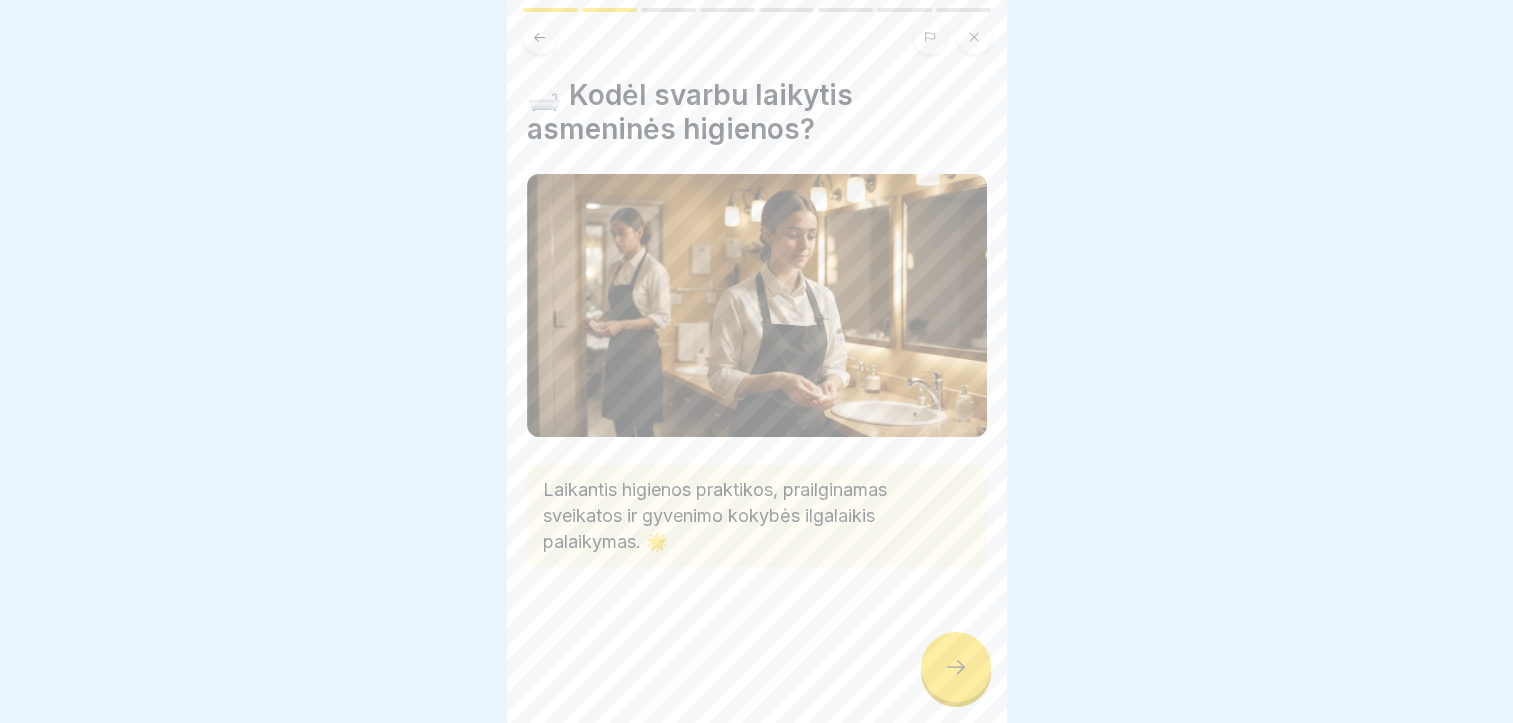 click at bounding box center [956, 667] 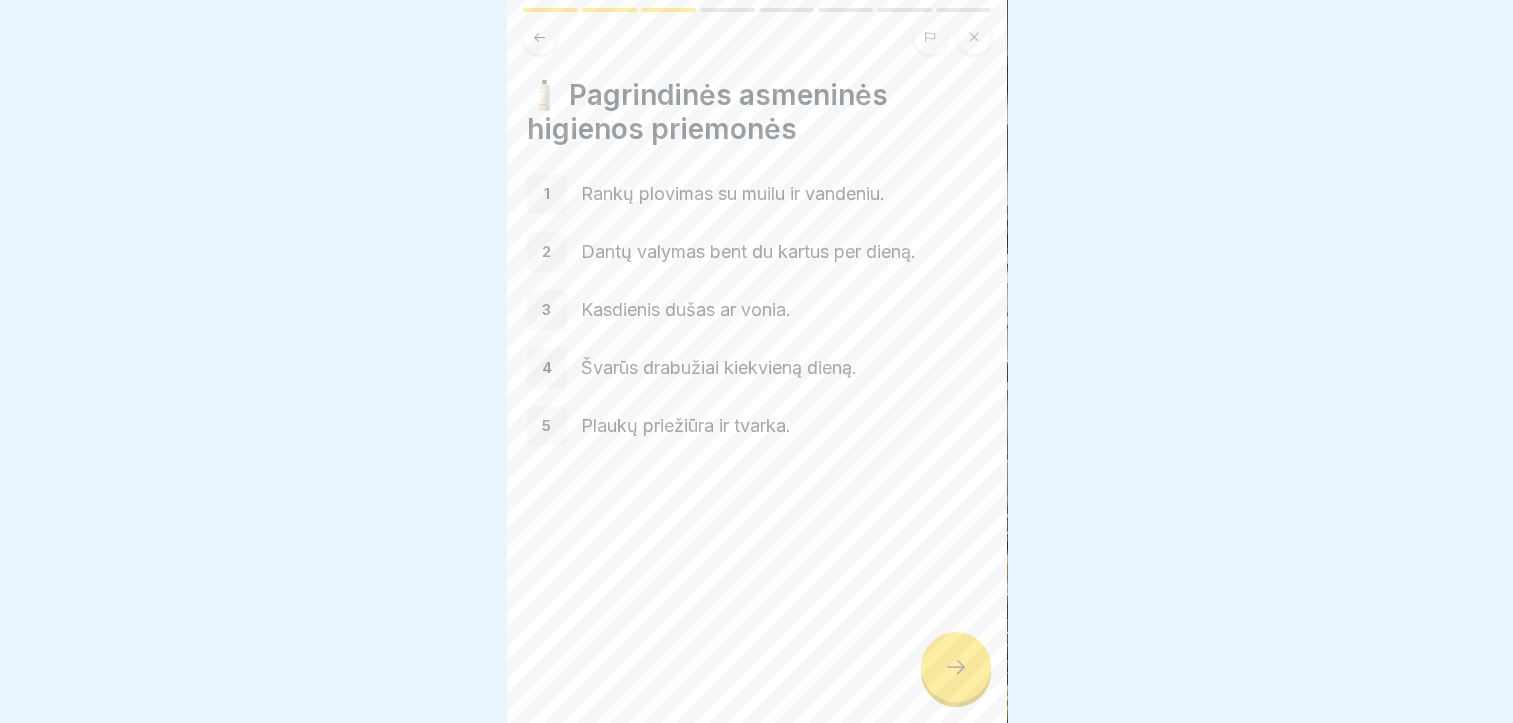 click at bounding box center (956, 667) 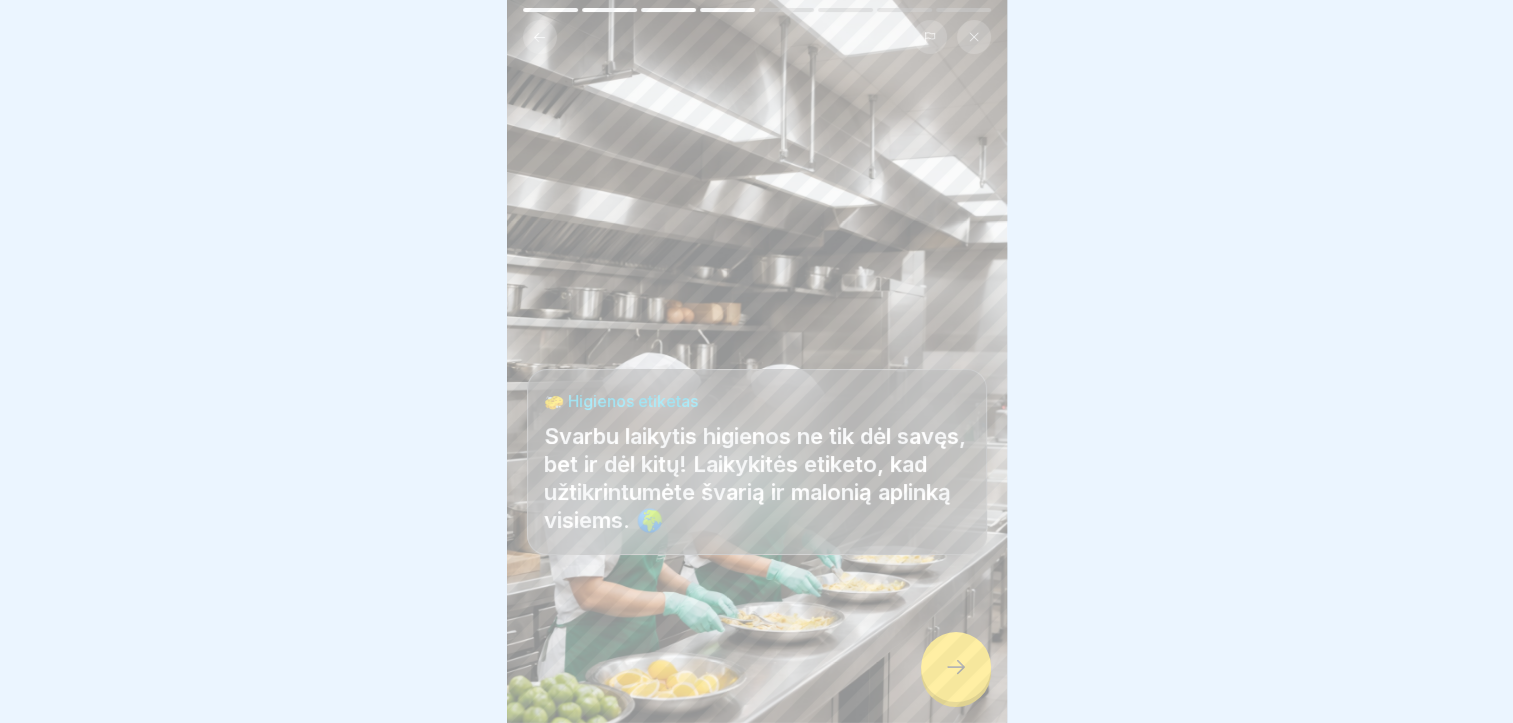 click at bounding box center (956, 667) 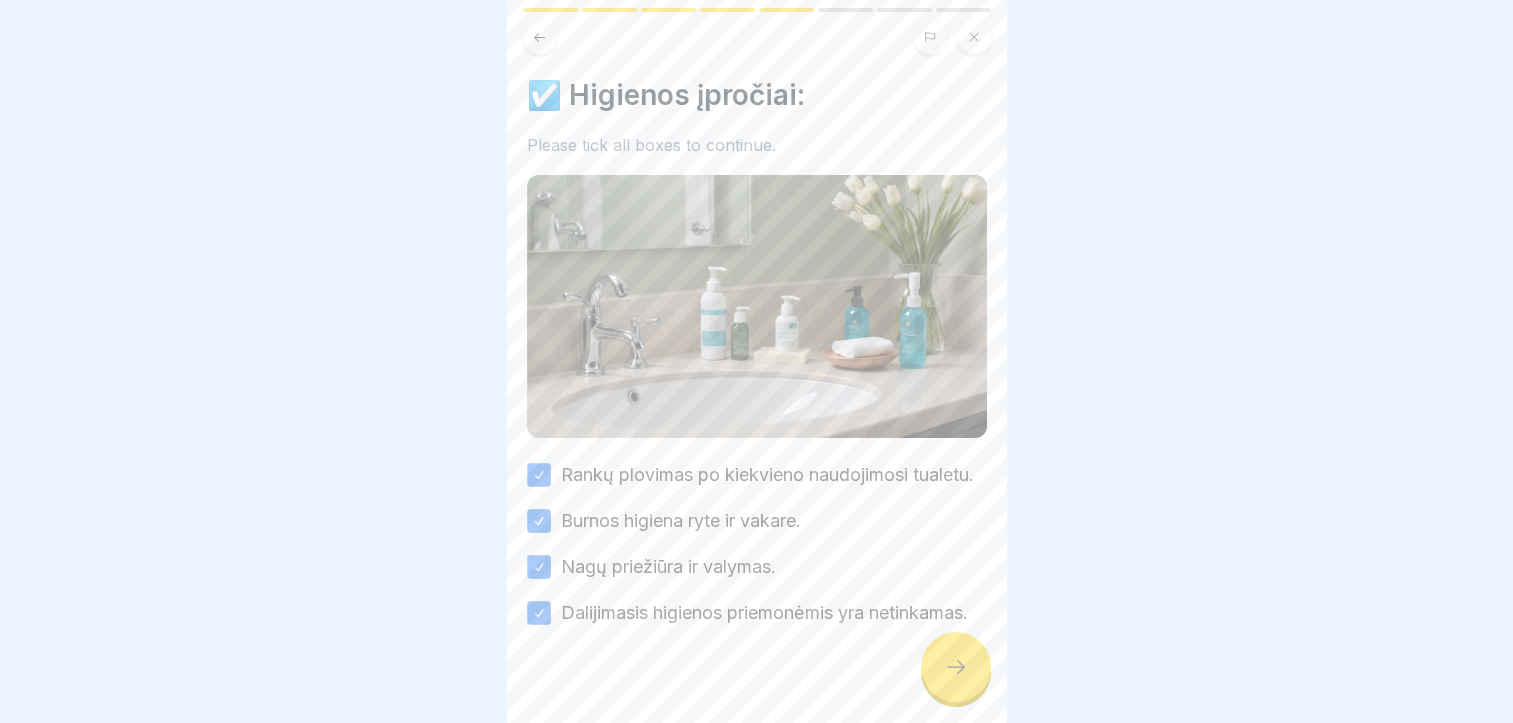 click at bounding box center [956, 667] 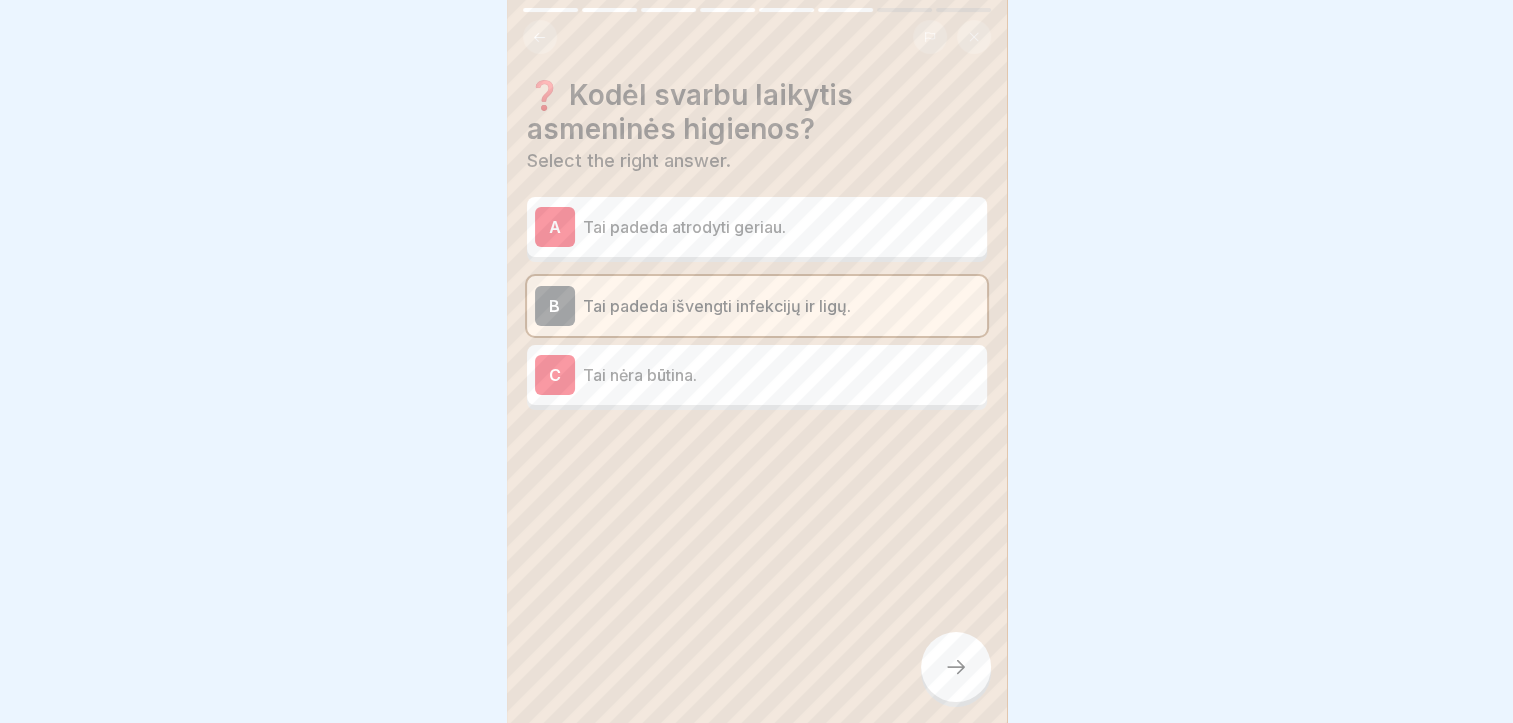 click at bounding box center (956, 667) 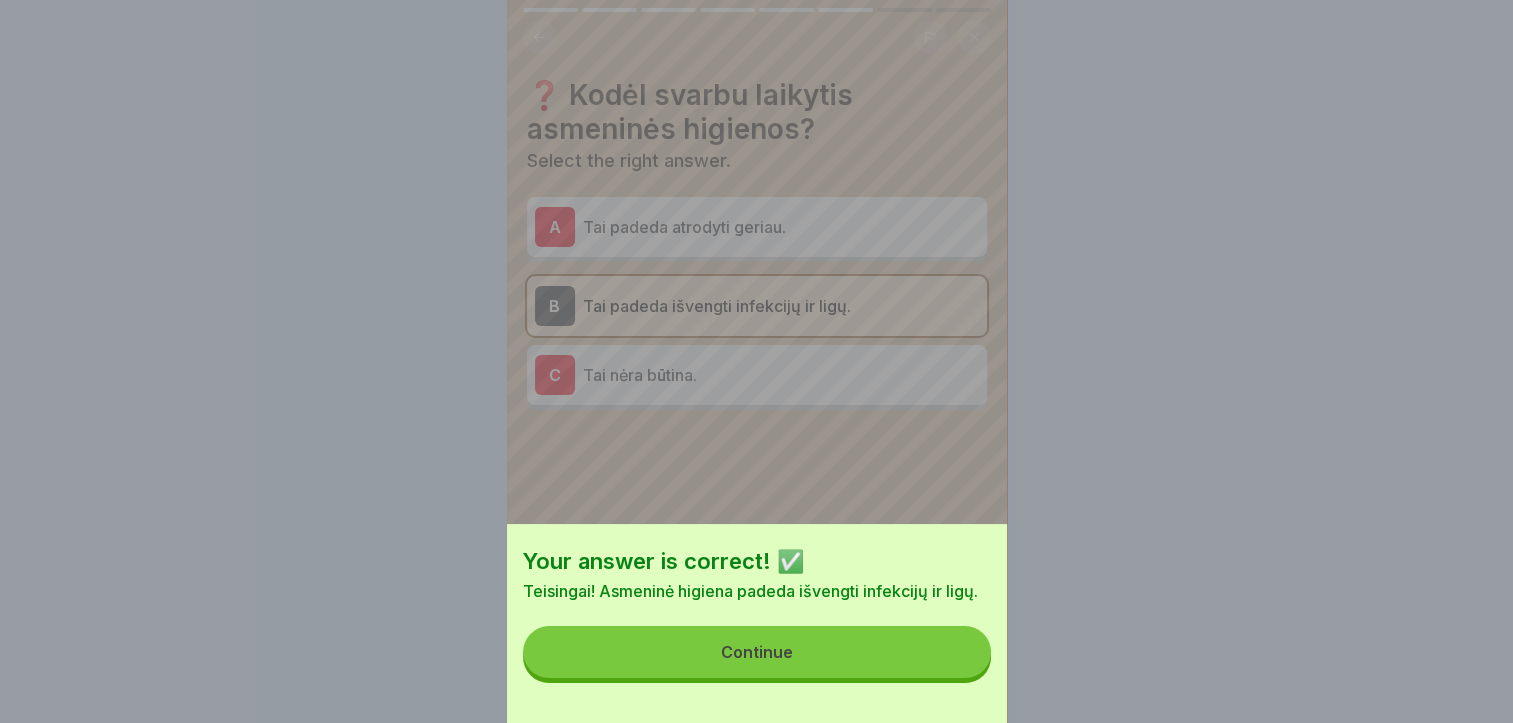 click on "Continue" at bounding box center (757, 652) 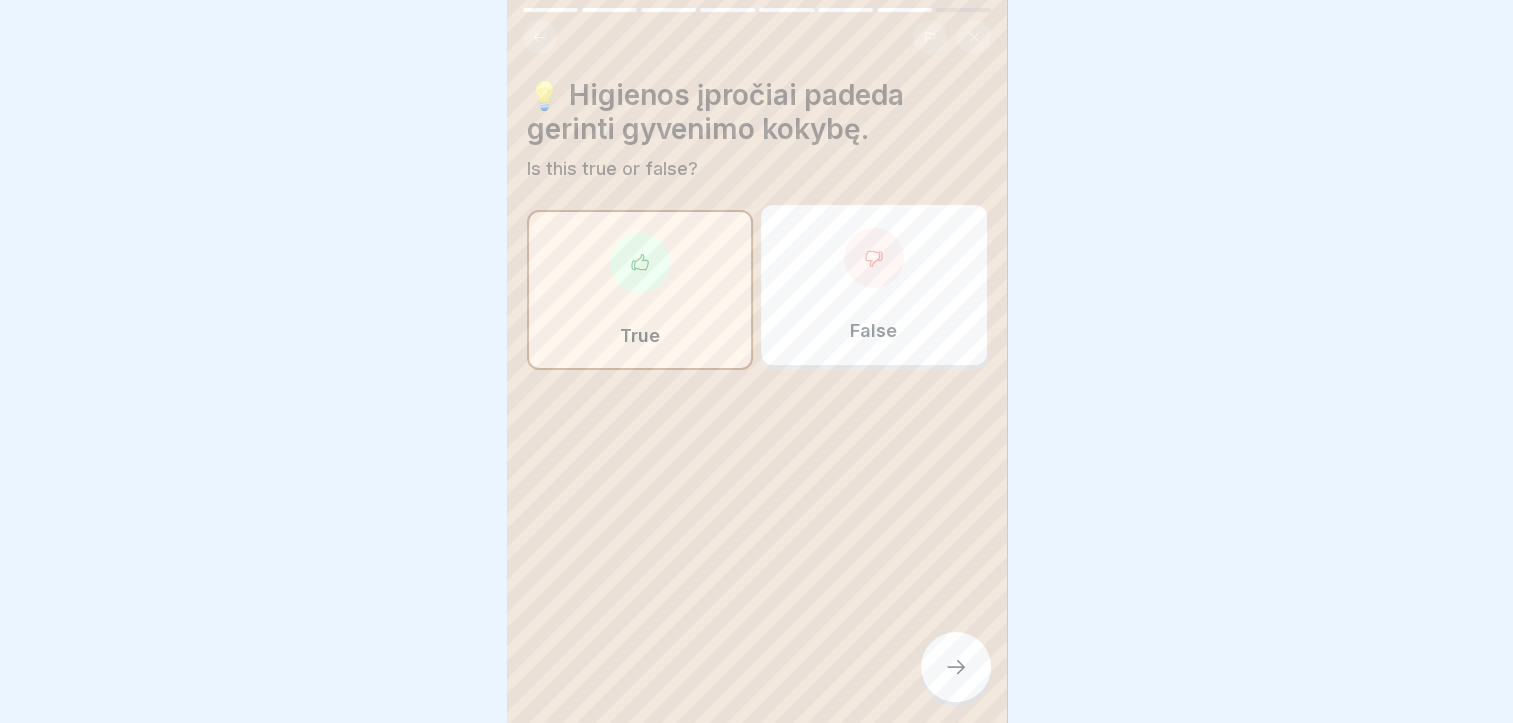 click at bounding box center [956, 667] 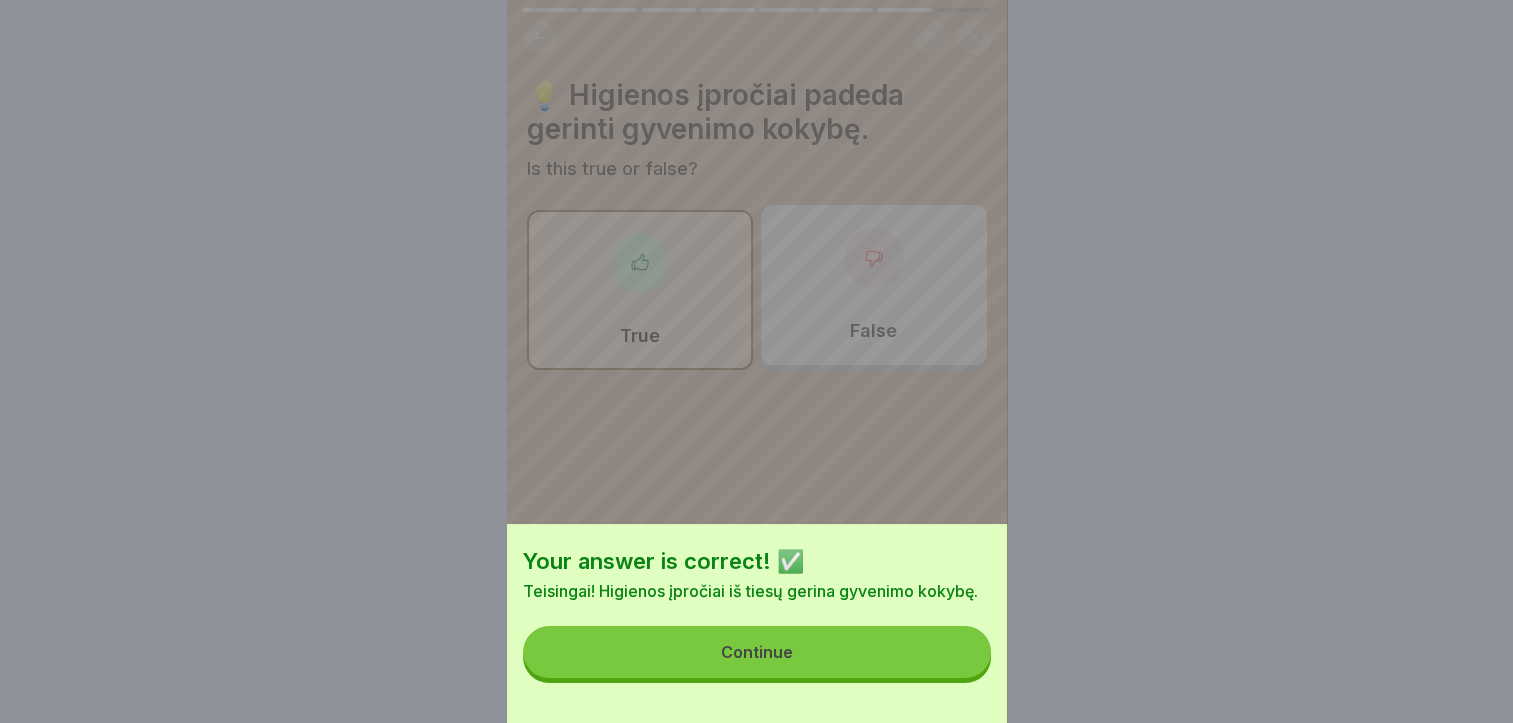 click on "Continue" at bounding box center [757, 652] 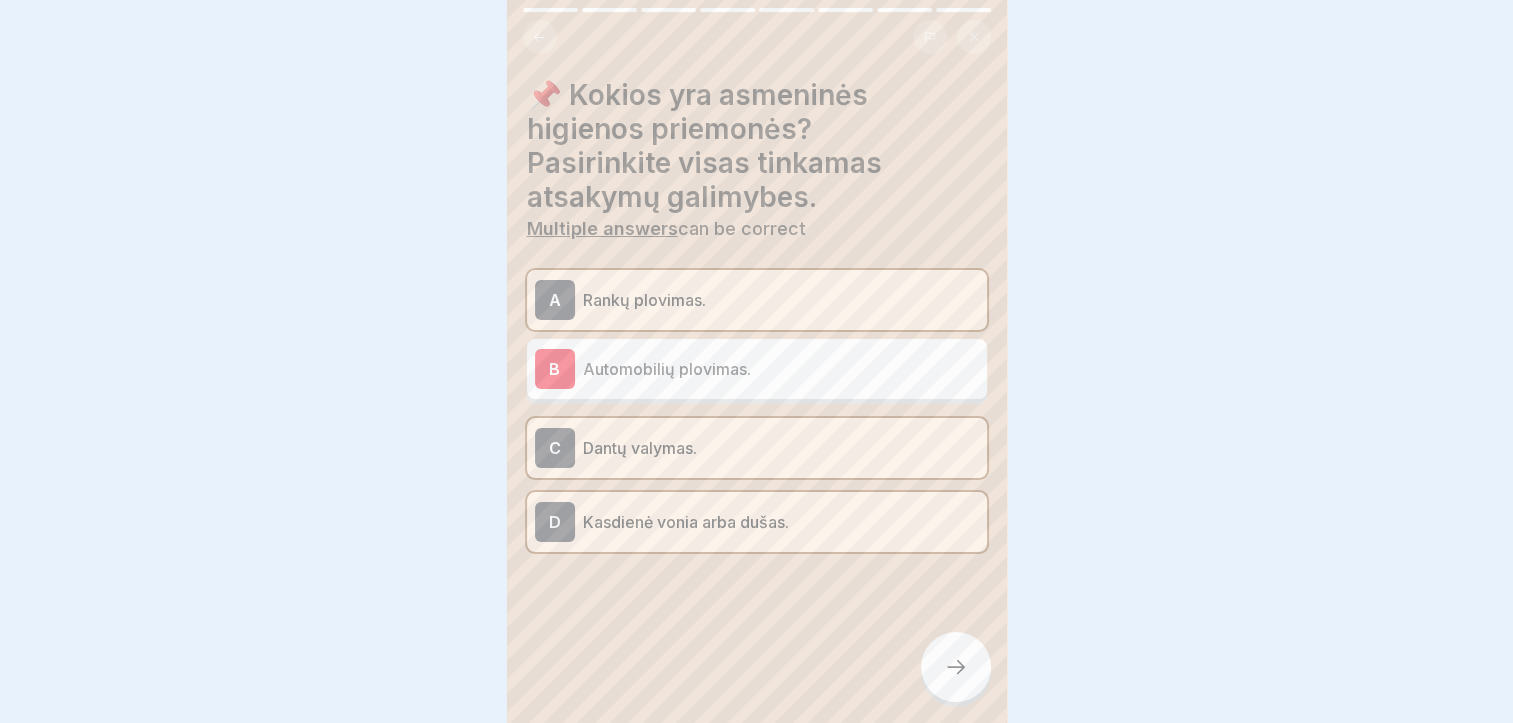 click at bounding box center [956, 667] 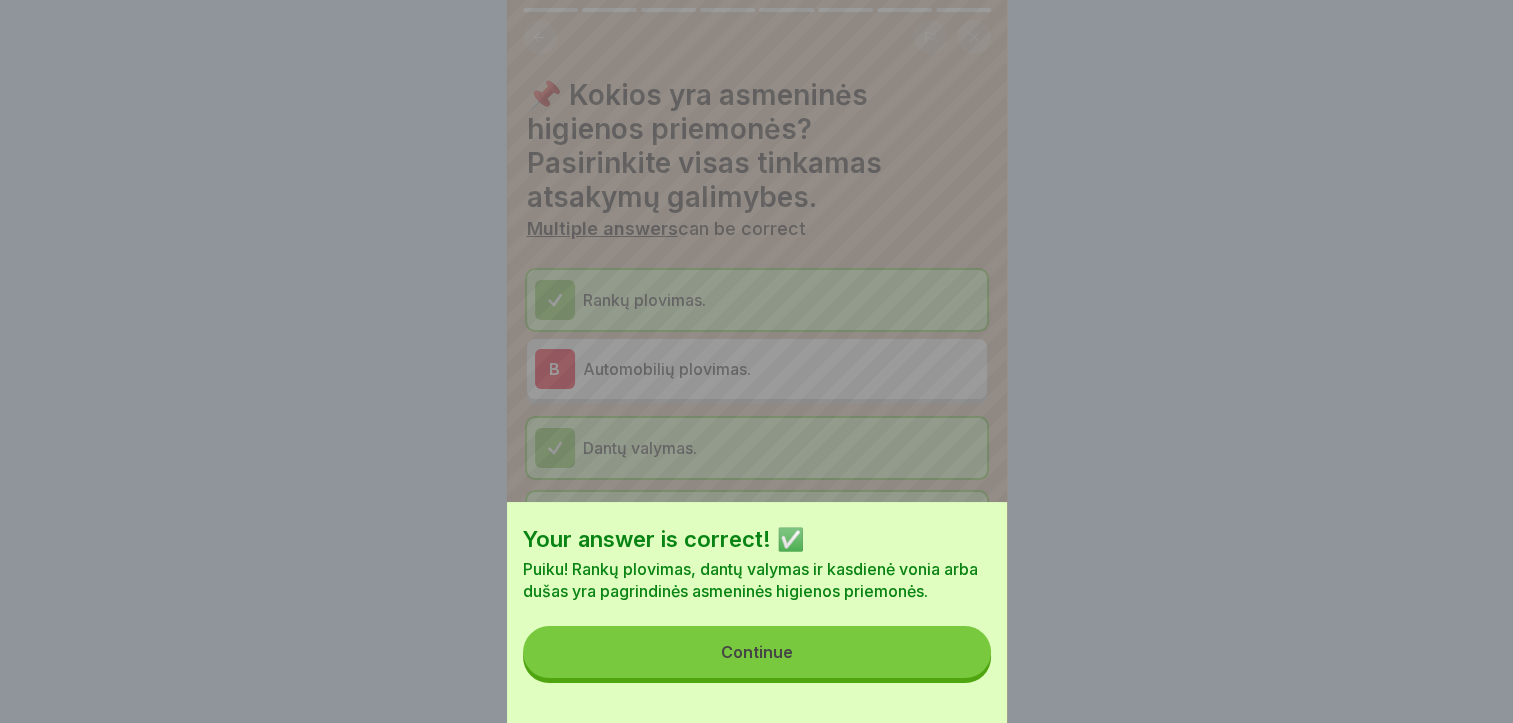 click on "Continue" at bounding box center [757, 652] 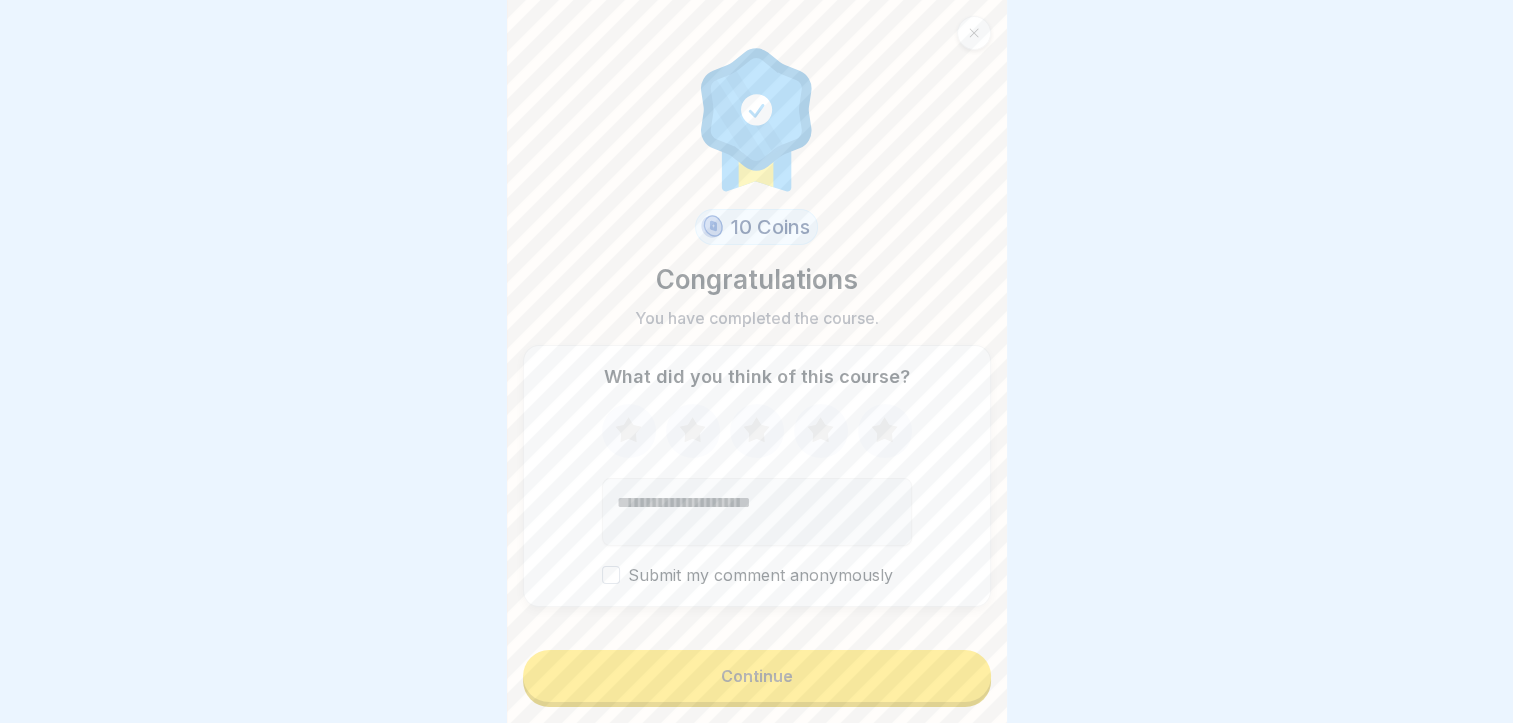 click on "Continue" at bounding box center [757, 676] 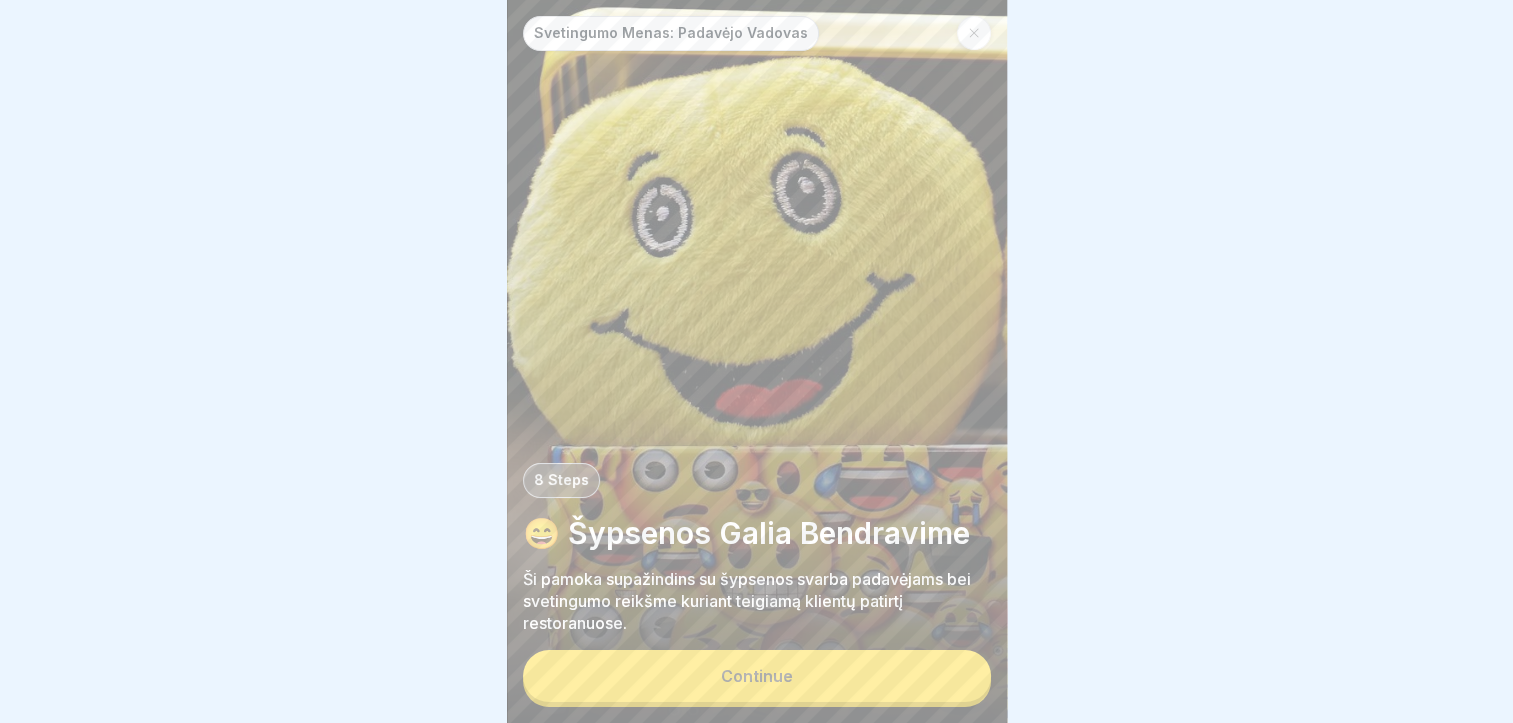click on "Continue" at bounding box center [757, 676] 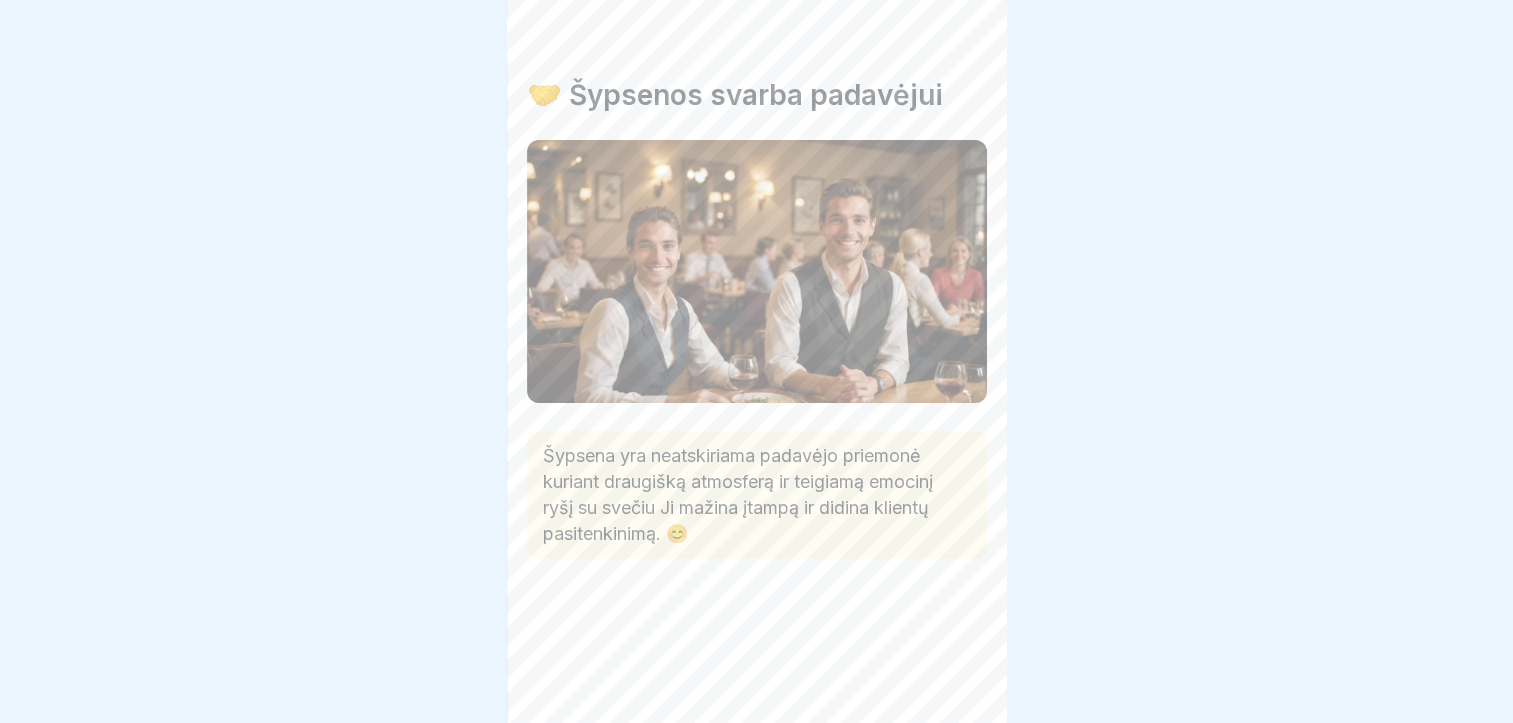 click on "Svetingumo Menas: Padavėjo Vadovas [NUMBER] Steps 😄 Šypsenos Galia Bendravime Ši pamoka supažindins su šypsenos svarba padavėjams bei svetingumo reikšme kuriant teigiamą klientų patirtį restoranuose. Continue 🤝 Šypsenos svarba padavėjui Šypsena yra neatskiriama padavėjo priemonė kuriant draugišką atmosferą ir teigiamą emocinį ryšį su svečiu Ji mažina įtampą ir didina klientų pasitenkinimą. 😊 😊🔍 Kodėl šypsena tokia svarbi? Please tick all boxes to continue. Sukuria malonią 😊 ir draugišką 🤗 atmosferą. Padeda klientui jaustis laukiamam 🤗 ir vertinamam 💖. Gali sušvelninti nemalonias situacijas 🤝 ir nuraminti nepatenkintus svečius 😌. Skatina teigiamas emocijas tiek klientui 😊, tiek pačiam padavėjui. 🌟 📌 Svarbiausia - natūrali šypsena Dirbtinė ar priverstinė šypsena gali atbaidyti svečius, todėl siekite, jog šypsena būtų natūrali. 🌟 Koks yra svetingas padavėjas? [NUMBER] [NUMBER] [NUMBER] [NUMBER] [NUMBER] 🎯 Kaip tapti svetingu padavėju? True False A B C D A" at bounding box center (757, 361) 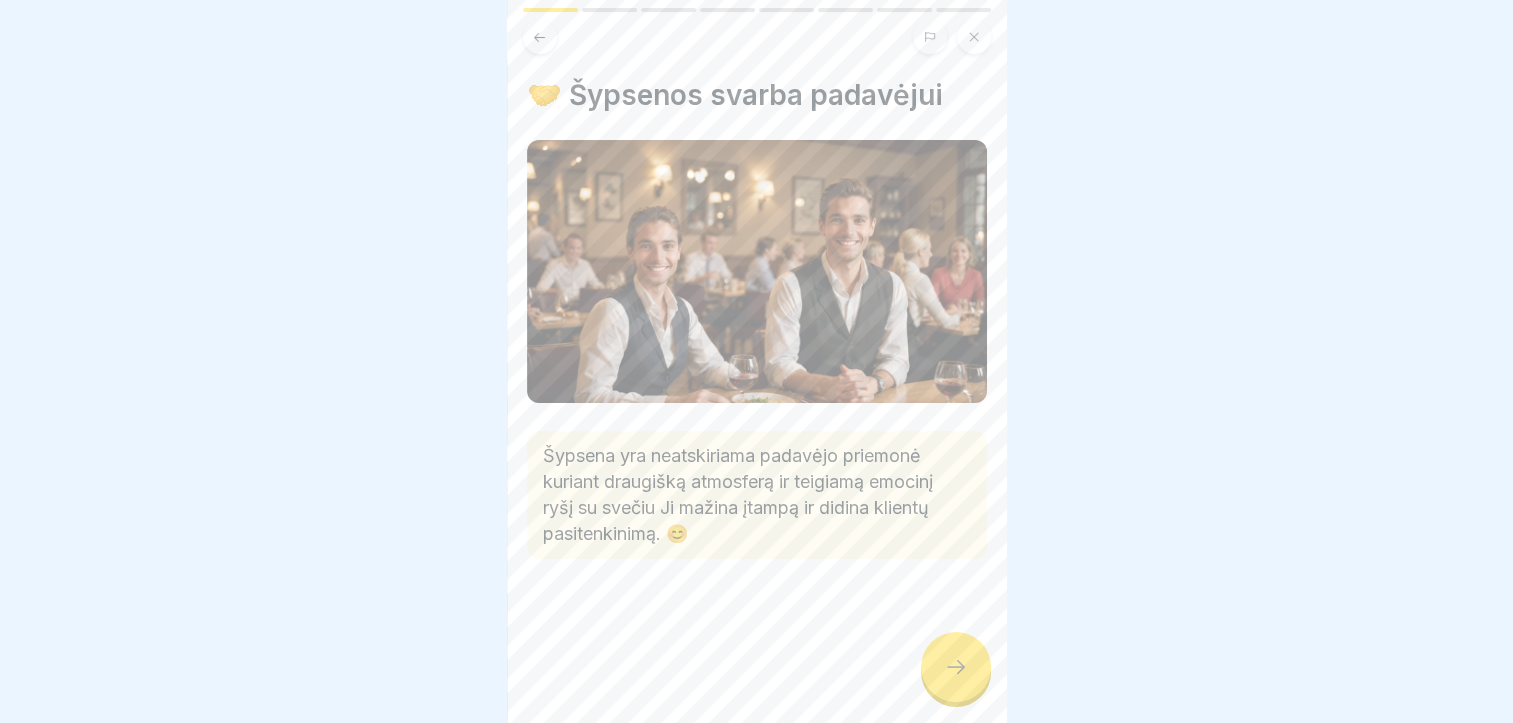 click at bounding box center (956, 667) 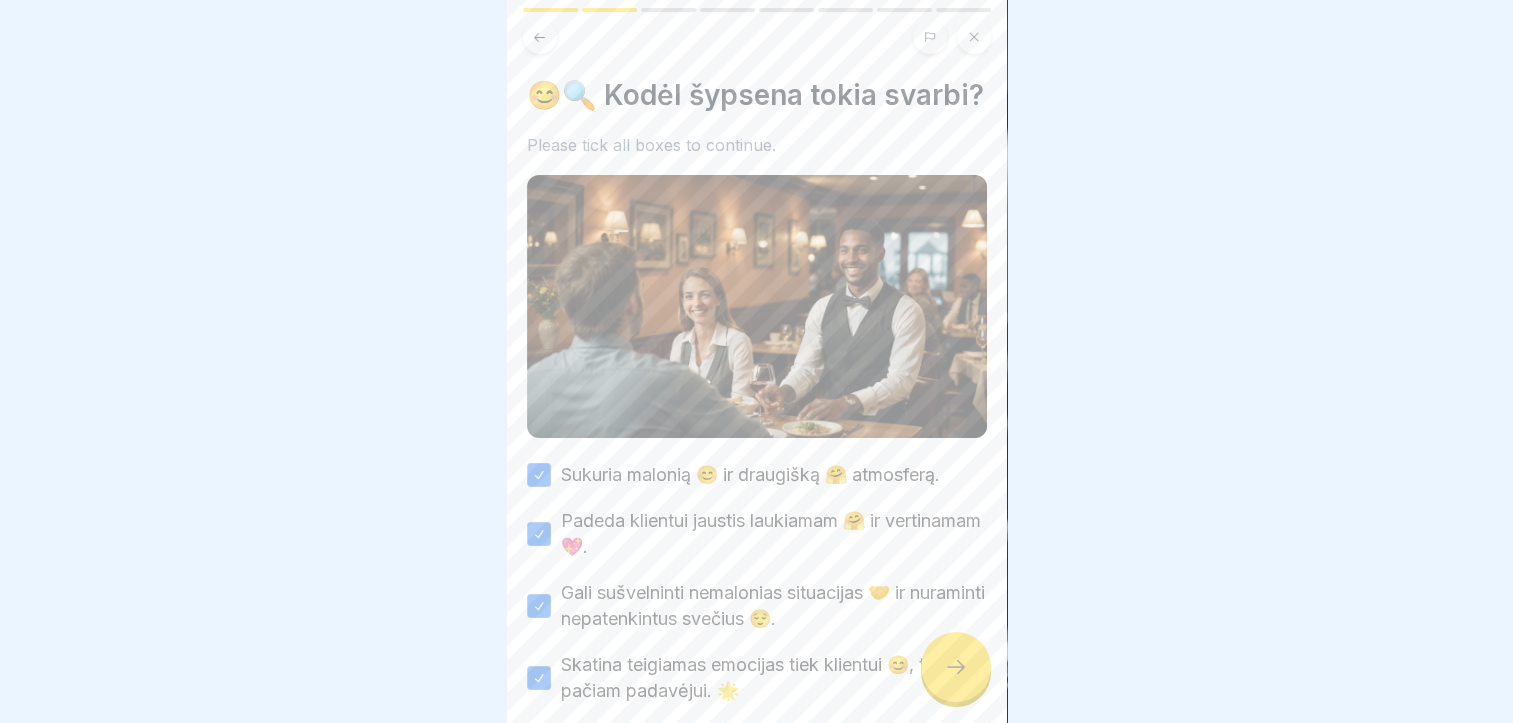 click at bounding box center [956, 667] 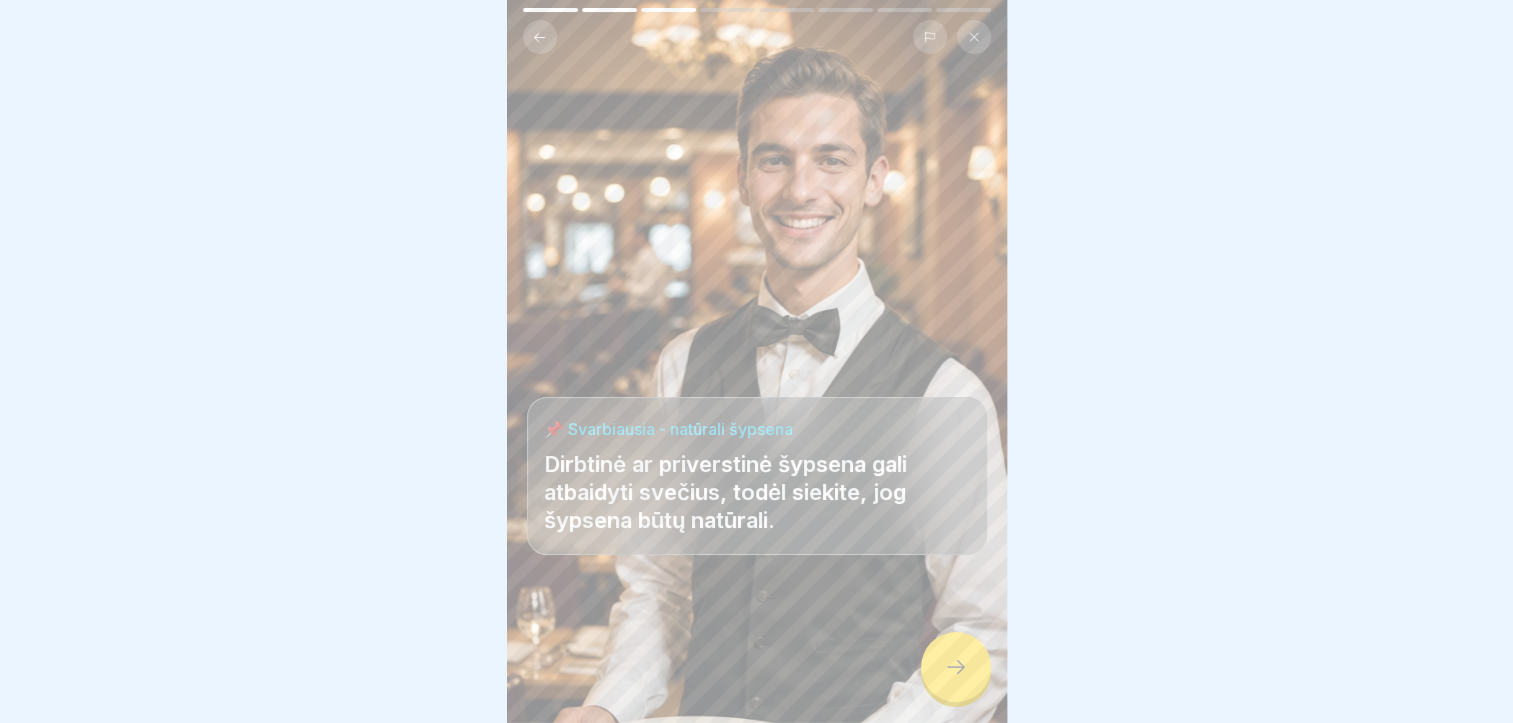 click at bounding box center [956, 667] 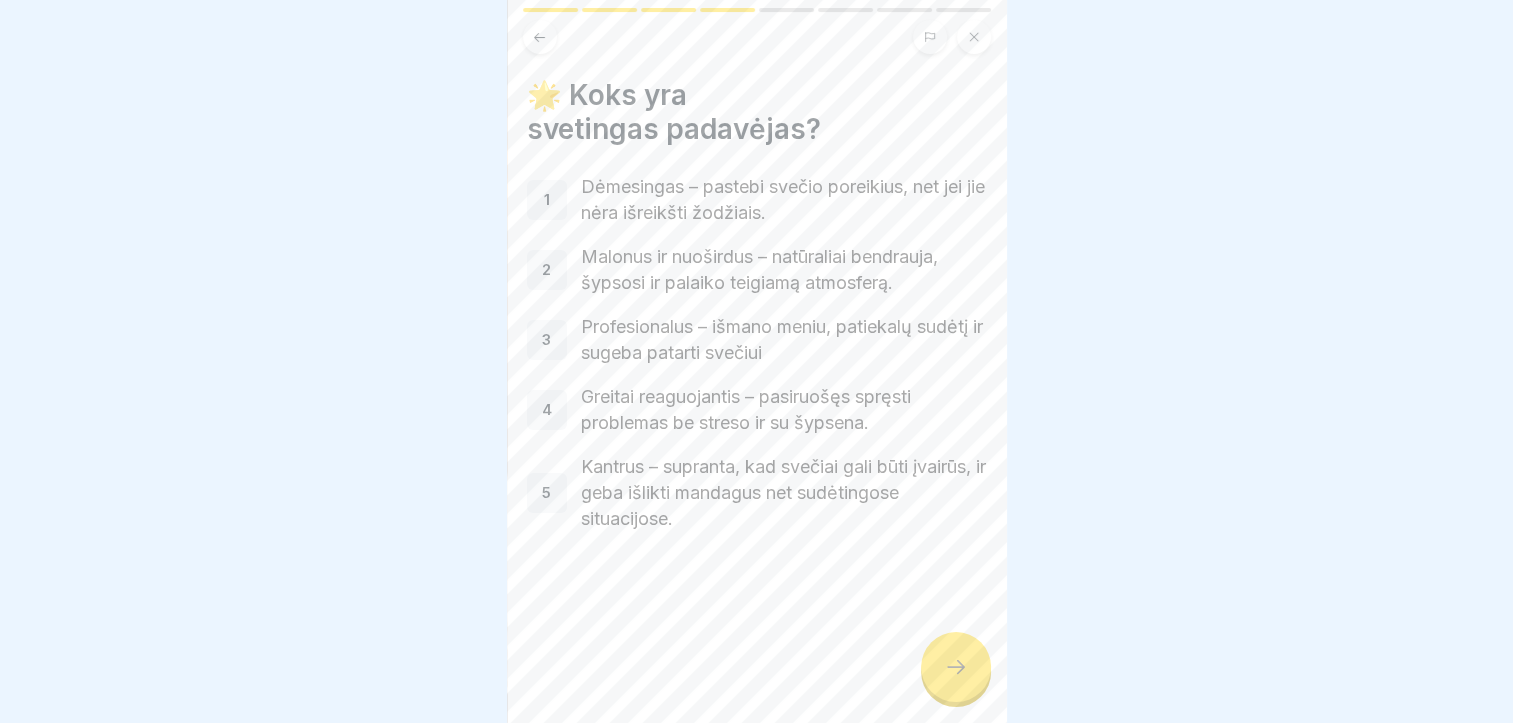 click at bounding box center (956, 667) 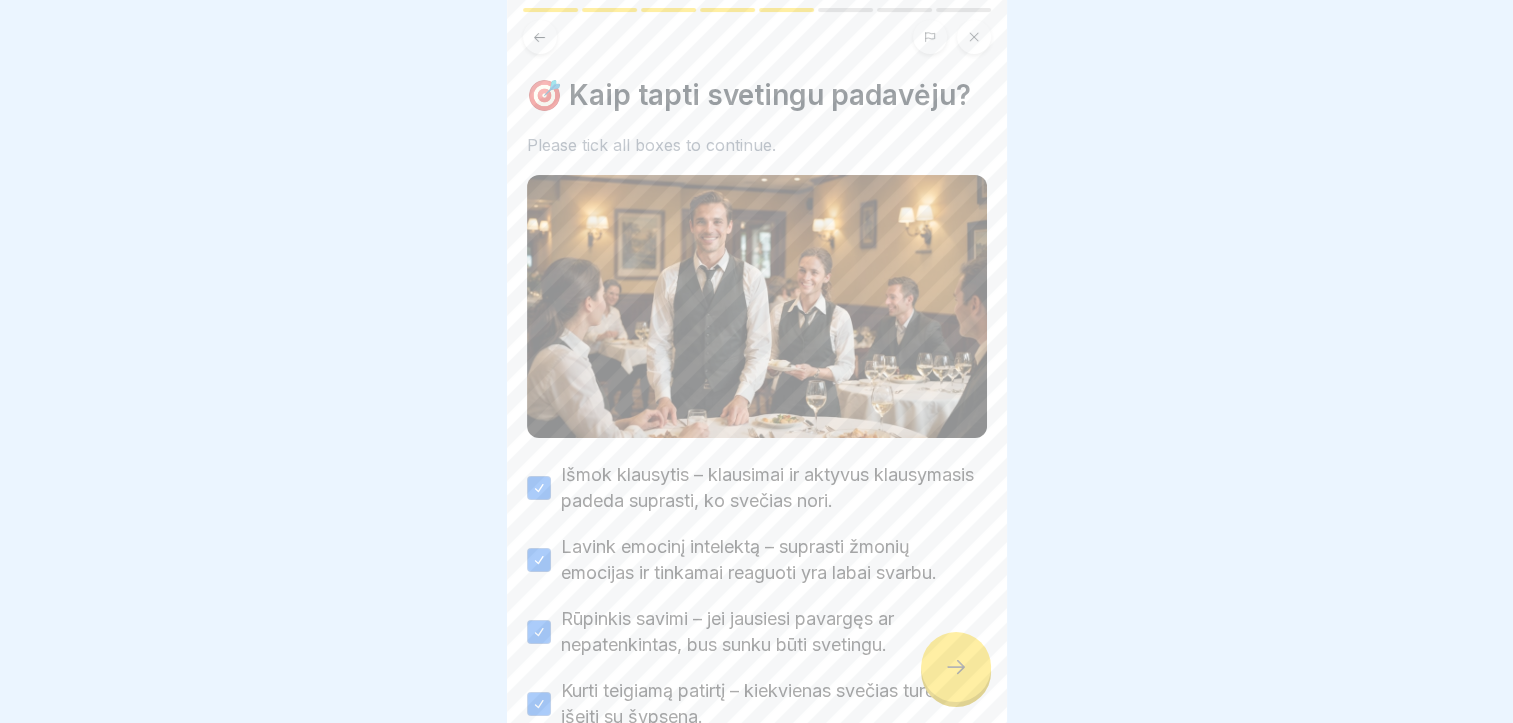 click at bounding box center [956, 667] 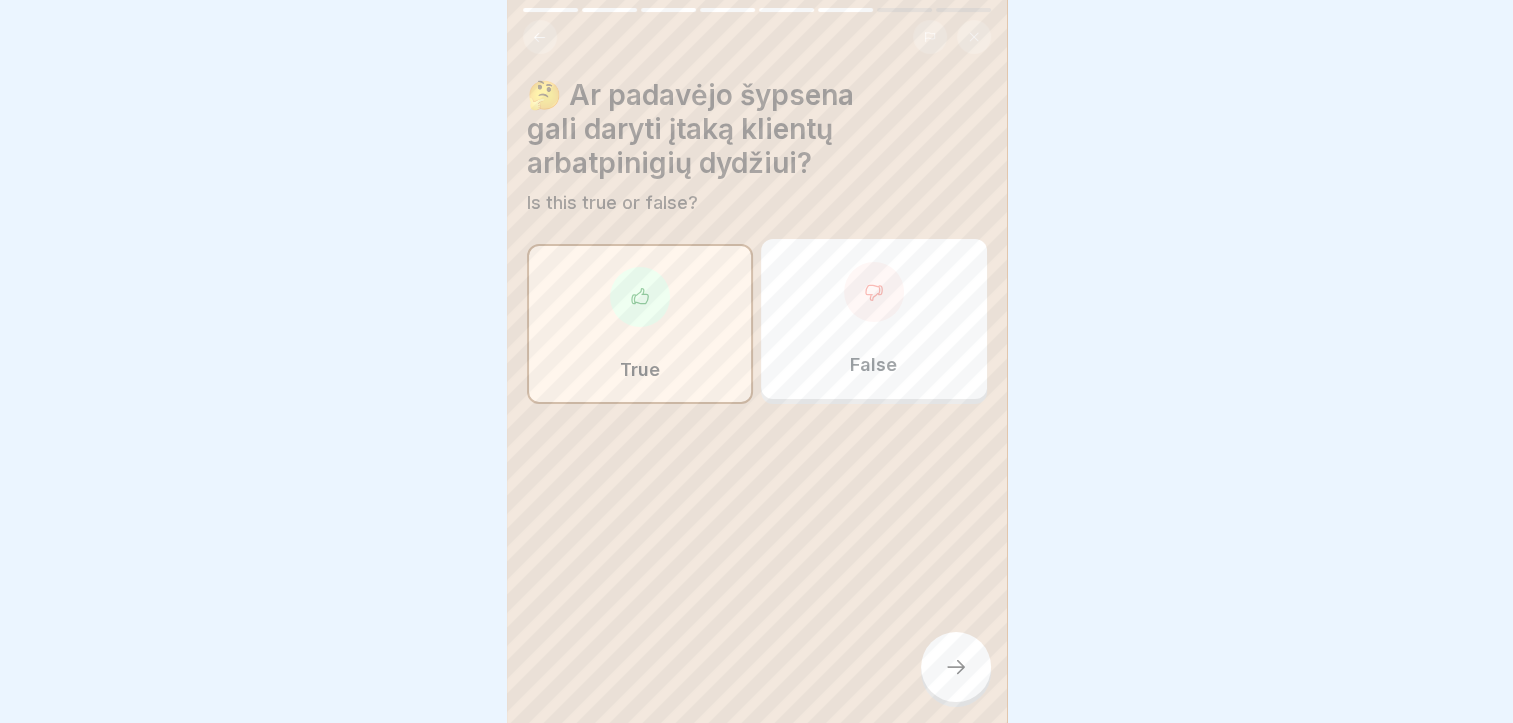 click at bounding box center [956, 667] 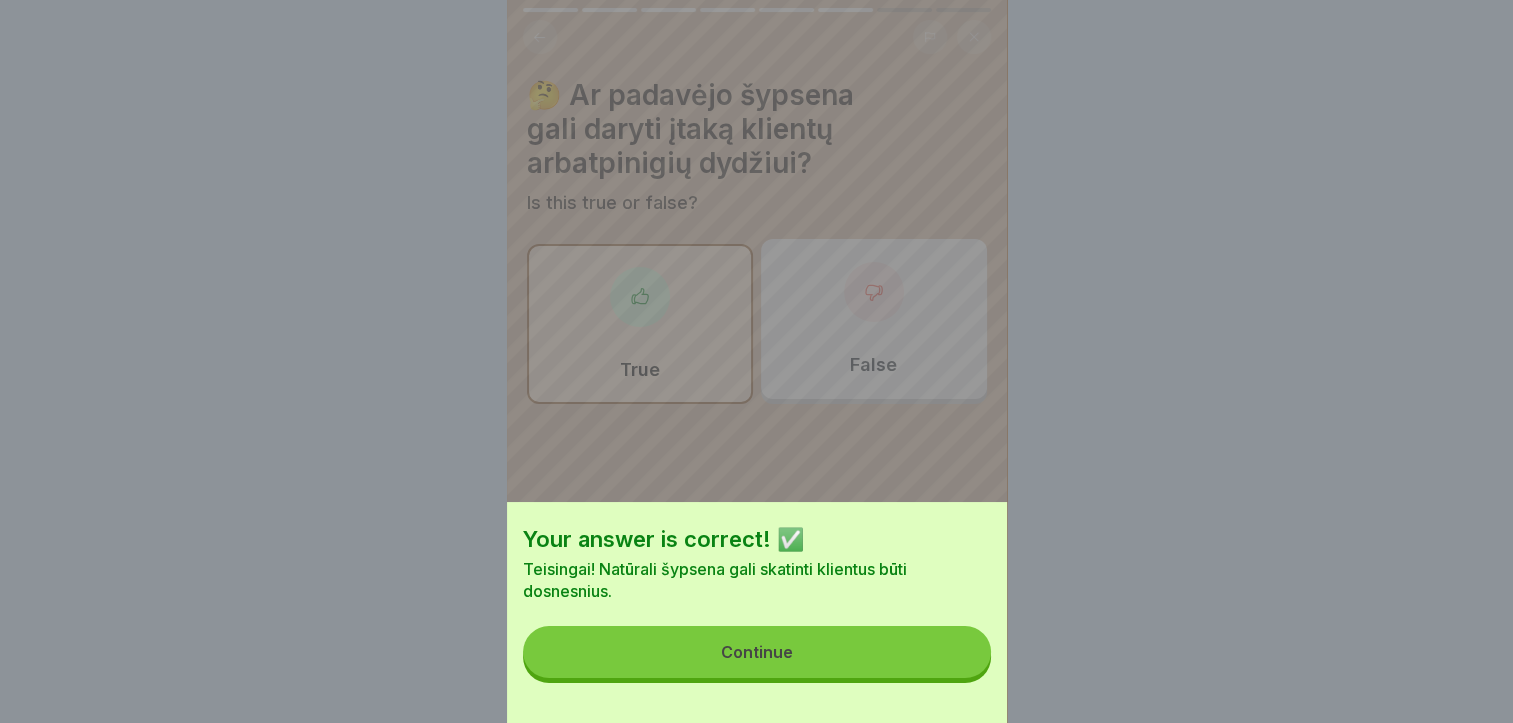 click on "Continue" at bounding box center [757, 652] 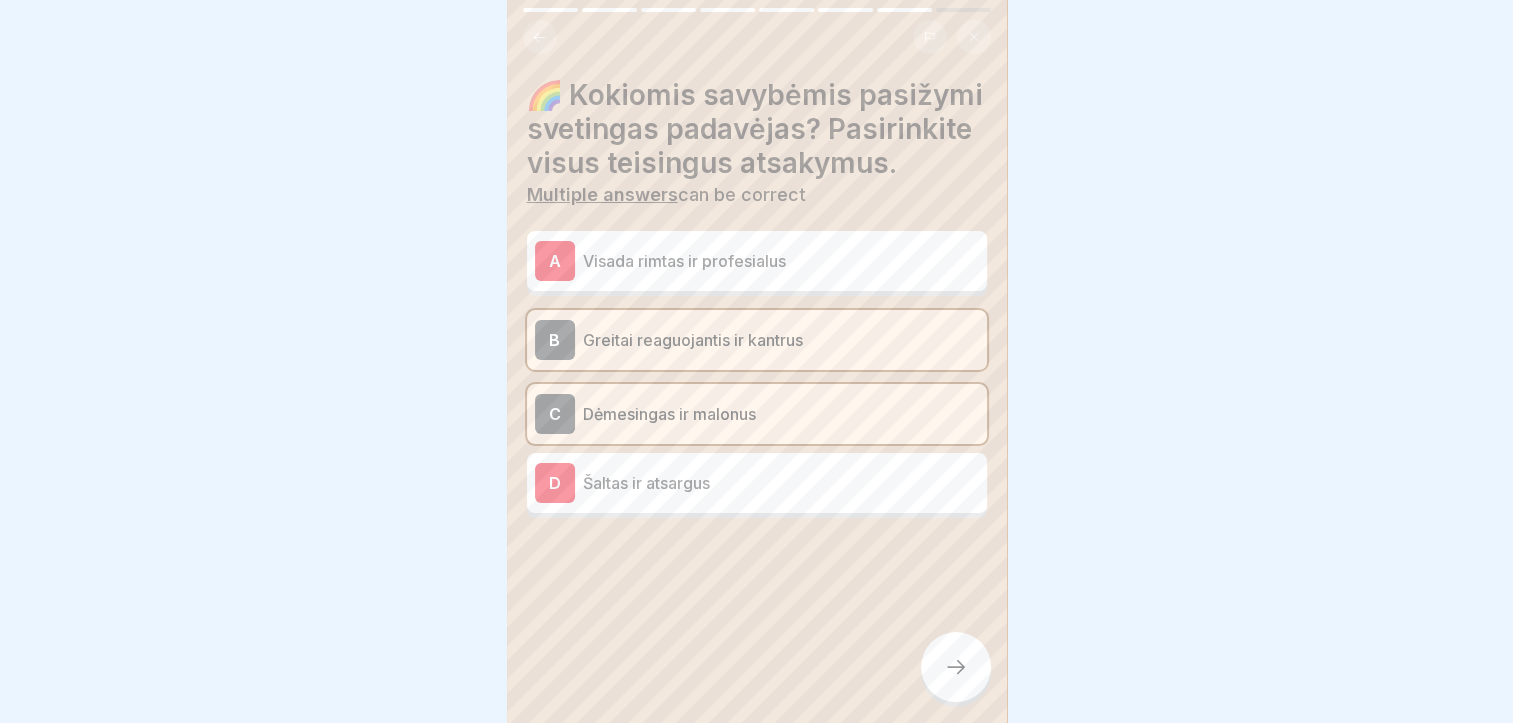 click at bounding box center [956, 667] 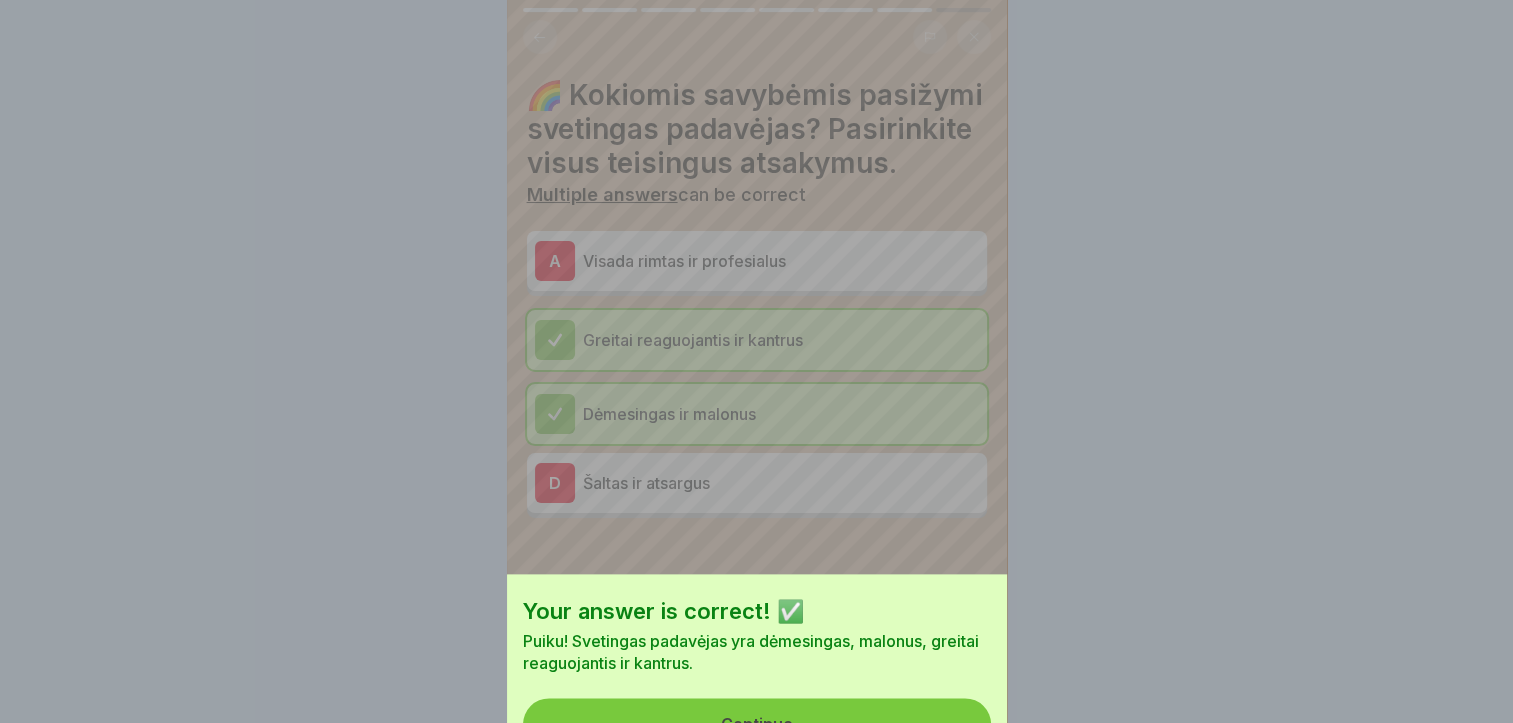 click on "Continue" at bounding box center [757, 724] 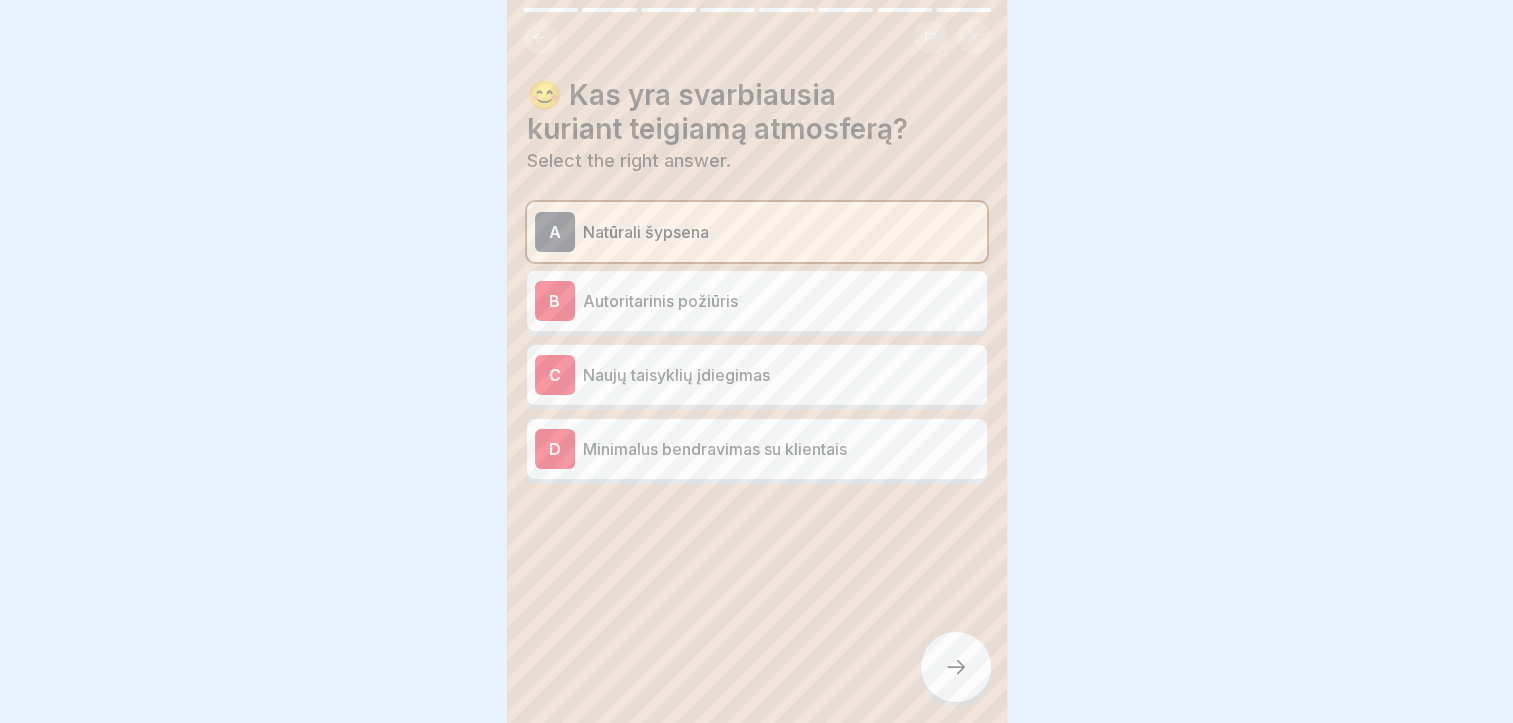 click at bounding box center [956, 667] 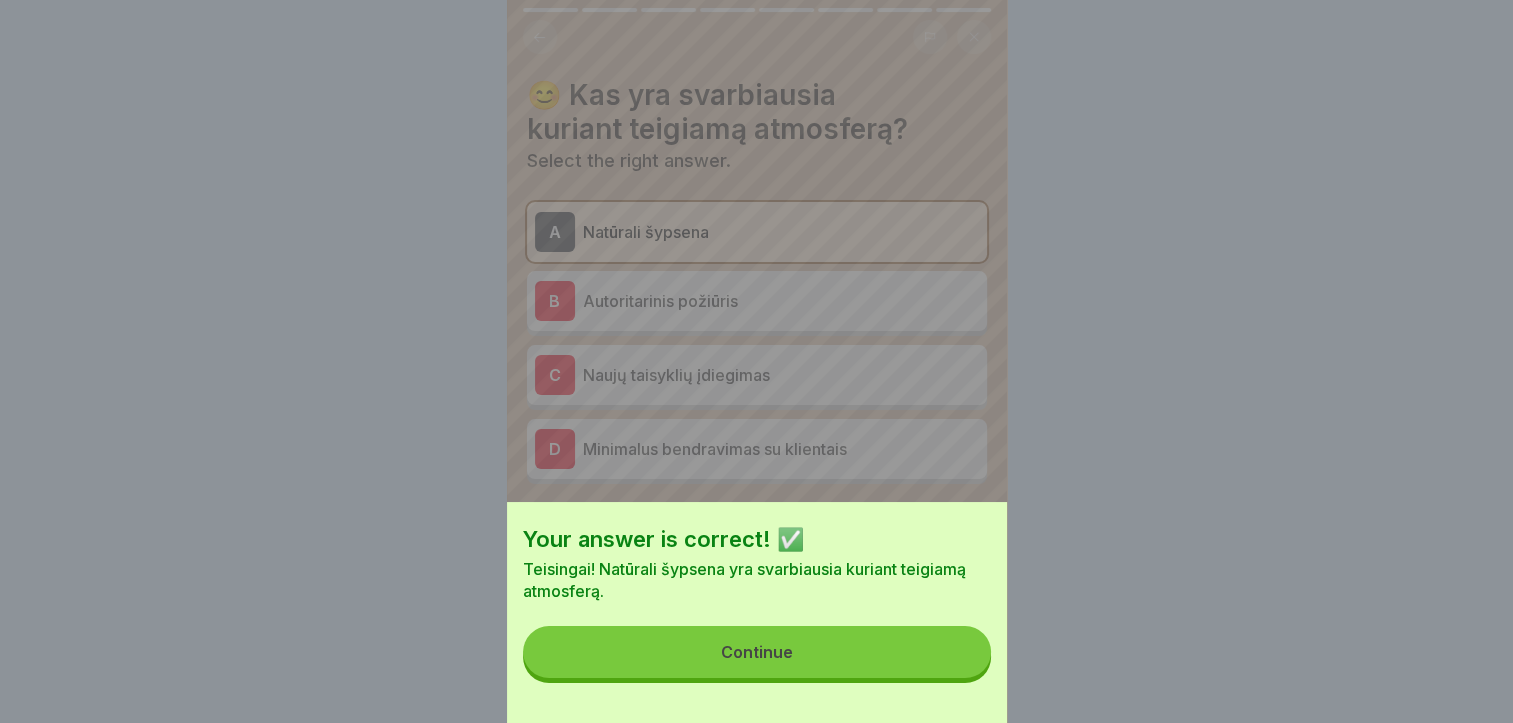click on "Continue" at bounding box center (757, 652) 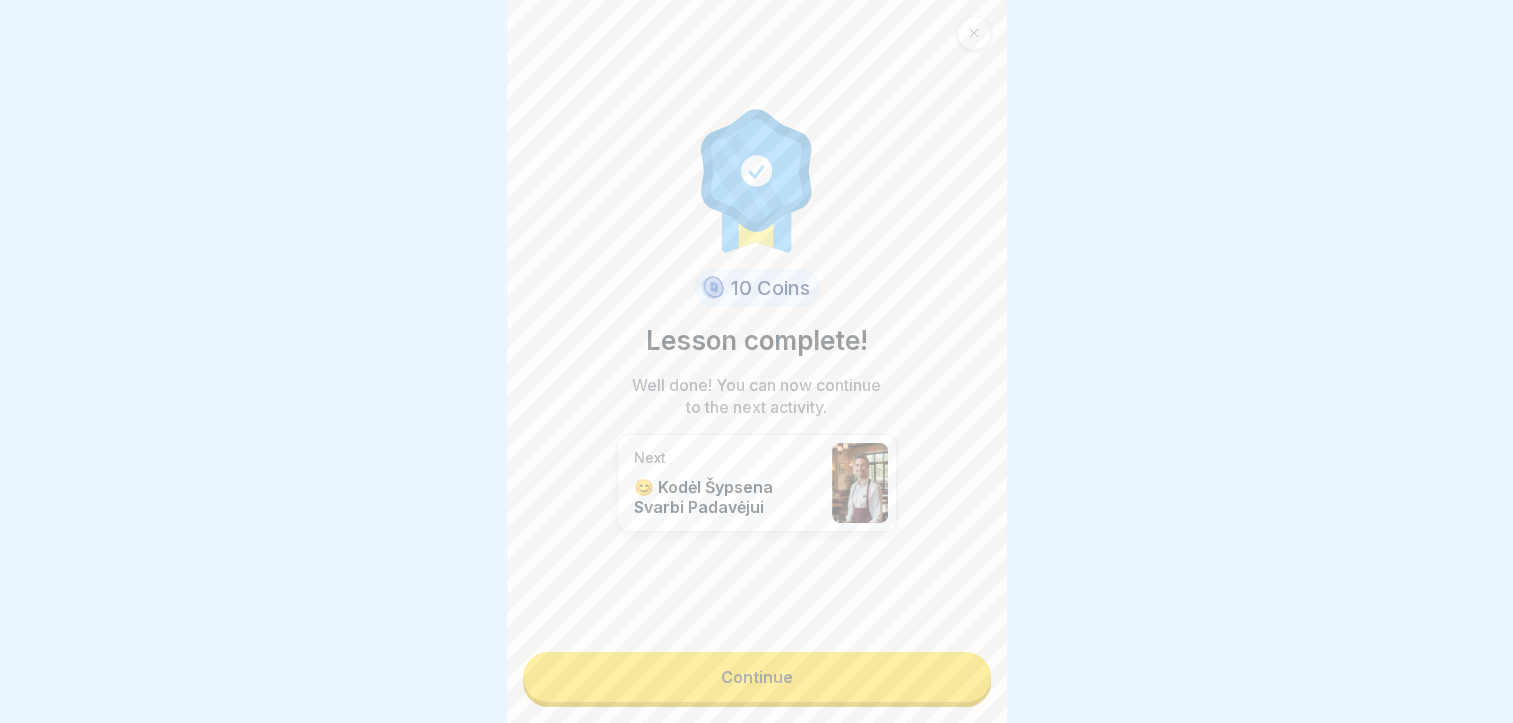 click on "Continue" at bounding box center [757, 677] 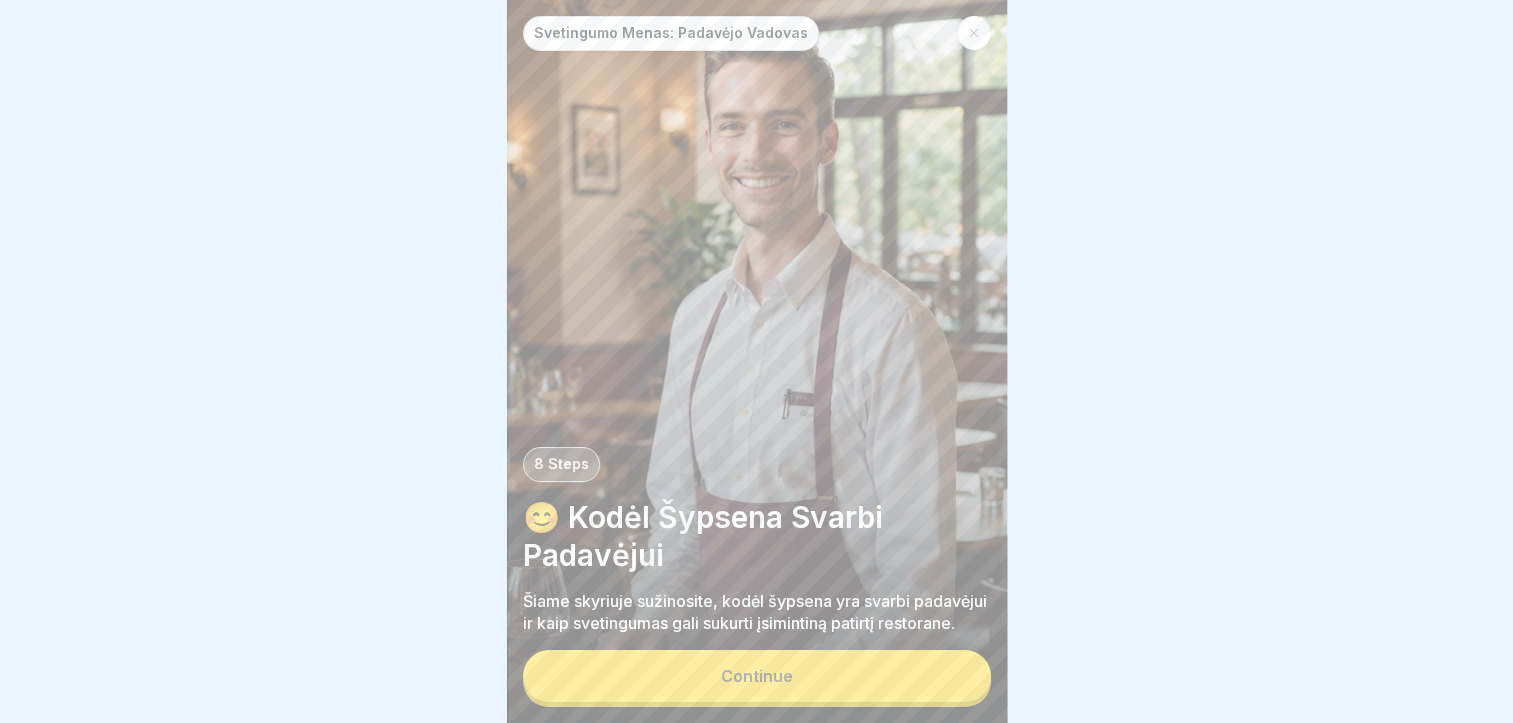 click on "Continue" at bounding box center (757, 676) 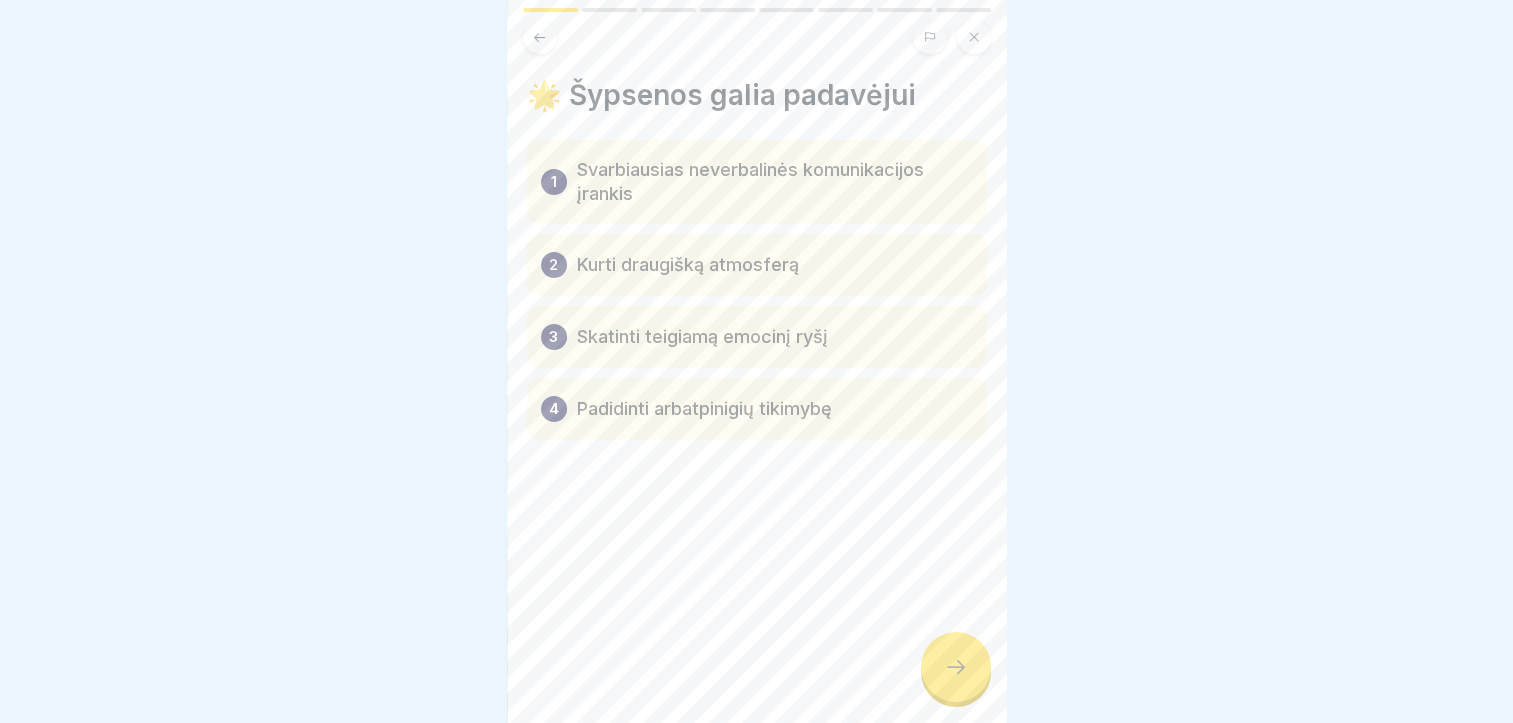 click on "Svetingumo Menas: Padavėjo Vadovas 8 Steps 😊 Kodėl Šypsena Svarbi Padavėjui Šiame skyriuje sužinosite, kodėl šypsena yra svarbi padavėjui ir kaip svetingumas gali sukurti įsimintiną patirtį restorane. Continue 🌟 Šypsenos galia padavėjui 1 Svarbiausias neverbalinės komunikacijos įrankis 2 Kurti draugišką atmosferą 3 Skatinti teigiamą emocinį ryšį 4 Padidinti arbatpinigių tikimybę 🤝 Kodėl šypsena tokia svarbi? ✅ Sukuria malonią ir draugišką atmosferą. ✅ Padeda klientui jaustis laukiamam ir vertinamam. ✅ Gali sušvelninti nemalonias situacijas ir nuraminti nepatenkintus svečius. ✅ Skatina teigiamas emocijas tiek svečiui, tiek pačiam padavėjui. 😊 Natūralios šypsenos svarba Svarbiausia – šypsena turi būti natūrali. Dirbtinė ar priverstinė šypsena gali atbaidyti svečius. 🍽️ Koks yra svetingas padavėjas? 1 Dėmesingas – pastebi kliento poreikius. 2 Malonus ir nuoširdus – natūraliai bendrauja. 3 4 5 🛠️ Kaip tapti svetingu padavėju? A" at bounding box center (757, 361) 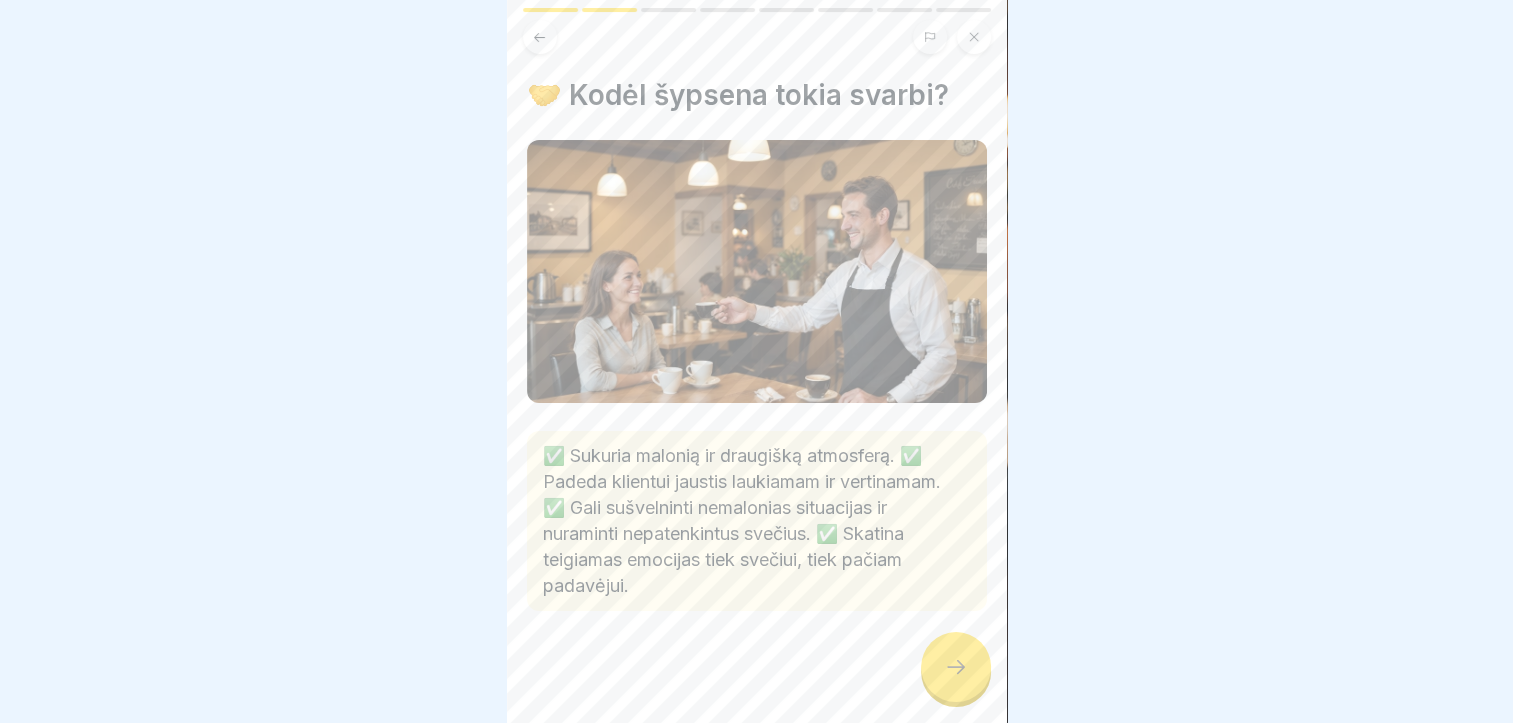 click at bounding box center (956, 667) 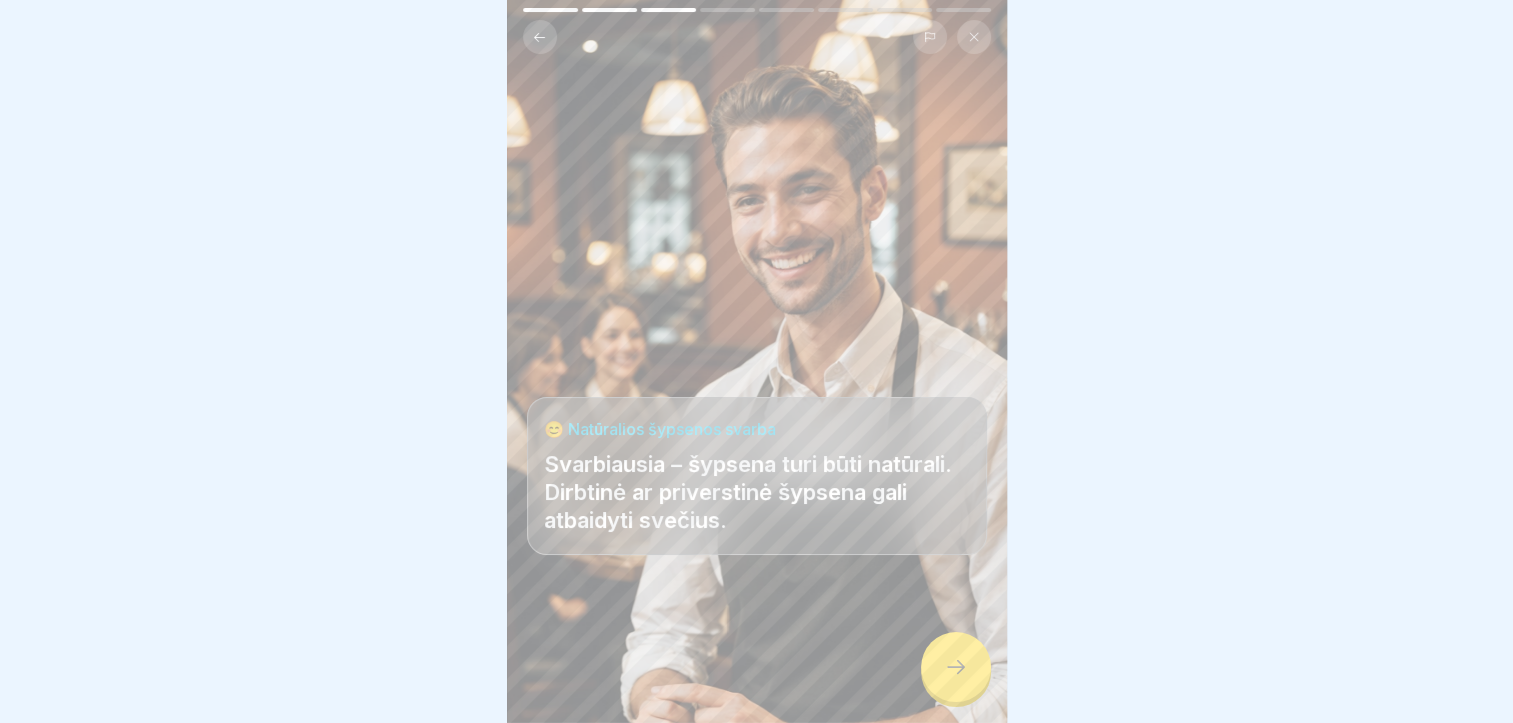 click at bounding box center (956, 667) 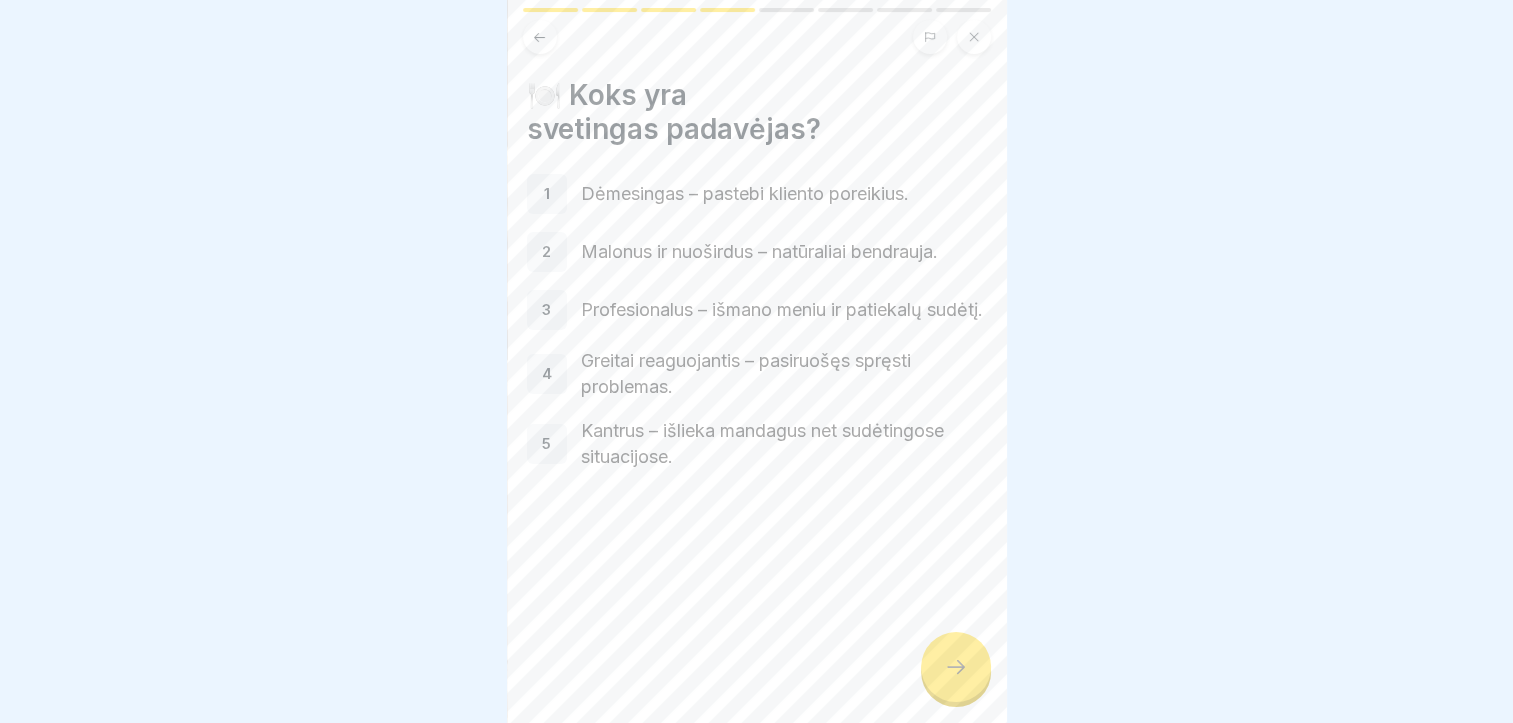 click at bounding box center [956, 667] 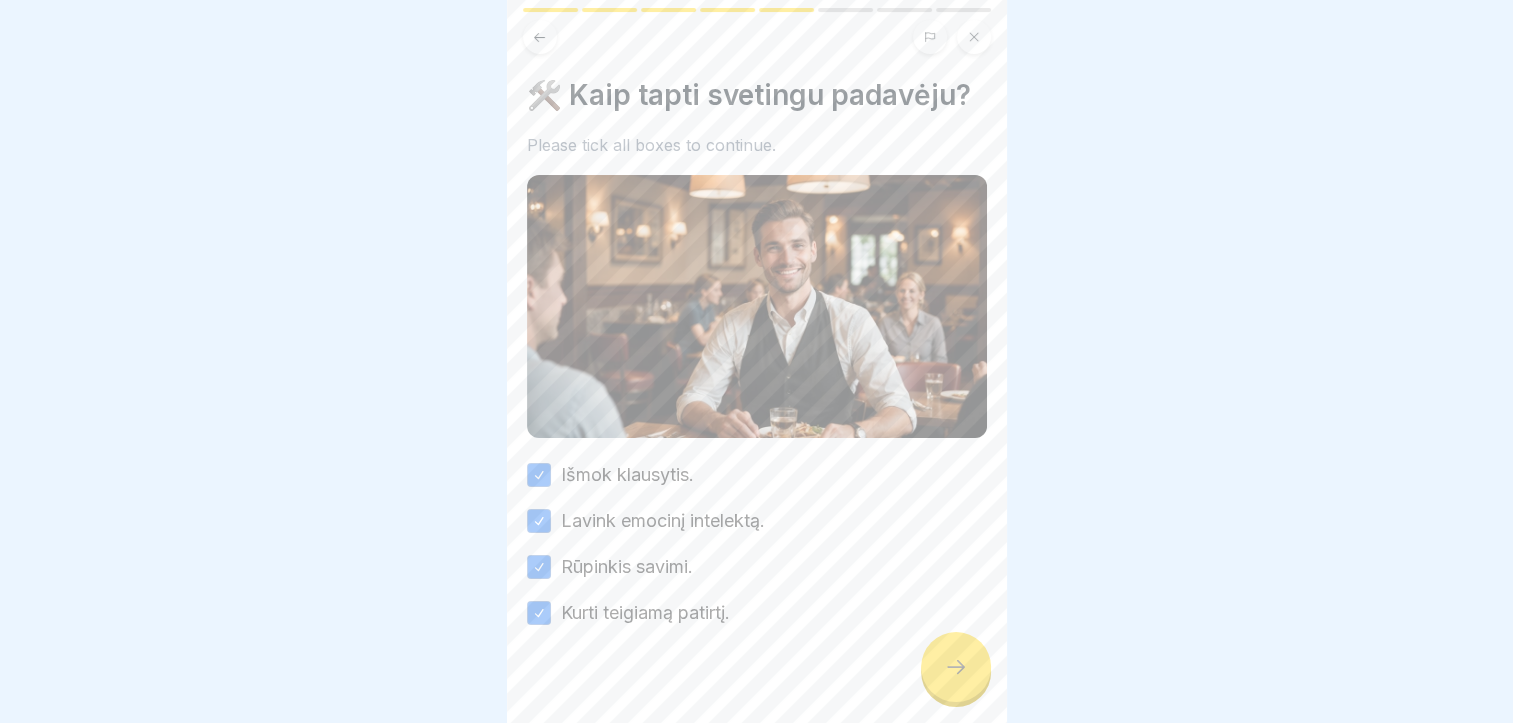 click at bounding box center (956, 667) 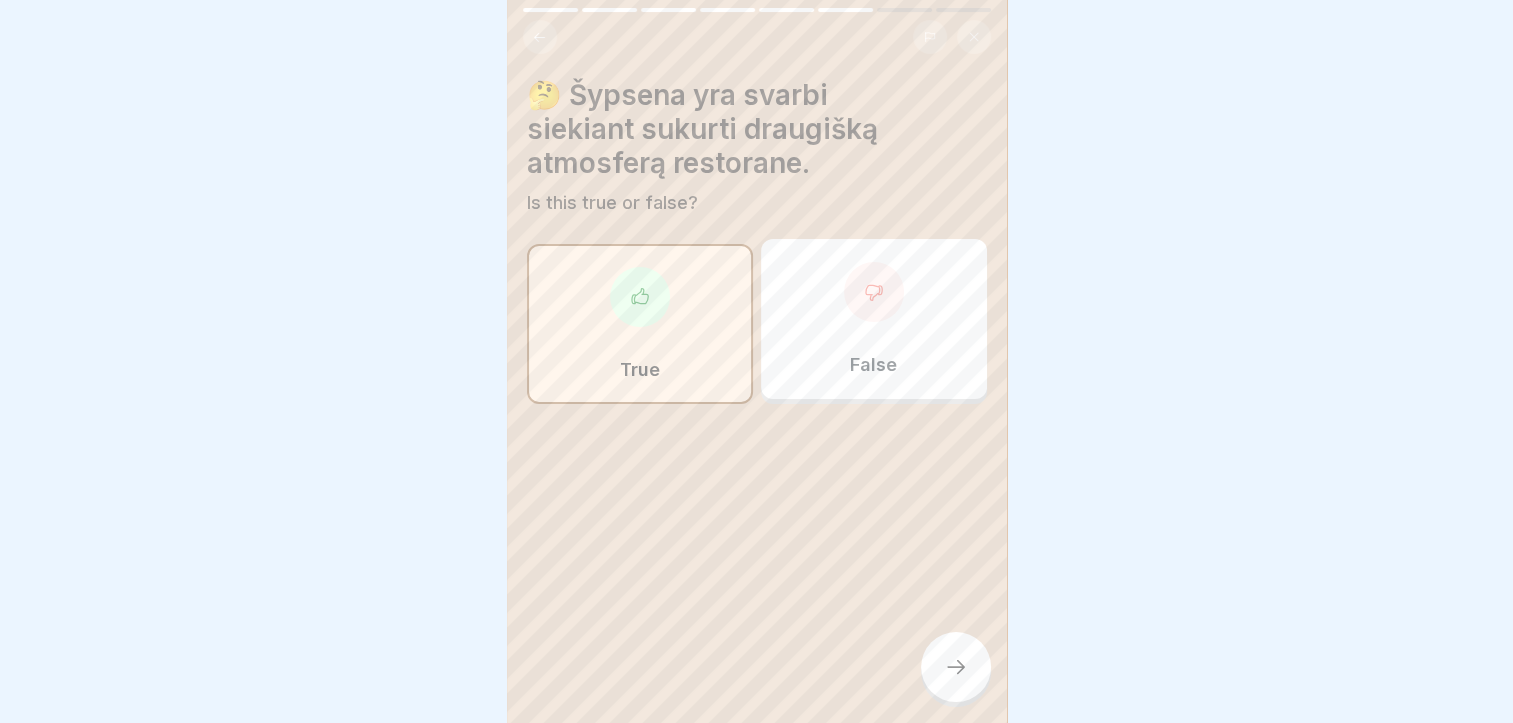 click at bounding box center [956, 667] 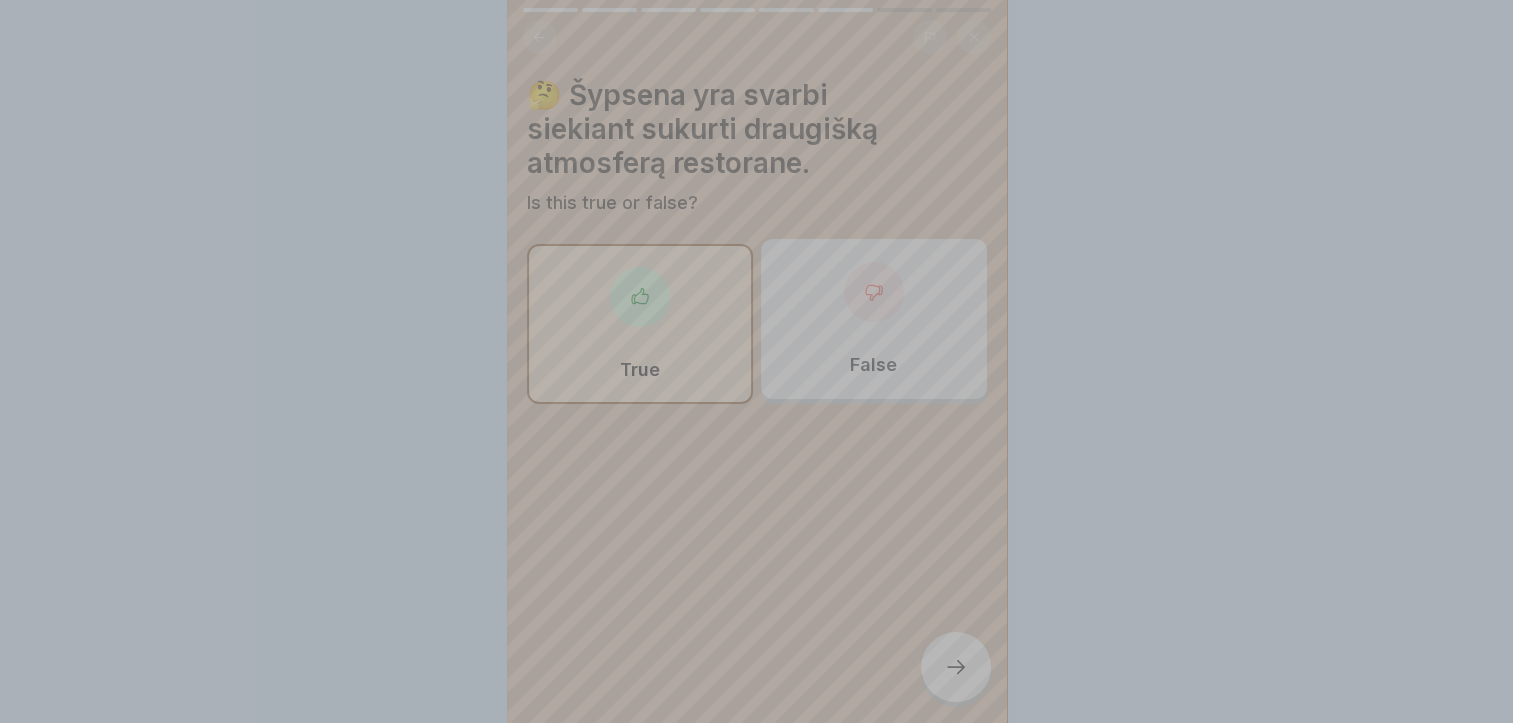 click on "Your answer is correct! ✅ Teisingai! Šypsena padeda kurti malonią atmosferą.   Continue" at bounding box center [757, 589] 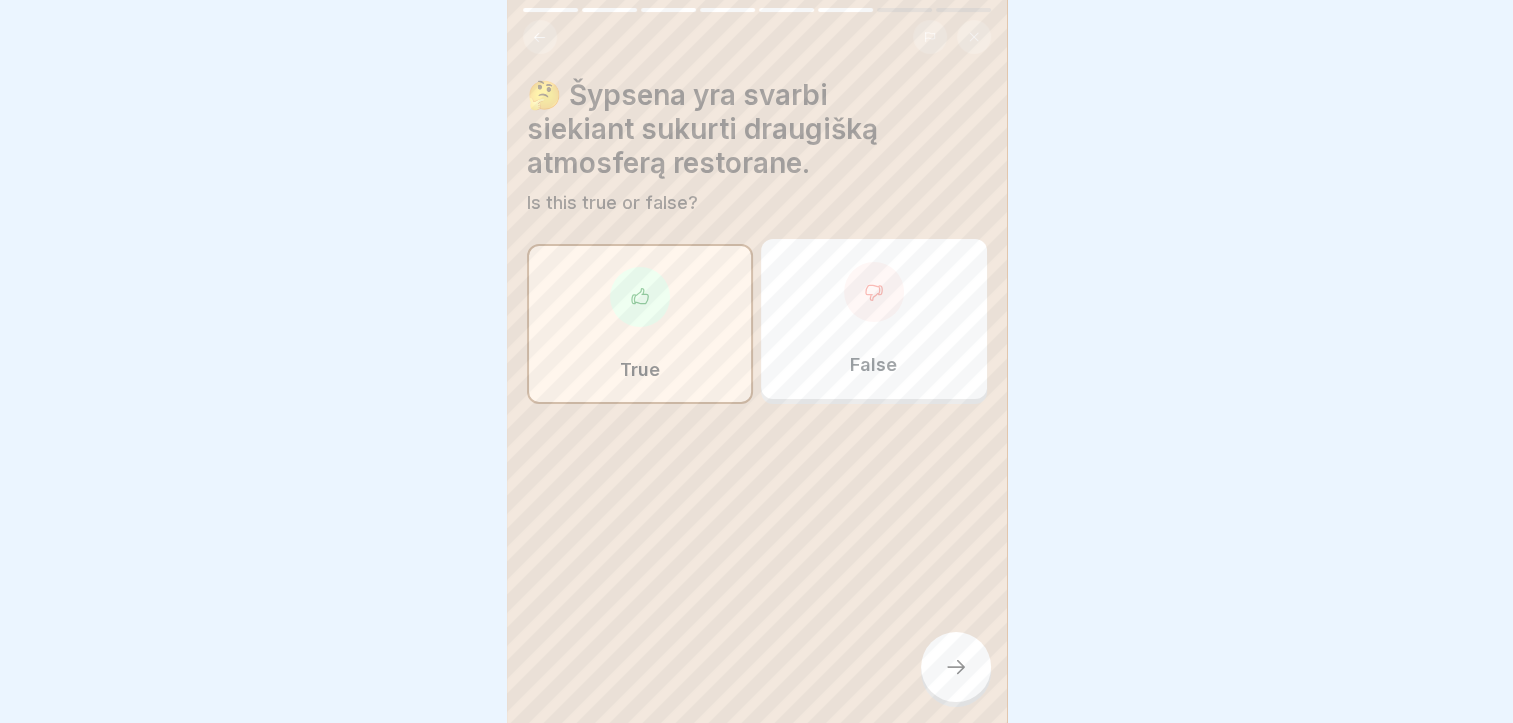 click at bounding box center [956, 667] 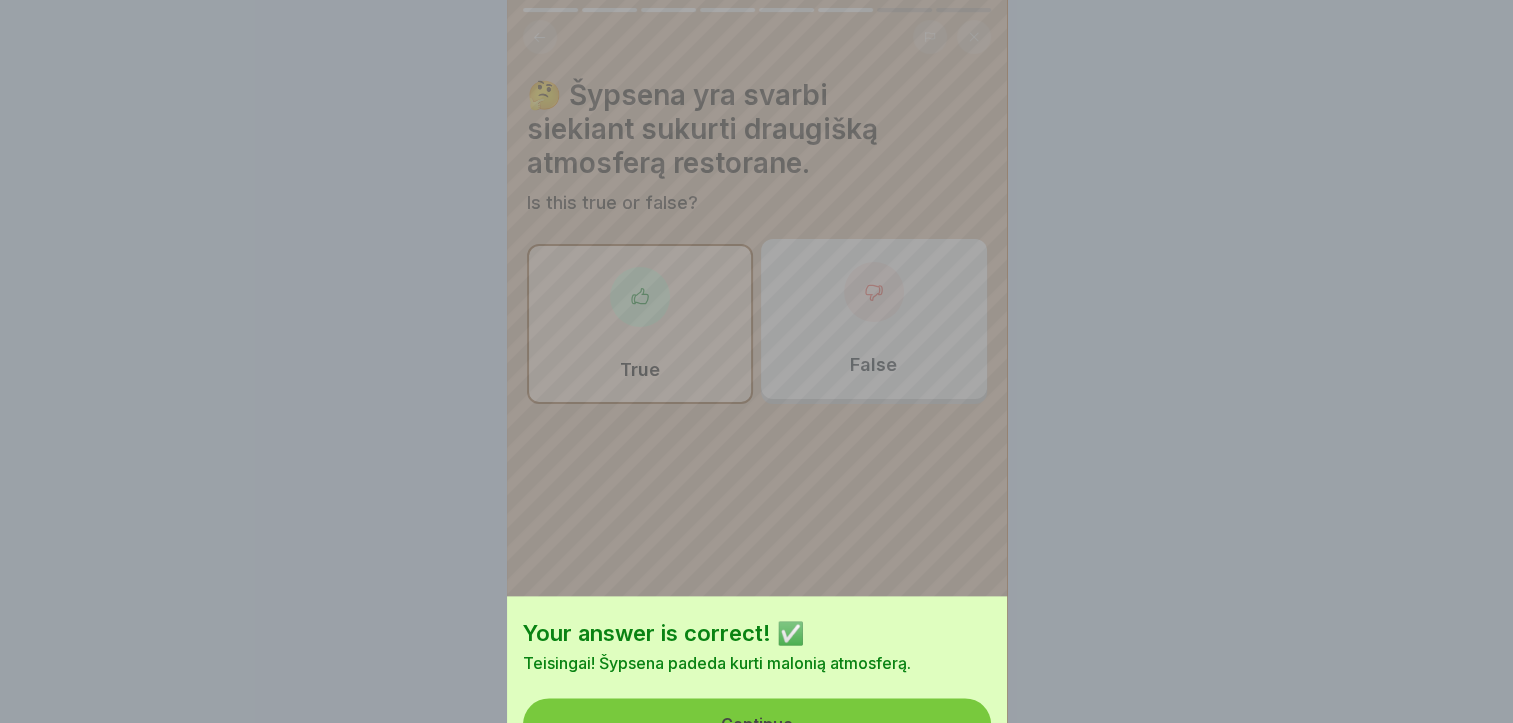 click on "Continue" at bounding box center (757, 724) 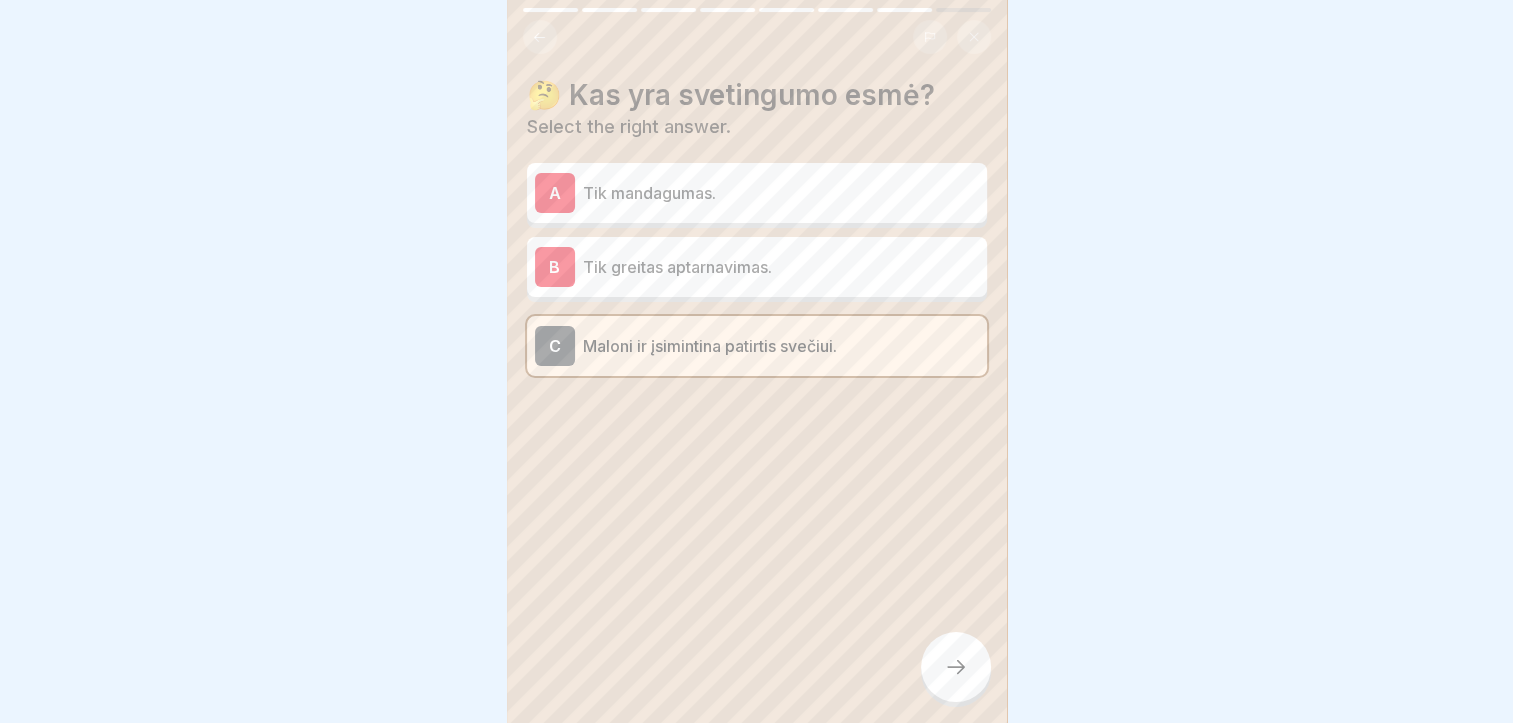 click at bounding box center [956, 667] 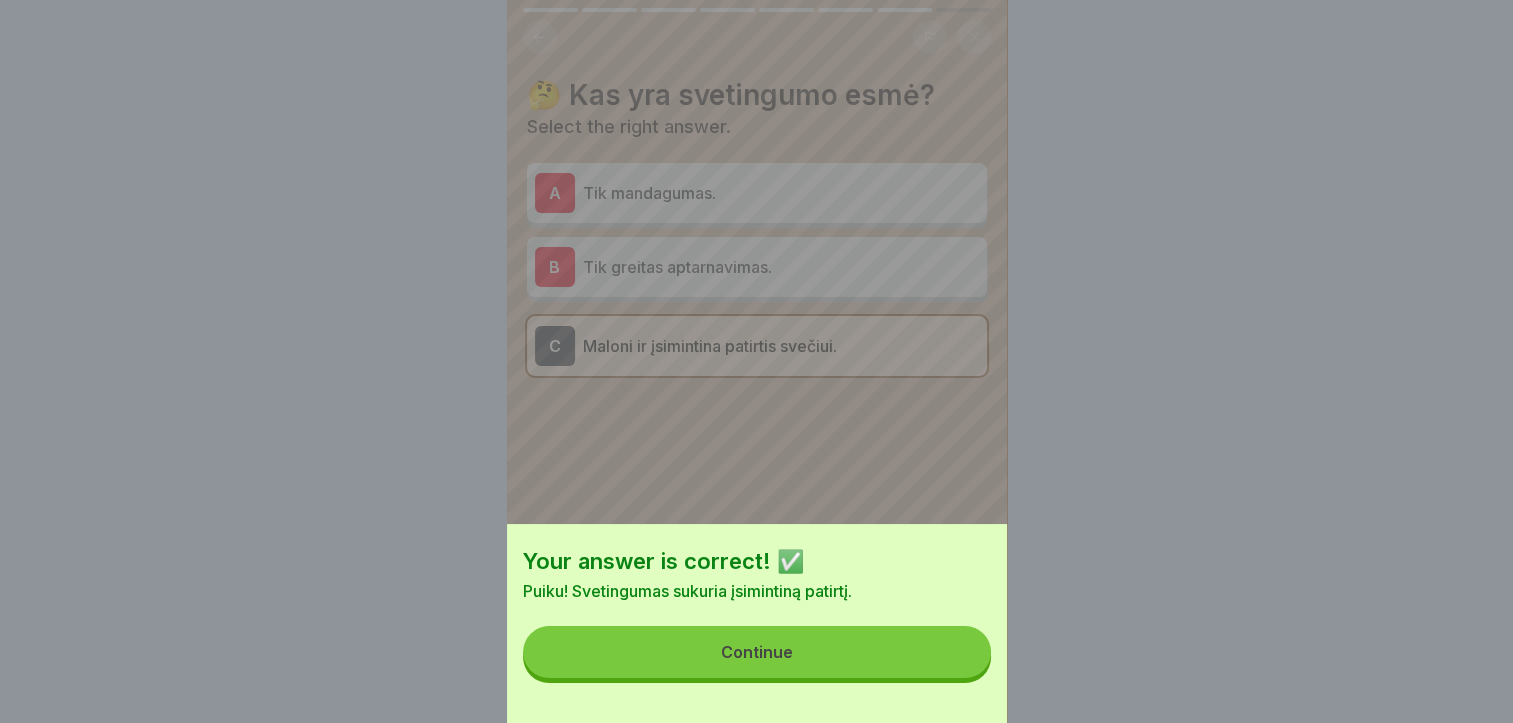 click on "Continue" at bounding box center (757, 652) 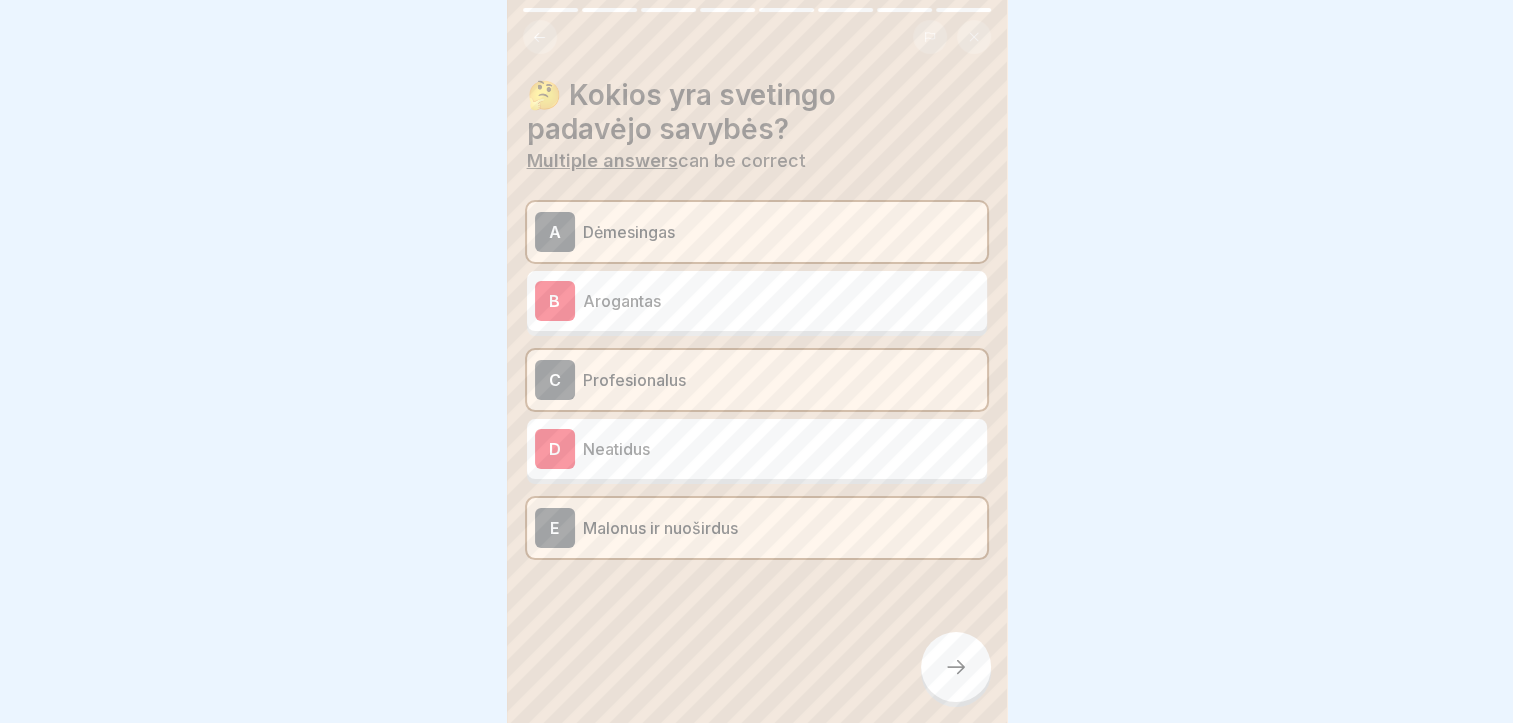 click at bounding box center [956, 667] 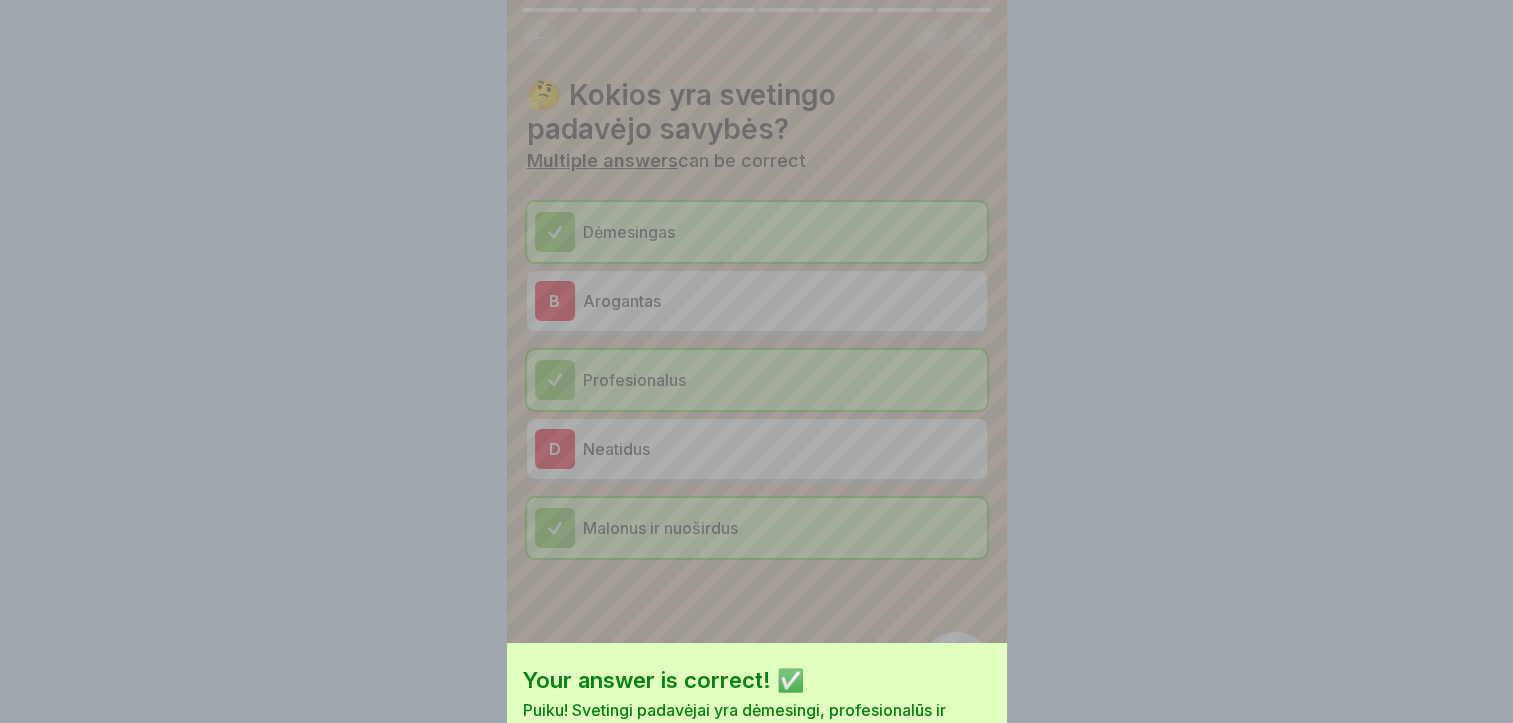 click on "Continue" at bounding box center (757, 793) 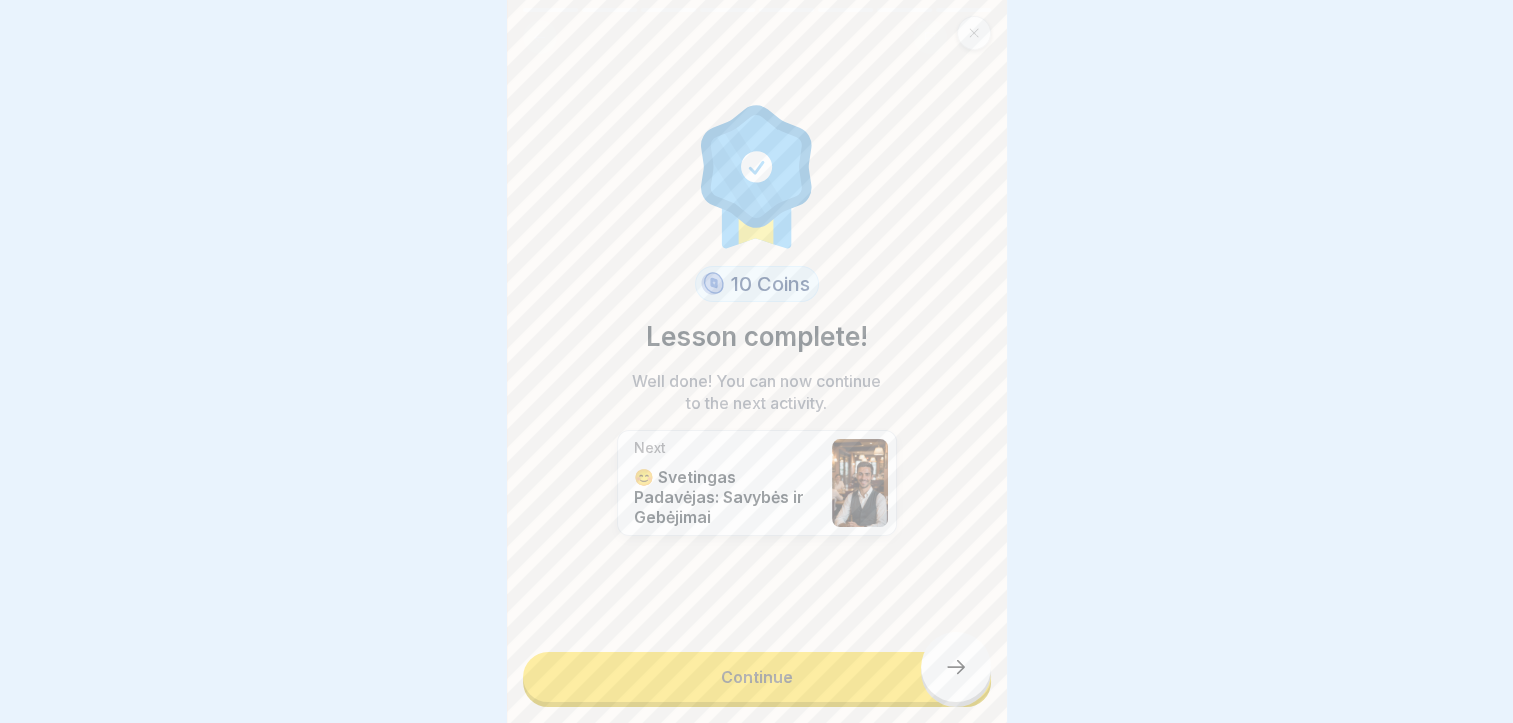 click on "Your answer is correct! ✅ Puiku! Svetingi padavėjai yra dėmesingi, profesionalūs ir malonūs.   Continue" at bounding box center (756, 361) 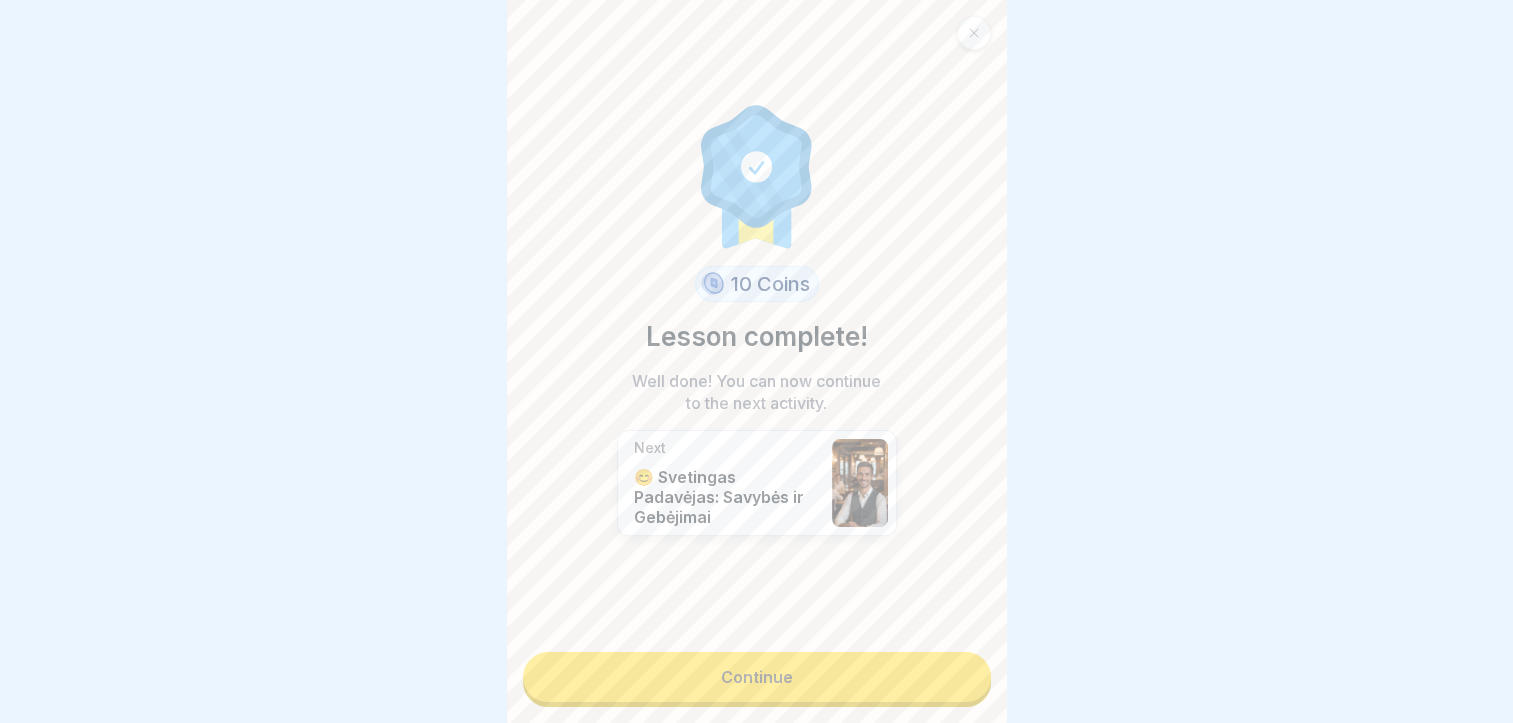 click on "Continue" at bounding box center [757, 677] 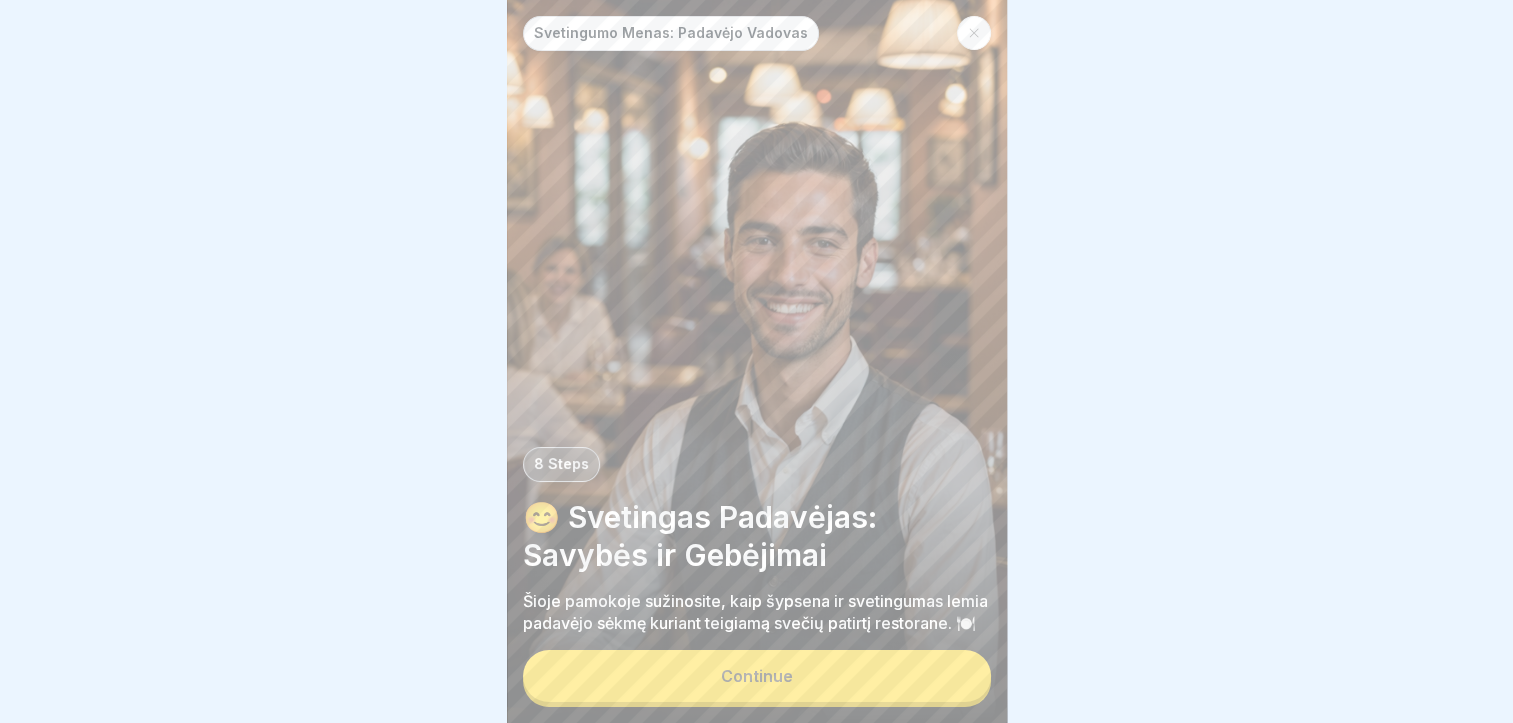 click on "Continue" at bounding box center [757, 676] 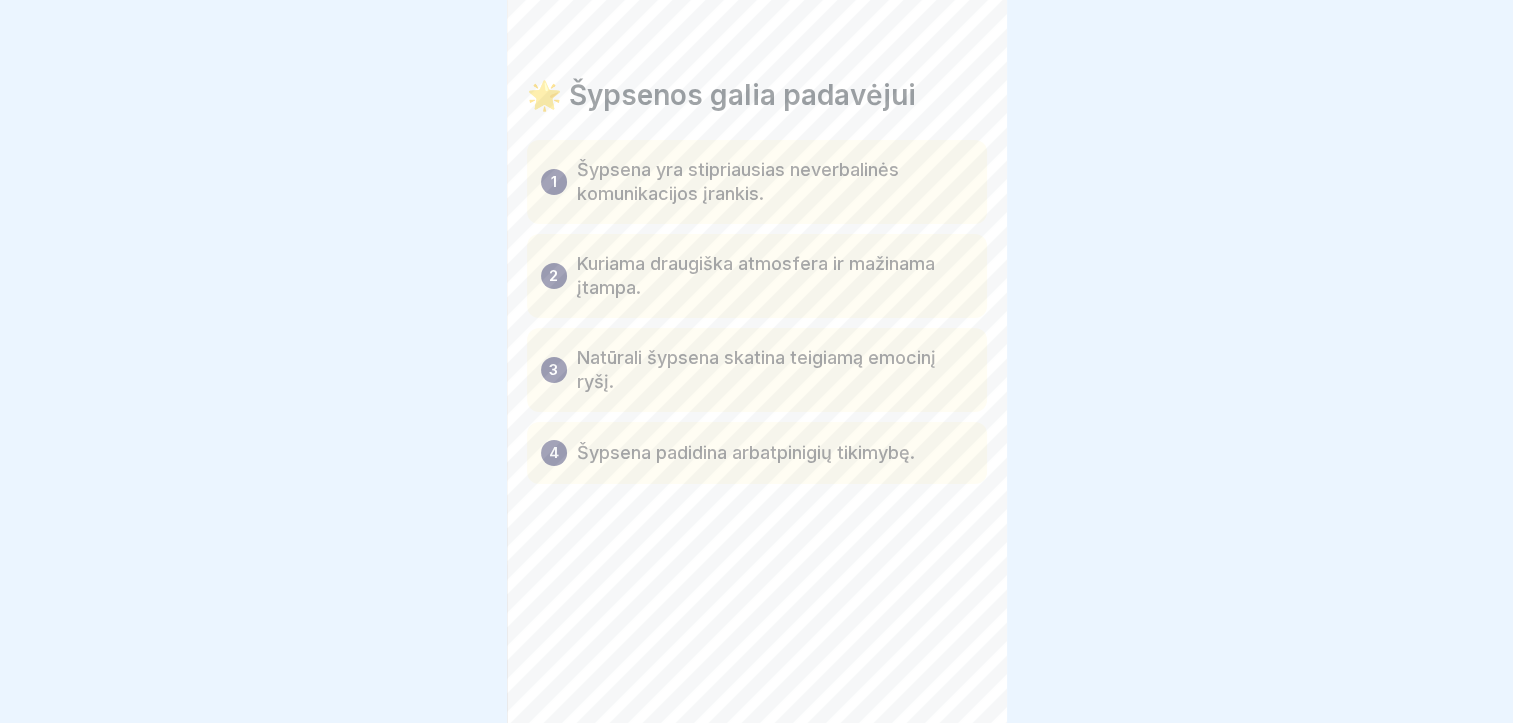 click on "Svetingumo Menas: Padavėjo Vadovas 8 Steps 😊 Svetingas Padavėjas: Savybės ir Gebėjimai Šioje pamokoje sužinosite, kaip šypsena ir svetingumas lemia padavėjo sėkmę kuriant teigiamą svečių patirtį restorane. 🍽️ Continue 🌟 Šypsenos galia padavėjui 1 Šypsena yra stipriausias neverbalinės komunikacijos įrankis. 2 Kuriama draugiška atmosfera ir mažinama įtampa. 3 Natūrali šypsena skatina teigiamą emocinį ryšį. 4 Šypsena padidina arbatpinigių tikimybę. ✅ Kodėl šypsena tokia svarbi? Please tick all boxes to continue. Sukurti malonią ir draugišką atmosferą. Padeda svečiui jaustis laukiamam ir vertinamam. Sušvelnina nemalonias situacijas. Skatina teigiamas emocijas. 👨‍🍳 Svetingas padavėjas ir jo savybės Svetingas padavėjas kuria malonią, šiltą ir įsimintiną patirtį, suteikia emocinį komfortą ir su malonumu atlieka savo darbą. 👥 Koks yra svetingas padavėjas? 1 Dėmesingas – pastebi svečio poreikius. 2 3 4 5 🔑 Kaip tapti svetingu padavėju?" at bounding box center (757, 361) 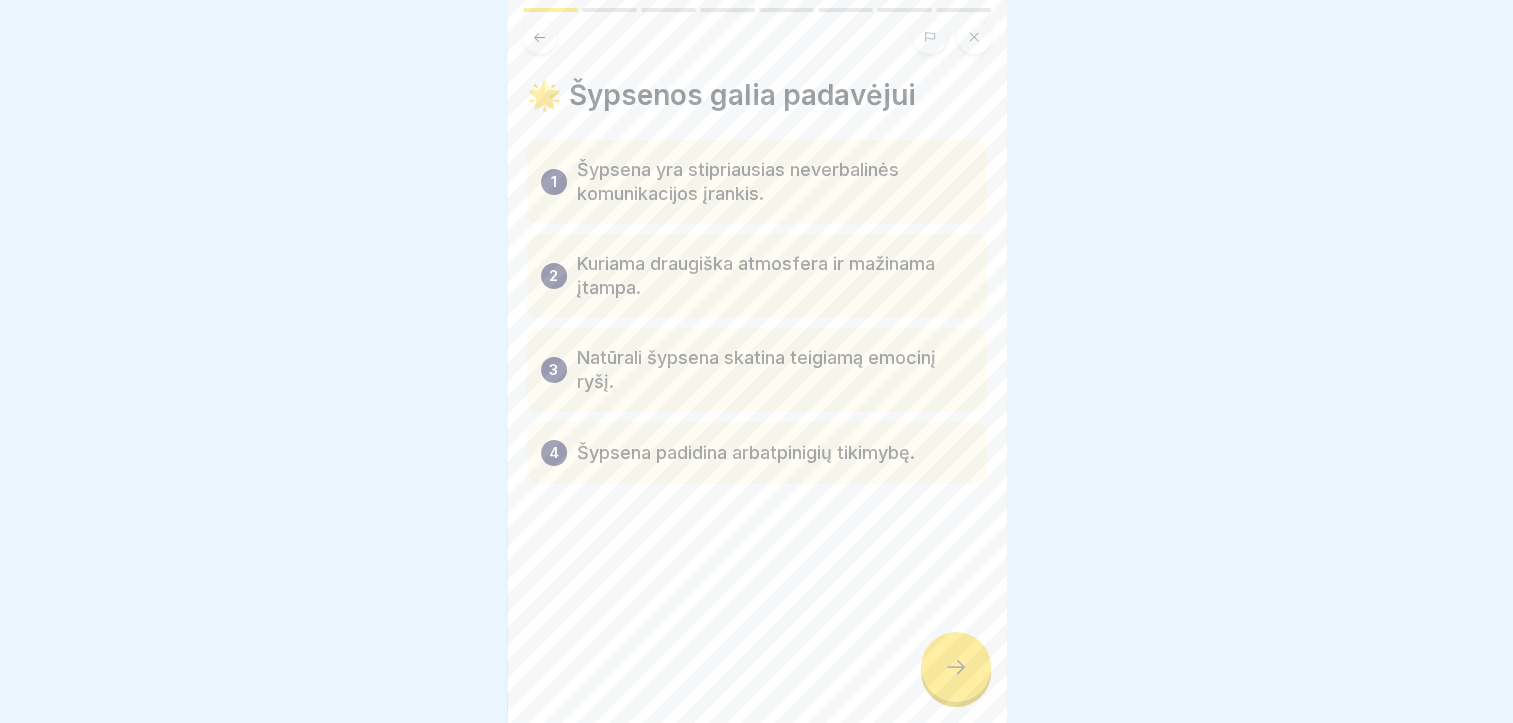 click at bounding box center [956, 667] 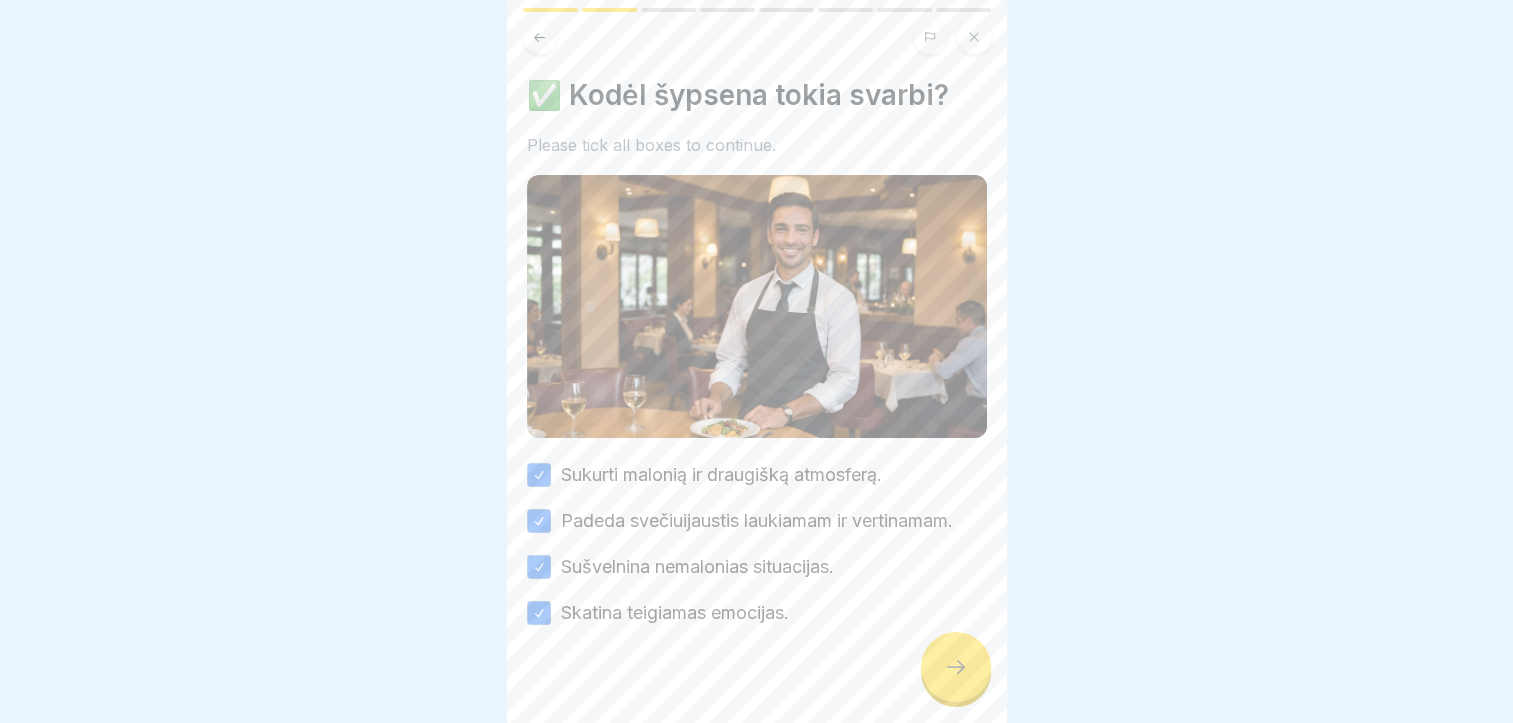 click at bounding box center [956, 667] 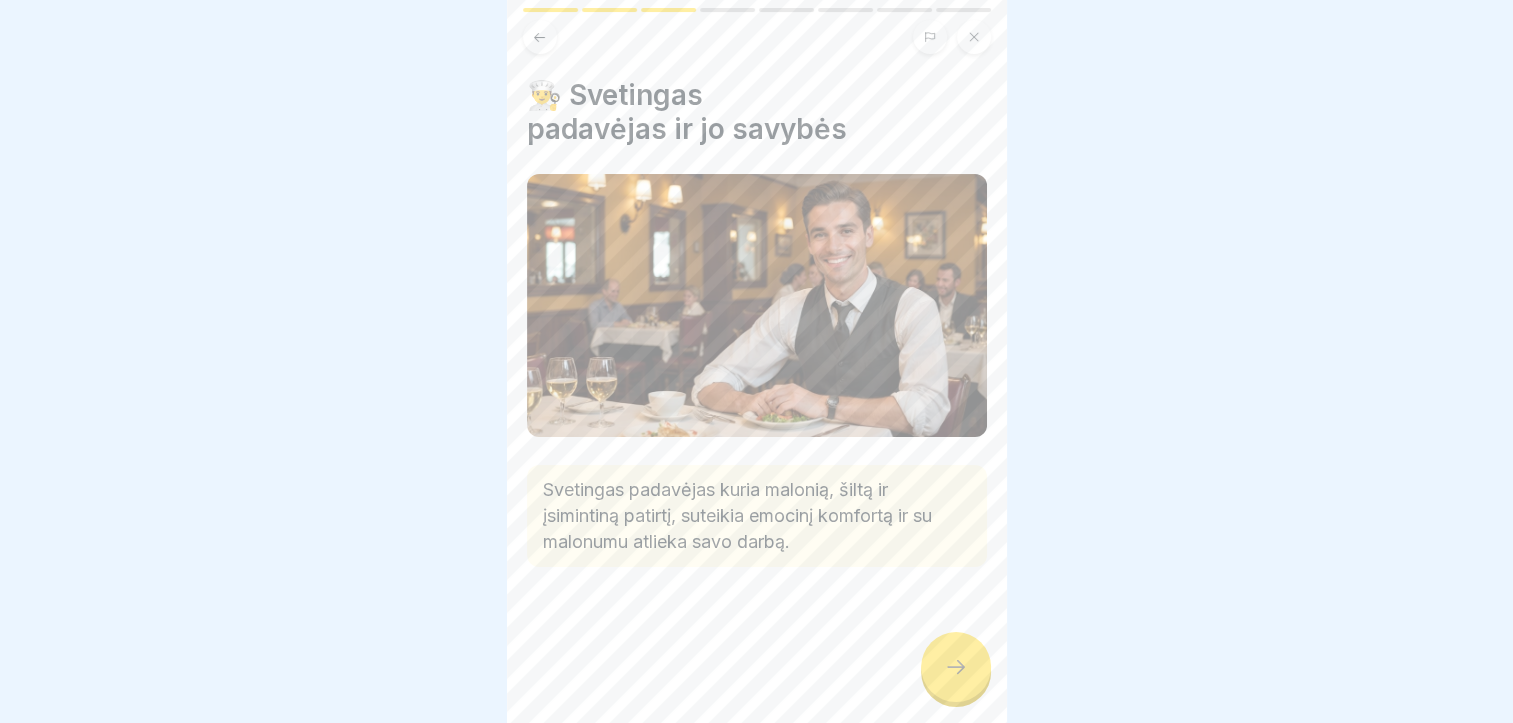 click at bounding box center [956, 667] 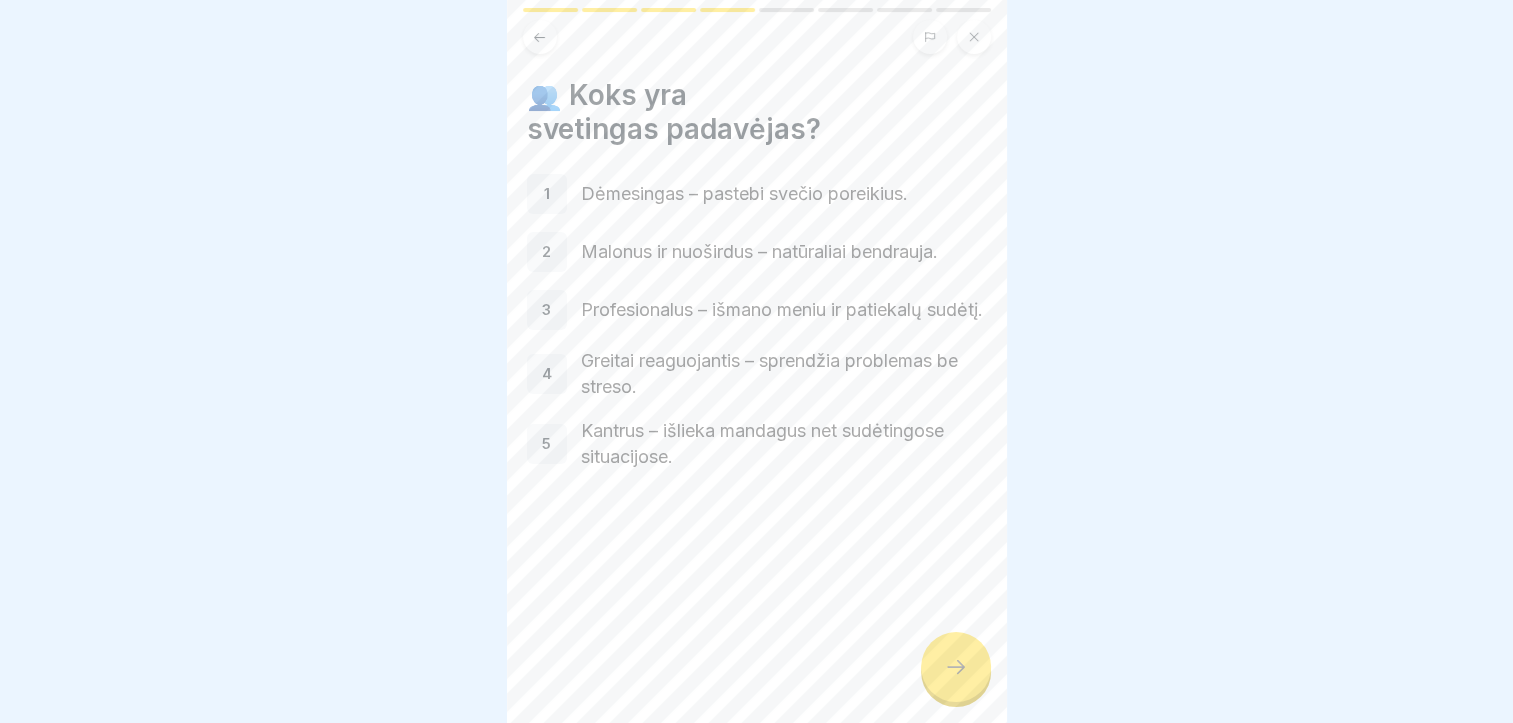 click at bounding box center [956, 667] 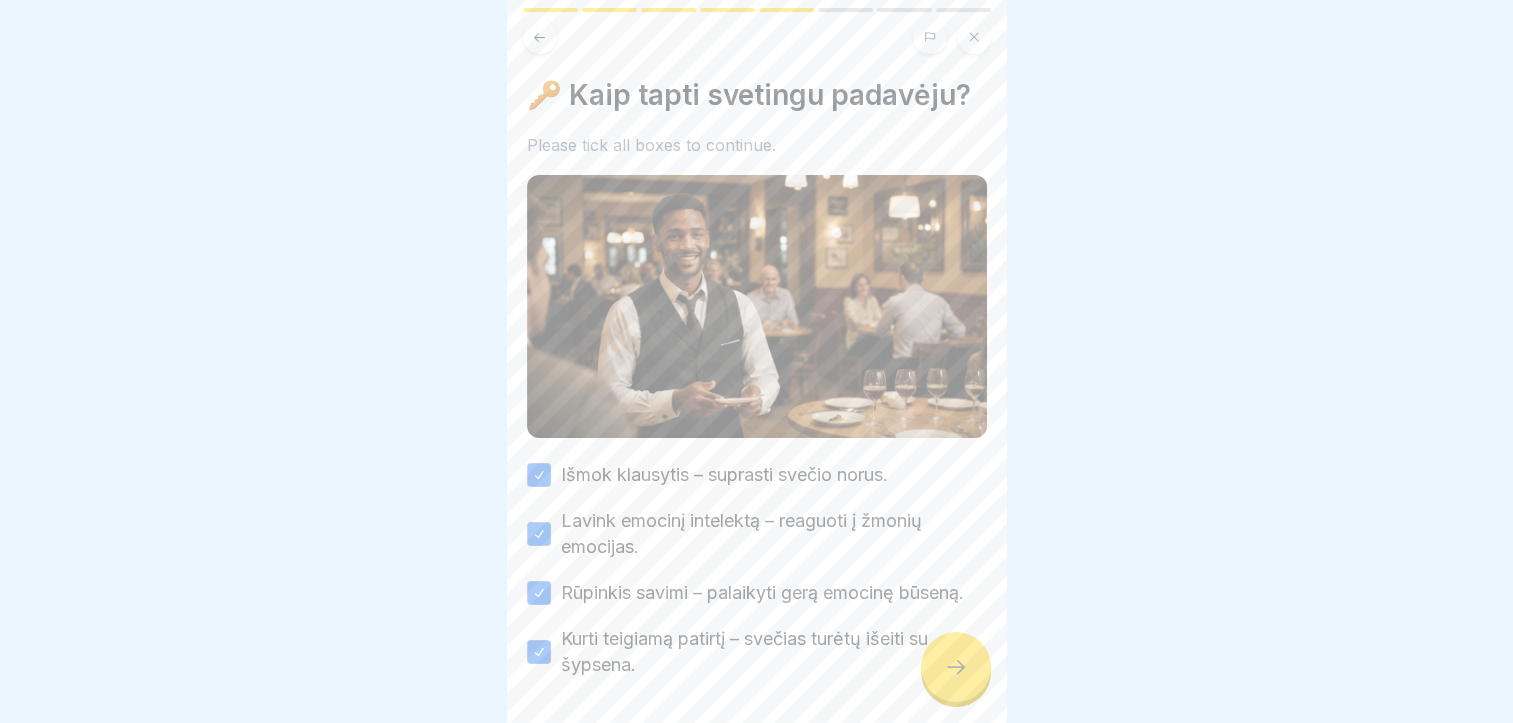 click at bounding box center [956, 667] 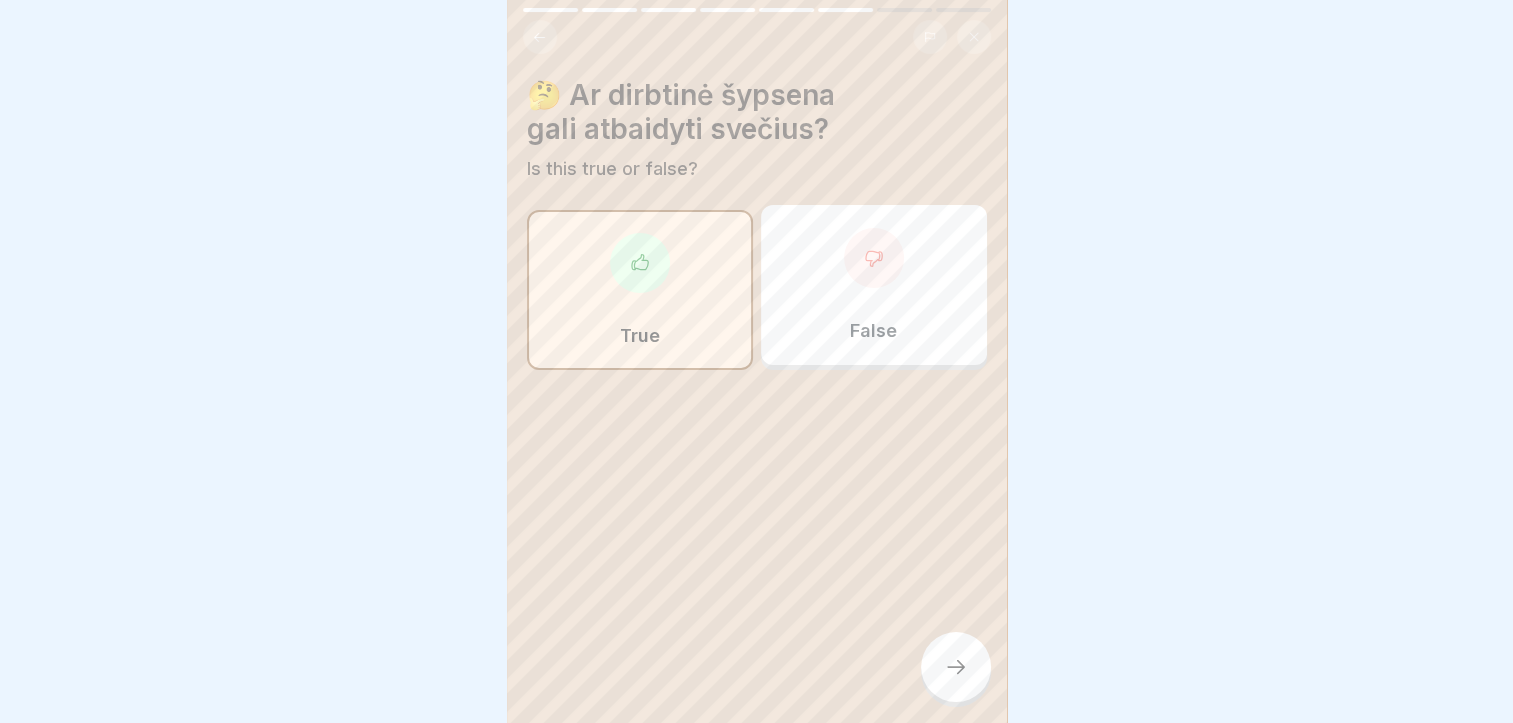 click at bounding box center [956, 667] 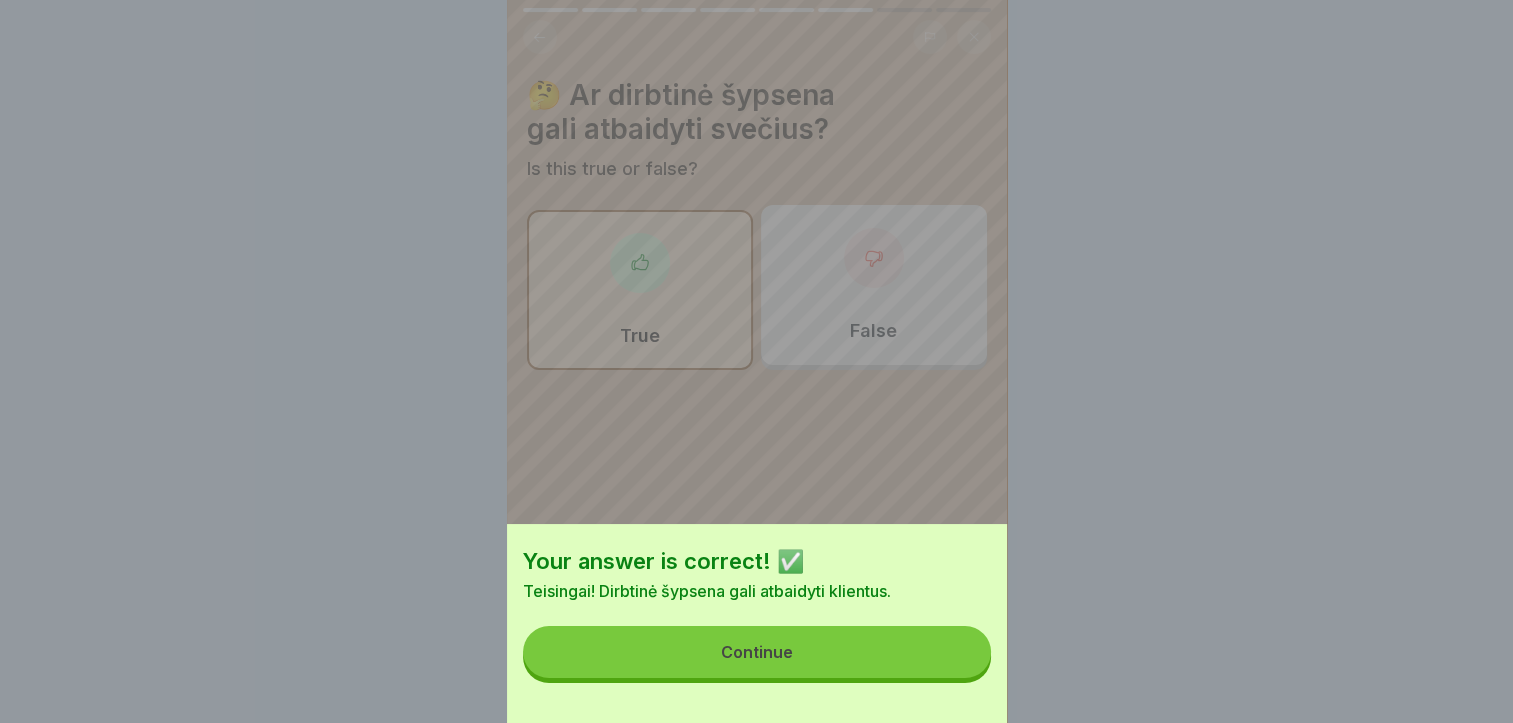 click on "Continue" at bounding box center (757, 652) 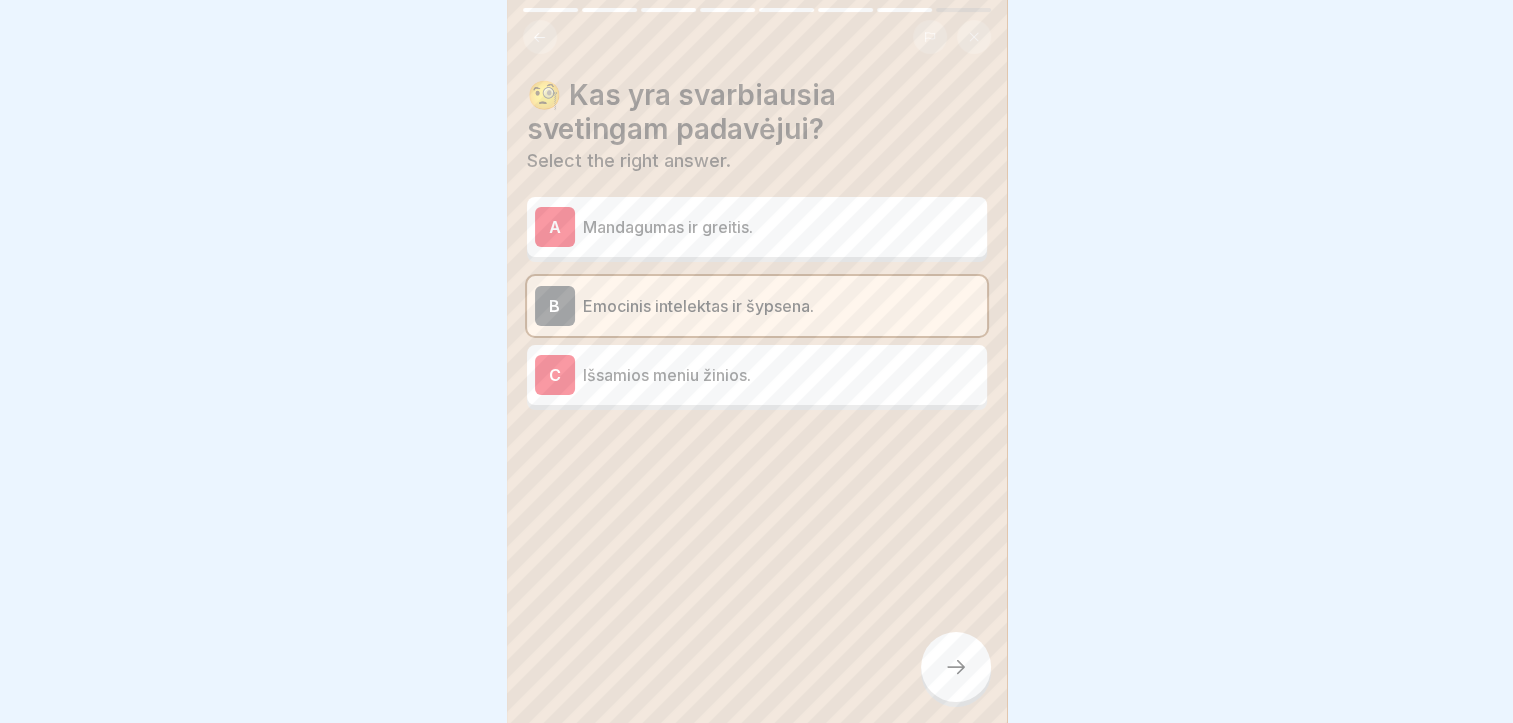 click at bounding box center (956, 667) 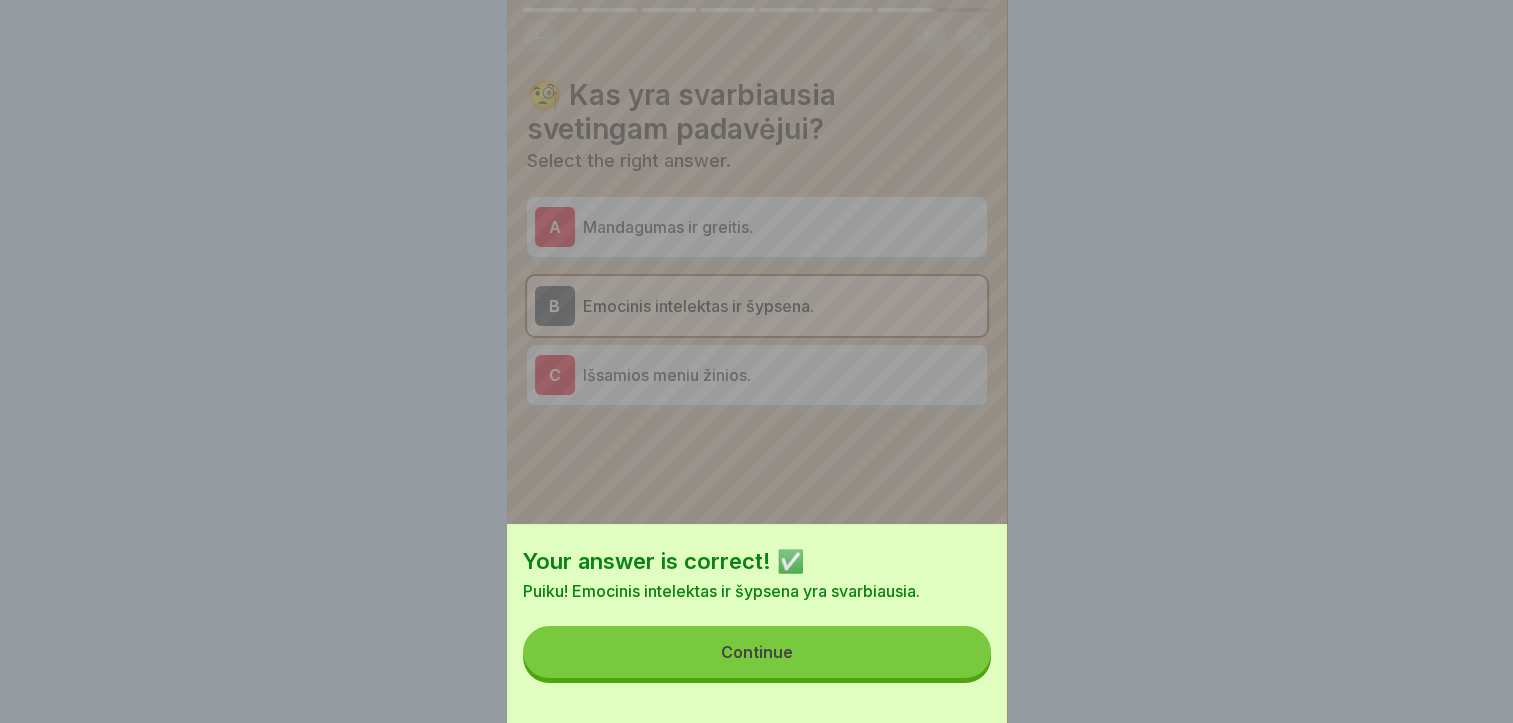 click on "Continue" at bounding box center (757, 652) 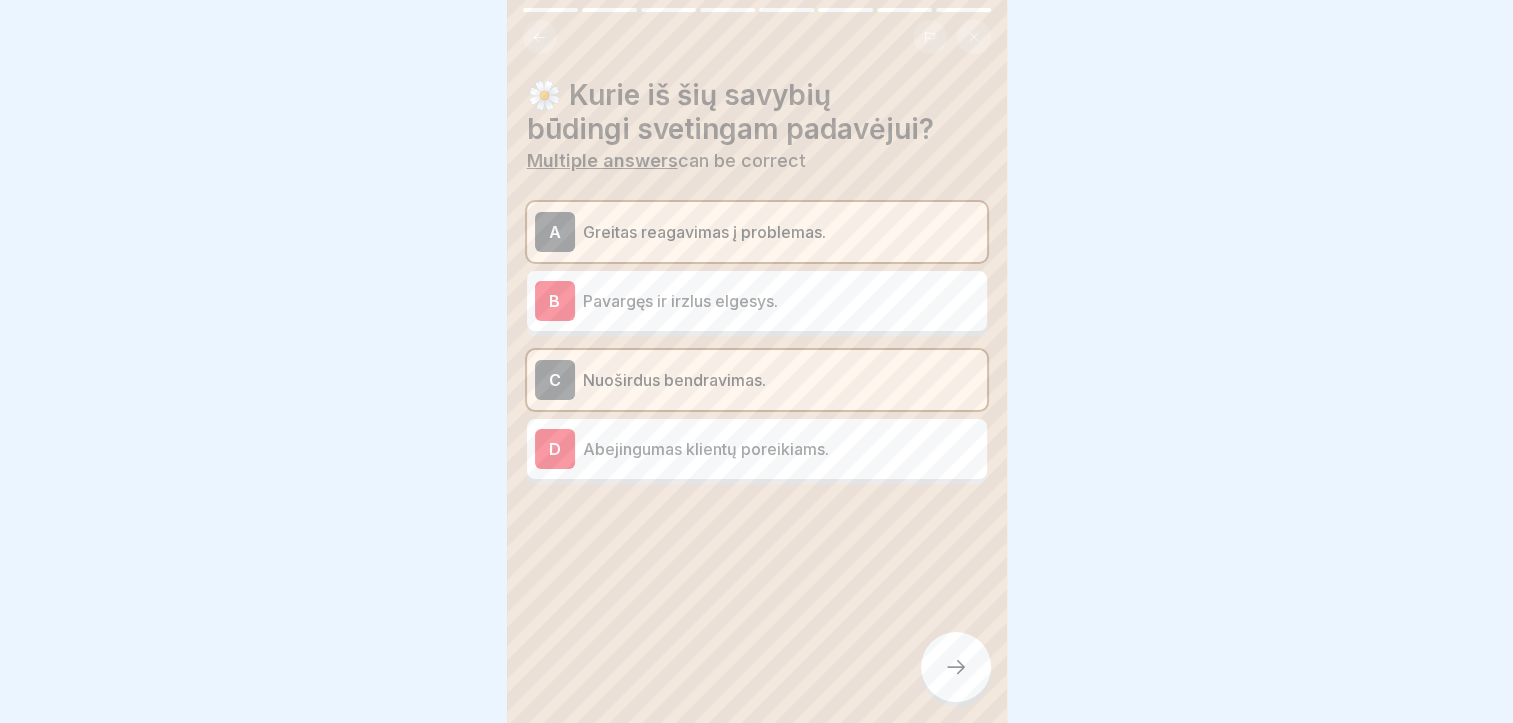 click at bounding box center [956, 667] 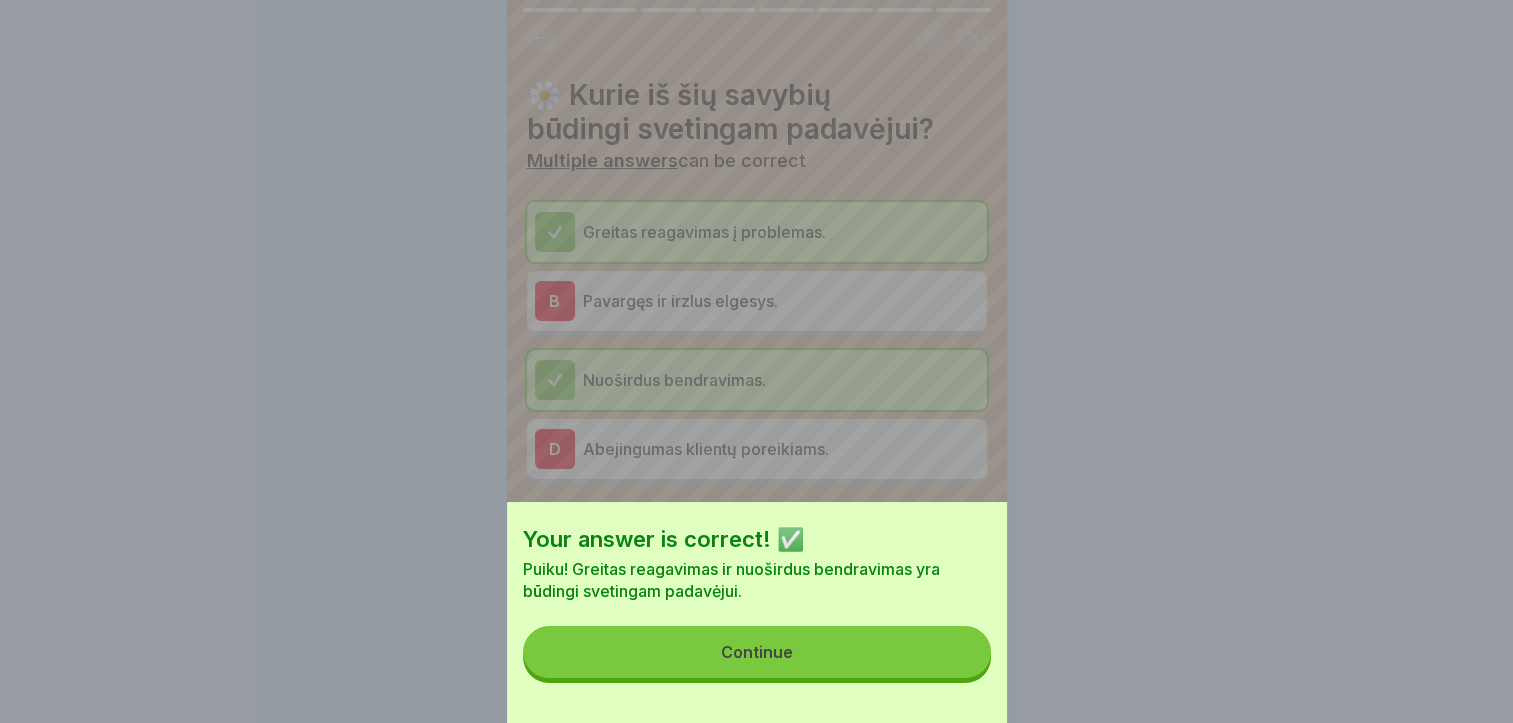 click on "Continue" at bounding box center [757, 652] 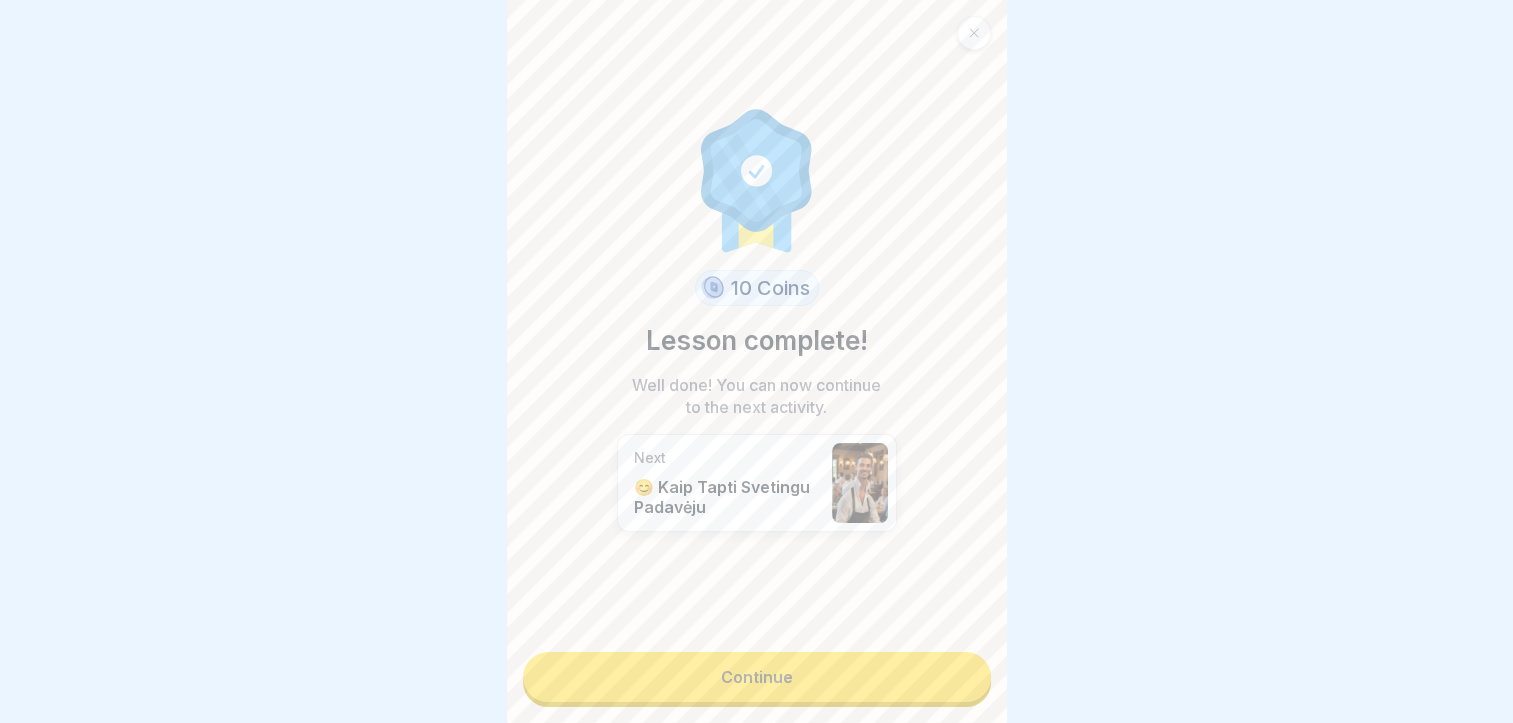 click on "Continue" at bounding box center (757, 677) 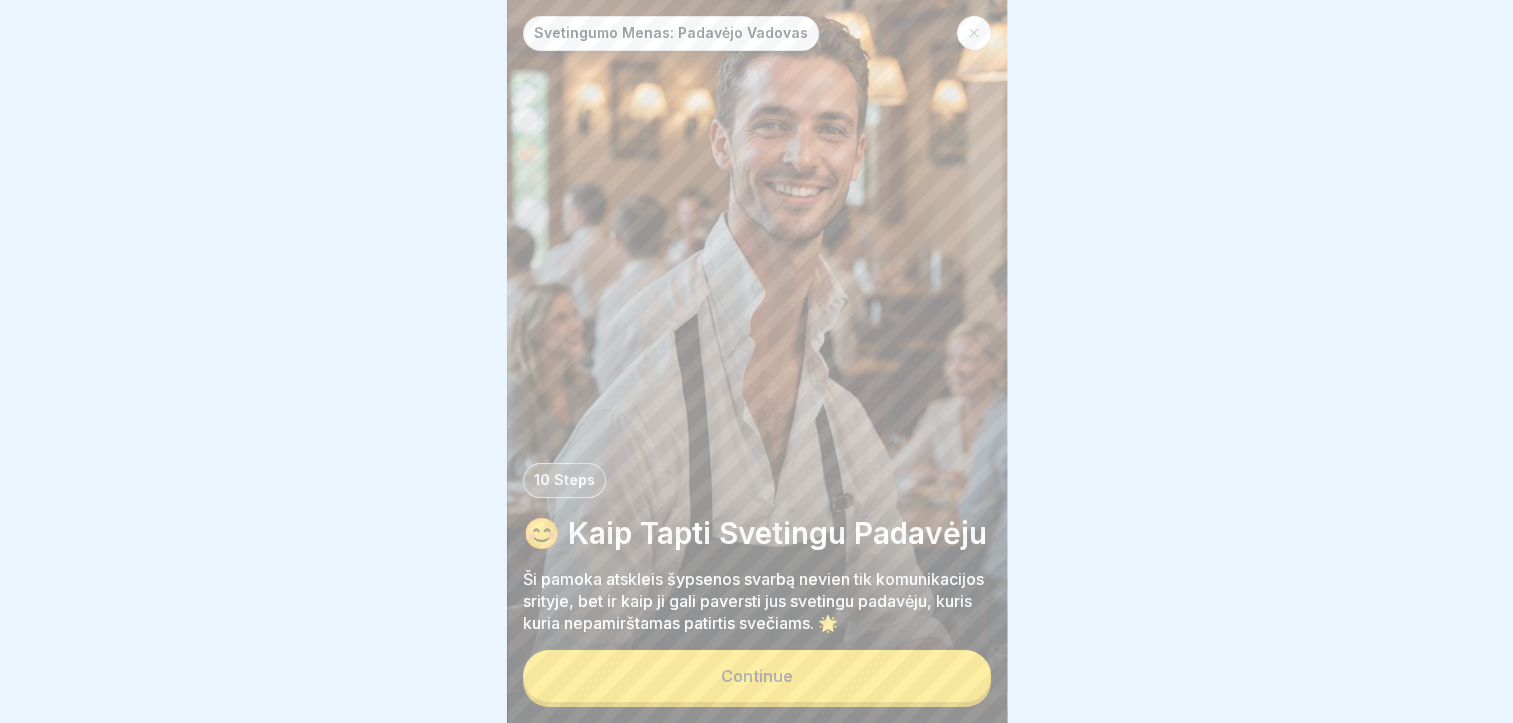 click on "Continue" at bounding box center [757, 676] 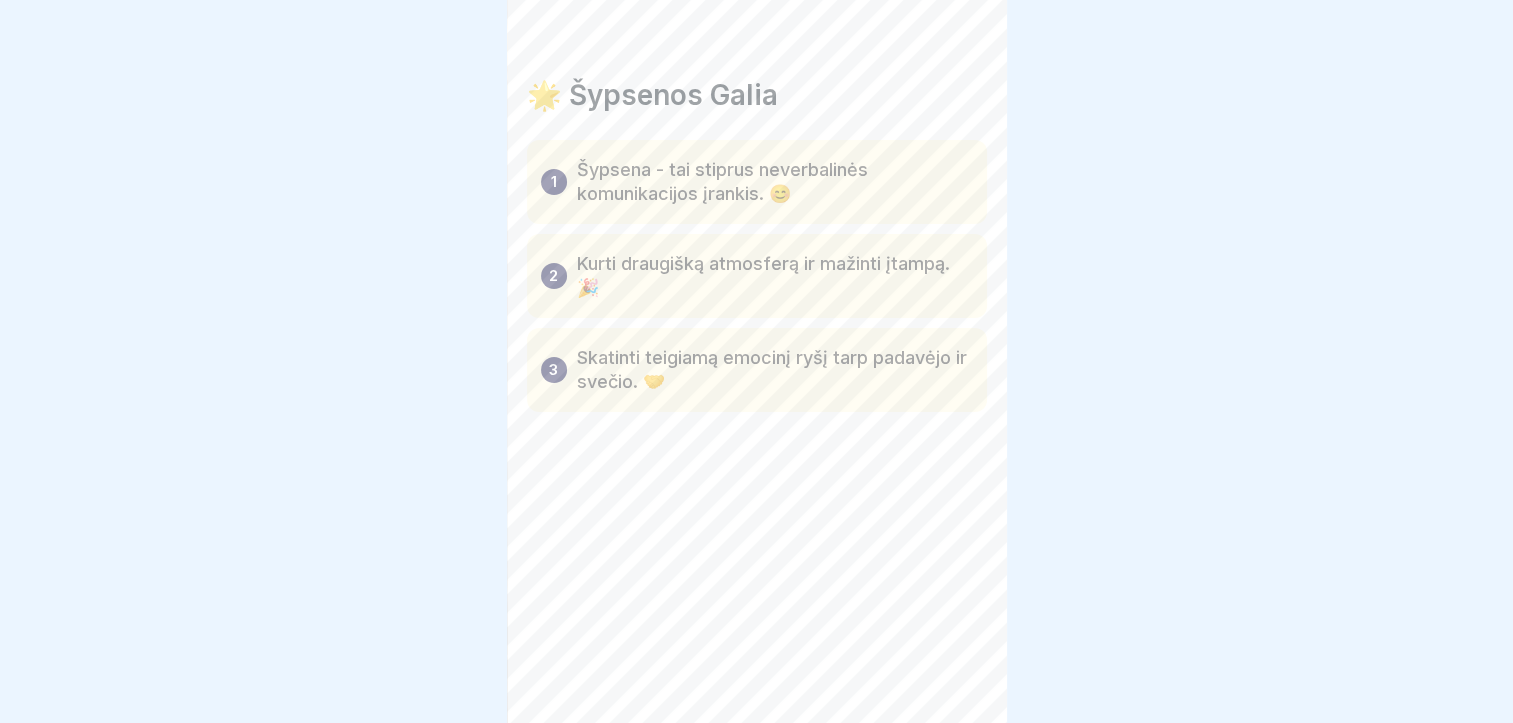 click on "Svetingumo Menas: Padavėjo Vadovas 10 Steps 😊 Kaip Tapti Svetingu Padavėju Ši pamoka atskleis šypsenos svarbą nevien tik komunikacijos srityje, bet ir kaip ji gali paversti jus svetingu padavėju, kuris kuria nepamirštamas patirtis svečiams. 🌟 Continue 🌟 Šypsenos Galia 1 Šypsena - tai stiprus neverbalinės komunikacijos įrankis. 😊 2 Kurti draugišką atmosferą ir mažinti įtampą. 🎉 3 Skatinti teigiamą emocinį ryšį tarp padavėjo ir svečio. 🤝 👥 Šypsenos Svarba Padavėjui Šypsena yra pirmasis įspūdis, kuris gali nulemti visą svečio patirtį restorane. 🙂 Tyrimai rodo, kad žmonės linkę palikti daugiau arbatpinigių padavėjams, kurie nuoširdžiai šypsosi. ✅ Kodėl šypsena svarbi? Please tick all boxes to continue. Sukuria malonią ir draugišką atmosferą. Padeda svečiui jaustis laukiamam ir vertinamam. Gali sušvelninti nemalonias situacijas ir nuraminti nepatenkintus svečius Skatina teigiamas emocijas tiek svečiui, tiek pačiam padavėjui. 1 2 3 1 2 3" at bounding box center (757, 361) 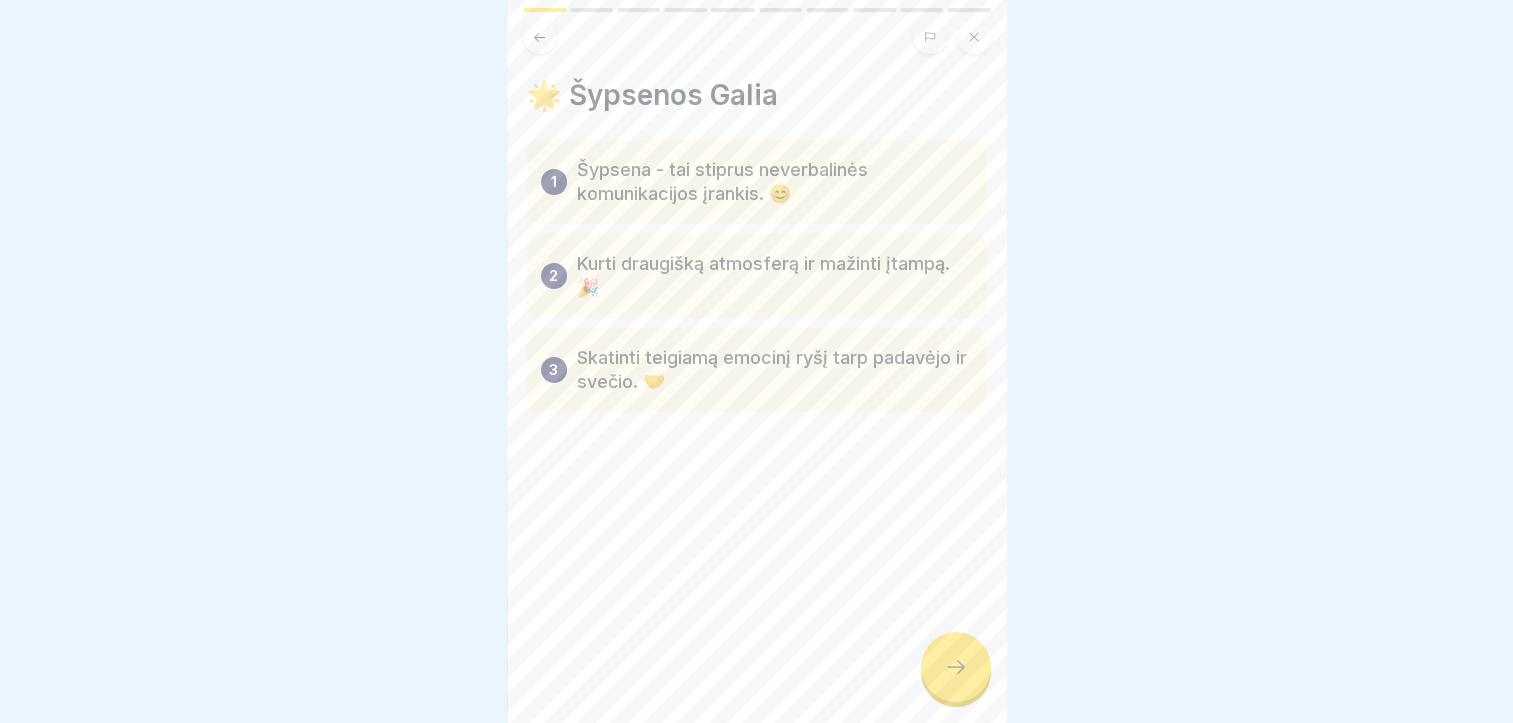 click at bounding box center (956, 667) 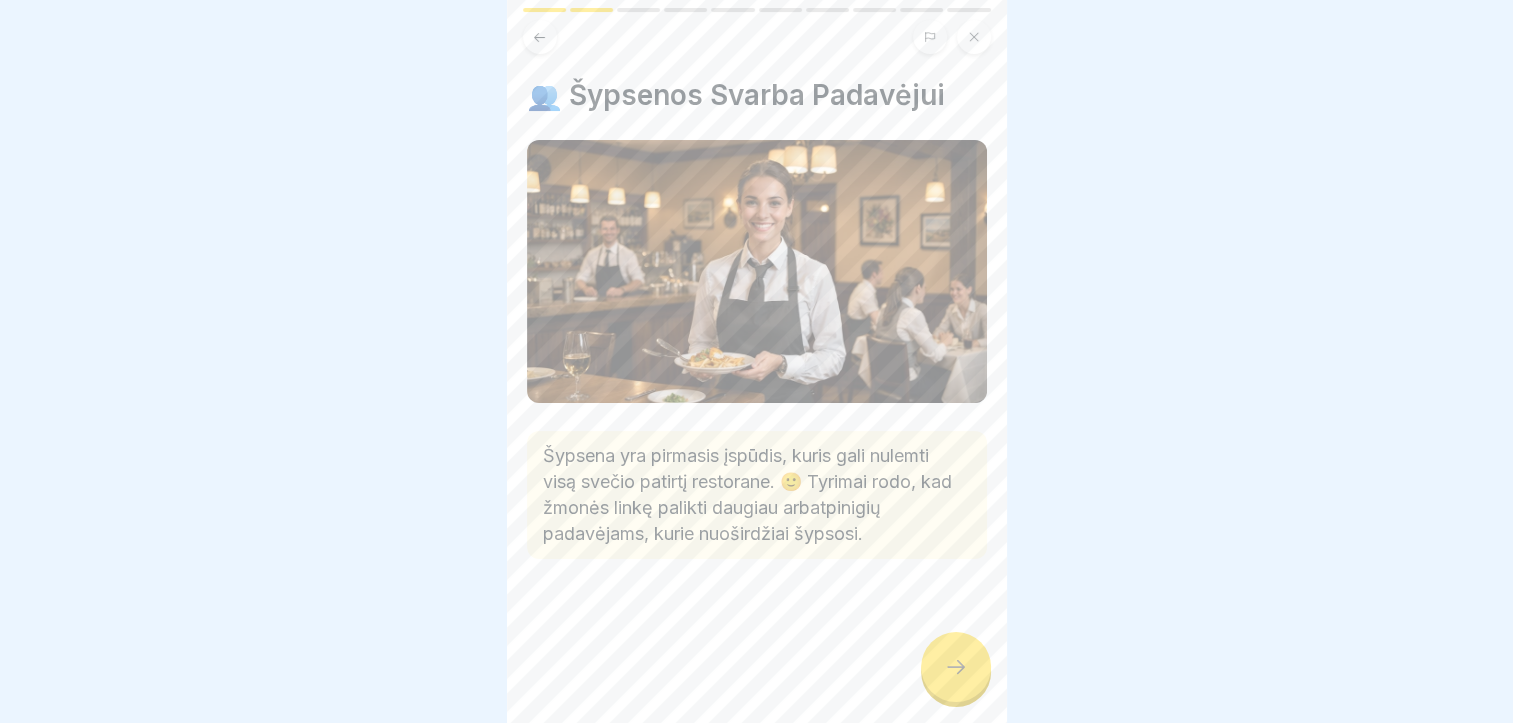 click at bounding box center [956, 667] 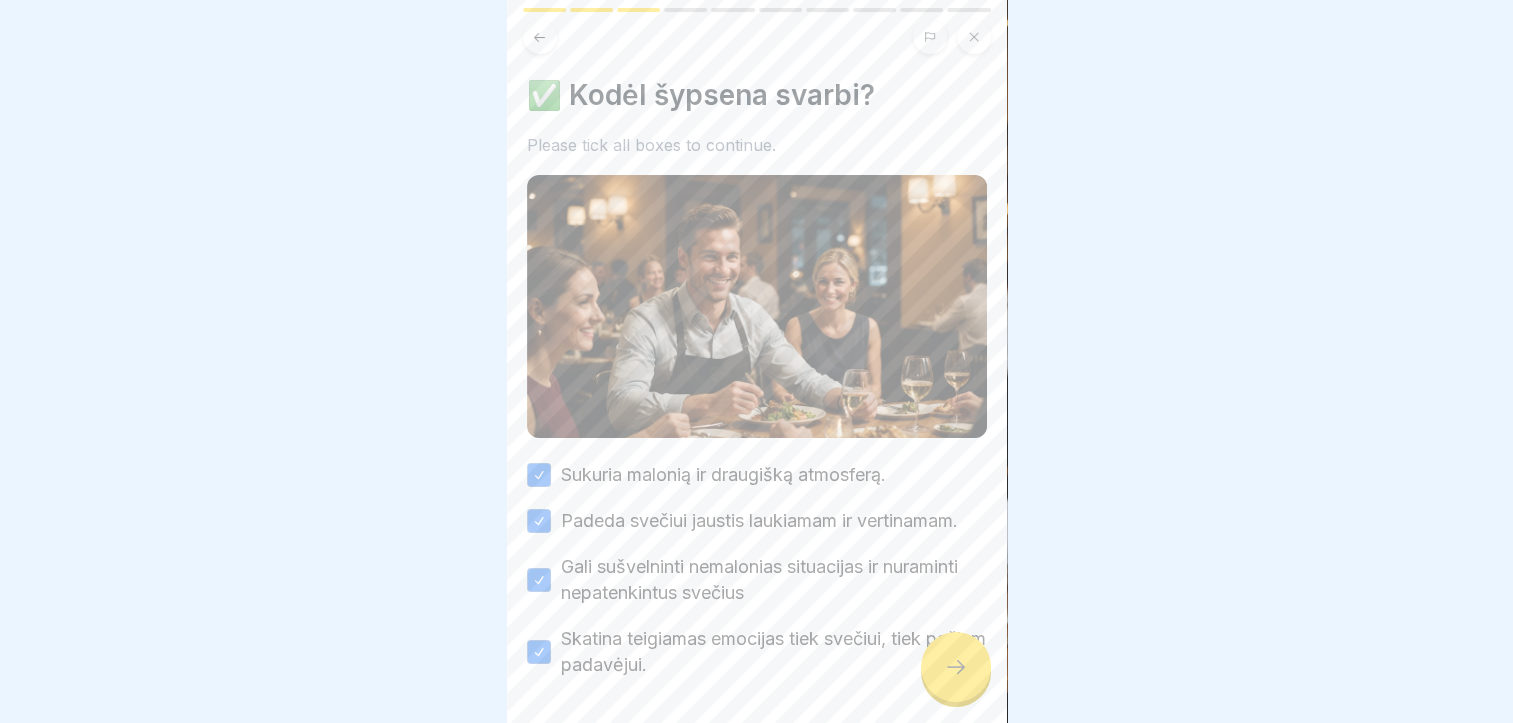 click at bounding box center [956, 667] 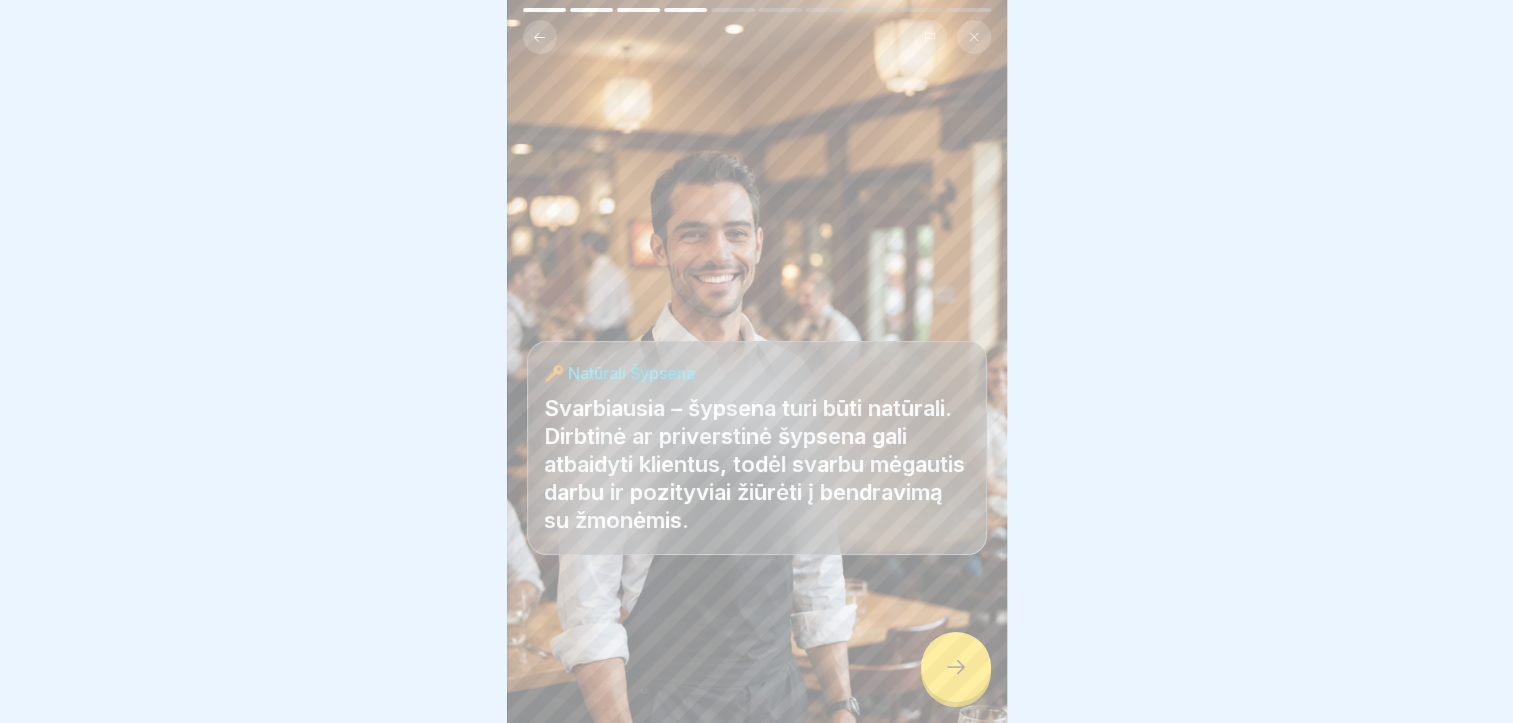 click at bounding box center (956, 667) 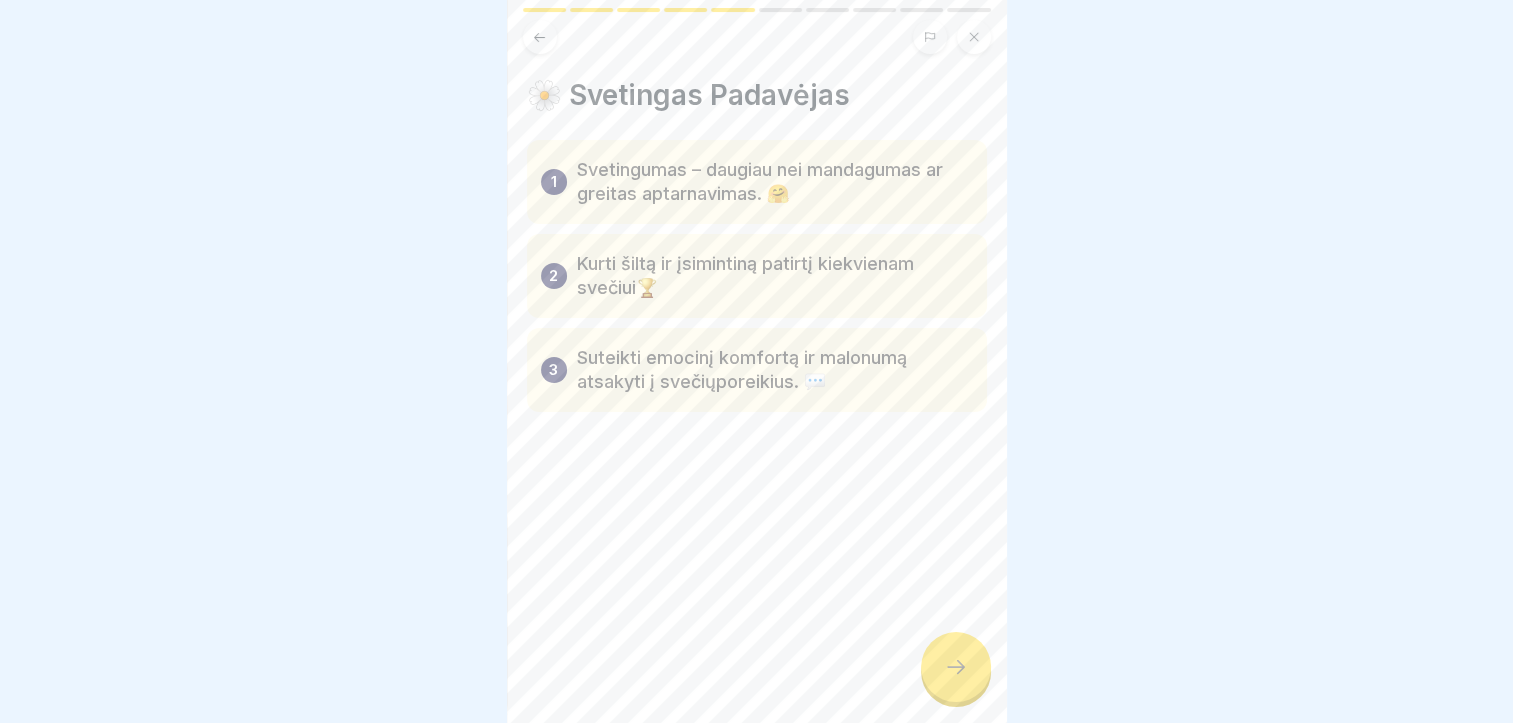 click at bounding box center (956, 667) 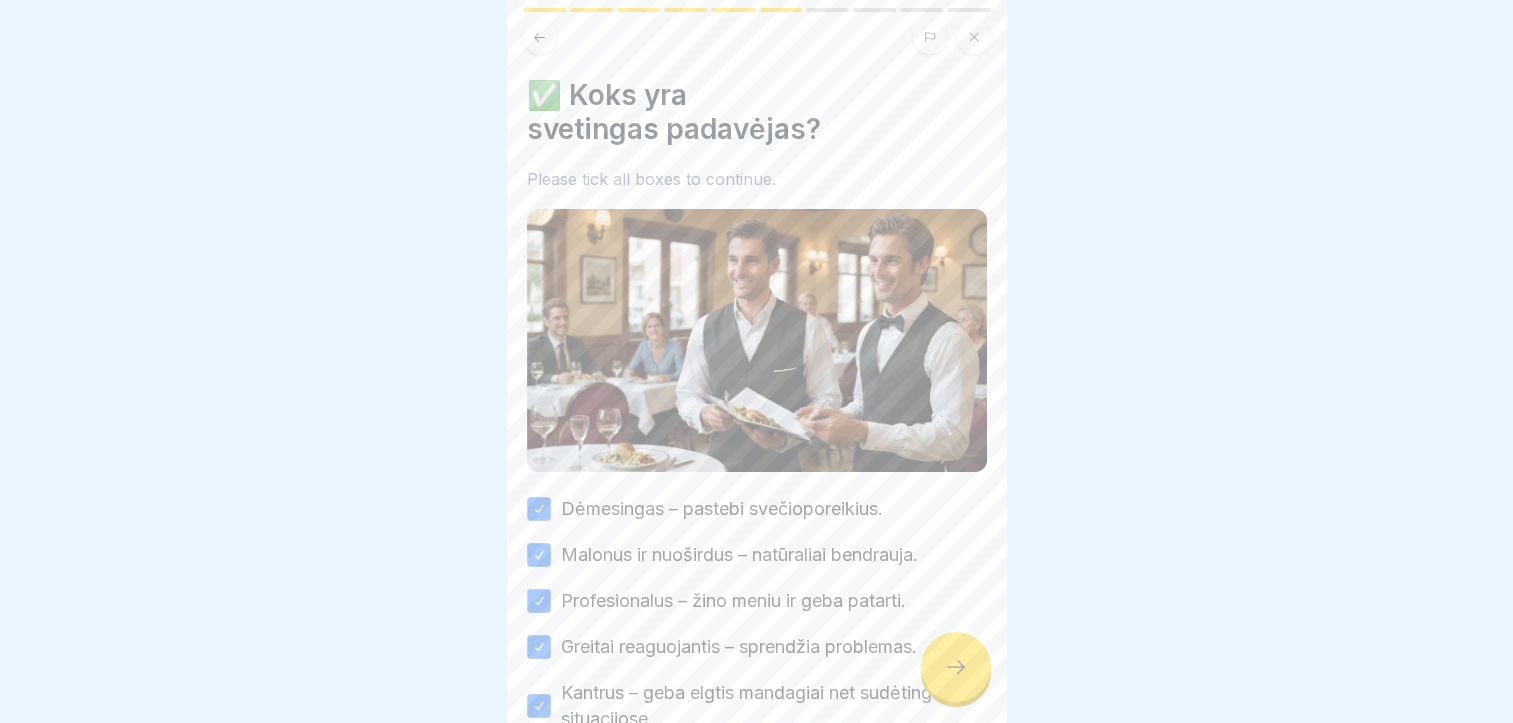 click at bounding box center [956, 667] 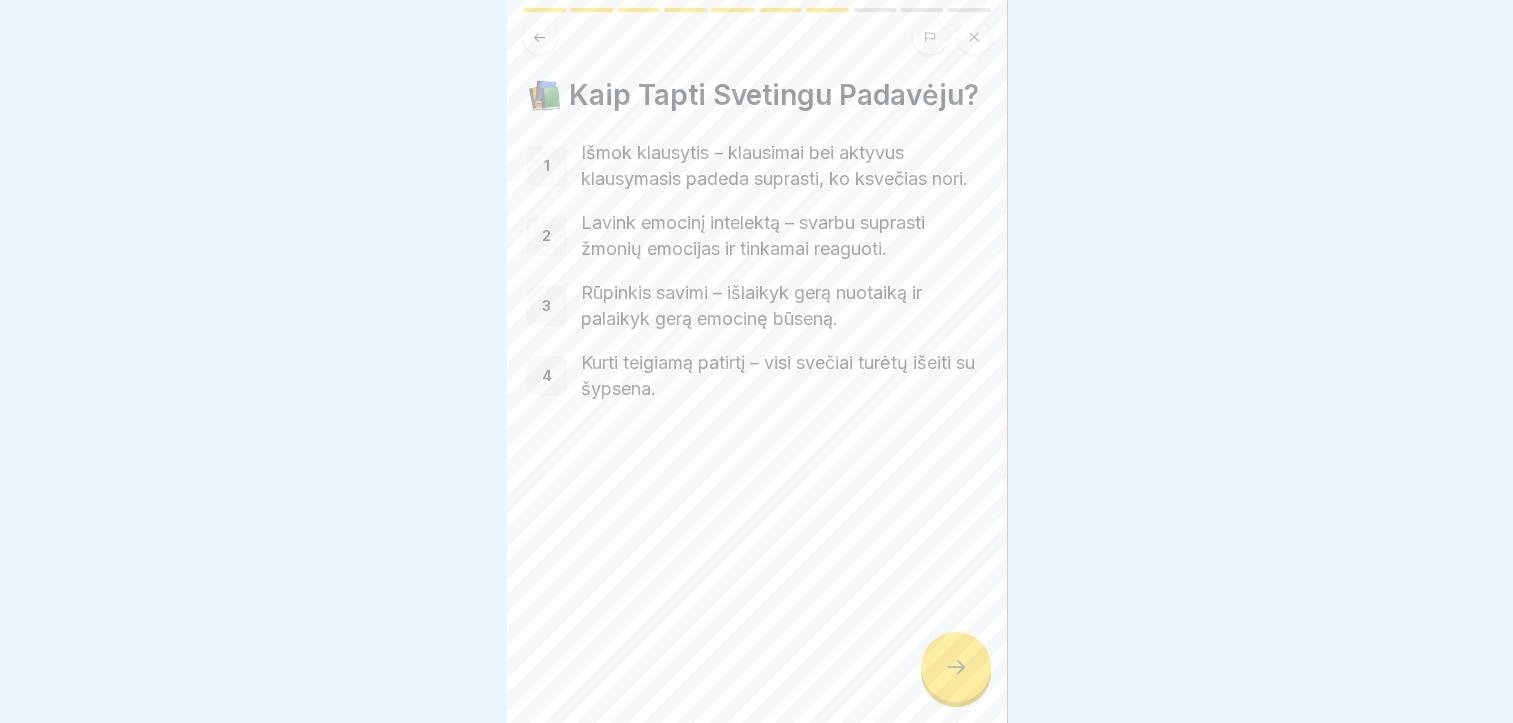 click at bounding box center (956, 667) 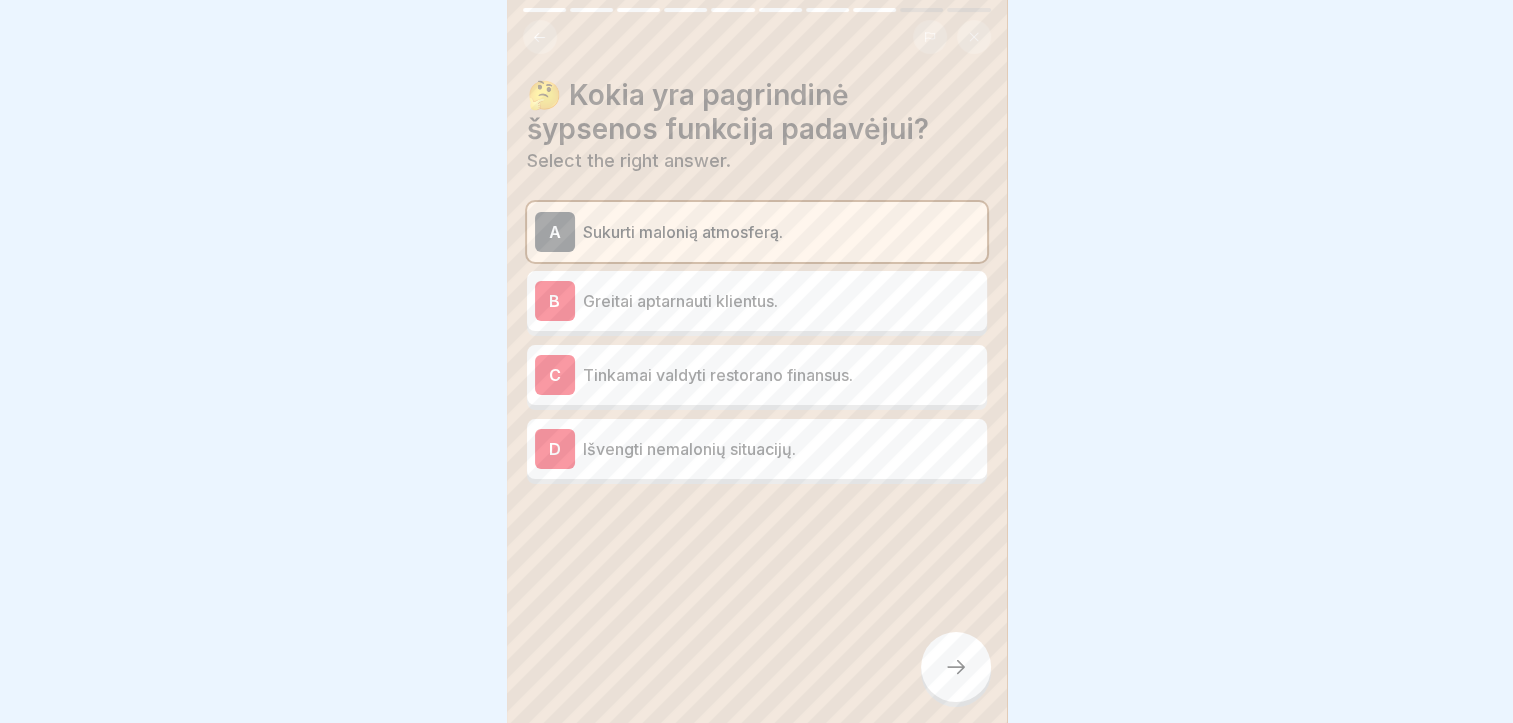 click at bounding box center (956, 667) 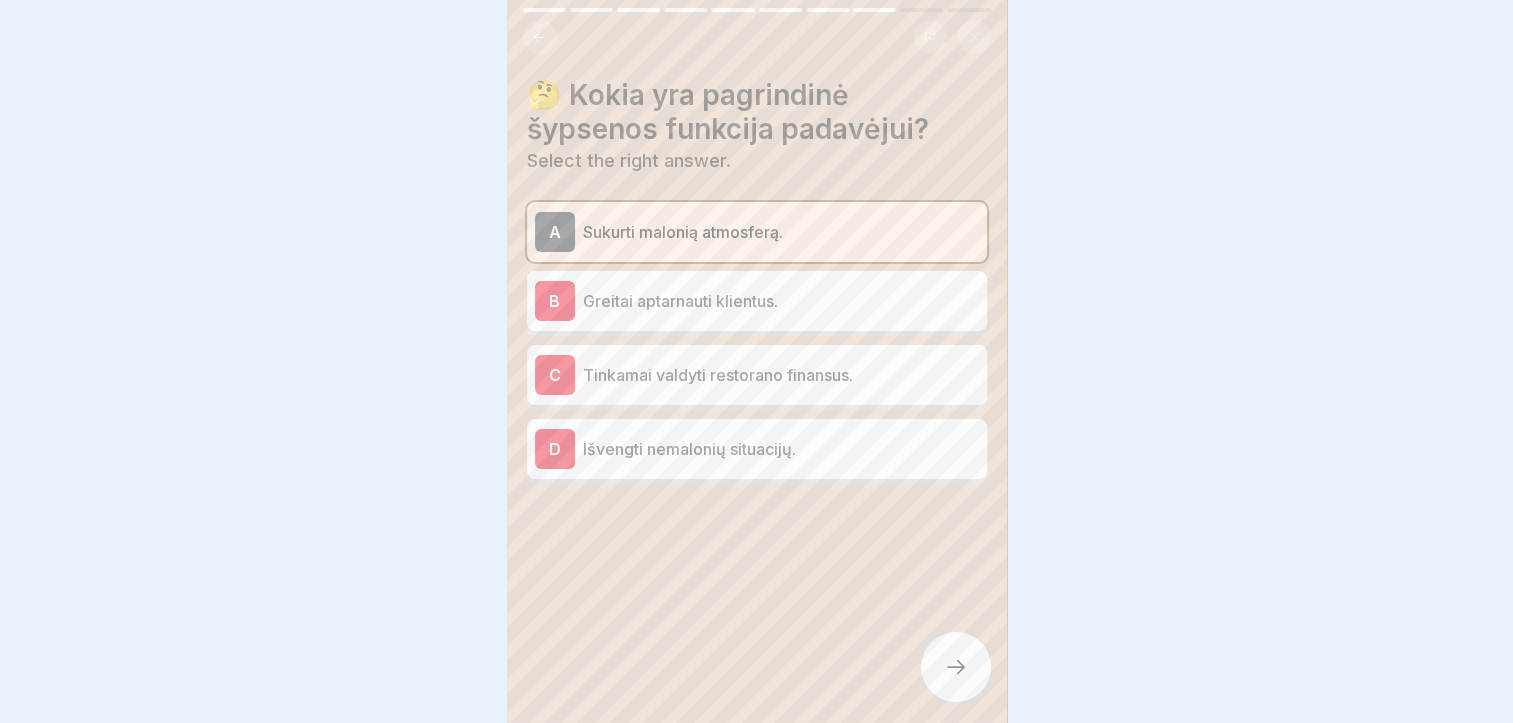 click on "Your answer is correct! ✅ Teisingai! Šypsena padeda sukurti malonią atmosferą.   Continue" at bounding box center (757, 1030) 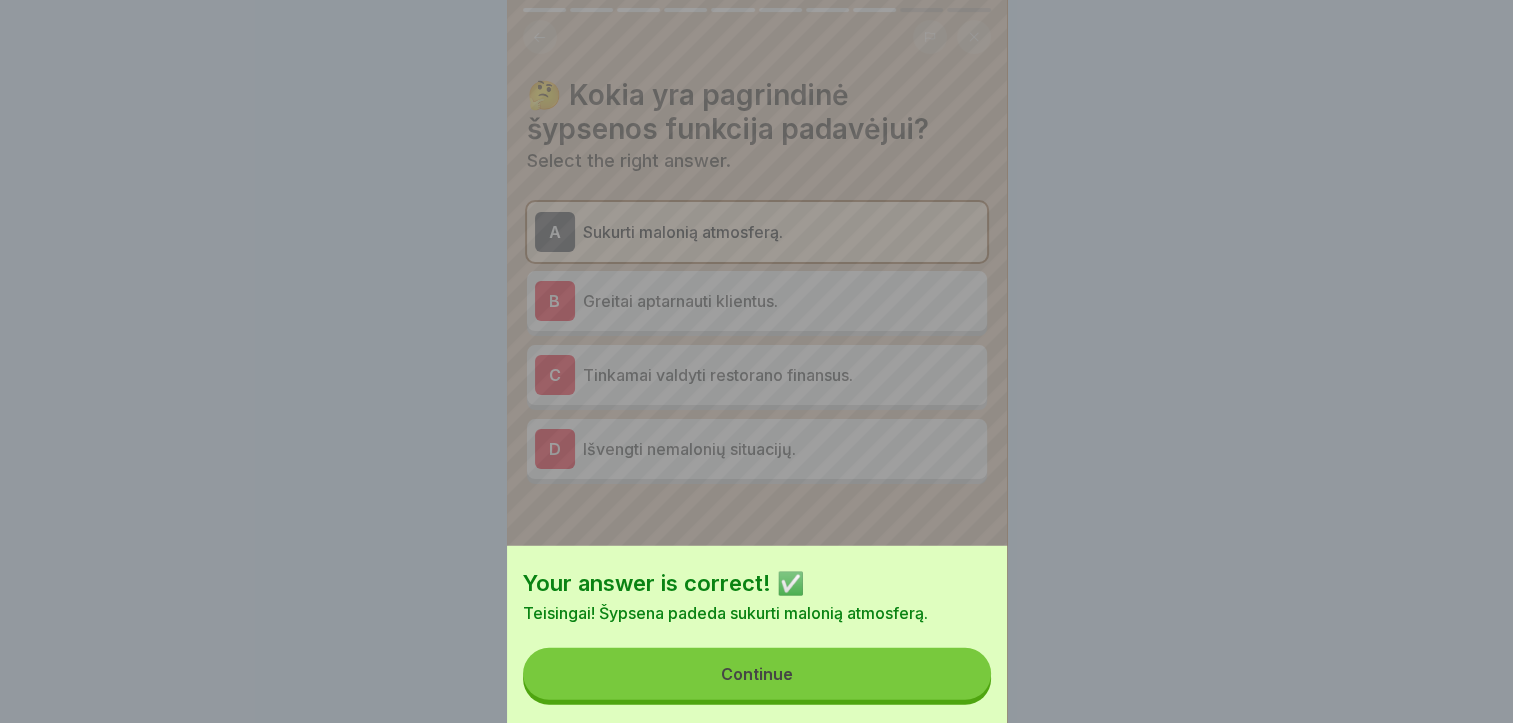 click on "Your answer is correct! ✅ Teisingai! Šypsena padeda sukurti malonią atmosferą.   Continue" at bounding box center [756, 361] 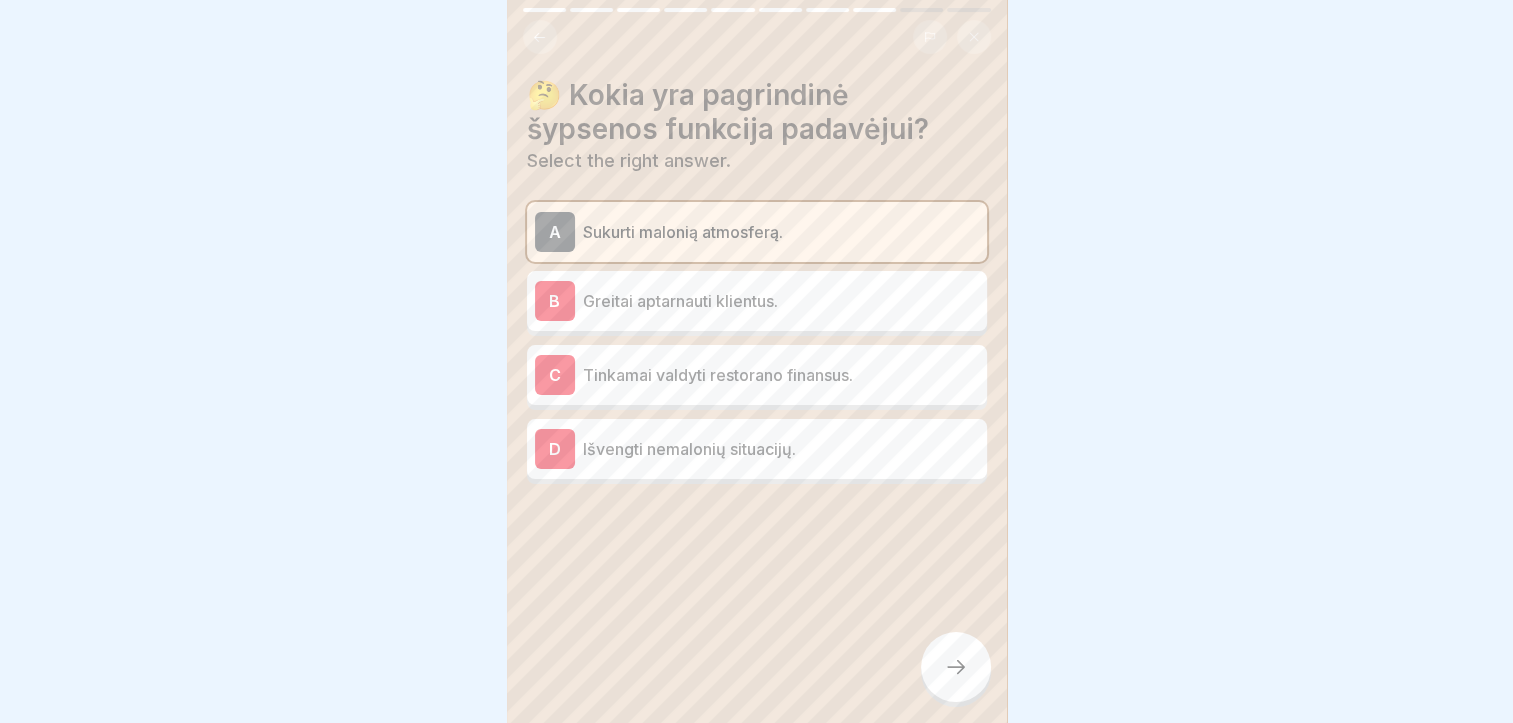 click at bounding box center (956, 667) 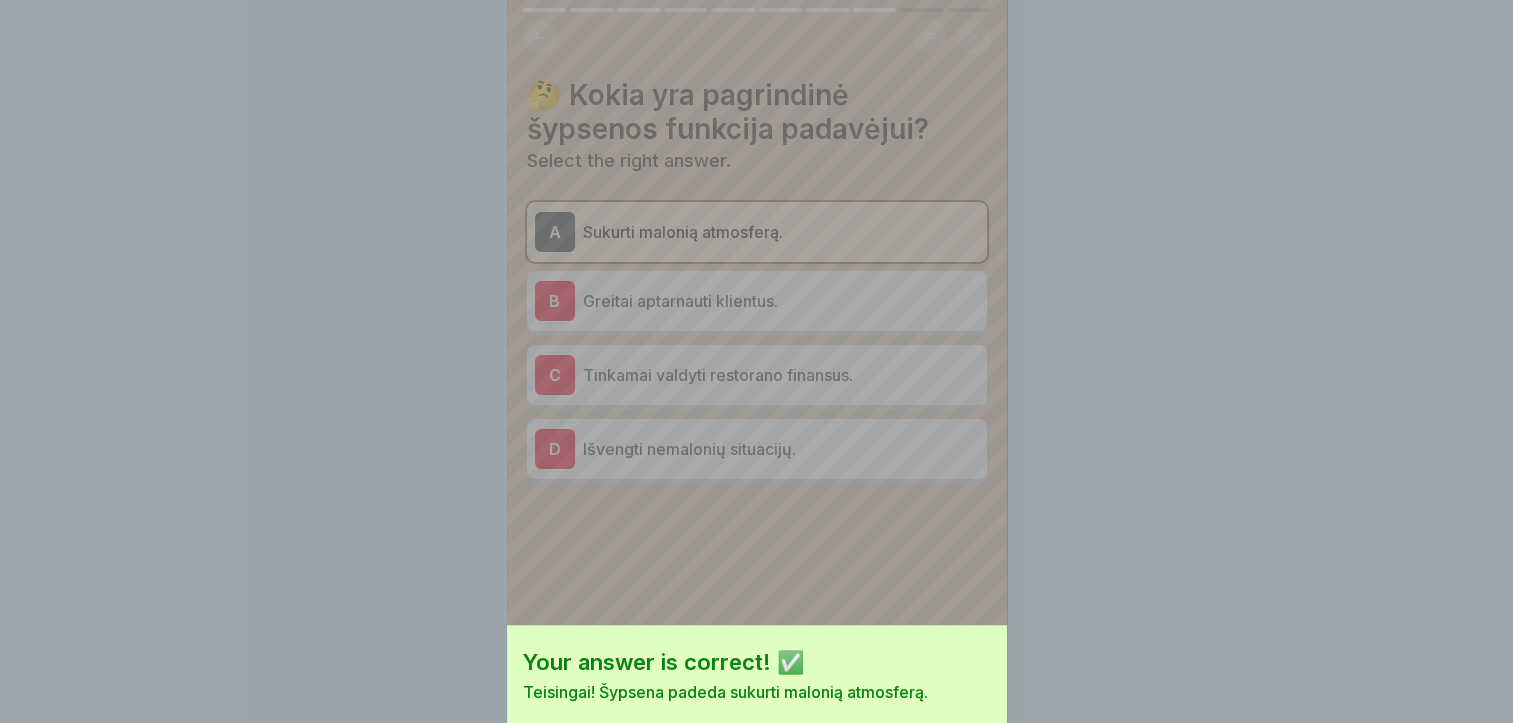 click on "Continue" at bounding box center (757, 753) 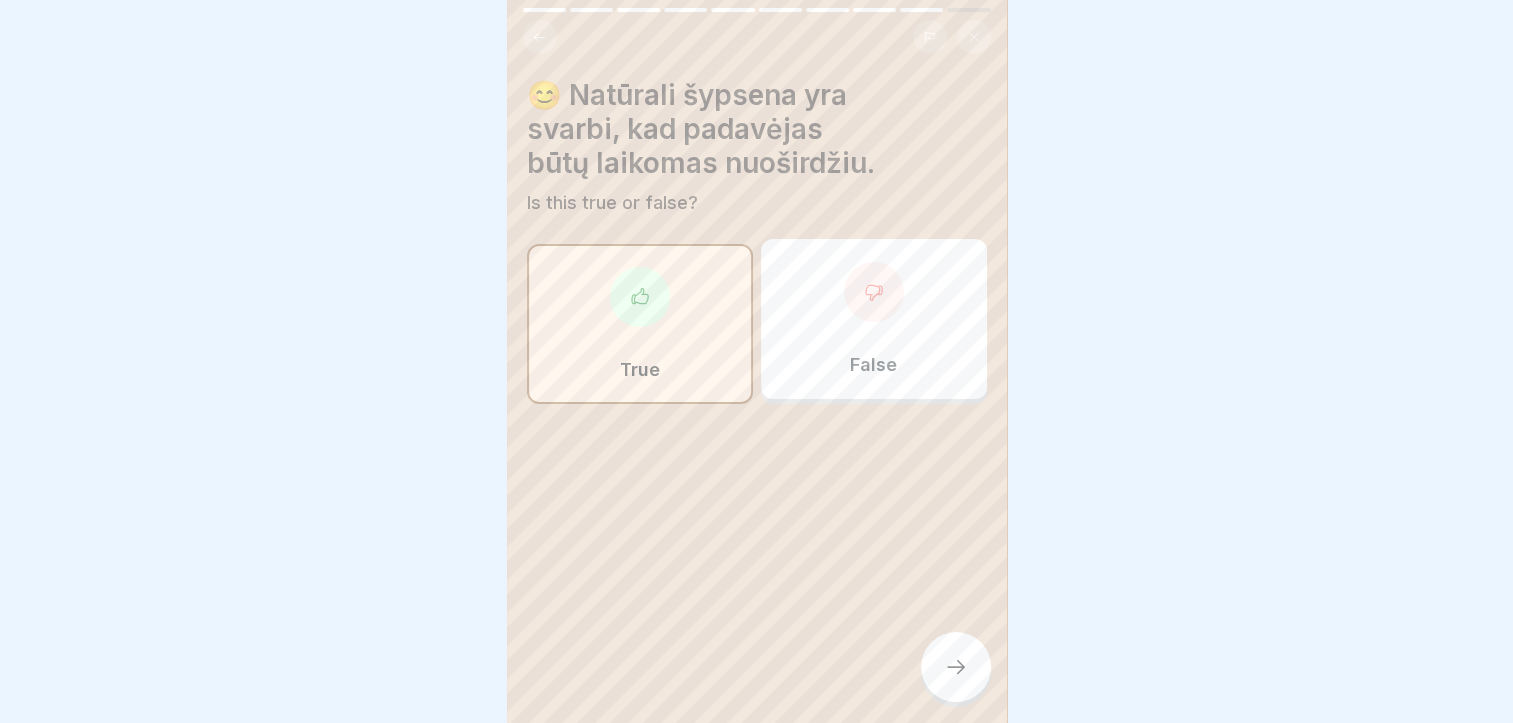 click at bounding box center [956, 667] 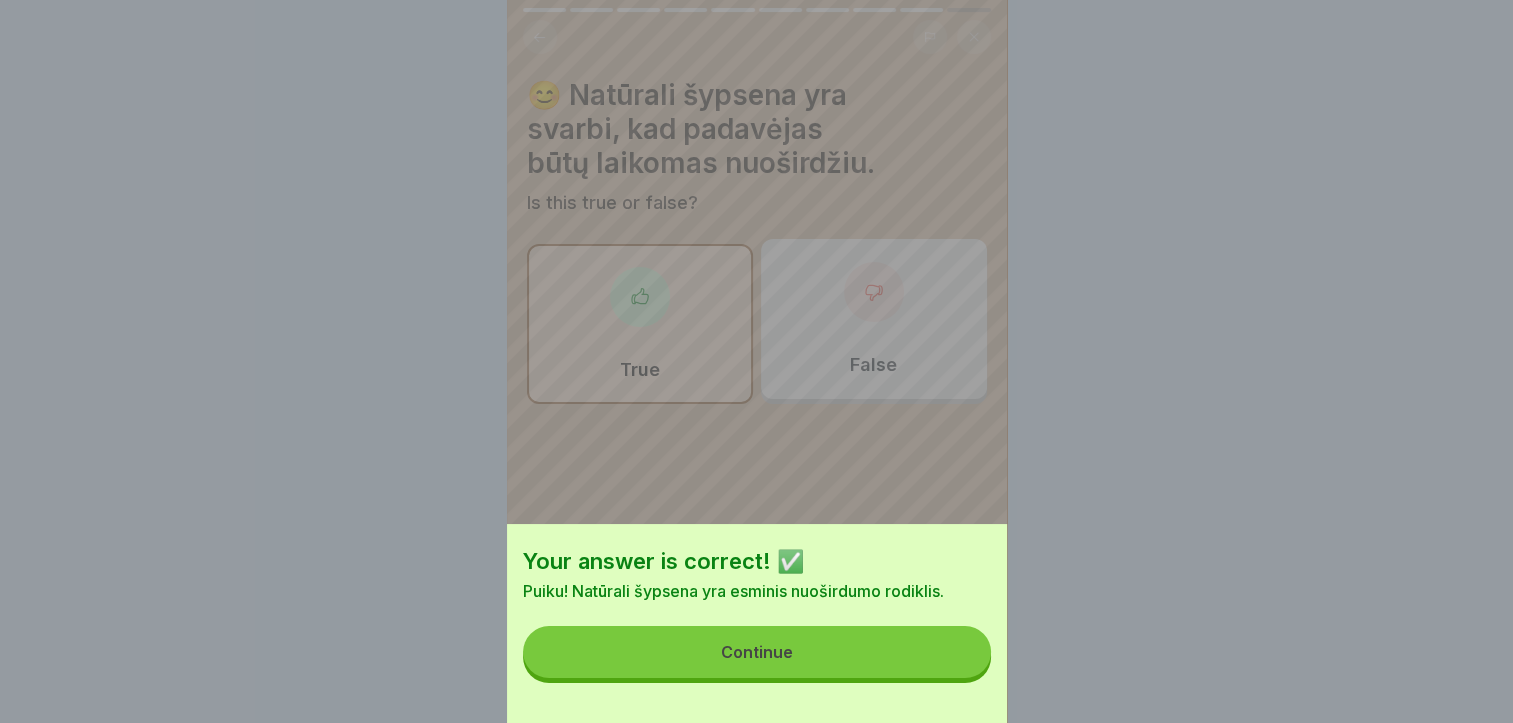 click on "Continue" at bounding box center (757, 652) 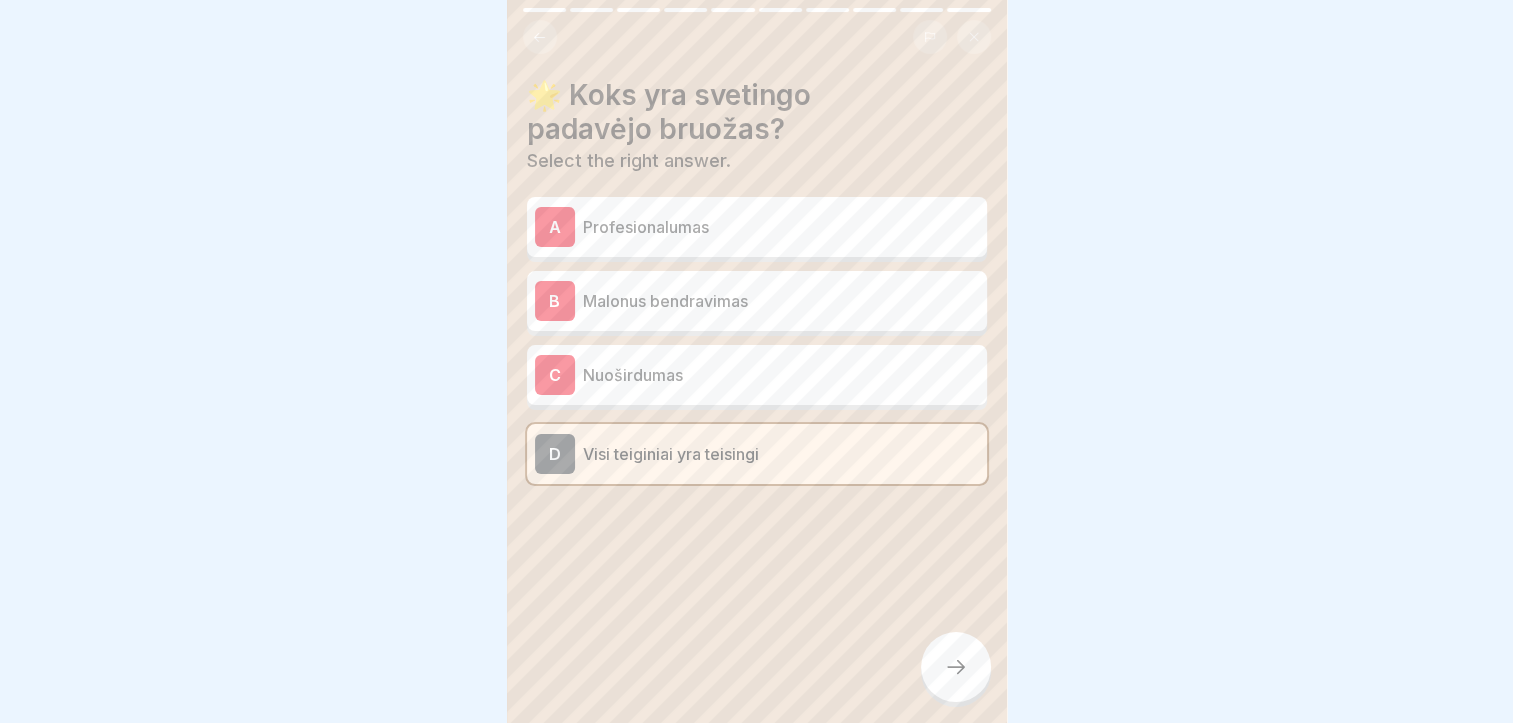 click at bounding box center [956, 667] 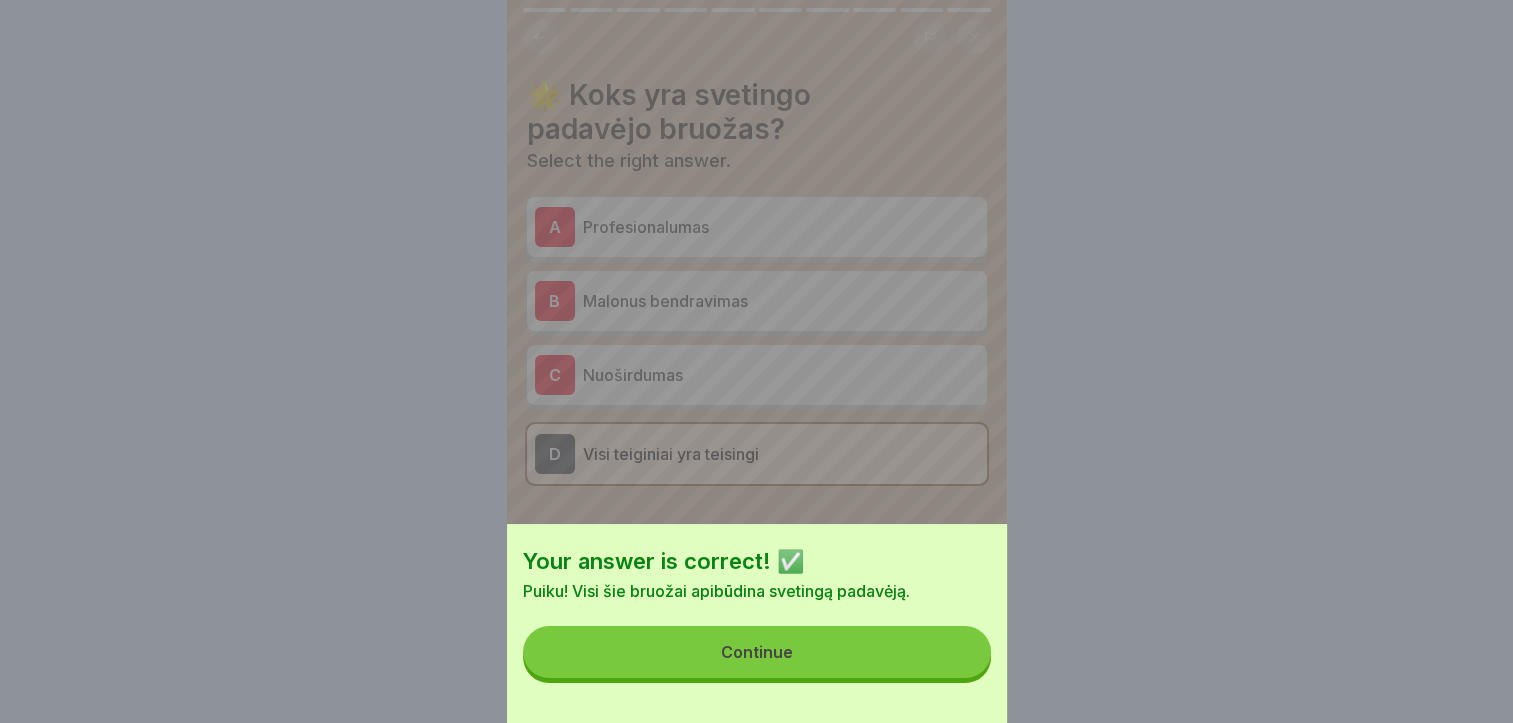 click on "Continue" at bounding box center (757, 652) 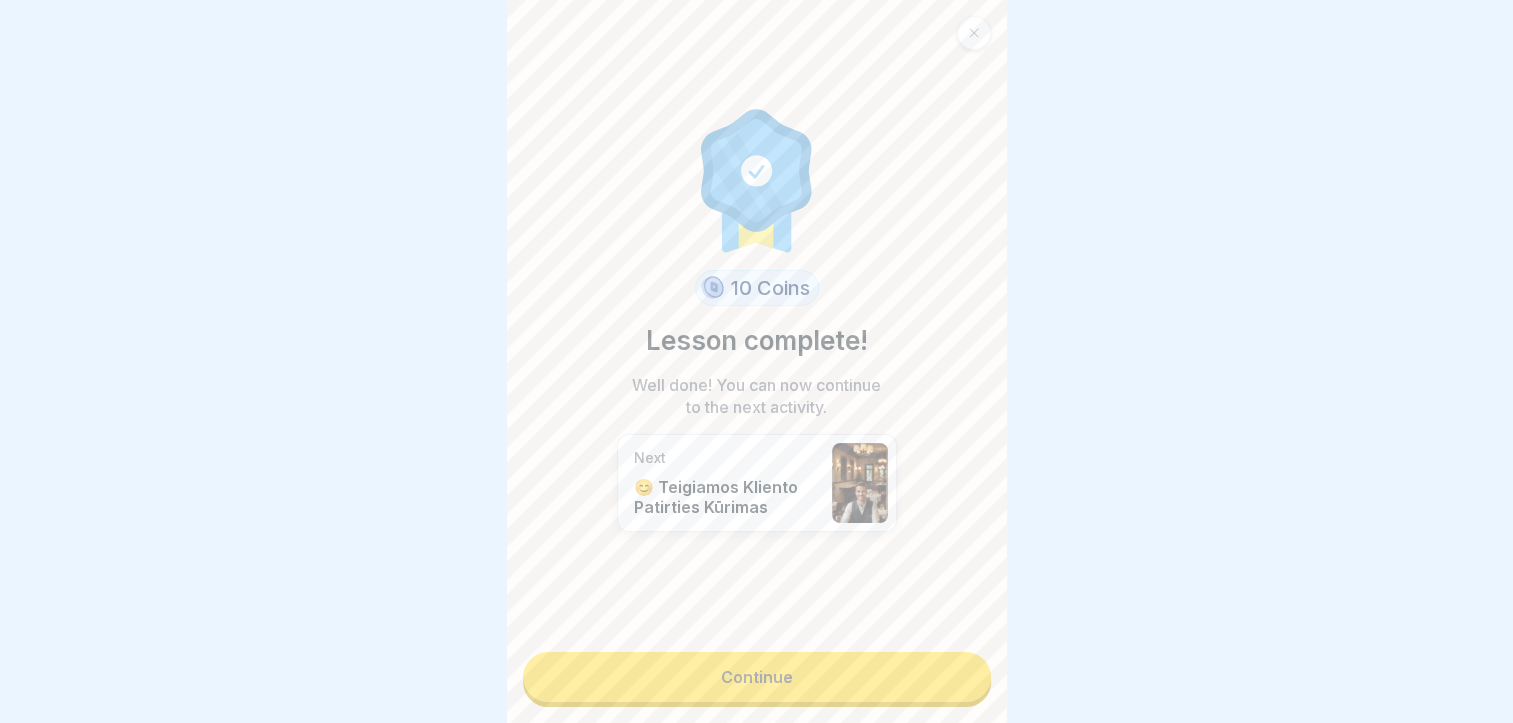 click on "Continue" at bounding box center [757, 677] 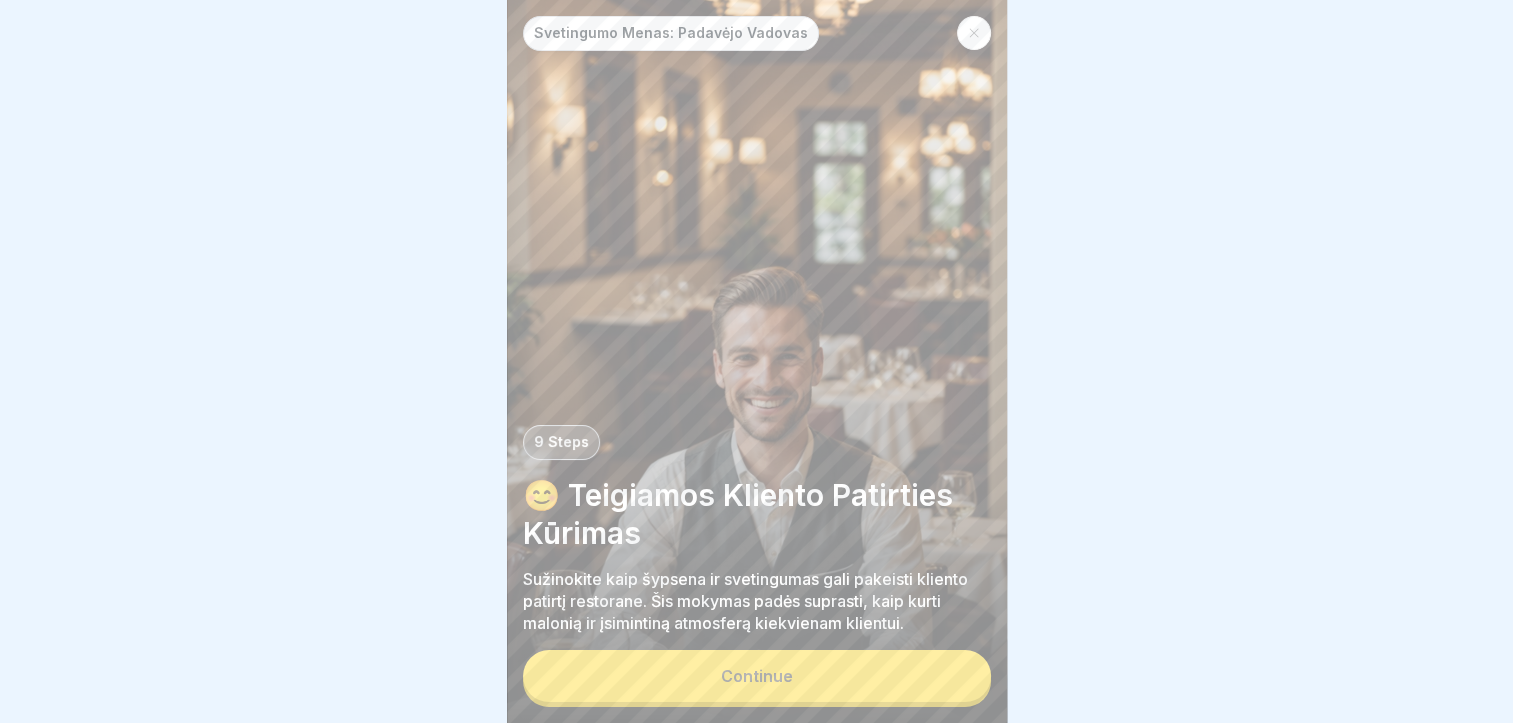 click on "Continue" at bounding box center (757, 676) 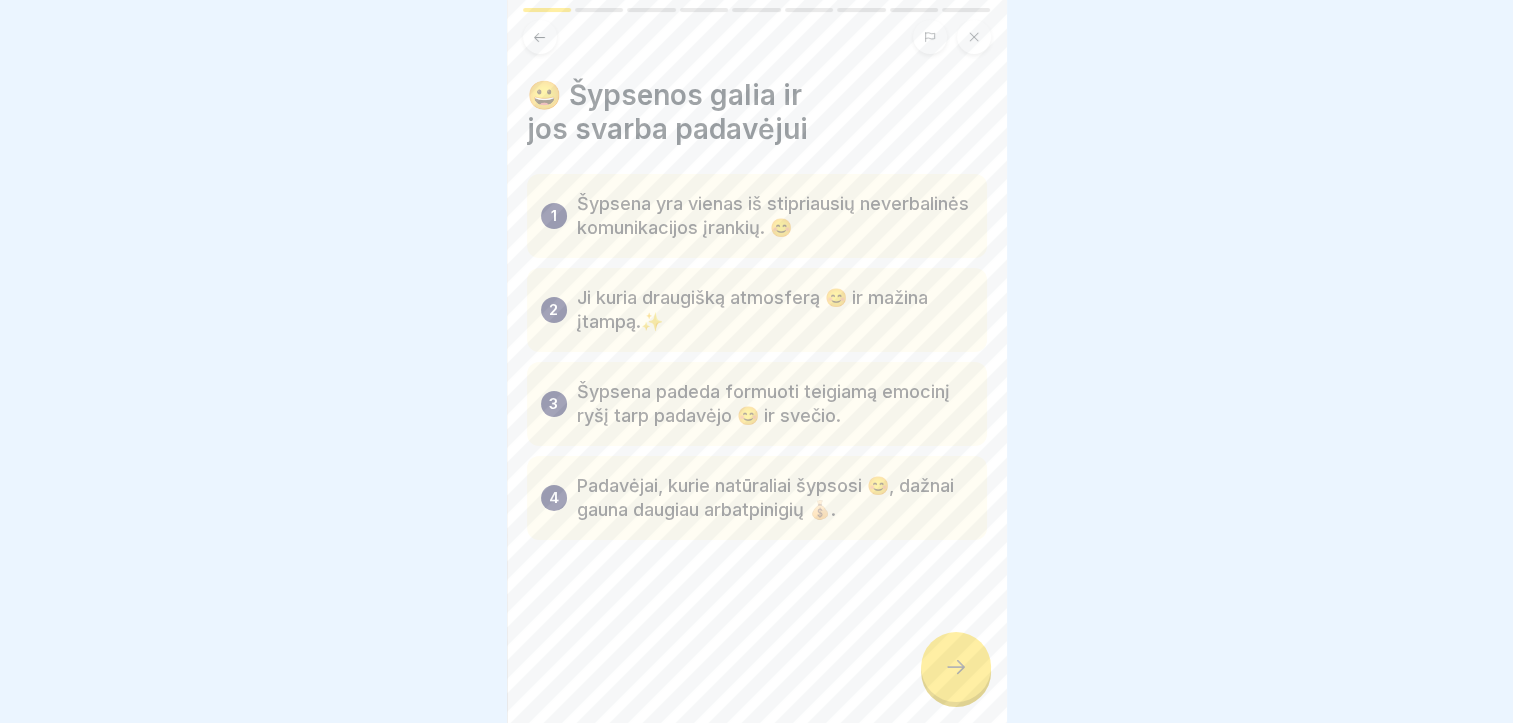 click at bounding box center [956, 667] 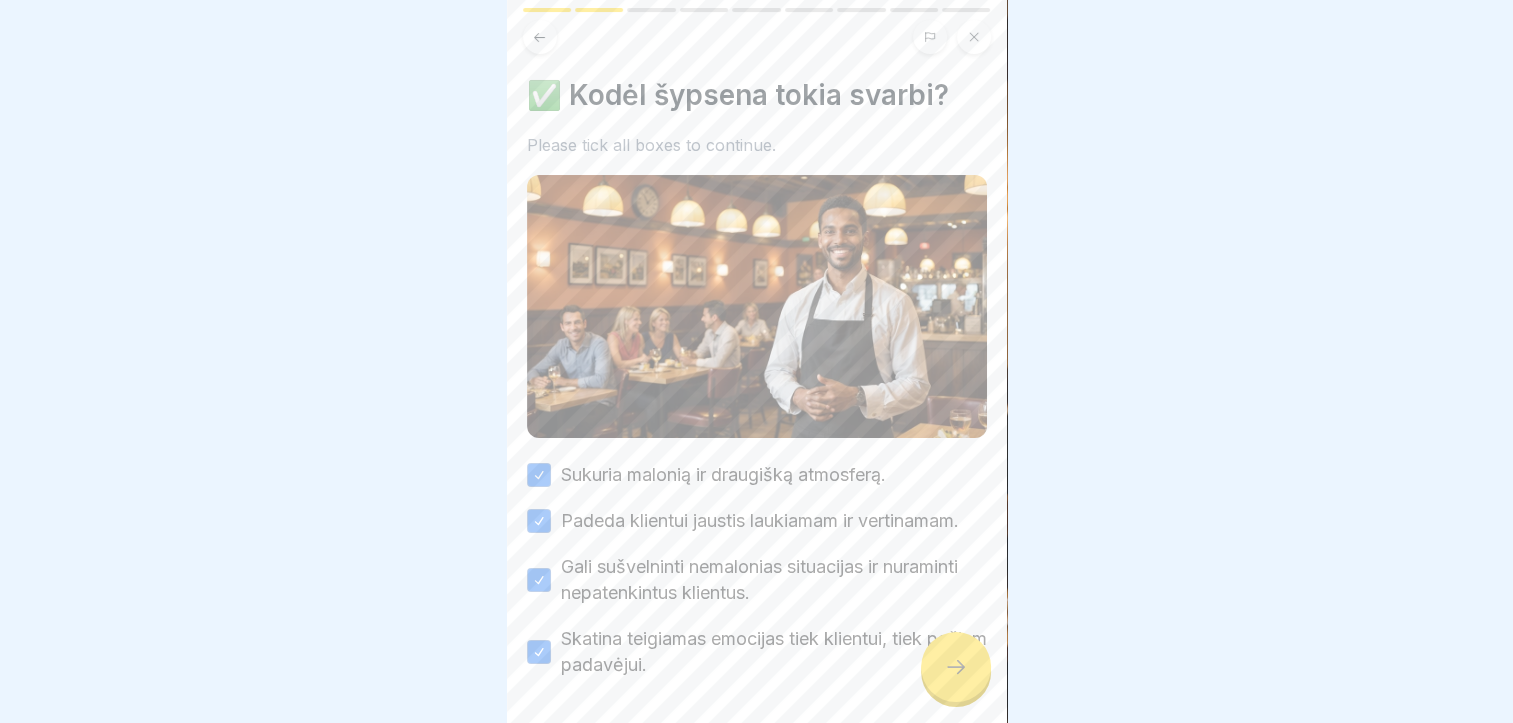 click at bounding box center [956, 667] 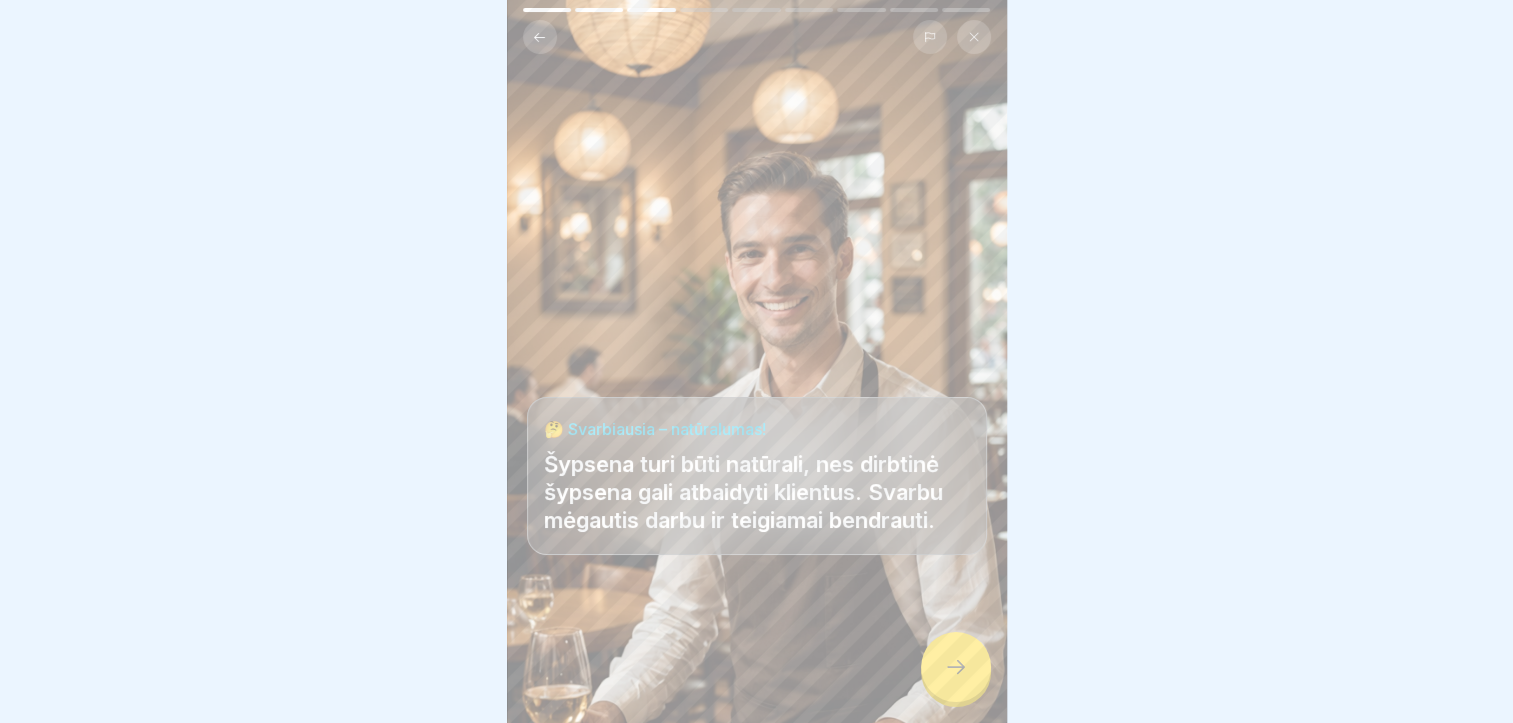 click at bounding box center [956, 667] 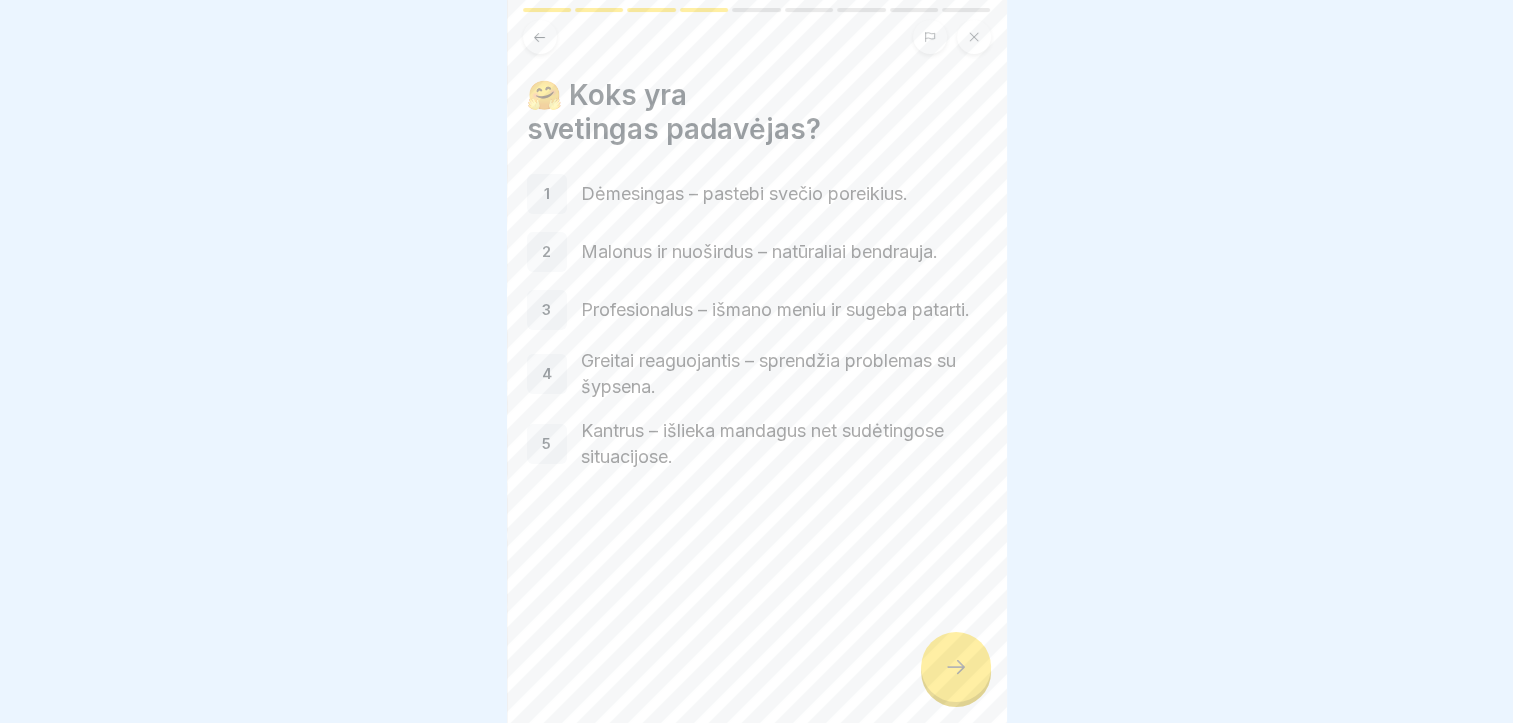 click at bounding box center [956, 667] 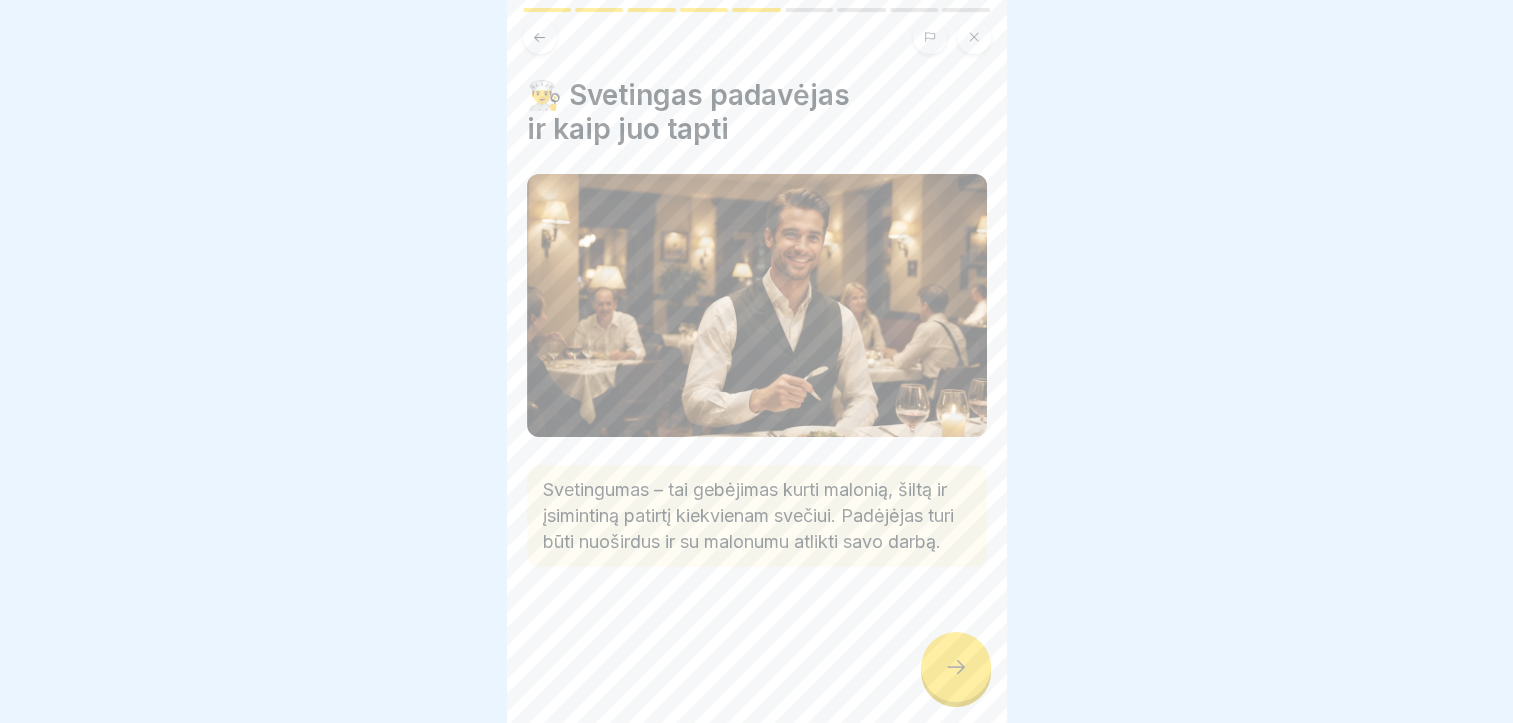 click at bounding box center [956, 667] 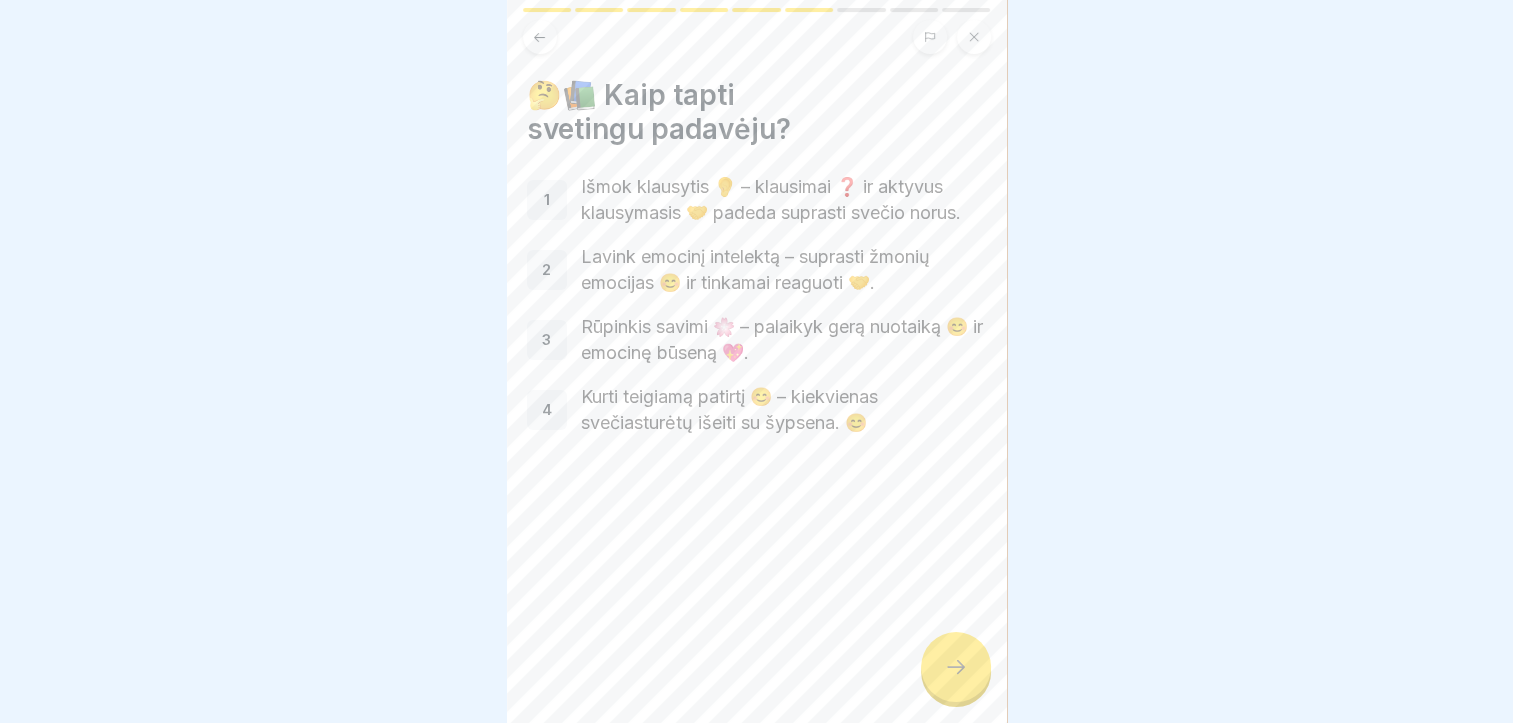 click at bounding box center (956, 667) 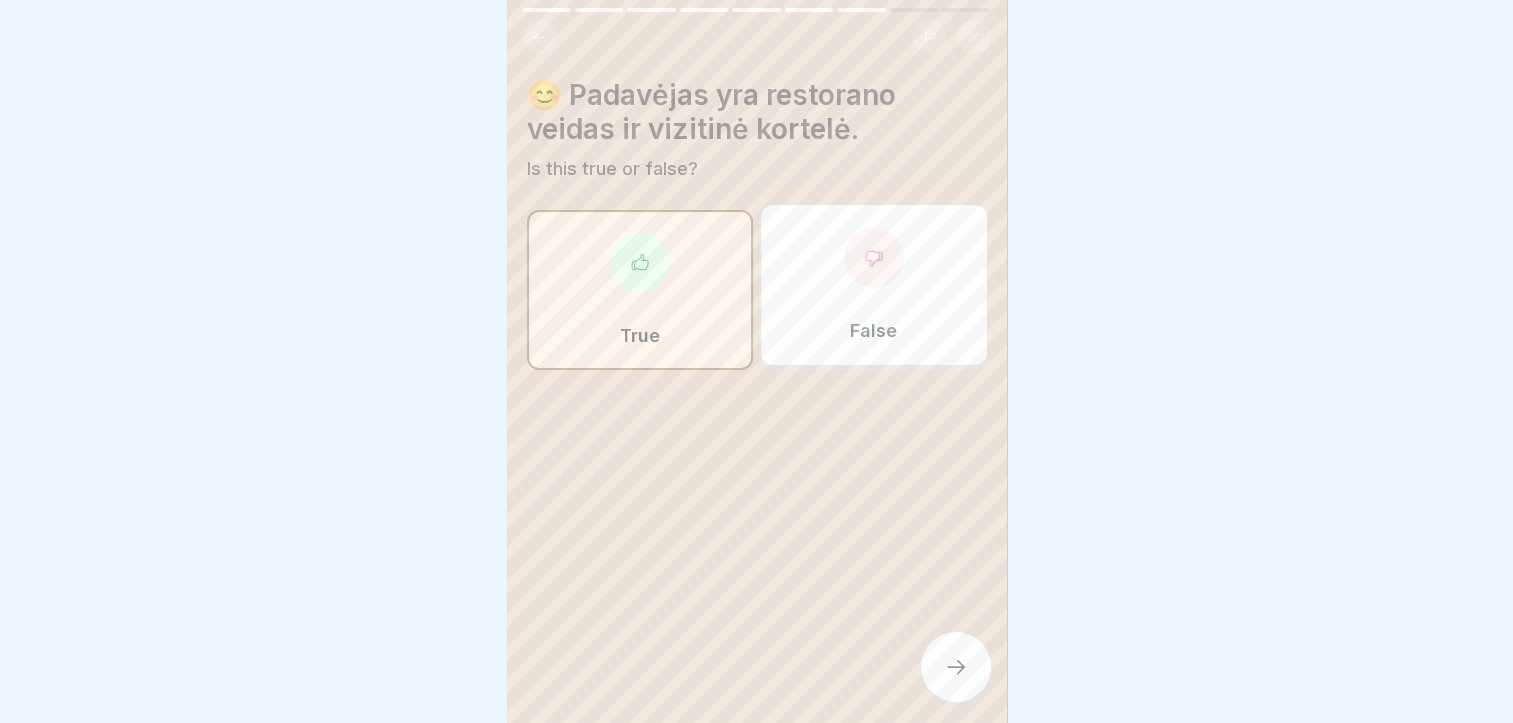 click at bounding box center [956, 667] 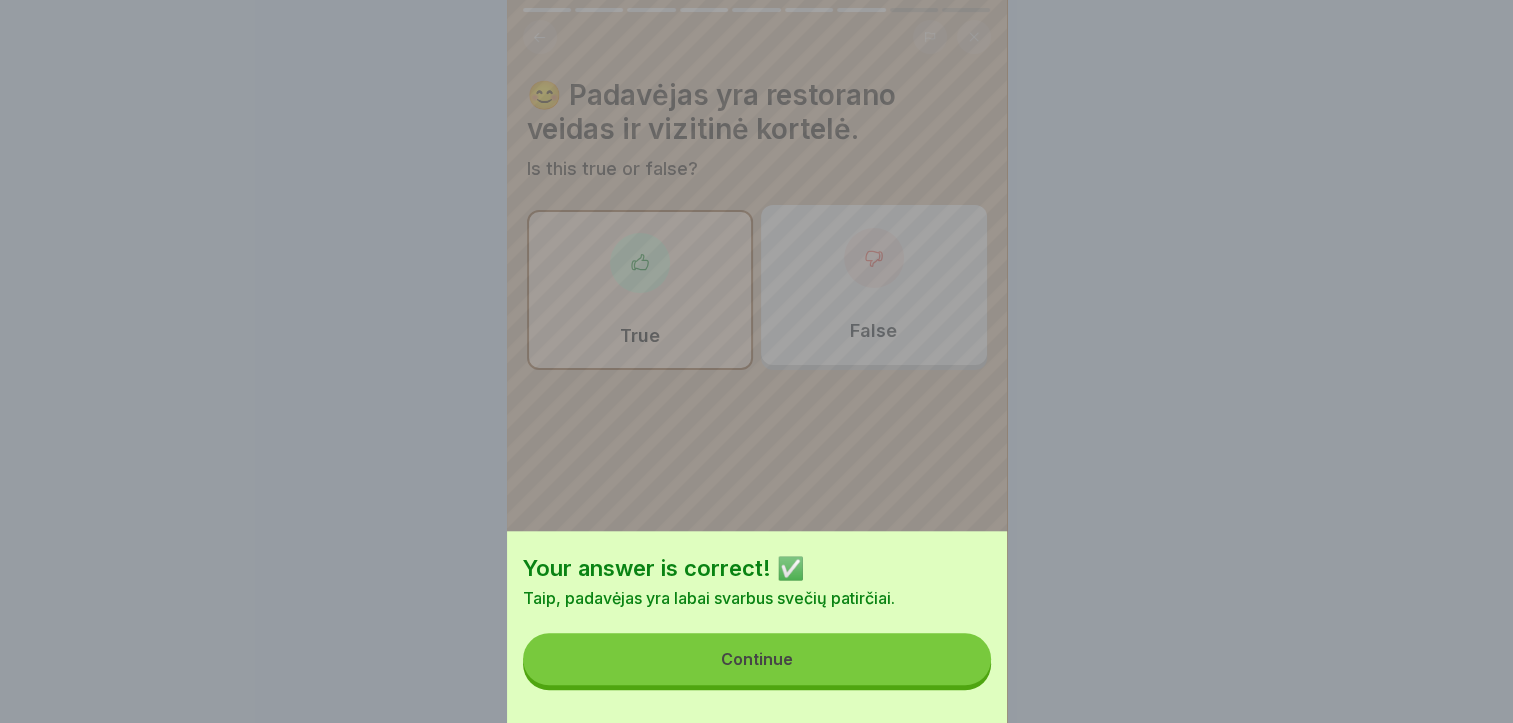 click on "Your answer is correct! ✅ Taip, padavėjas yra labai svarbus svečių patirčiai.   Continue" at bounding box center [757, 368] 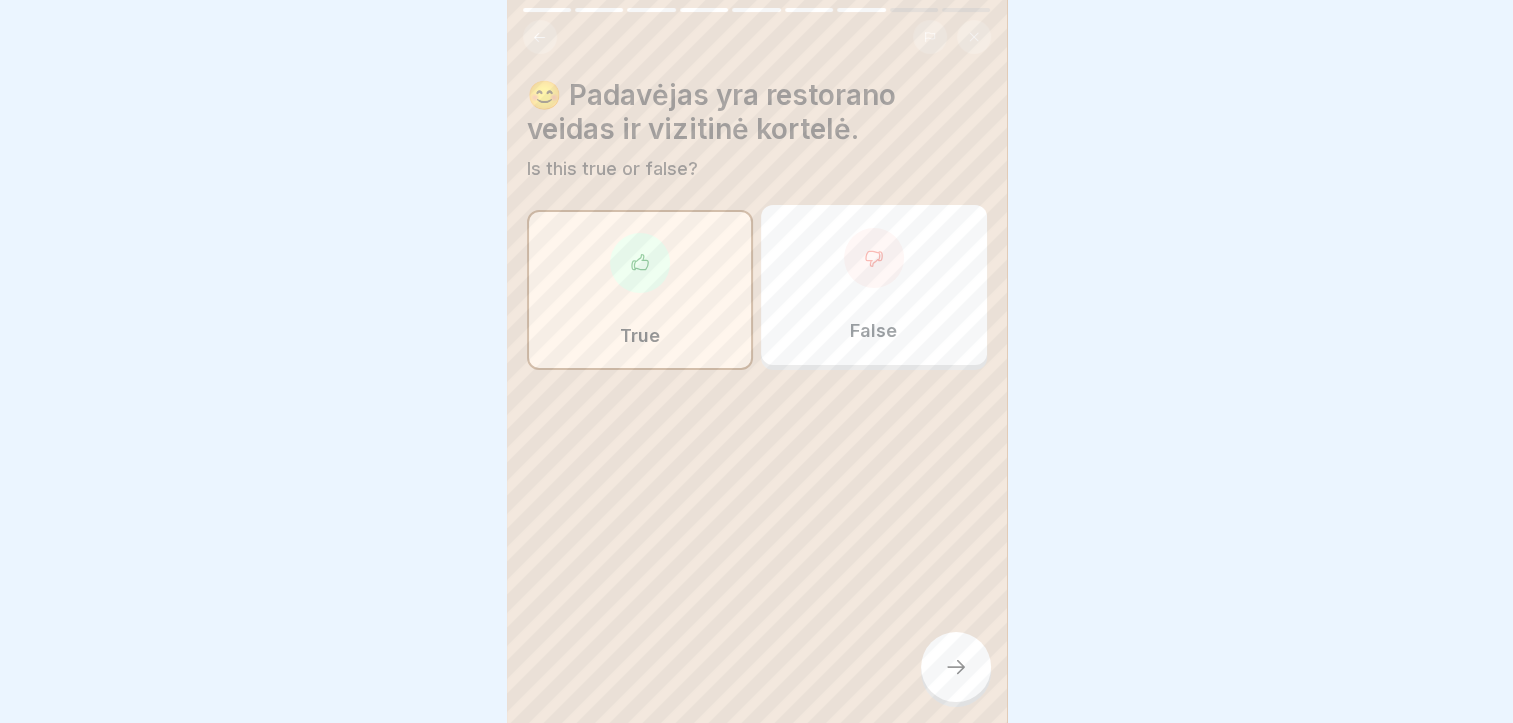 click at bounding box center (956, 667) 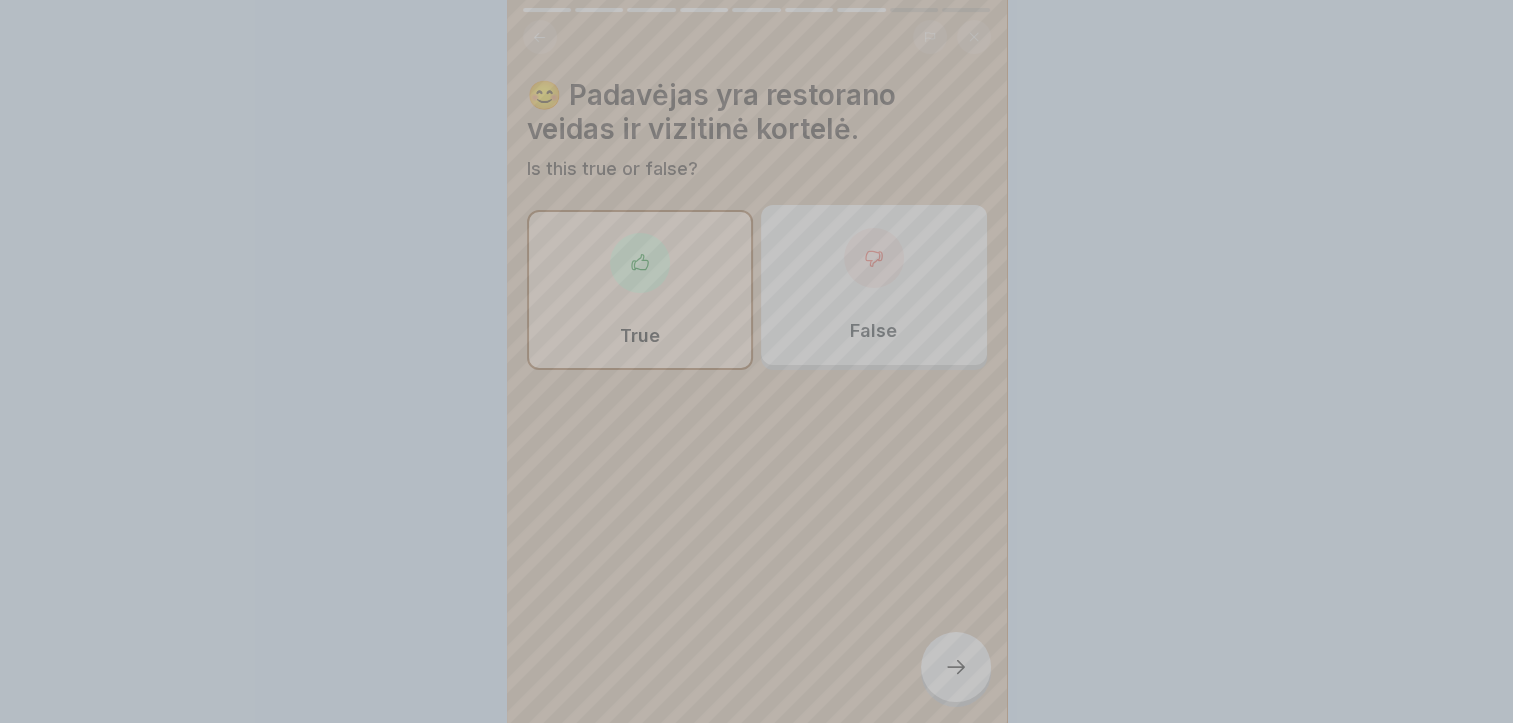 click on "Continue" at bounding box center [757, 970] 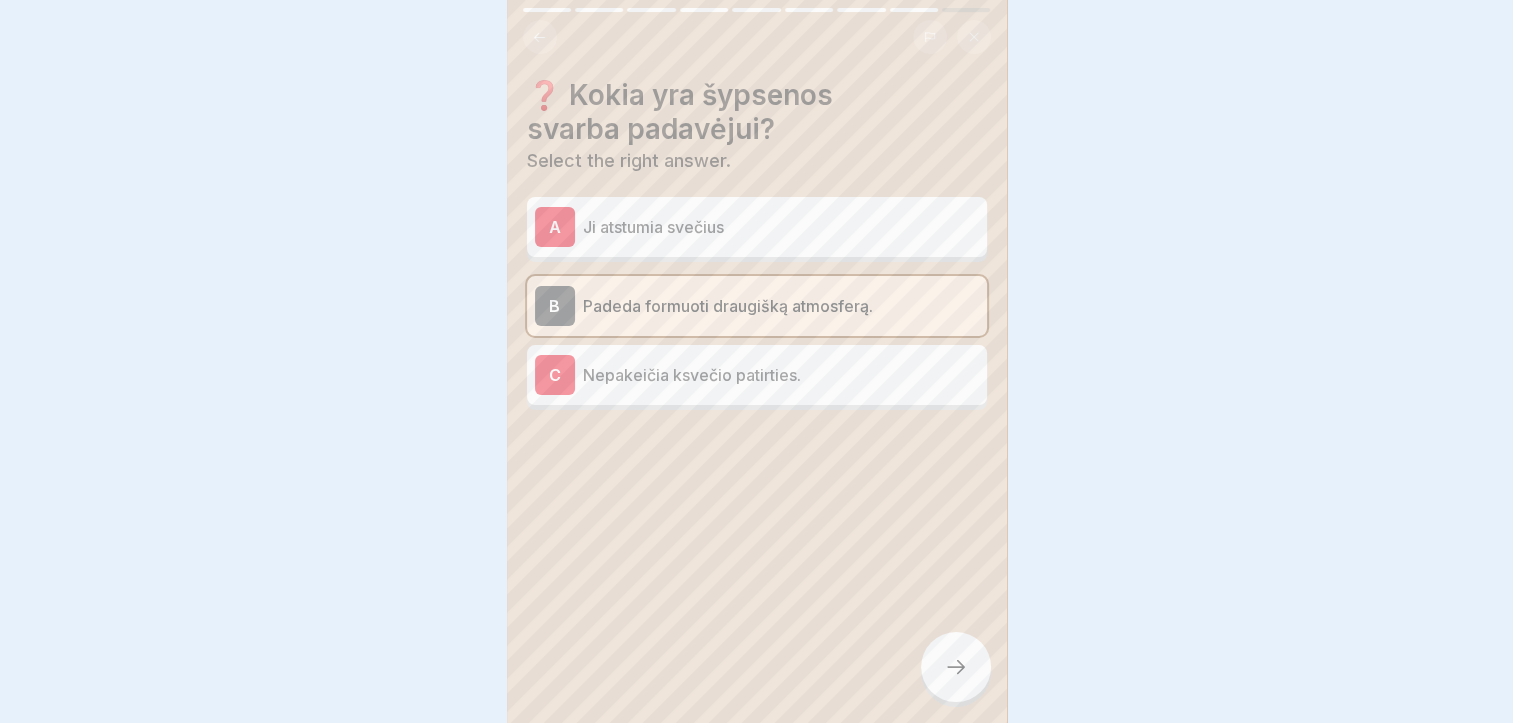 click at bounding box center (956, 667) 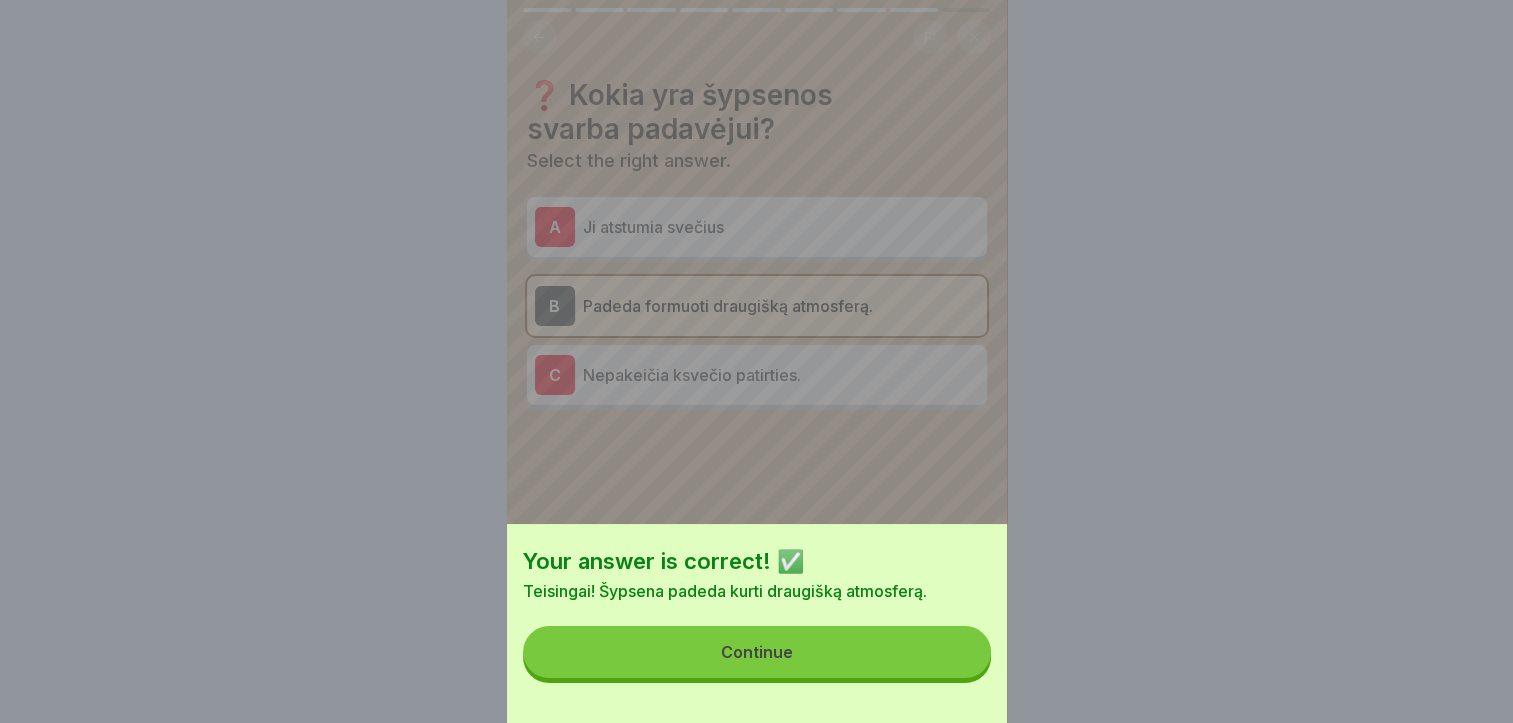 click on "Continue" at bounding box center [757, 652] 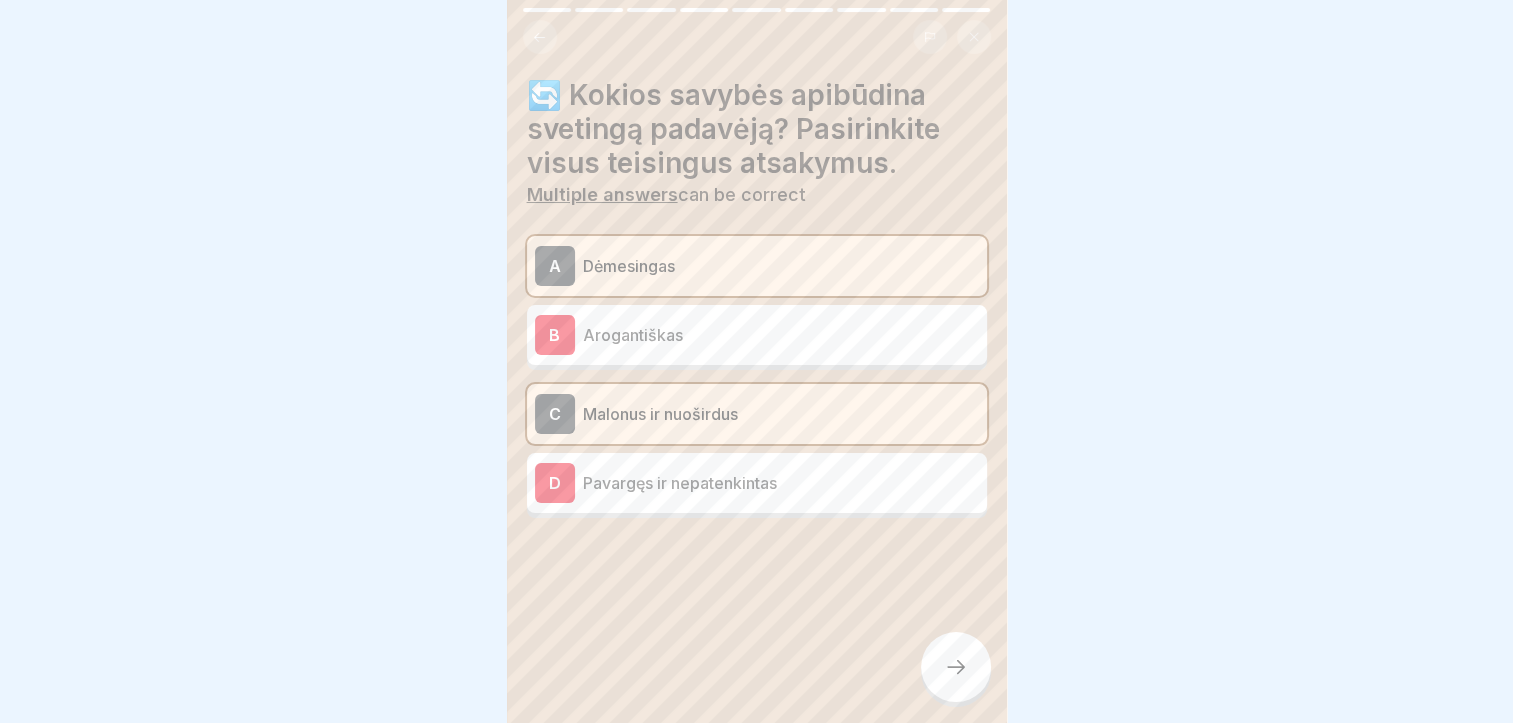 click at bounding box center [956, 667] 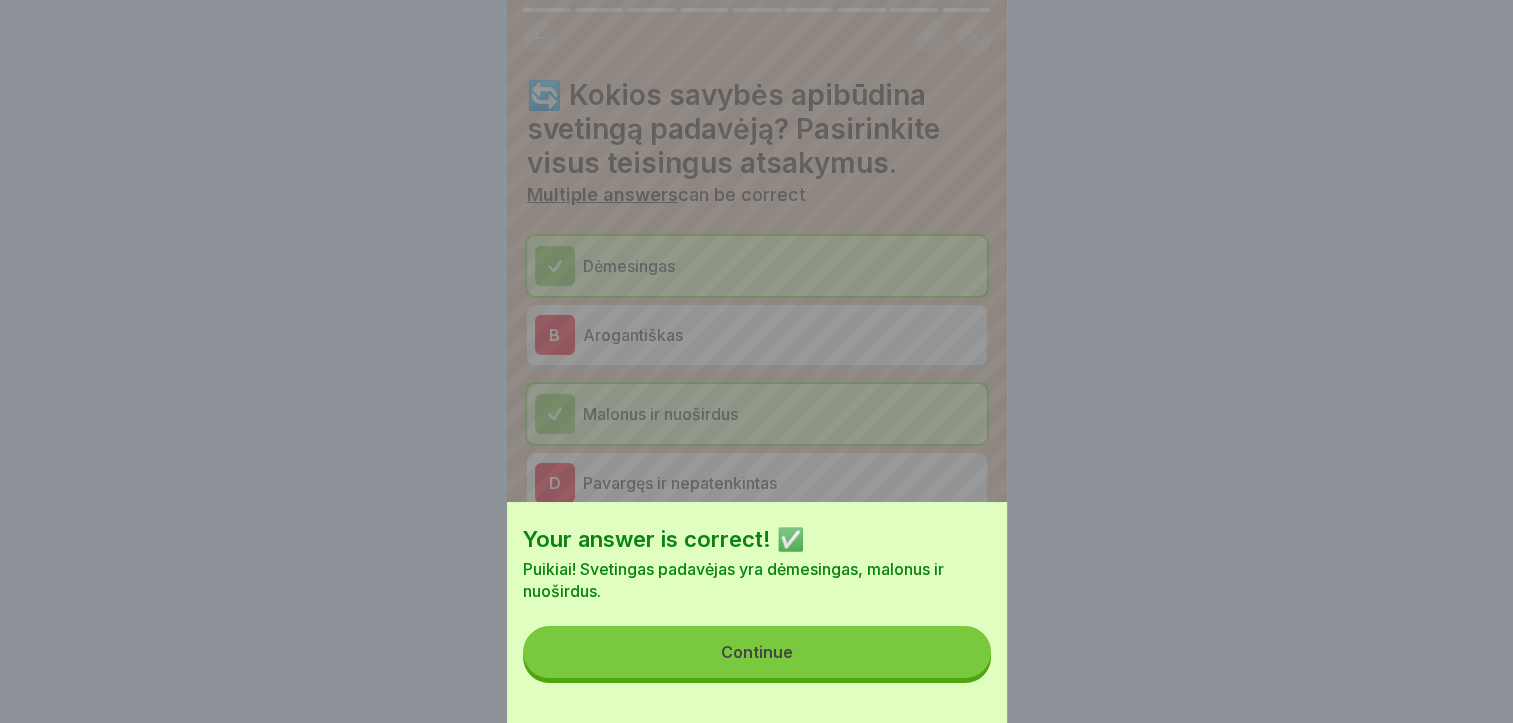 click on "Continue" at bounding box center [757, 652] 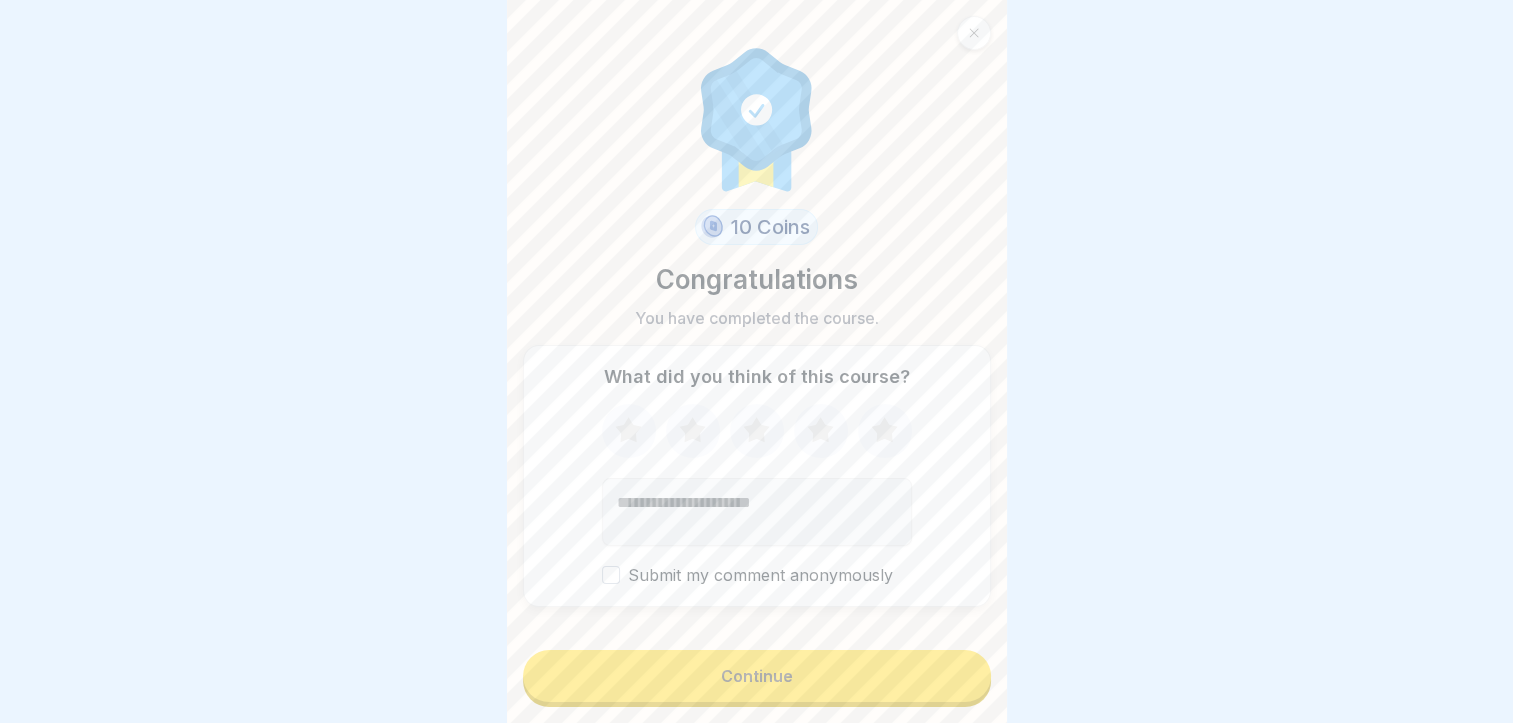 click on "Continue" at bounding box center (757, 676) 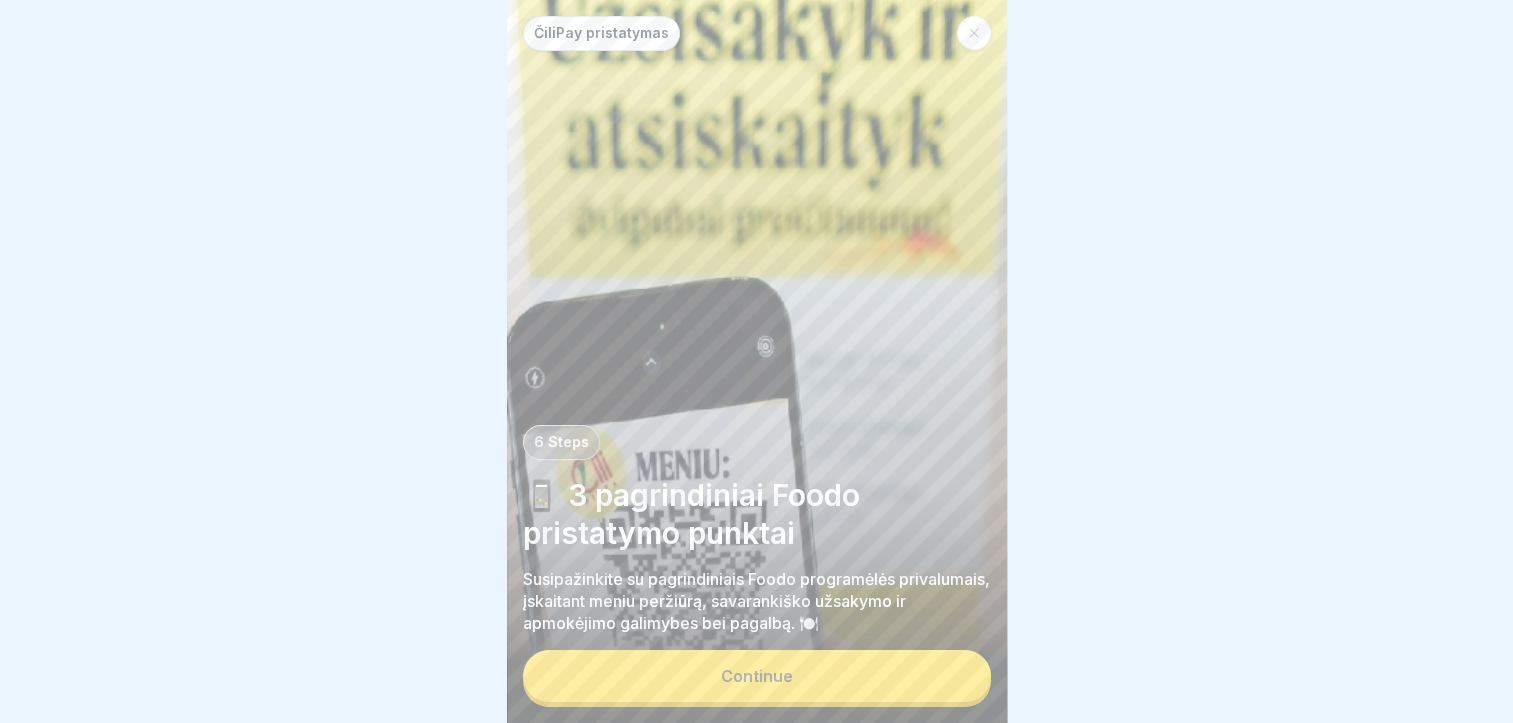 click on "Continue" at bounding box center [757, 676] 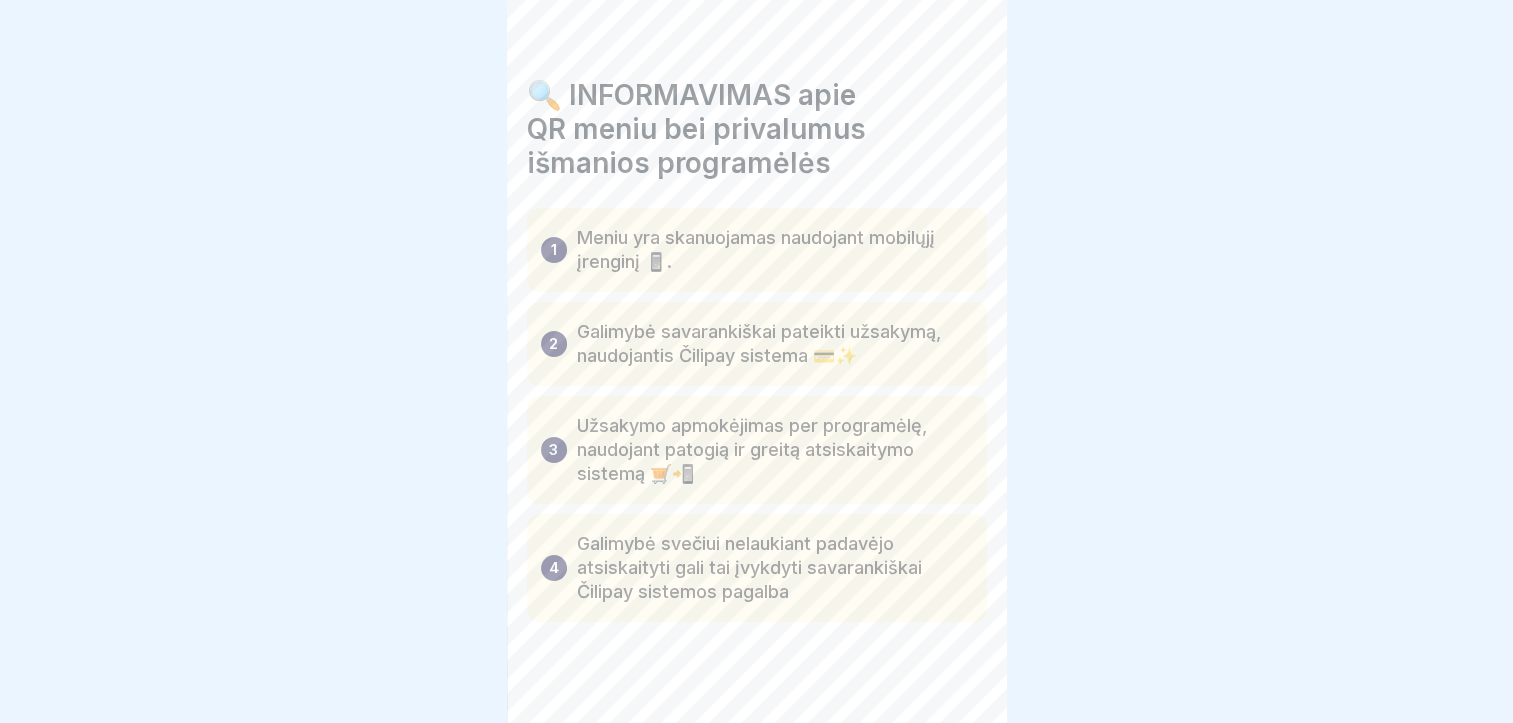 click at bounding box center [956, 667] 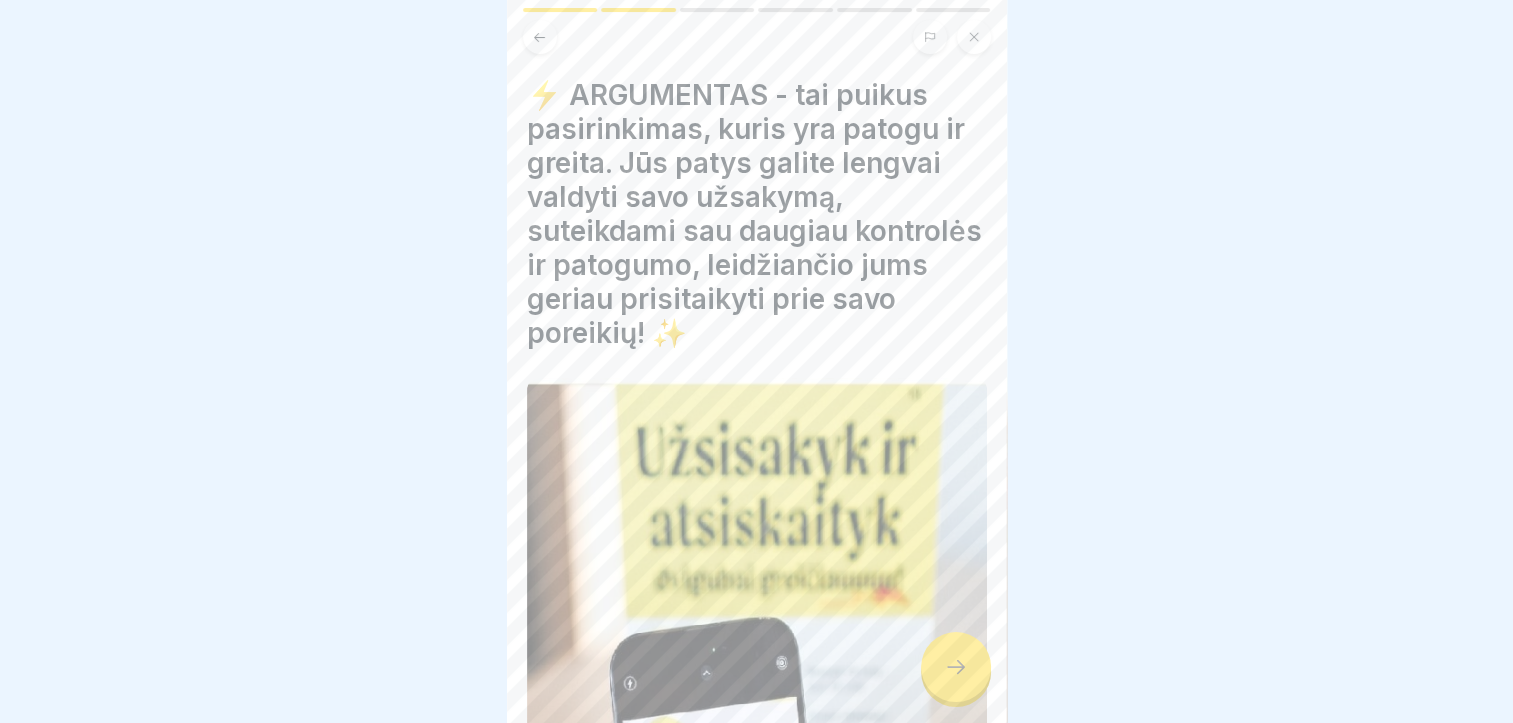 click at bounding box center (956, 667) 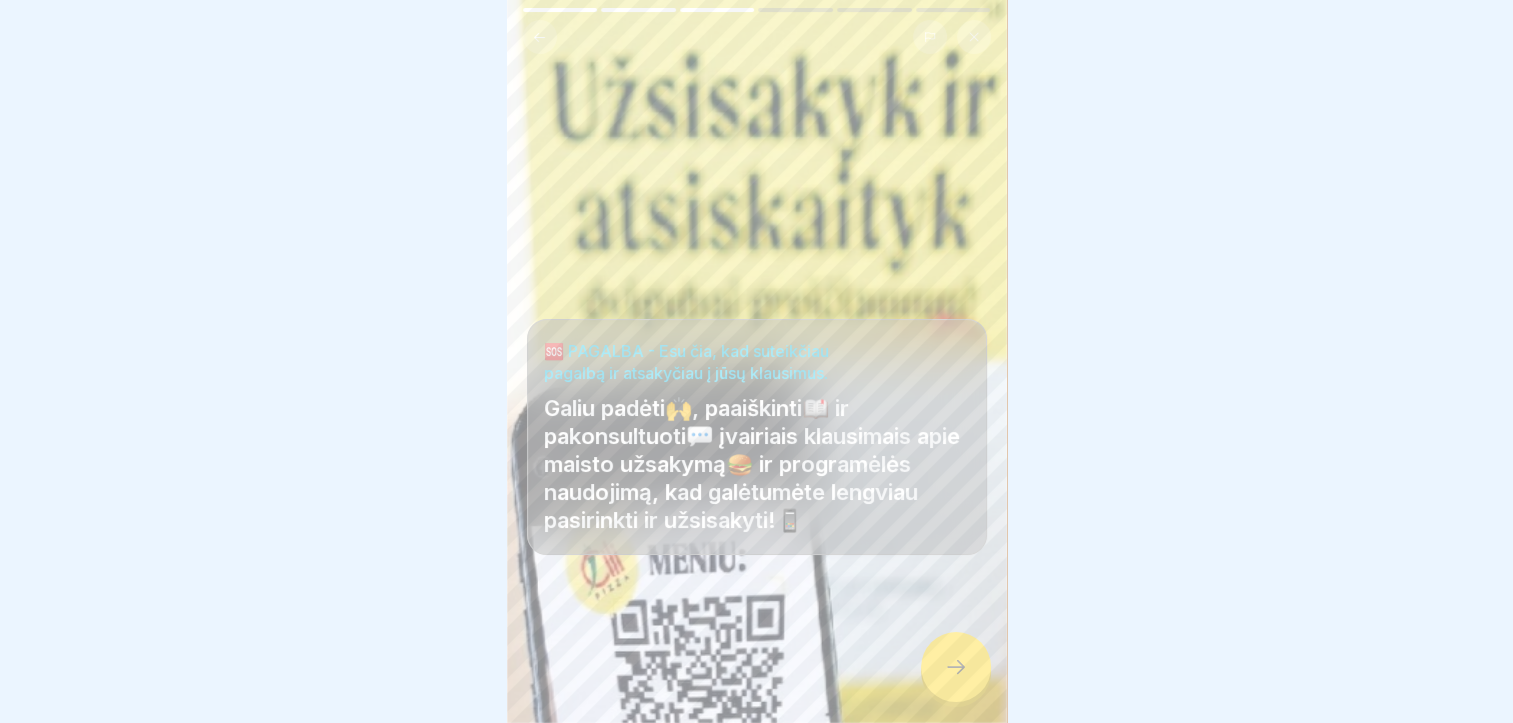 click at bounding box center [956, 667] 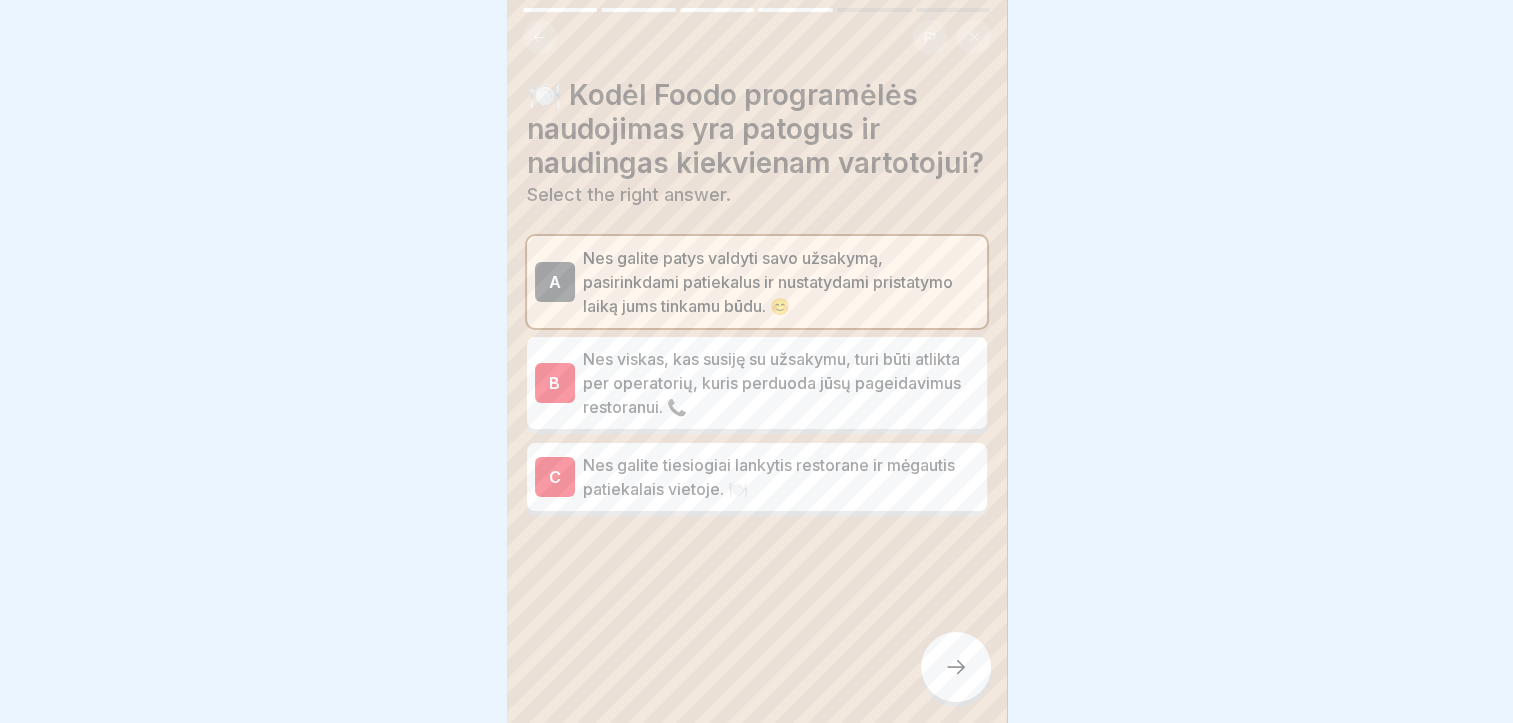 click at bounding box center [956, 667] 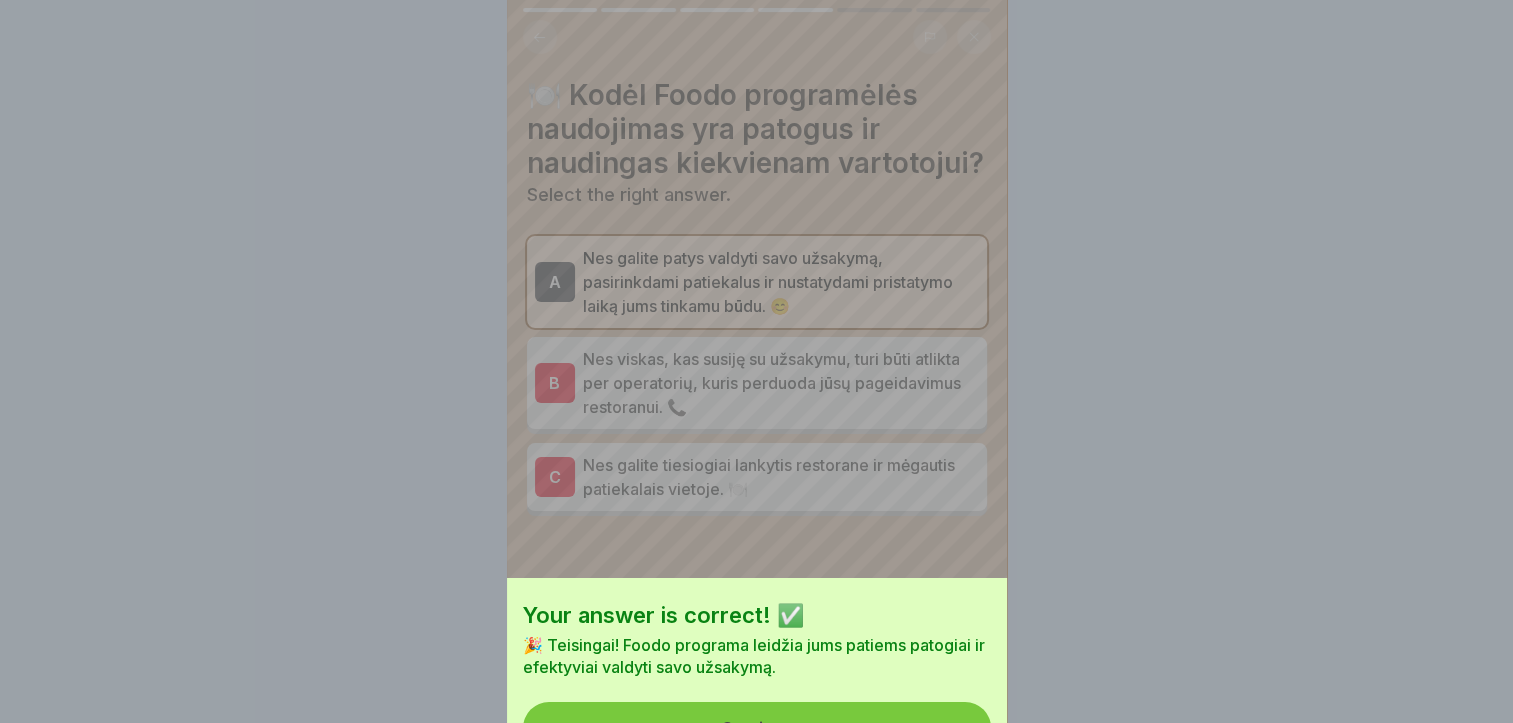 click on "Your answer is correct! ✅ 🎉 Teisingai! Foodo programa leidžia jums patiems patogiai ir efektyviai valdyti savo užsakymą.   Continue" at bounding box center [757, 688] 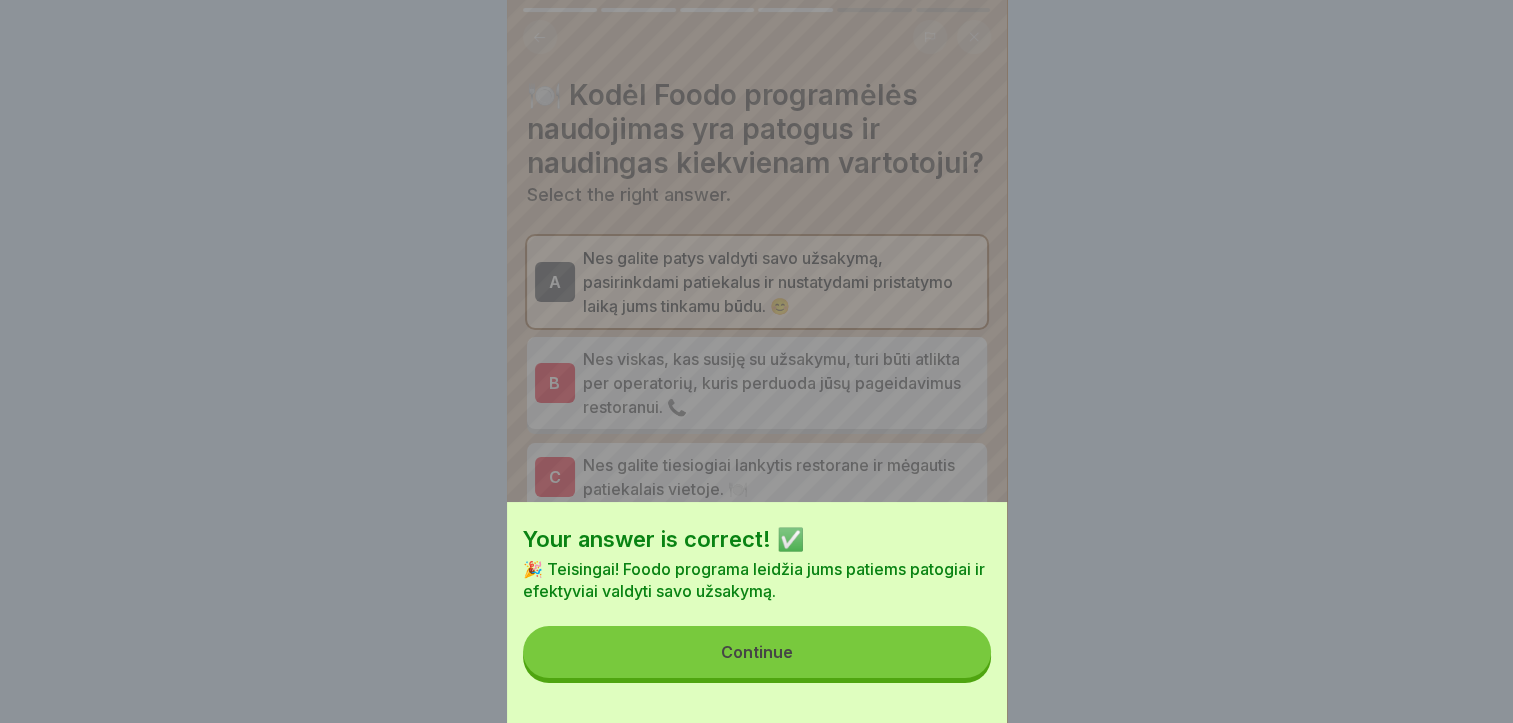 click on "Continue" at bounding box center [757, 652] 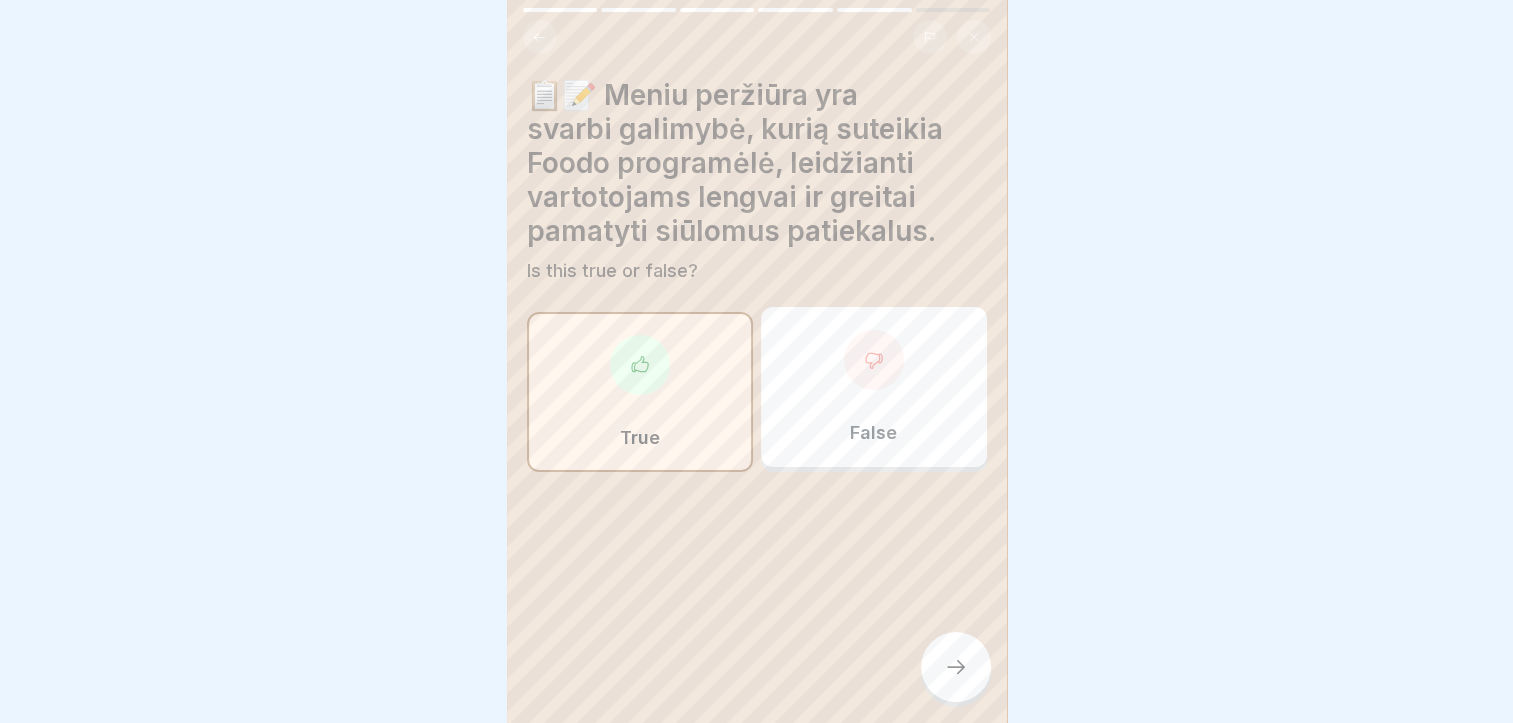 click at bounding box center (956, 667) 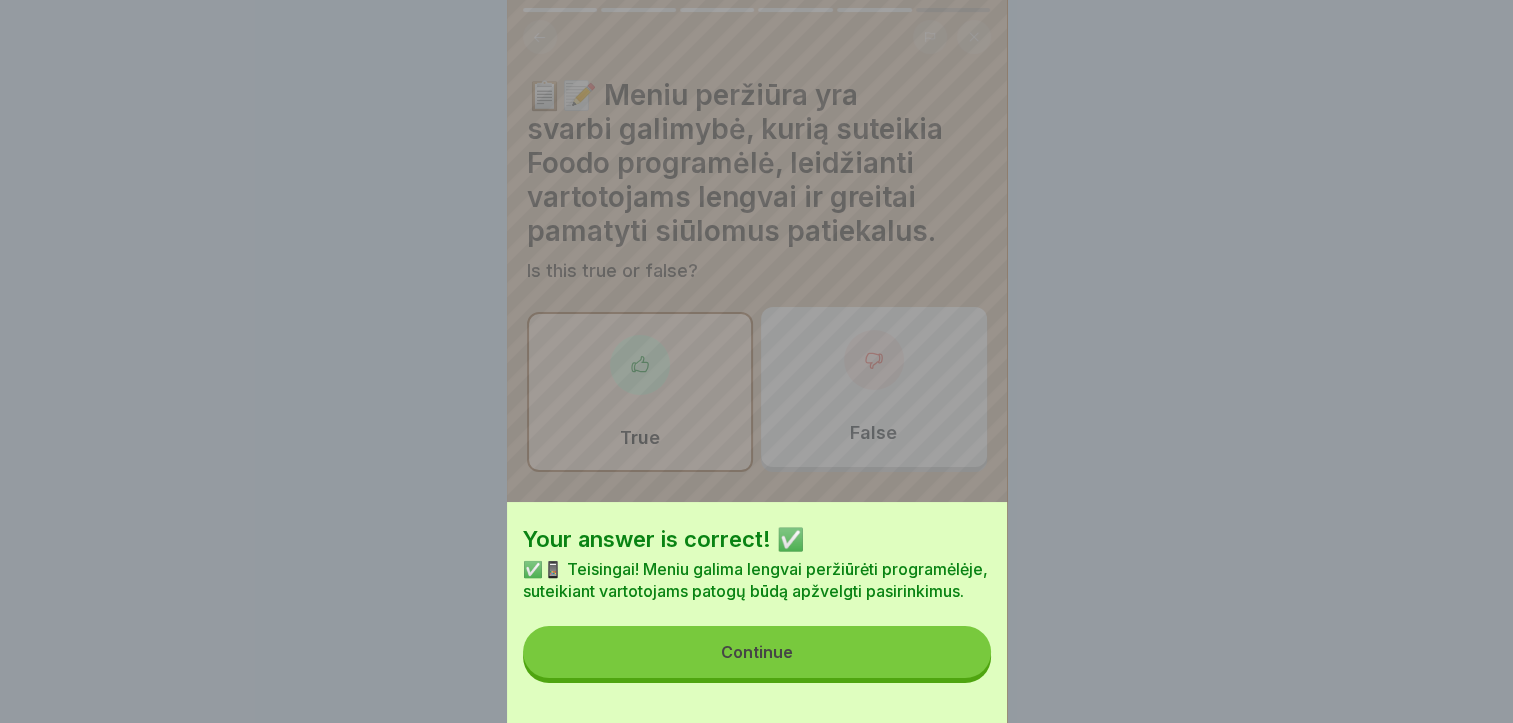 click on "Continue" at bounding box center [757, 652] 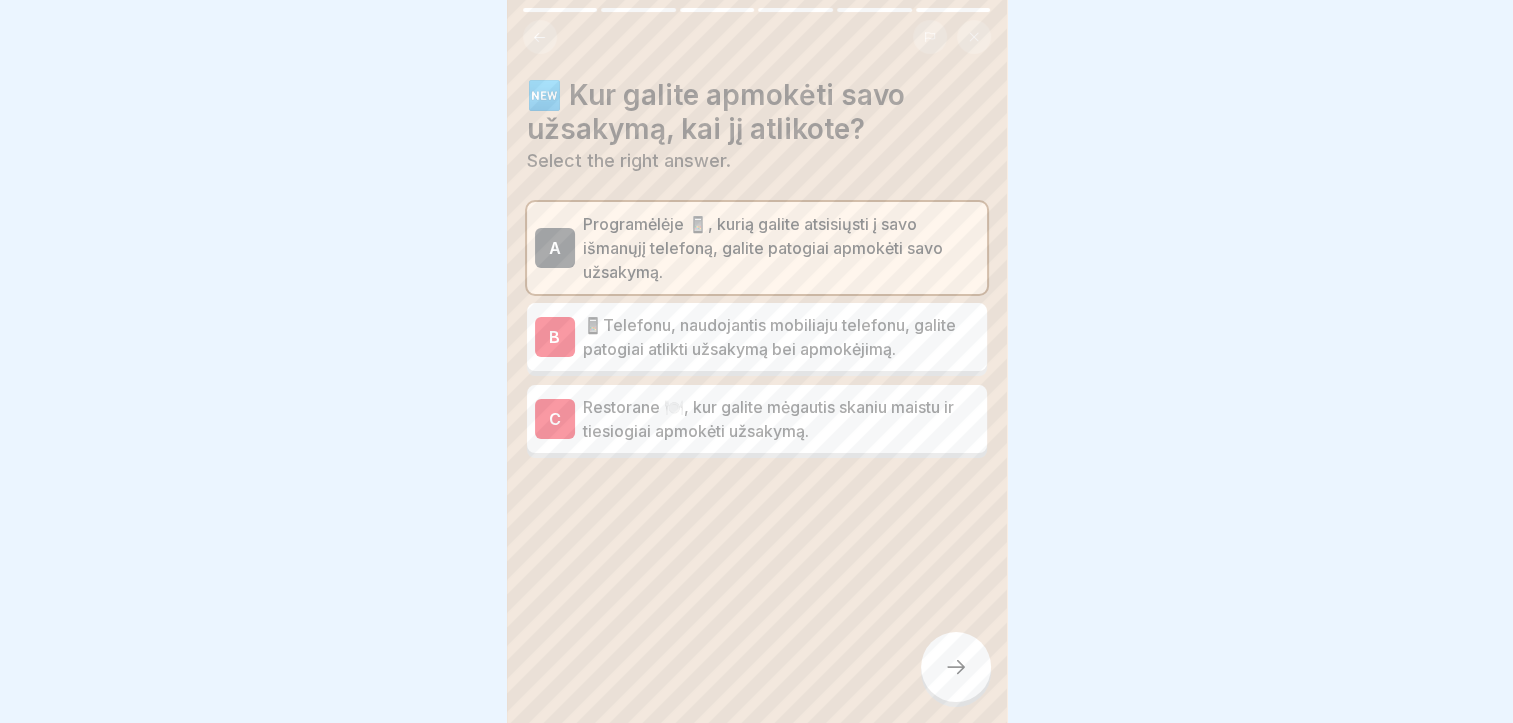click at bounding box center [956, 667] 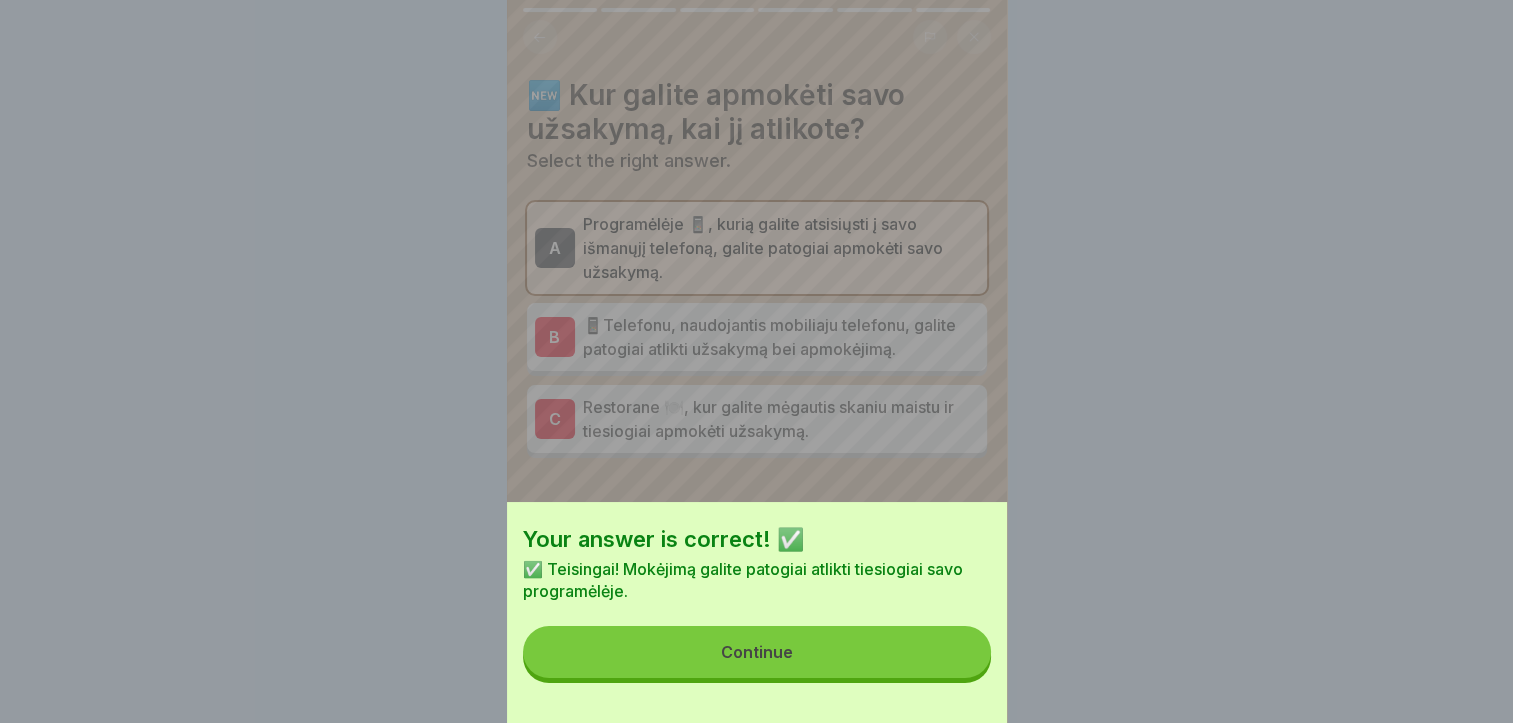 click on "Continue" at bounding box center (757, 652) 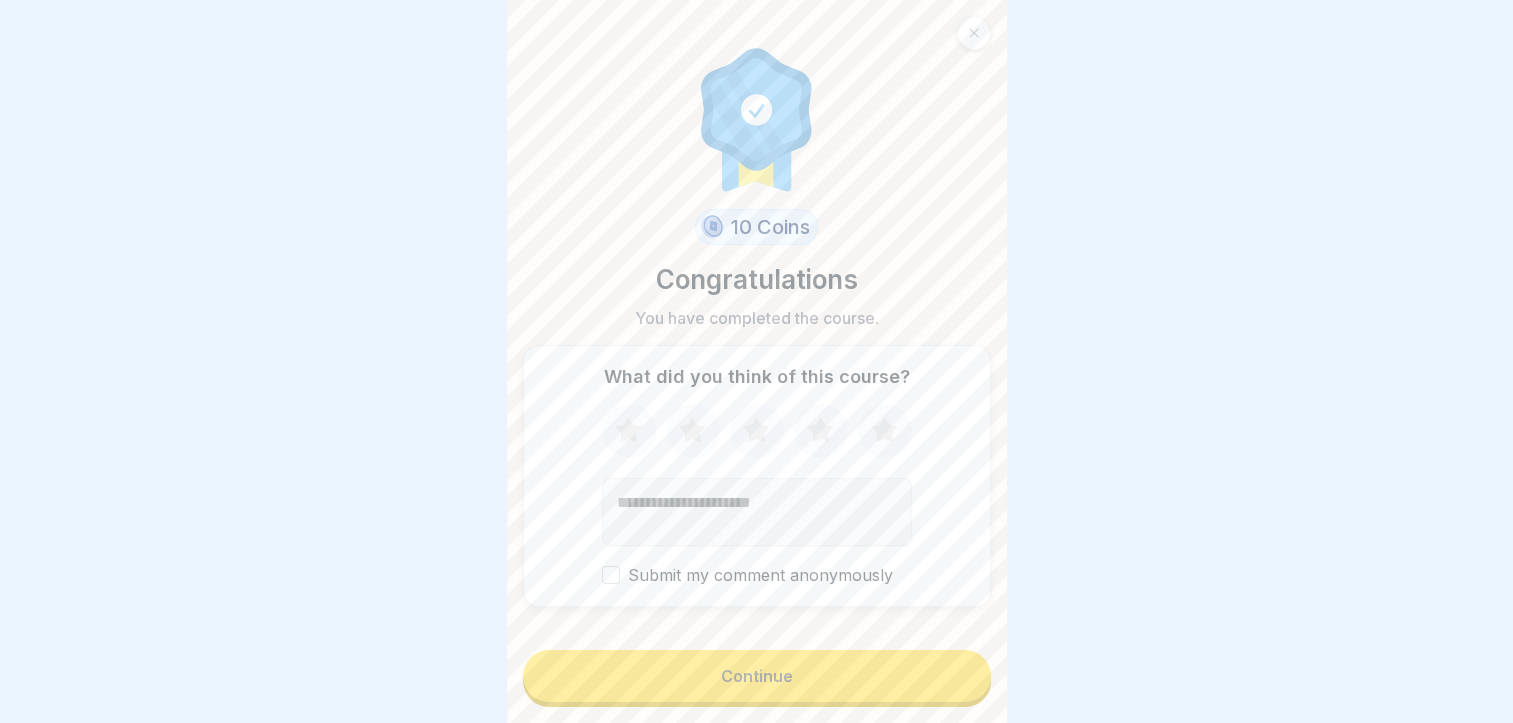 click on "Continue" at bounding box center [757, 676] 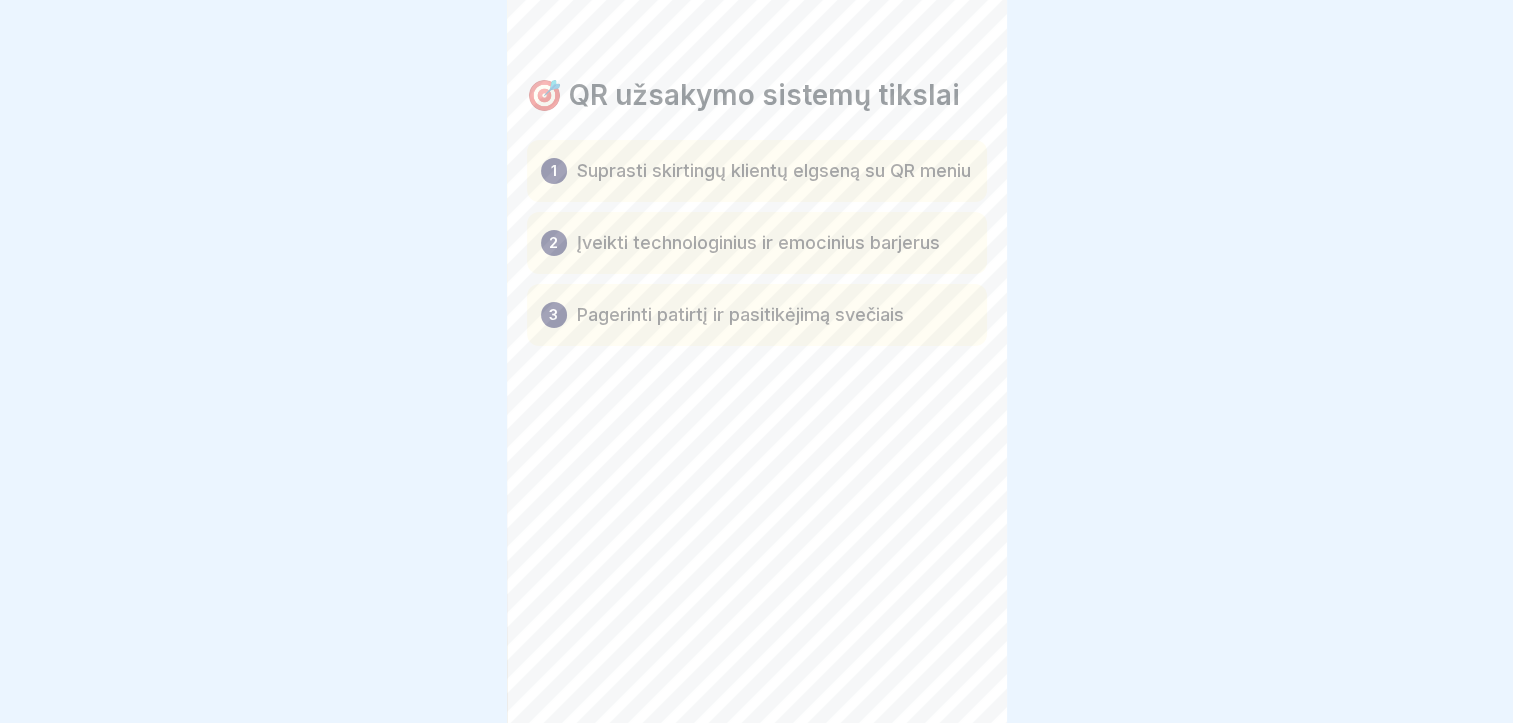 click at bounding box center (956, 667) 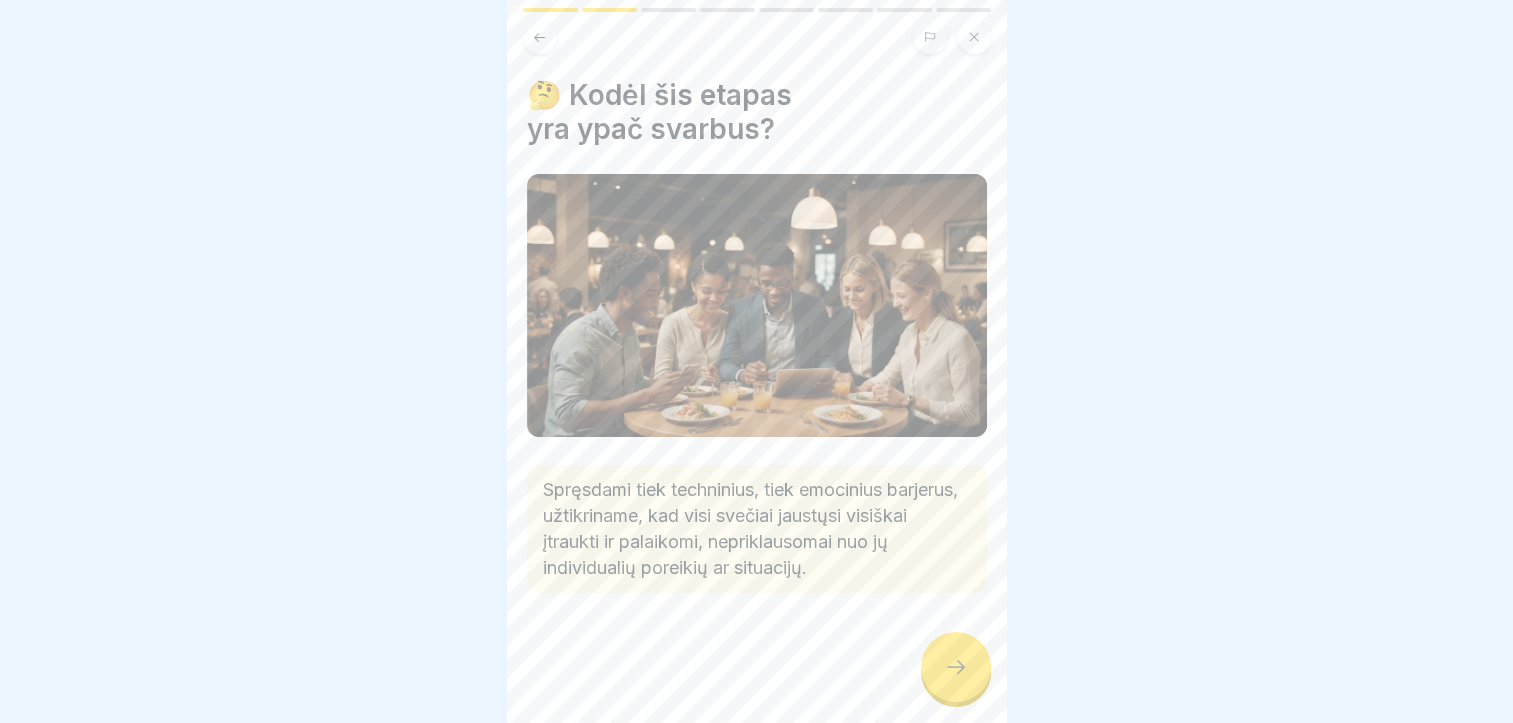 click at bounding box center (956, 667) 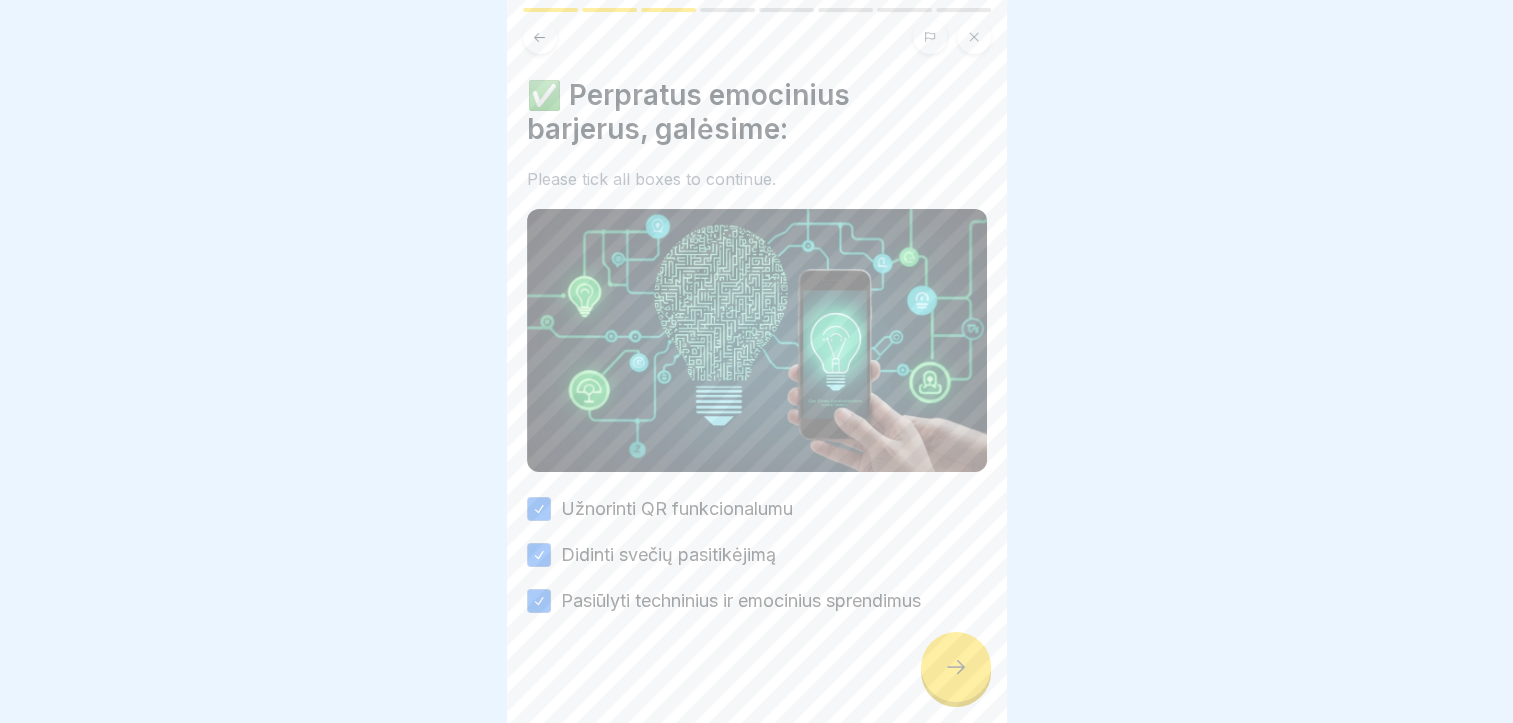 click at bounding box center (956, 667) 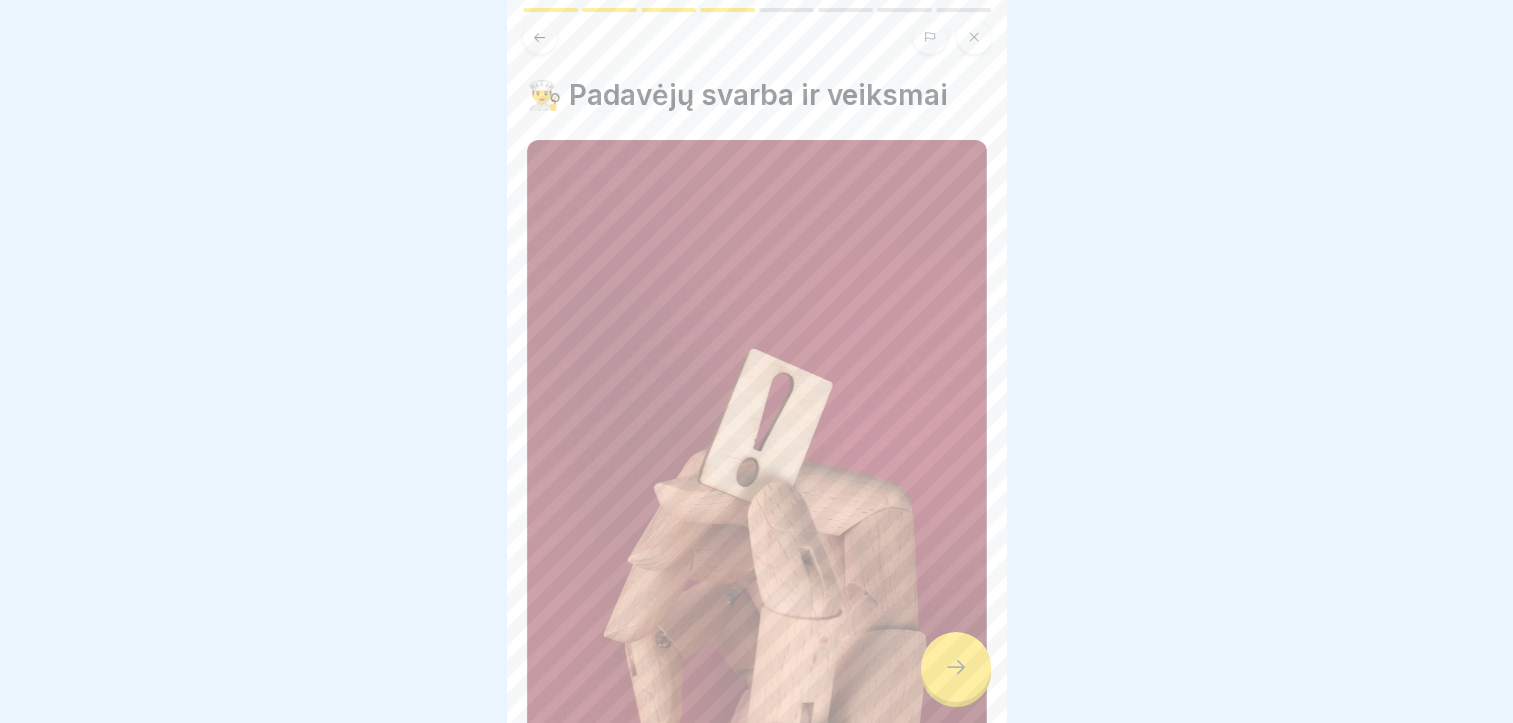click at bounding box center (956, 667) 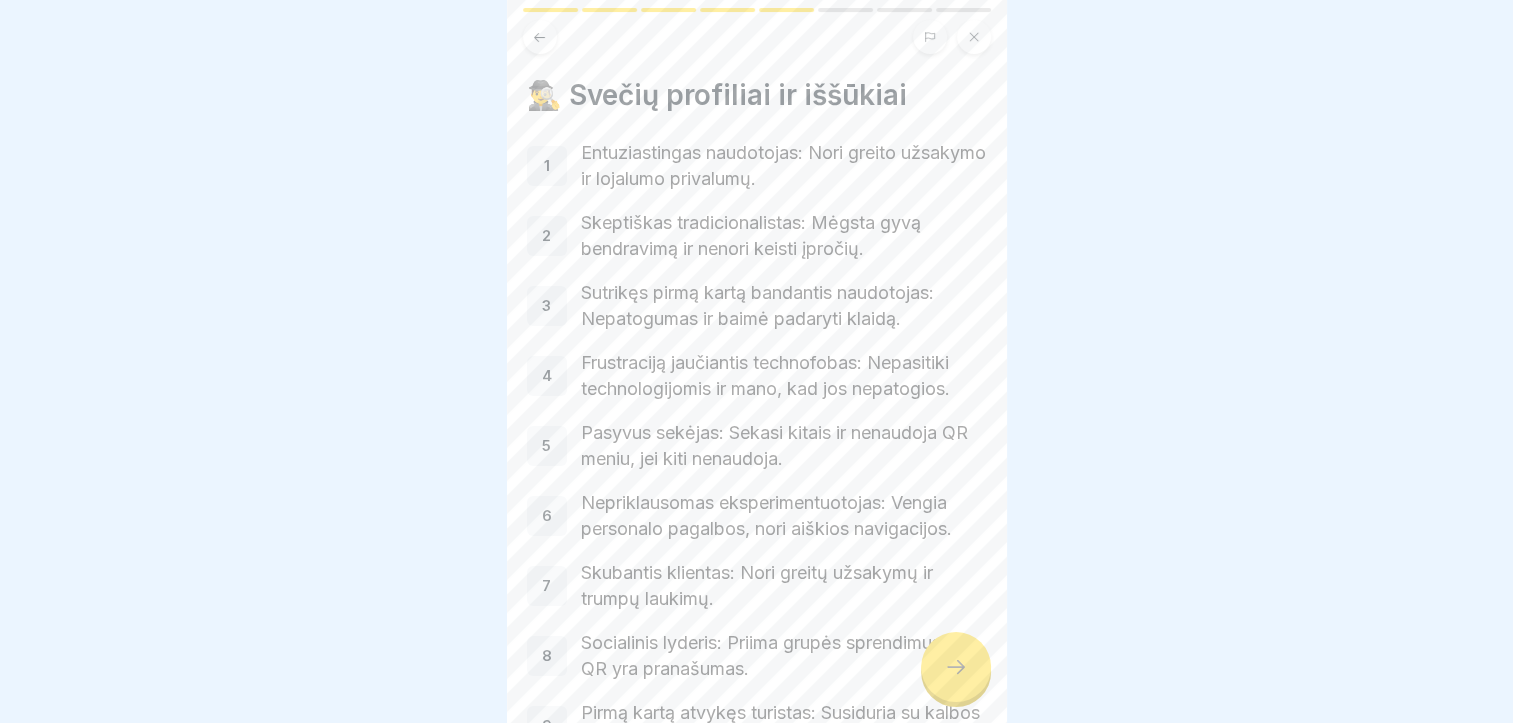 click at bounding box center (956, 667) 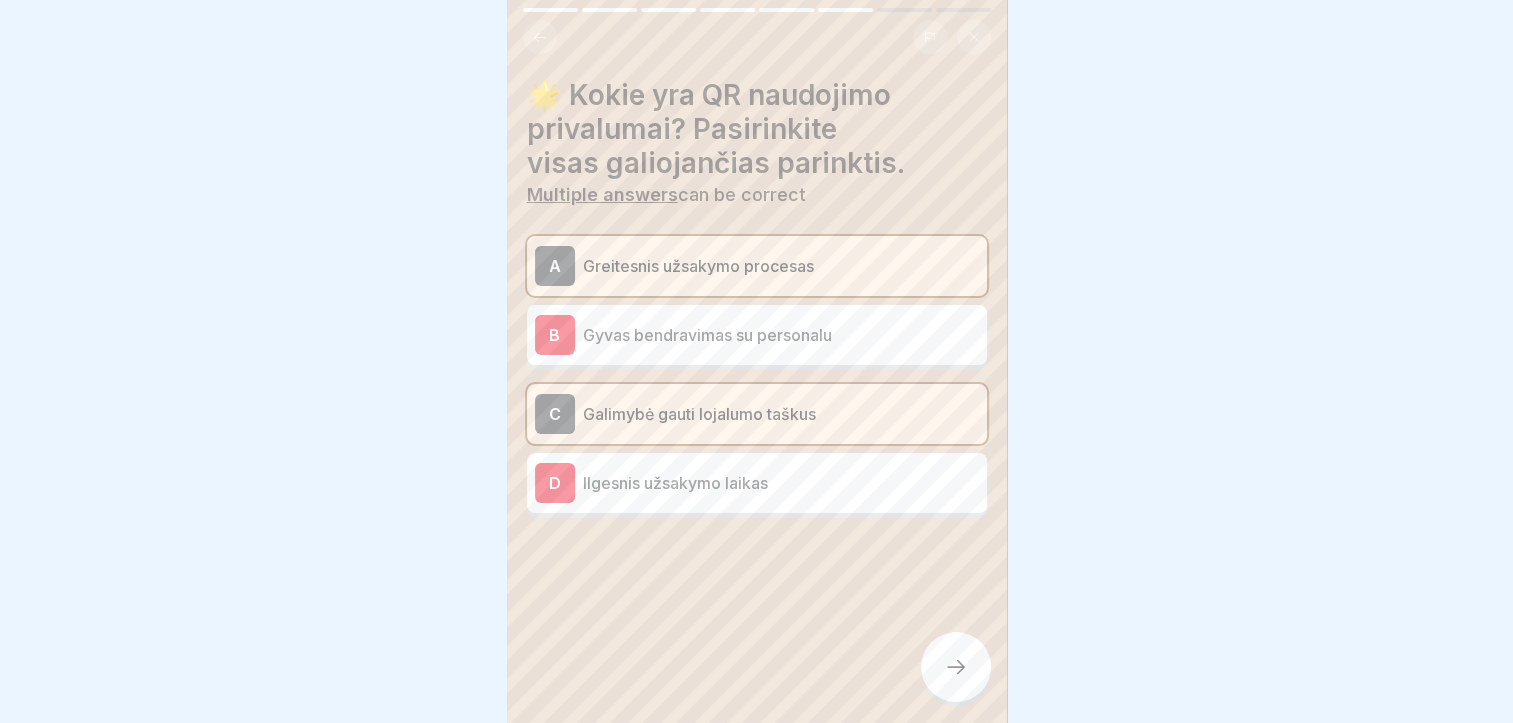 click at bounding box center [956, 667] 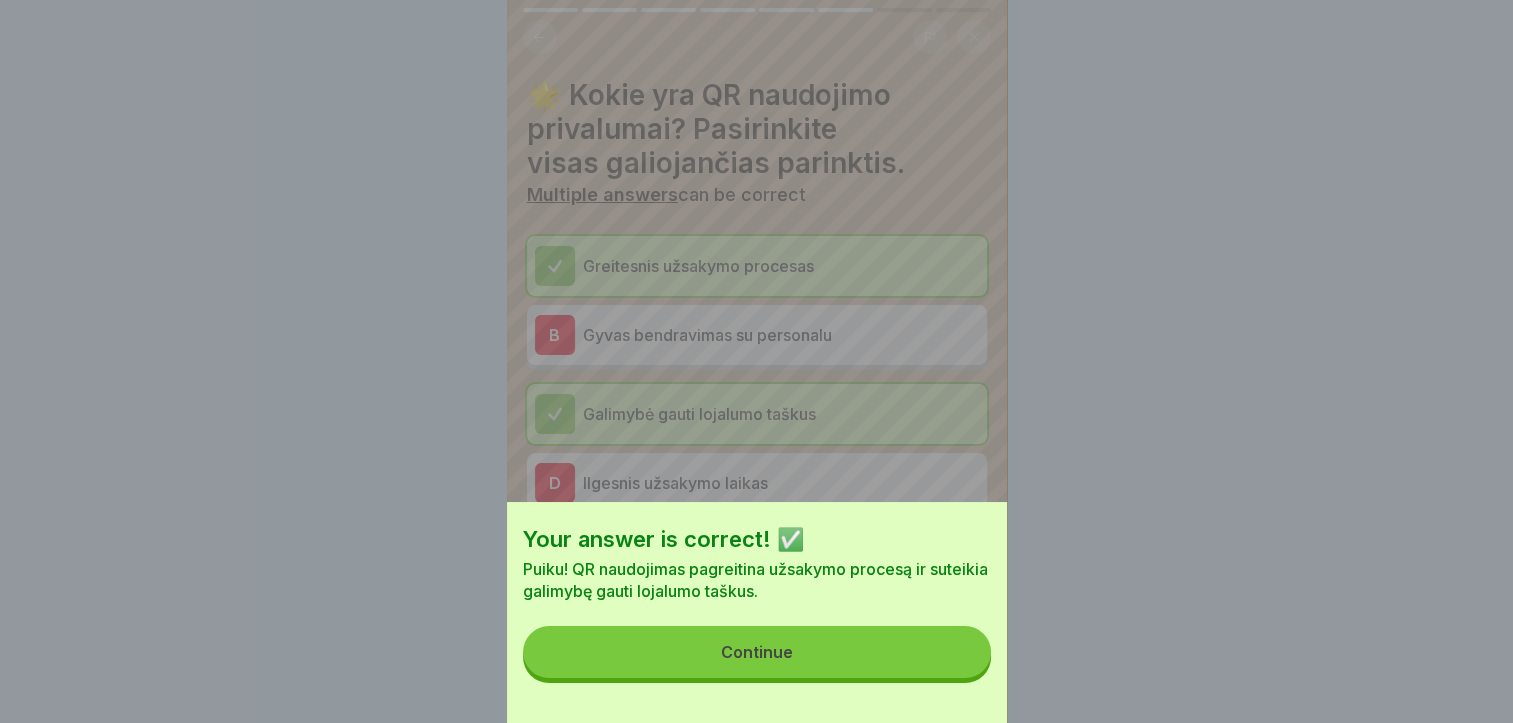 click on "Continue" at bounding box center (757, 652) 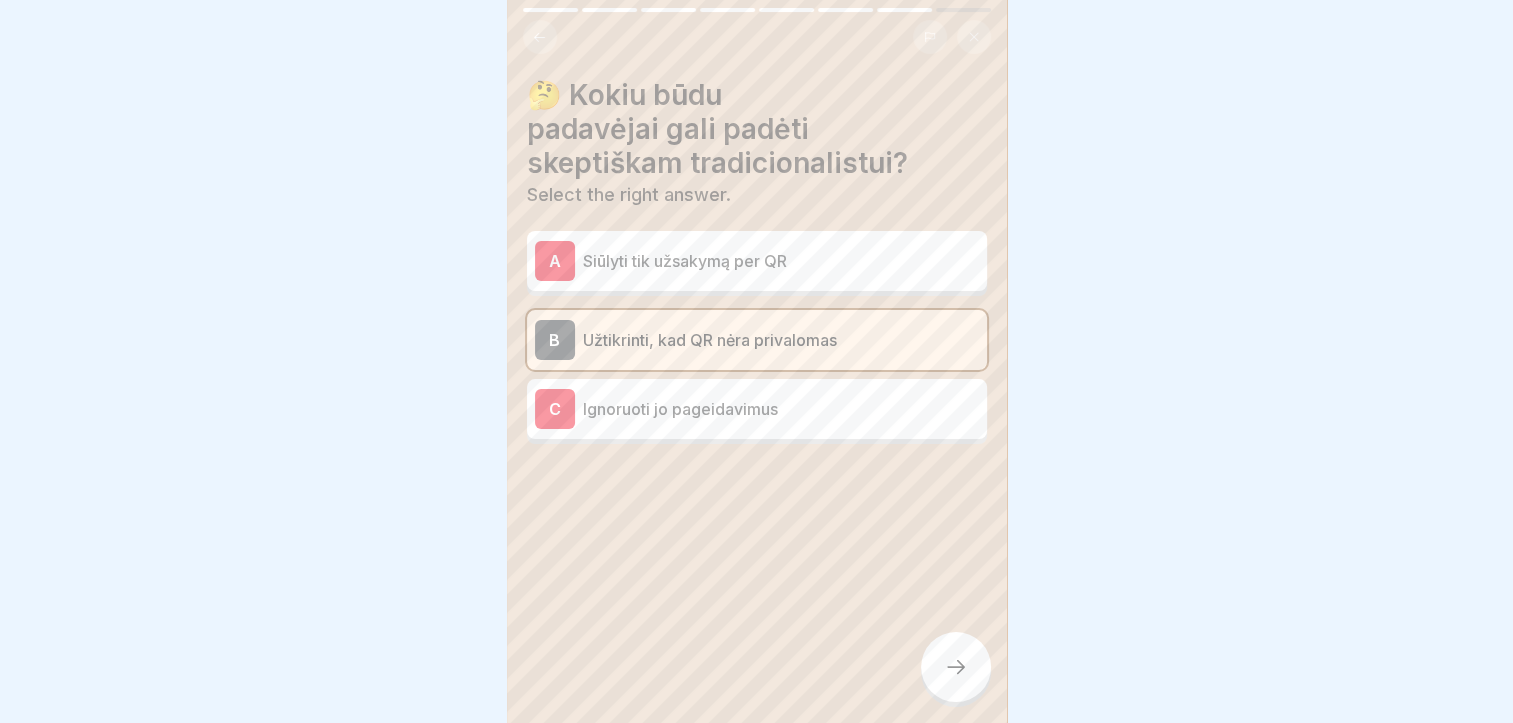 click at bounding box center (956, 667) 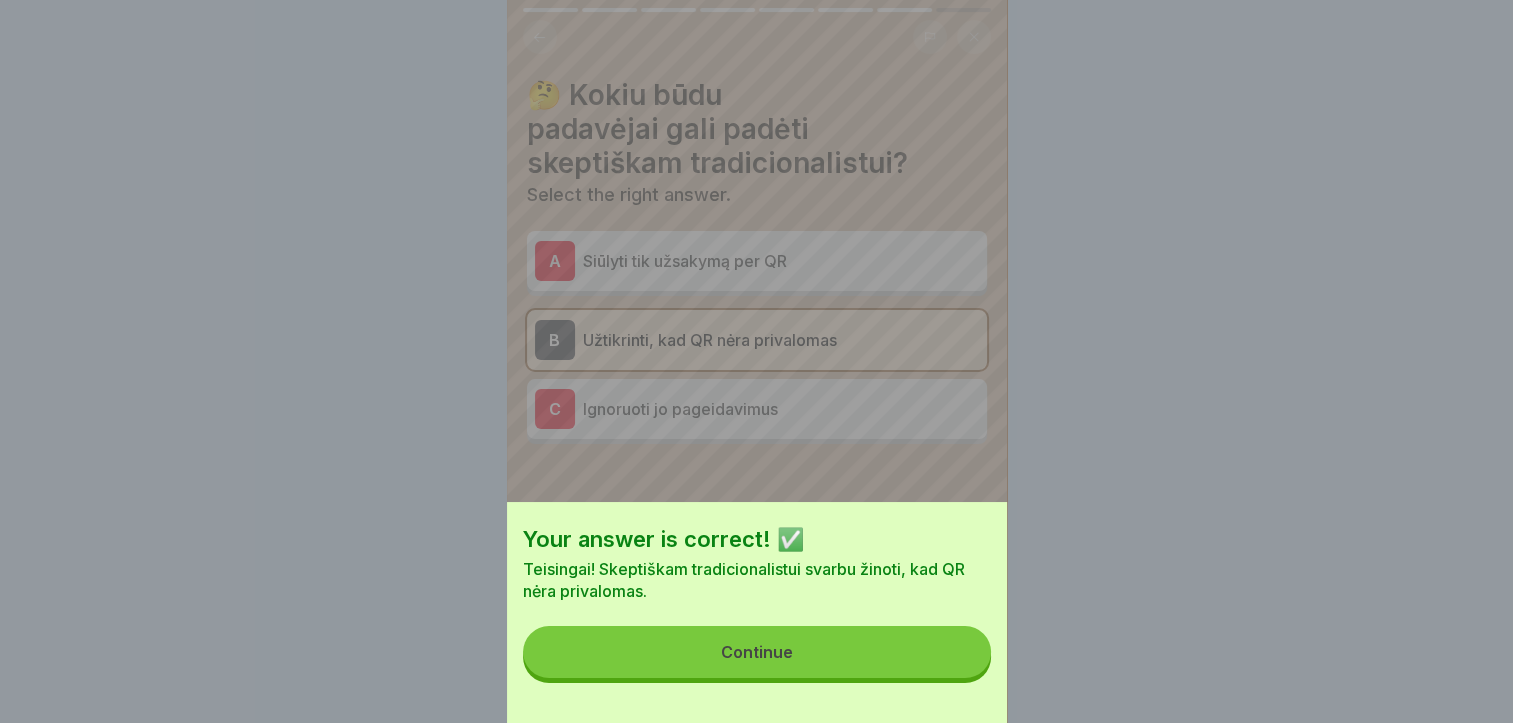click on "Continue" at bounding box center (757, 652) 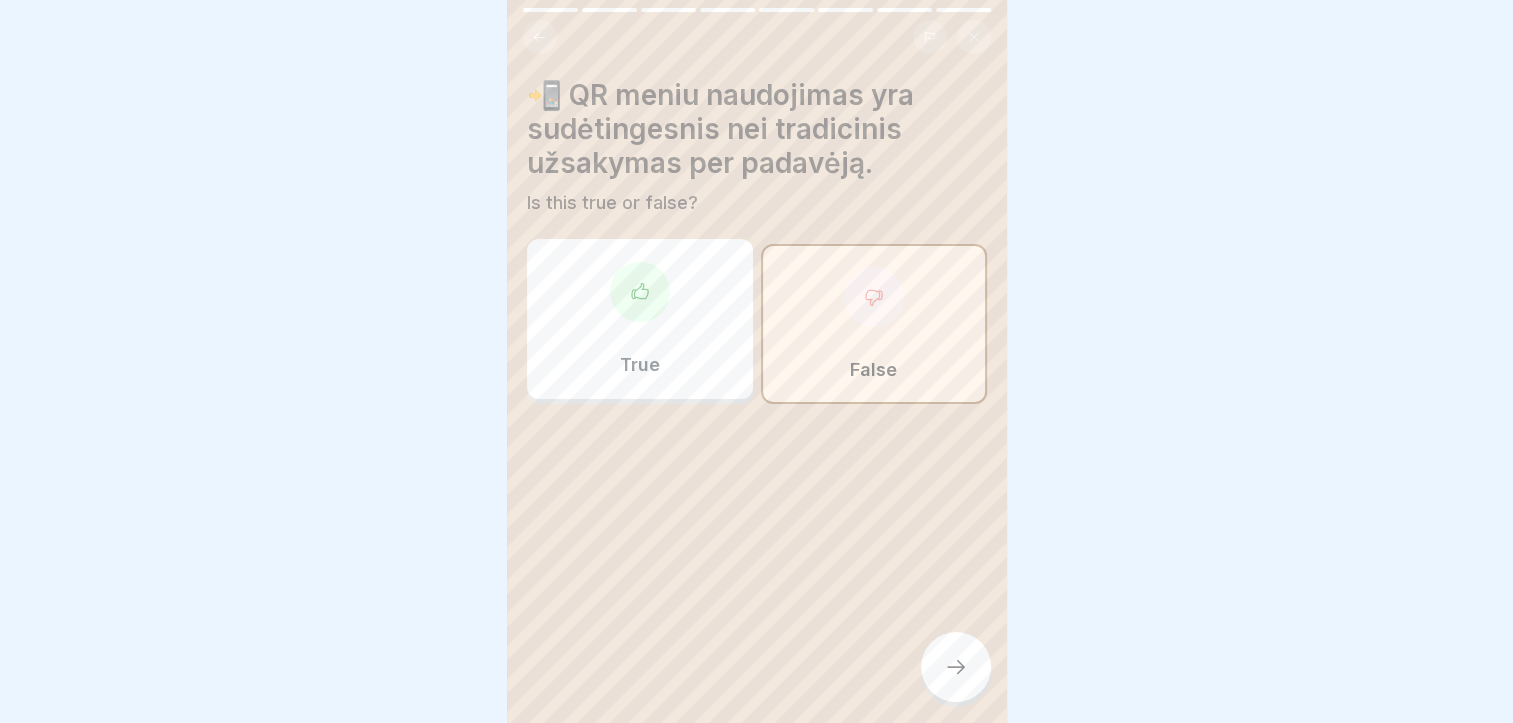 click at bounding box center [956, 667] 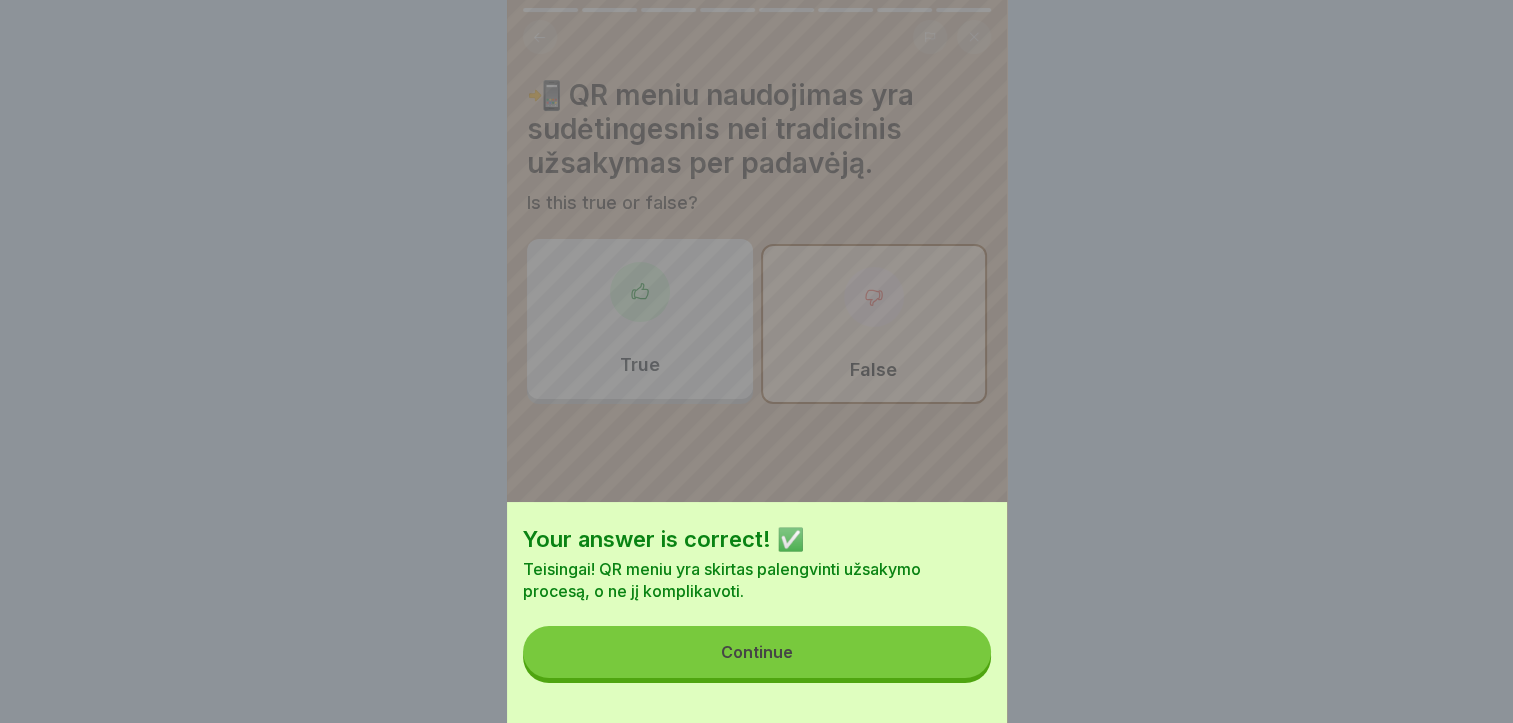 click on "Continue" at bounding box center [757, 652] 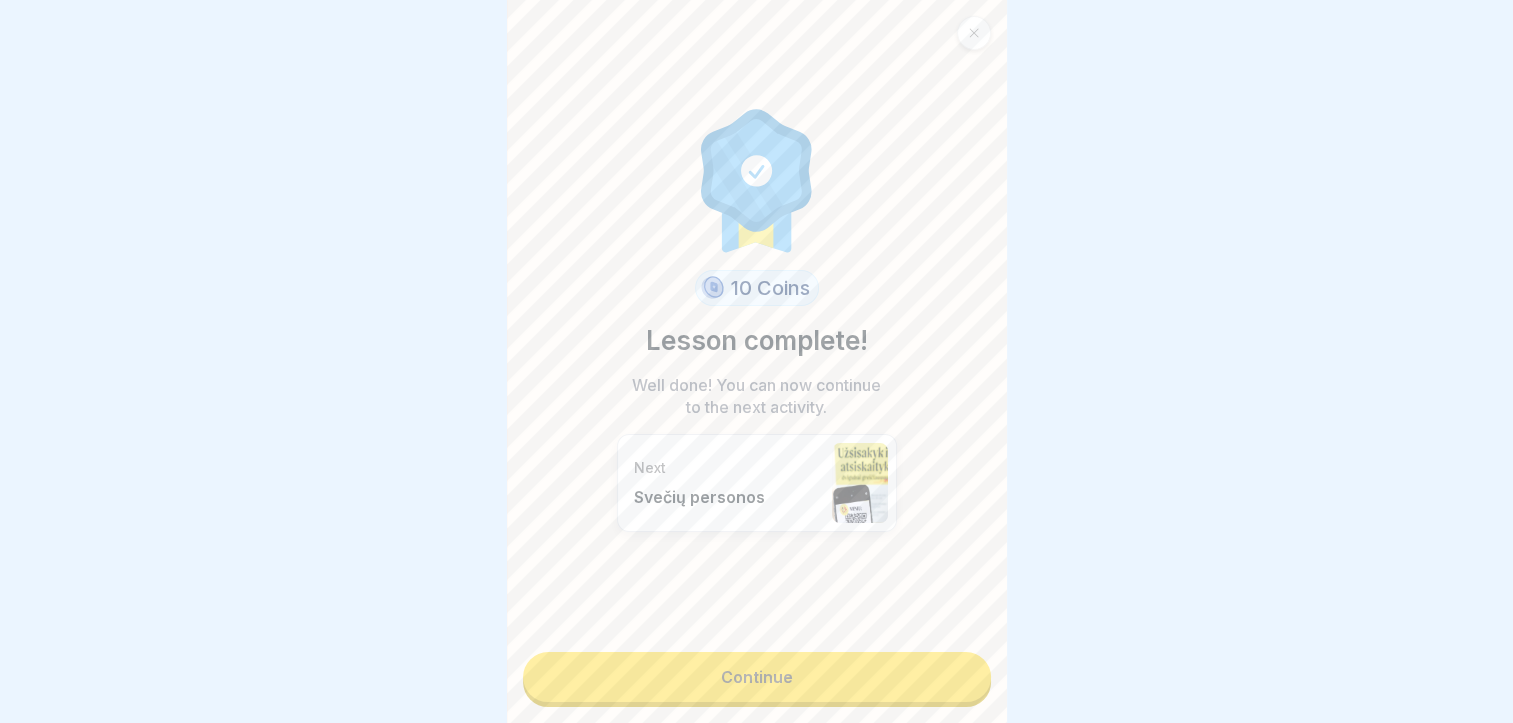 click on "Continue" at bounding box center (757, 677) 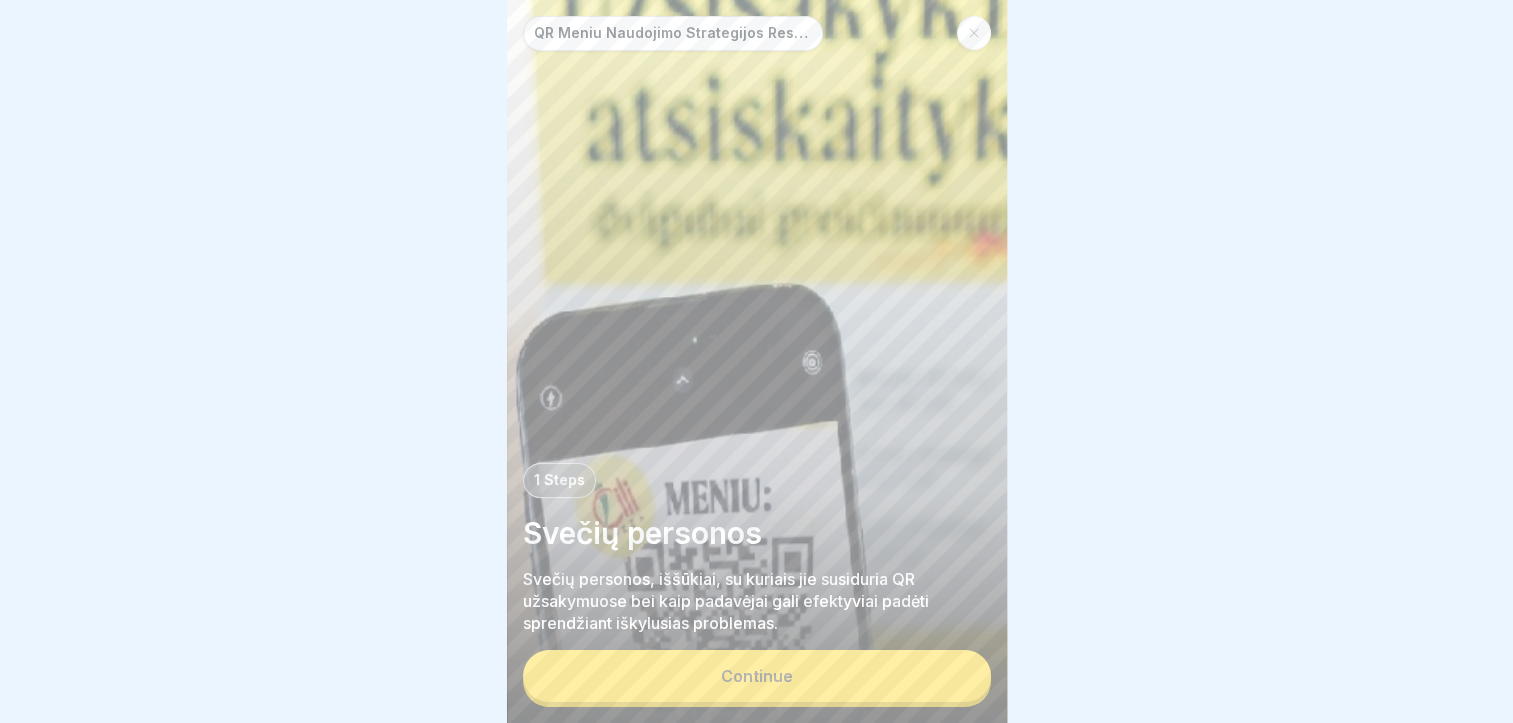 click on "Continue" at bounding box center (757, 676) 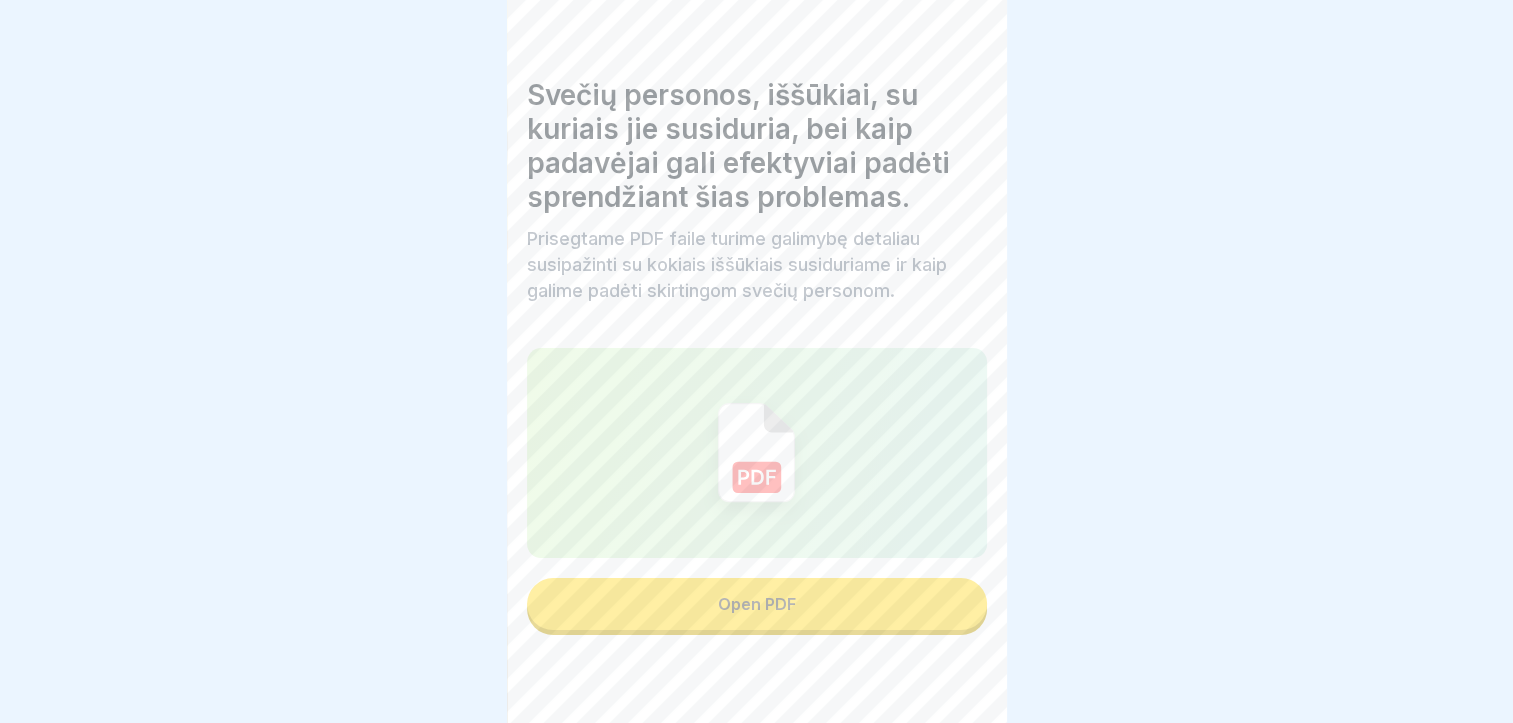 click at bounding box center [956, 667] 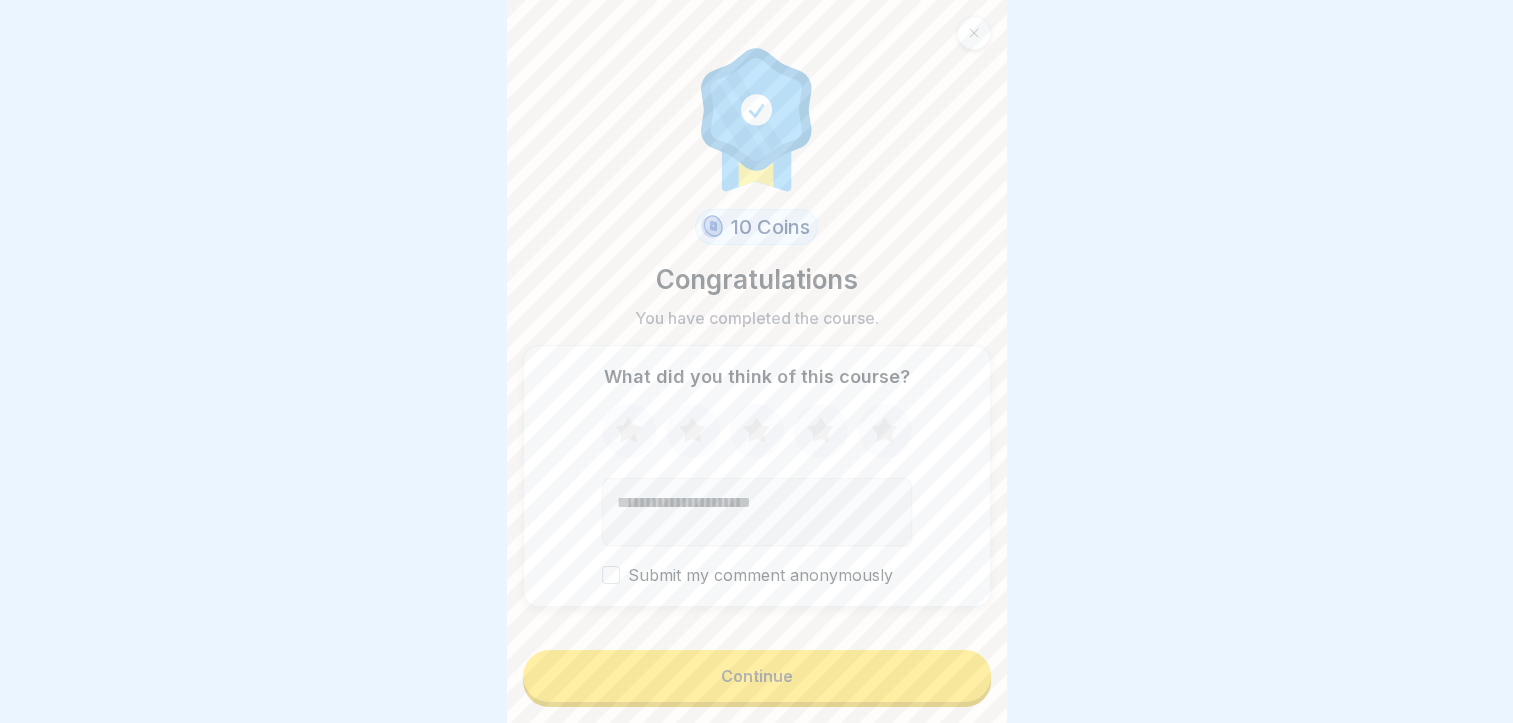 click on "Continue" at bounding box center (757, 676) 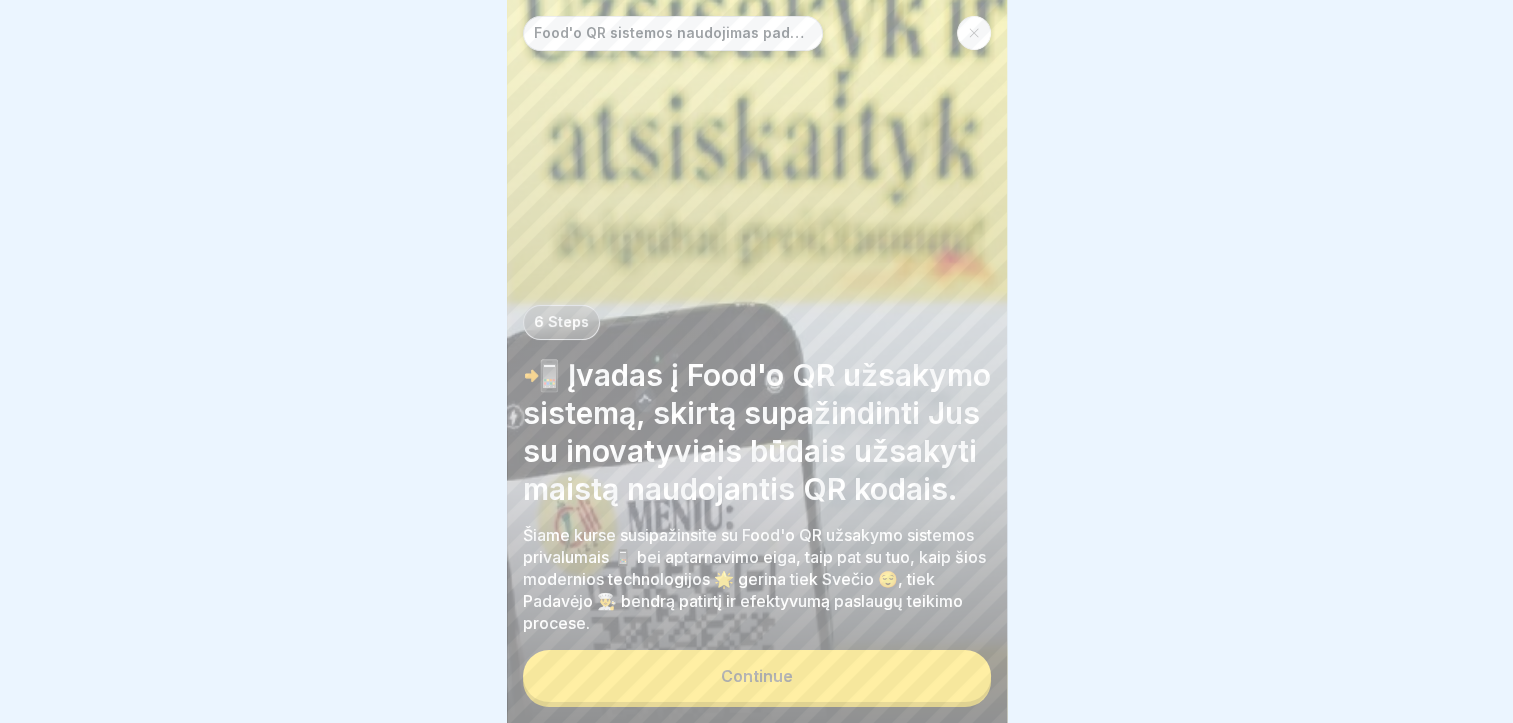 click on "Continue" at bounding box center (757, 676) 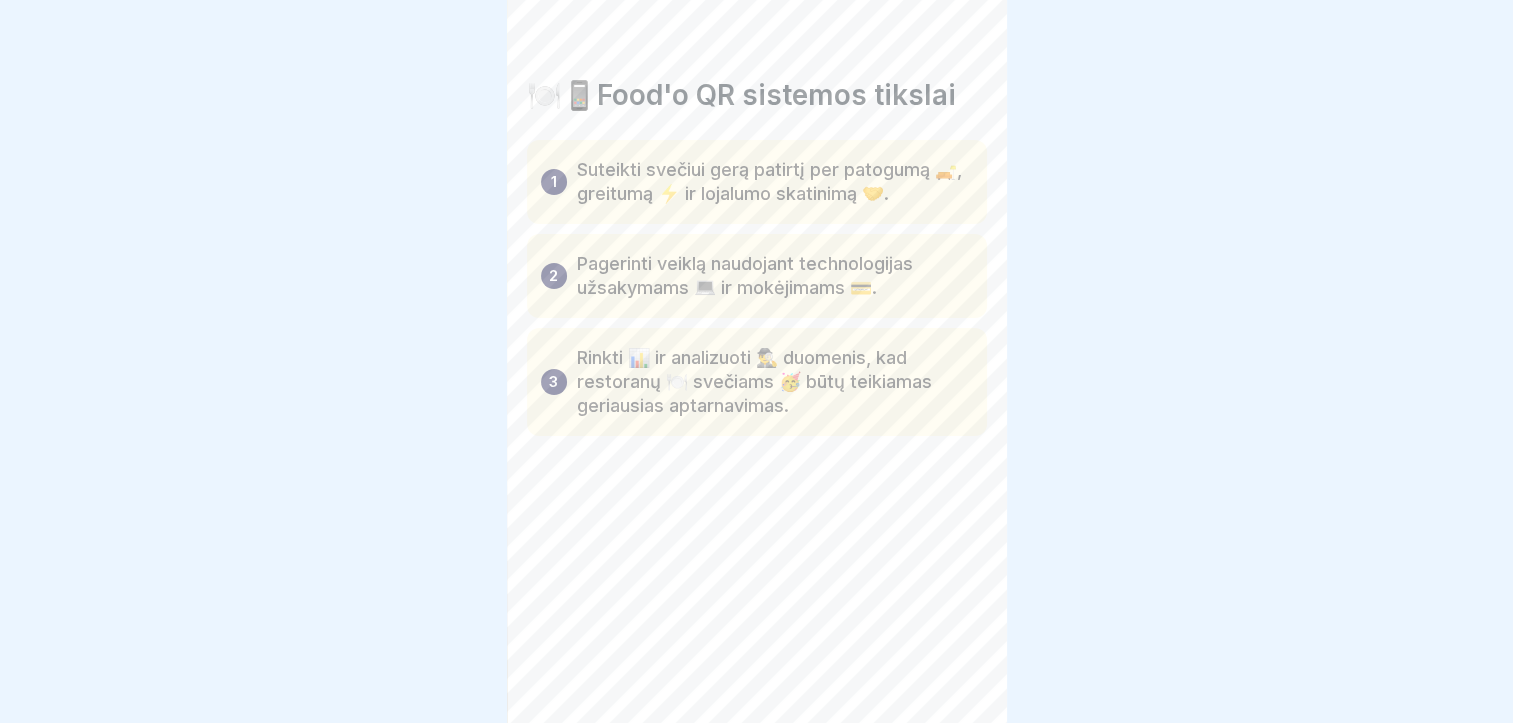 click on "Food'o QR sistemos naudojimas padavėjams ir svečiams 6 Steps 📲 Įvadas į Food'o QR užsakymo sistemą, skirtą supažindinti Jus su inovatyviais būdais užsakyti maistą naudojantis QR kodais. Šiame kurse susipažinsite su Food'o QR užsakymo sistemos privalumais 📱 bei aptarnavimo eiga, taip pat su tuo, kaip šios modernios technologijos 🌟 gerina tiek Svečio 😌, tiek Padavėjo 👨‍🍳 bendrą patirtį ir efektyvumą paslaugų teikimo procese. Continue 🍽️📱Food'o QR sistemos tikslai 1 Suteikti svečiui gerą patirtį per patogumą 🛋️, greitumą ⚡ ir lojalumo skatinimą 🤝. 2 Pagerinti veiklą naudojant technologijas užsakymams 💻 ir mokėjimams 💳. 3 Rinkti 📊 ir analizuoti 🕵️‍♂️ duomenis, kad restoranų 🍽️ svečiams 🥳 būtų teikiamas geriausias aptarnavimas. 🍽️🧾 Food'o programėlės nauda svečiams ir padavėjams Please tick all boxes to continue. Svečiai gali greitai 🍽️ ir savarankiškai 🛍️ užsisakyti patiekalus. 1 2 3 4 A B" at bounding box center [757, 361] 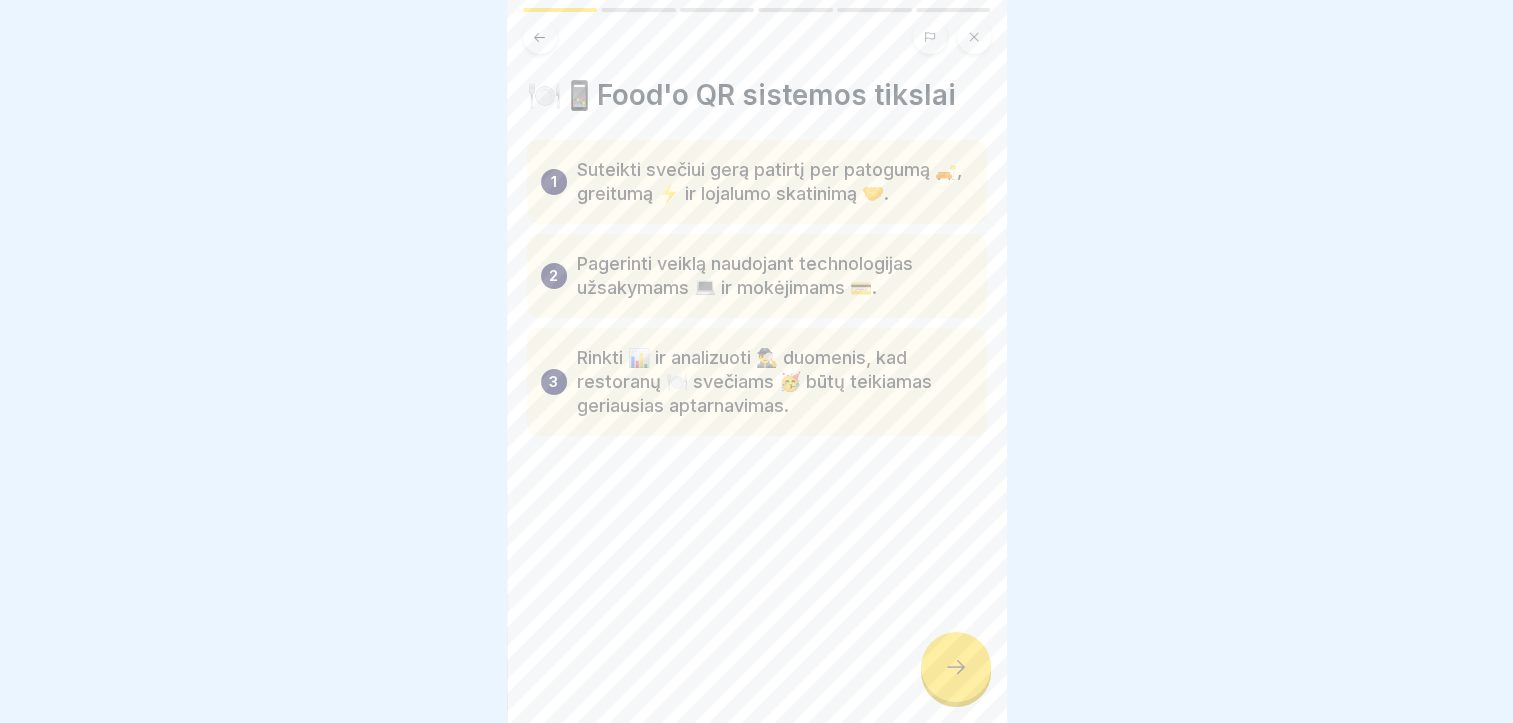 click at bounding box center (956, 667) 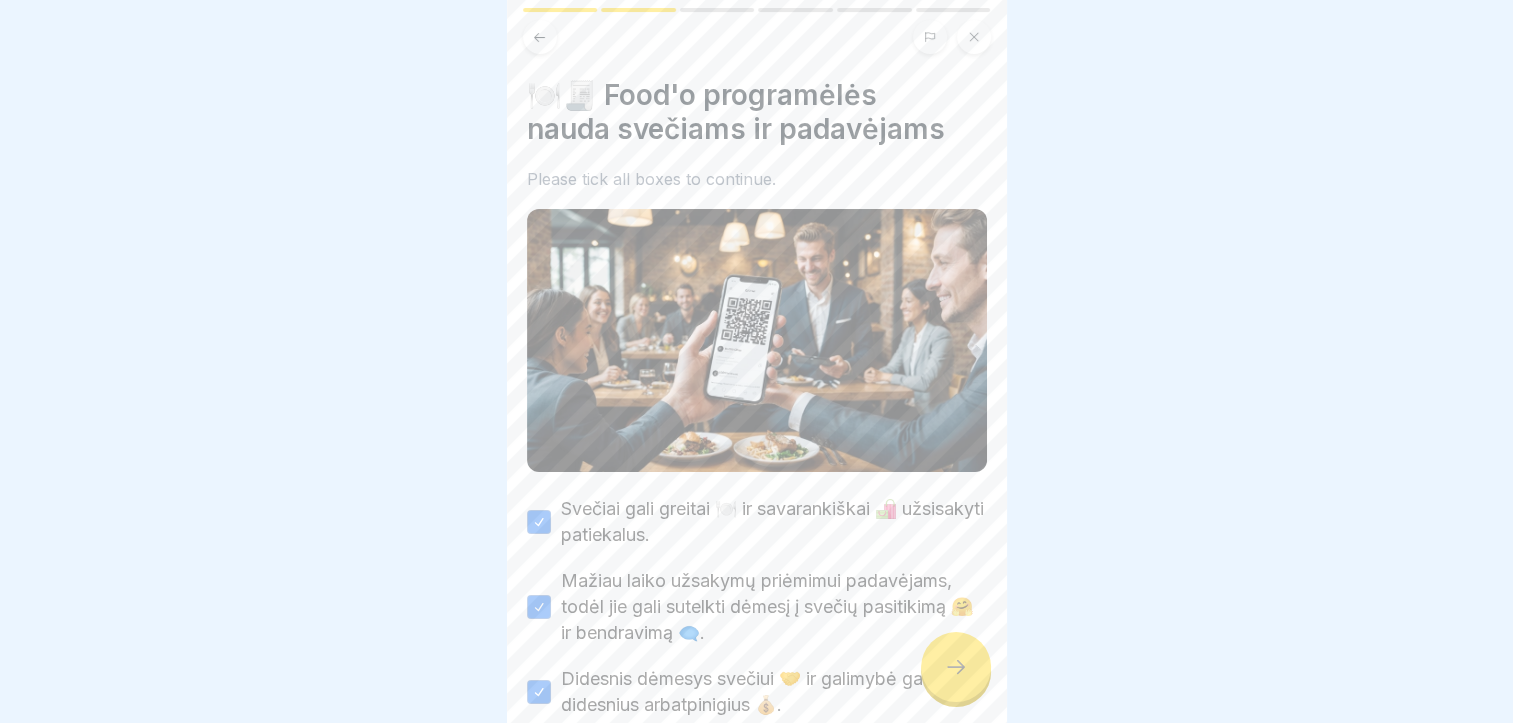 click at bounding box center [956, 667] 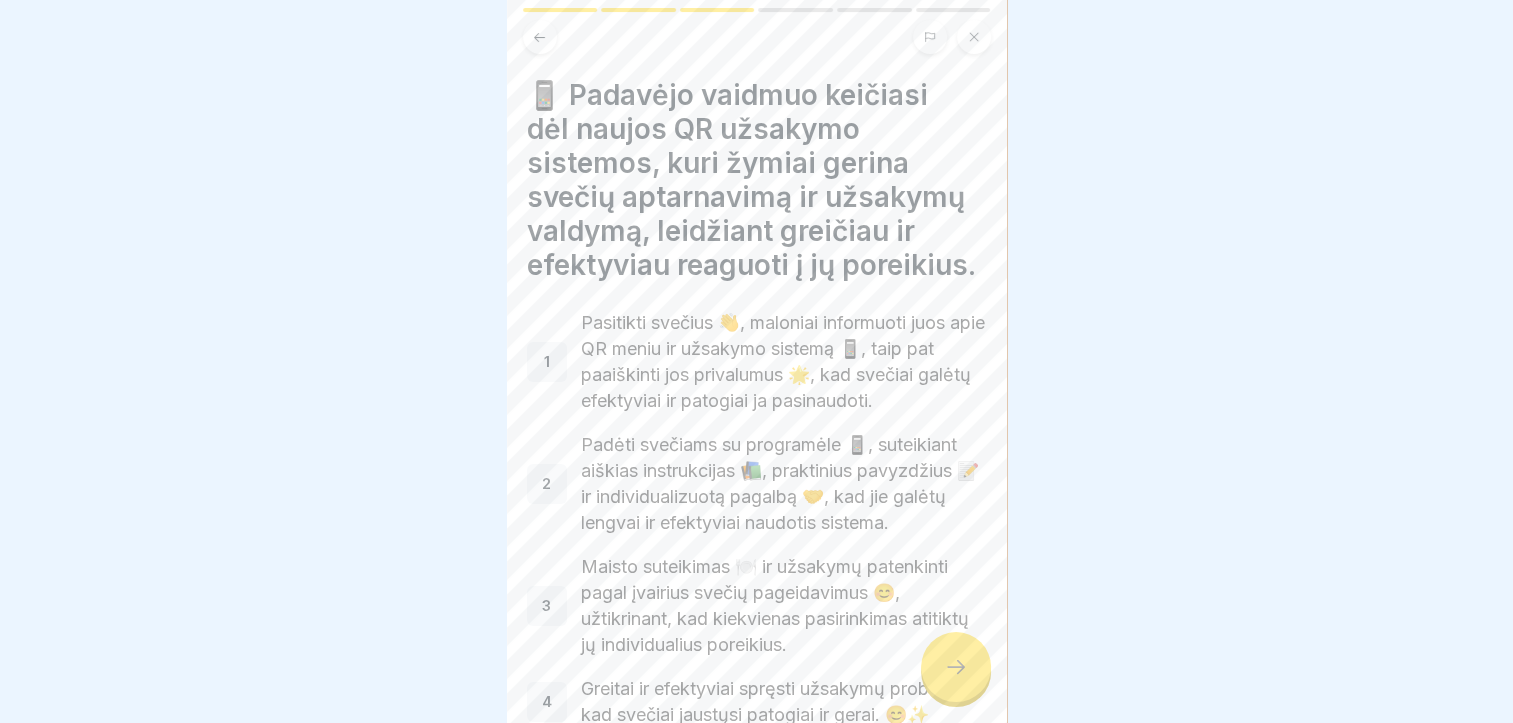 click at bounding box center (956, 667) 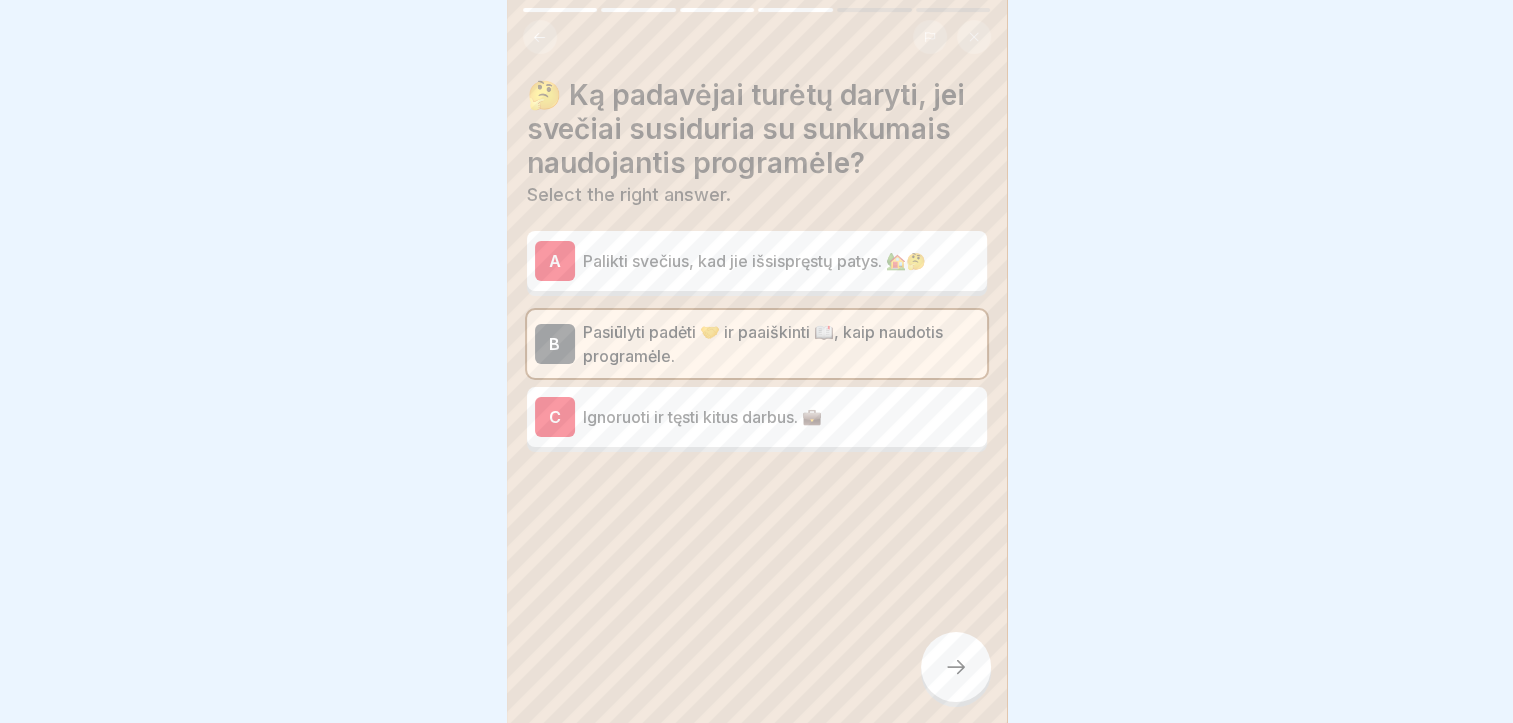 click at bounding box center [956, 667] 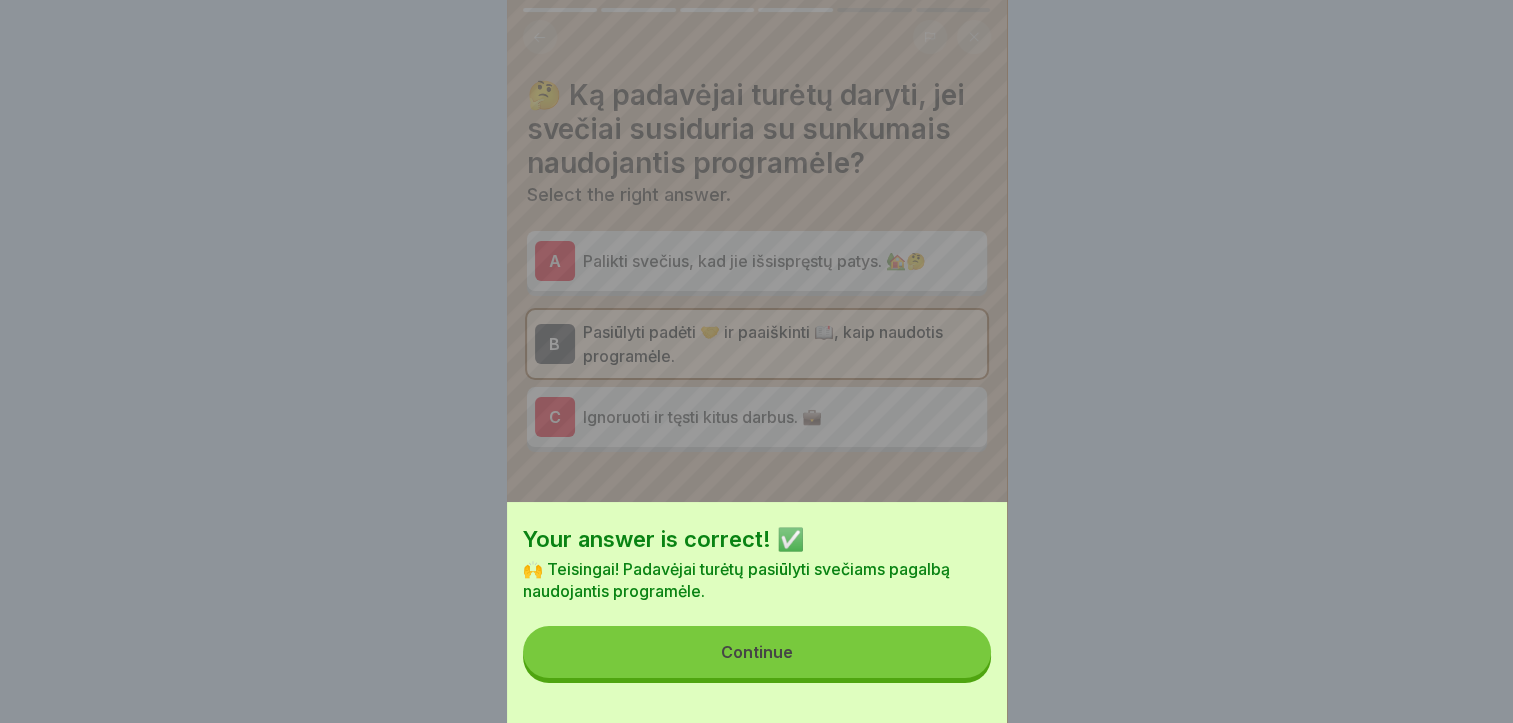 click on "Continue" at bounding box center [757, 652] 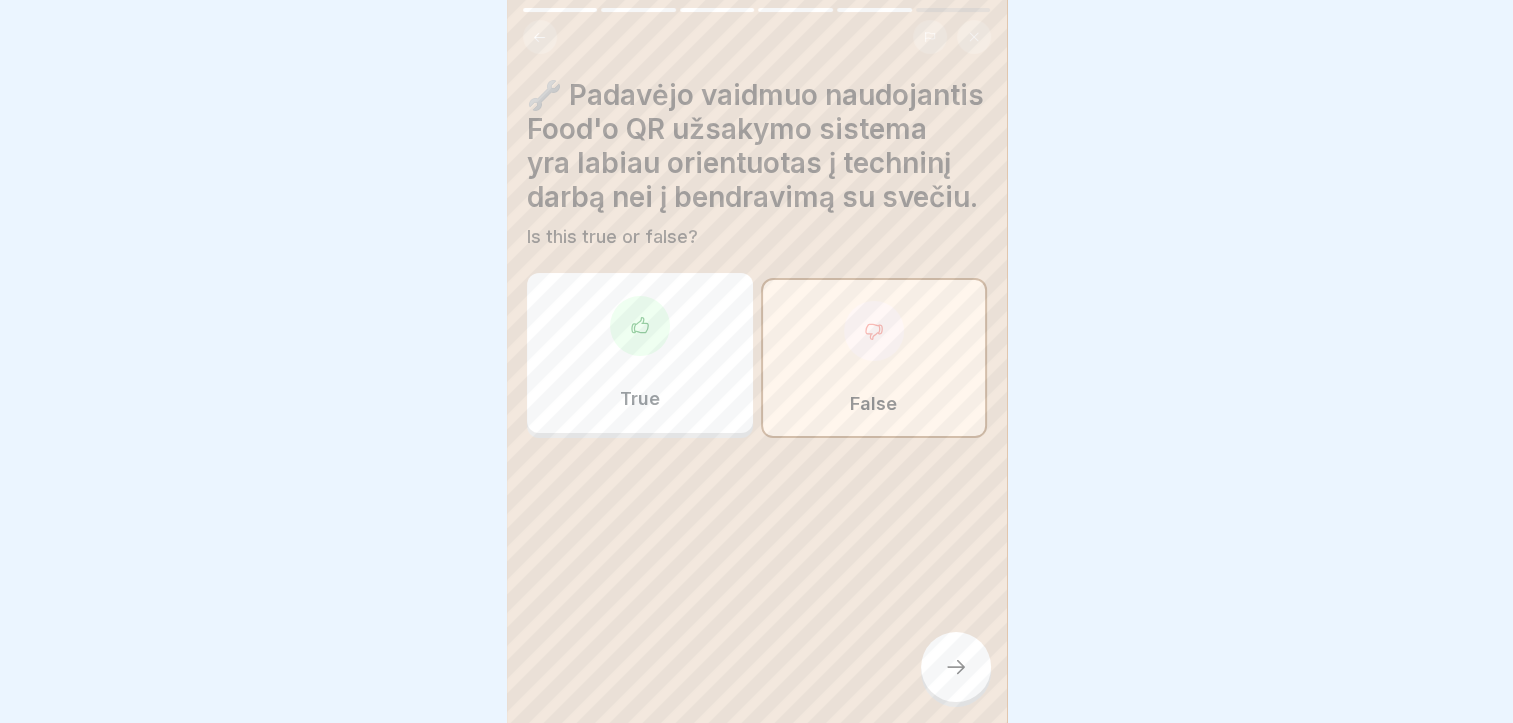 click at bounding box center [956, 667] 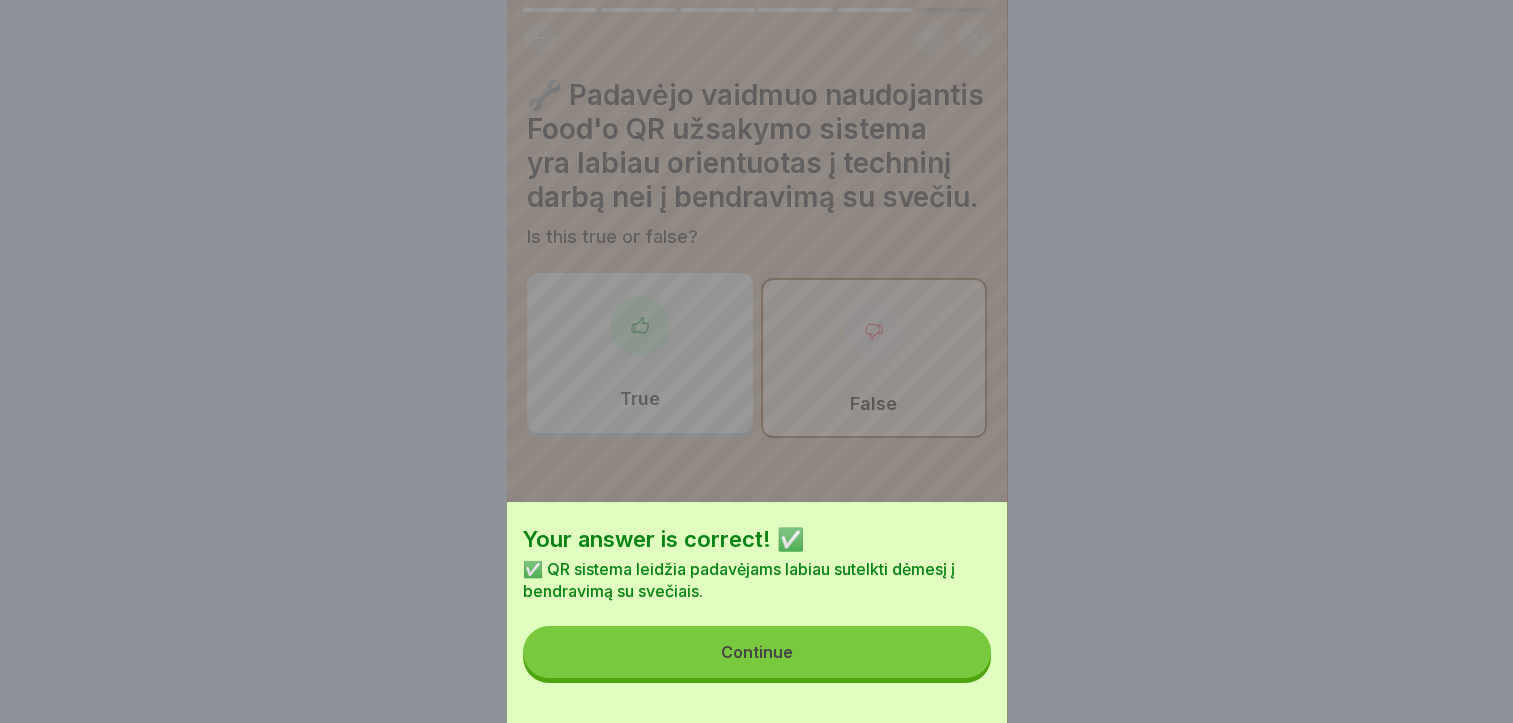 click on "Continue" at bounding box center [757, 652] 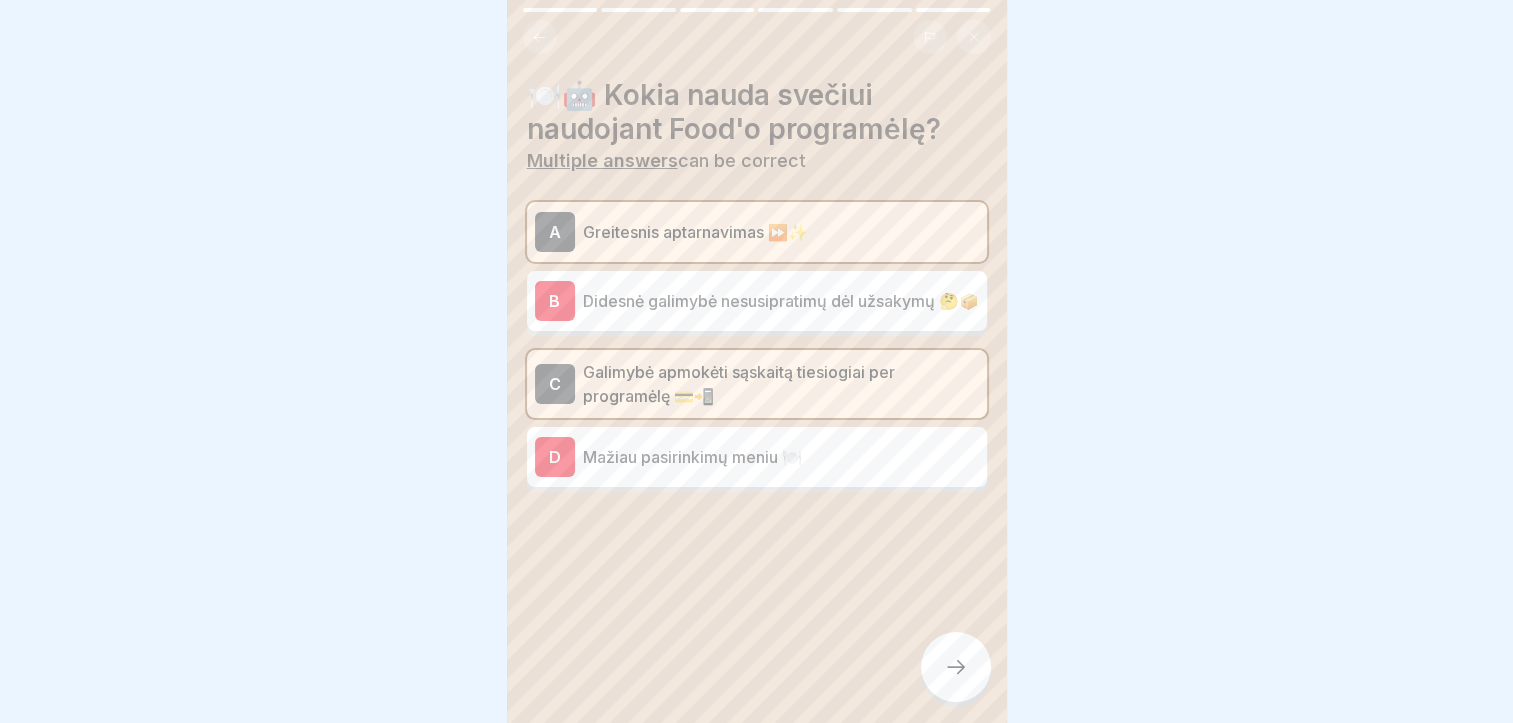 click at bounding box center [956, 667] 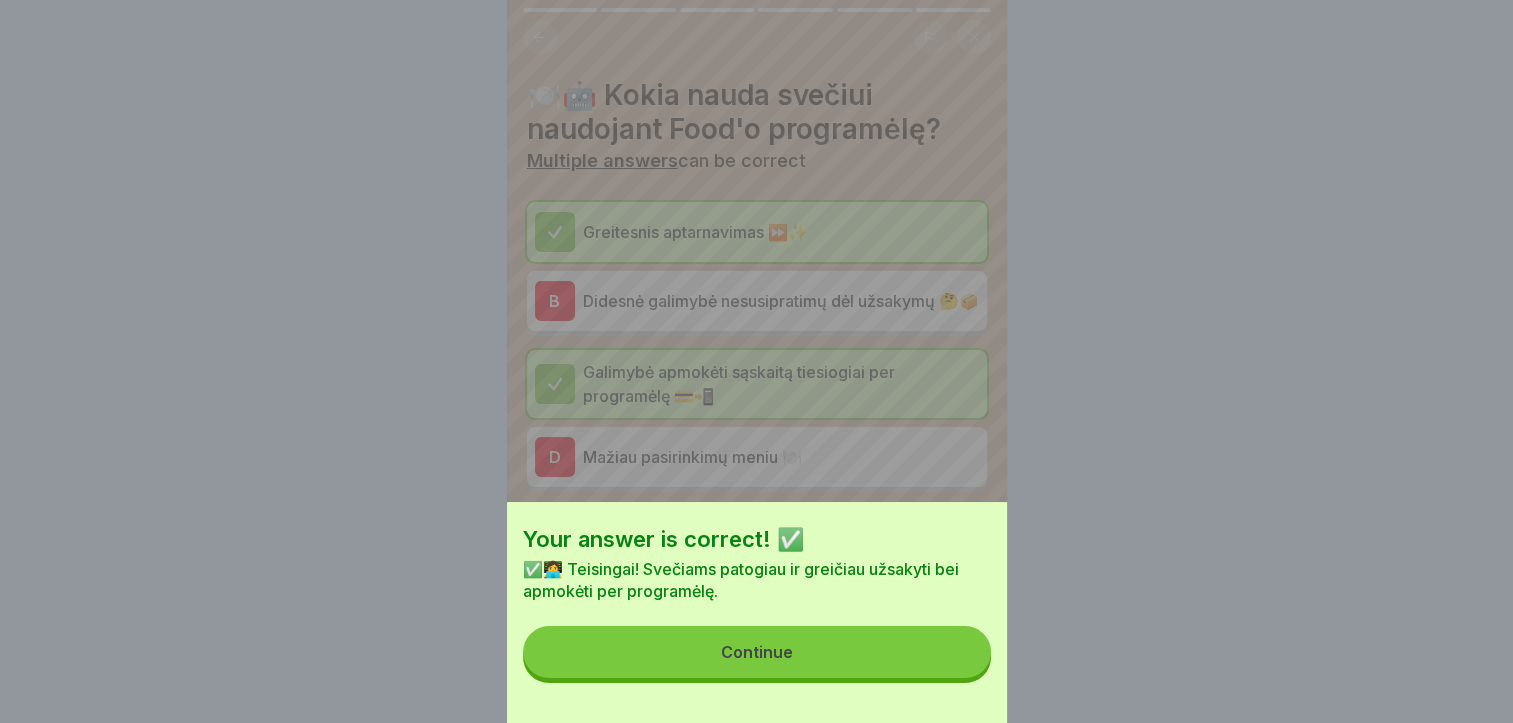 click on "Continue" at bounding box center (757, 652) 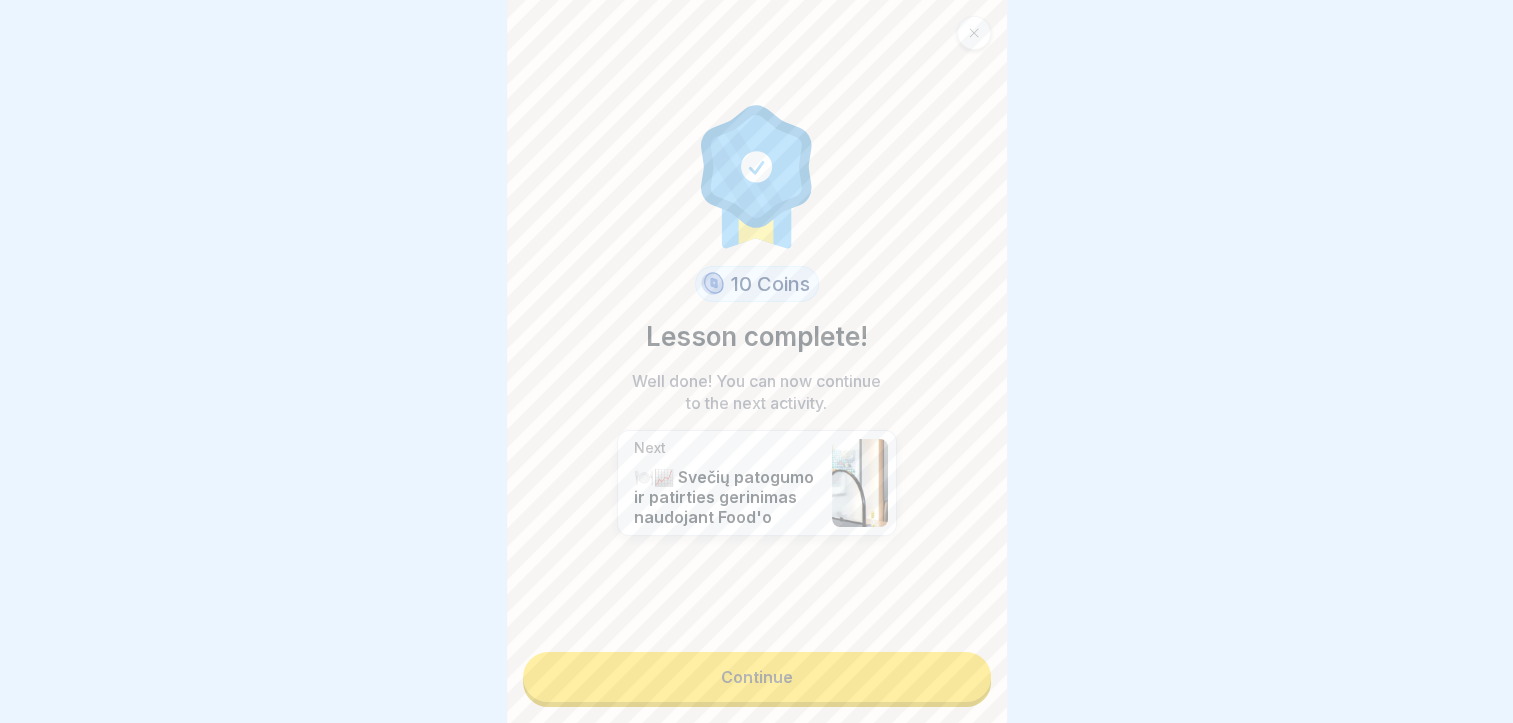 click on "Continue" at bounding box center [757, 677] 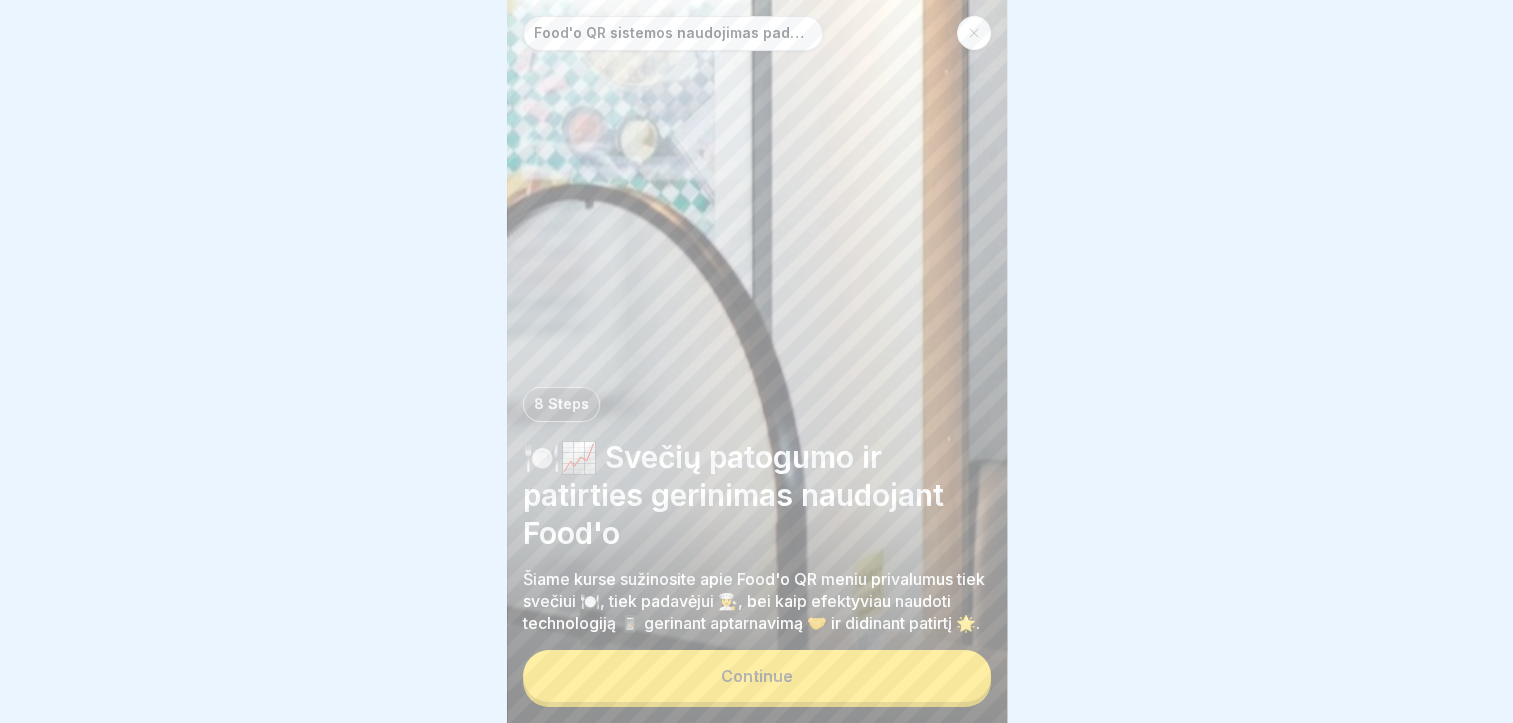 click on "Continue" at bounding box center (757, 676) 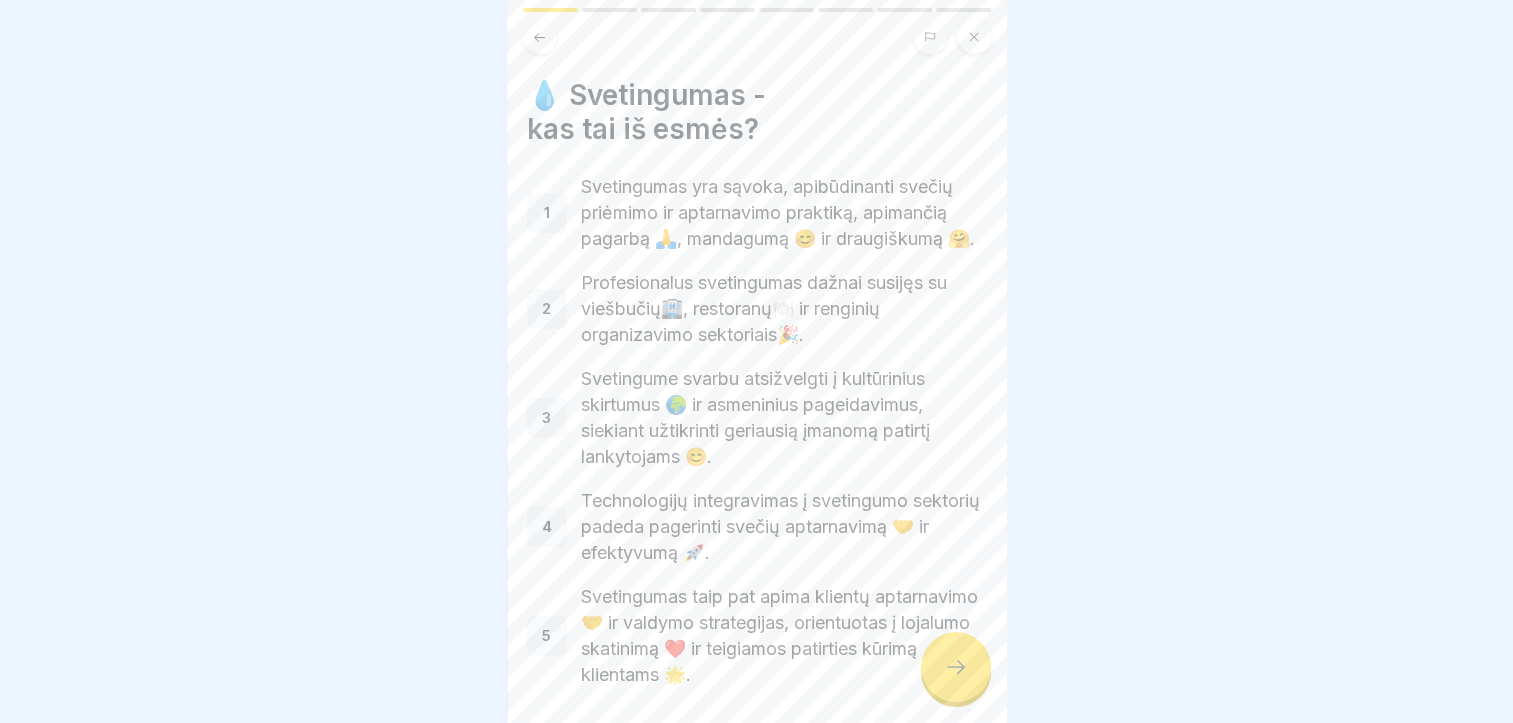 click on "Food'o QR sistemos naudojimas padavėjams ir svečiams 8 Steps 🍽️📈 Svečių patogumo ir patirties gerinimas naudojant Food'o Šiame kurse sužinosite apie Food'o QR meniu privalumus tiek svečiui 🍽️, tiek padavėjui 👩‍🍳, bei kaip efektyviau naudoti technologiją 📱 gerinant aptarnavimą 🤝 ir didinant patirtį 🌟. Continue 💧 Svetingumas - kas tai iš esmės? 1 Svetingumas yra sąvoka, apibūdinanti svečių priėmimo ir aptarnavimo praktiką, apimančią pagarbą 🙏, mandagumą 😊 ir draugiškumą 🤗. 2 Profesionalus svetingumas dažnai susijęs su viešbučių🏨, restoranų🍽️ ir renginių organizavimo sektoriais🎉. 3 Svetingume svarbu atsižvelgti į kultūrinius skirtumus 🌍 ir asmeninius pageidavimus, siekiant užtikrinti geriausią įmanomą patirtį lankytojams 😊. 4 Technologijų integravimas į svetingumo sektorių padeda pagerinti svečių aptarnavimą 🤝 ir efektyvumą 🚀. 5 1 2 Operacinis efektyvumas ir nuodugni duomenų analizė 📊💼 3 4 1 2" at bounding box center (757, 361) 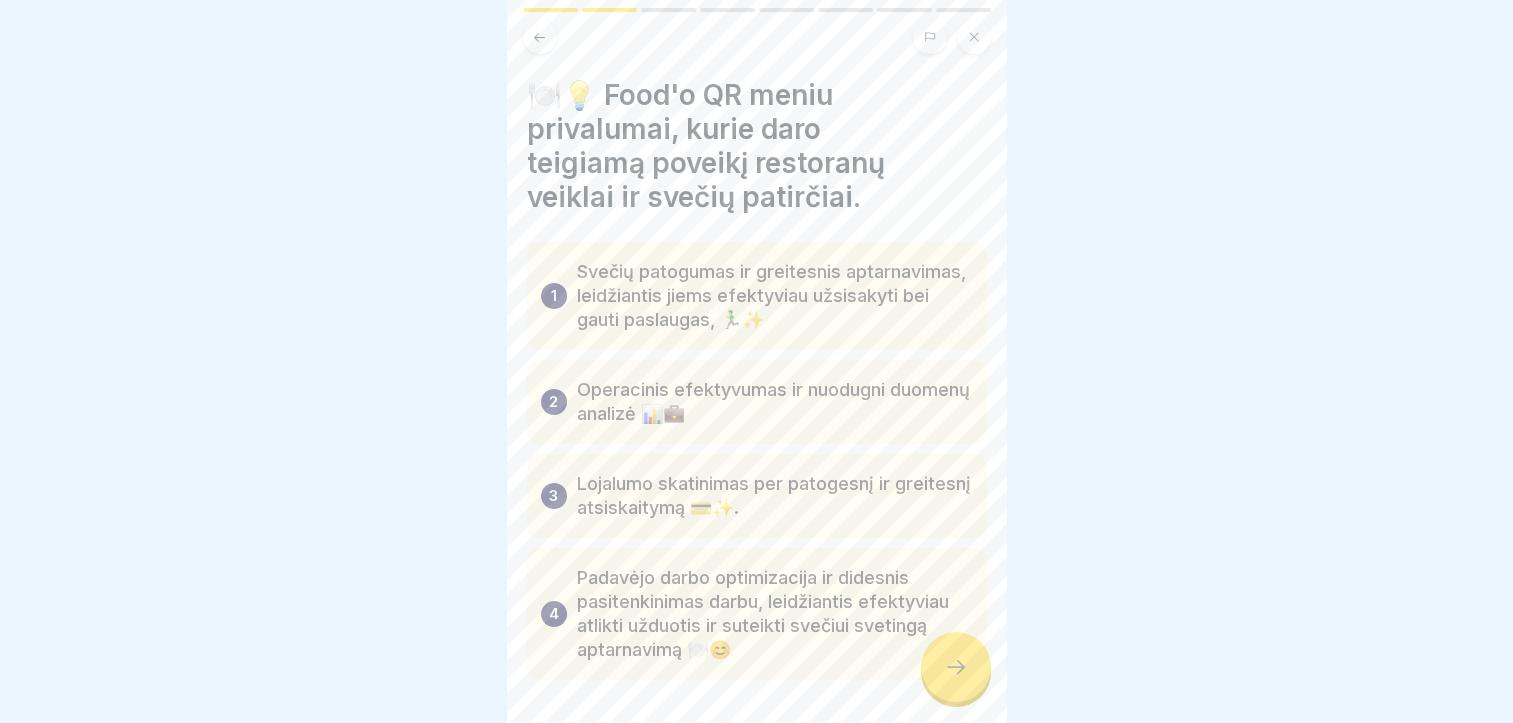 click at bounding box center (956, 667) 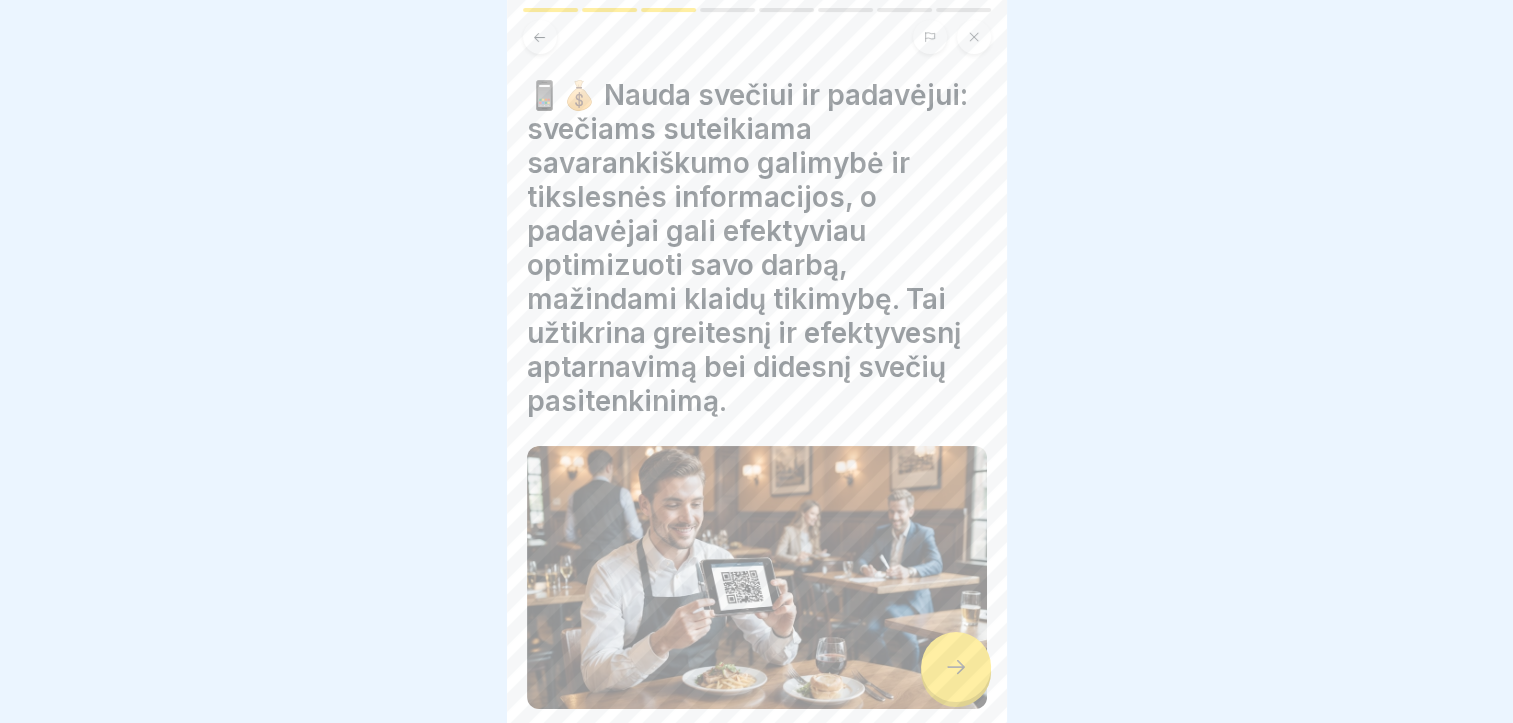 click at bounding box center (956, 667) 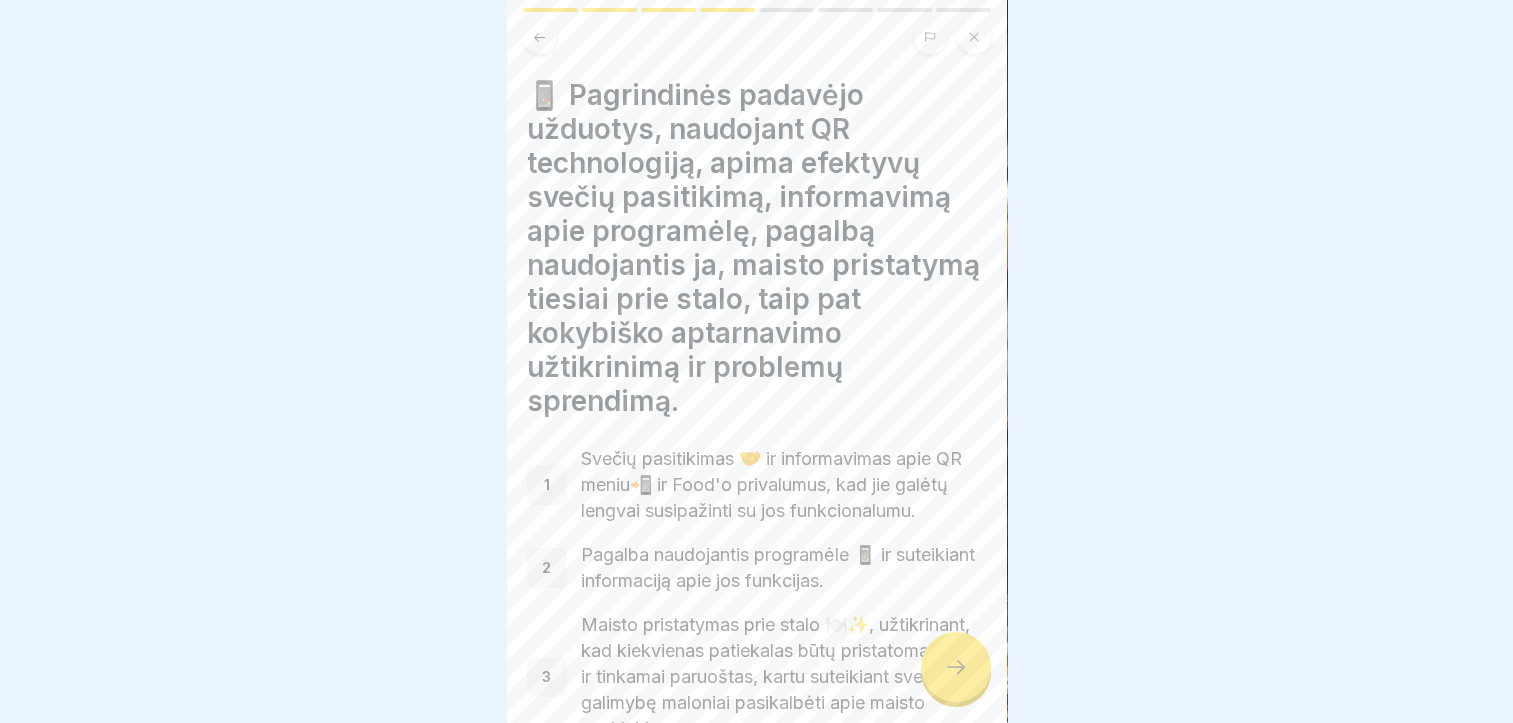 click at bounding box center [956, 667] 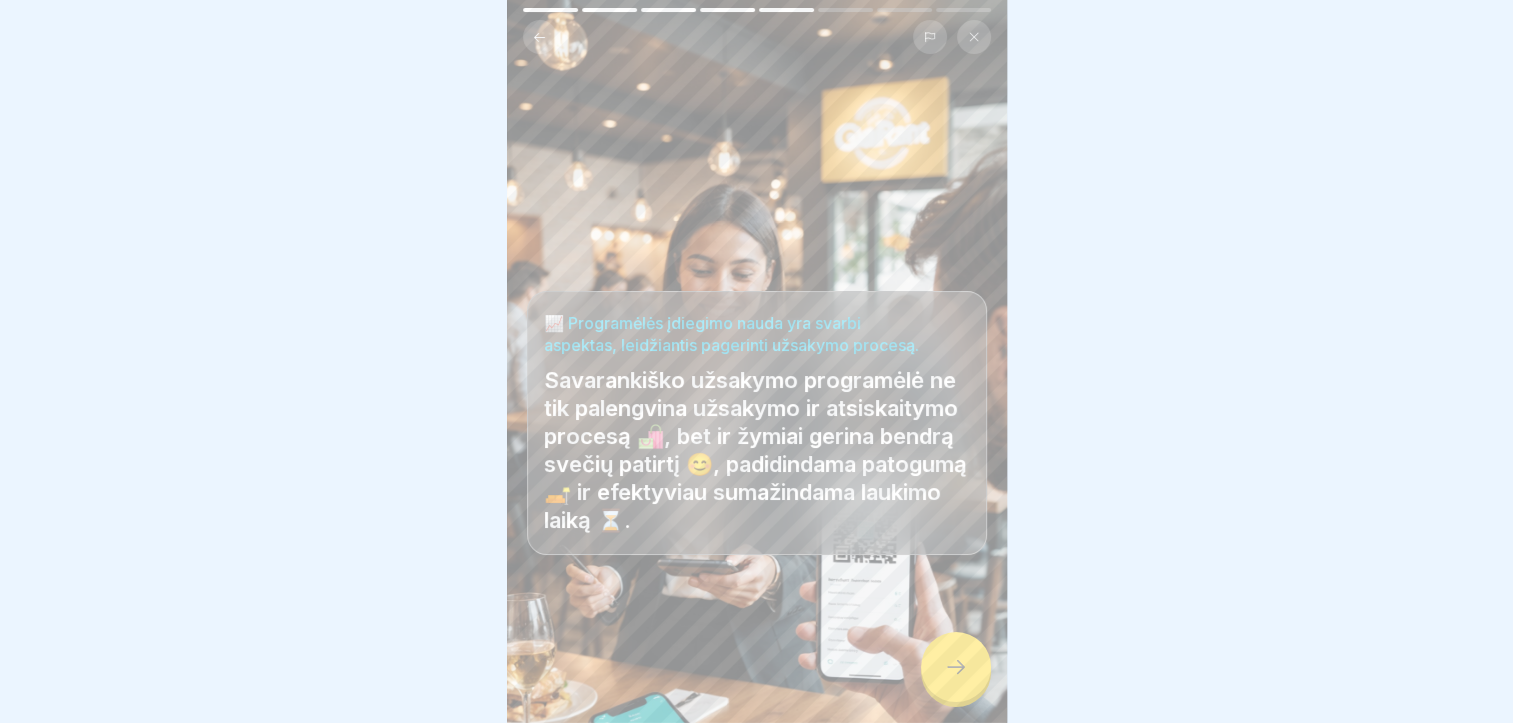 click at bounding box center [956, 667] 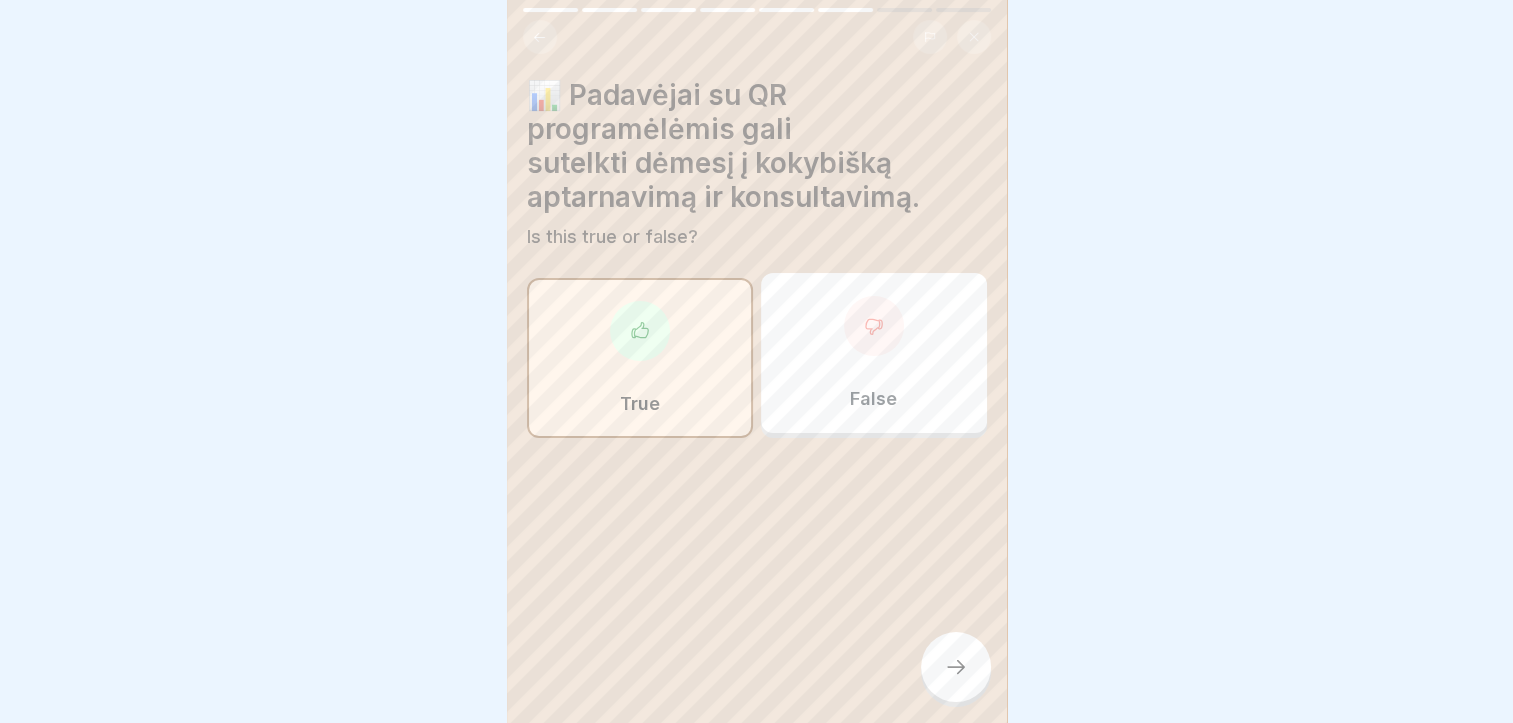 click at bounding box center (956, 667) 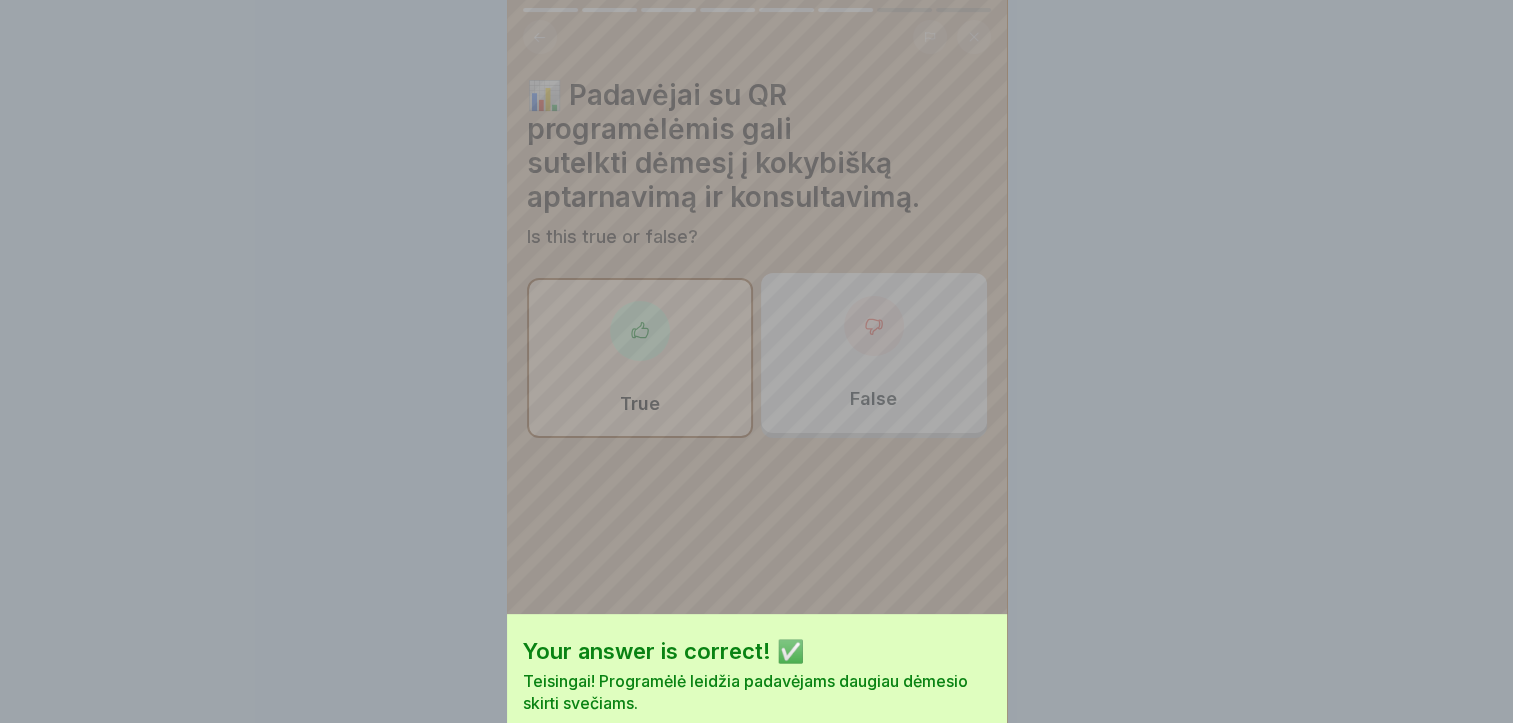 click on "Continue" at bounding box center [757, 764] 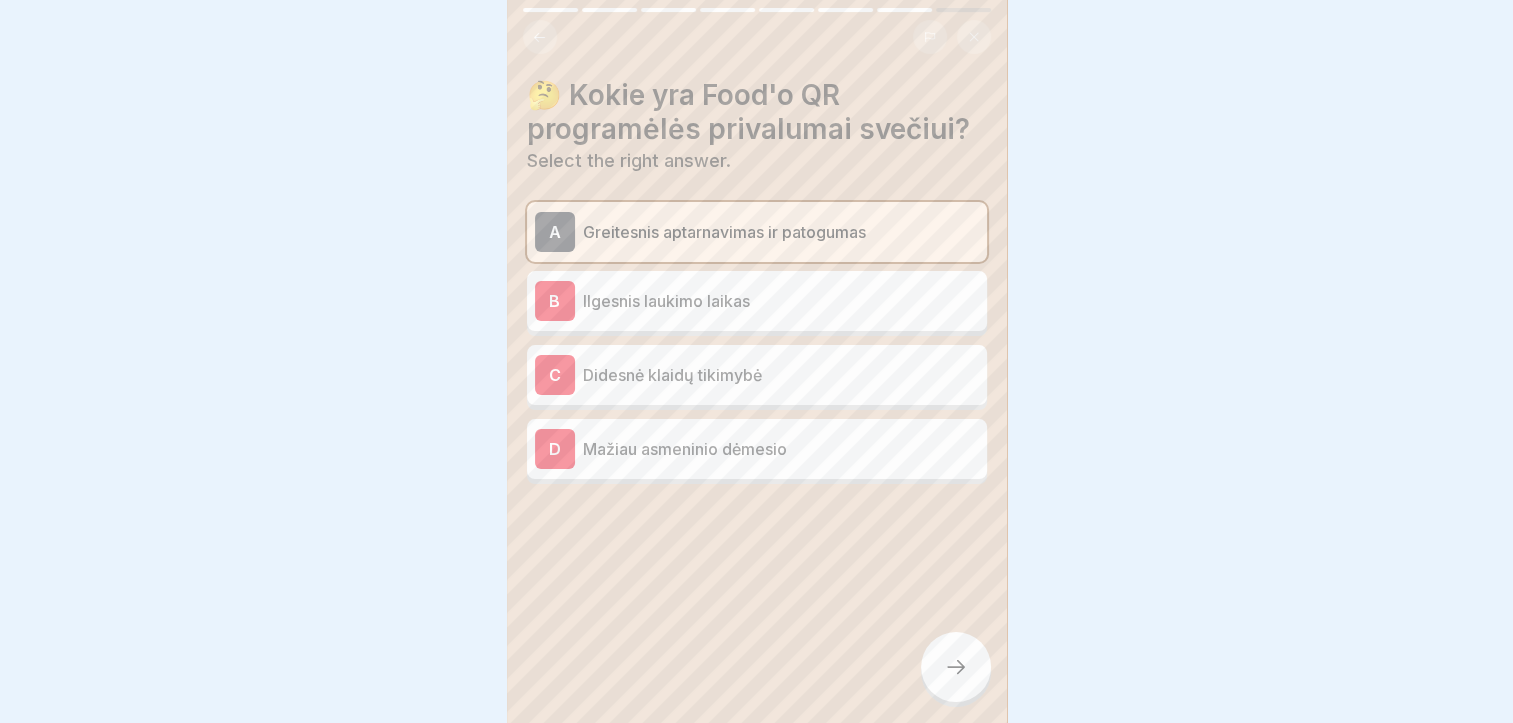 click at bounding box center (956, 667) 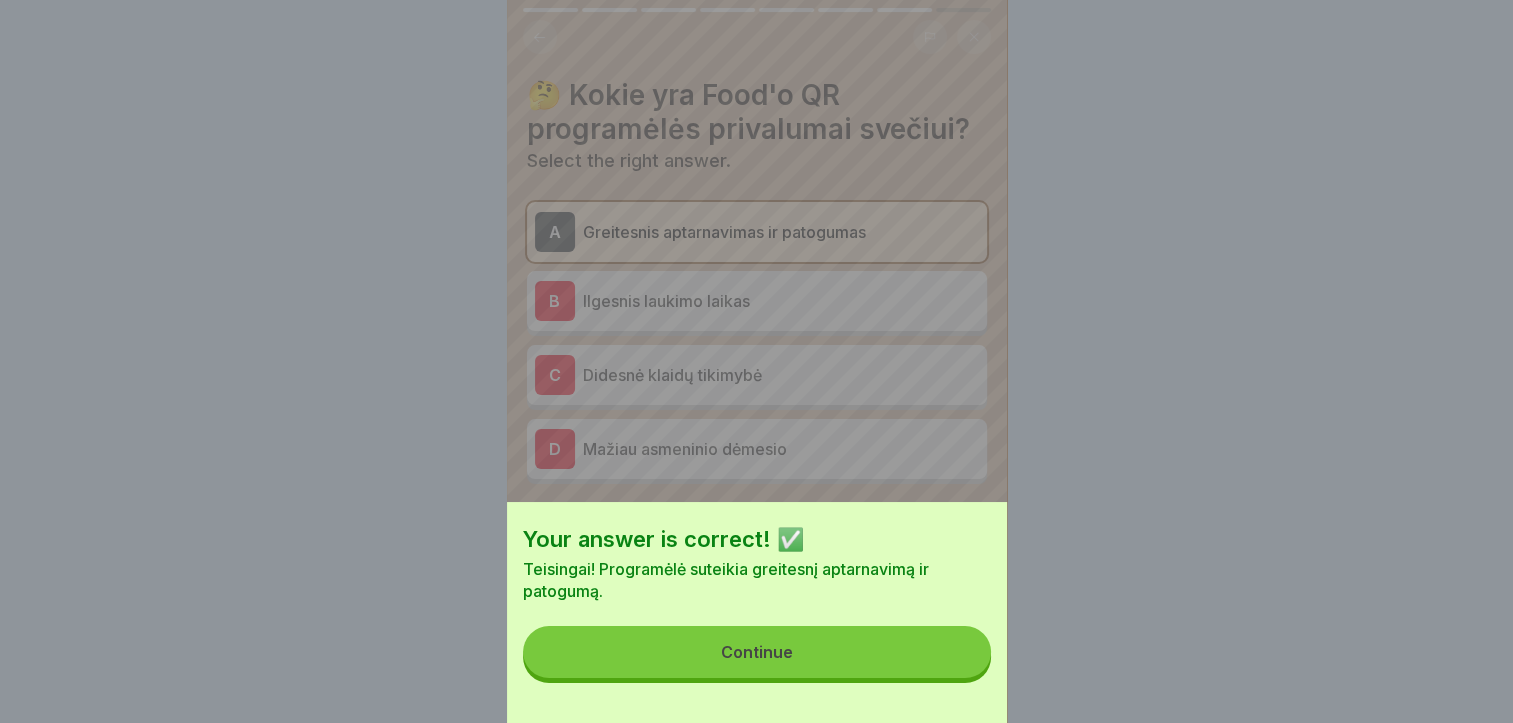 click on "Continue" at bounding box center [757, 652] 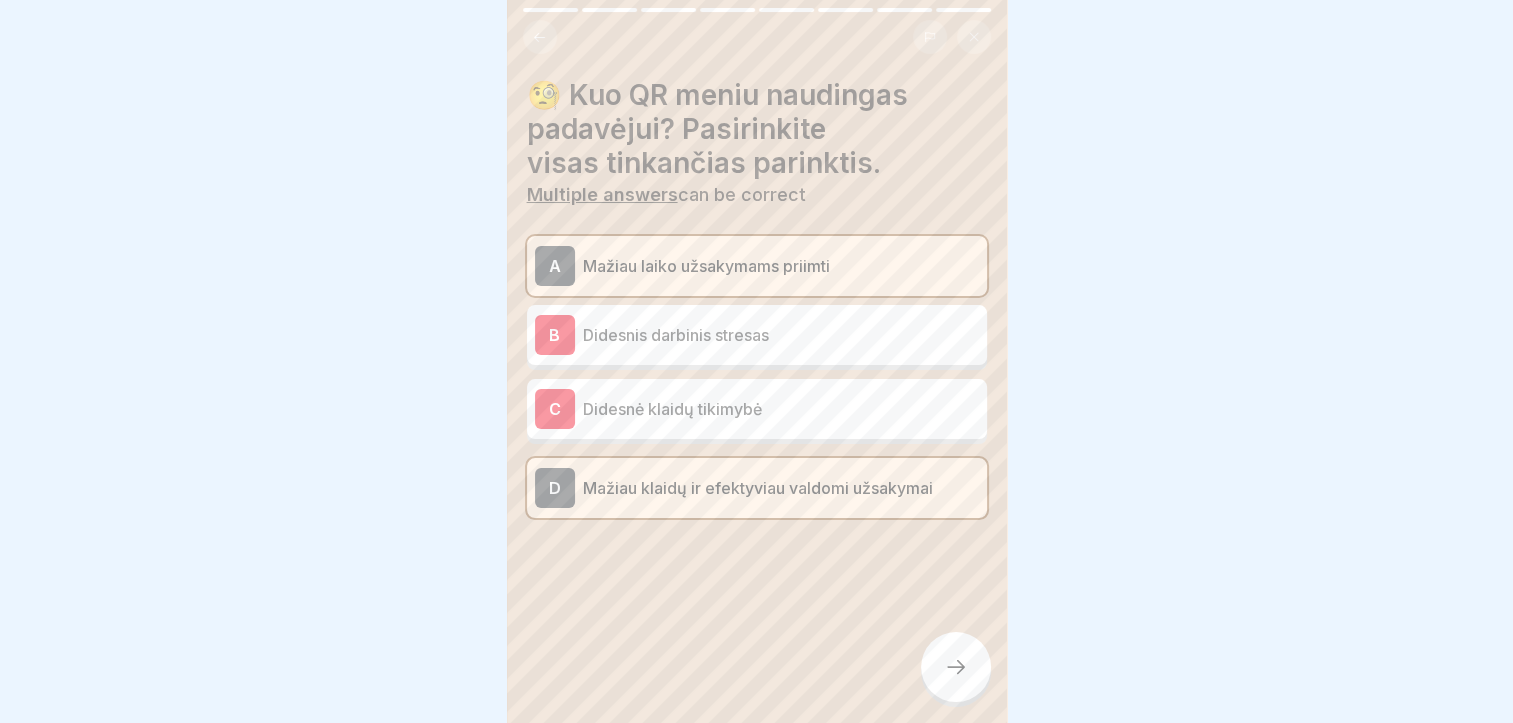 click at bounding box center [956, 667] 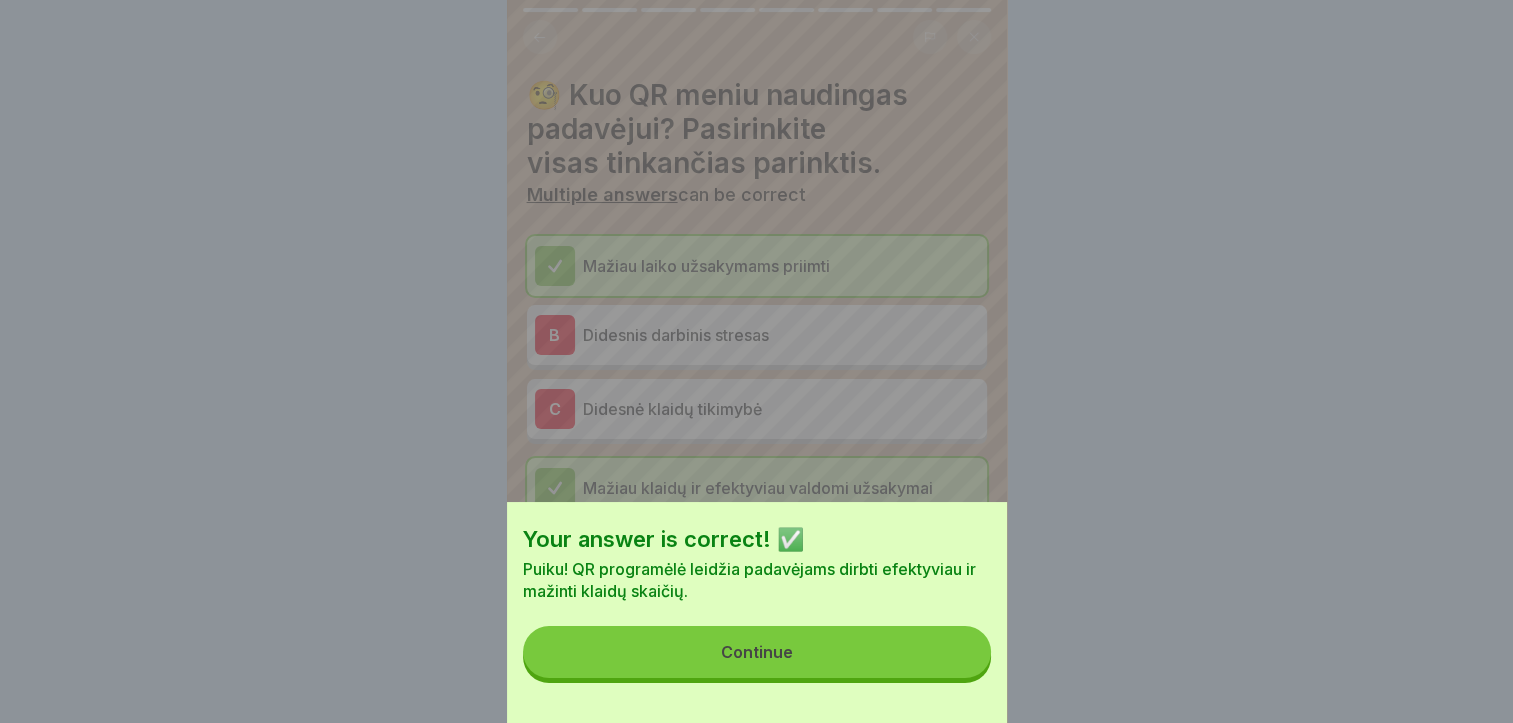 click on "Continue" at bounding box center [757, 652] 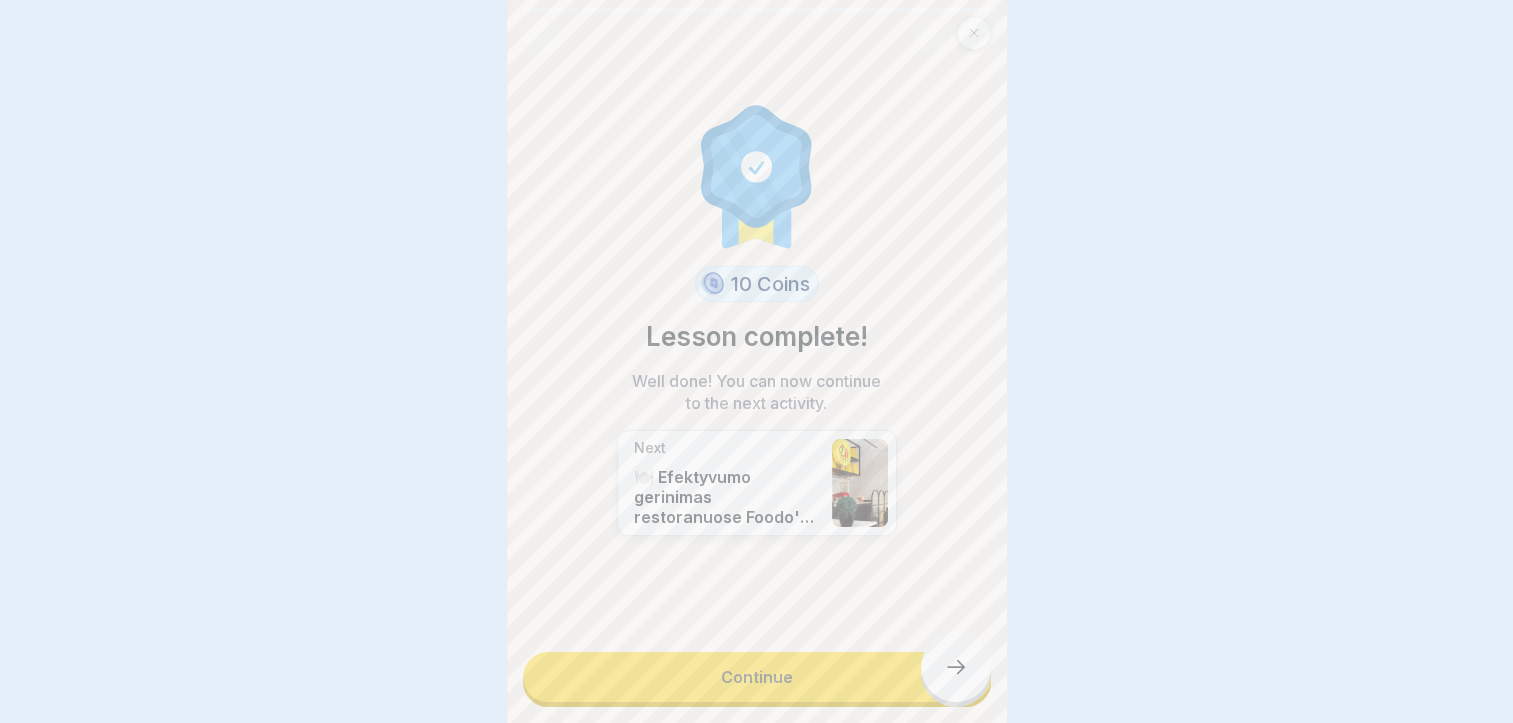 click on "Continue" at bounding box center [757, 677] 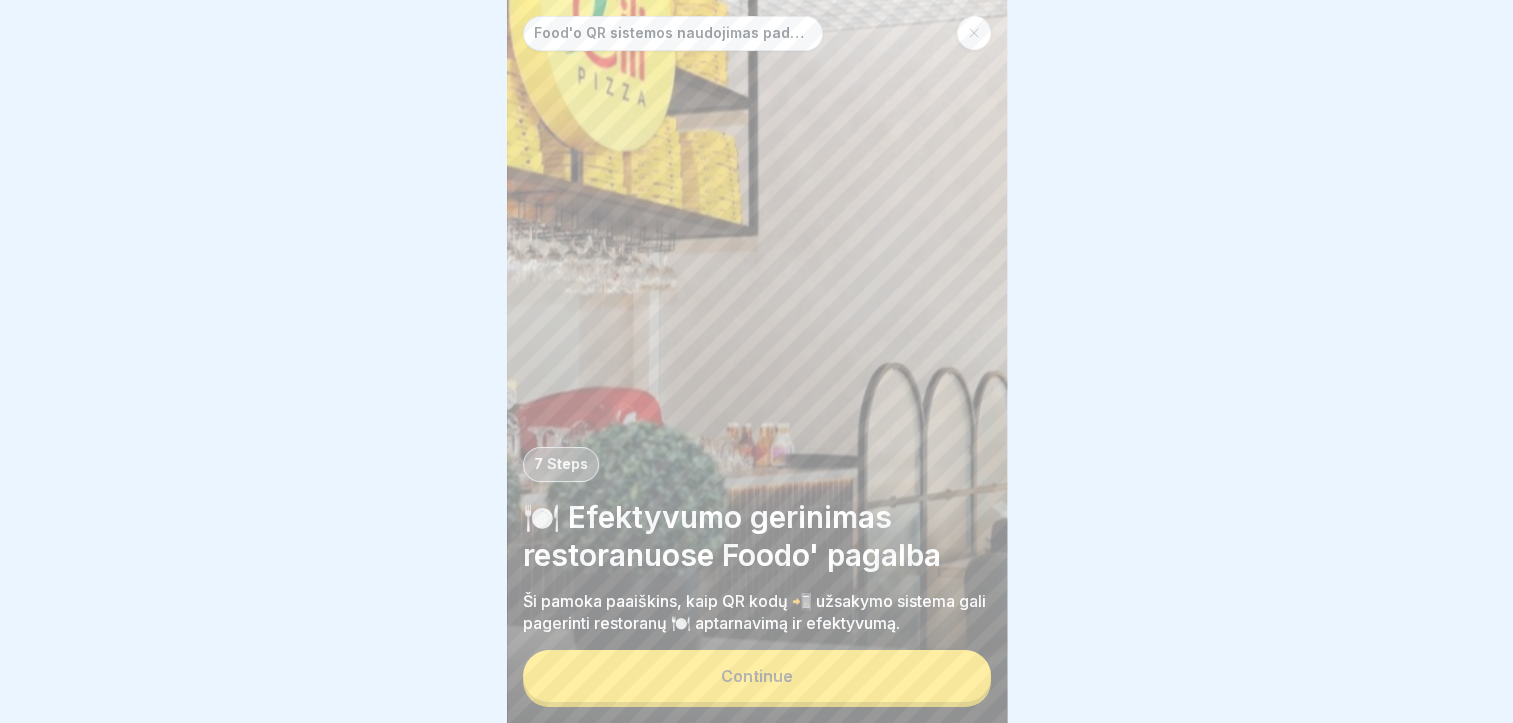click on "Continue" at bounding box center (757, 676) 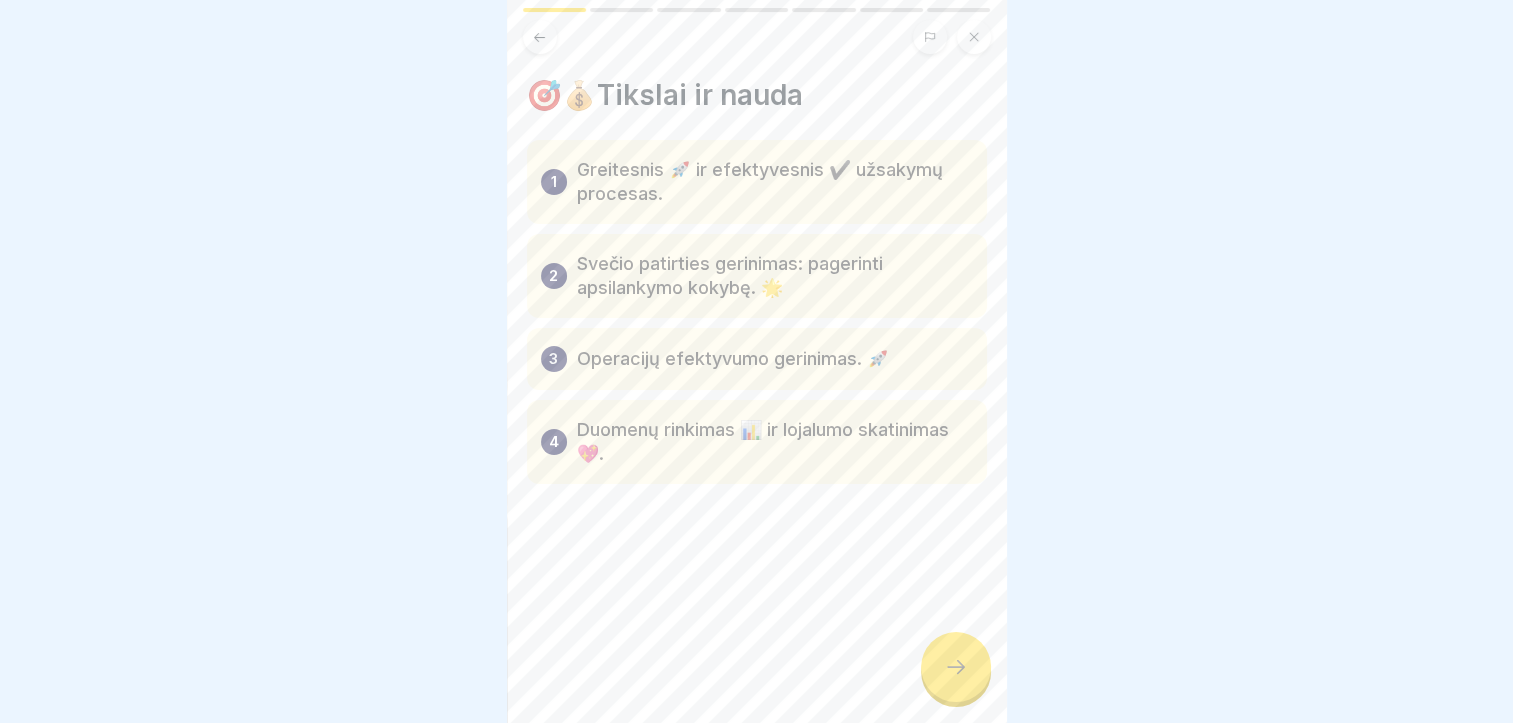 click on "Food'o QR sistemos naudojimas padavėjams ir svečiams 7 Steps 🍽️ Efektyvumo gerinimas restoranuose Foodo'pagalba Ši pamoka paaiškins, kaip QR kodų 📲 užsakymo sistema gali pagerinti restoranų 🍽️ aptarnavimą ir efektyvumą. Continue 🎯💰Tikslai ir nauda 1 Greitesnis 🚀 ir efektyvesnis ✔️ užsakymų procesas. 2 Svečio patirties gerinimas: pagerinti apsilankymo kokybę. 🌟 3 Operacijų efektyvumo gerinimas. 🚀 4 Duomenų rinkimas 📊 ir lojalumo skatinimas 💖. 🍽️📱 Food'o programėlės nauda: ši programėlė ne tik pagerina užsakymo procesą, bet ir suteikia galimybę svečiams patogiai ir greitai užsisakyti maistą, tuo pačiu padedant padavėjams tvarkyti užsakymus efektyviau. Sužinokite, kaip Food'o programėlė 🍽️ efektyviai gerina tiek svečio 🥳, tiek padavėjo 👩‍🍳 patirtis, optimizuodama užsakymo procesą 📲 ir žymiai sumažindama klaidų tikimybę ❌, taip užtikrinant sklandesnę ir malonesnę restoranų patirtį. 1 2 3 4 5 6 7 8 A B" at bounding box center (757, 361) 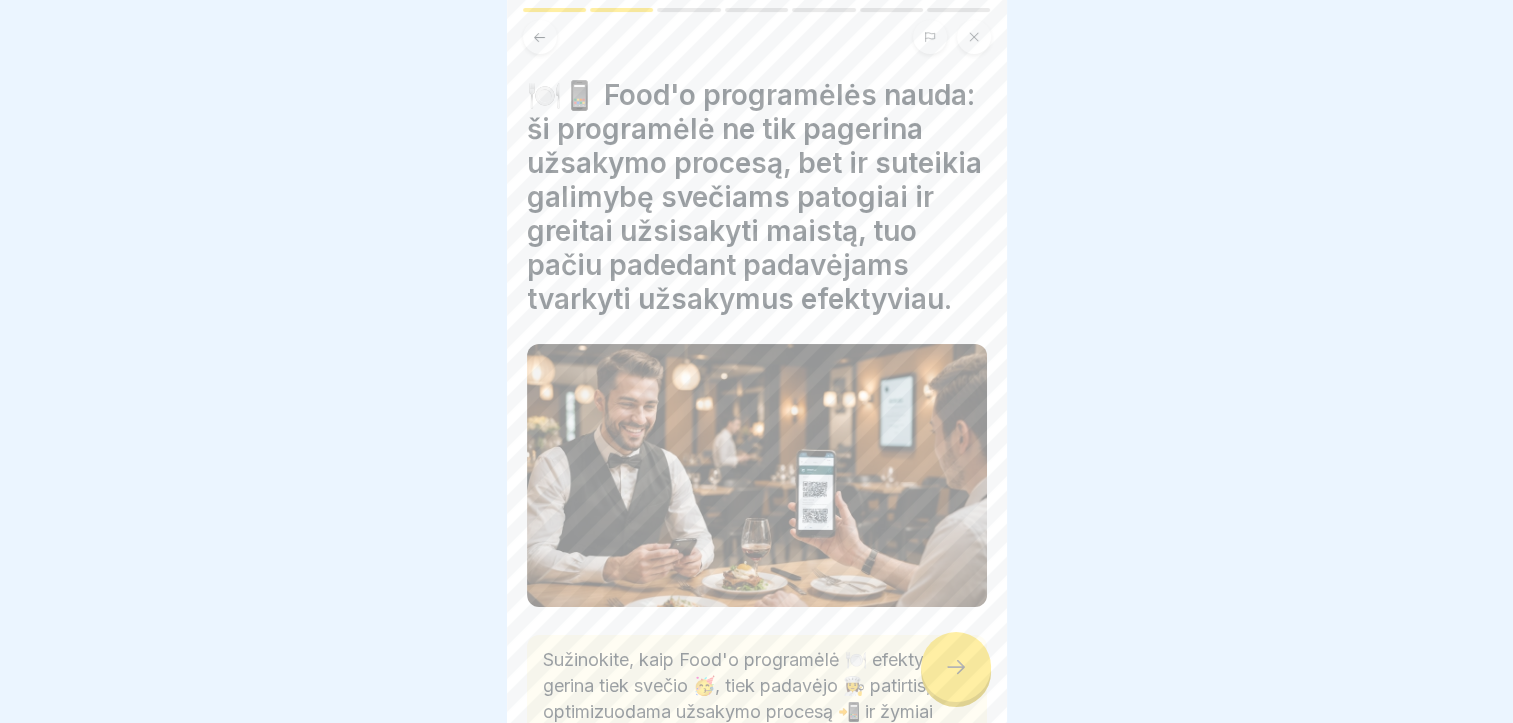 click at bounding box center (956, 667) 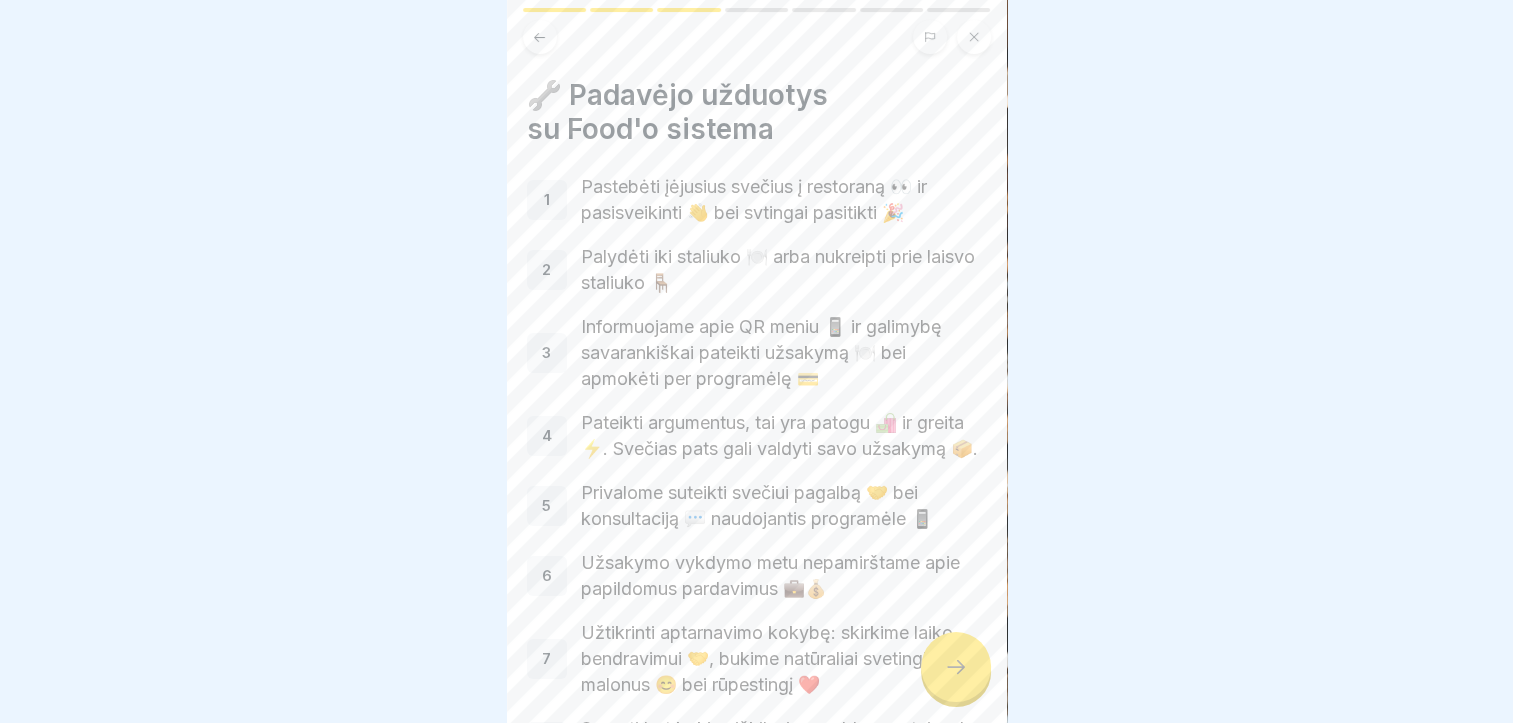 click at bounding box center (956, 667) 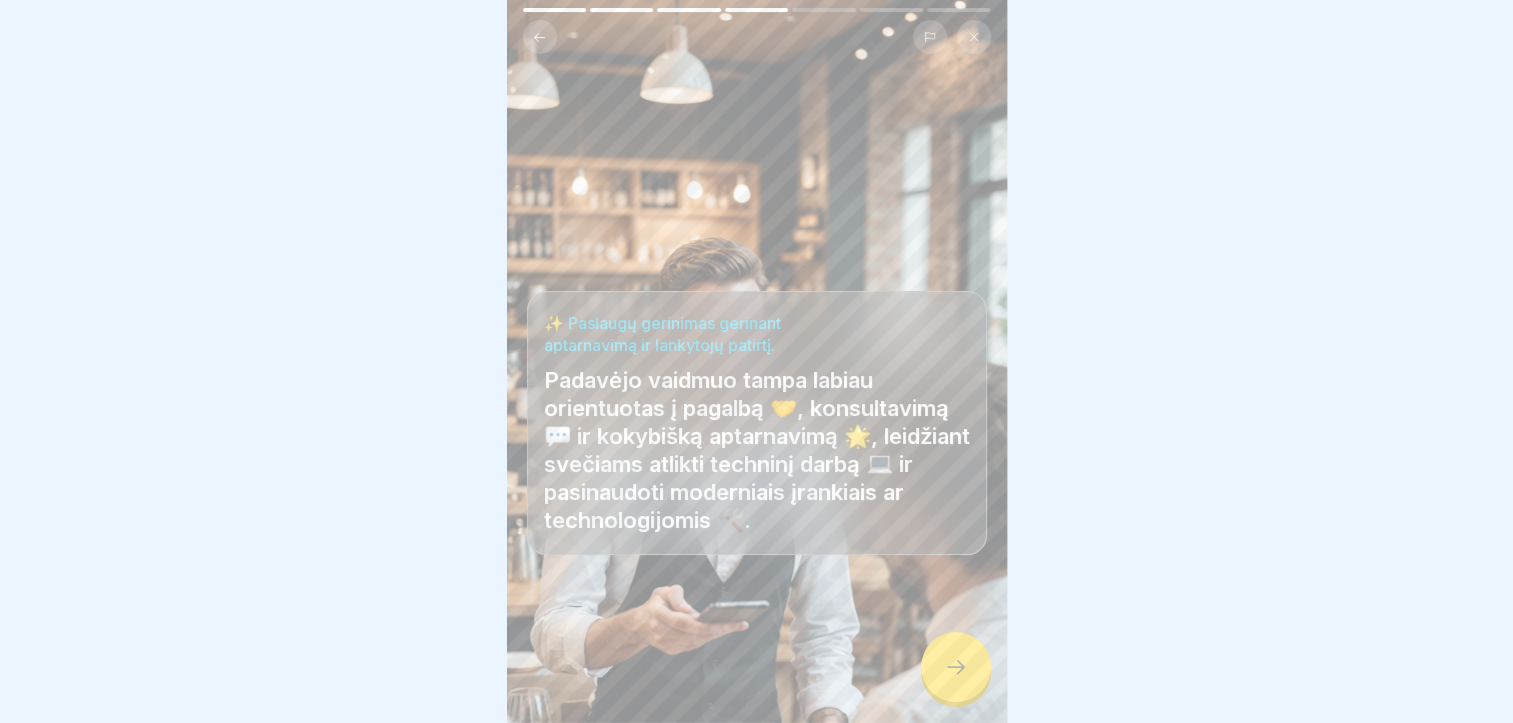 click at bounding box center (956, 667) 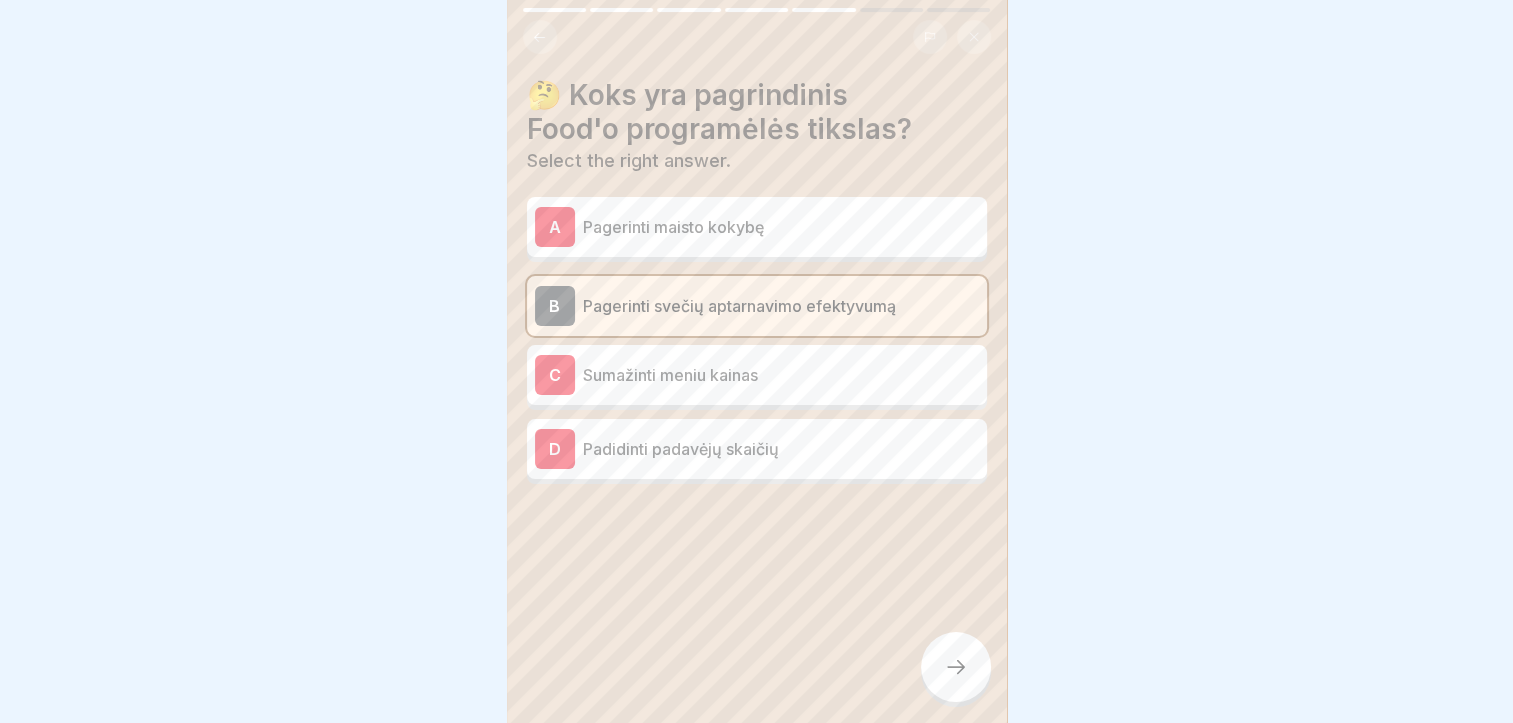 click at bounding box center [956, 667] 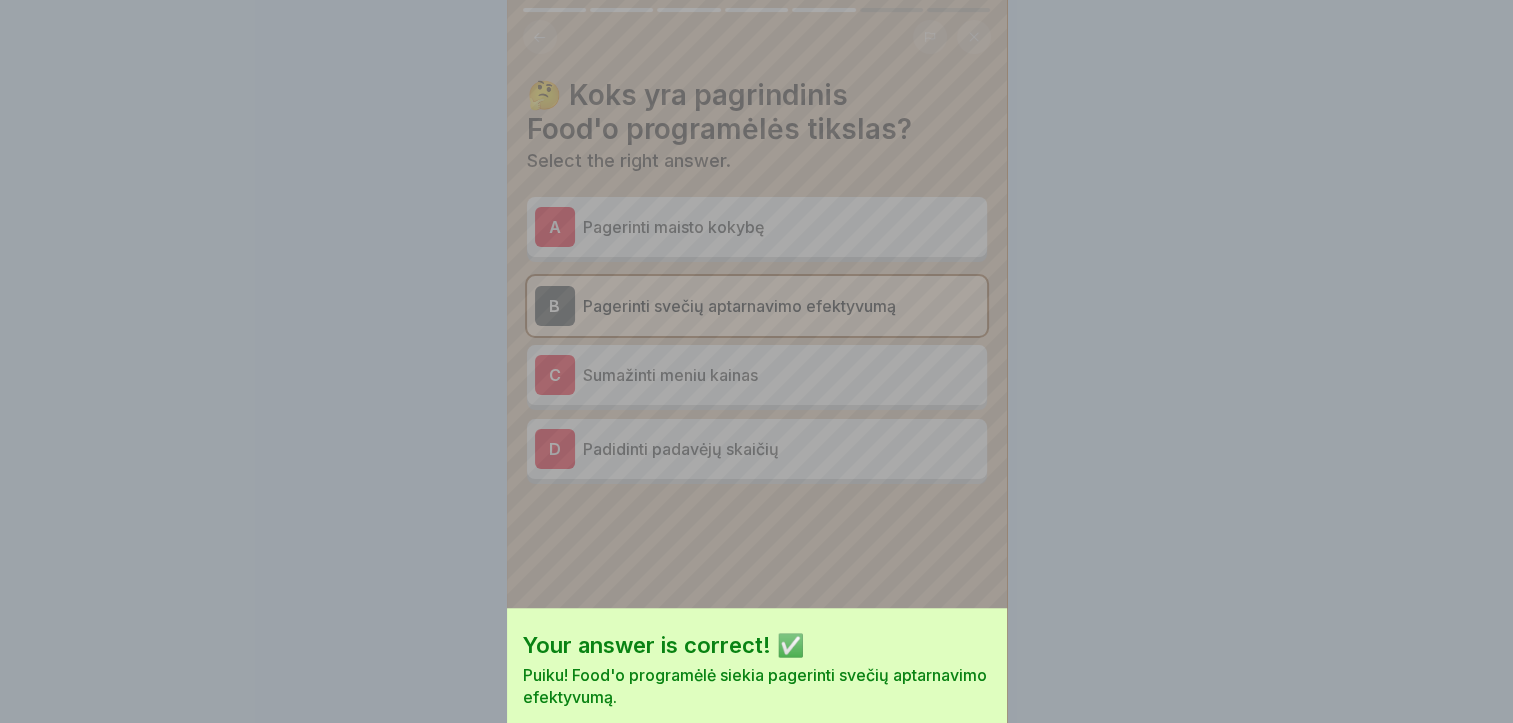 click on "Your answer is correct! ✅ Puiku! Food'o programėlė siekia pagerinti svečių aptarnavimo efektyvumą.   Continue" at bounding box center (756, 361) 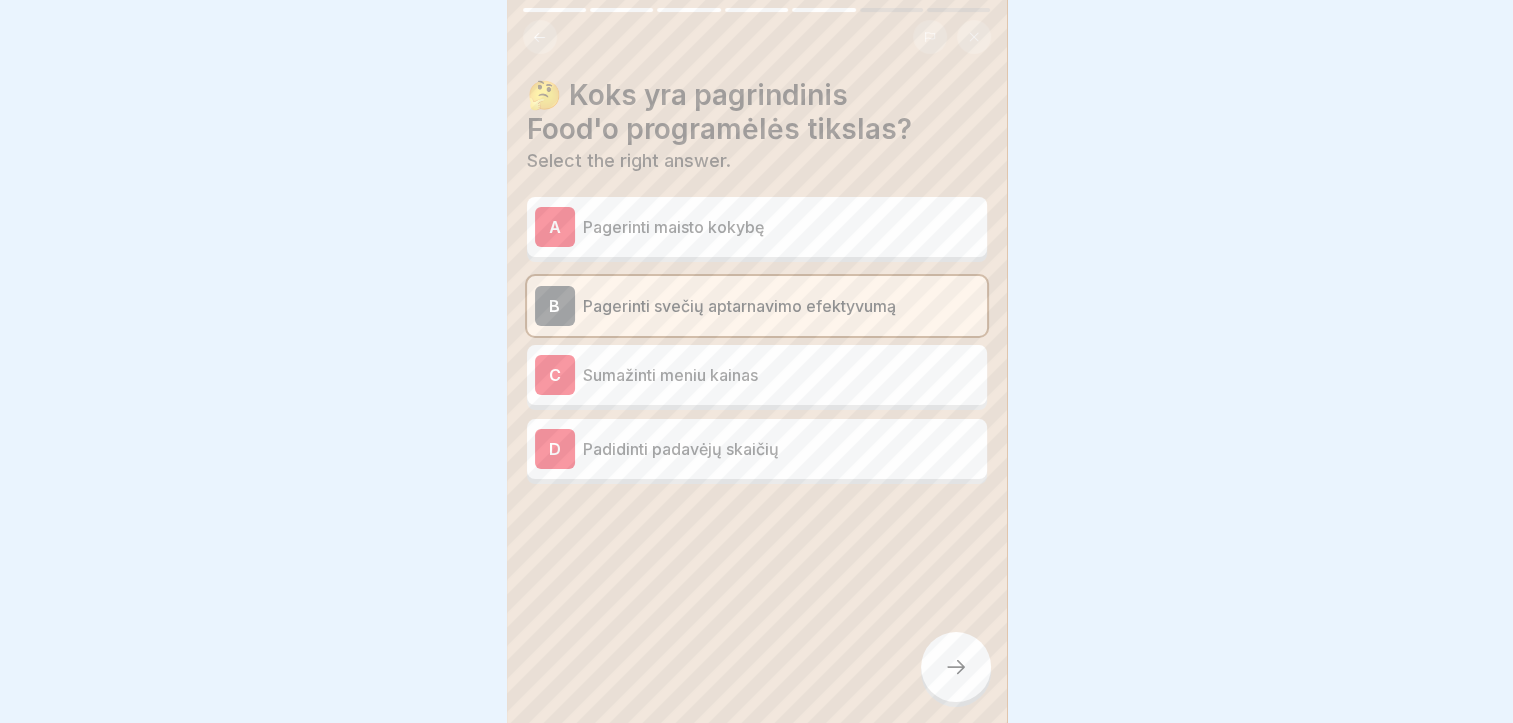 click at bounding box center (956, 667) 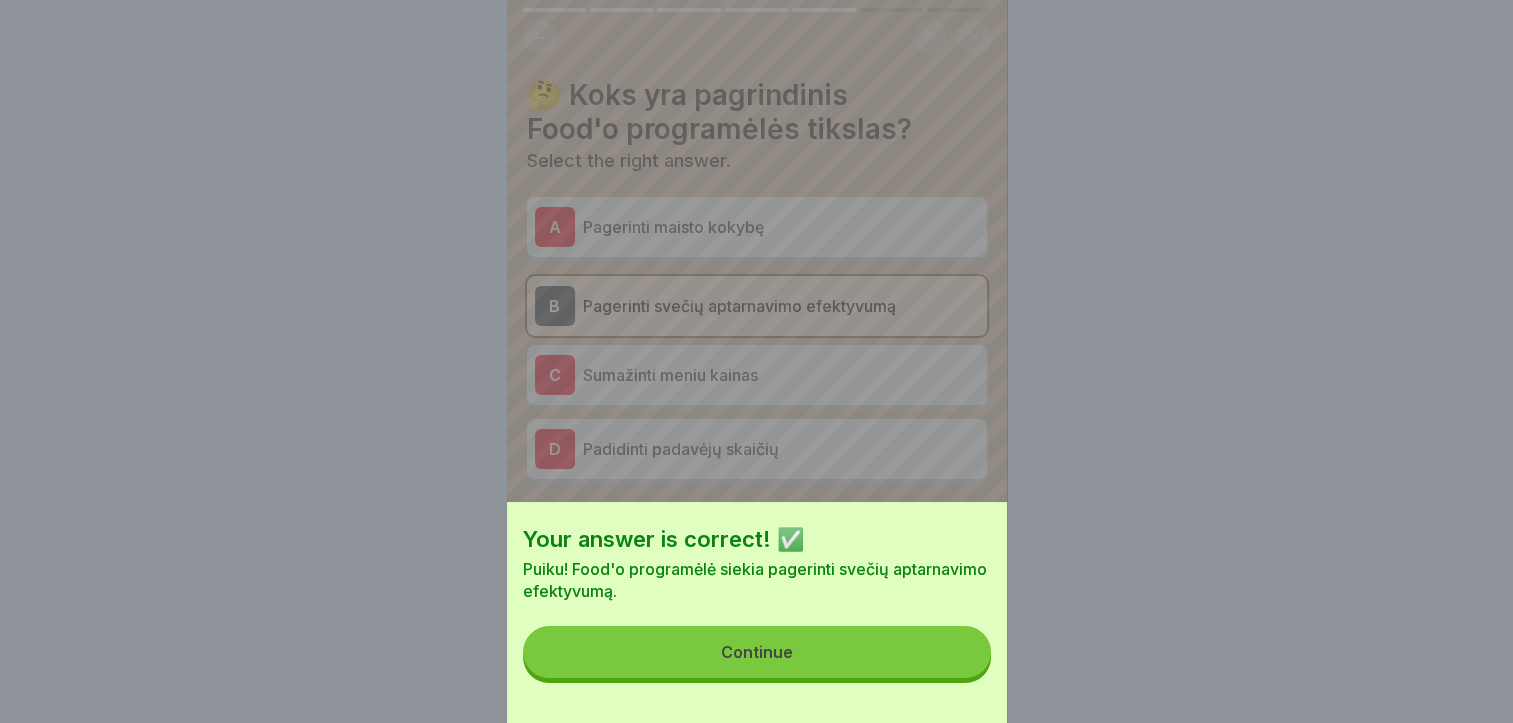 click on "Continue" at bounding box center [757, 652] 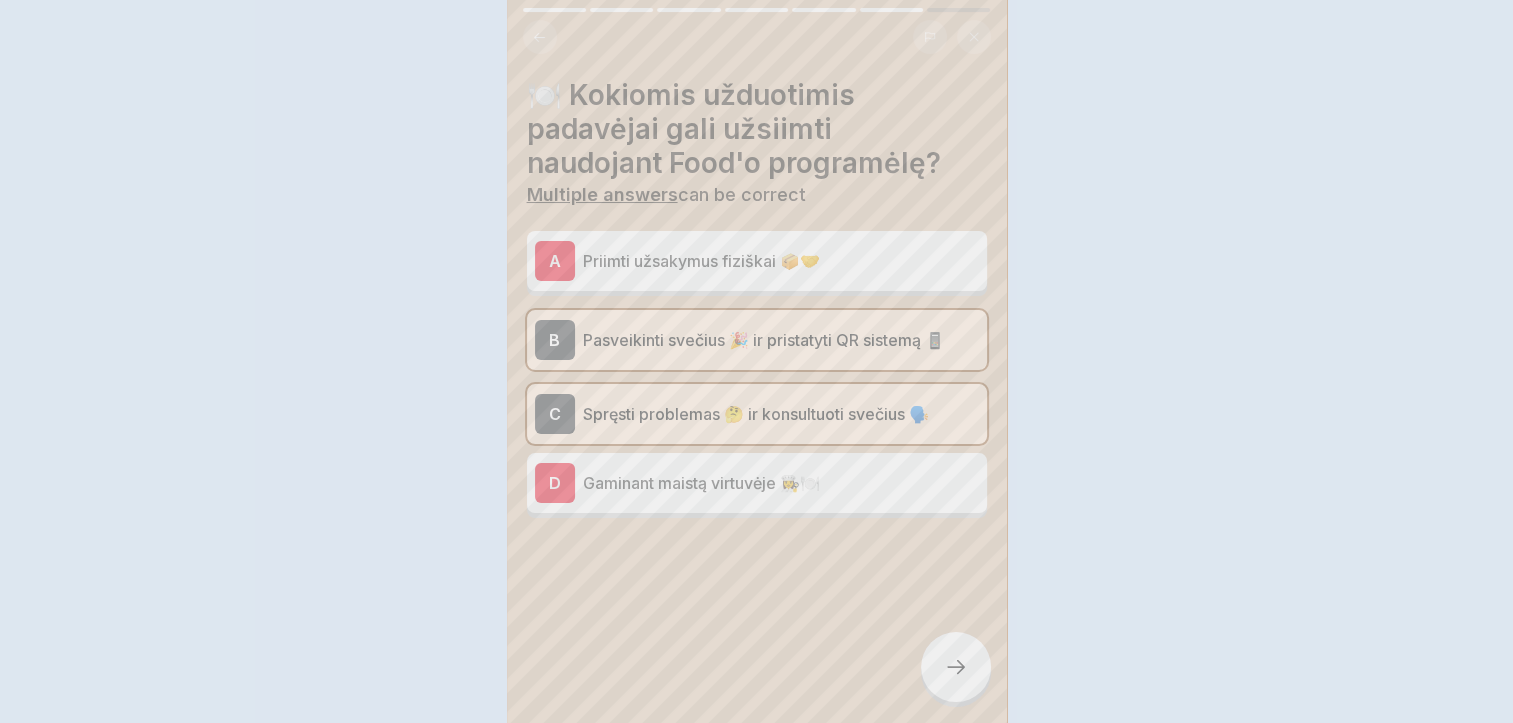 click on "Your answer is correct! ✅ Puiku! Food'o programėlė siekia pagerinti svečių aptarnavimo efektyvumą.   Continue" at bounding box center (756, 361) 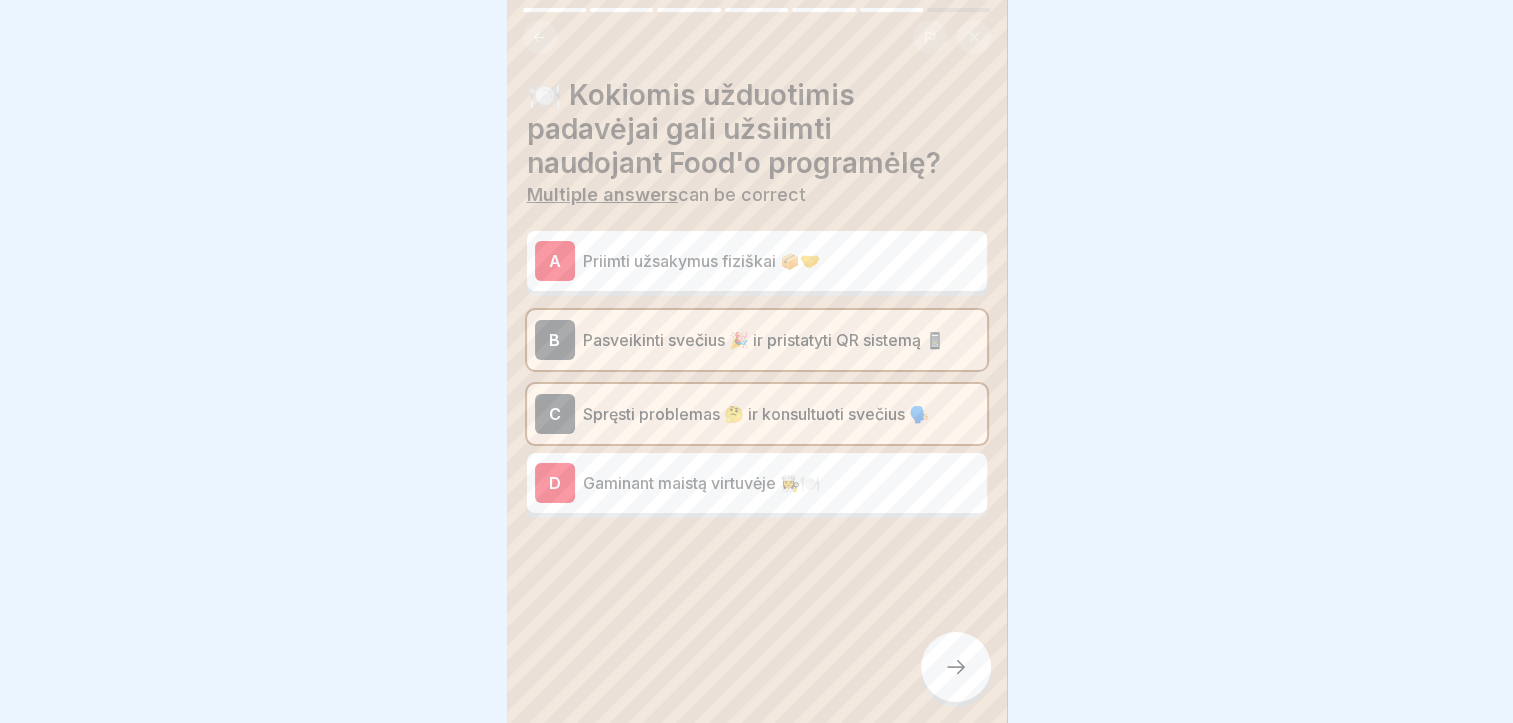 click at bounding box center [956, 667] 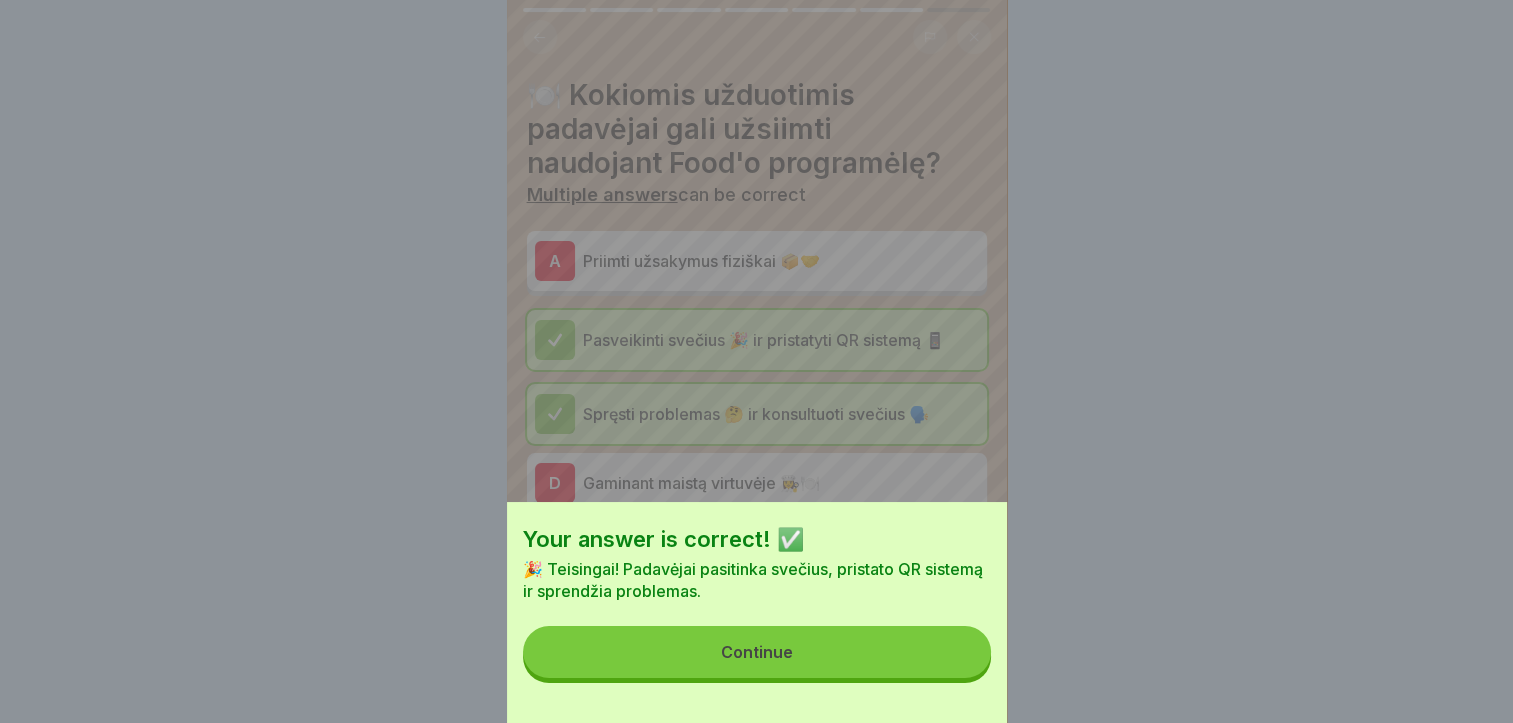 click on "Continue" at bounding box center [757, 652] 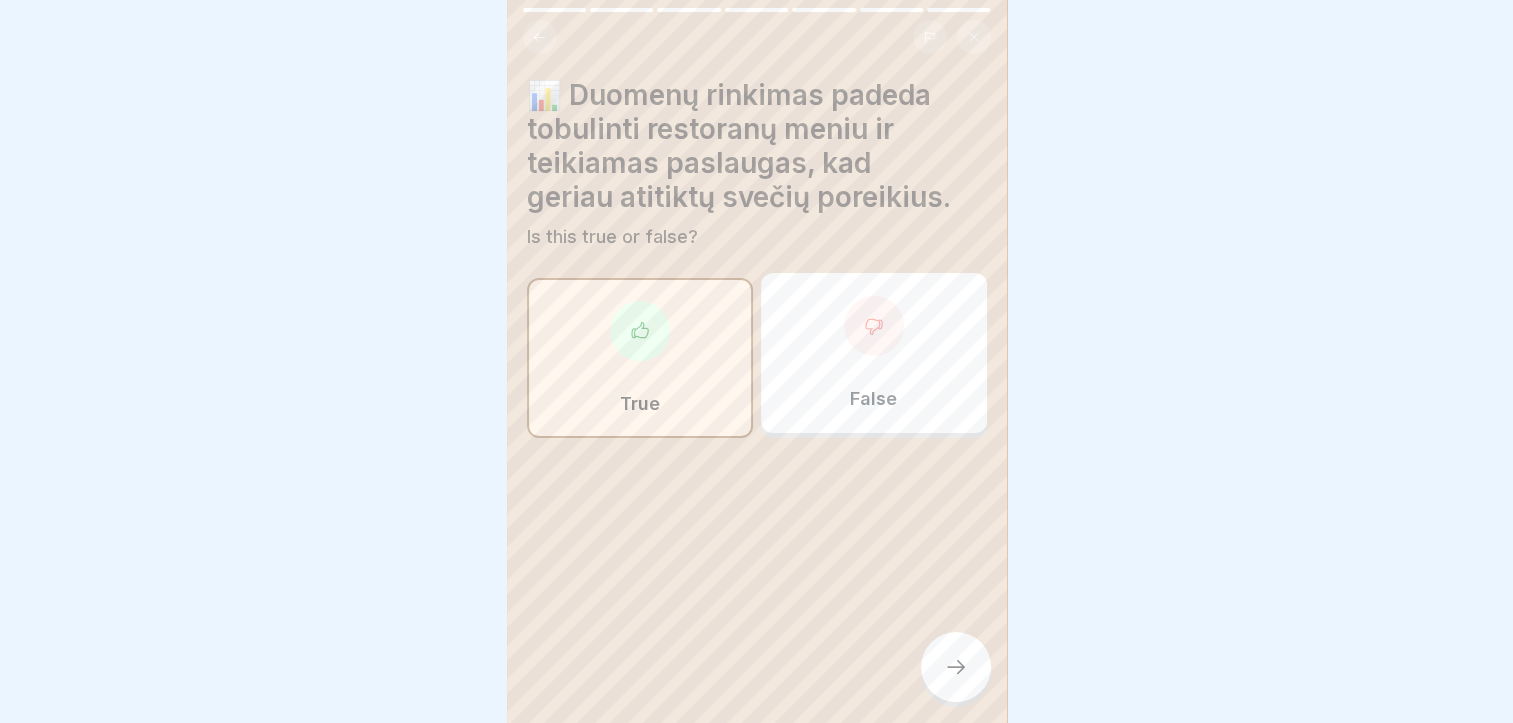 click at bounding box center [956, 667] 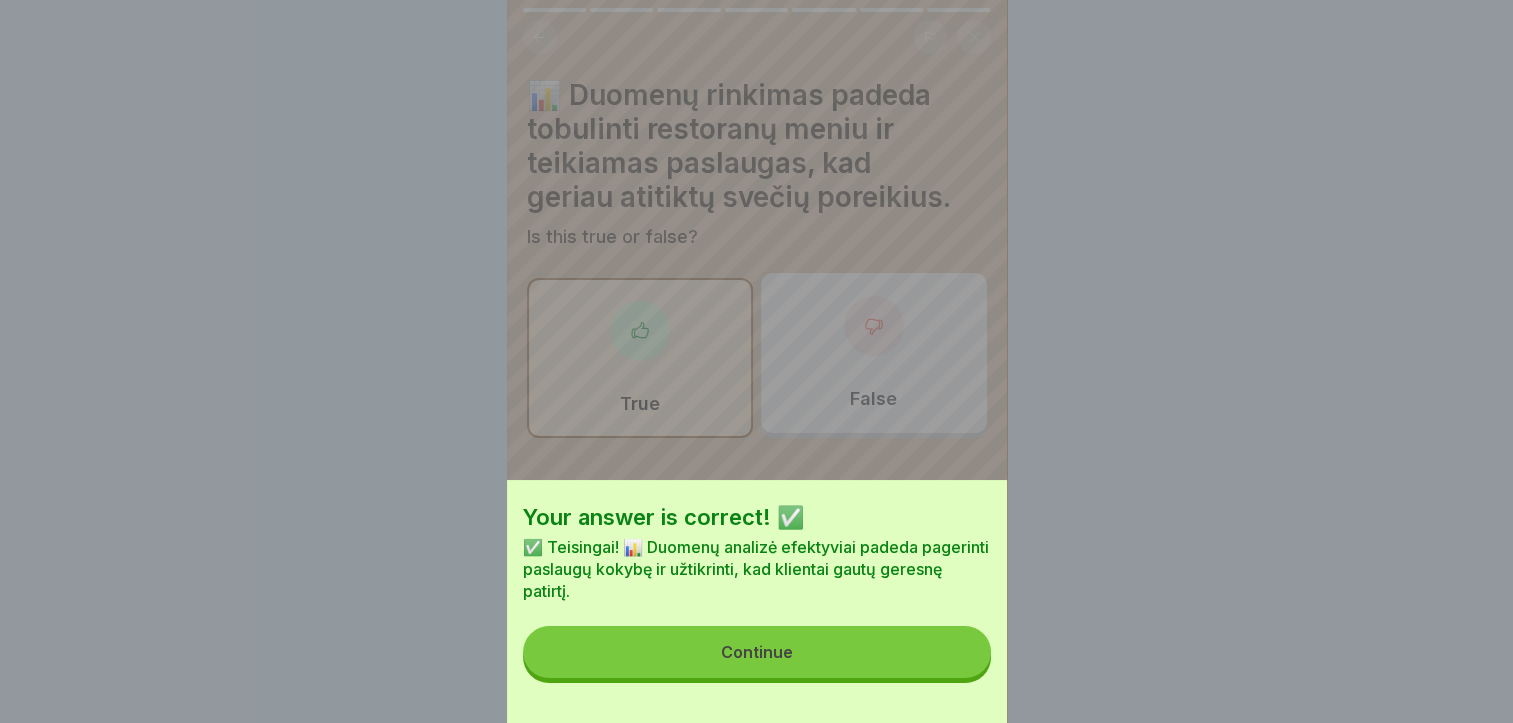 click on "Continue" at bounding box center (757, 652) 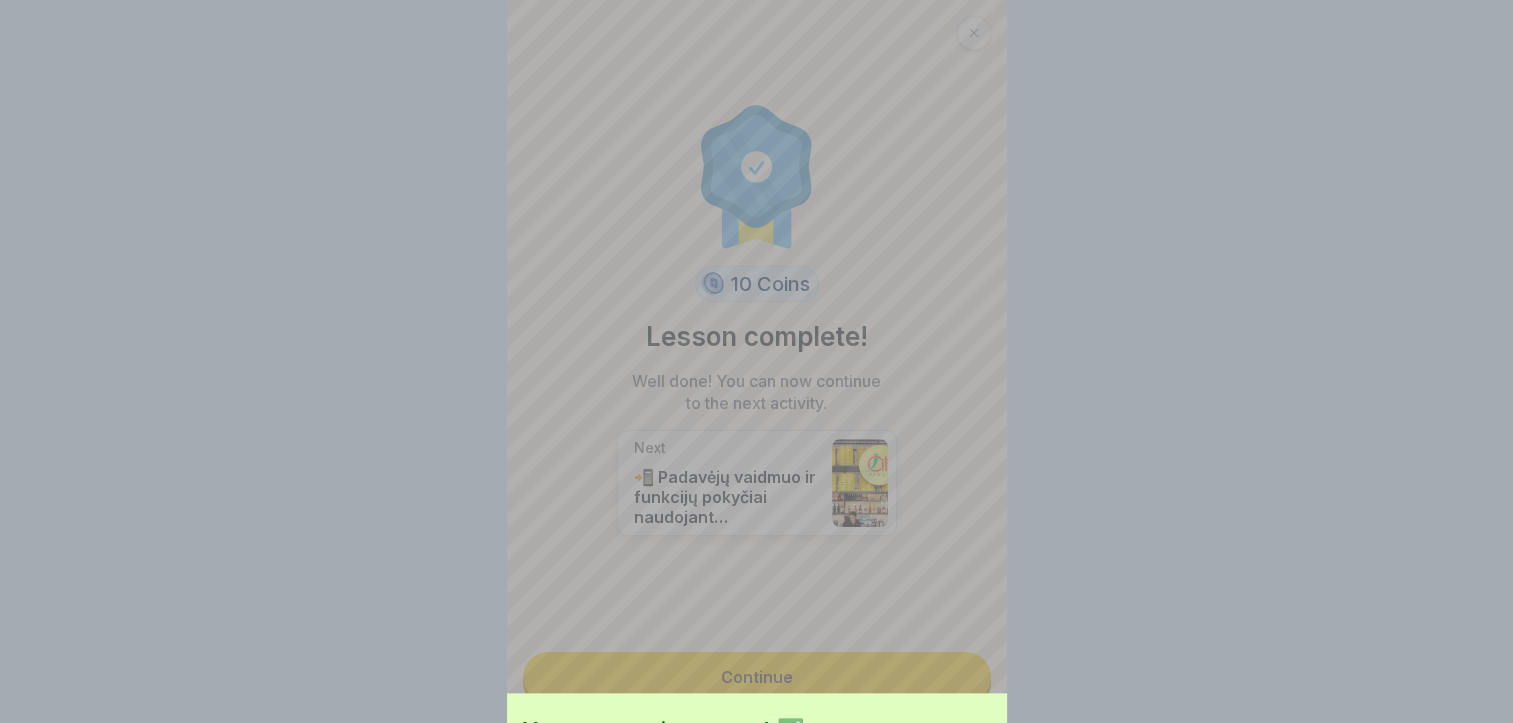 click on "Your answer is correct! ✅ ✅ Teisingai! 📊 Duomenų analizė efektyviai padeda pagerinti paslaugų kokybę ir užtikrinti, kad klientai gautų geresnę patirtį.   Continue" at bounding box center (756, 361) 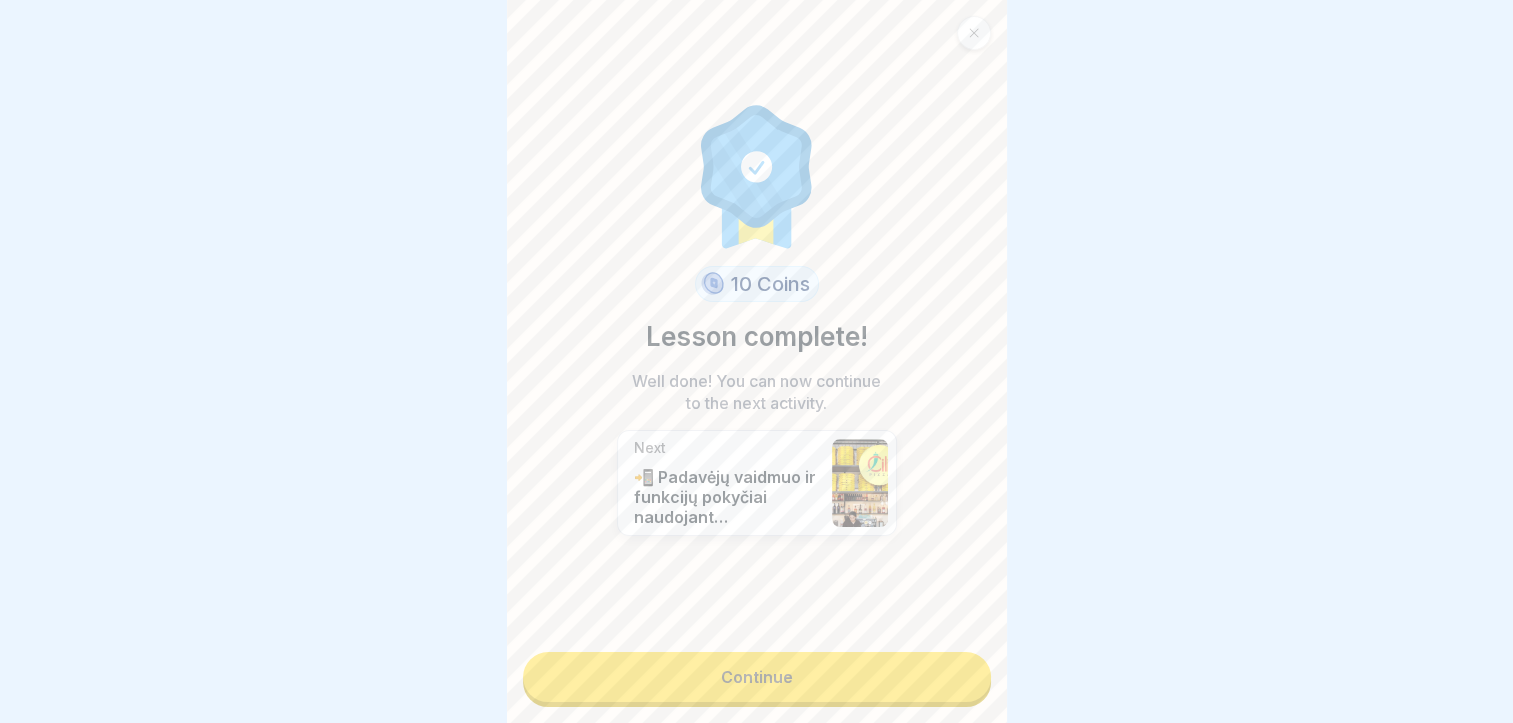 click on "Continue" at bounding box center [757, 677] 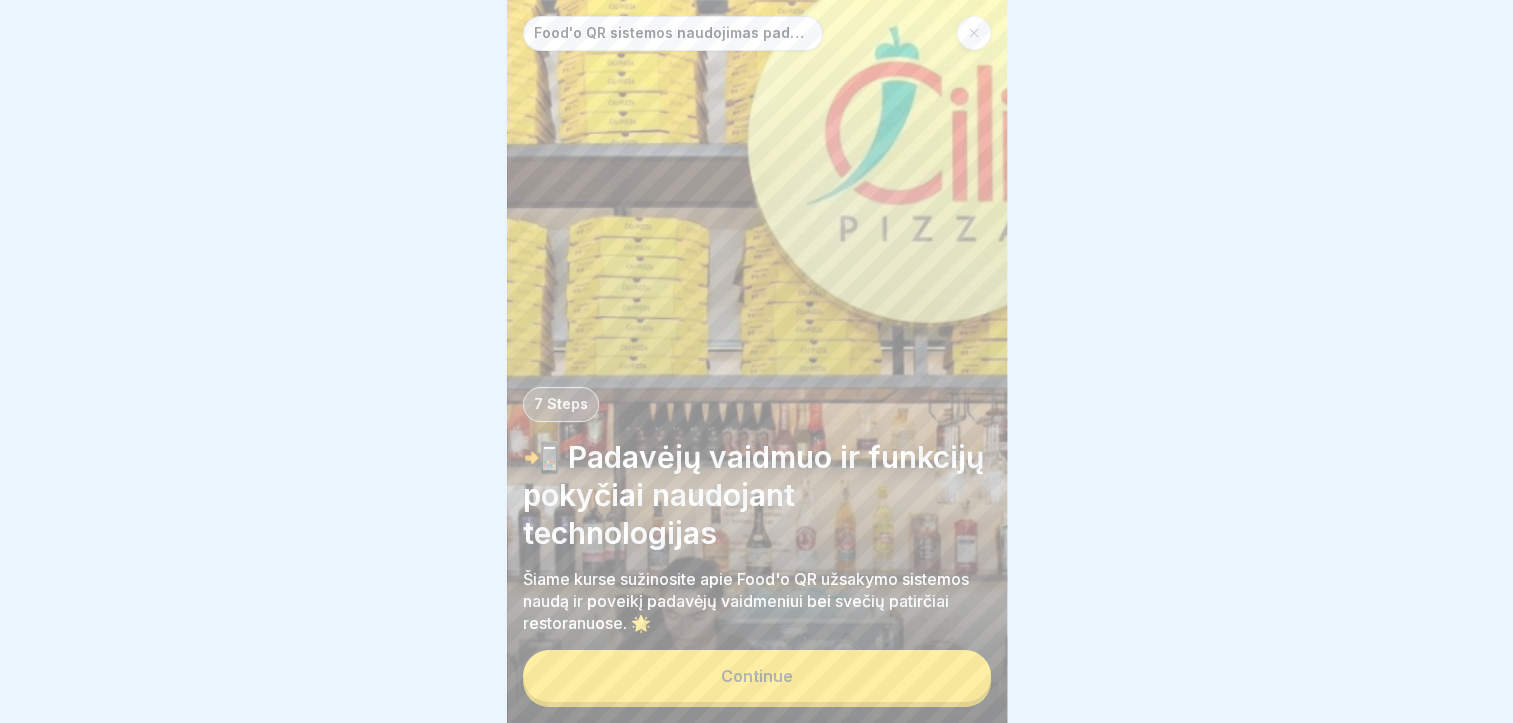 click on "Continue" at bounding box center (757, 676) 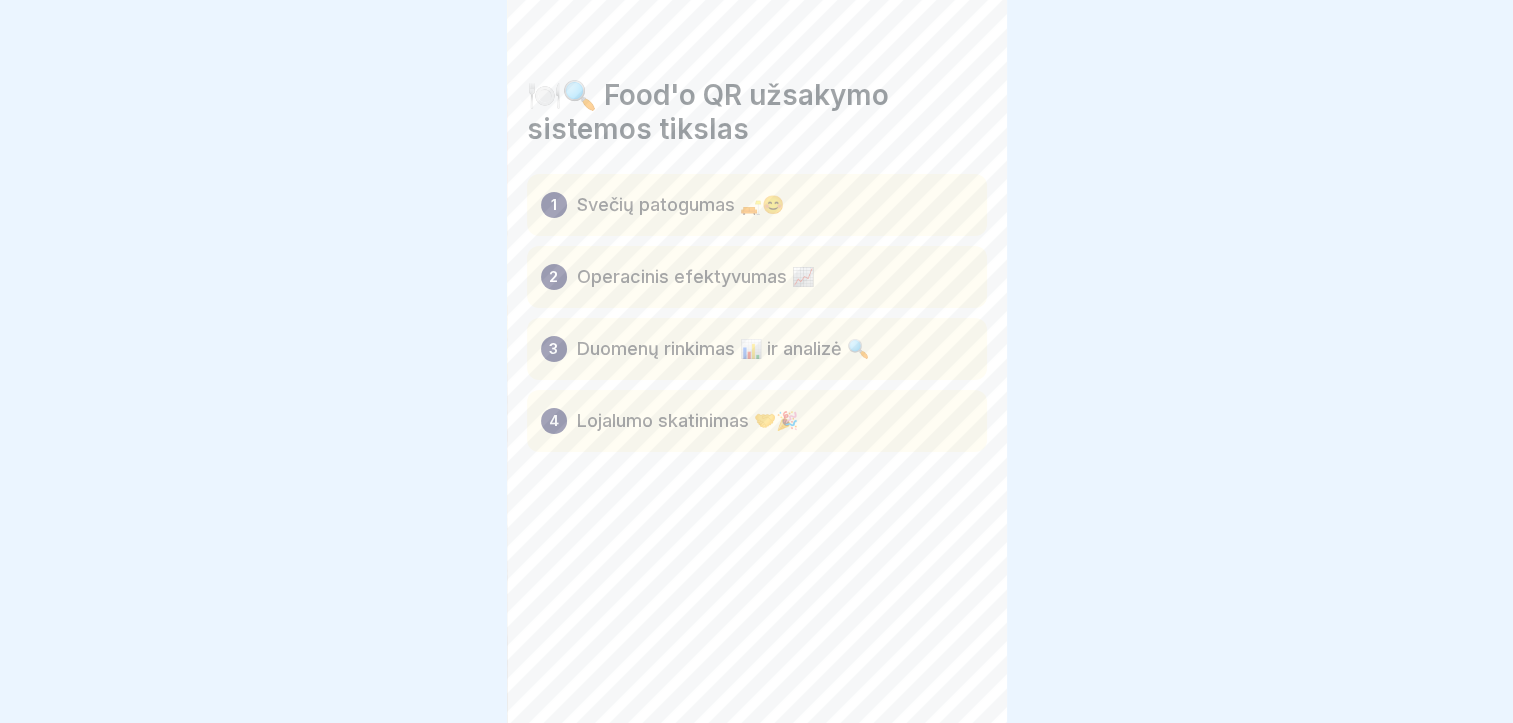 click on "Food'o QR sistemos naudojimas padavėjams ir svečiams [NUMBER] Steps 📲 Padavėjų vaidmuo ir funkcijų pokyčiai naudojant technologijas Šiame kurse sužinosite apie Food'o QR užsakymo sistemosnaudą ir poveikį padavėjų vaidmeniui bei svečių patirčiai restoranuose. 🌟 Continue 🍽️🔍 Food'o QR užsakymo sistemos tikslas [NUMBER] Svečių patogumas 🛋️😊 [NUMBER] Operacinis efektyvumas 📈 [NUMBER] Duomenų rinkimas 📊 ir analizė 🔍 [NUMBER] Lojalumo skatinimas 🤝🎉 🍽️ FOOD'o programėlės nauda [NUMBER] Patogumas 🛋️ ir greitis ⚡ svečiui 🏨 [NUMBER] Darbo optimizavimas padavėjui 🍽️✨ [NUMBER] Tiksli informacija svečiui 🗺️ [NUMBER] Geresnis svečių aptarnavimas padavėjui 🍽️😊 [NUMBER] Personalizacija svečiui 🌟 [NUMBER] Efektyvumas ⚡ ir produktyvumas 📈 padavėjui [NUMBER] Atsiskaitymo patogumas svečiui 🏦✨ [NUMBER] Darbo pasitenkinimas padavėjui 😊 [NUMBER] Tobulėjimas abiem pusėms 🌱 📋 Padavėjo pagrindinės užduotys naudojant programėlę Please tick all boxes to continue. Problemų sprendimas 🛠️ True A B" at bounding box center [757, 361] 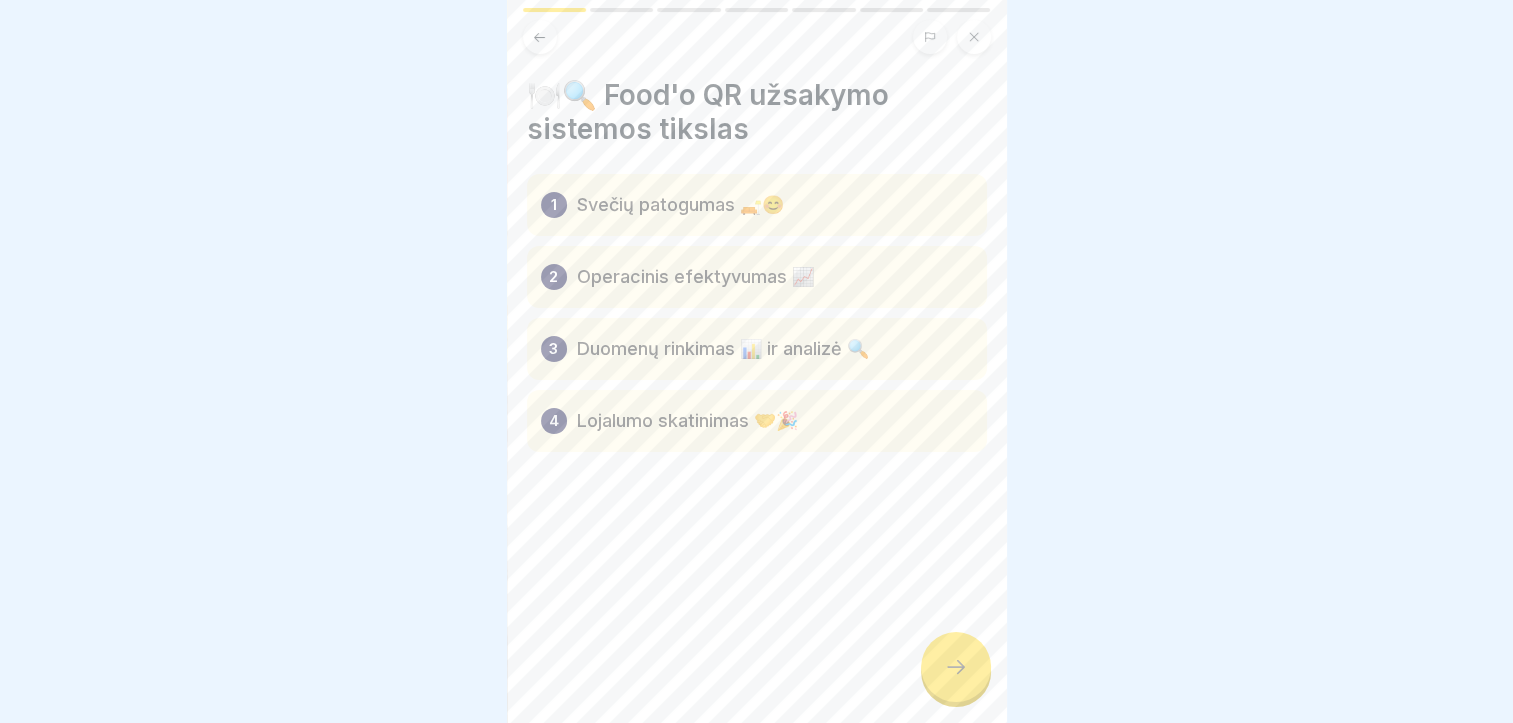 click at bounding box center (956, 667) 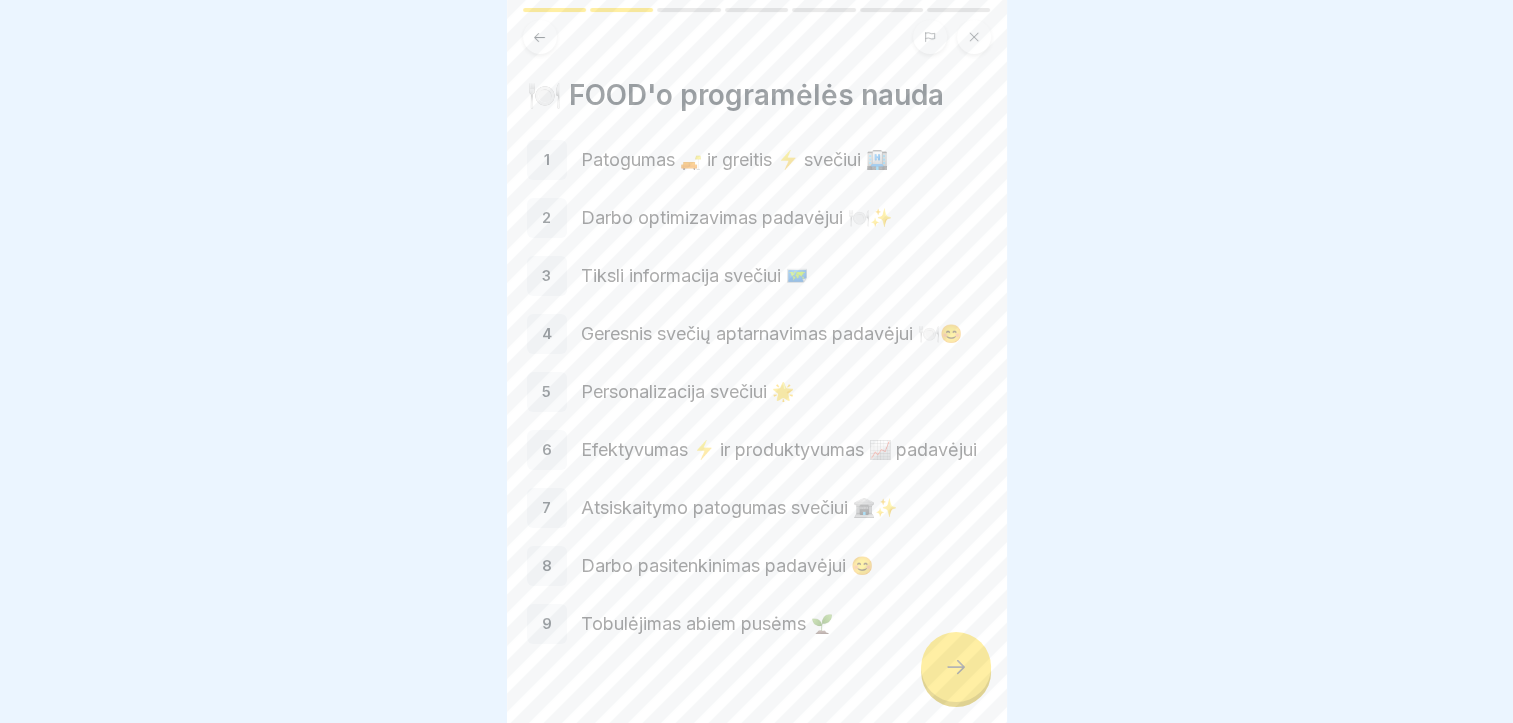 click at bounding box center (956, 667) 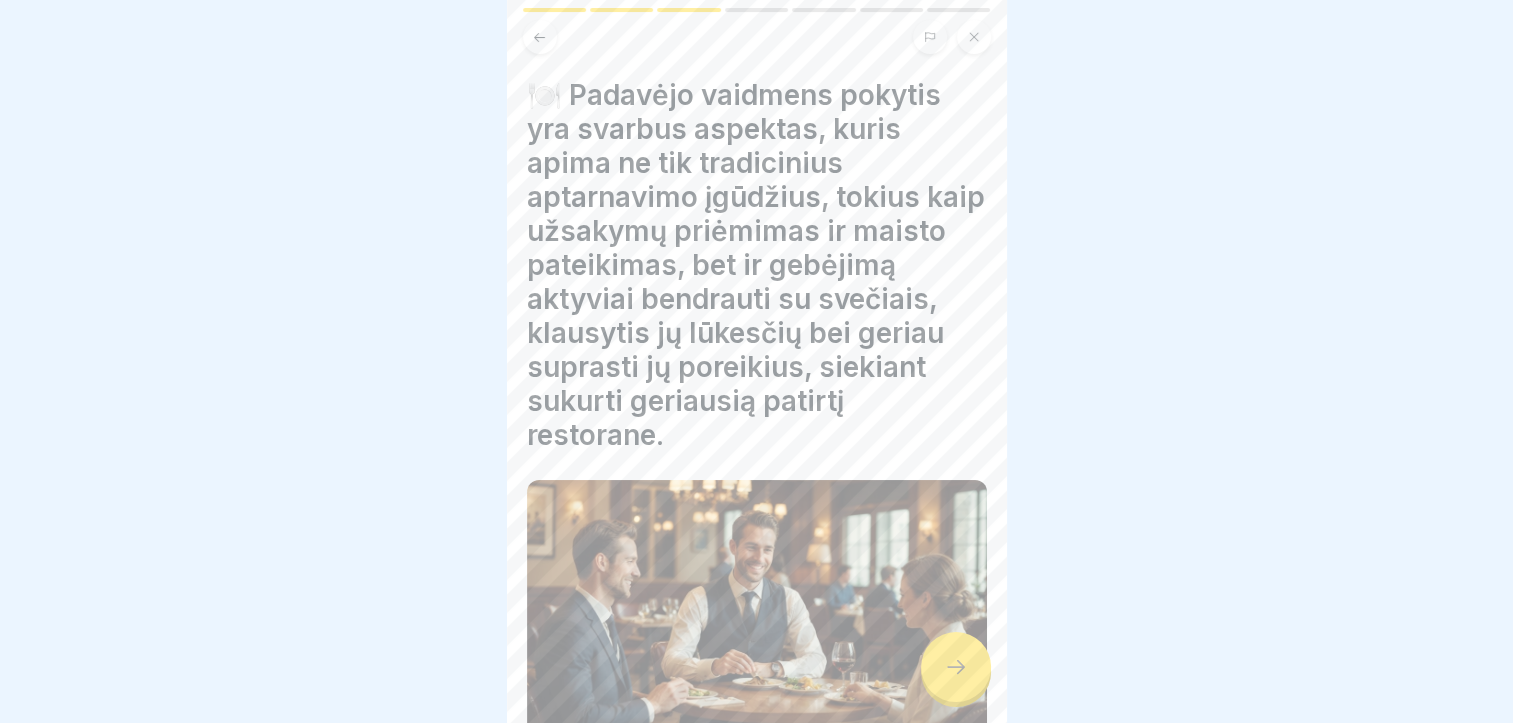 click at bounding box center [956, 667] 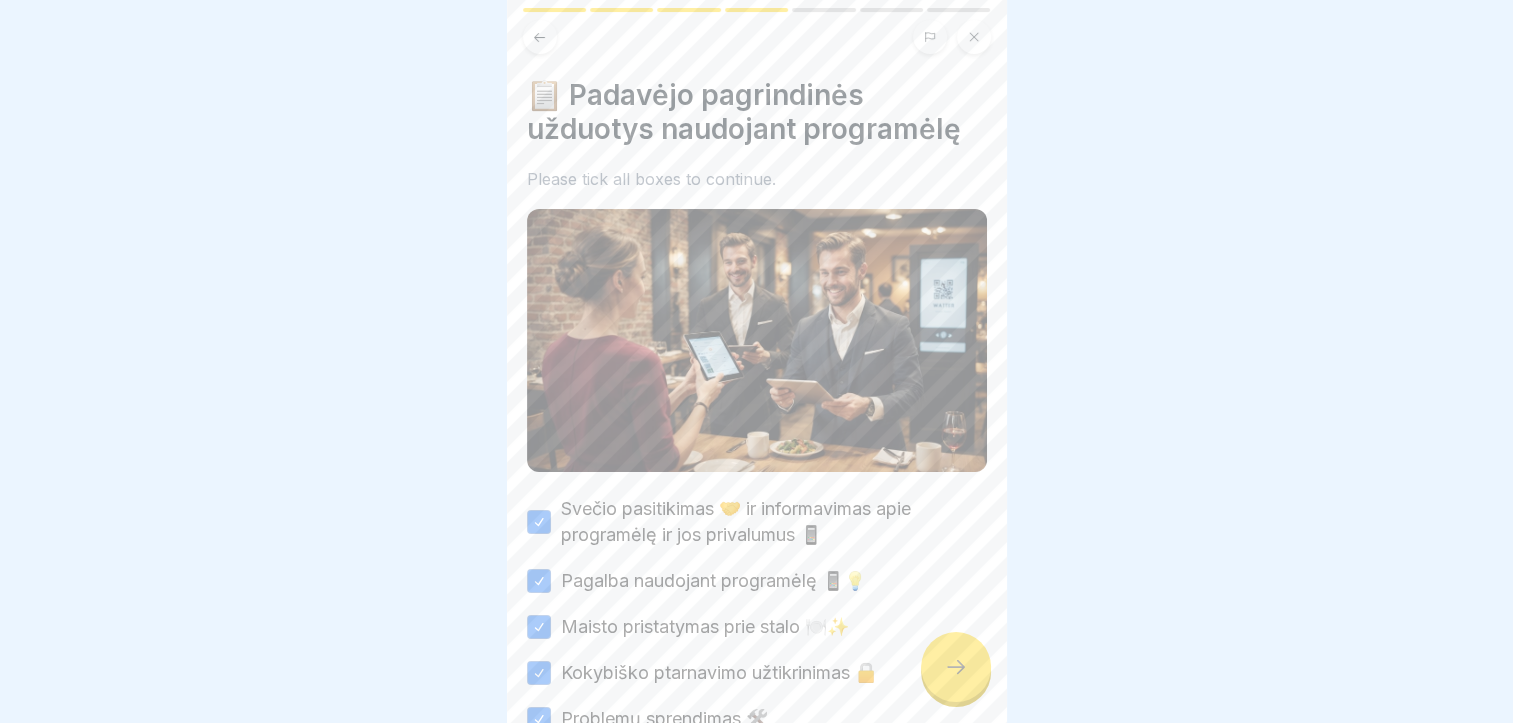 click at bounding box center [956, 667] 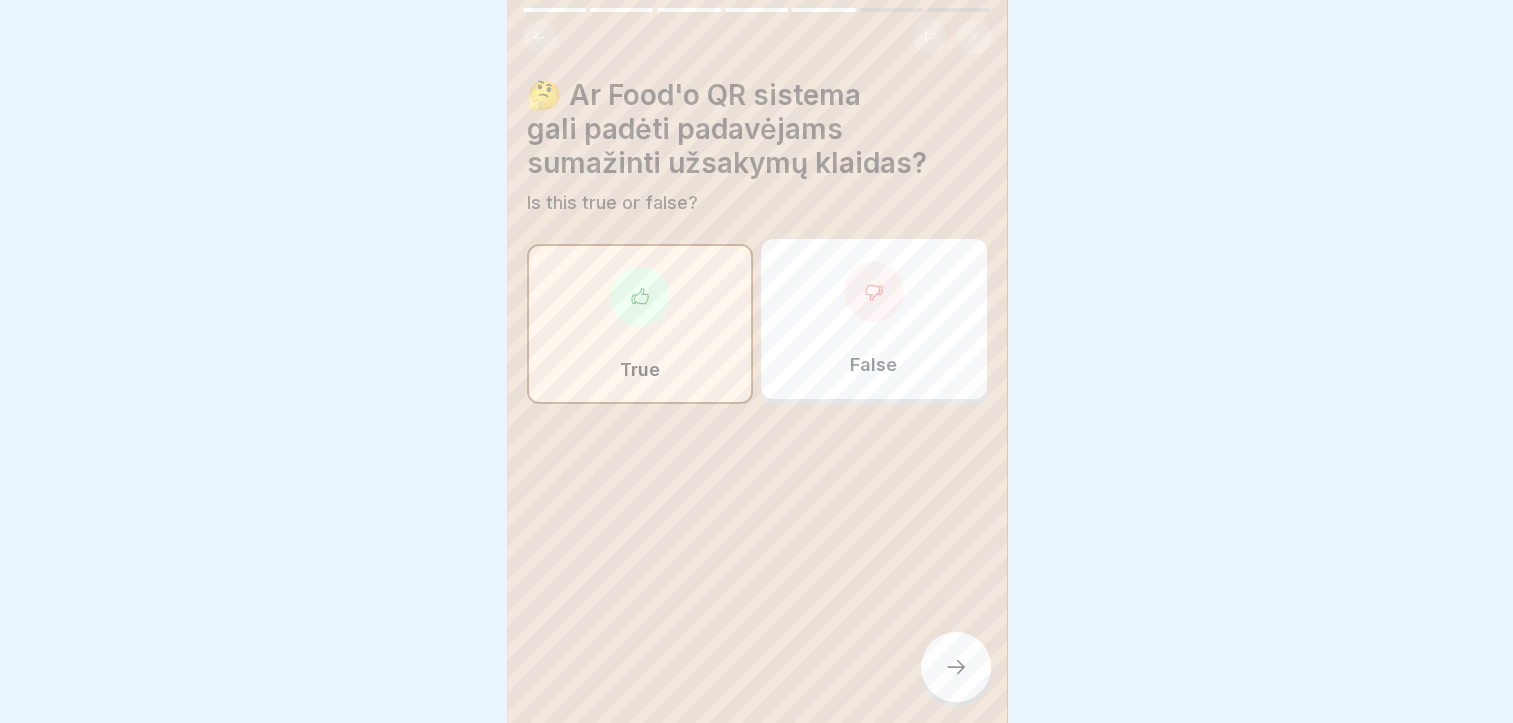 click at bounding box center (956, 667) 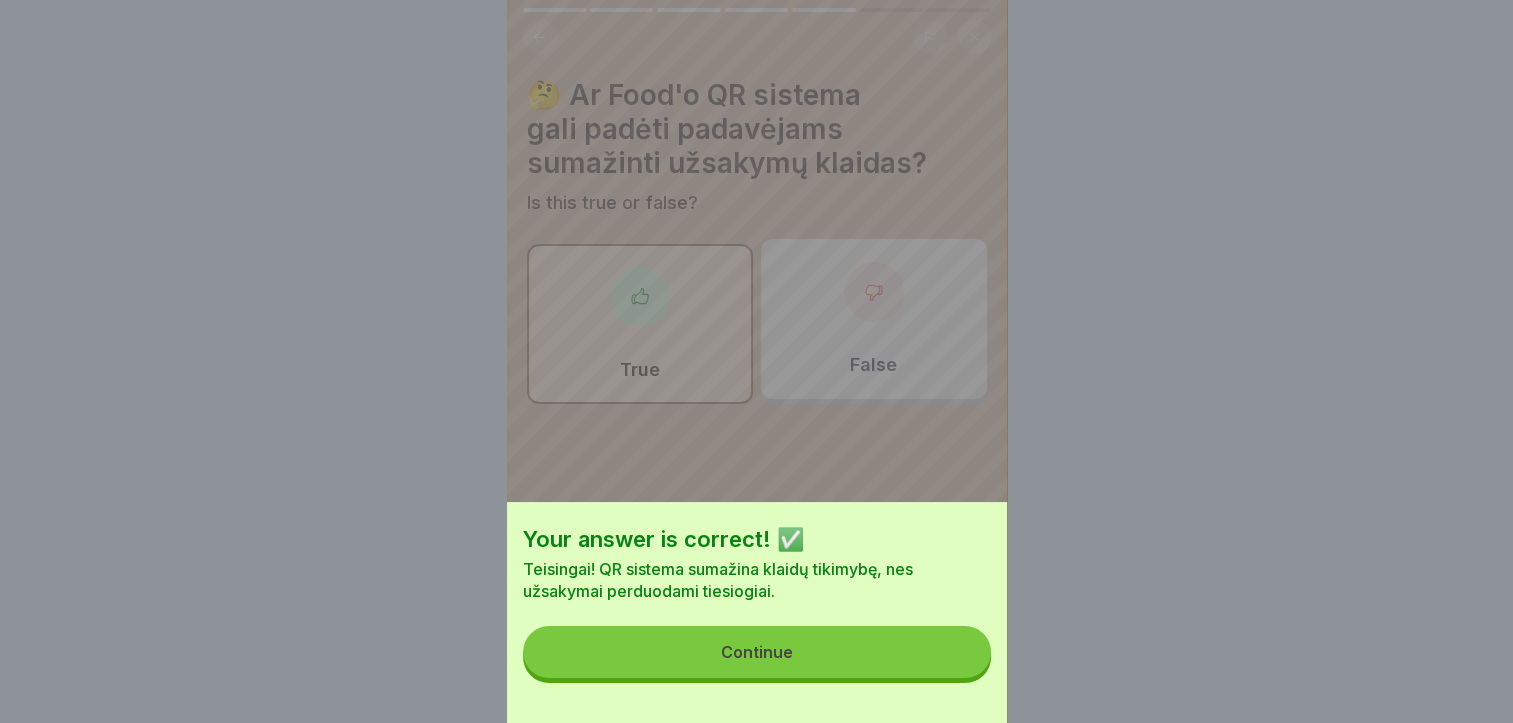 click on "Continue" at bounding box center (757, 652) 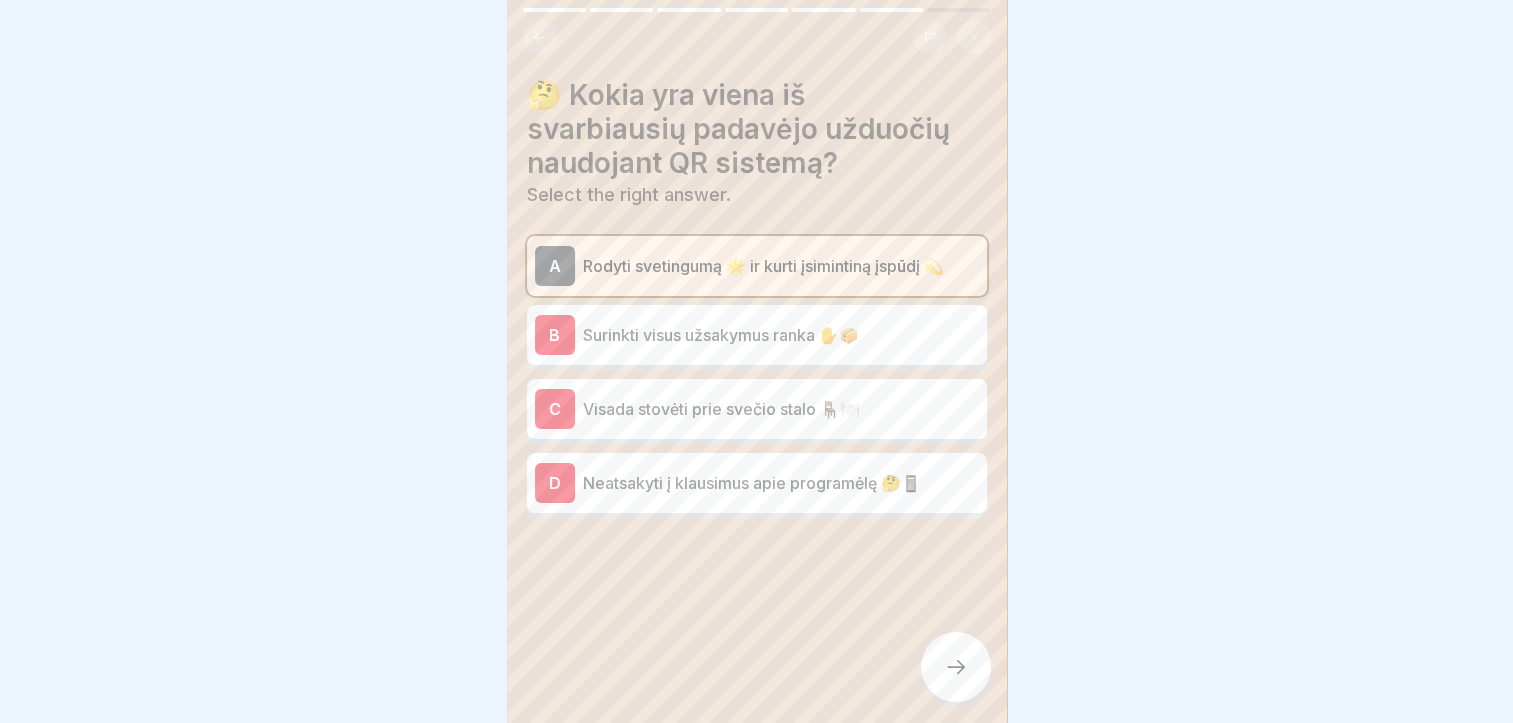 click at bounding box center (956, 667) 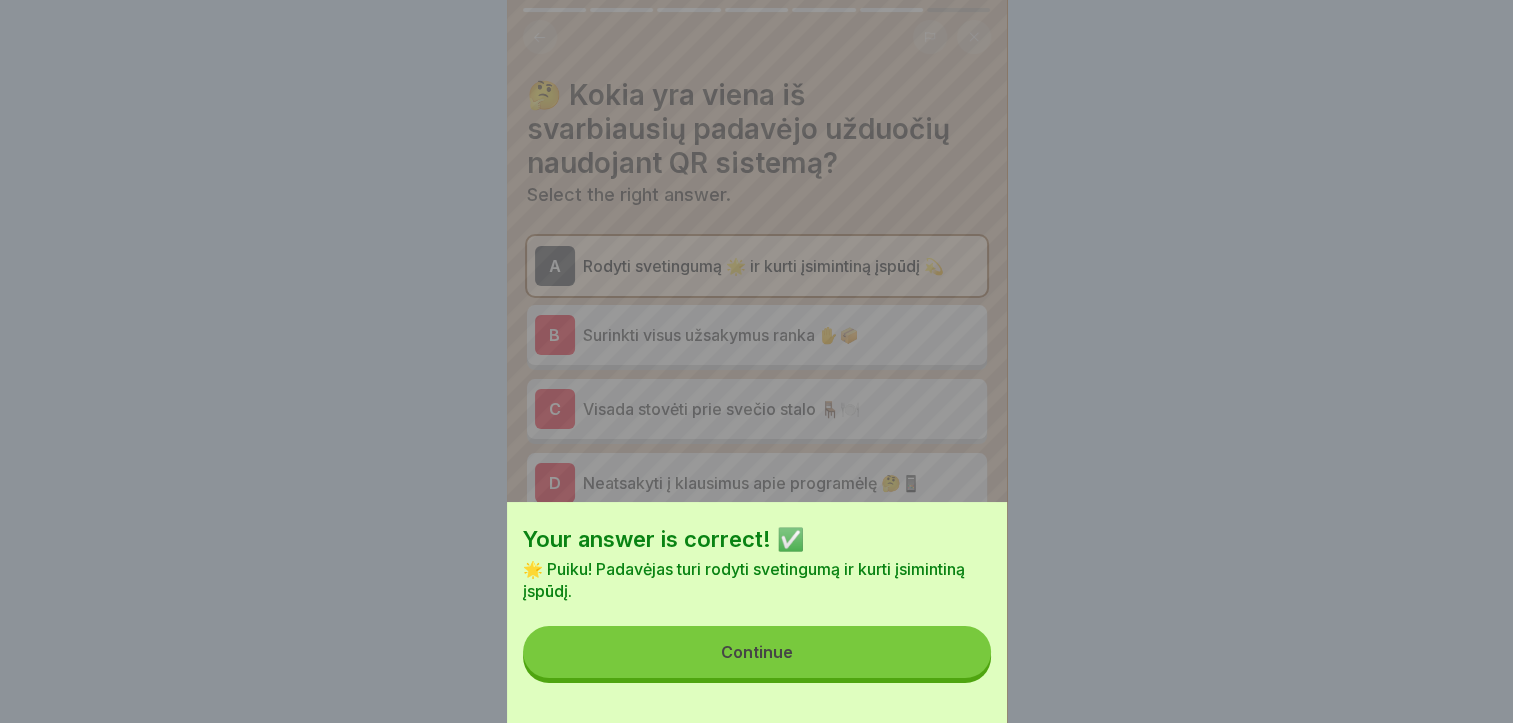 click on "Continue" at bounding box center (757, 652) 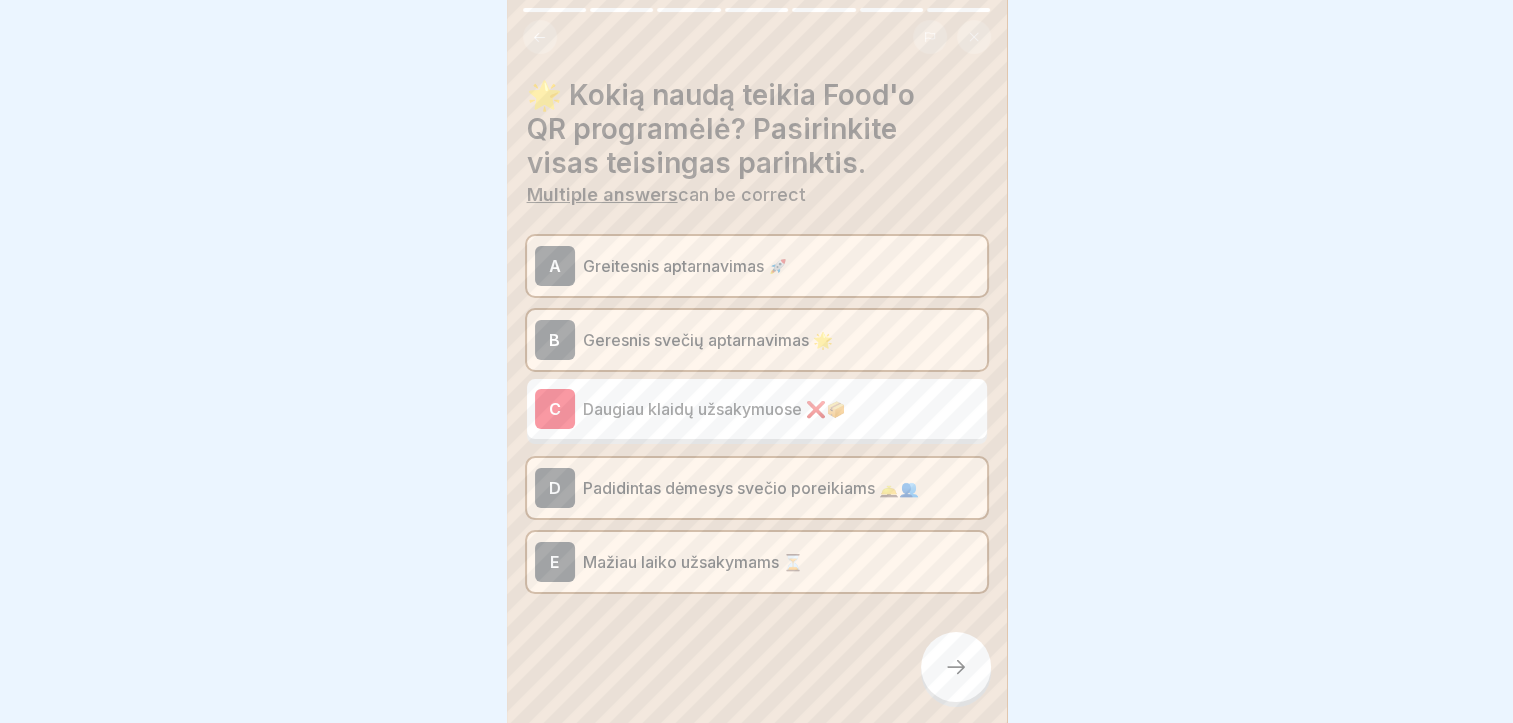 click at bounding box center [956, 667] 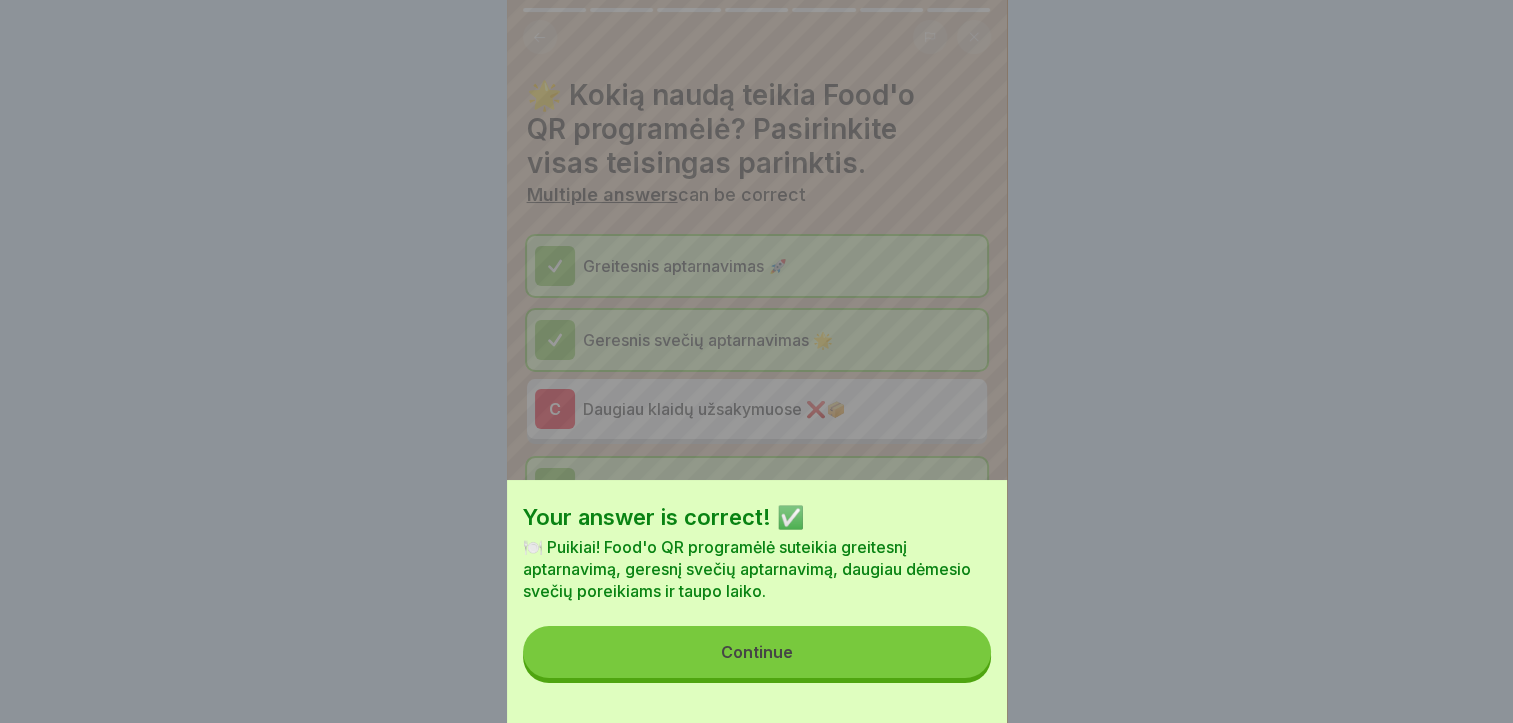 click on "Continue" at bounding box center [757, 652] 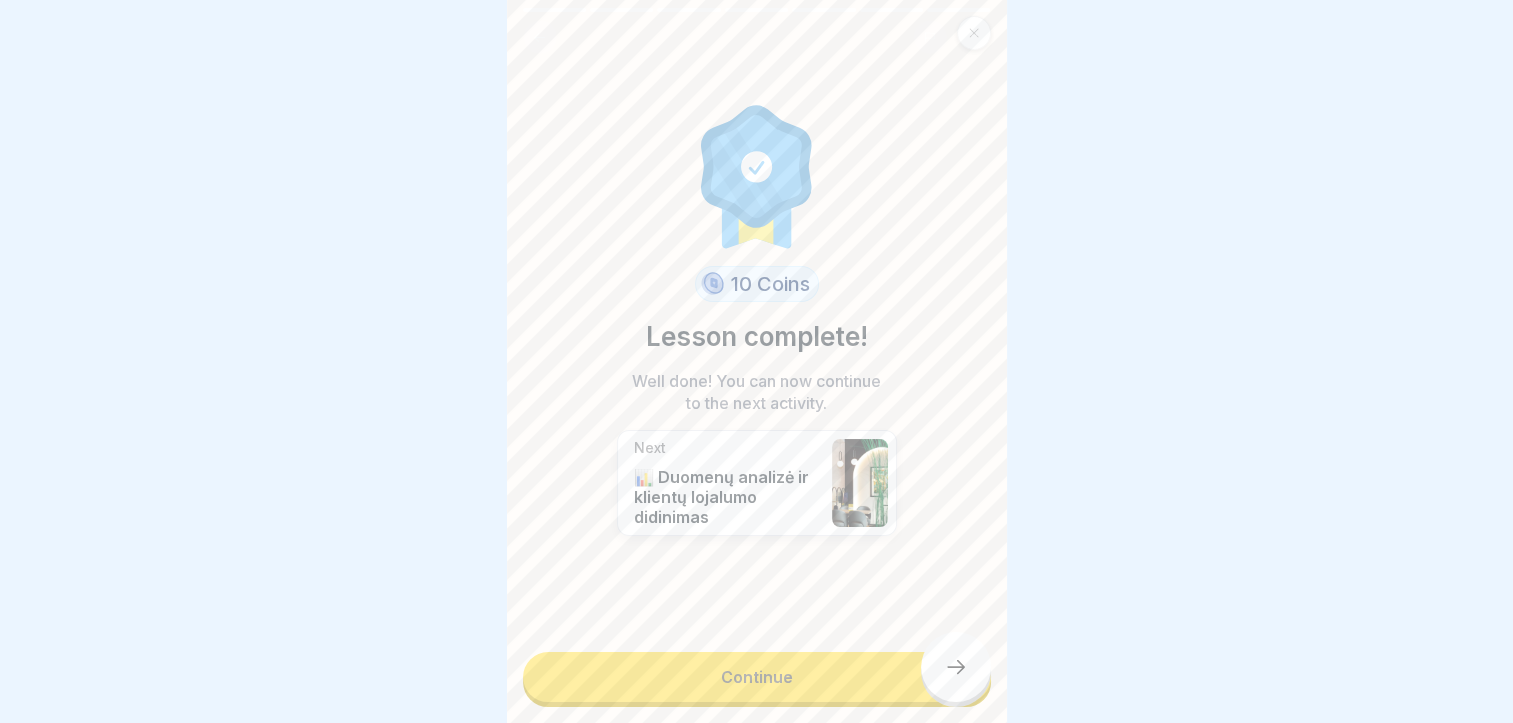 click on "Continue" at bounding box center [757, 677] 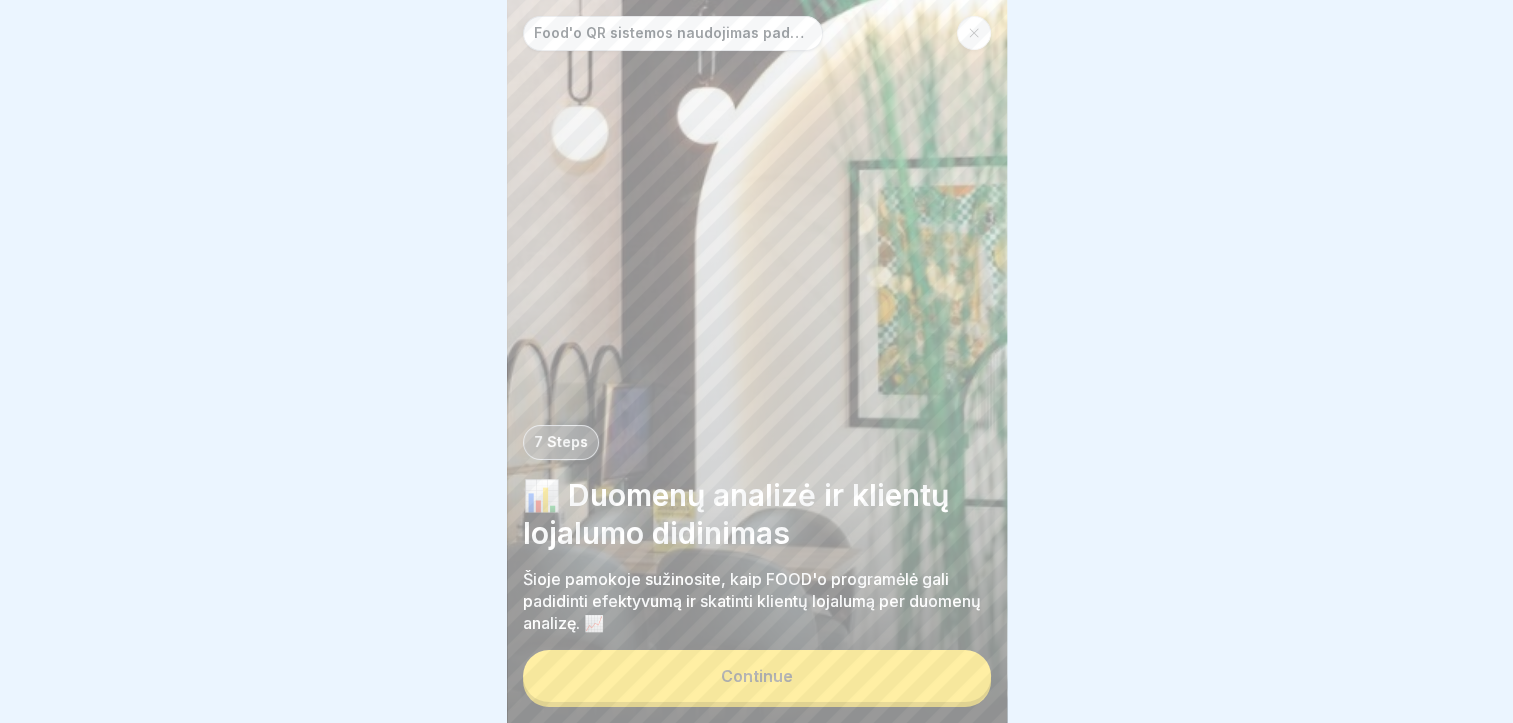 click on "Continue" at bounding box center [757, 676] 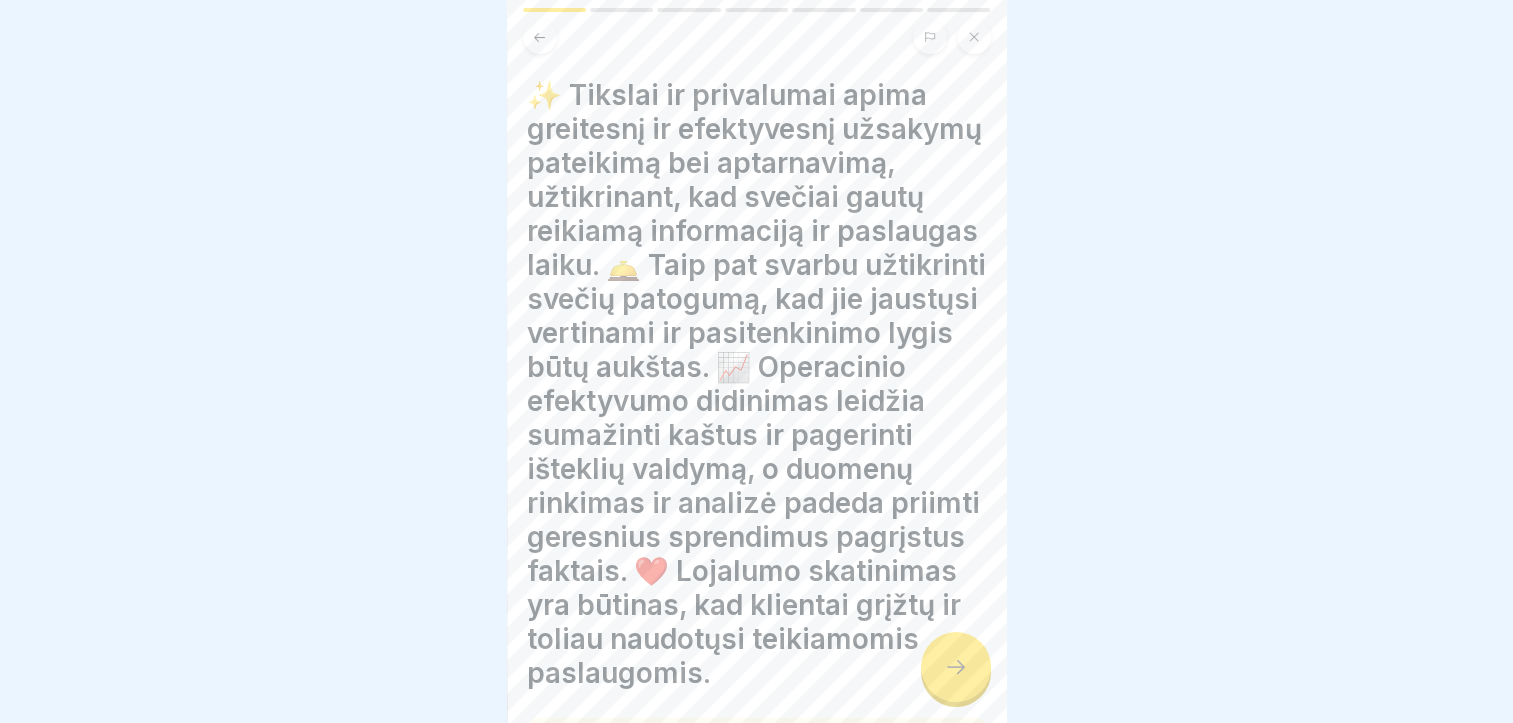 click at bounding box center [956, 667] 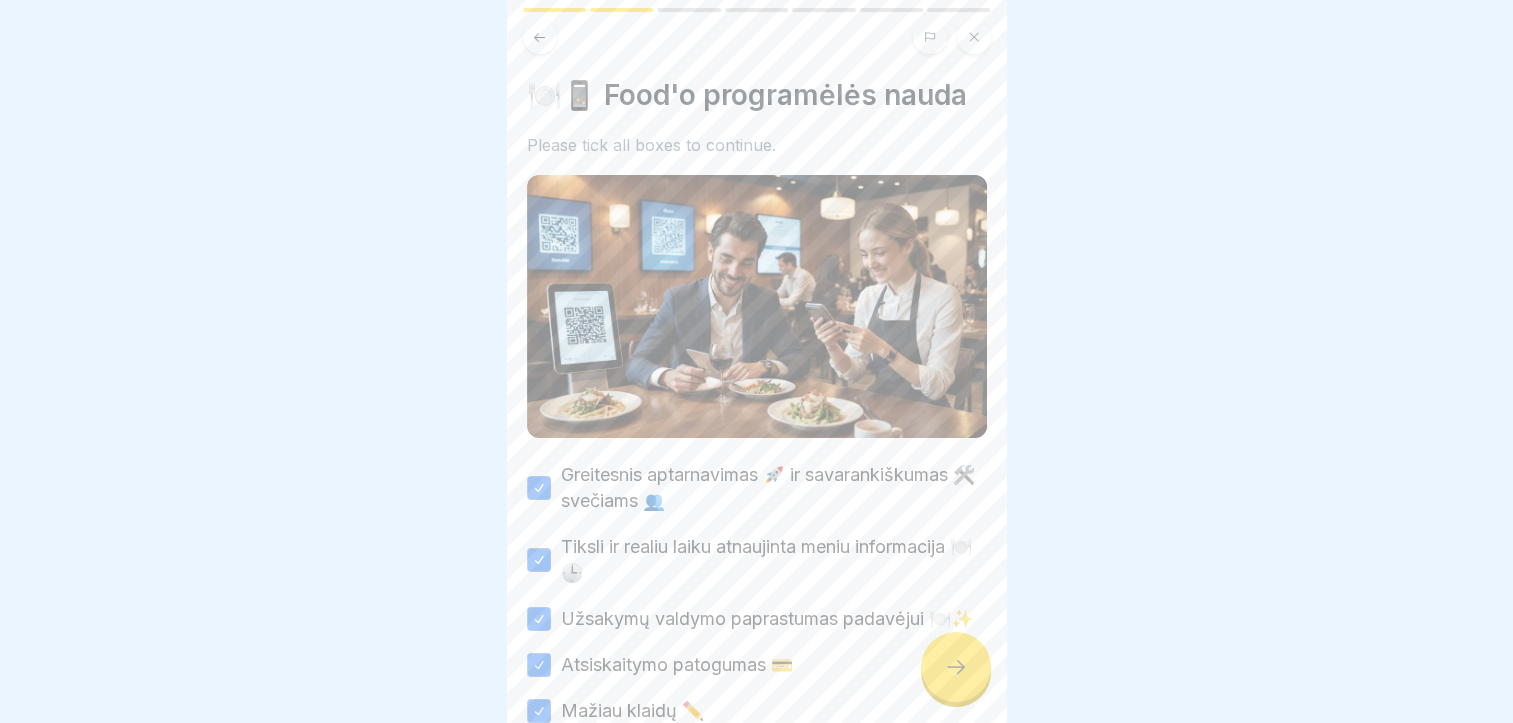 click at bounding box center [956, 667] 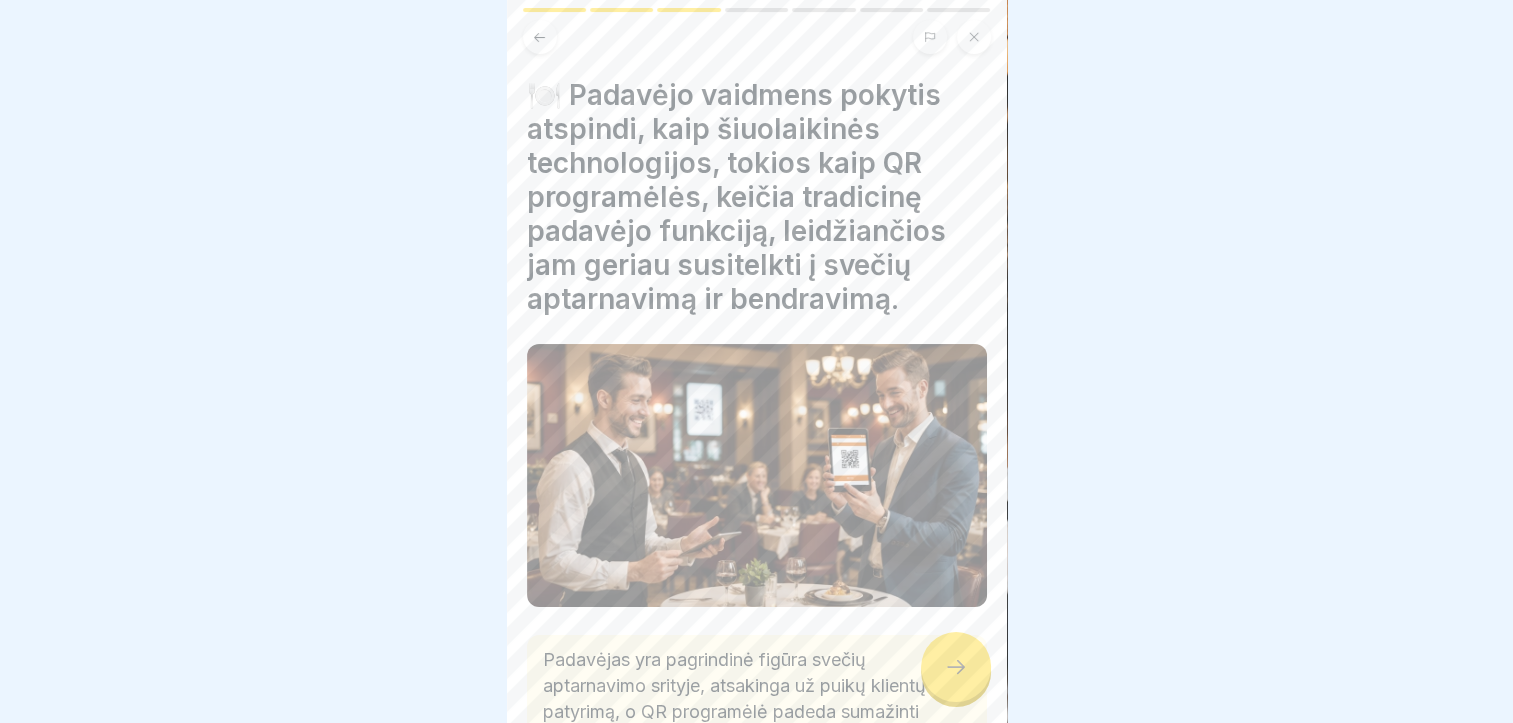 click at bounding box center (956, 667) 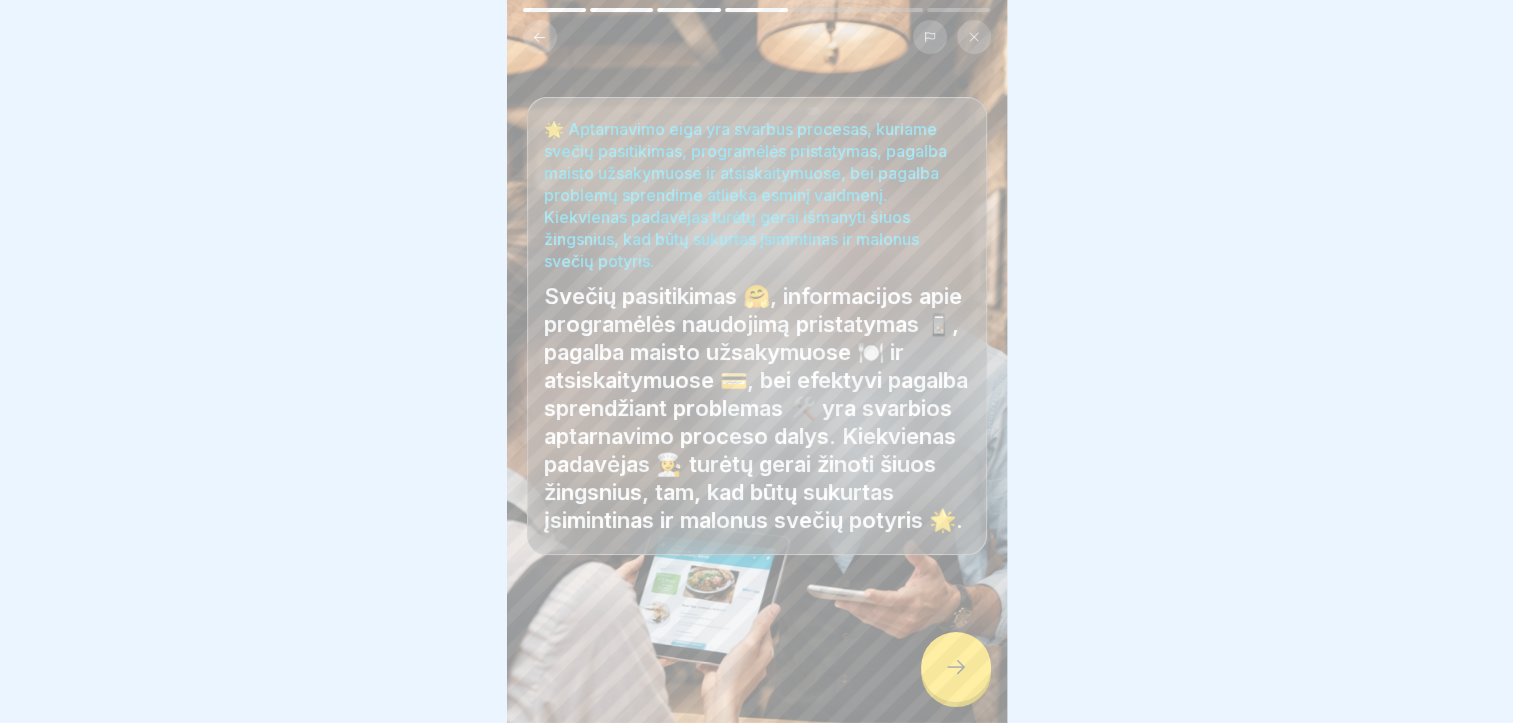 click at bounding box center (956, 667) 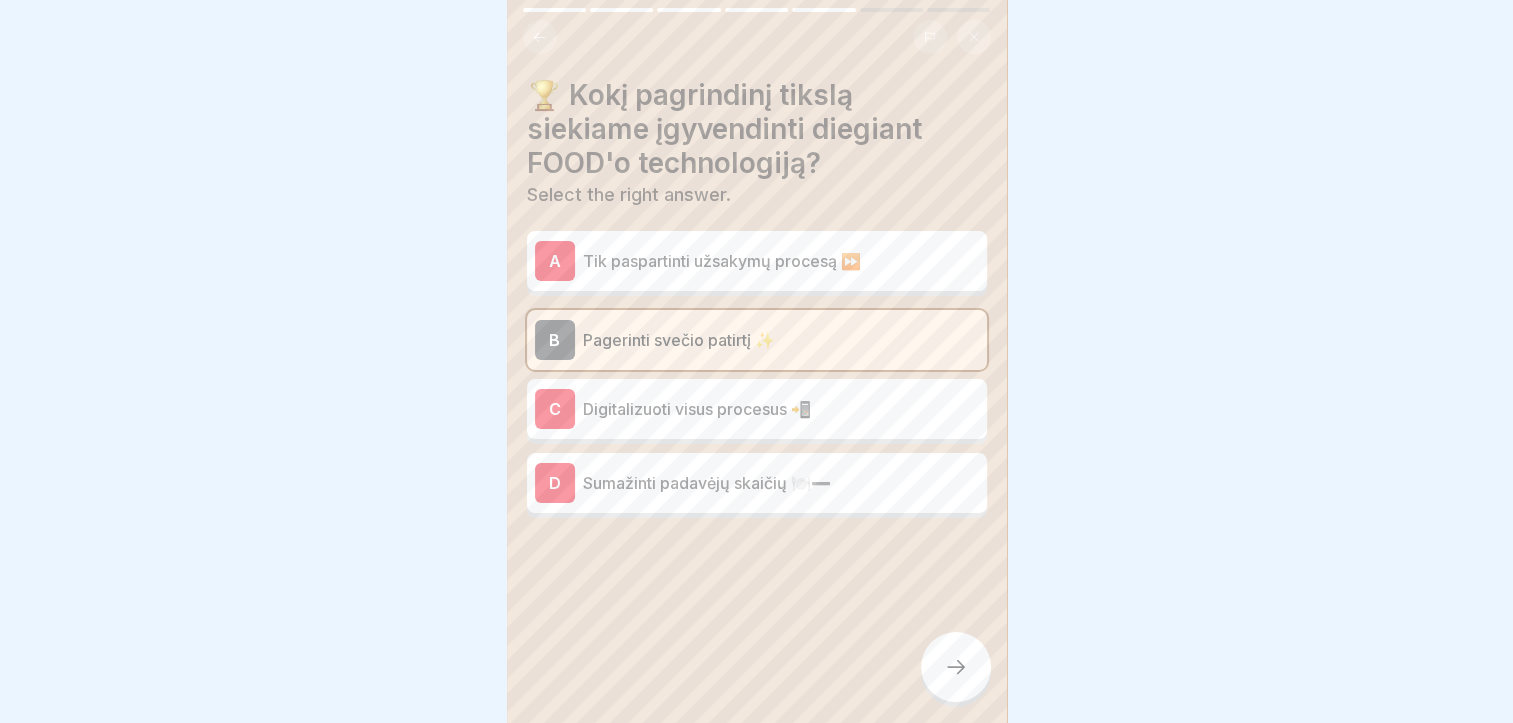 click at bounding box center (956, 667) 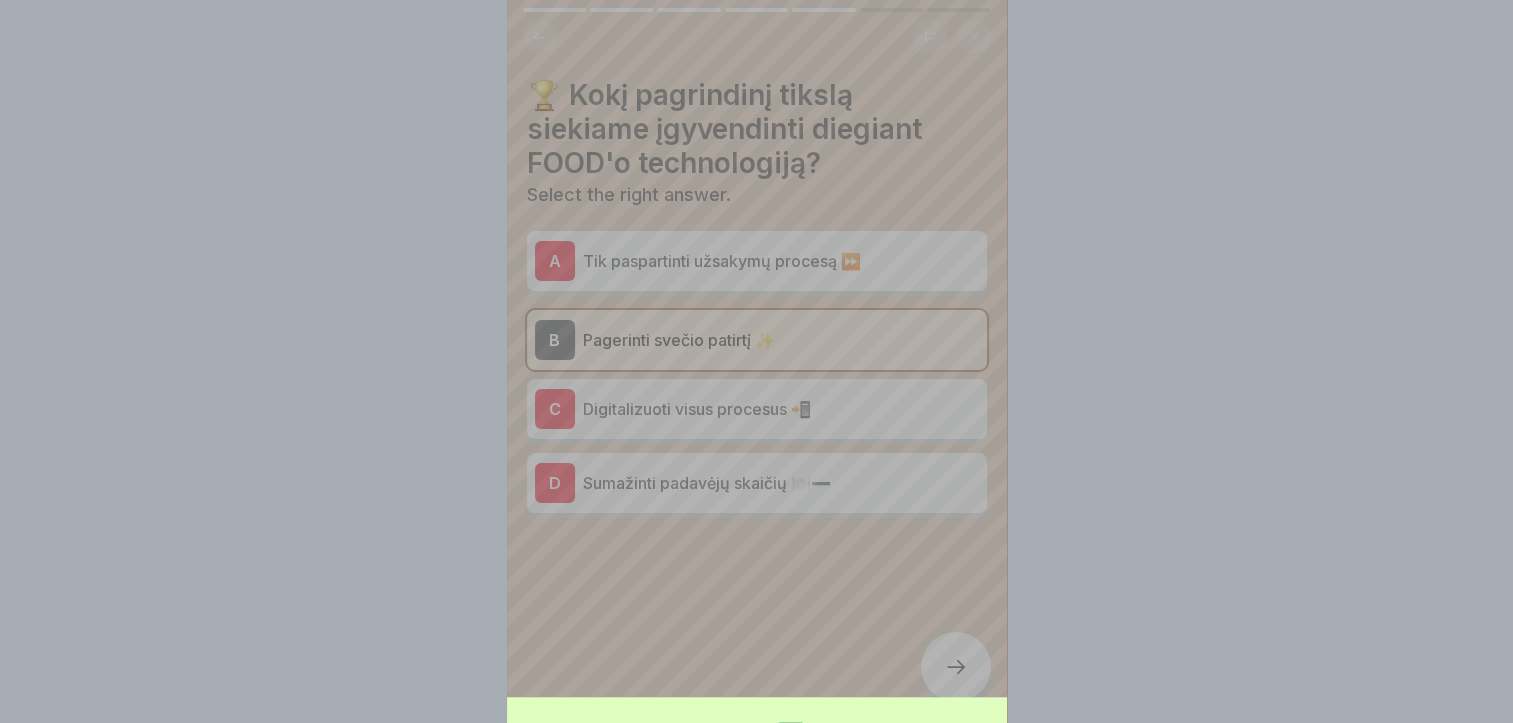 click on "Your answer is correct! ✅ 🍽️ Puiku! FOOD'o technologija siekiama pagerinti svečio patirtį.   Continue" at bounding box center (757, 807) 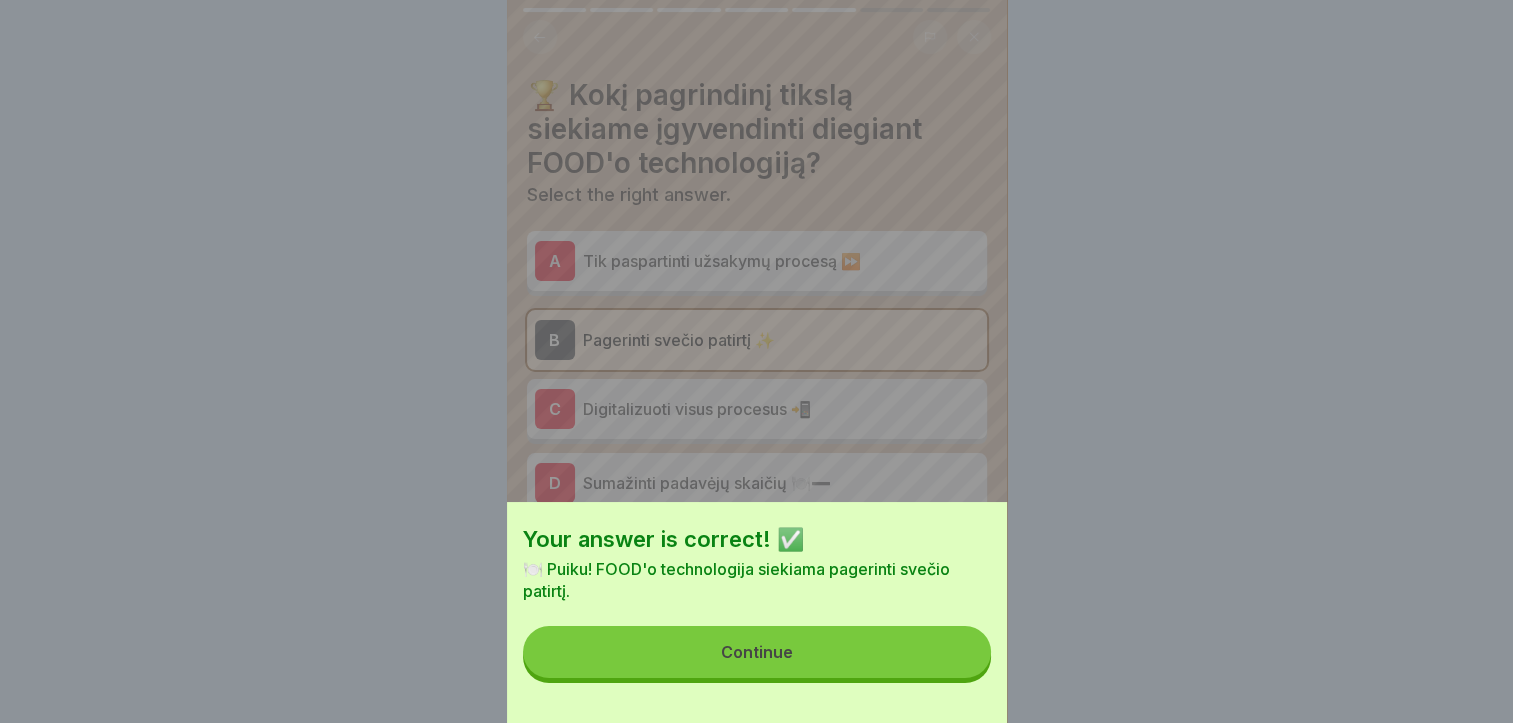 click on "Continue" at bounding box center (757, 652) 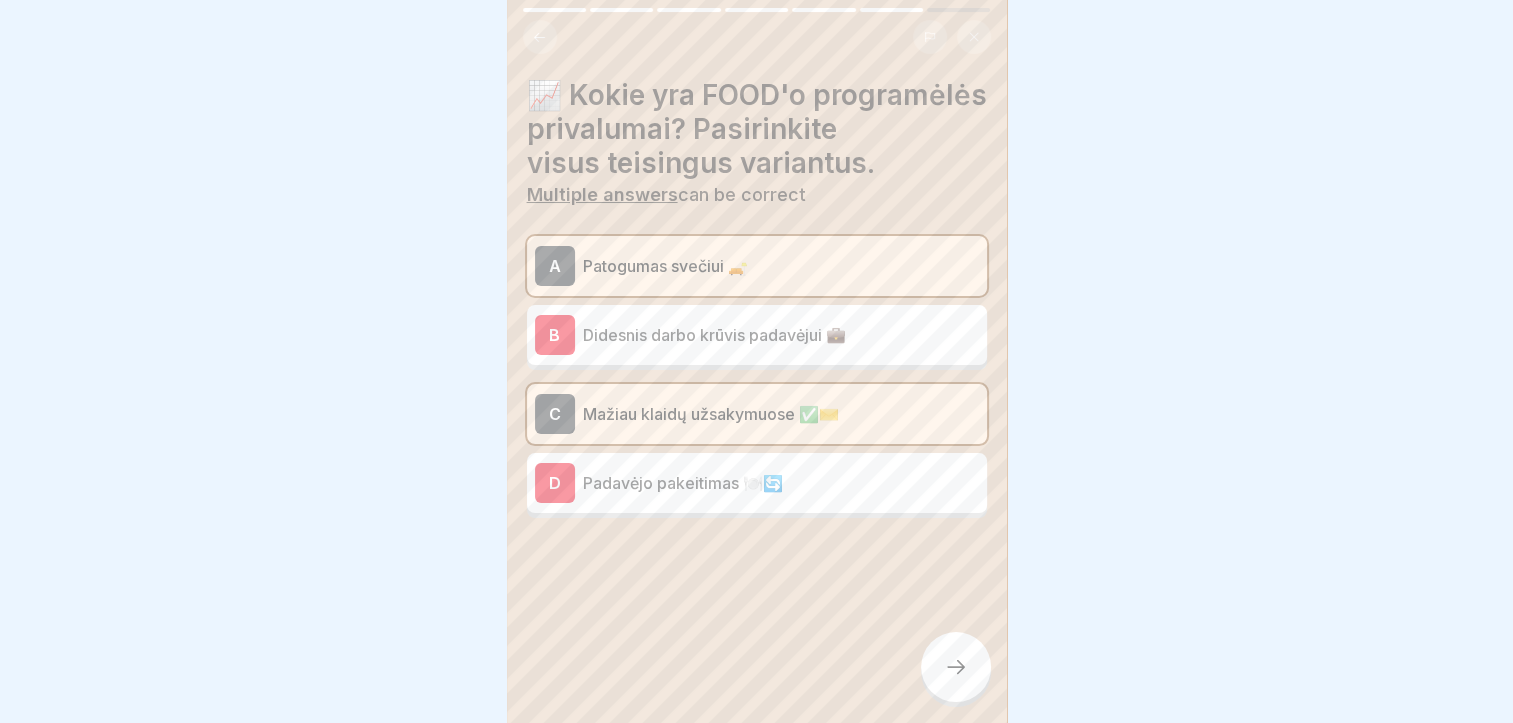 click at bounding box center (956, 667) 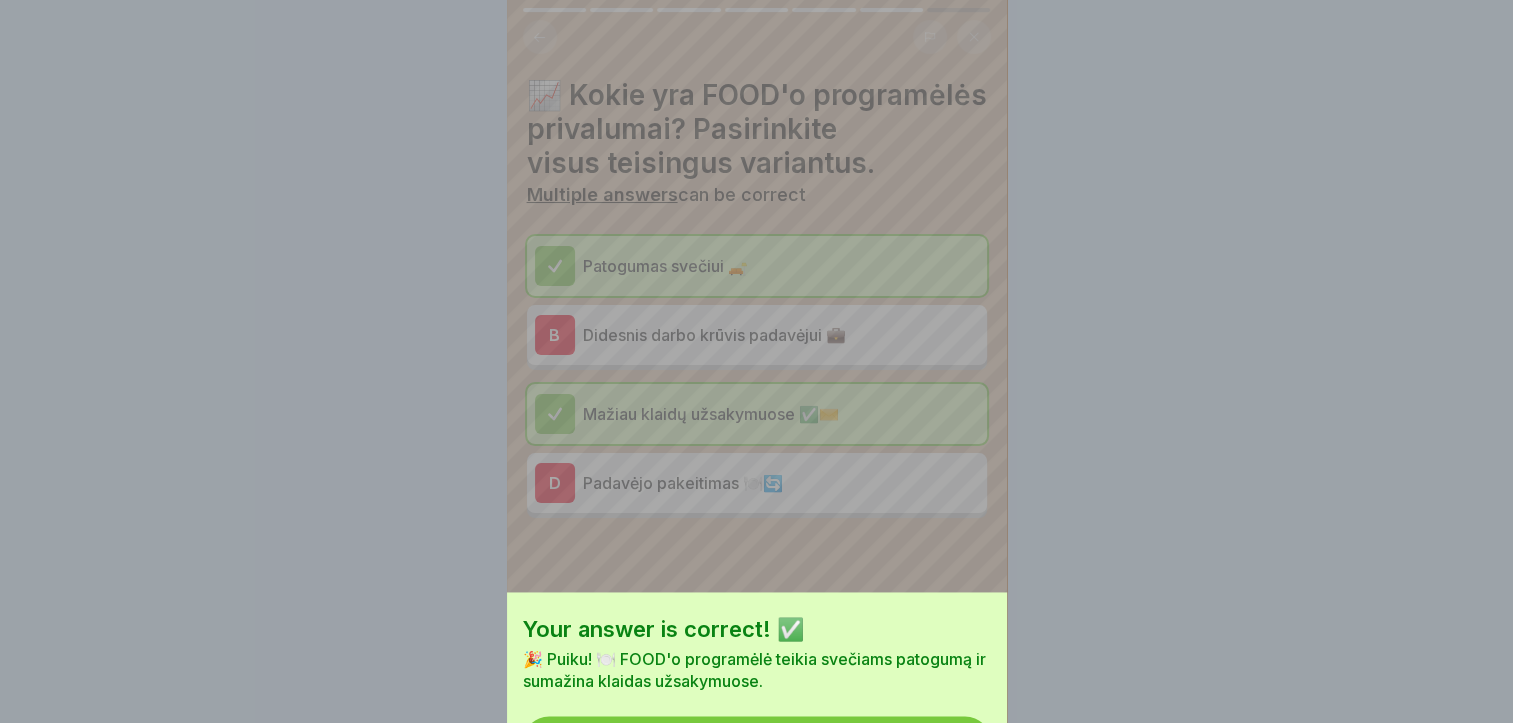 click on "Continue" at bounding box center (757, 742) 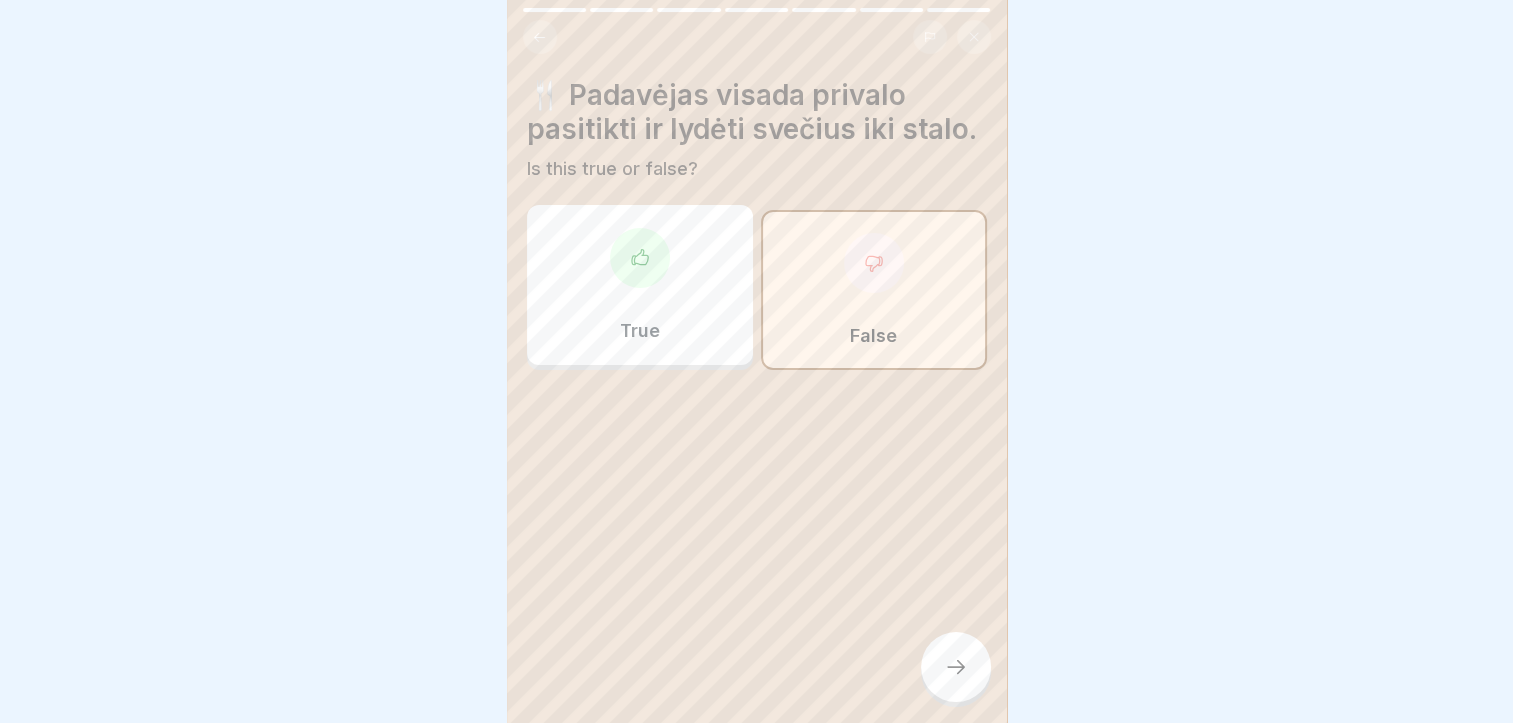click at bounding box center [956, 667] 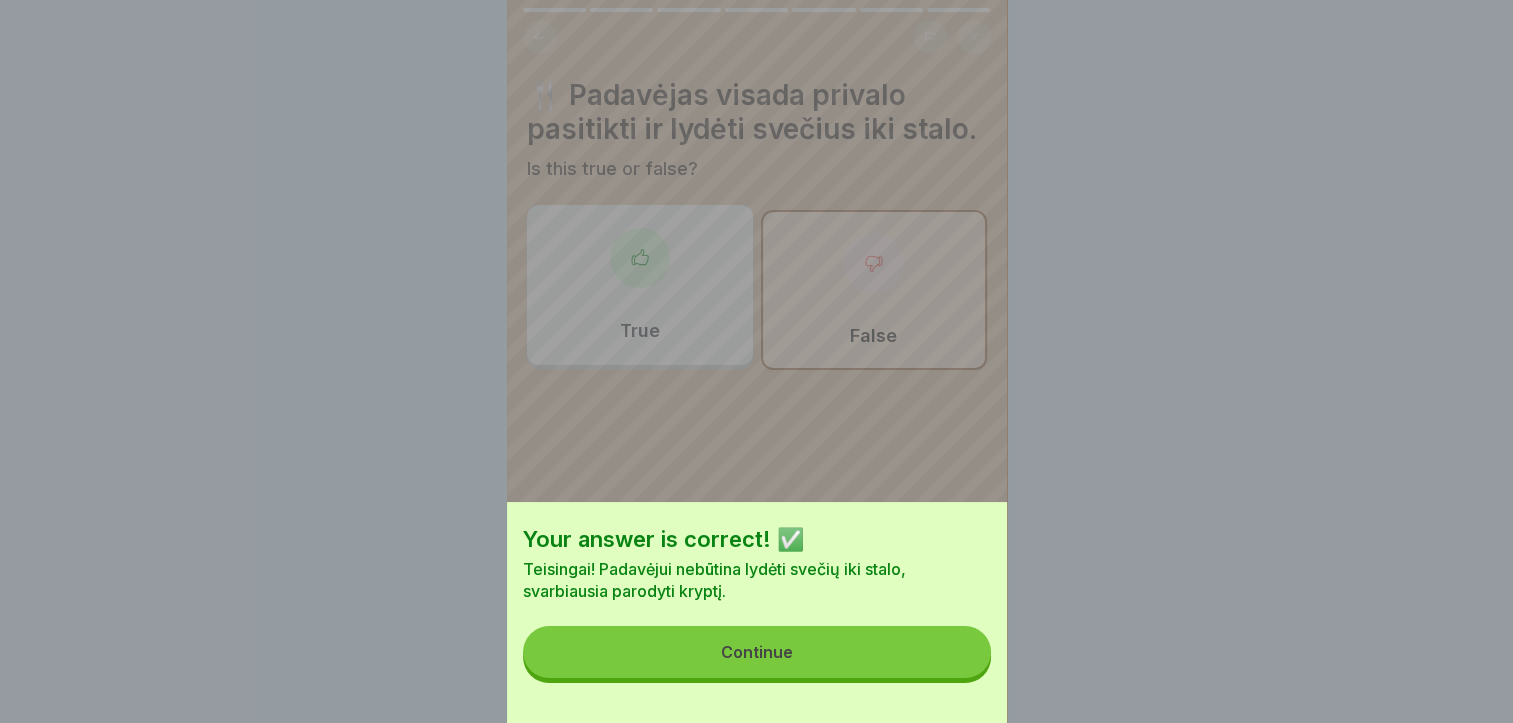 click on "Continue" at bounding box center (757, 652) 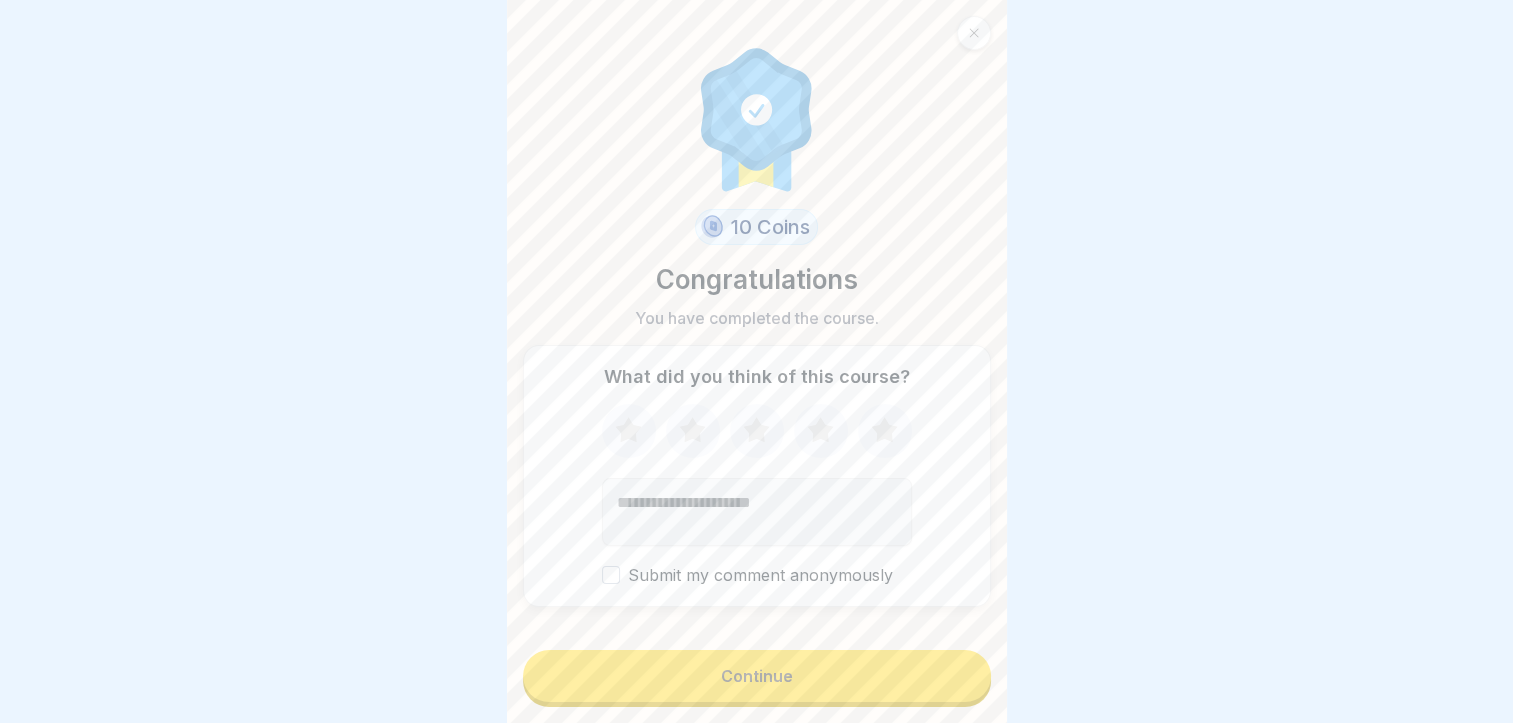 click on "Continue" at bounding box center [757, 676] 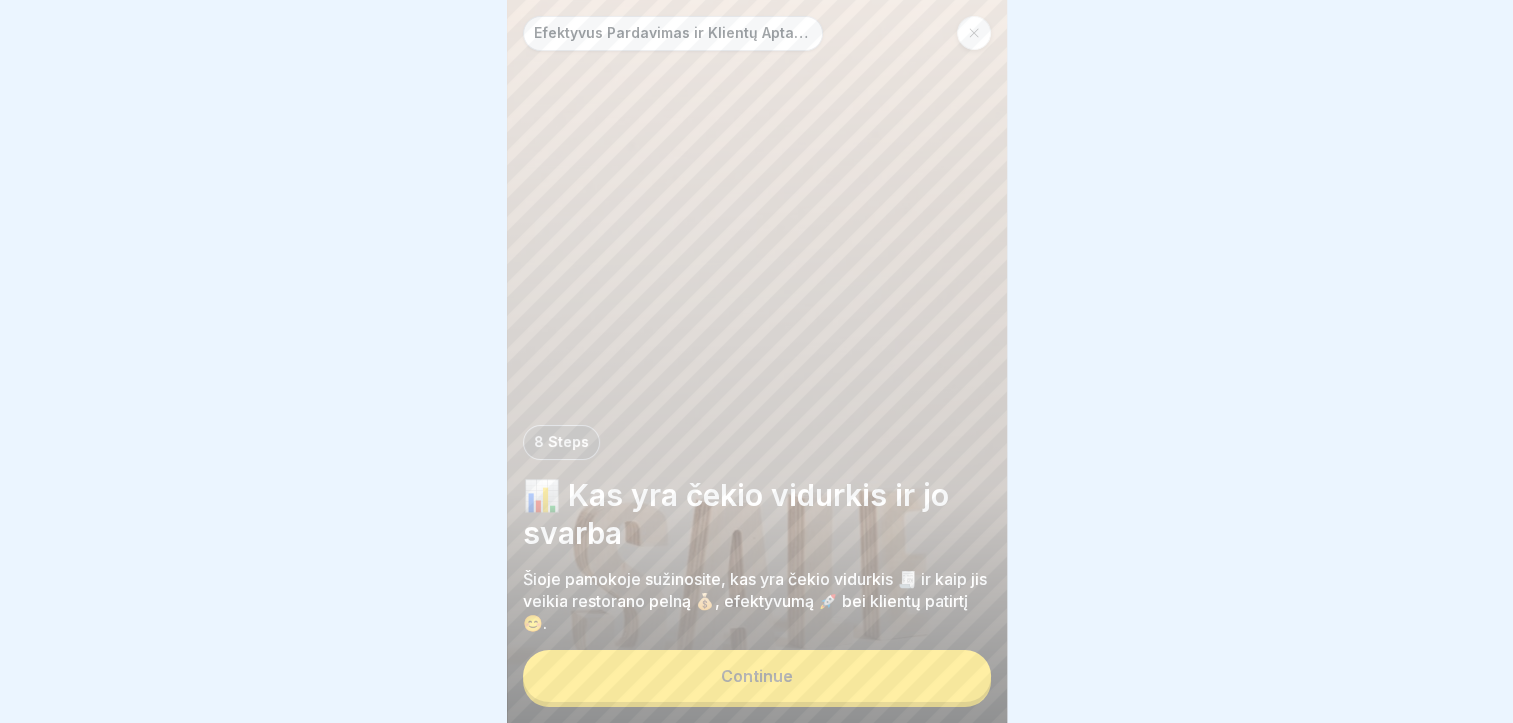 click on "Continue" at bounding box center (757, 676) 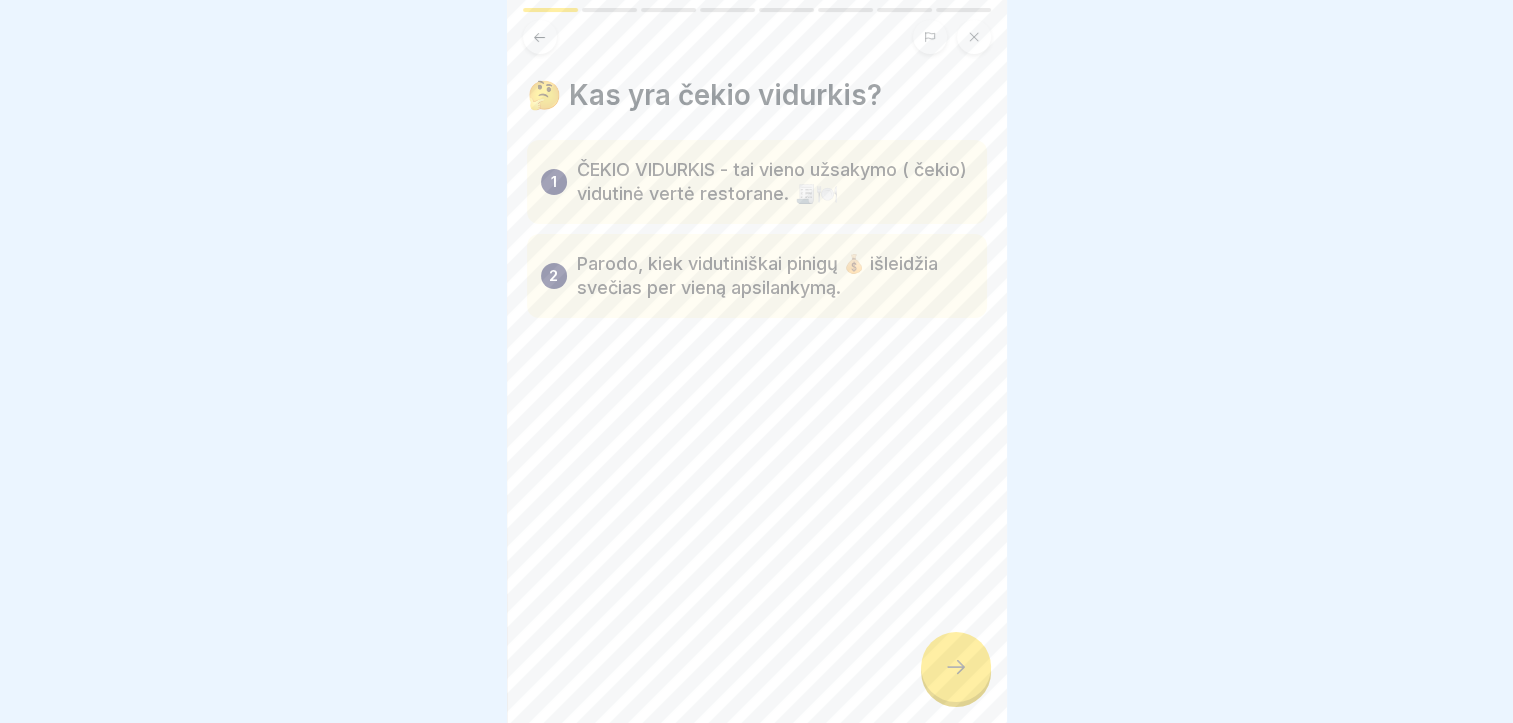 click at bounding box center [956, 667] 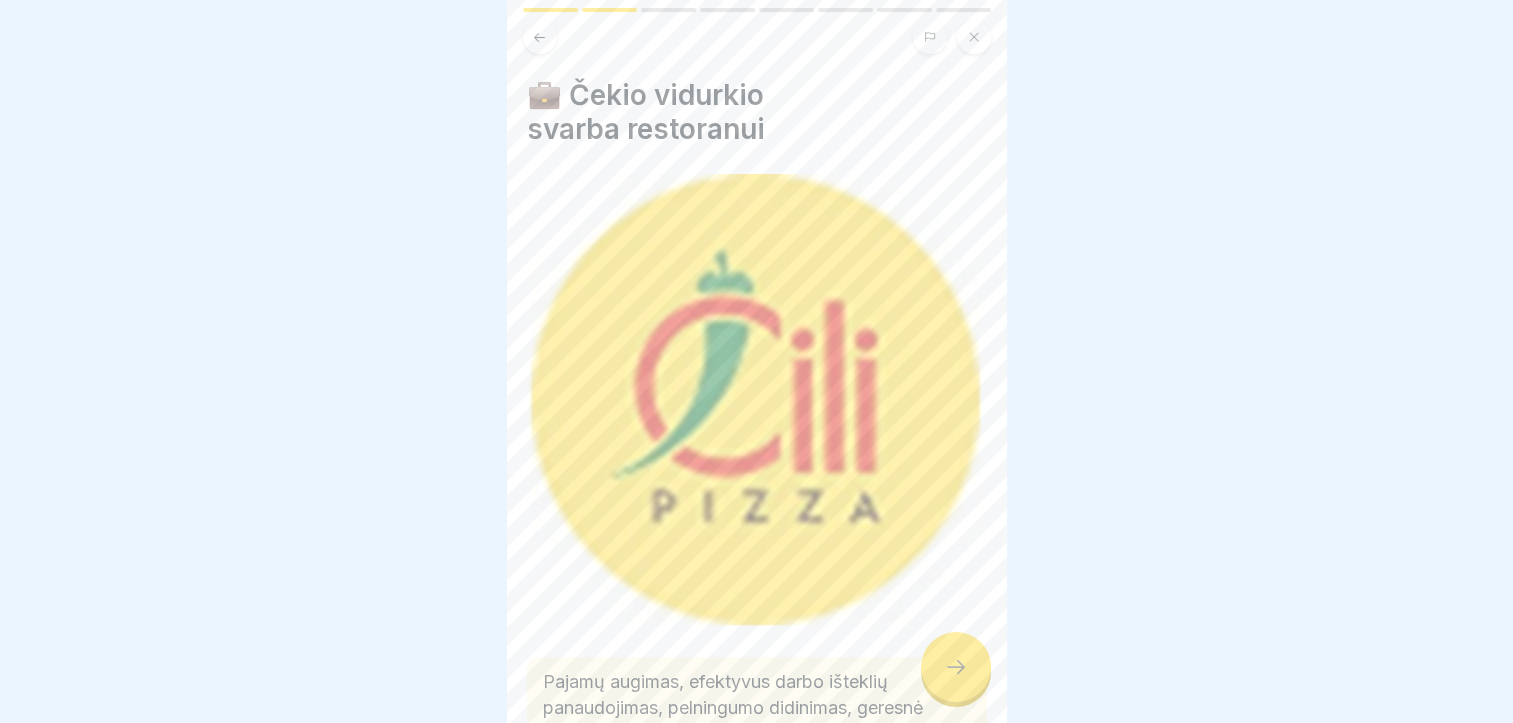 click at bounding box center (956, 667) 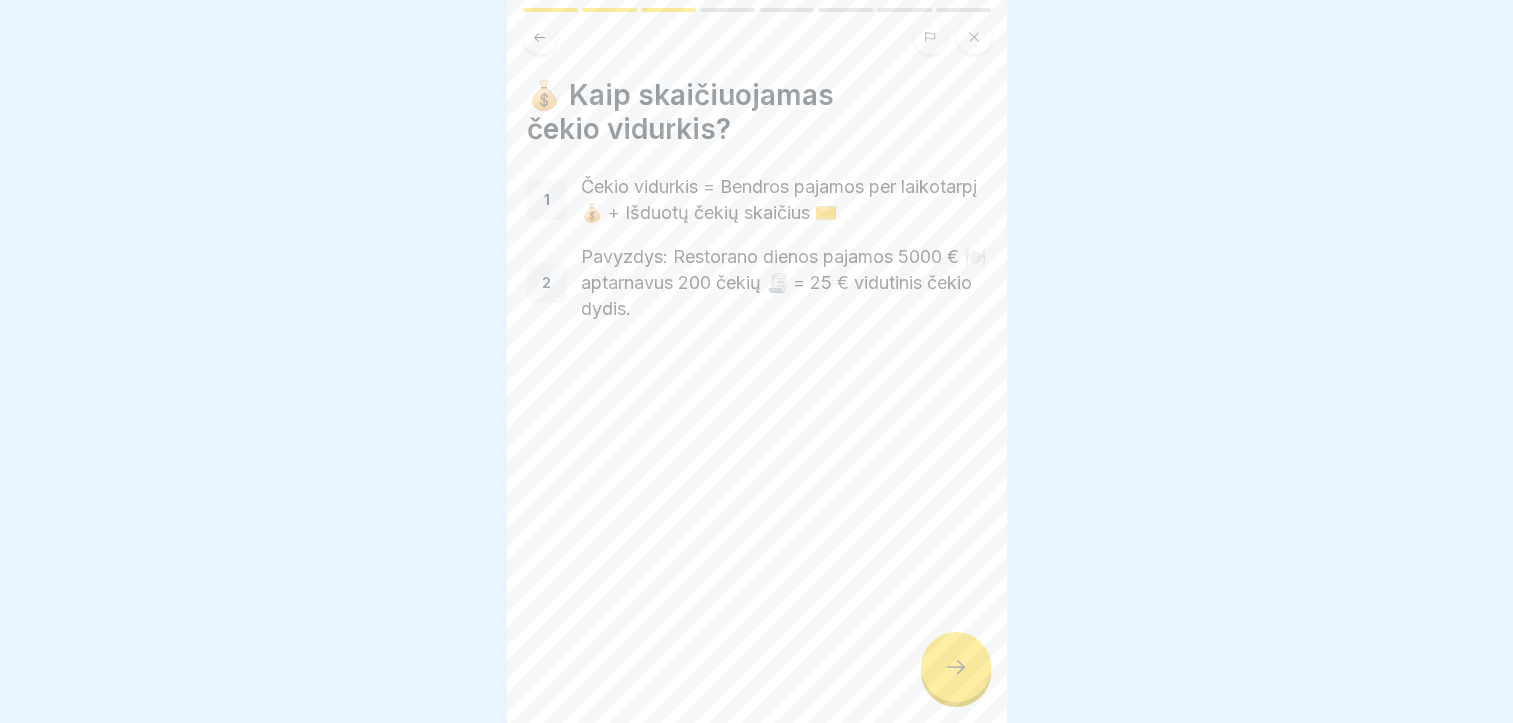 click at bounding box center (956, 667) 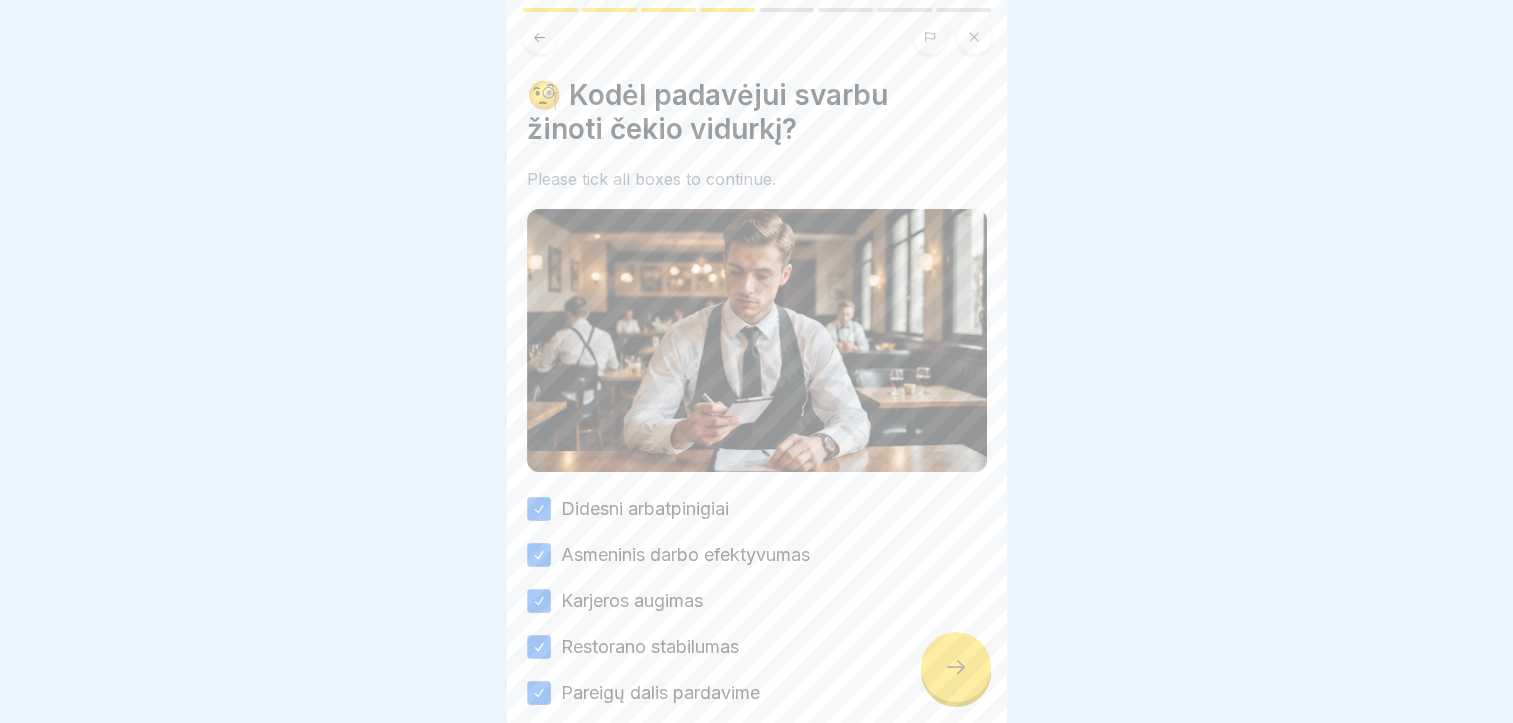 click at bounding box center [956, 667] 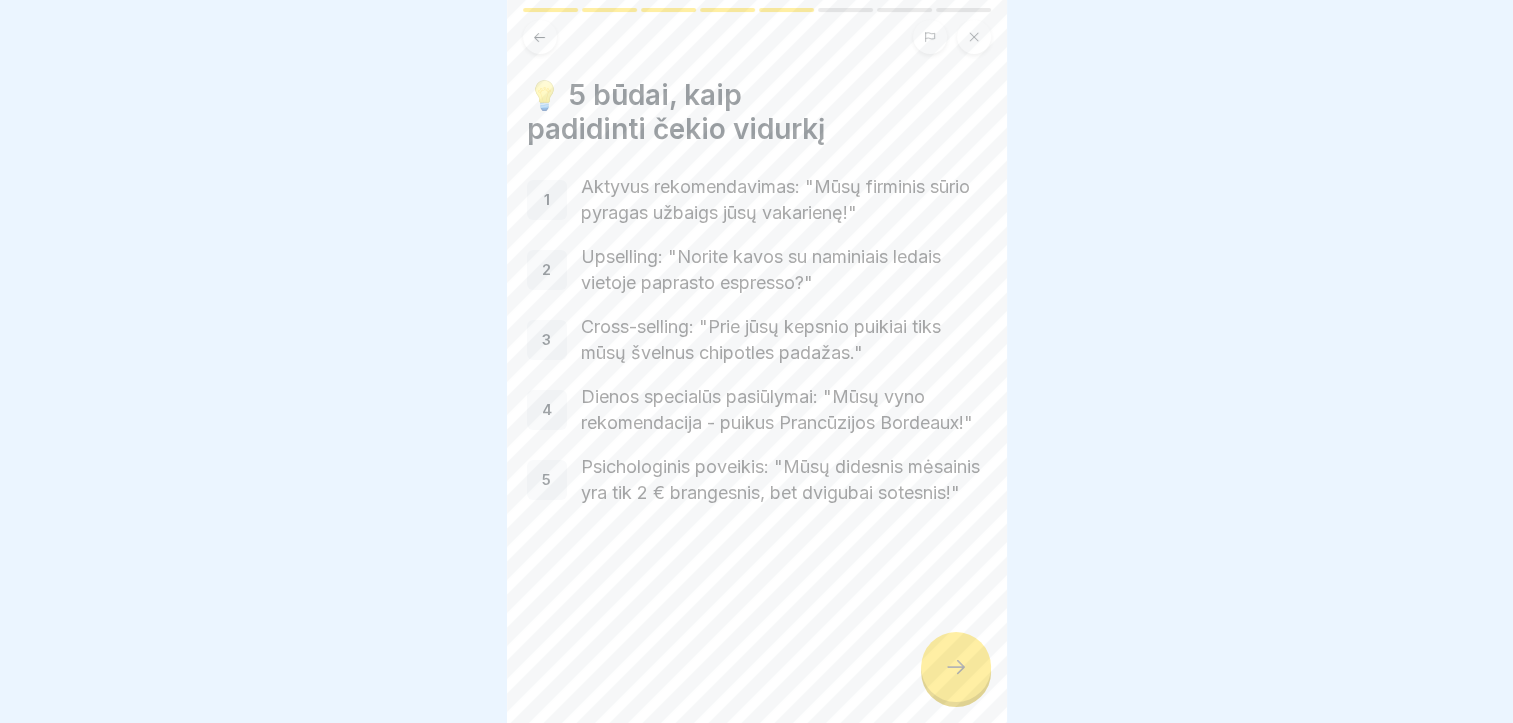 click at bounding box center [956, 667] 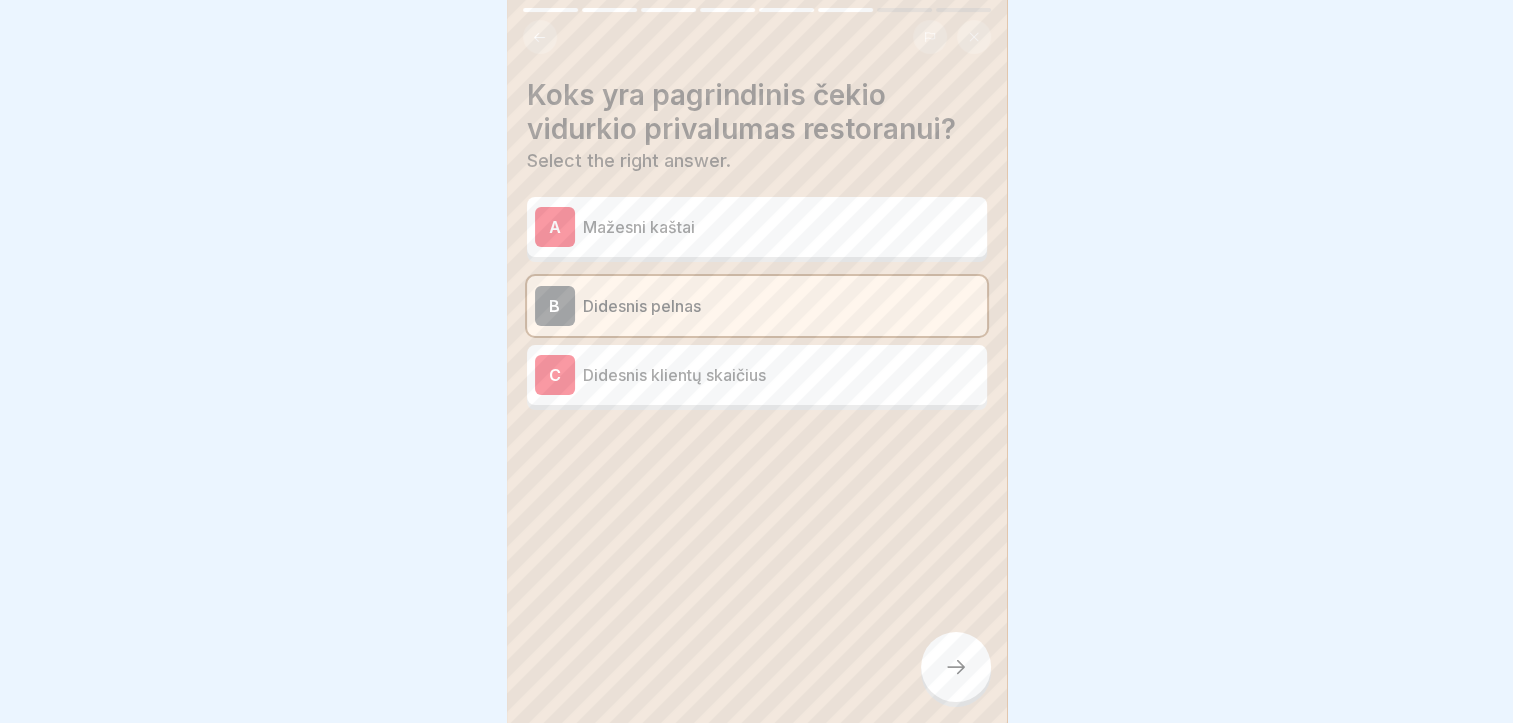 click at bounding box center (956, 667) 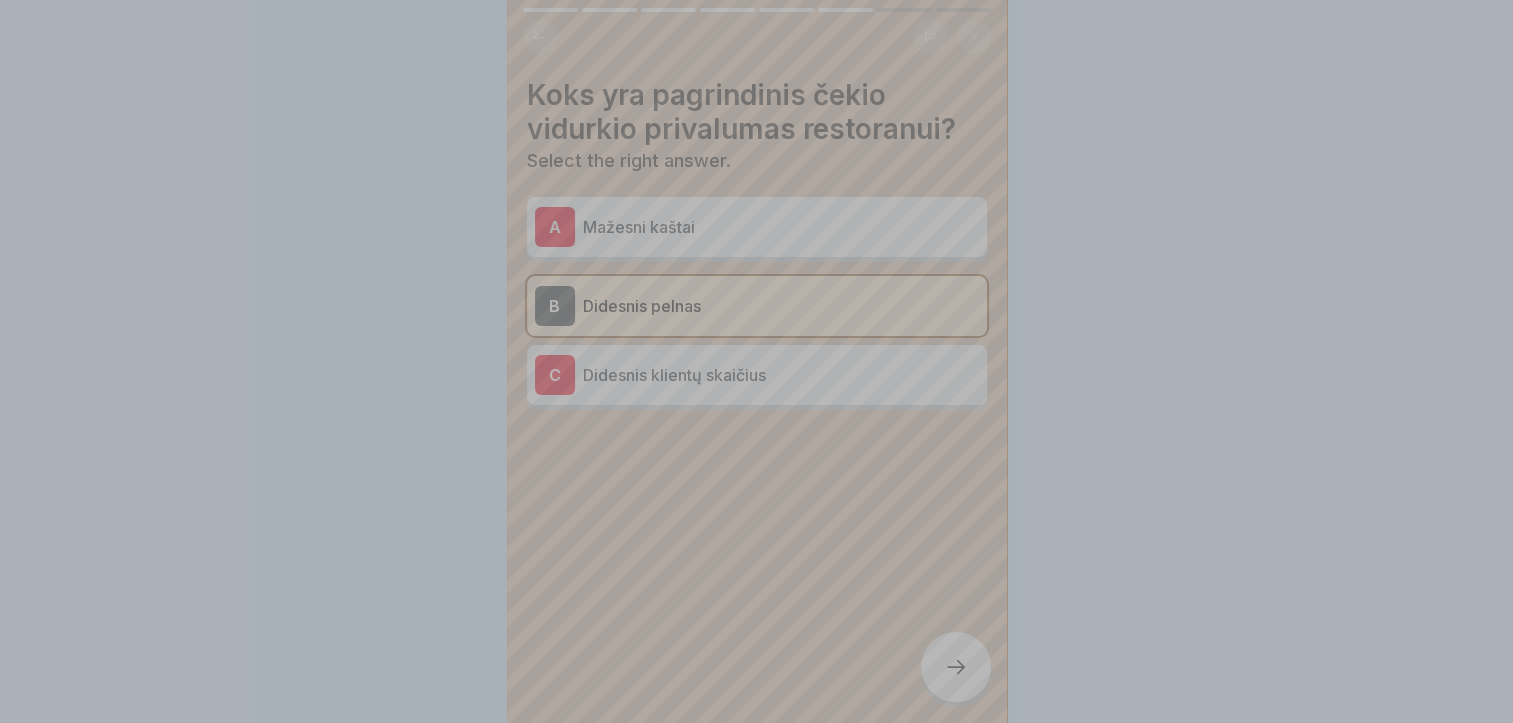click on "Your answer is correct! ✅ Teisingai! Didesnis čekio vidurkis reiškia didesnį pelną.   Continue" at bounding box center (757, 596) 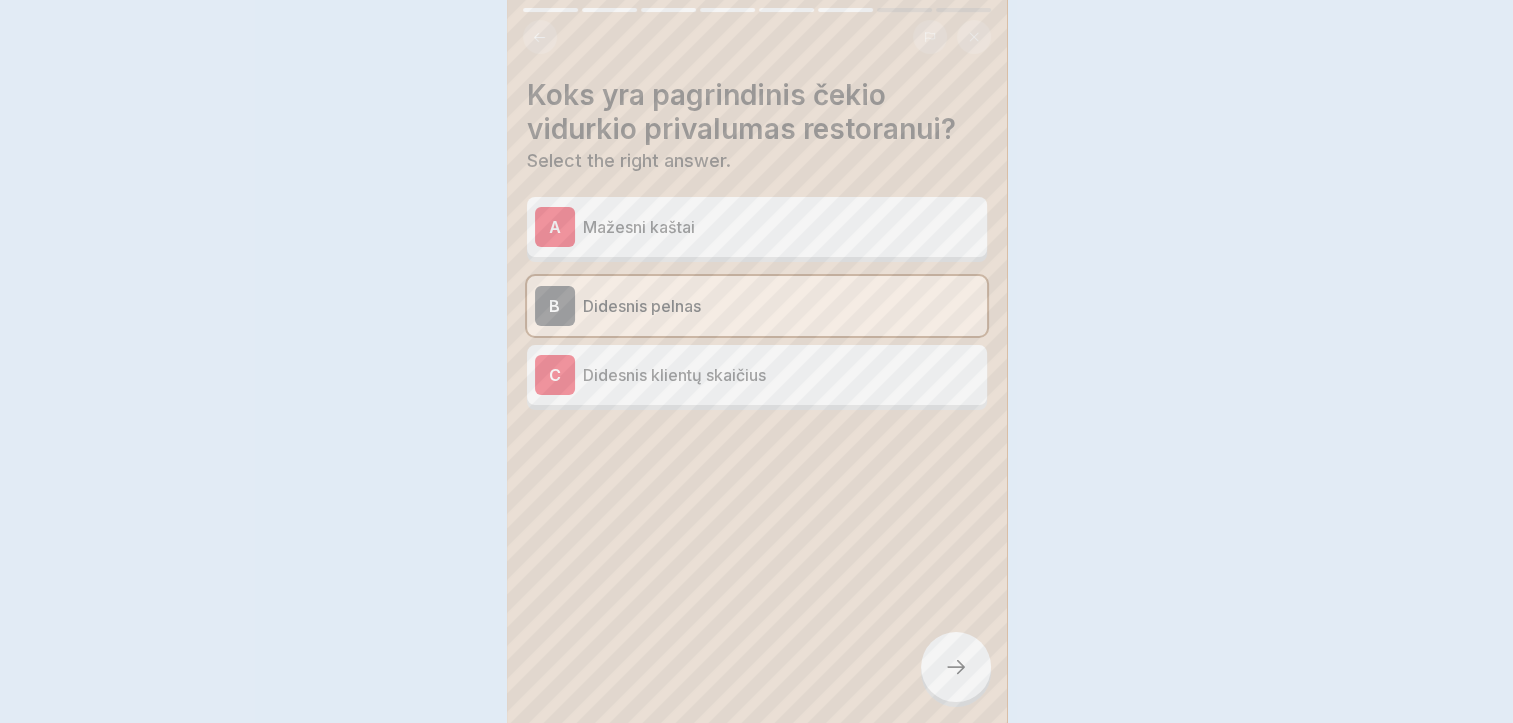 click at bounding box center [956, 667] 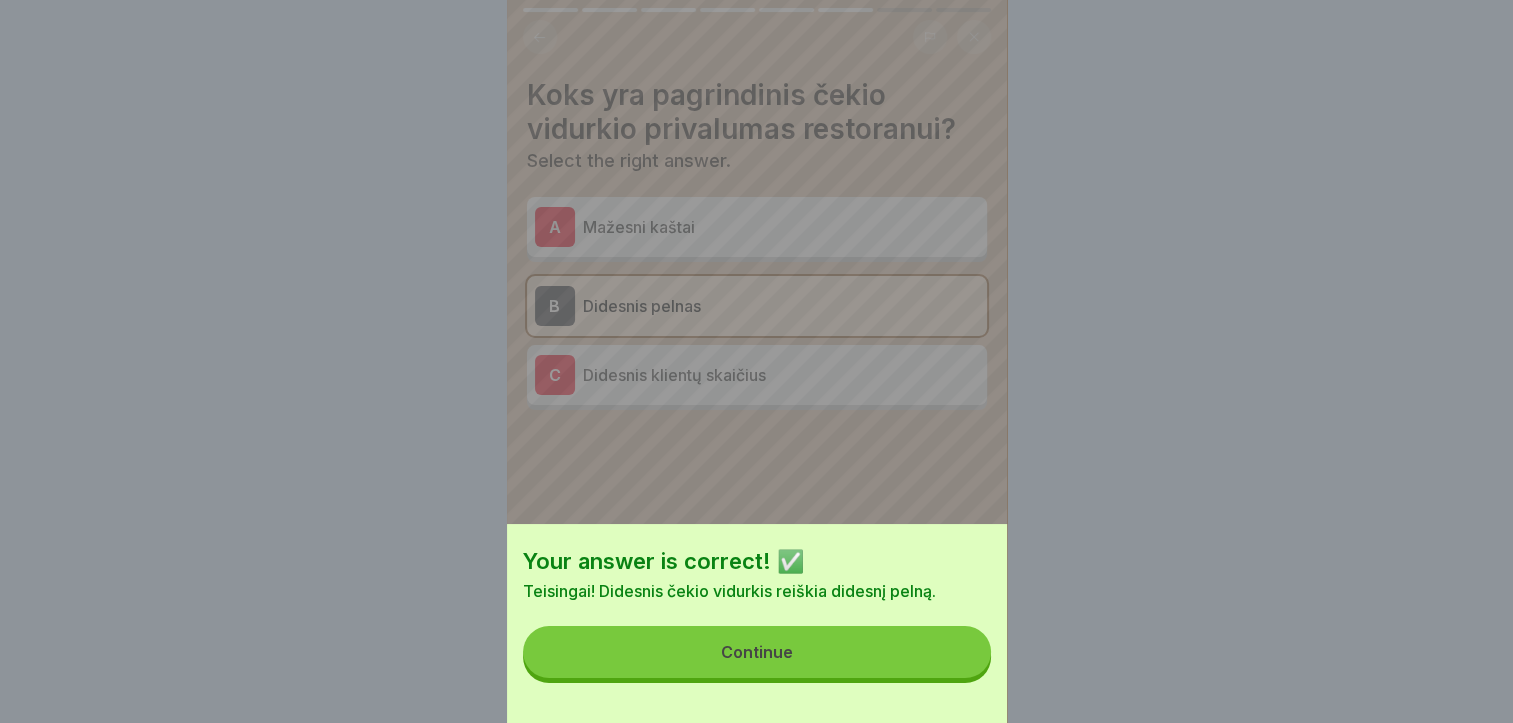 click on "Continue" at bounding box center [757, 652] 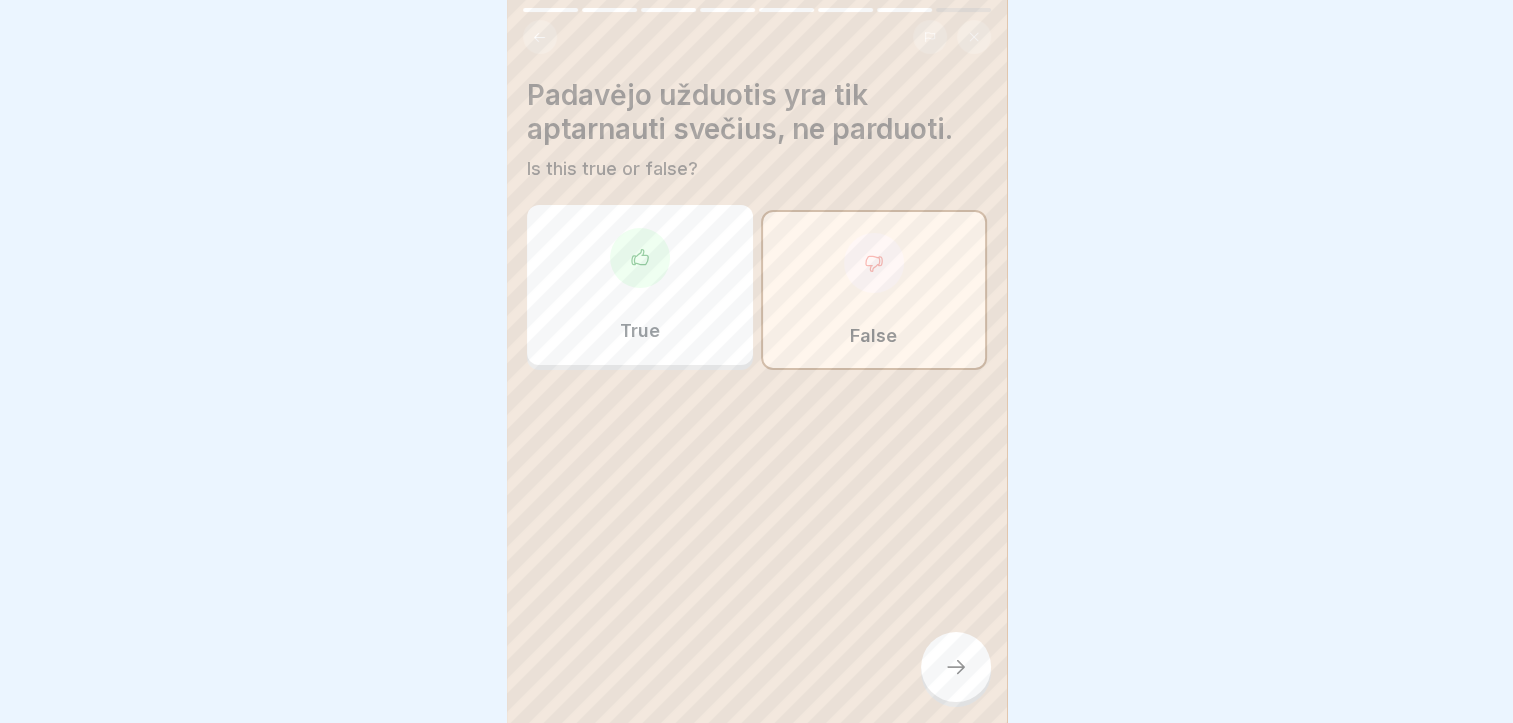 click at bounding box center [956, 667] 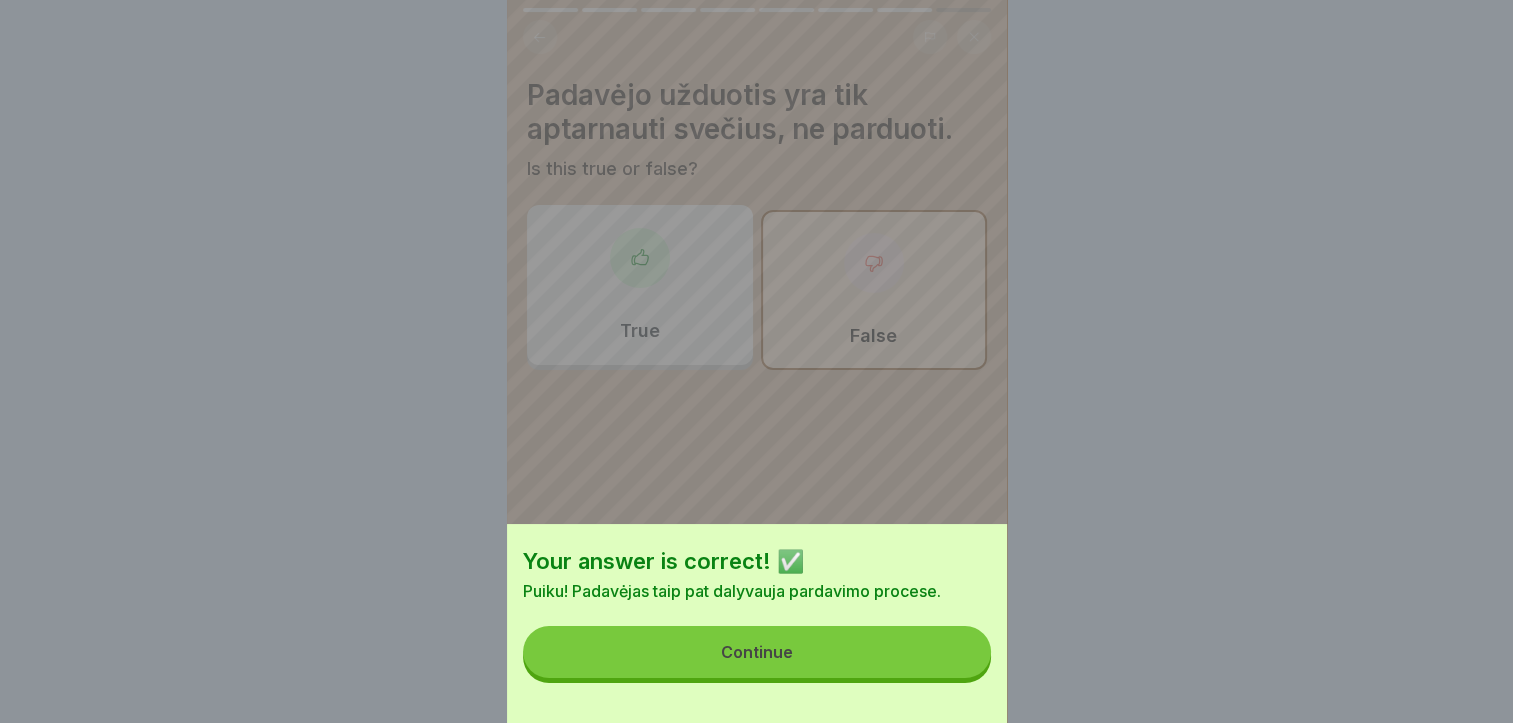 click on "Continue" at bounding box center [757, 652] 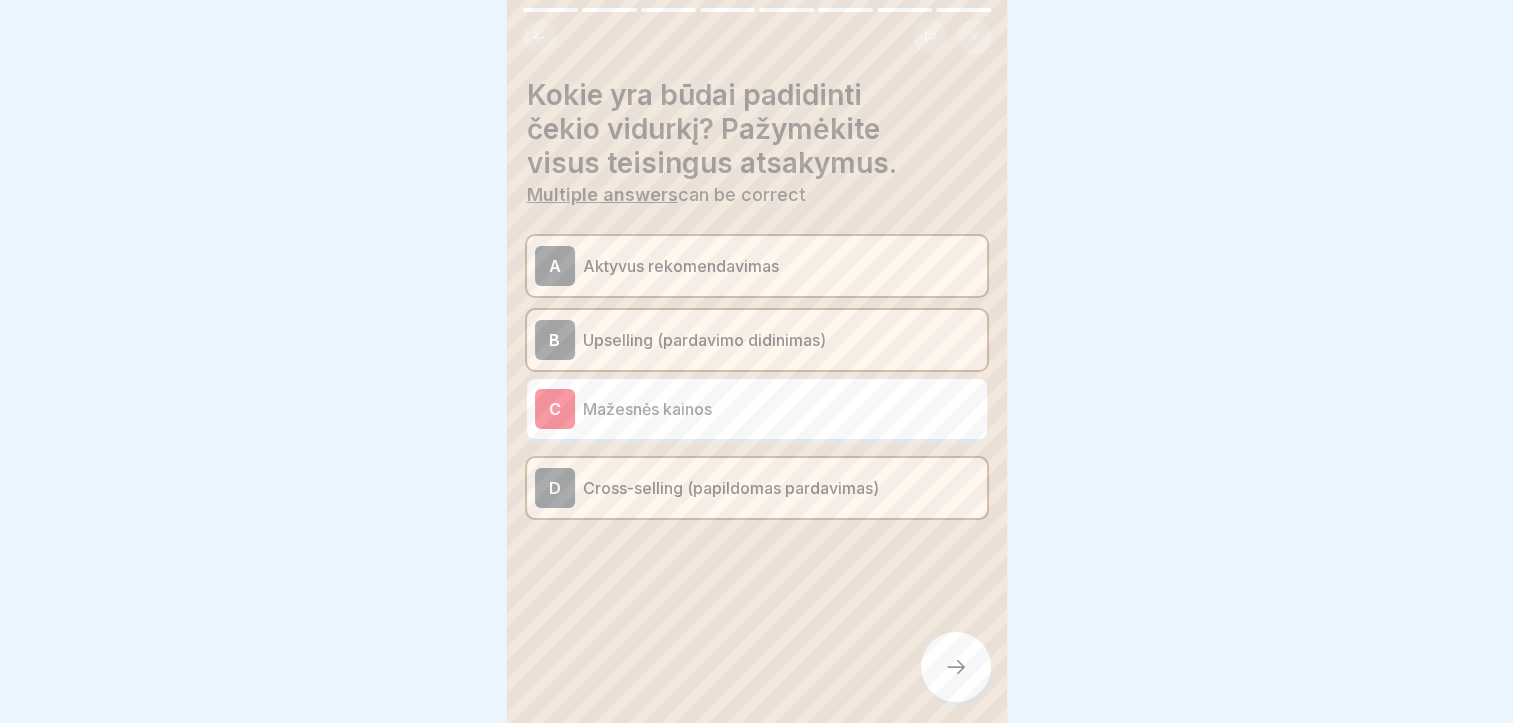 click at bounding box center (956, 667) 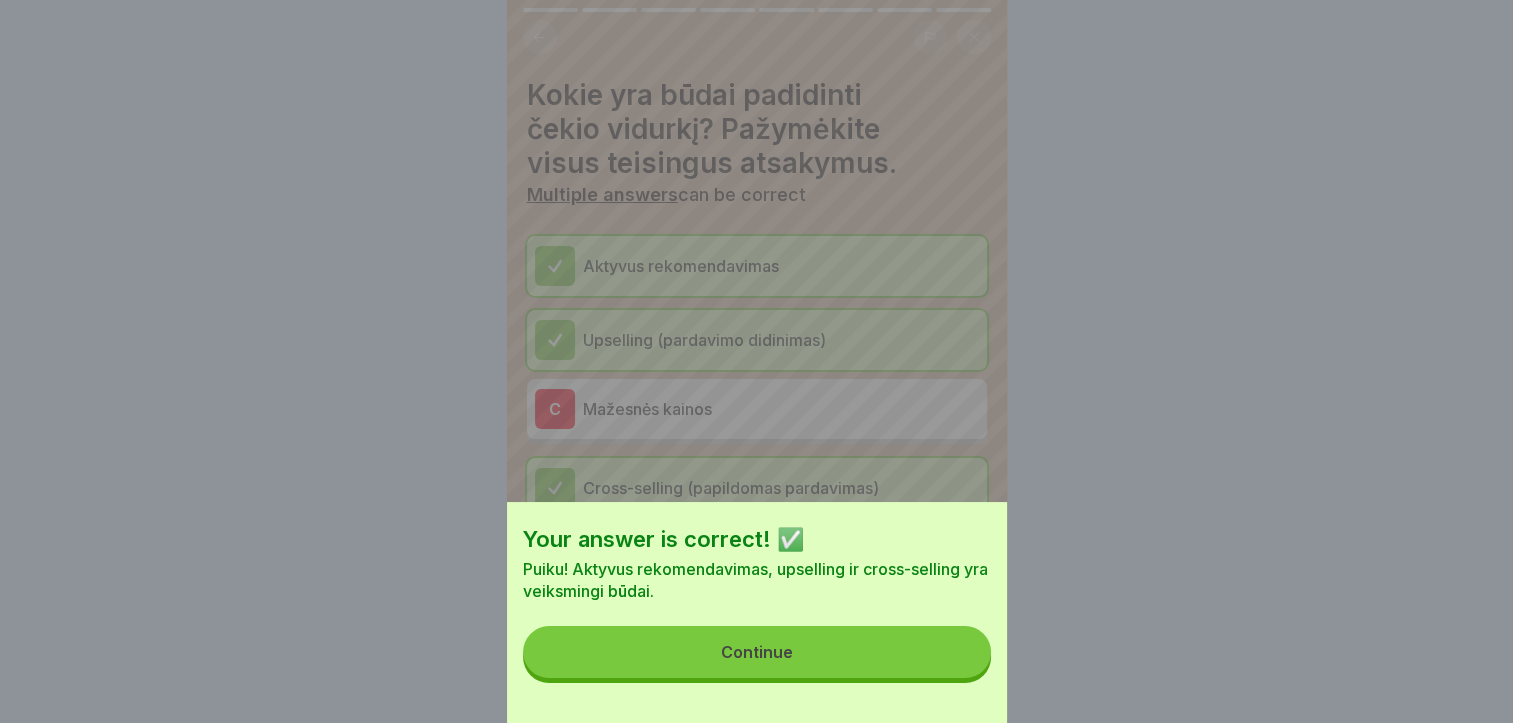 click on "Continue" at bounding box center (757, 652) 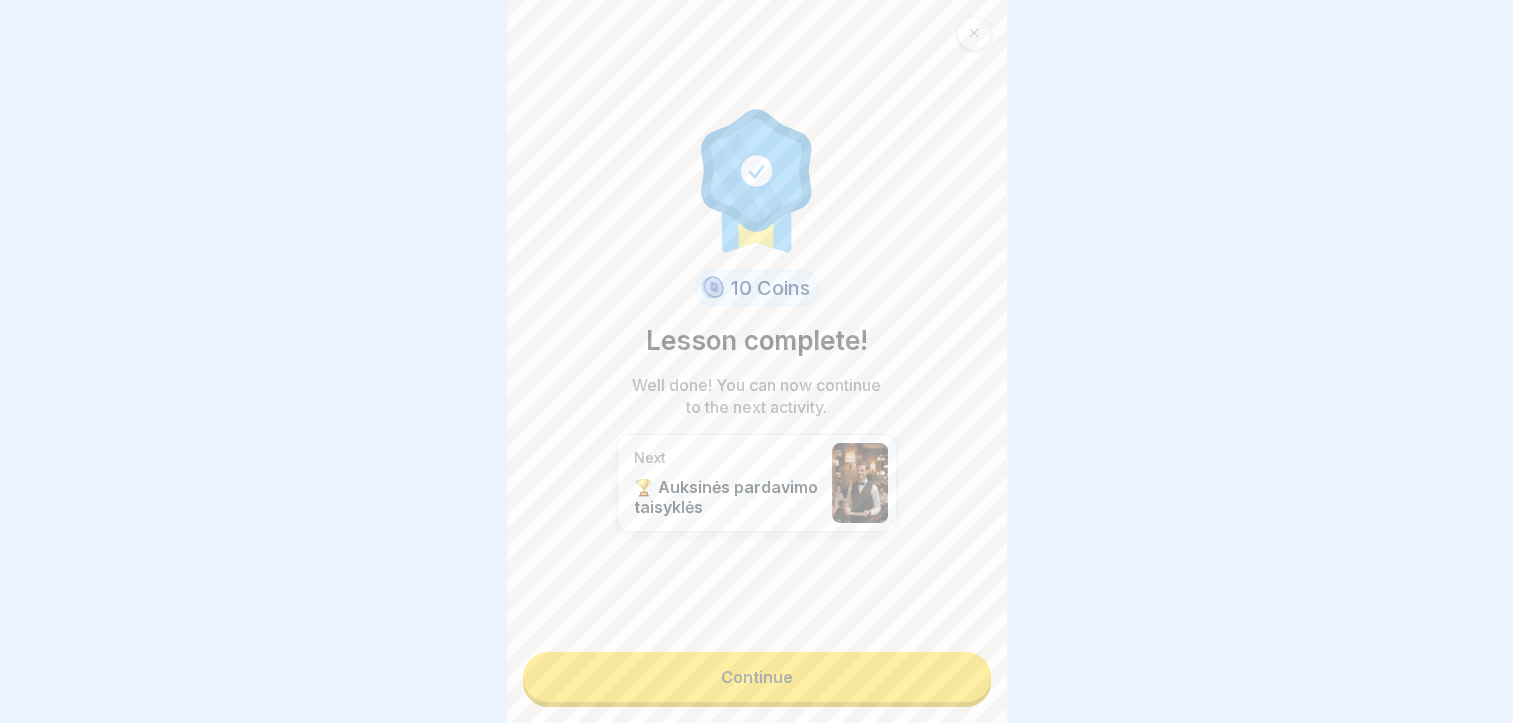 click on "Continue" at bounding box center (757, 677) 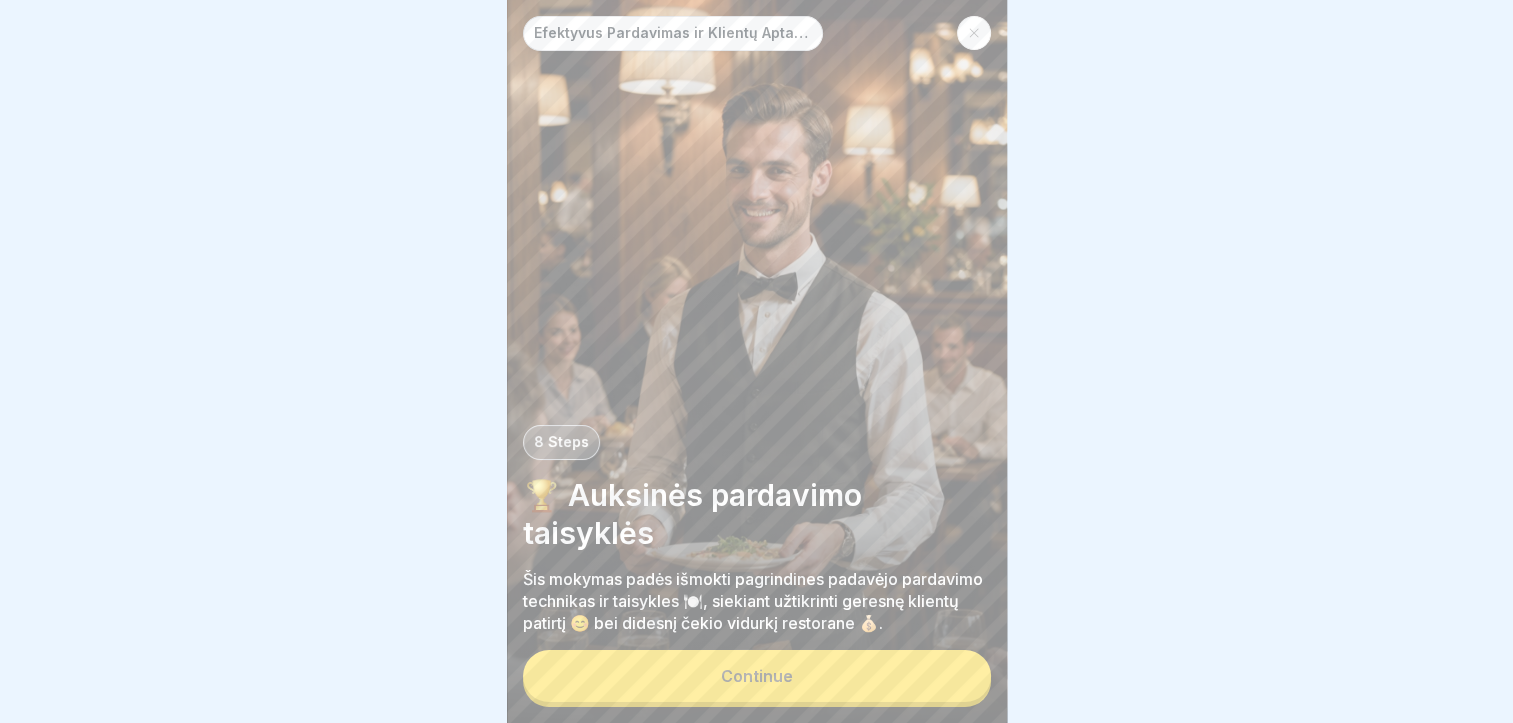 click on "Continue" at bounding box center [757, 676] 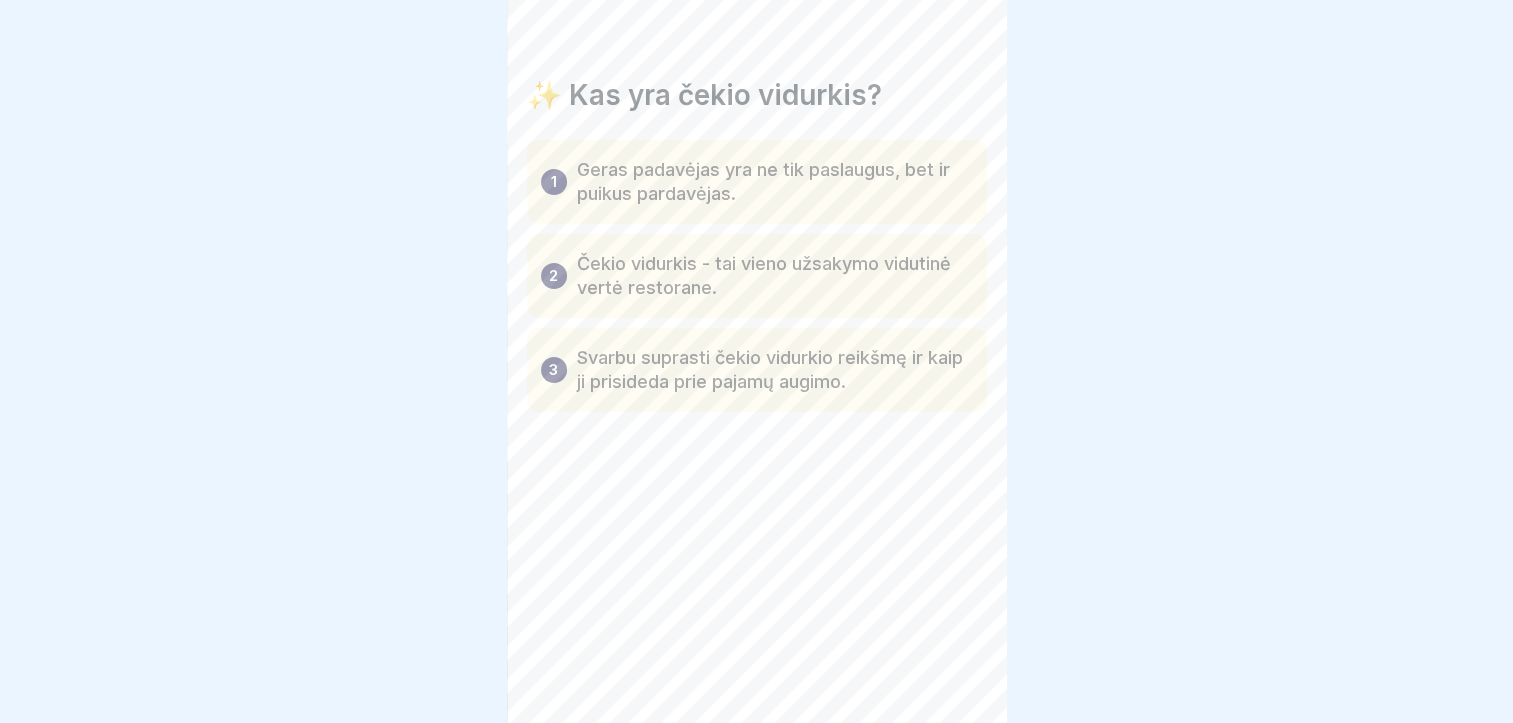 click on "Efektyvus Pardavimas ir Klientų Aptarnavimas Restoranuose 8 Steps 🏆 Auksinės pardavimo taisyklės Šis mokymas padės išmokti pagrindines padavėjo pardavimo technikas ir taisykles 🍽️, siekiant užtikrinti geresnę klientų patirtį 😊 bei didesnį čekio vidurkį restorane 💰. Continue ✨ Kas yra čekio vidurkis? 1 Geras padavėjas yra ne tik paslaugus, bet ir puikus pardavėjas. 2 Čekio vidurkis - tai vieno užsakymo vidutinė vertė restorane. 3 Svarbu suprasti čekio vidurkio reikšmę ir kaip ji prisideda prie pajamų augimo. 📋 Pagrindinės pardavimo taisyklės 1 Būk nuoširdus 😊 ir entuziastingas 🎉 2 Pirmas įspūdis - kritiškai svarbus 💡 3 Klausyk 👂 ir stebėk 👀 svečią 4 Naudokis rekomendacijomis 📚 5 Upselling (pardavimo didinimas) 💰 6 Cross-selling (papildomas pardavimas) 🛍️✨ 7 Naudok emocinį poveikį 😊 8 Žinok meniu 🍽️ ir ingredientus 🥗 9 Užtikrink gerą aptarnavimo tempą 🚀 10 Nepamiršk atsisveikinimo 👋 Select the right answer." at bounding box center [757, 361] 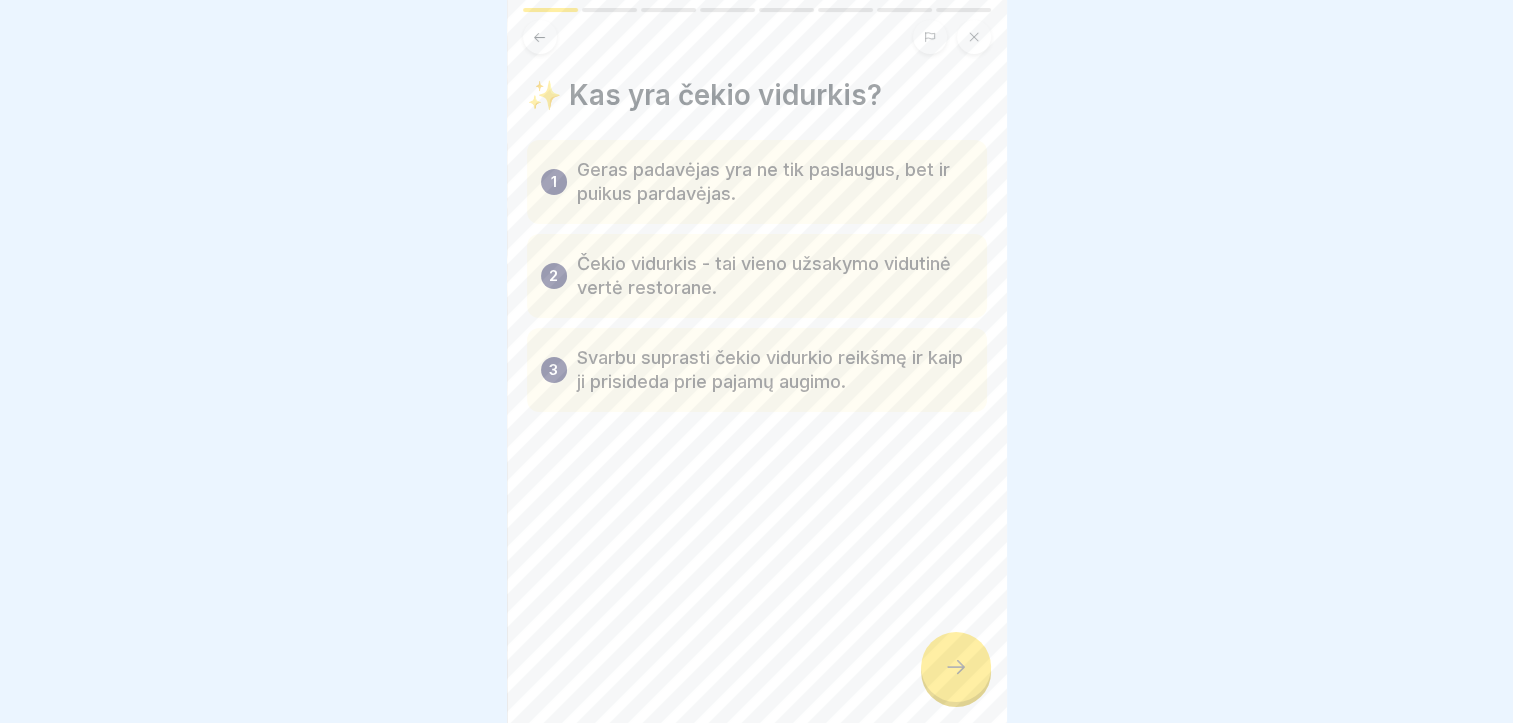 click at bounding box center (956, 667) 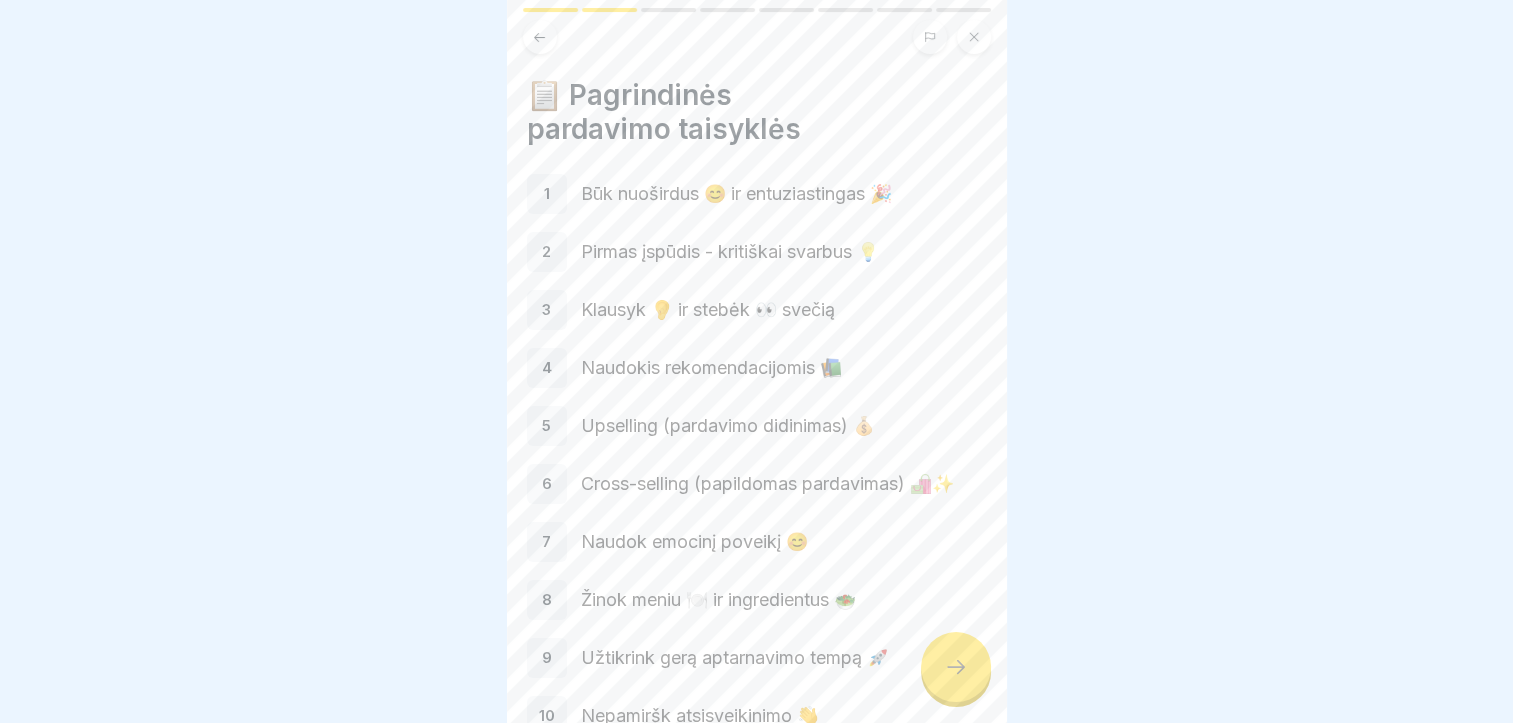 click at bounding box center [956, 667] 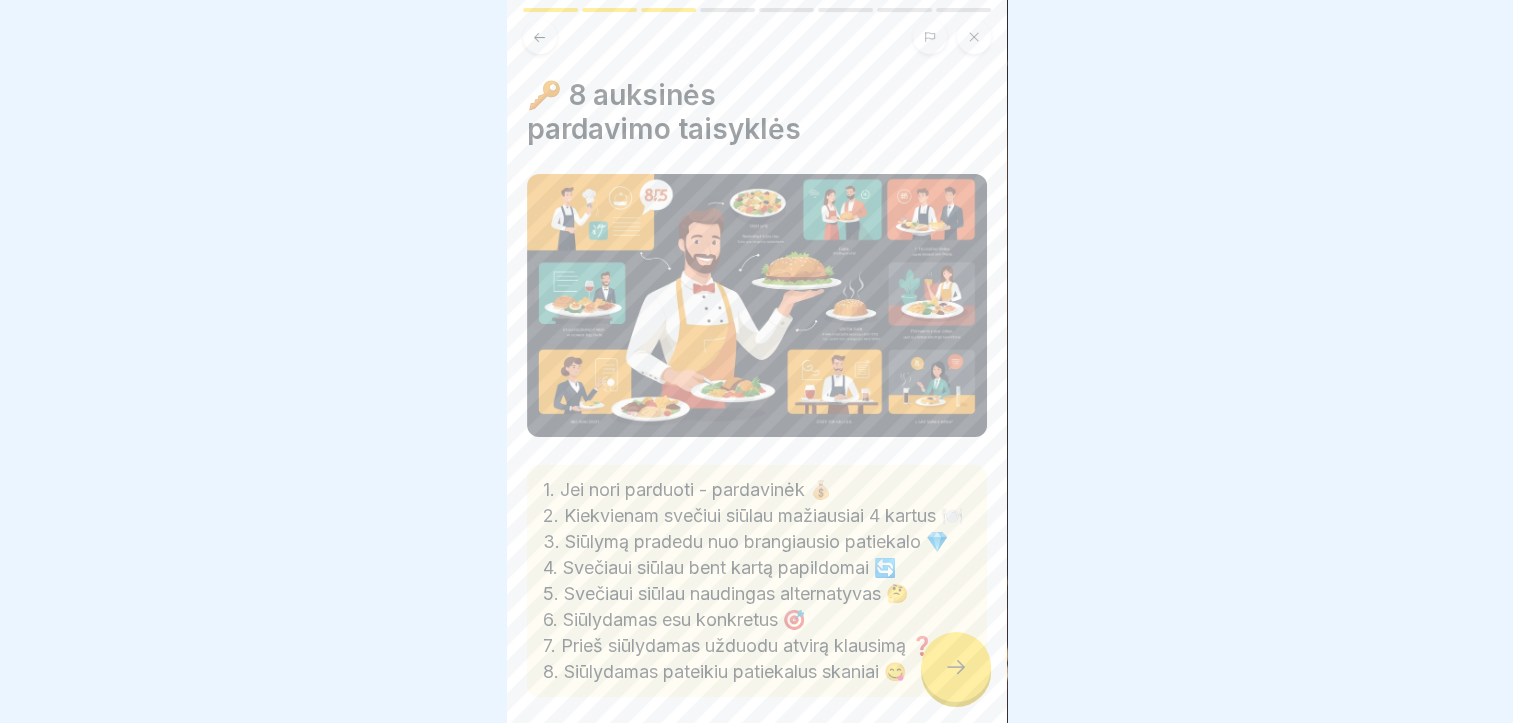 click at bounding box center (956, 667) 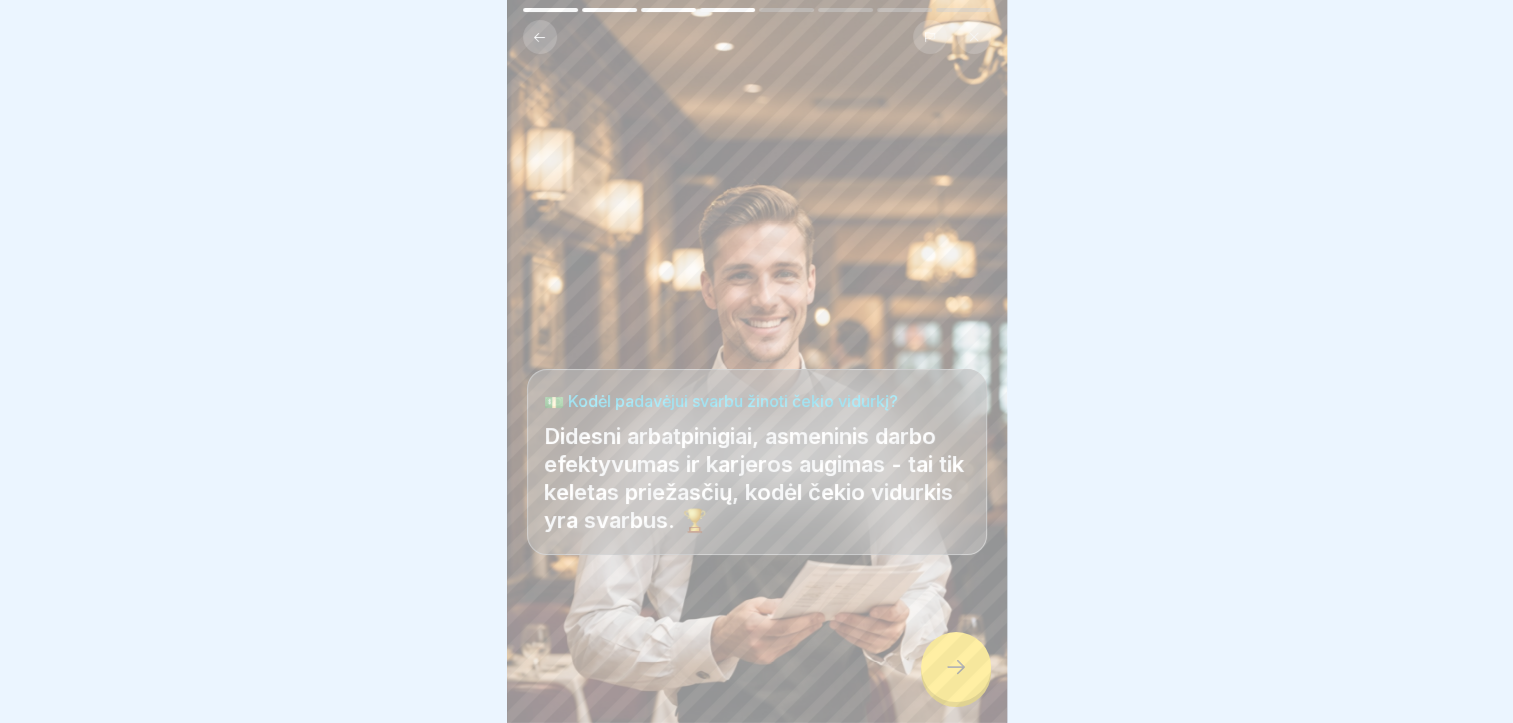click at bounding box center [956, 667] 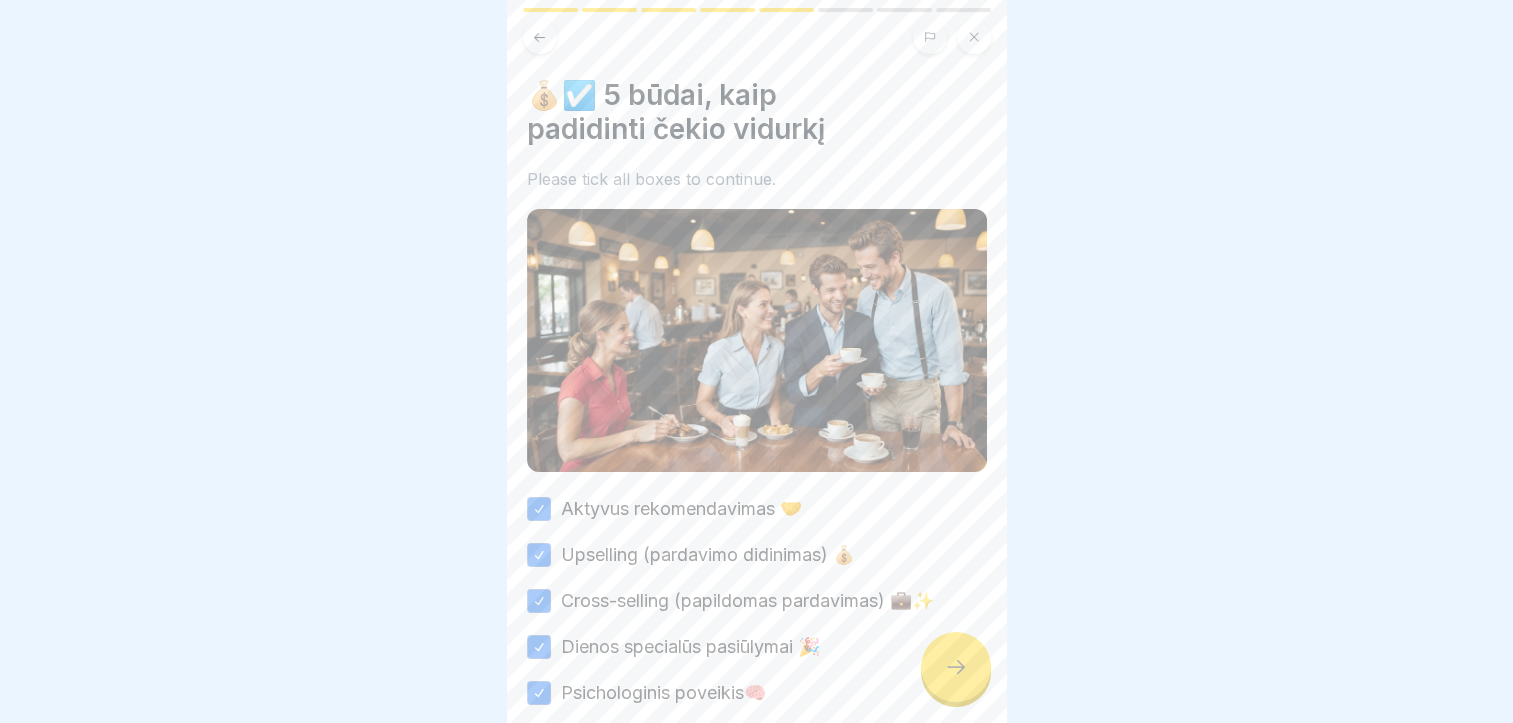 click at bounding box center [956, 667] 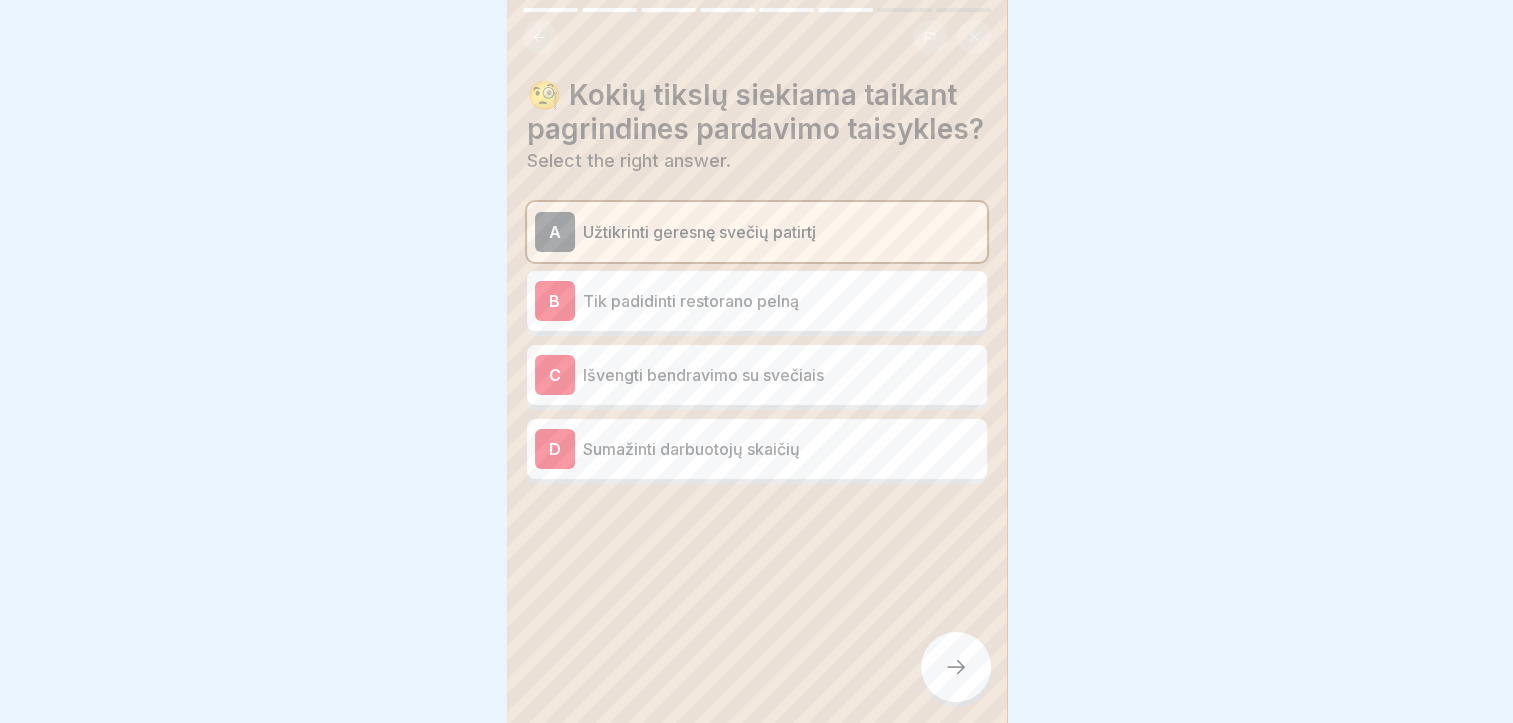 click at bounding box center (956, 667) 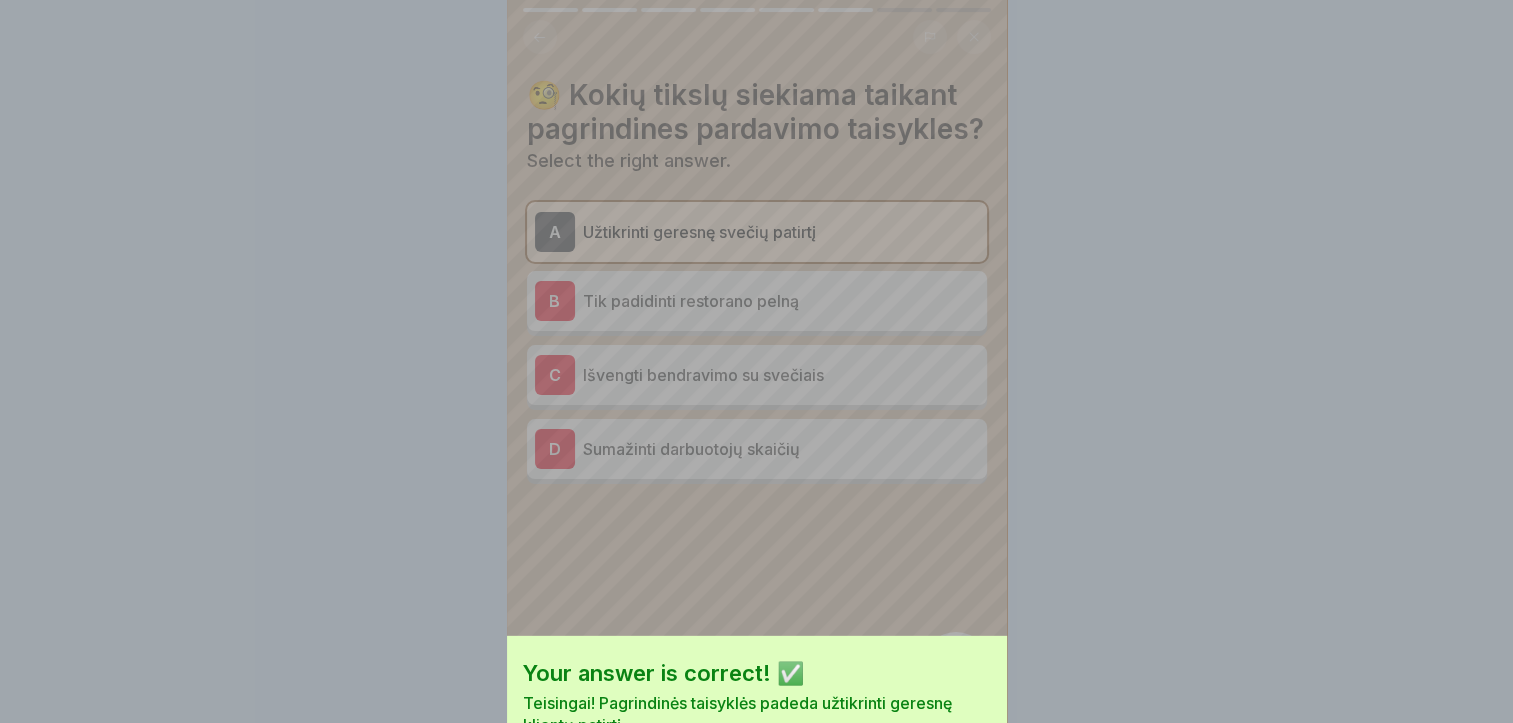 click on "Continue" at bounding box center (757, 786) 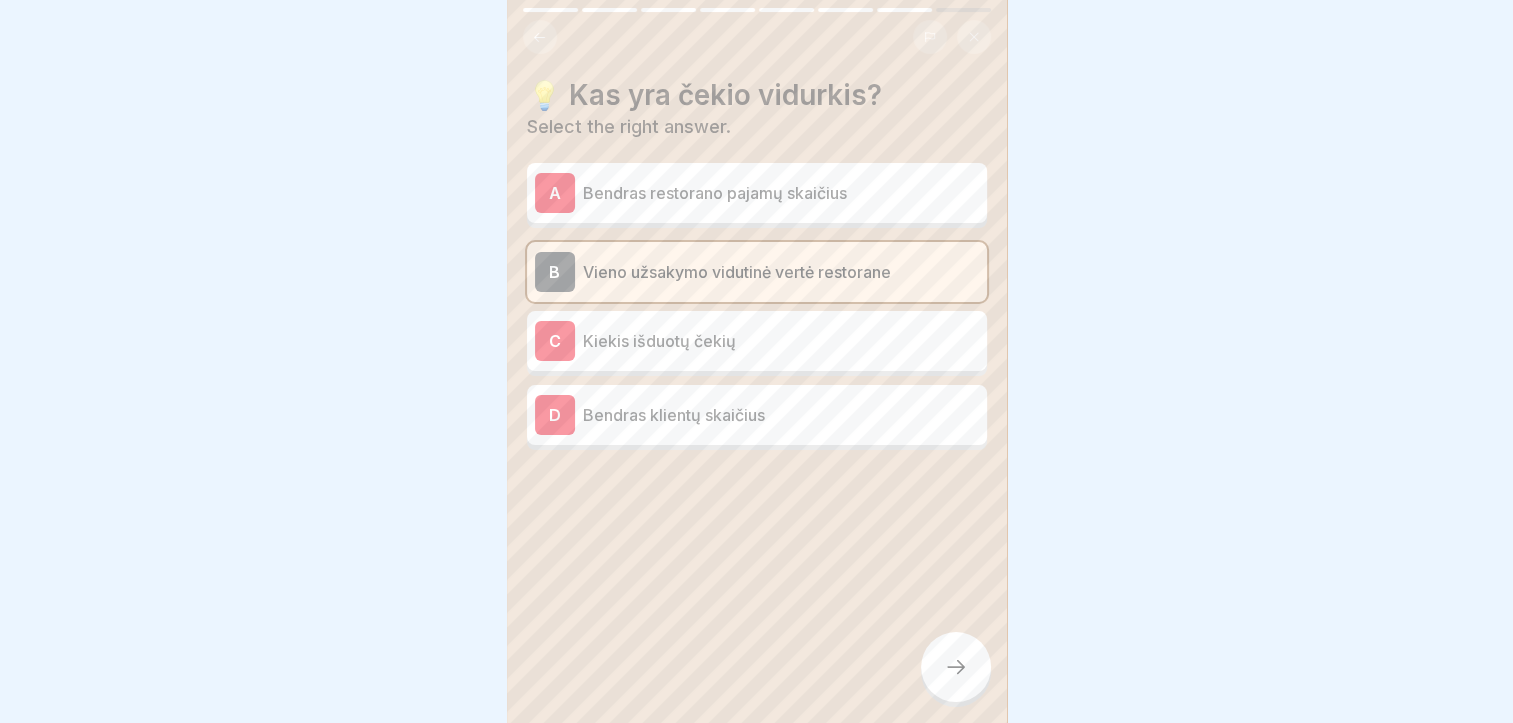 click at bounding box center [956, 667] 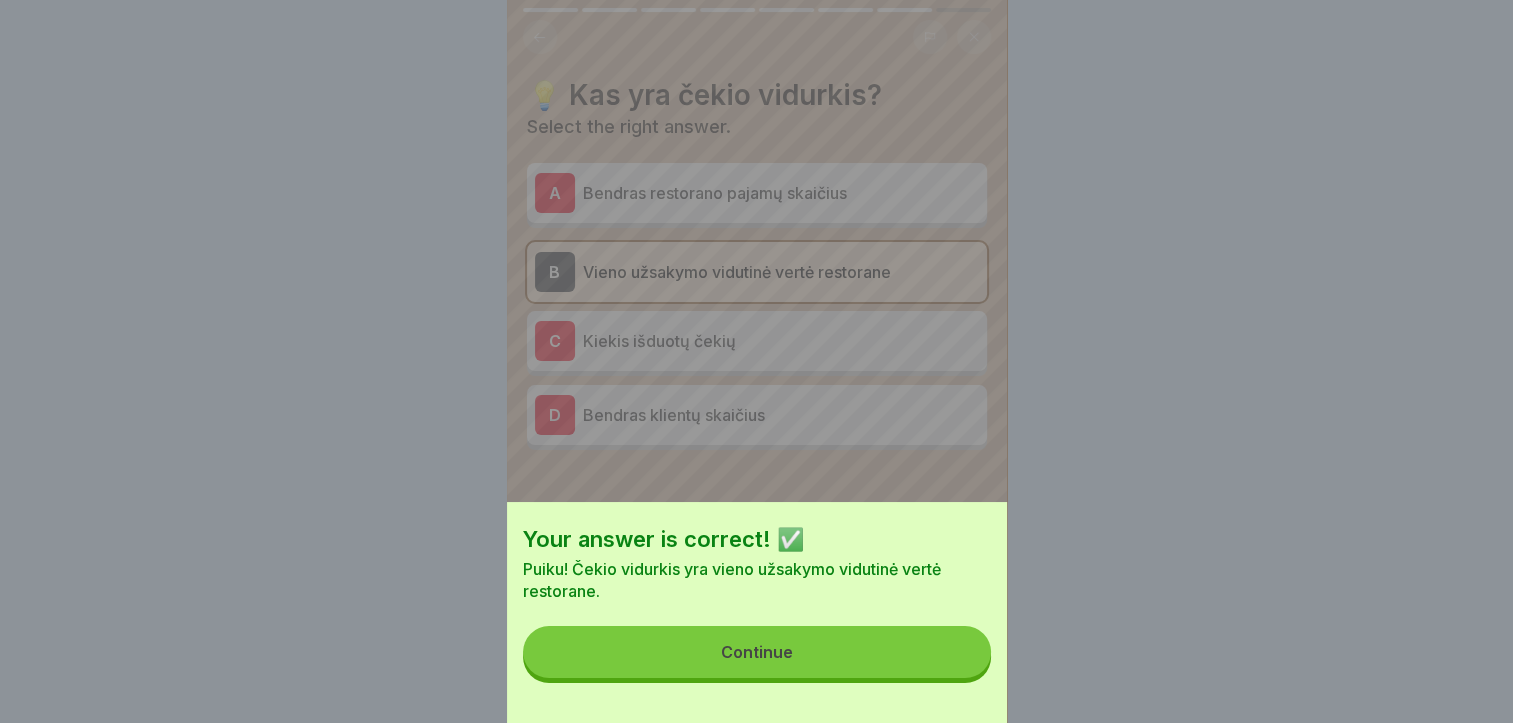 click on "Continue" at bounding box center (757, 652) 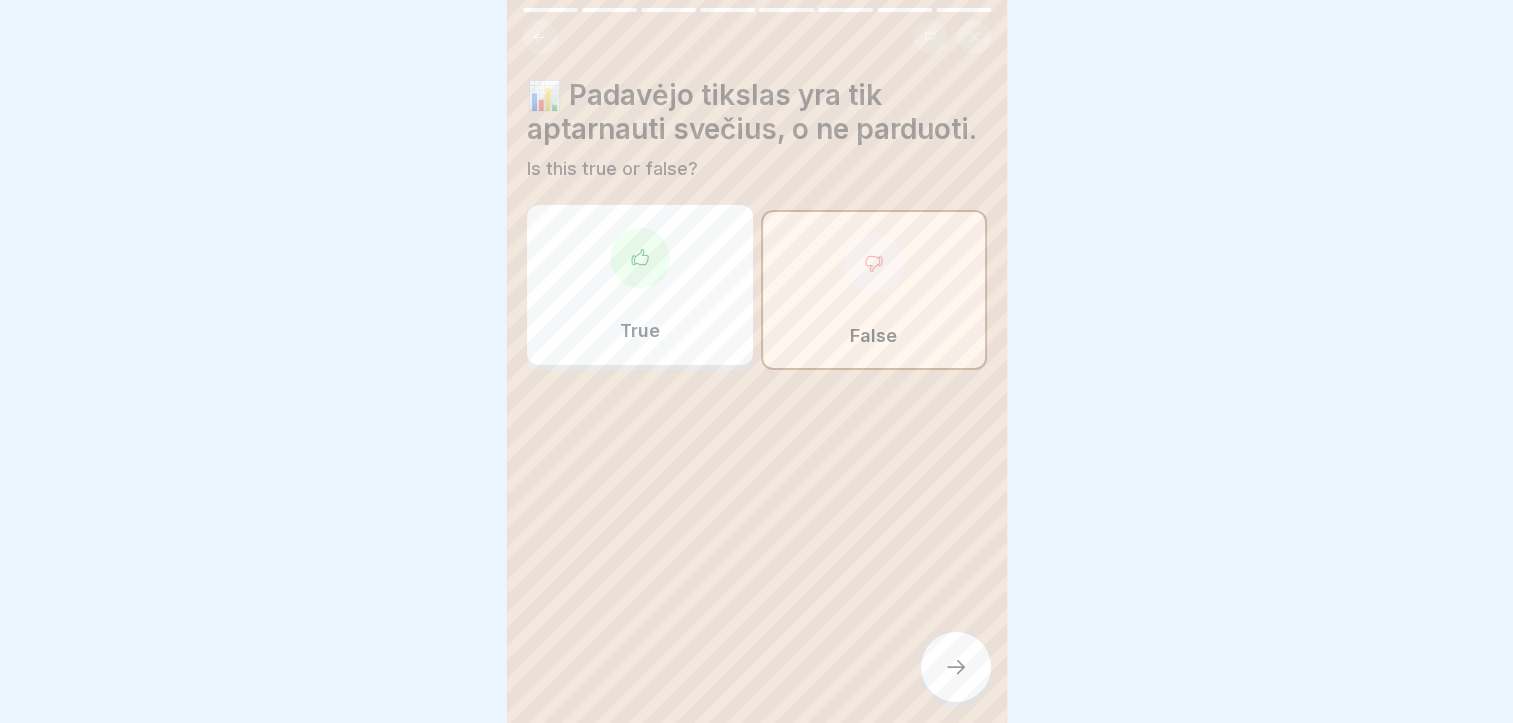 click at bounding box center (956, 667) 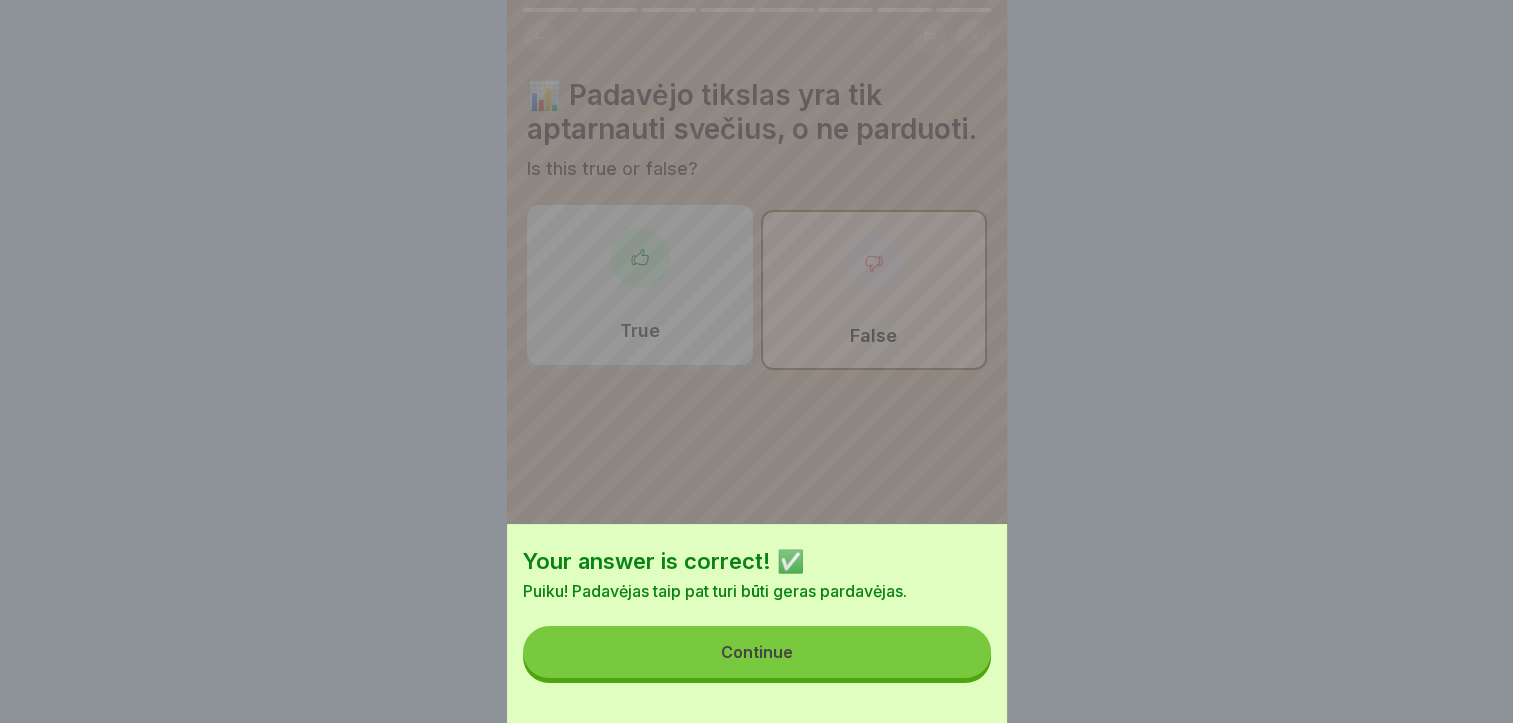 click on "Continue" at bounding box center (757, 652) 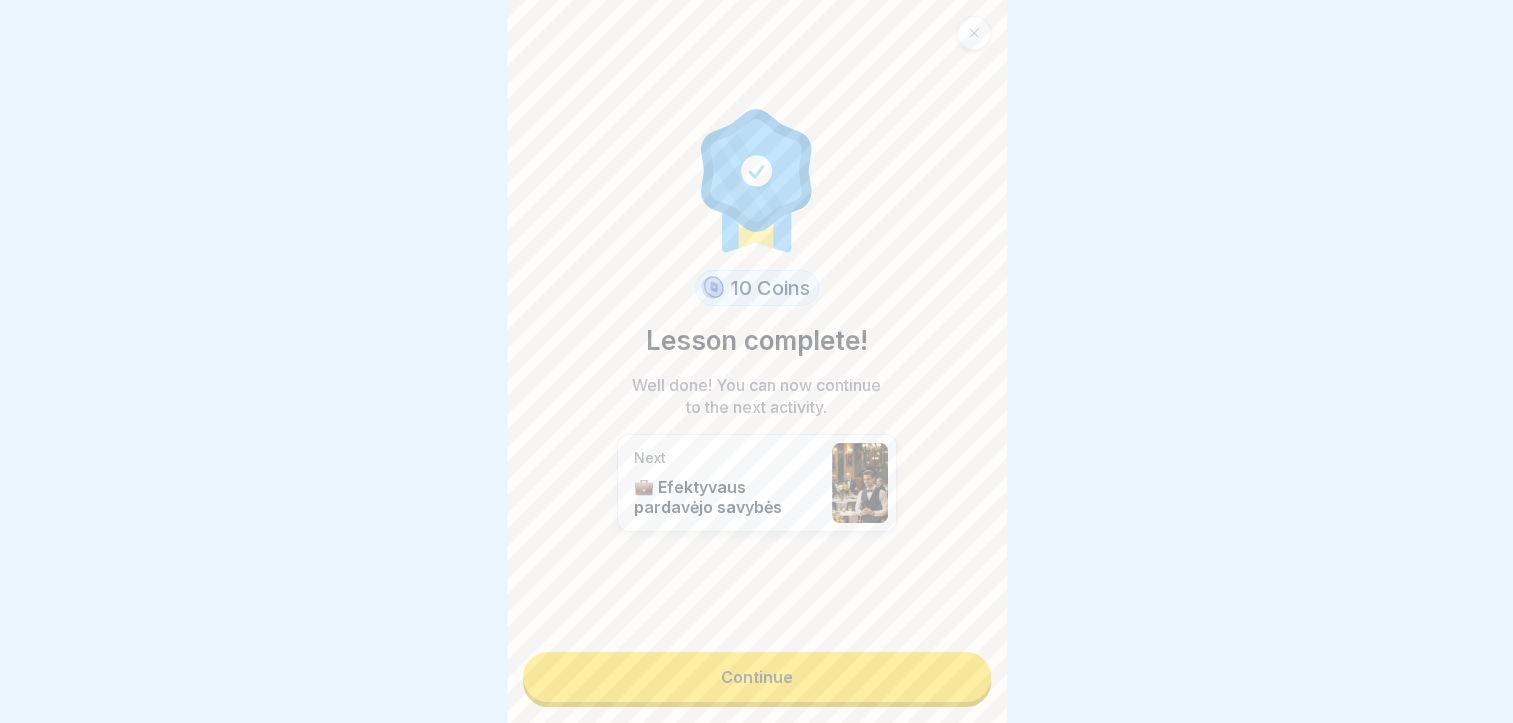 click on "Continue" at bounding box center [757, 677] 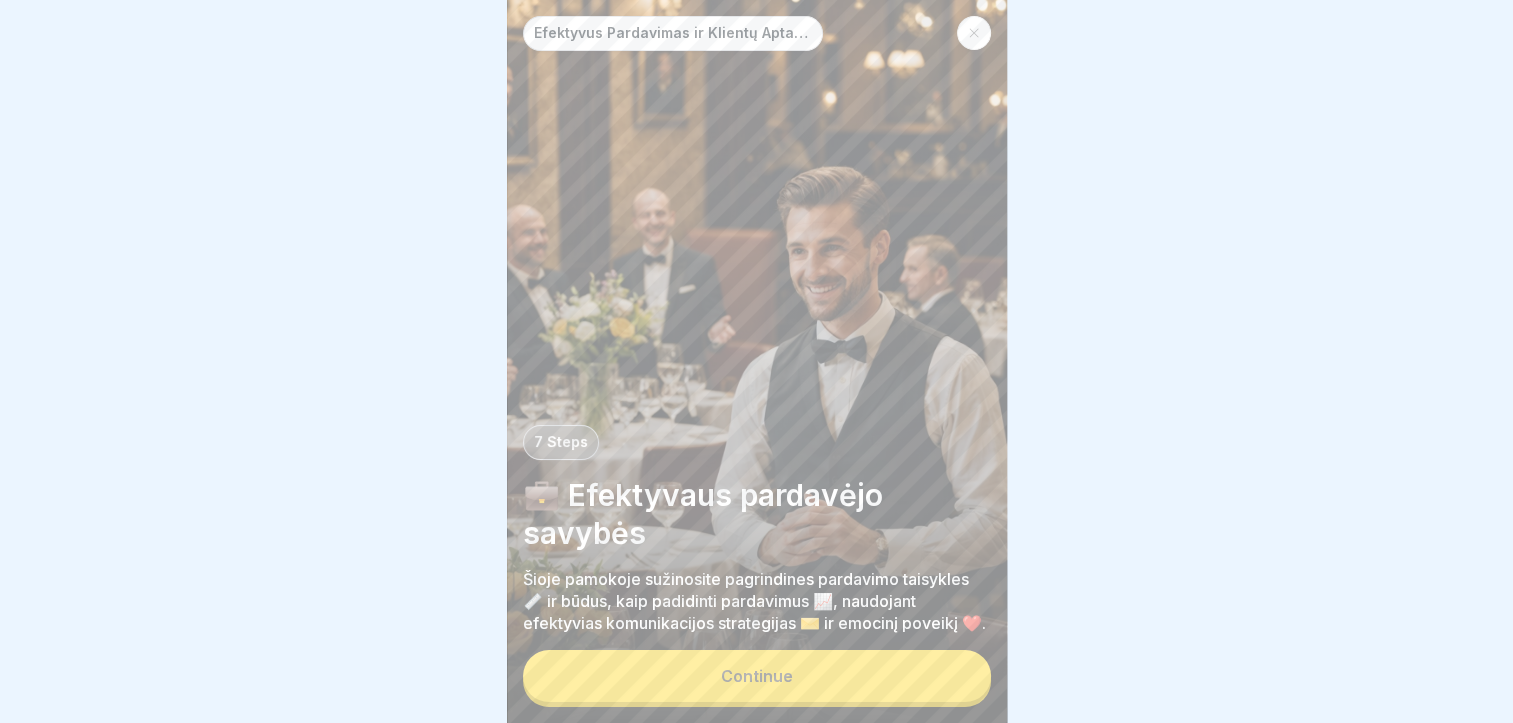 click on "Continue" at bounding box center [757, 676] 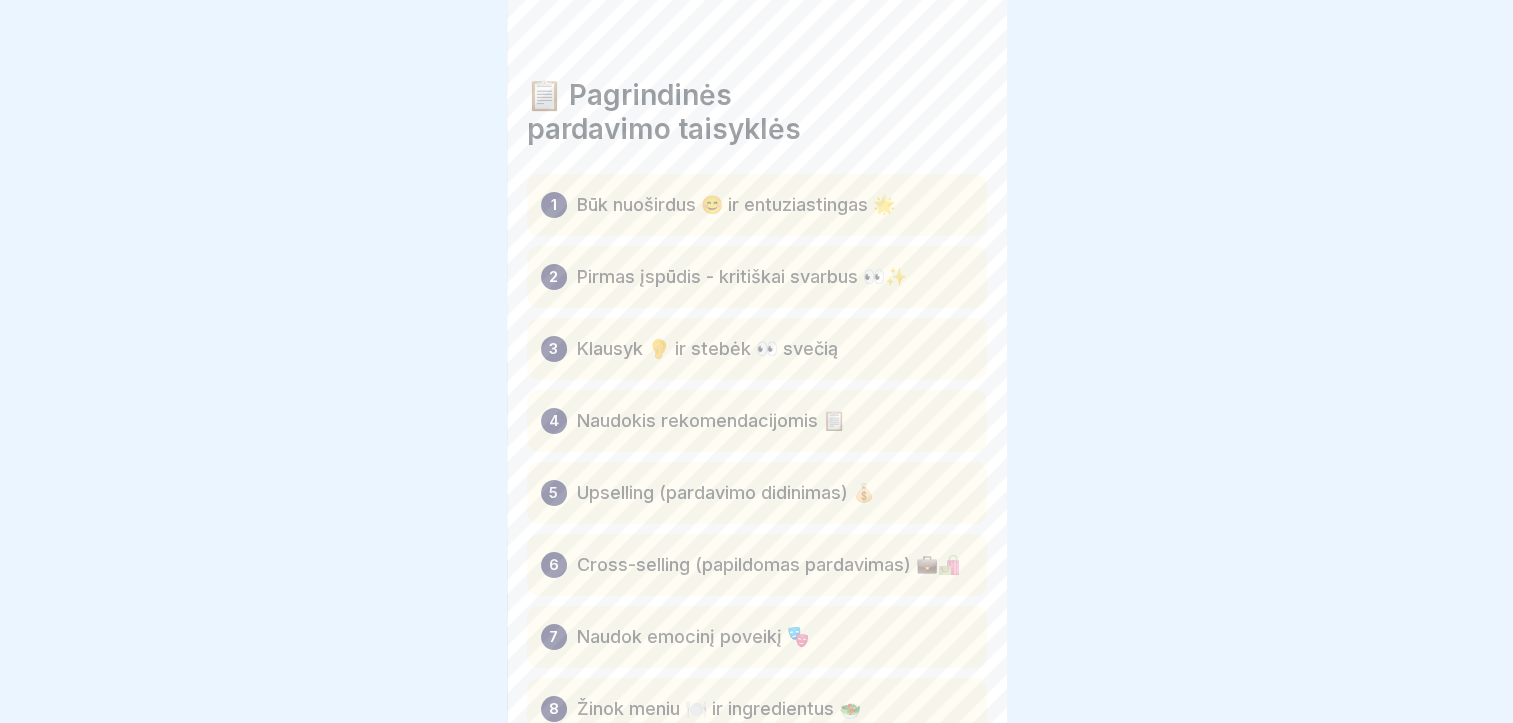 click on "Efektyvus Pardavimas ir Klientų Aptarnavimas Restoranuose [NUMBER] Steps 💼 Efektyvaus pardavėjo savybės Šioje pamokoje sužinosite pagrindines pardavimo taisykles 📏 ir būdus, kaip padidinti pardavimus 📈, naudojant efektyvias komunikacijos strategijas ✉️ ir emocinį poveikį ❤️. Continue 📋 Pagrindinės pardavimo taisyklės [NUMBER] Būk nuoširdus 😊 ir entuziastingas 🌟 [NUMBER] Pirmas įspūdis - kritiškai svarbus 👀✨ [NUMBER] Klausyk 👂 ir stebėk 👀 svečią [NUMBER] Naudokis rekomendacijomis 📋 [NUMBER] Upselling (pardavimo didinimas) 💰 [NUMBER] Cross-selling (papildomas pardavimas) 💼🛍️ [NUMBER] Naudok emocinį poveikį 🎭 [NUMBER] Žinok meniu 🍽️ ir ingredientus 🥗 [NUMBER] Užtikrink gerą aptarnavimo tempą 🚀 [NUMBER] Nepamiršk atsisveikinimo 👋 🌟 Auksinės pardavimo taisyklės [NUMBER] JEI NORI PARDUOTI - PARDAVINĖK 🛍️💰 [NUMBER] KIEKVIENAM SVEČIUI SIŪLAU MAŽIAUSIAI [NUMBER] KARTUS 🎉🍽️ [NUMBER] SIŪLYMĄ PRADEDU NUO BRANGIAUSIO PATIEKALO 🍽️✨ [NUMBER] SVEČIUI SIŪLAU BENT KARTĄ PAPILDOMAI 🎉 [NUMBER] [NUMBER] [NUMBER] [NUMBER] A B C D A B C" at bounding box center [757, 361] 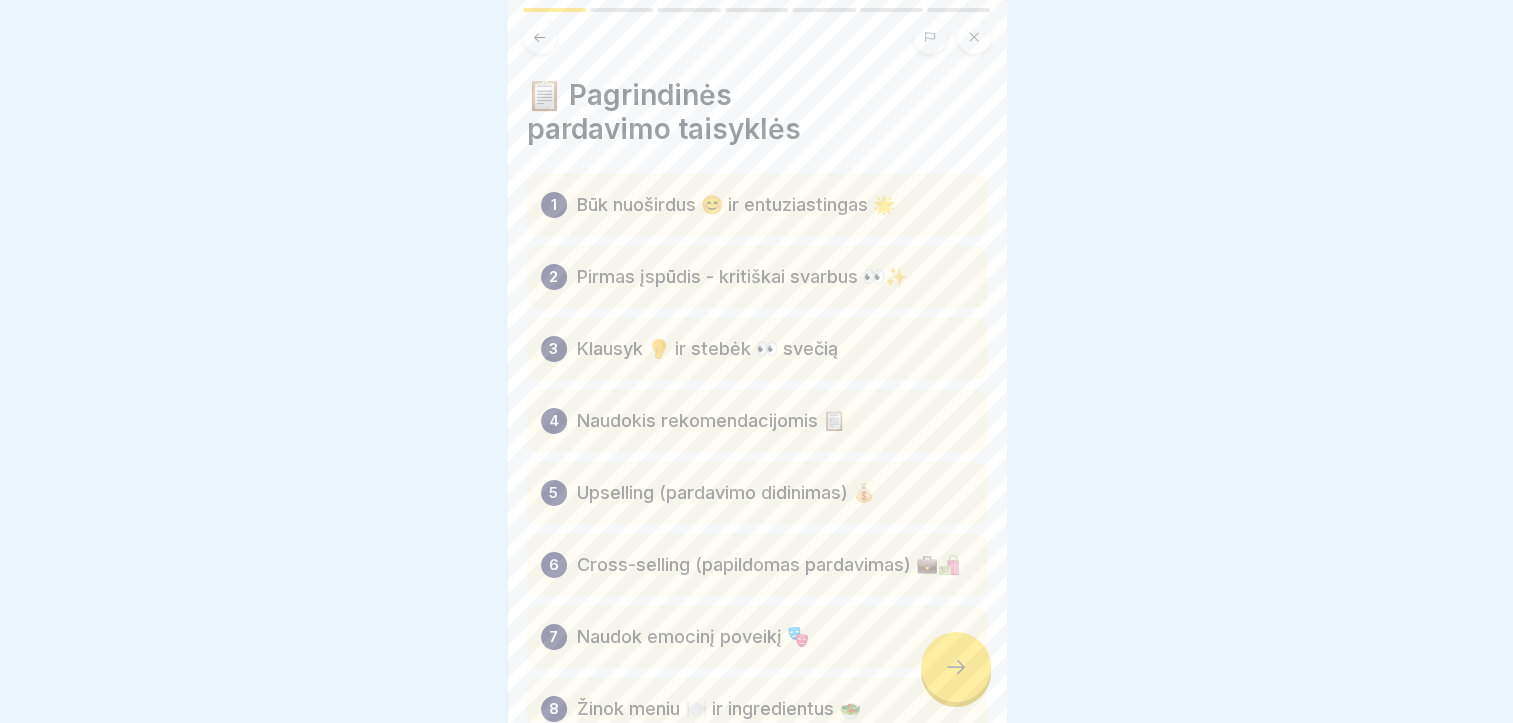click at bounding box center (956, 667) 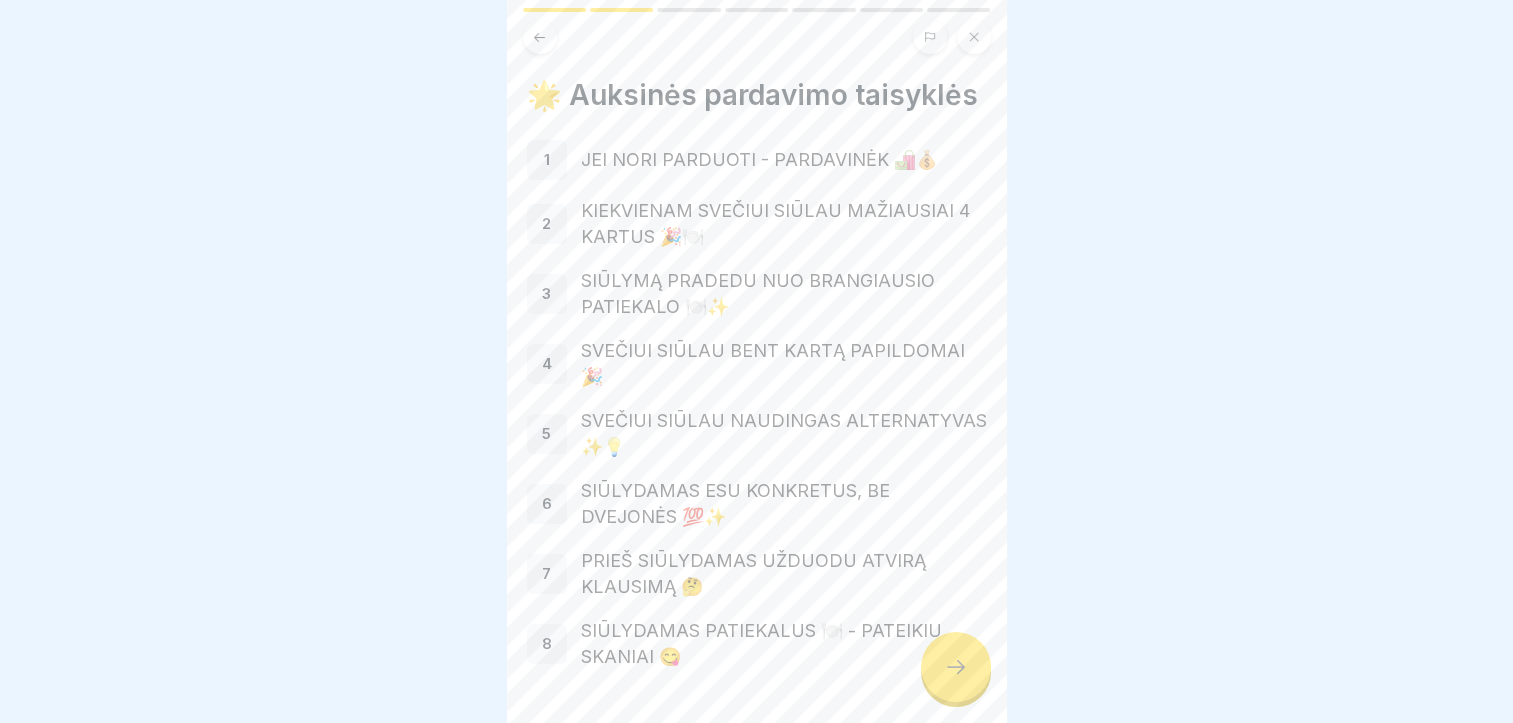 click at bounding box center [956, 667] 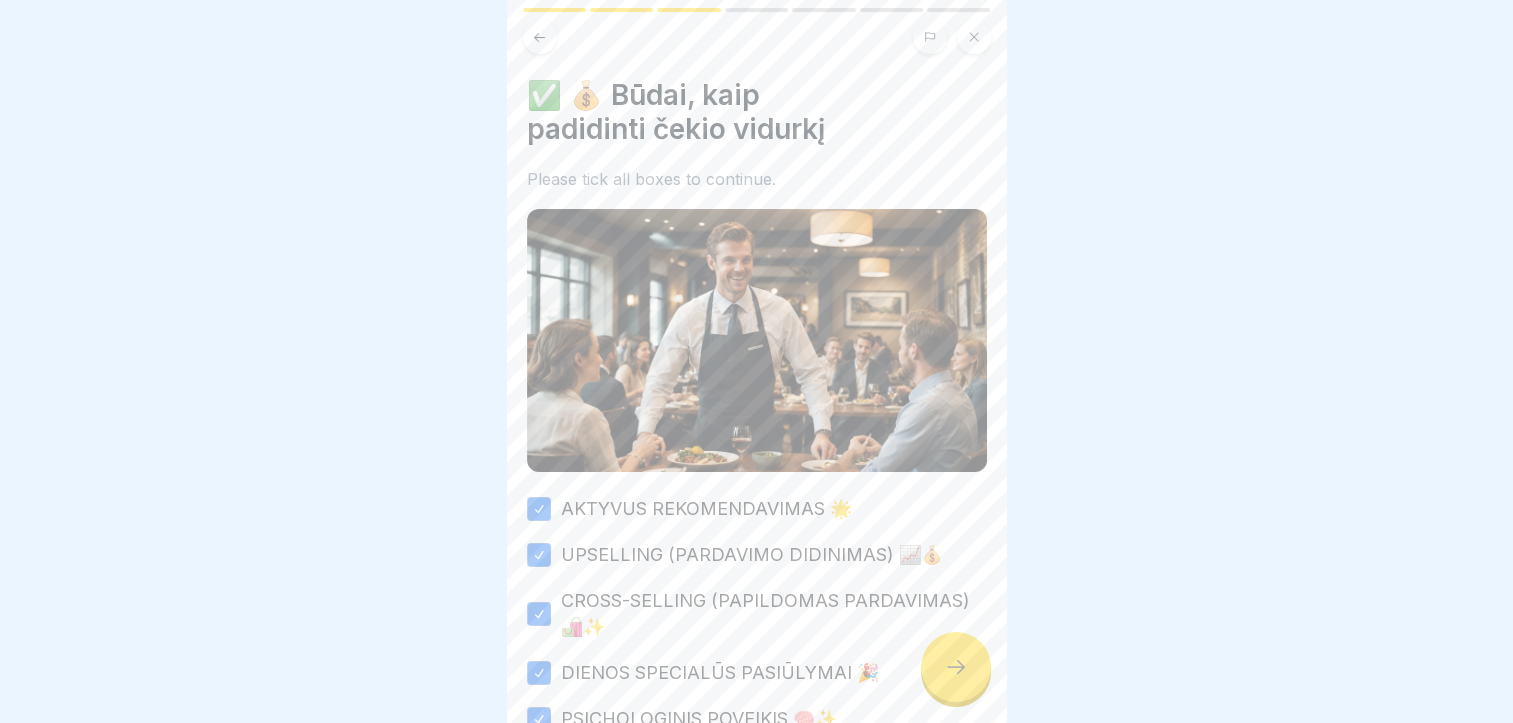 click at bounding box center (956, 667) 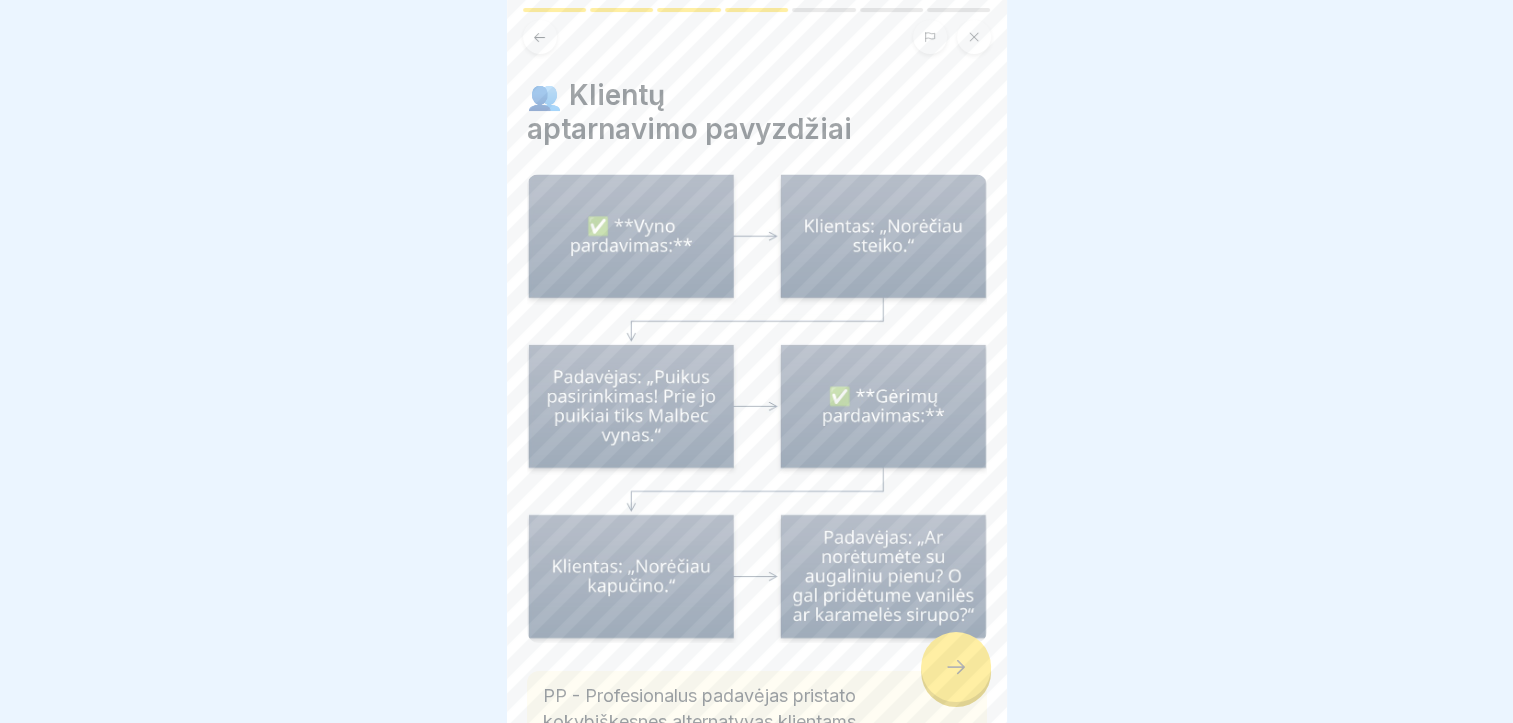 click at bounding box center [956, 667] 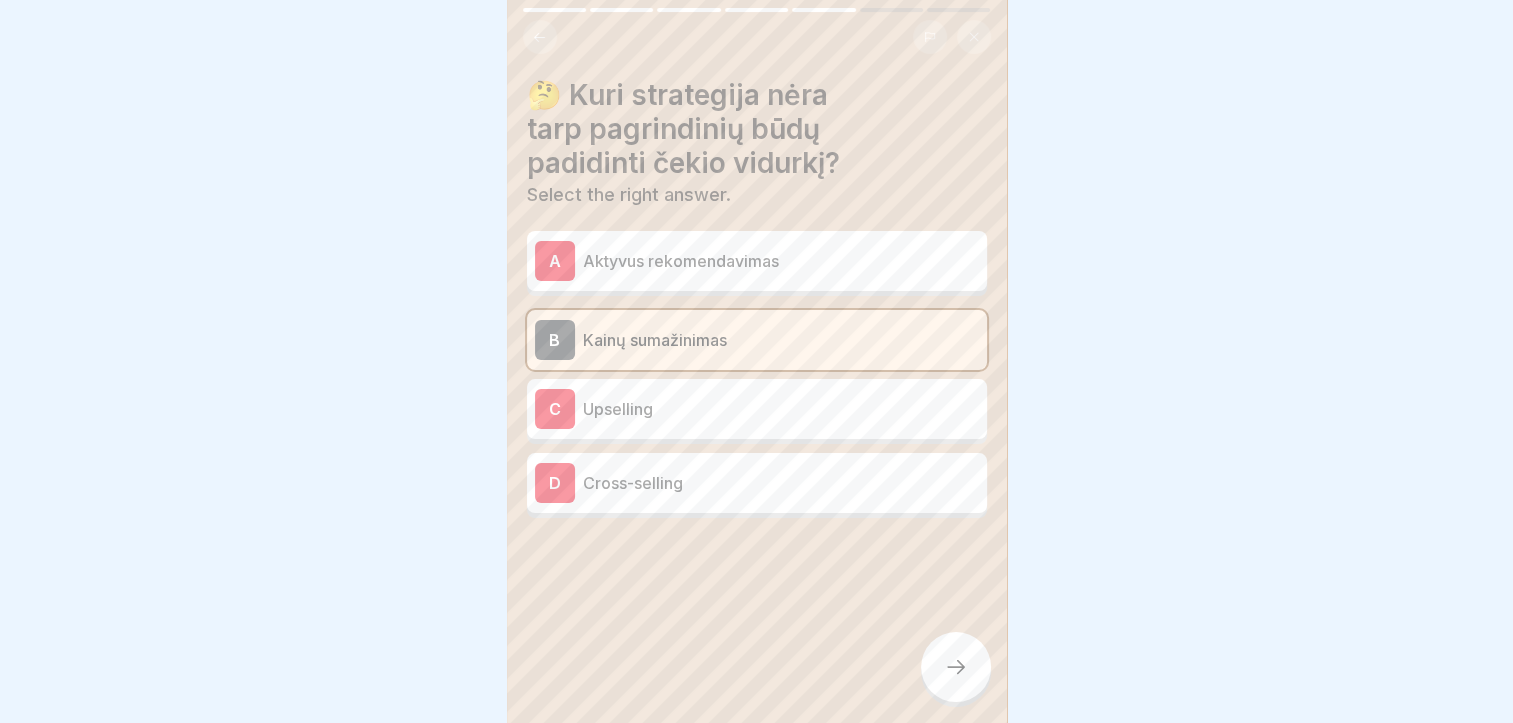 click at bounding box center (956, 667) 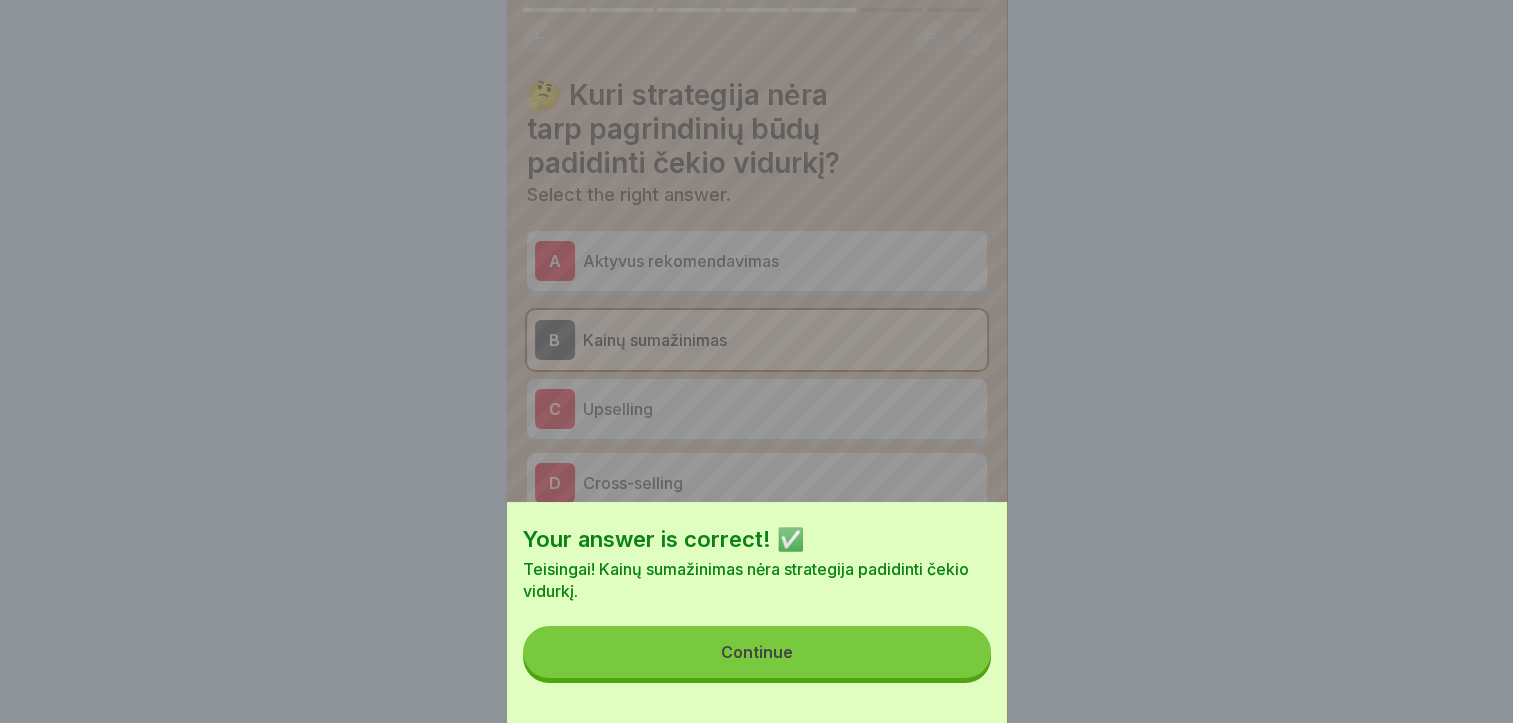 click on "Your answer is correct! ✅ Teisingai! Kainų sumažinimas nėra strategija padidinti čekio vidurkį.   Continue" at bounding box center (757, 612) 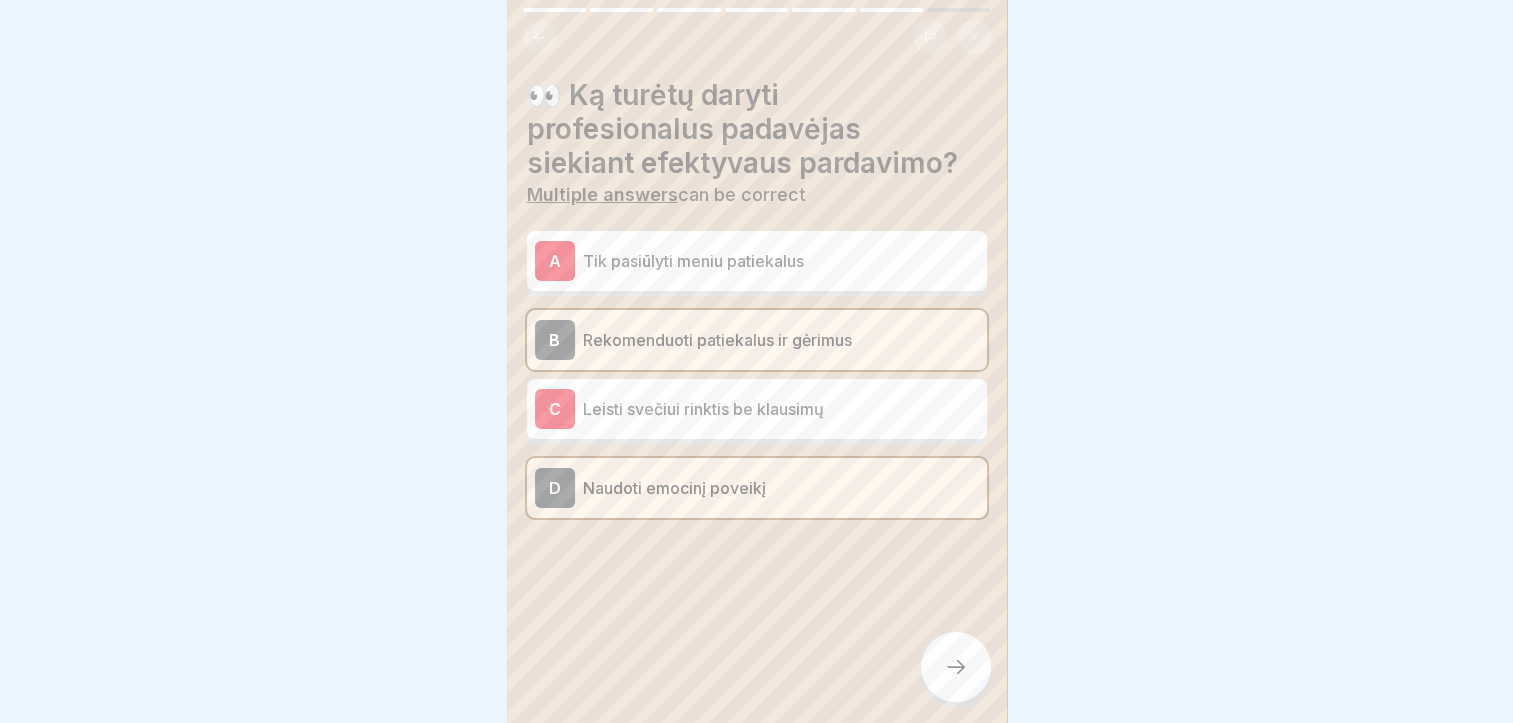 click at bounding box center [956, 667] 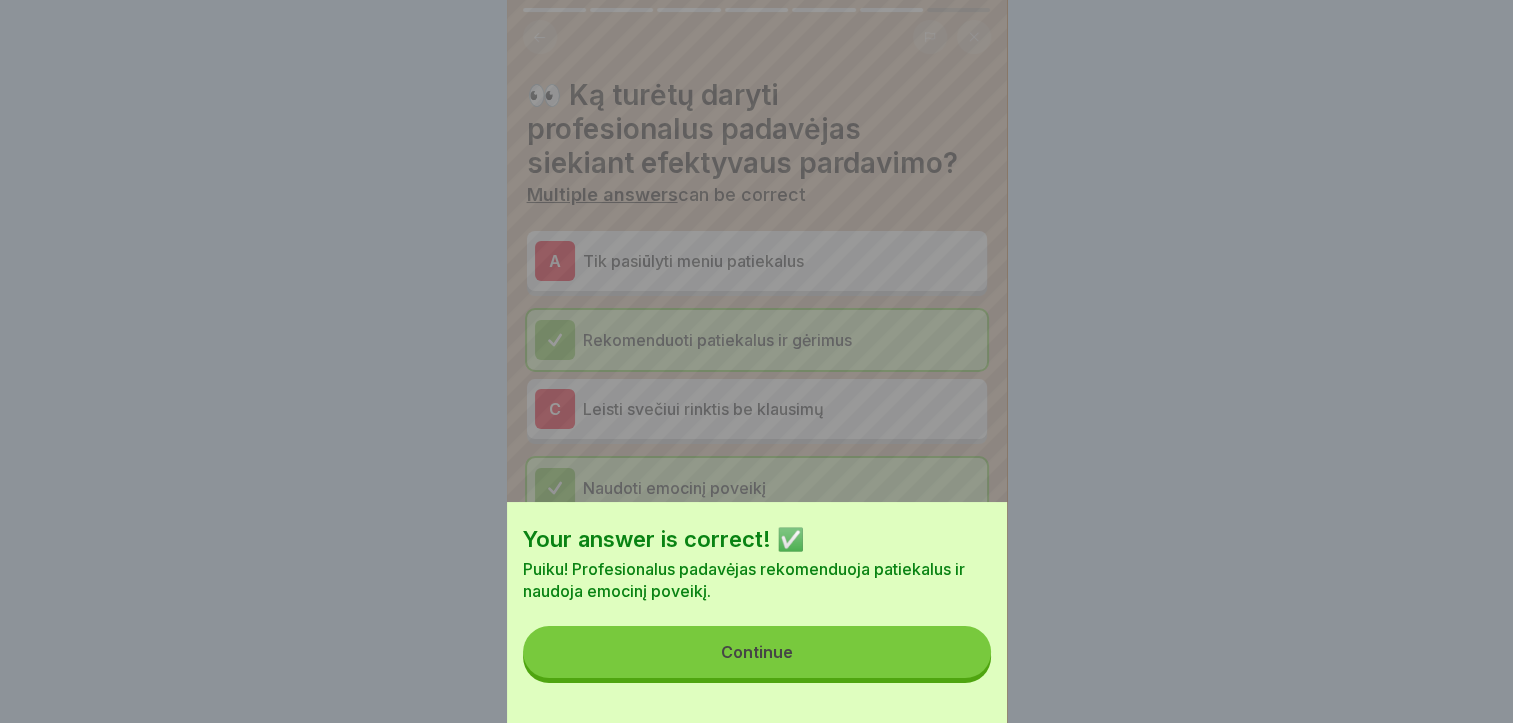 click on "Continue" at bounding box center (757, 652) 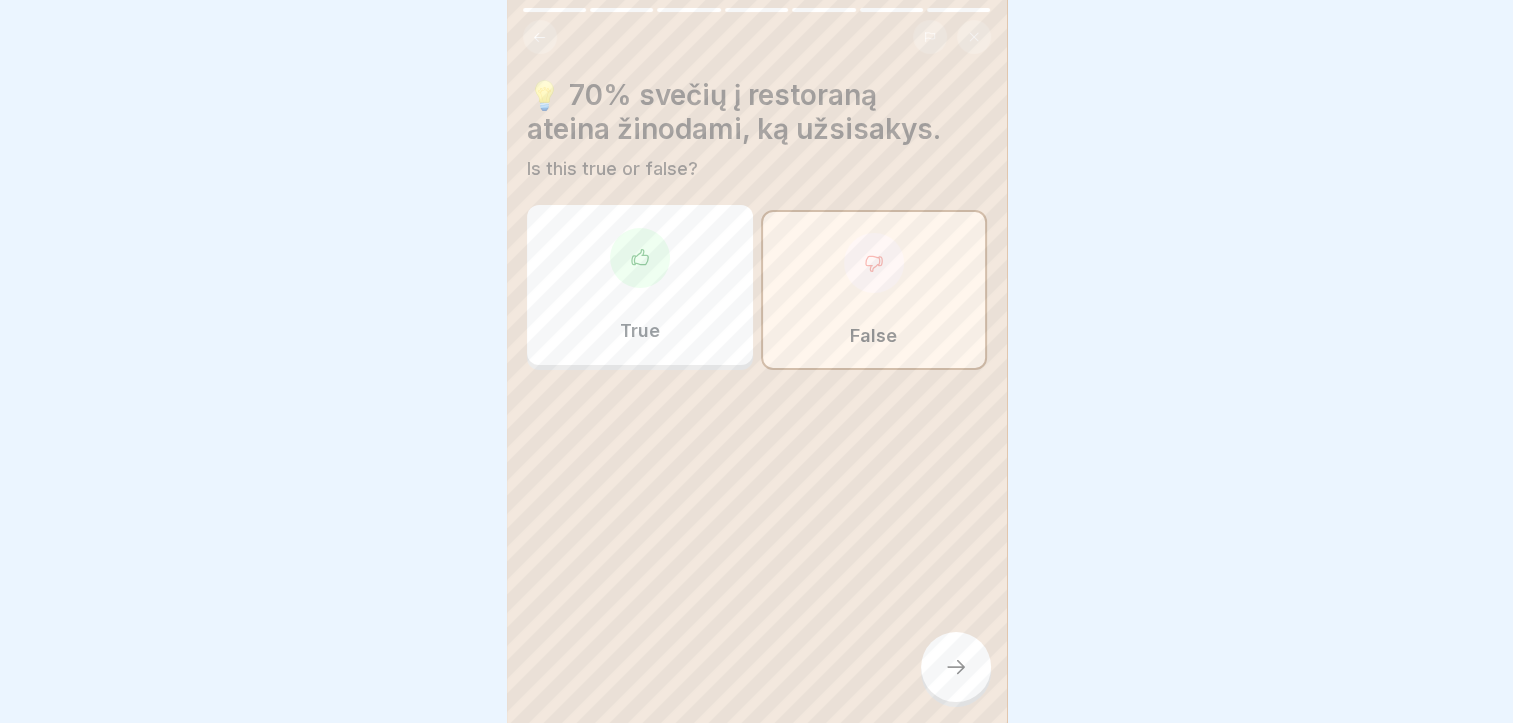 click at bounding box center (956, 667) 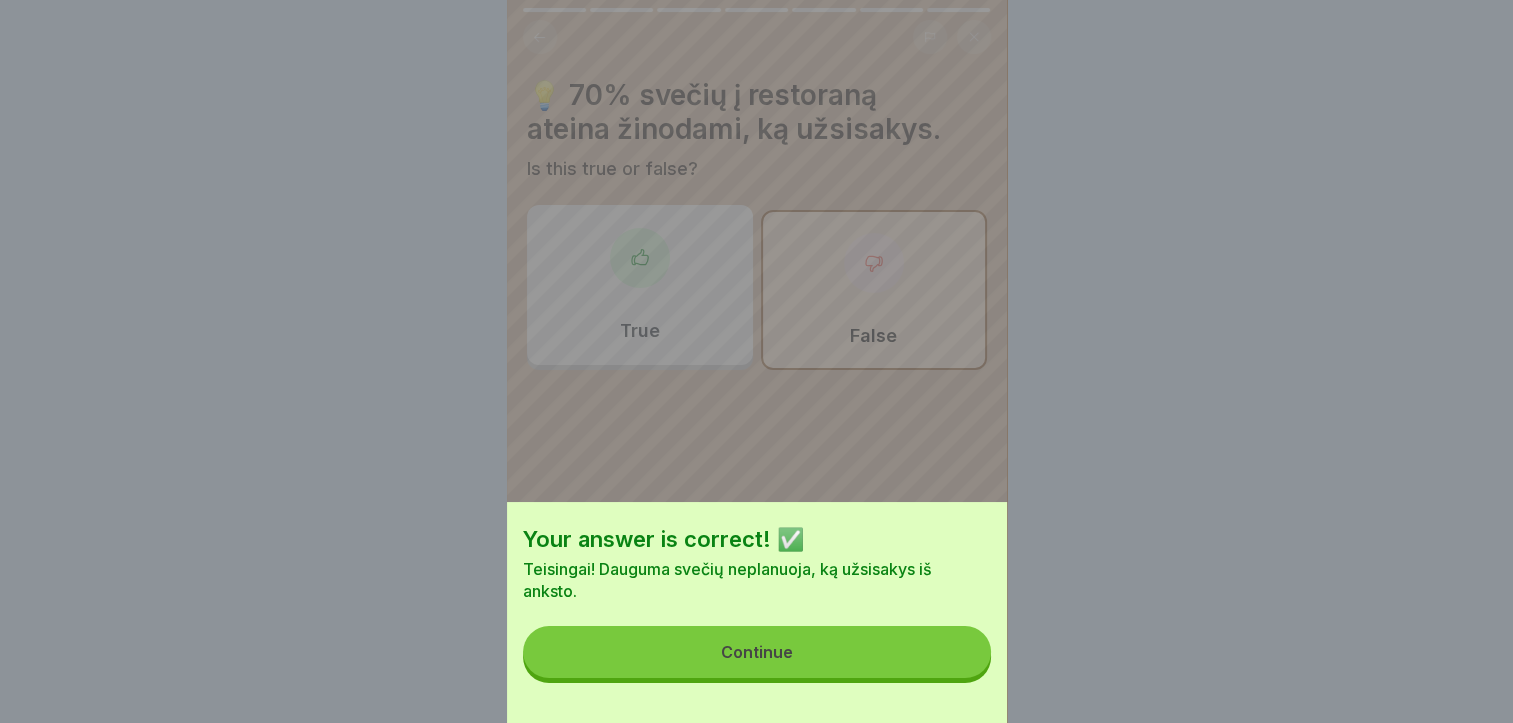 click on "Continue" at bounding box center [757, 652] 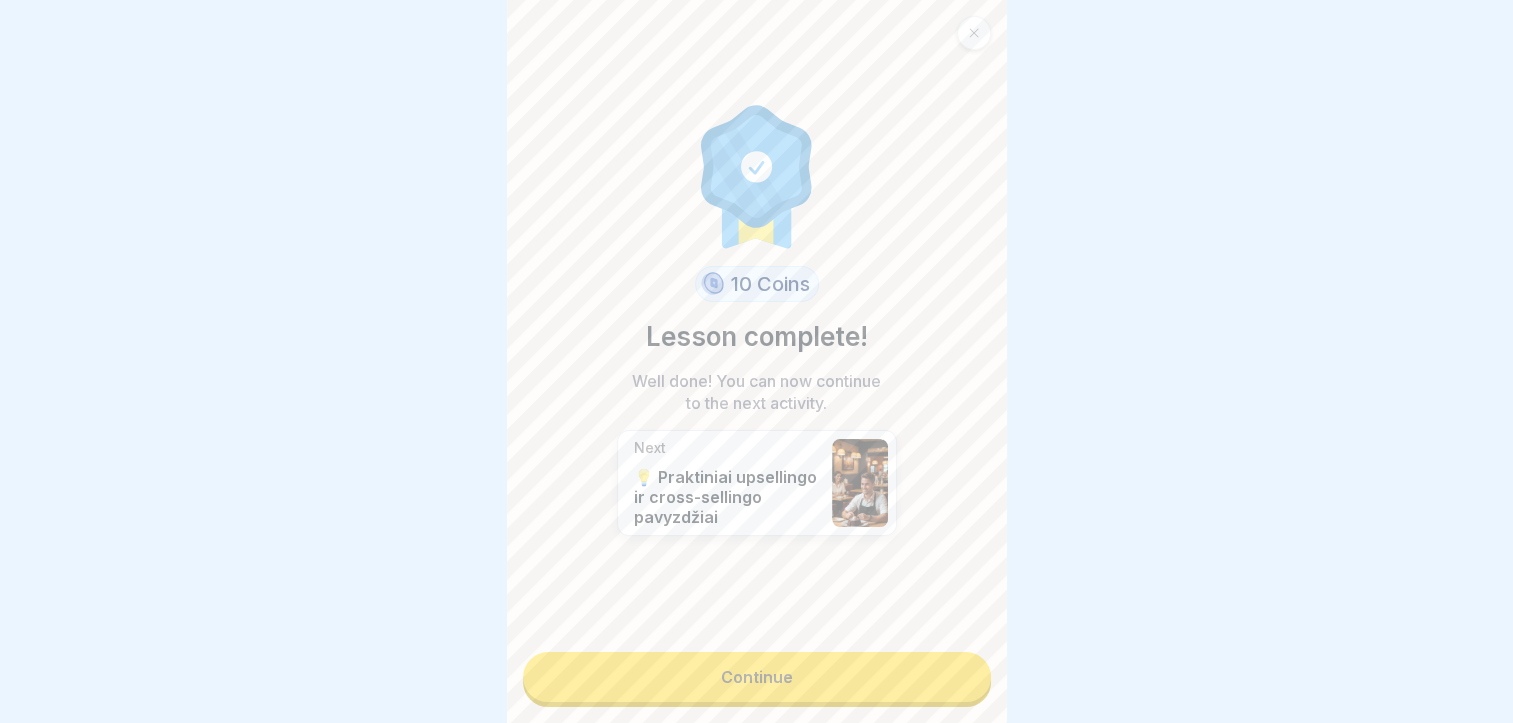 click on "Continue" at bounding box center [757, 677] 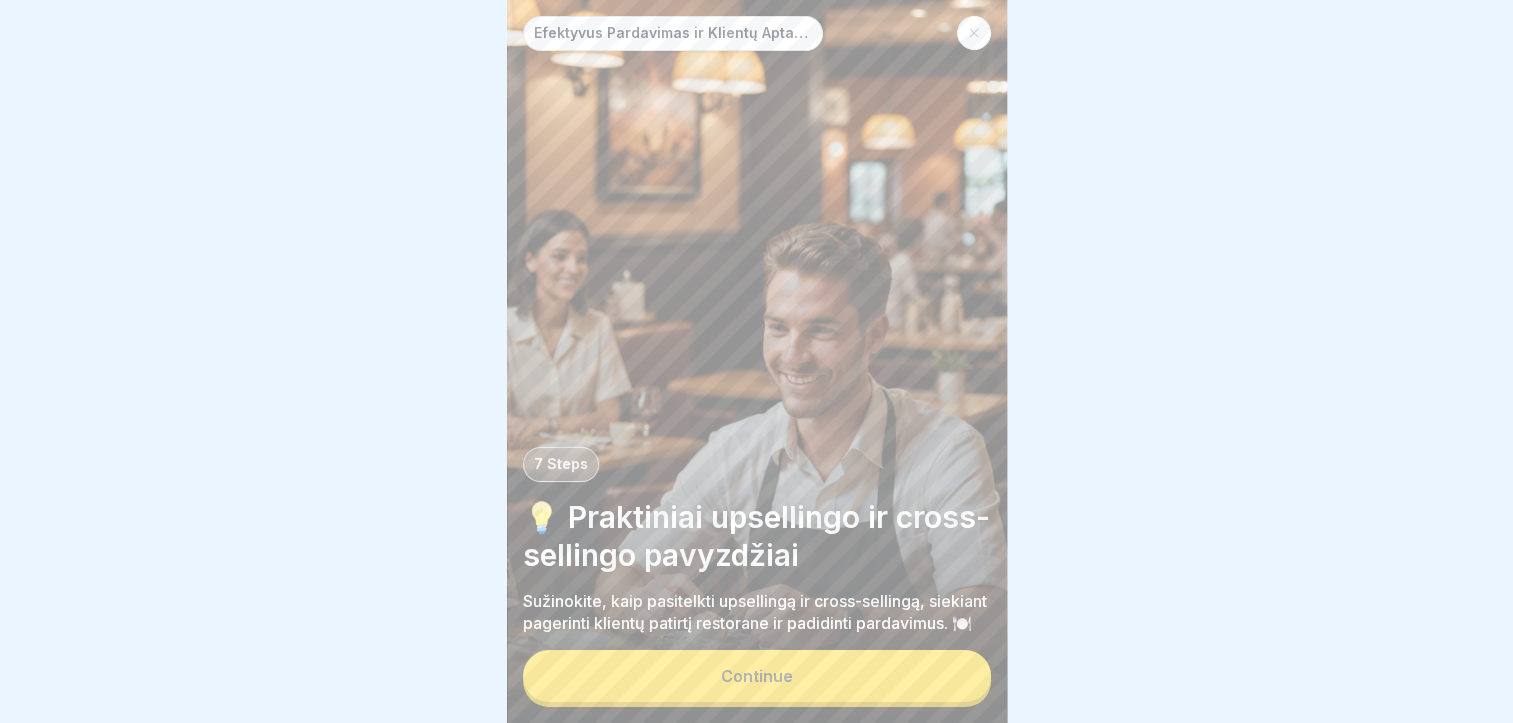 click on "Continue" at bounding box center [757, 676] 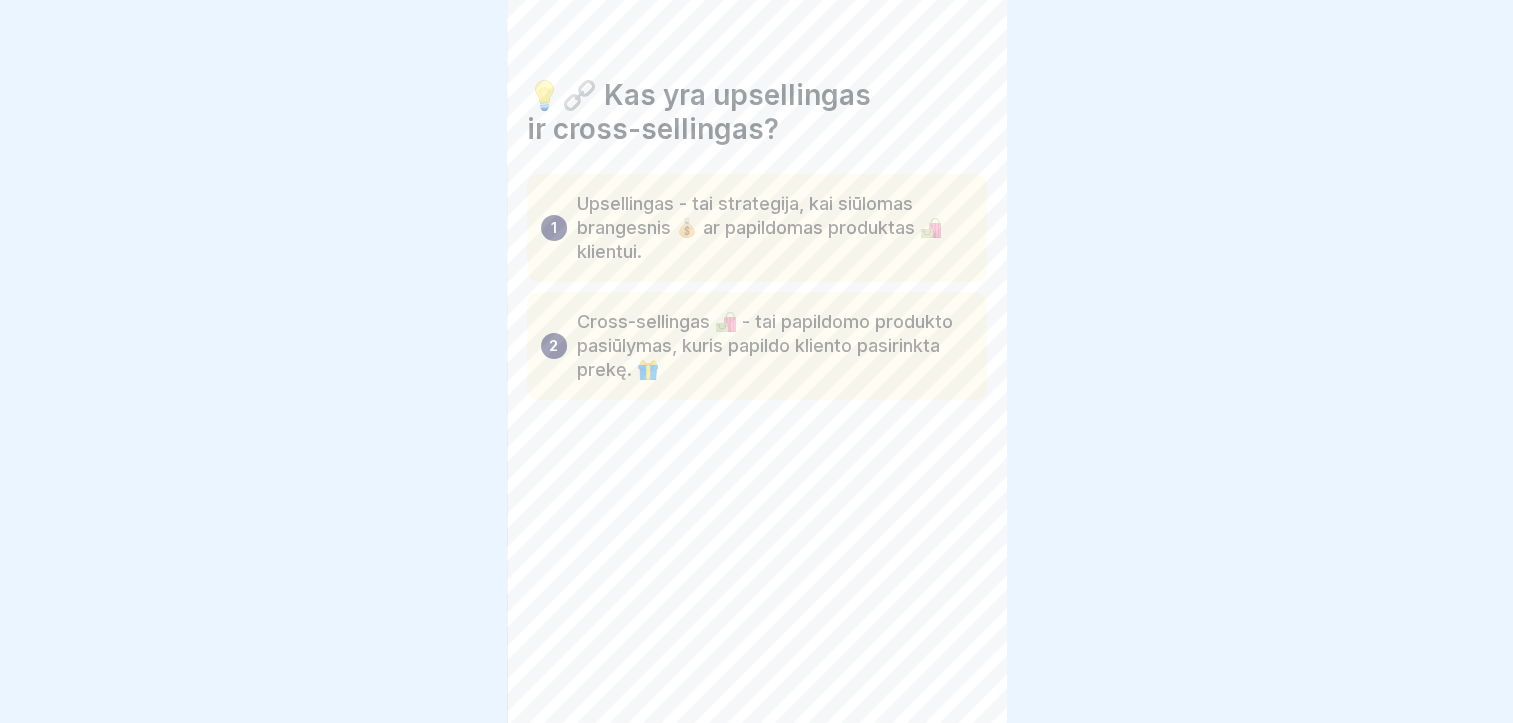 click at bounding box center (956, 667) 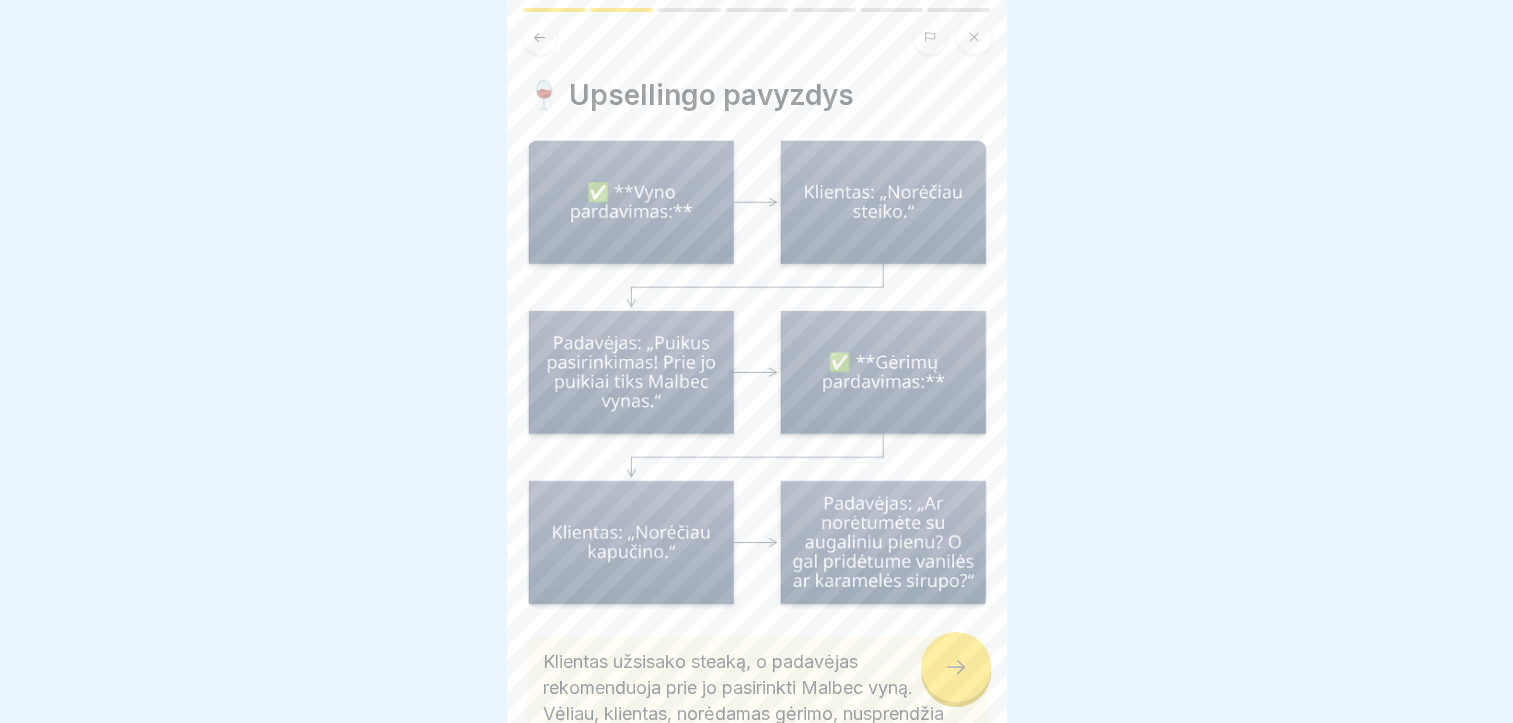 click at bounding box center [956, 667] 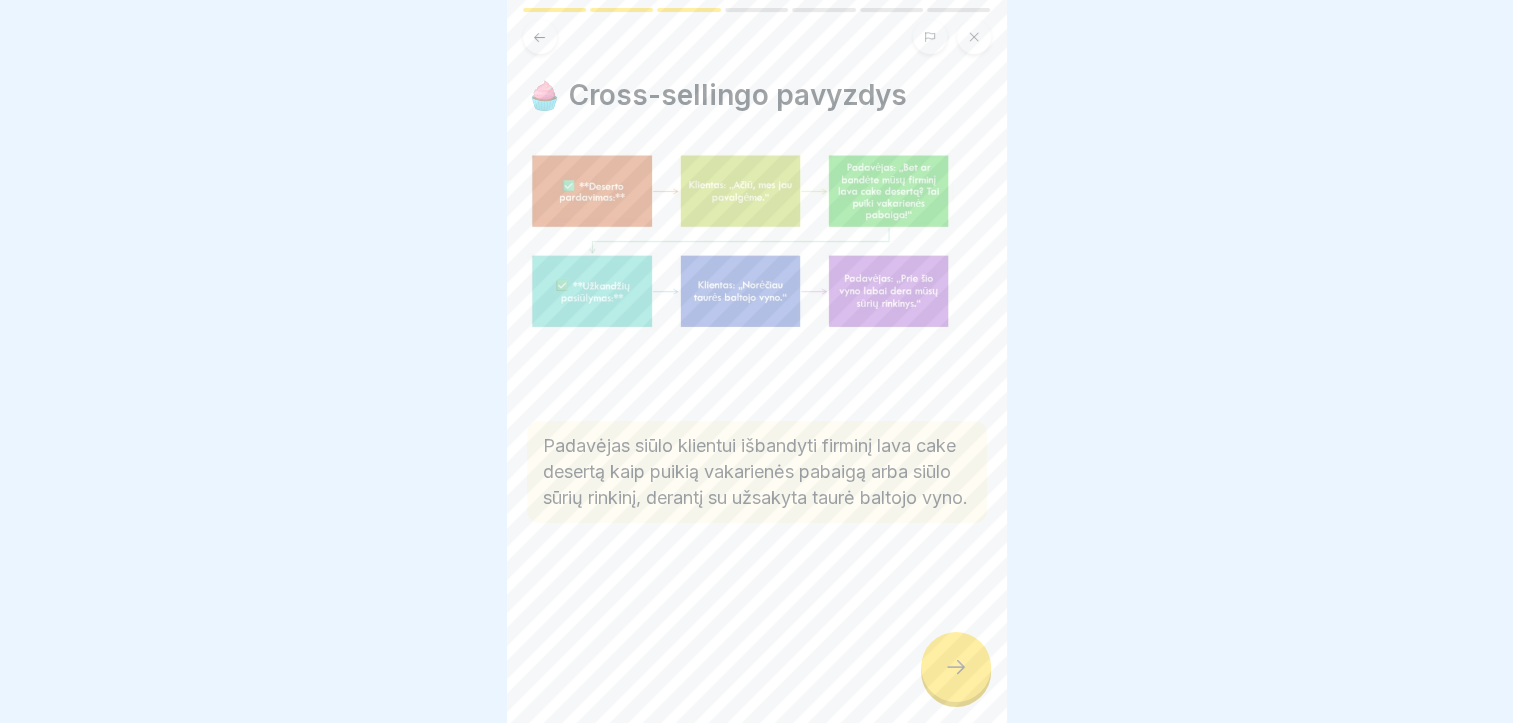 click at bounding box center (956, 667) 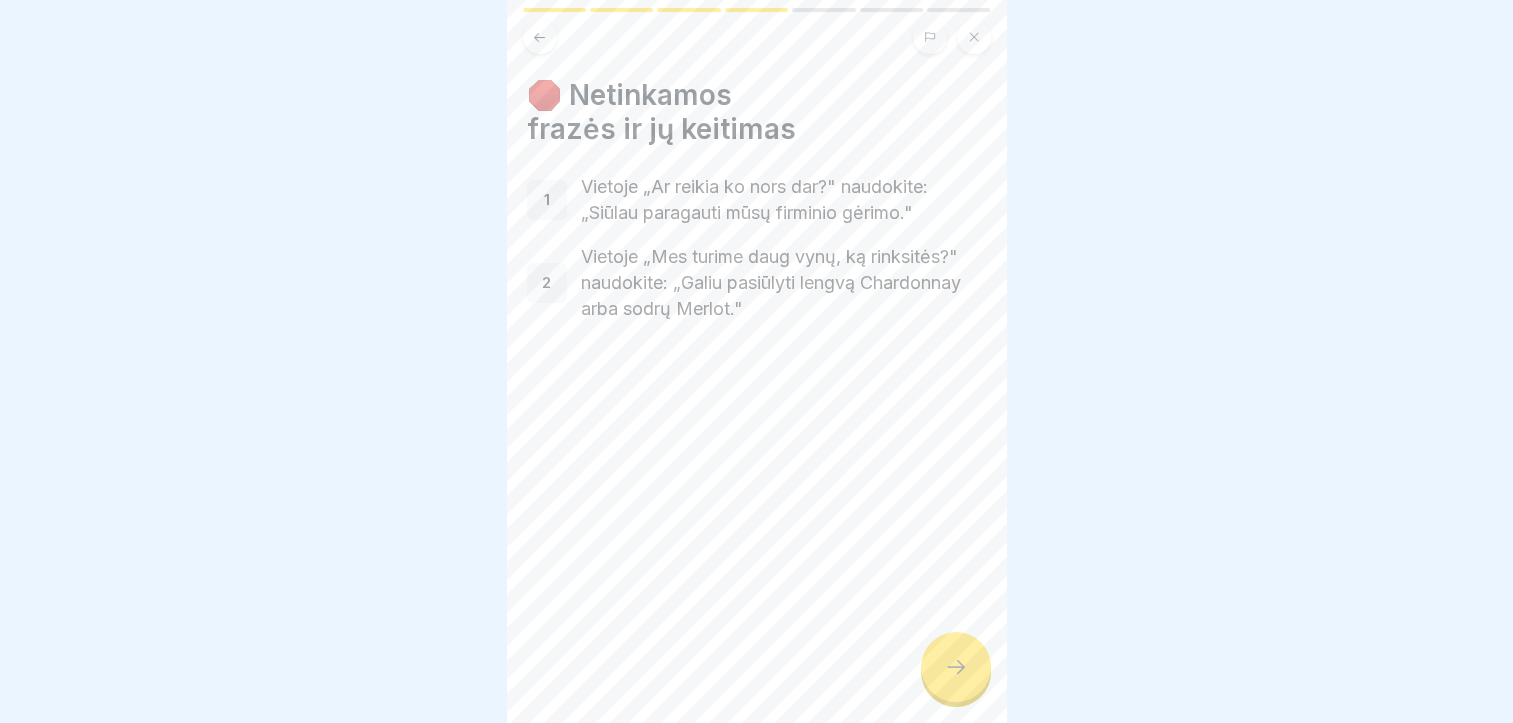 click at bounding box center (956, 667) 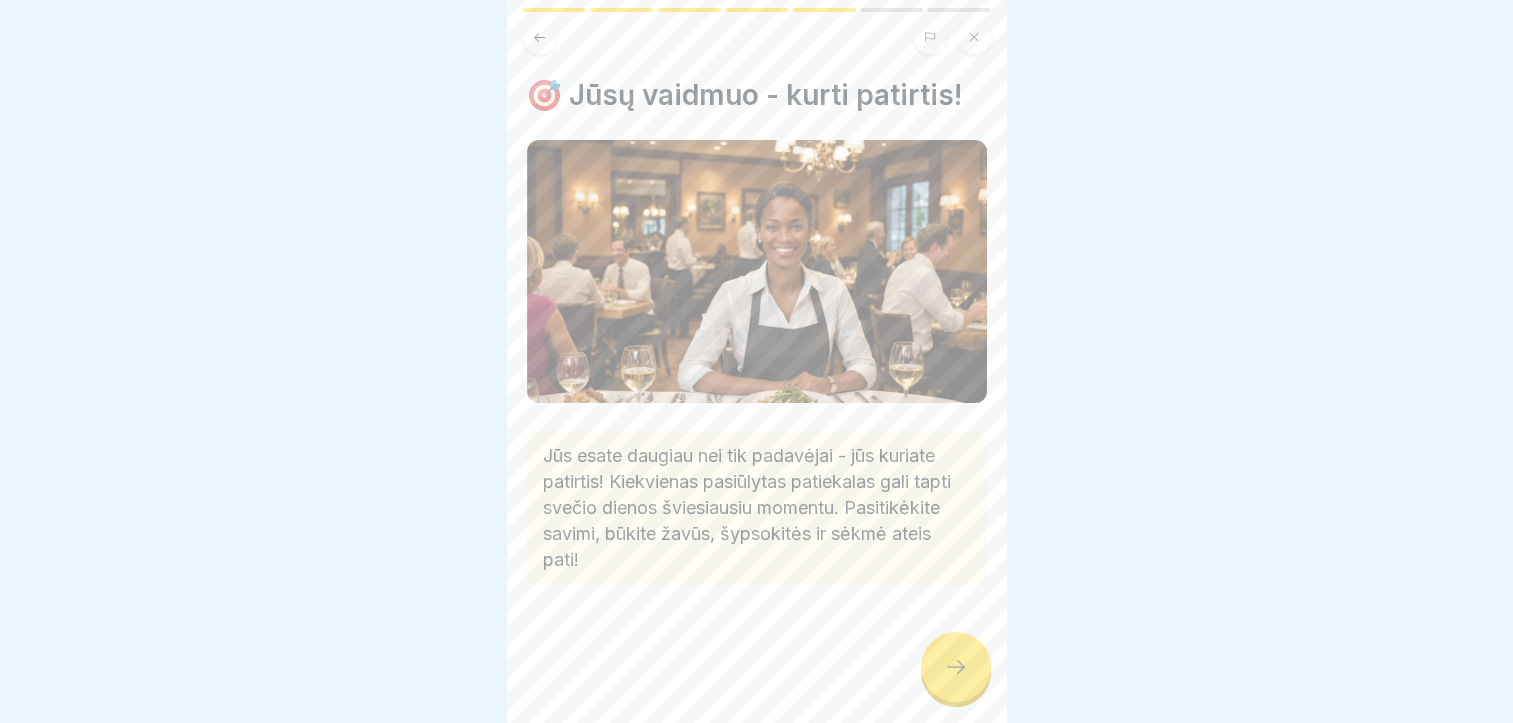 click at bounding box center (956, 667) 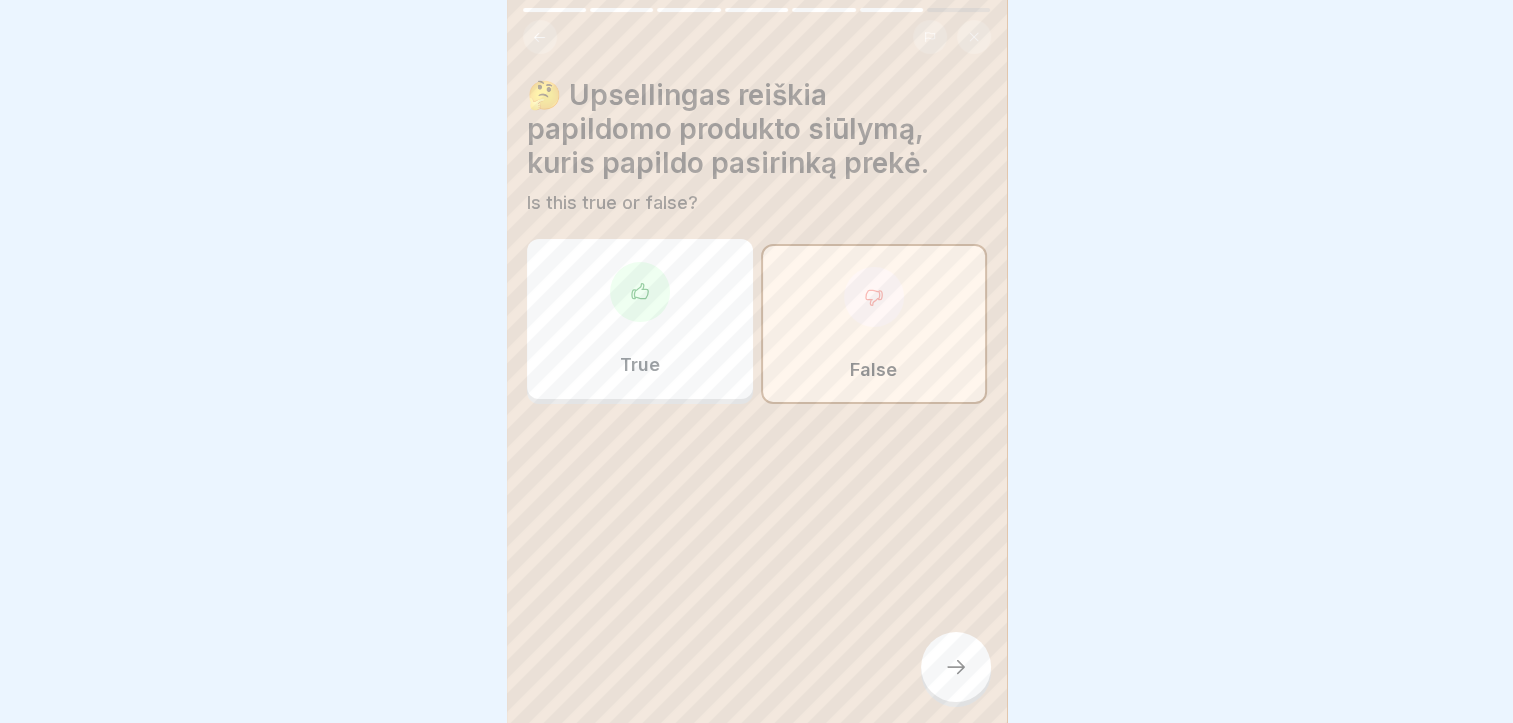 click at bounding box center (956, 667) 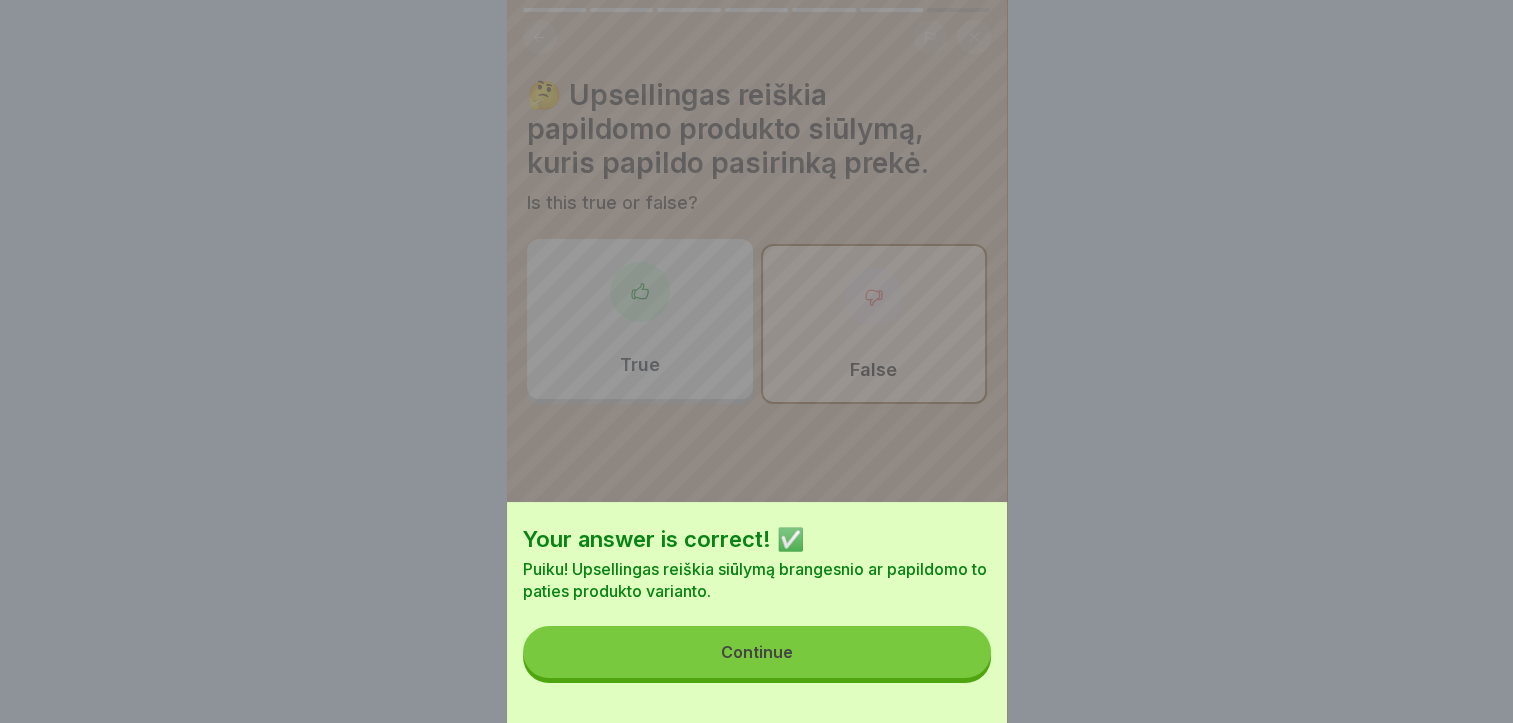click on "Continue" at bounding box center (757, 652) 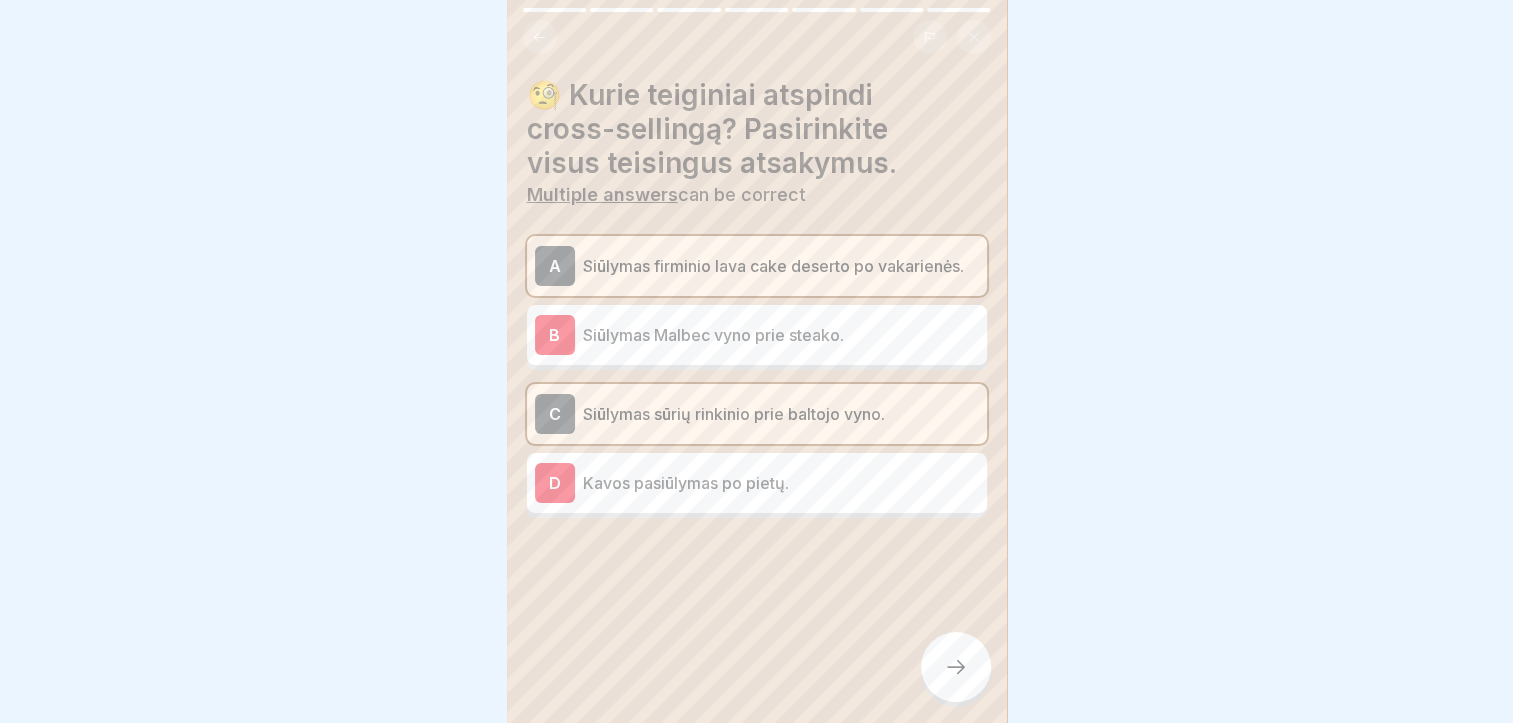 click at bounding box center (956, 667) 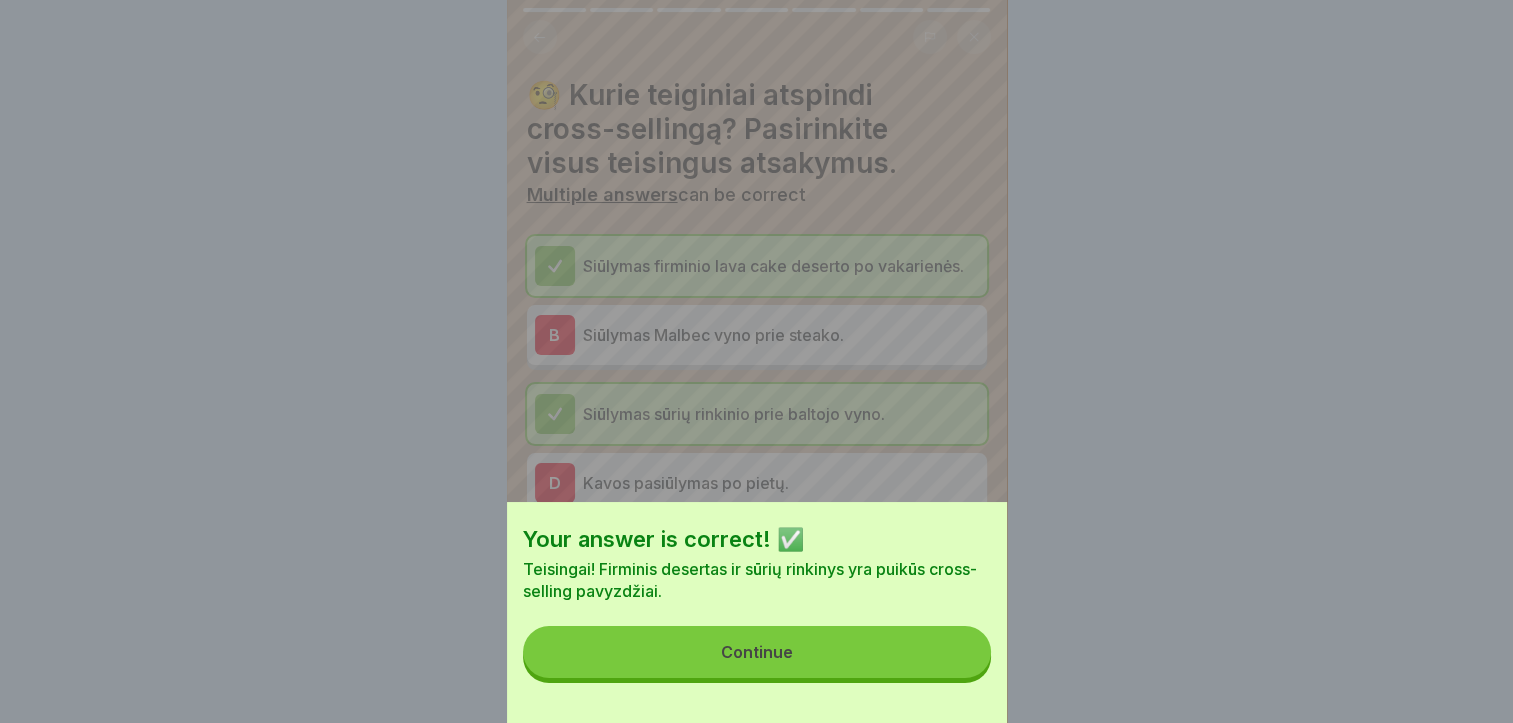 click on "Continue" at bounding box center [757, 652] 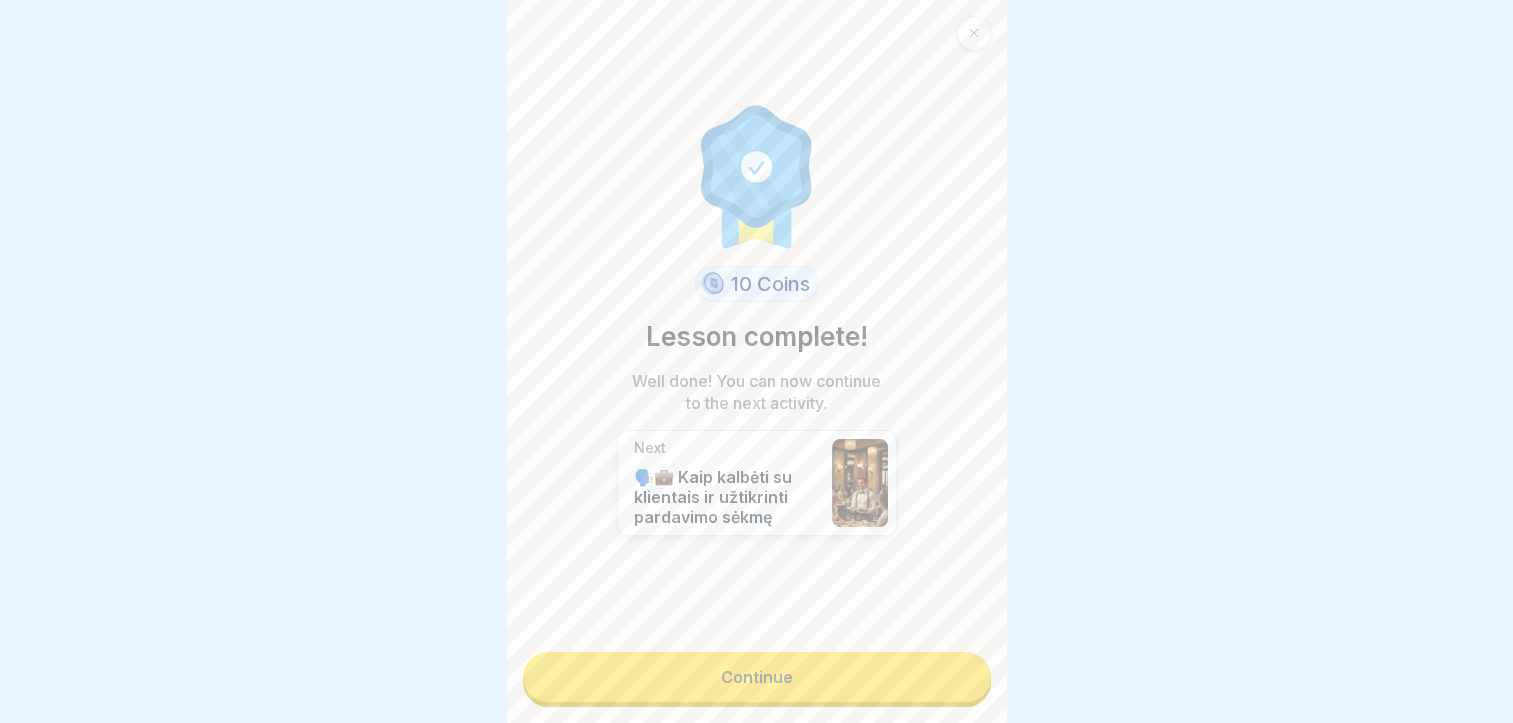 click on "Continue" at bounding box center (757, 677) 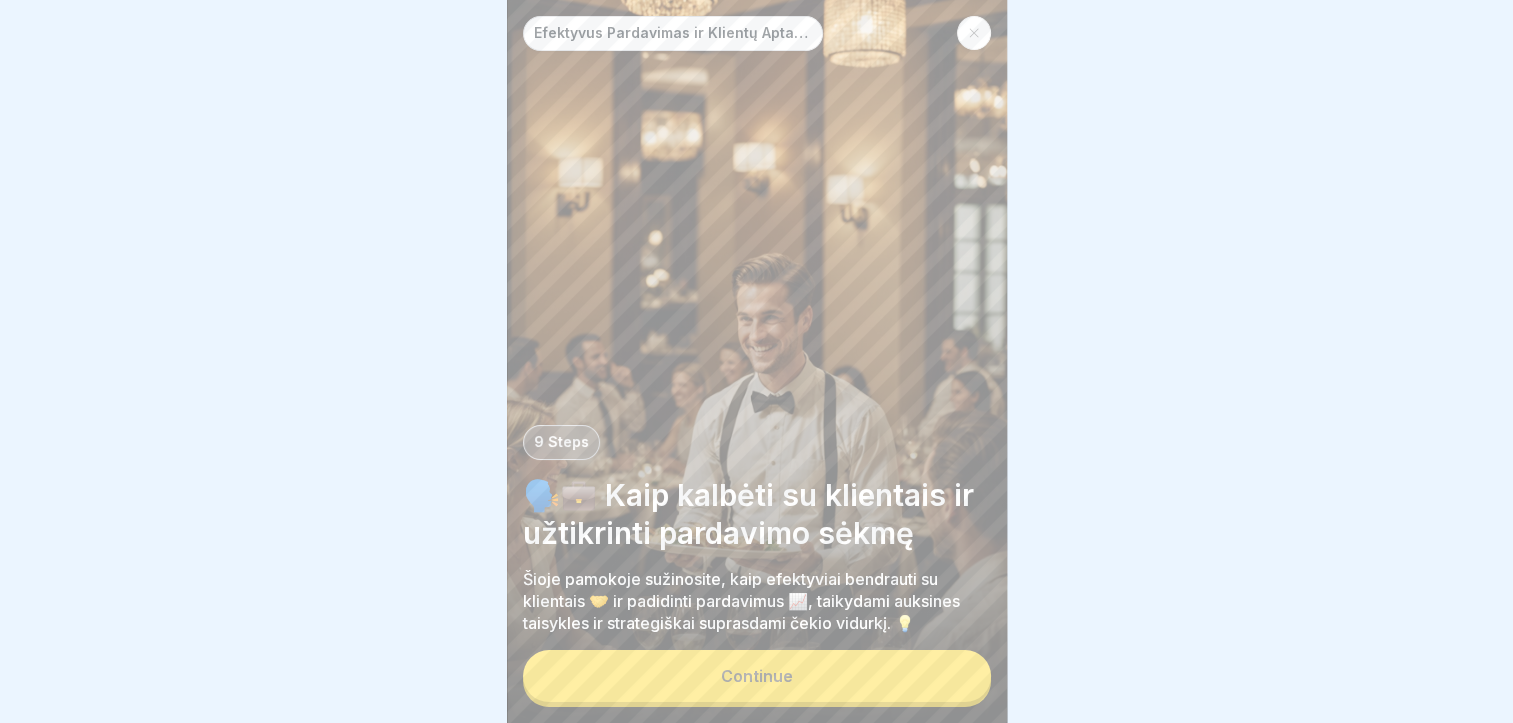 click on "Continue" at bounding box center (757, 676) 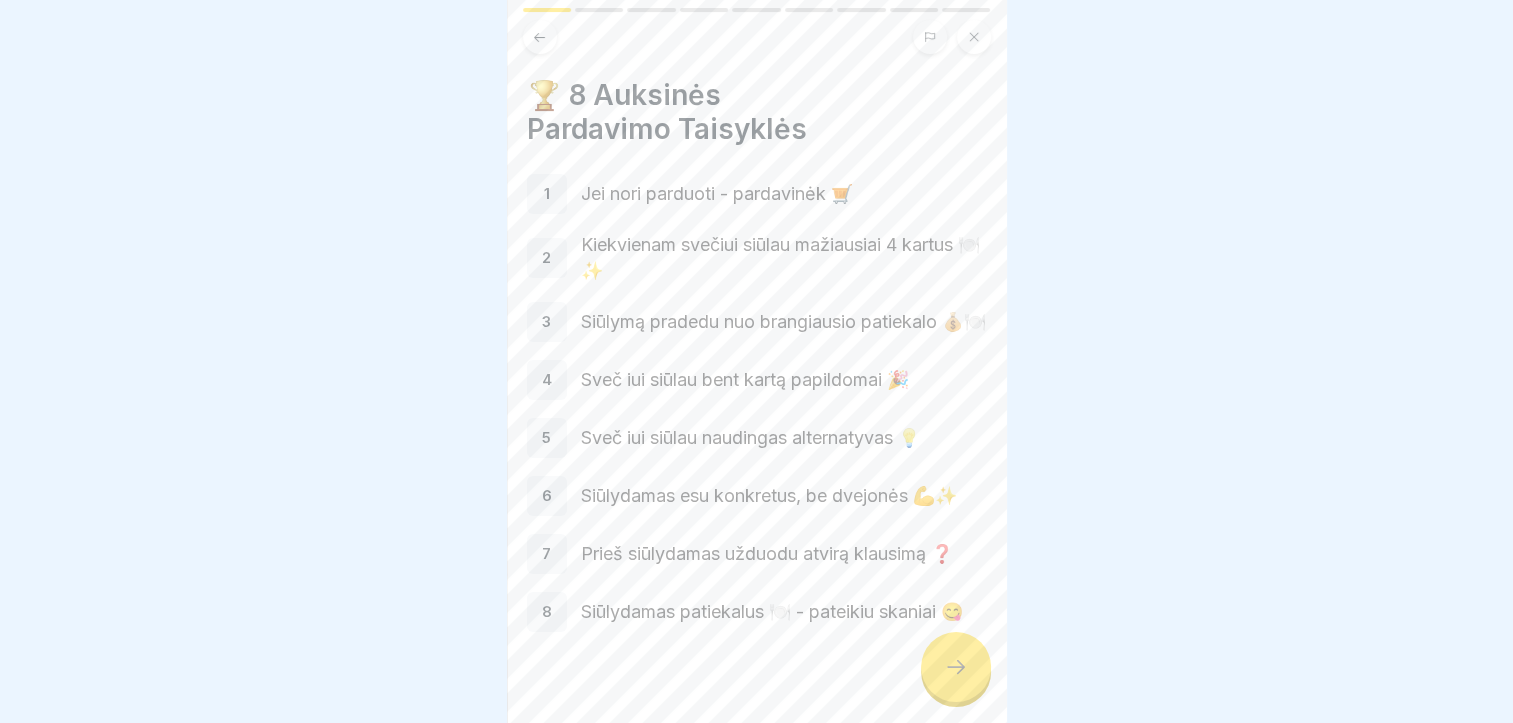 click on "Efektyvus Pardavimas ir Klientų Aptarnavimas Restoranuose 9 Steps 🗣️💼 Kaip kalbėti su klientais ir užtikrinti pardavimo sėkmę Šioje pamokoje sužinosite, kaip efektyviai bendrauti su klientais 🤝 ir padidinti pardavimus 📈, taikydami auksines taisykles ir strategiškai suprasdami čekio vidurkį. 💡 Continue 🏆 8 Auksinės Pardavimo Taisyklės 1 Jei nori parduoti - pardavinėk 🛒 2 Kiekvienam svečiui siūlau mažiausiai 4 kartus 🍽️✨ 3 Siūlymą pradedu nuo brangiausio patiekalo 💰🍽️ 4 Sveč iui siūlau bent kartą papildomai 🎉 5 Sveč iui siūlau naudingas alternatyvas 💡 6 Siūlydamas esu konkretus, be dvejonės 💪✨ 7 Prieš siūlydamas užduodu atvirą klausimą ❓ 8 Siūlydamas patiekalus 🍽️ - pateikiu skaniai 😋 📊 Kas yra čekio vidurkis? 🧮 Kaip skaičiuojamas čekio vidurkis? 1 Čekio vidurkis = bendros pajamos per laikotarpį + Išduotų čekių skaičius 2 📌 Kodėl padavėjui svarbu žinoti čekio vidurkį? 1 2 3 4 5 1 2 3 4 5 6 A B C D" at bounding box center [757, 361] 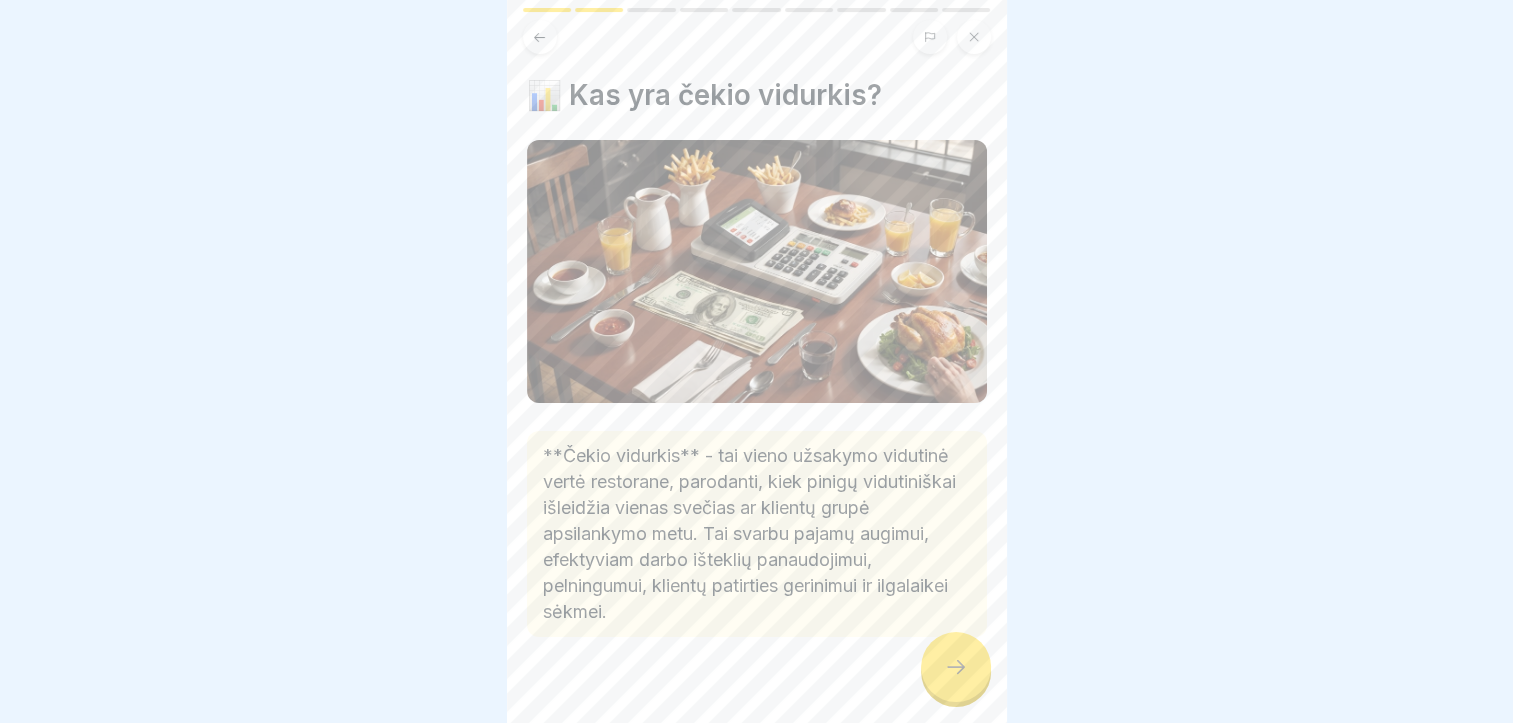click at bounding box center (956, 667) 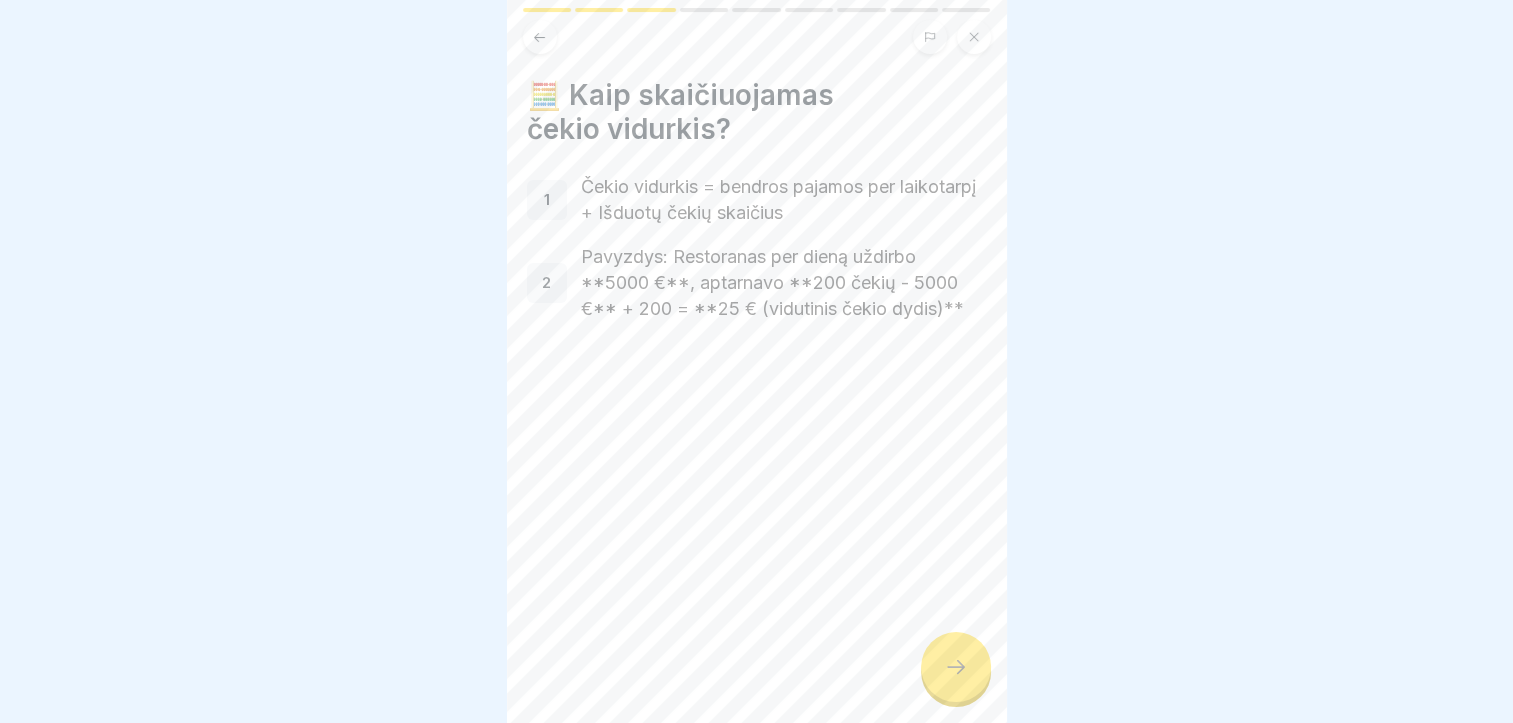 click at bounding box center [956, 667] 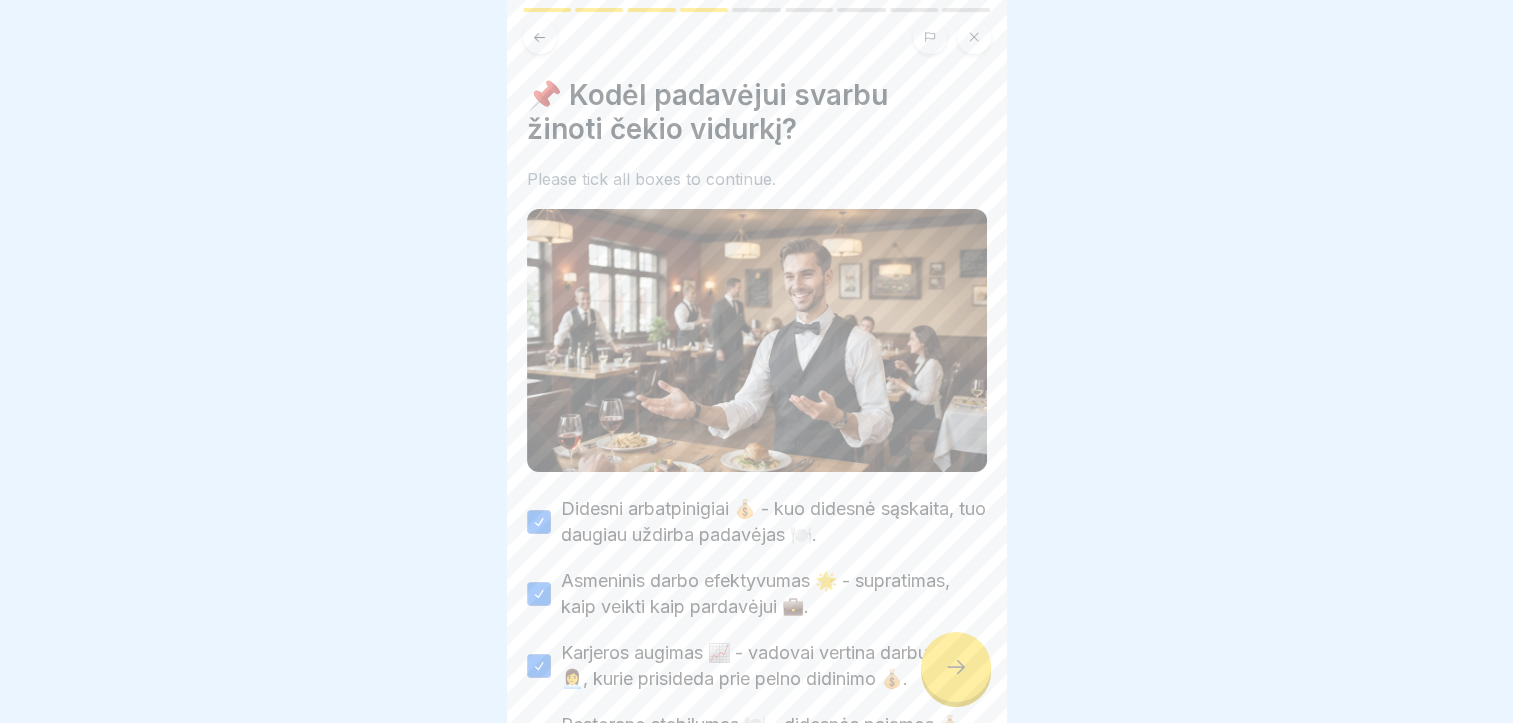 click at bounding box center (956, 667) 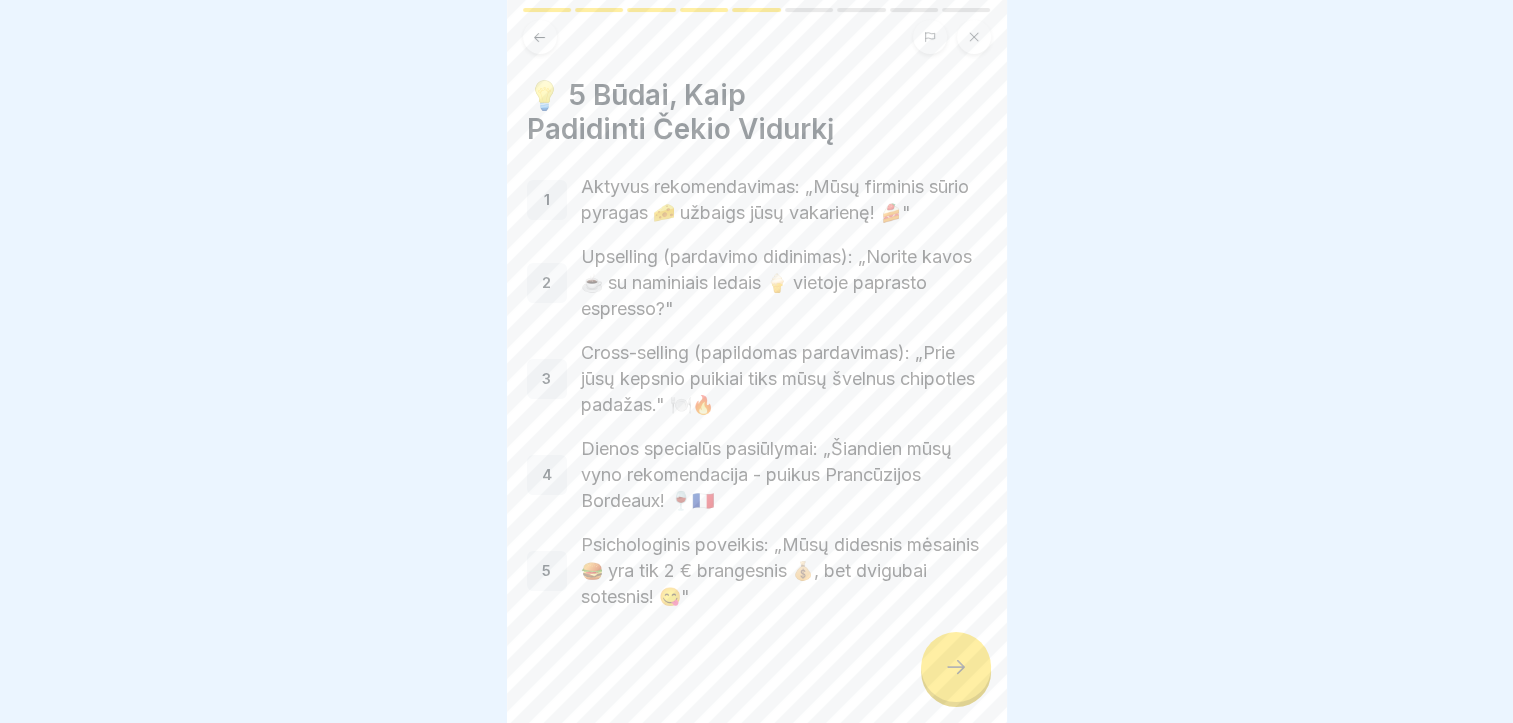 click at bounding box center (956, 667) 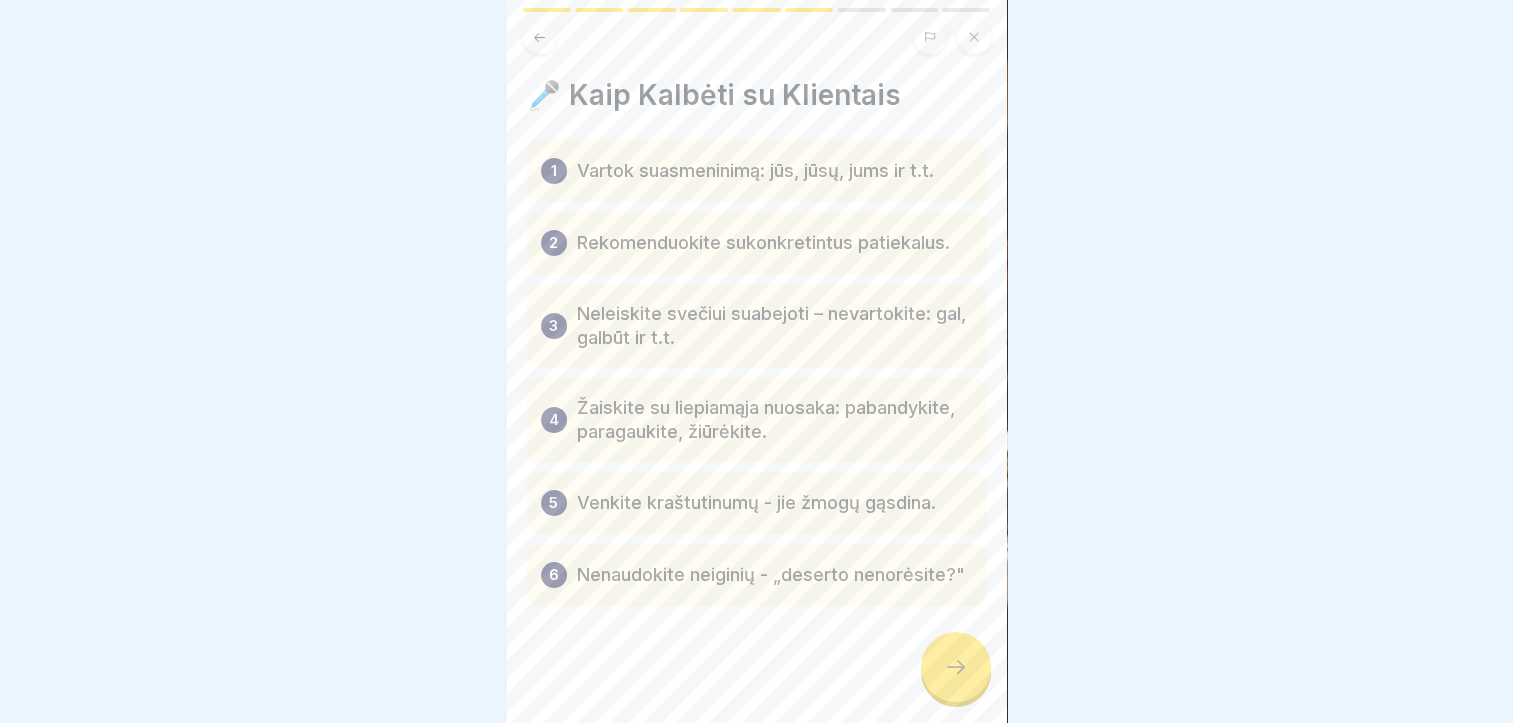 click at bounding box center [956, 667] 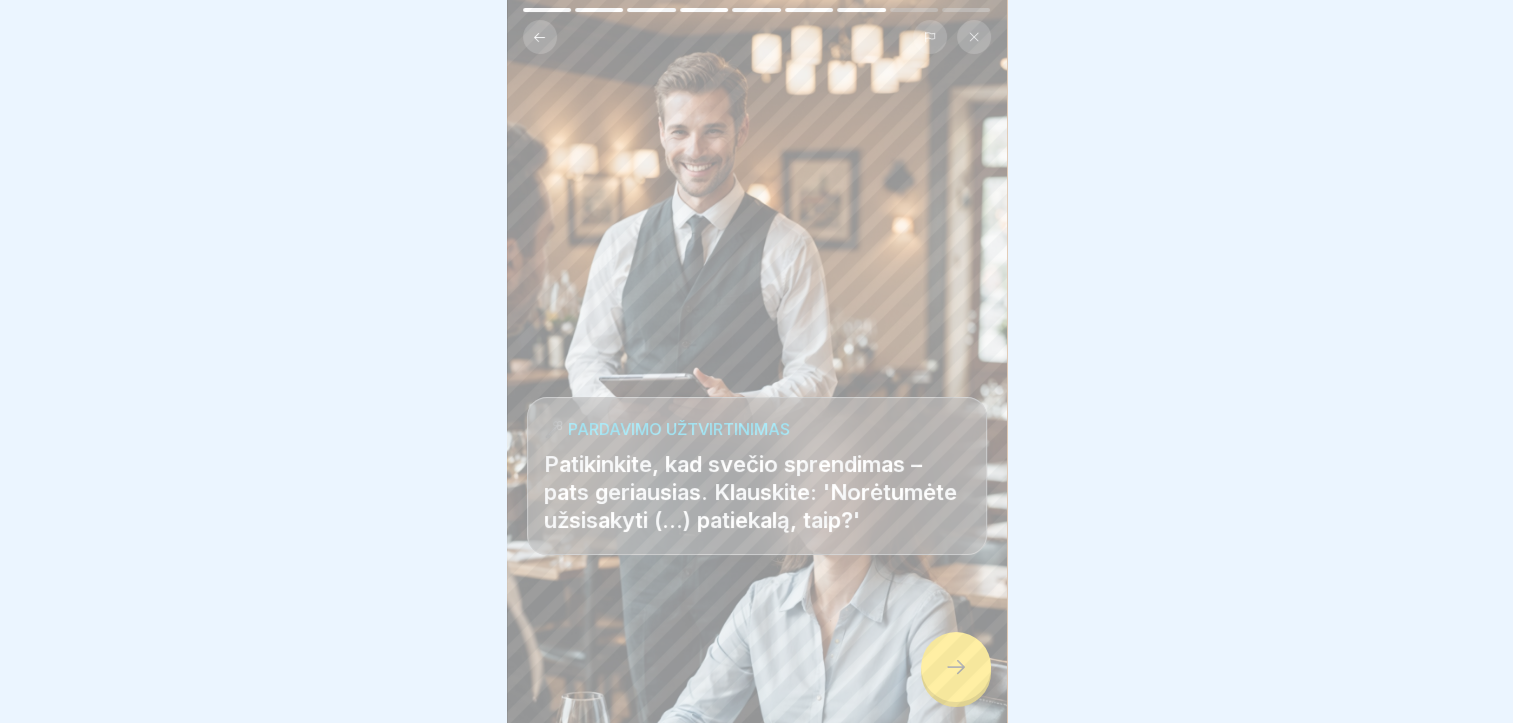 click at bounding box center (956, 667) 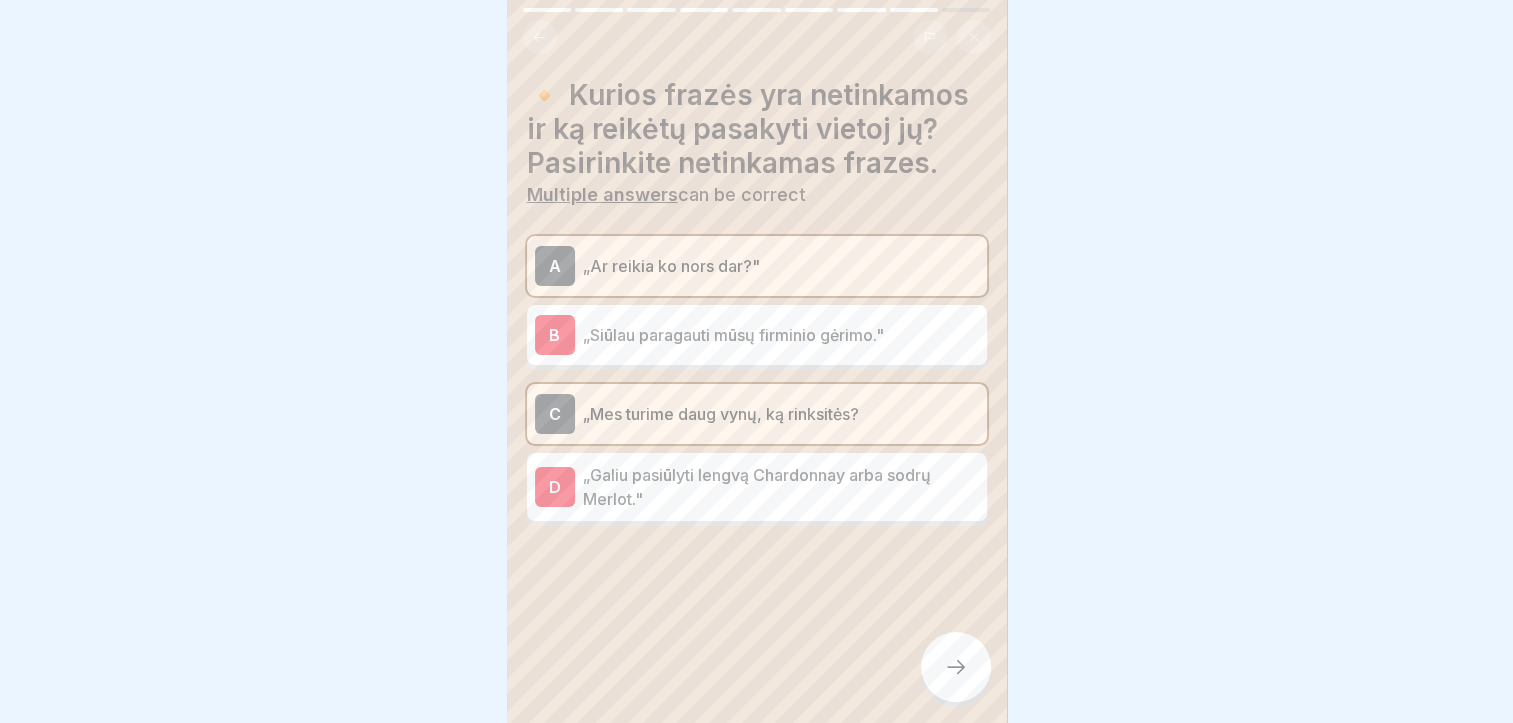 click at bounding box center (956, 667) 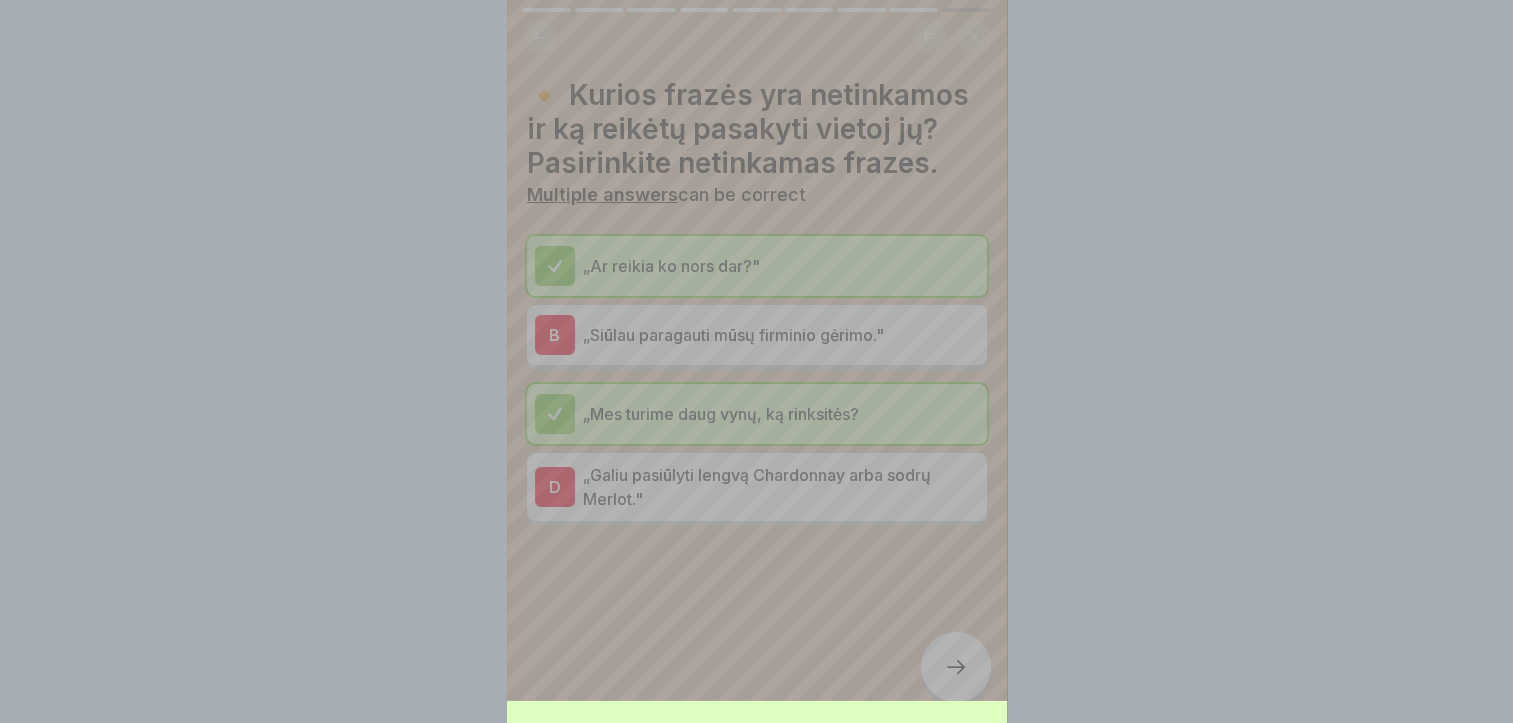 click on "Your answer is correct! ✅ Teisingai! Tai yra frazės, kurias vertėtų pakeisti, kad pokalbis su klientu būtų labiau orientuotas į pardavimą.   Continue" at bounding box center (757, 560) 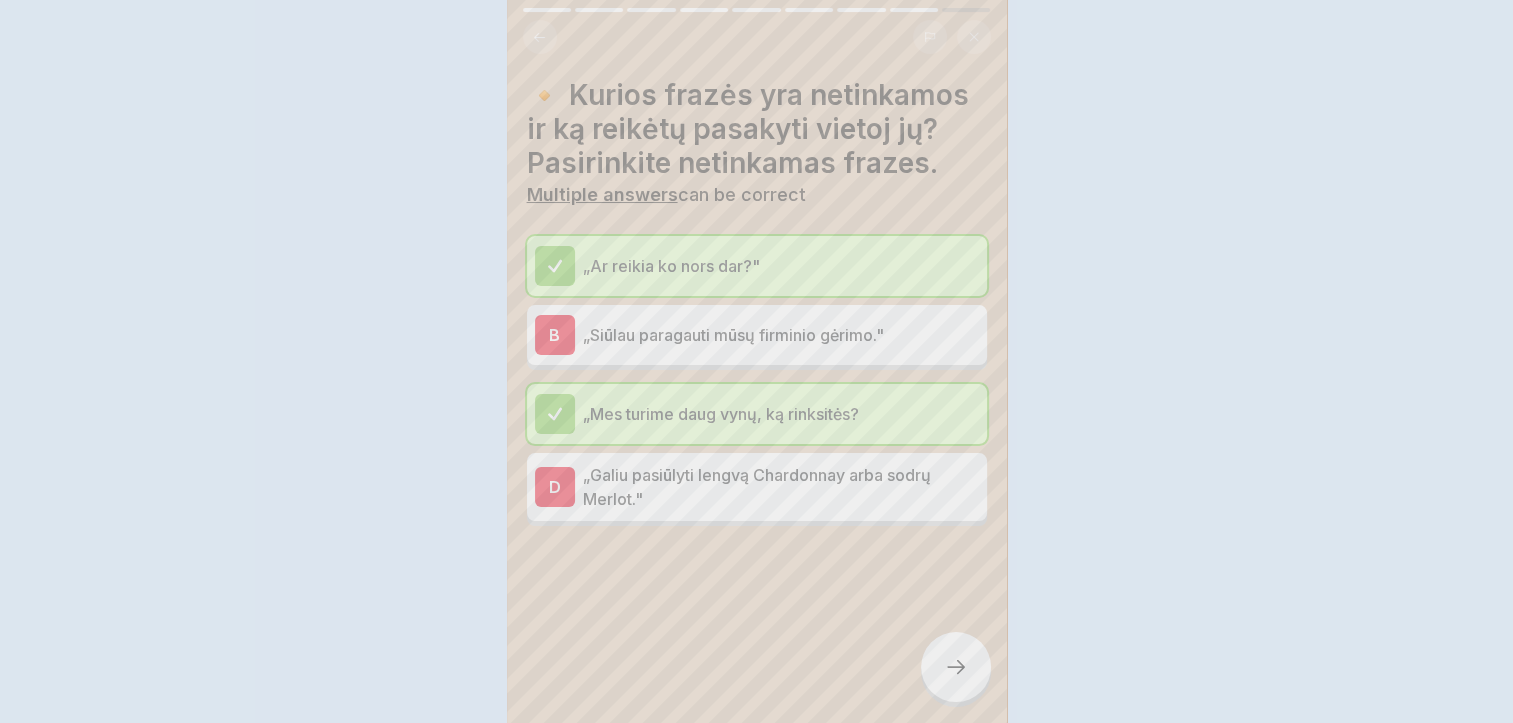 click on "Your answer is correct! ✅ Teisingai! Tai yra frazės, kurias vertėtų pakeisti, kad pokalbis su klientu būtų labiau orientuotas į pardavimą.   Continue" at bounding box center [756, 361] 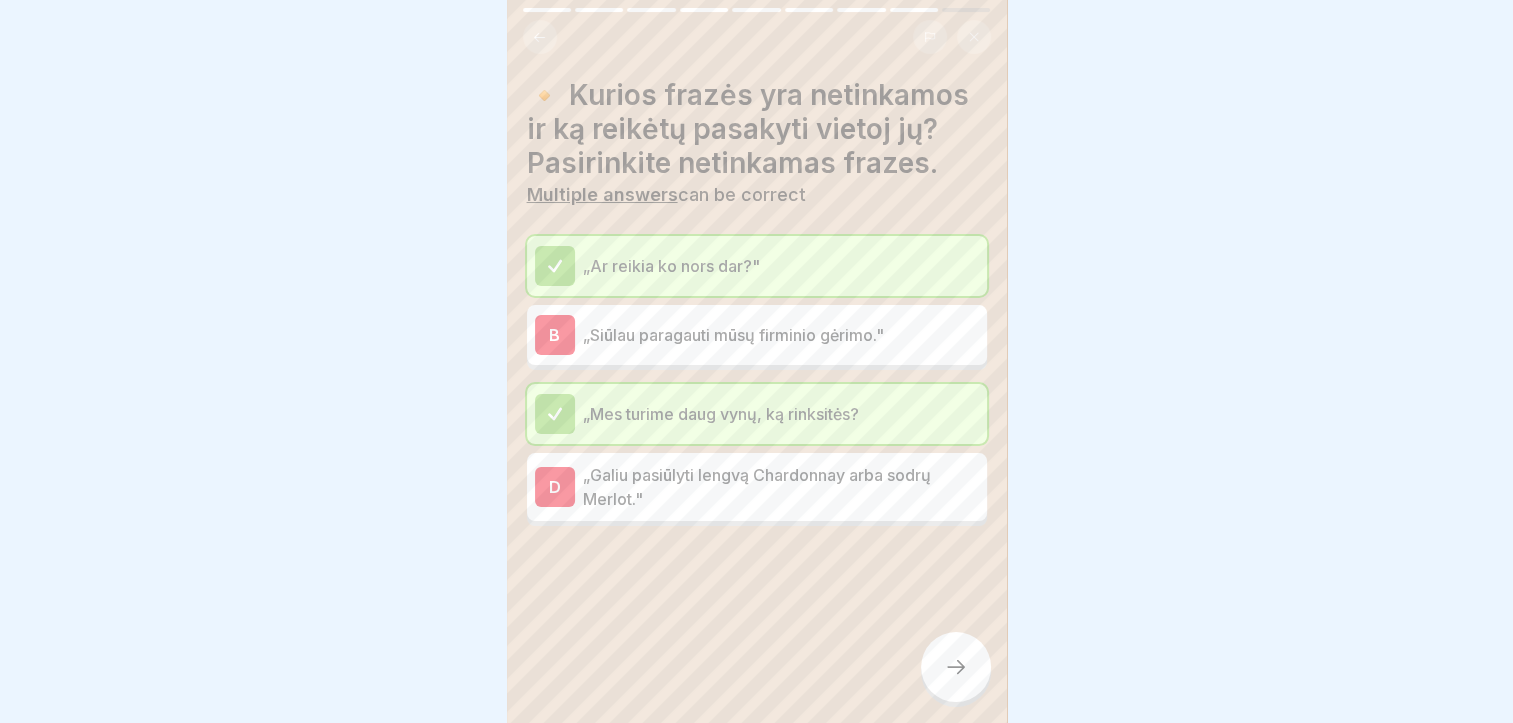 click at bounding box center (956, 667) 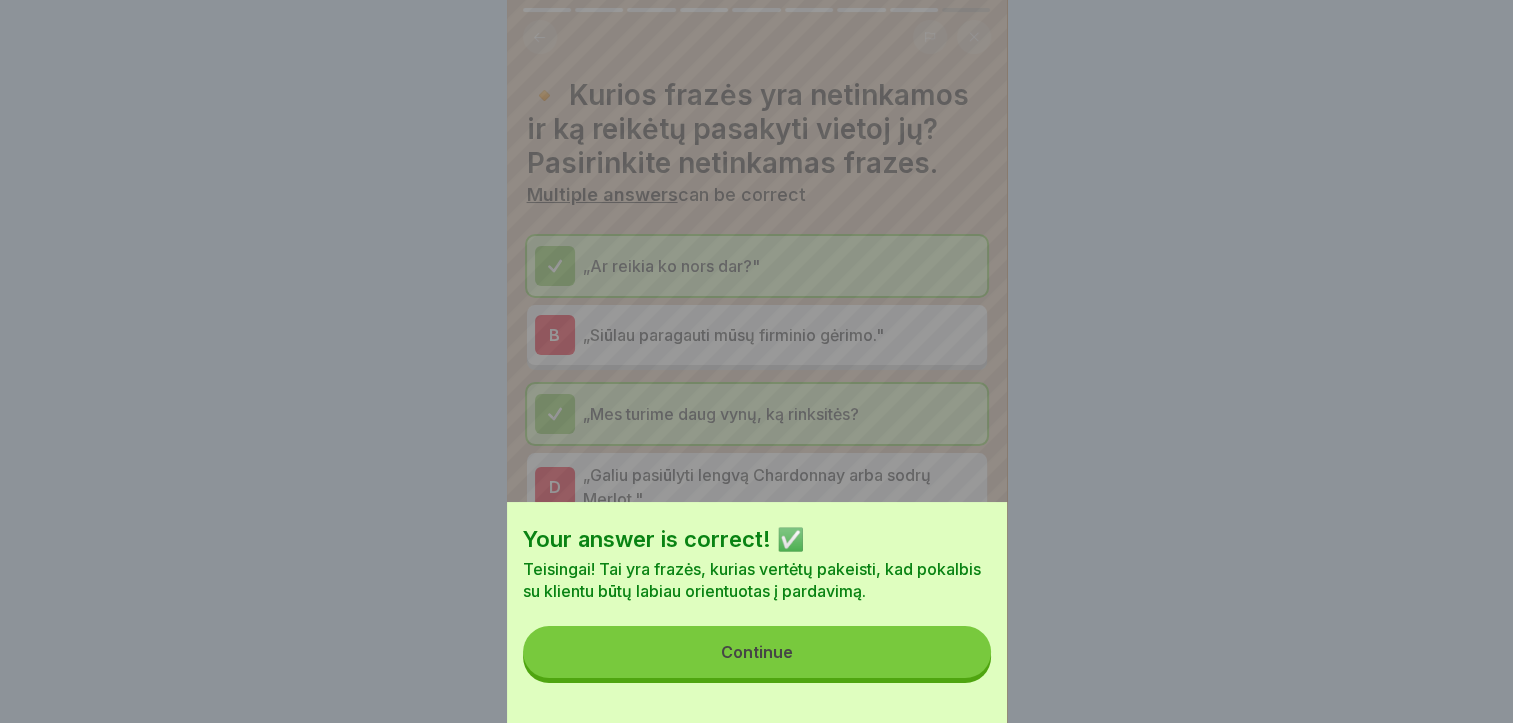 click on "Continue" at bounding box center [757, 652] 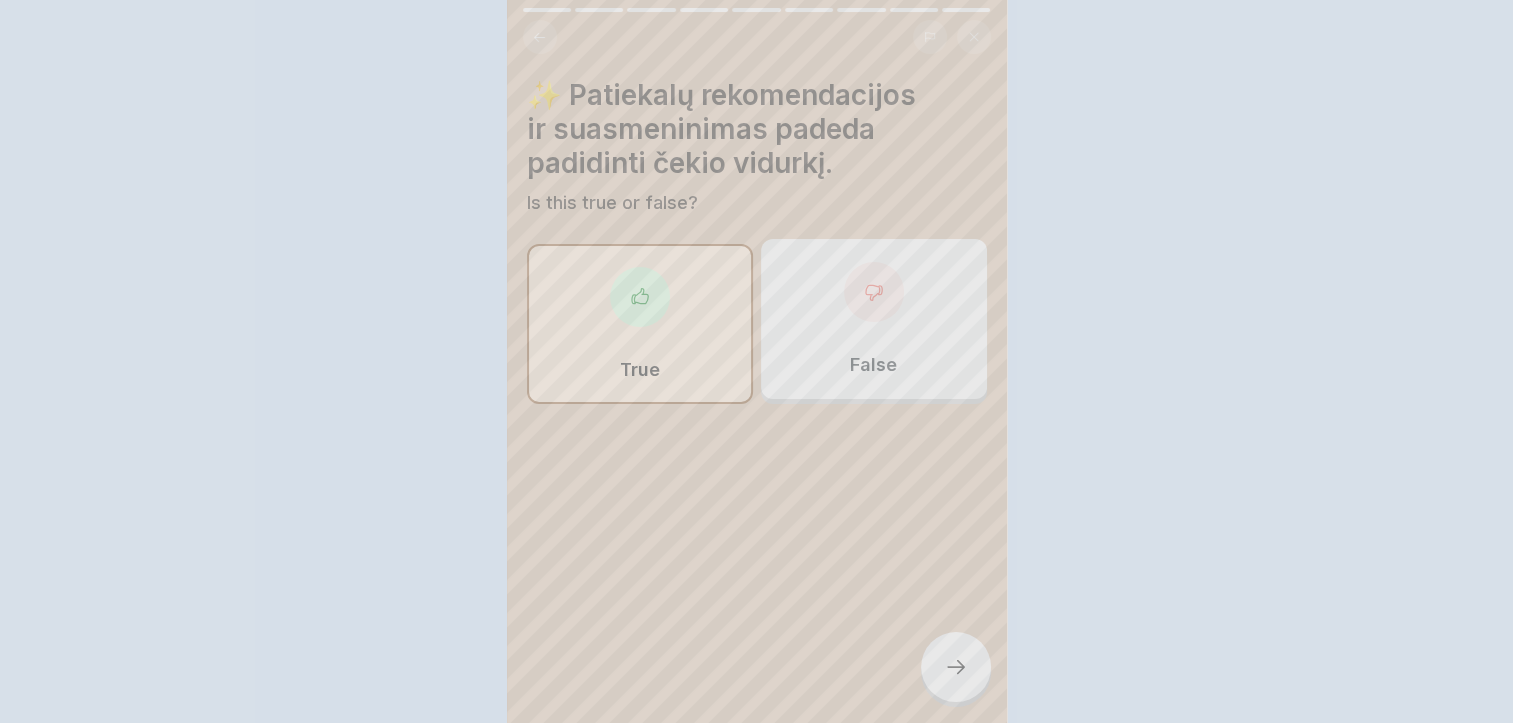 click at bounding box center (956, 667) 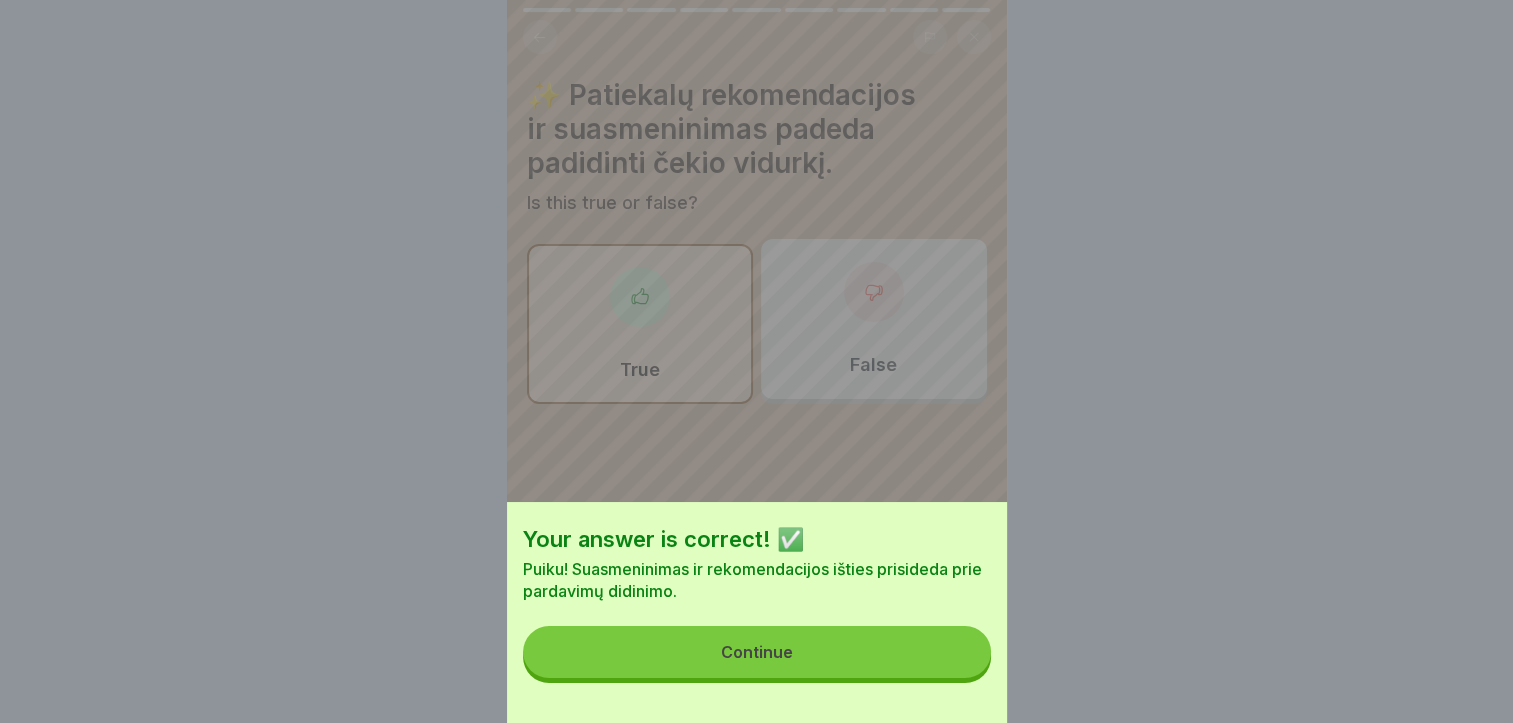 click on "Continue" at bounding box center [757, 652] 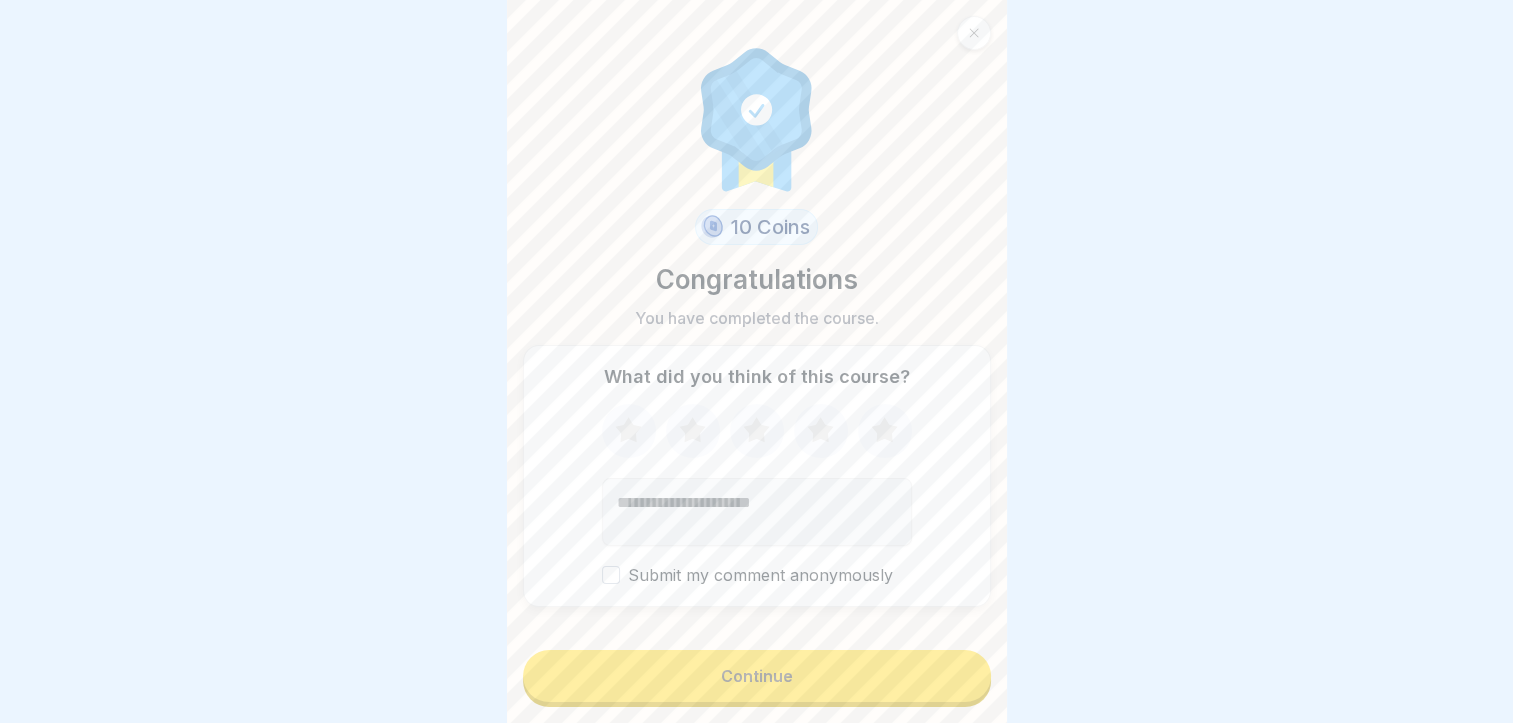 click on "Continue" at bounding box center (757, 676) 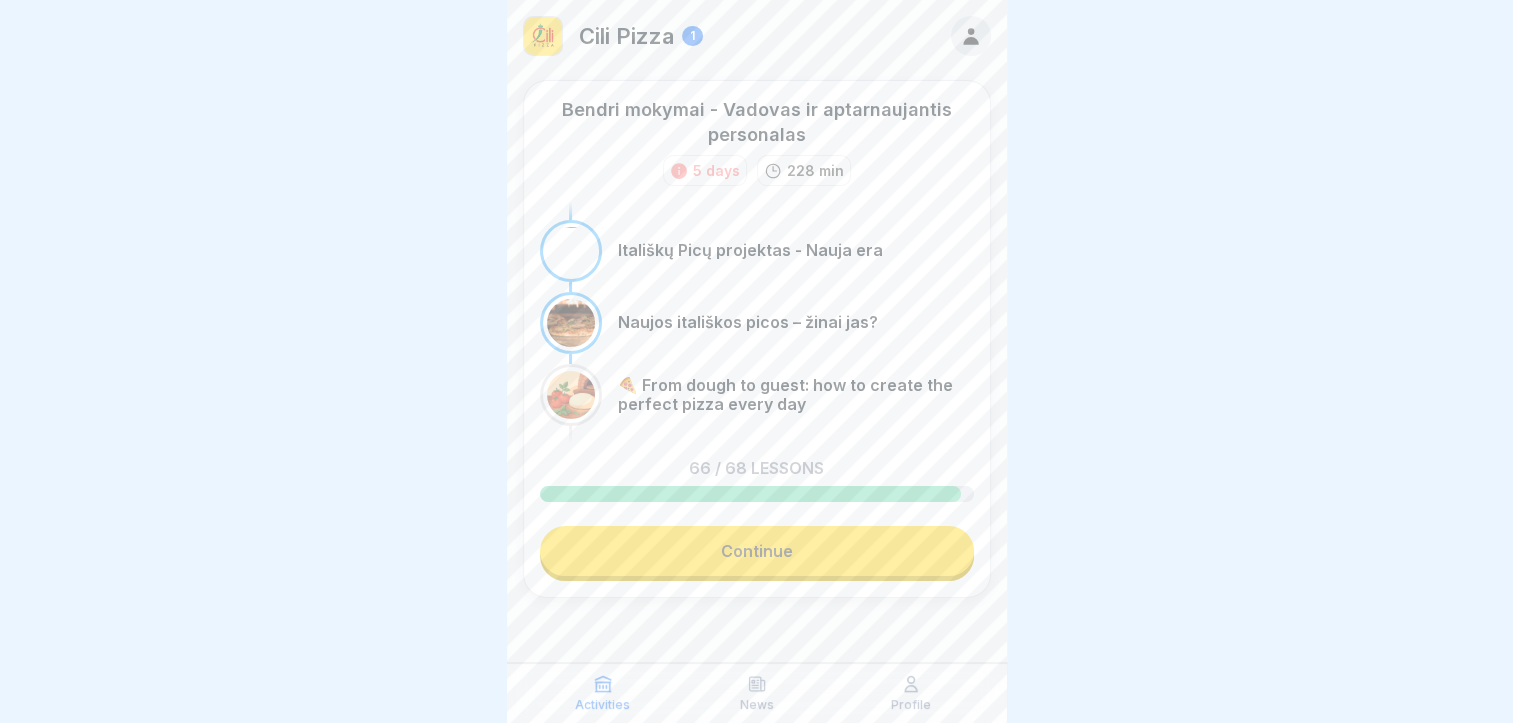 scroll, scrollTop: 0, scrollLeft: 0, axis: both 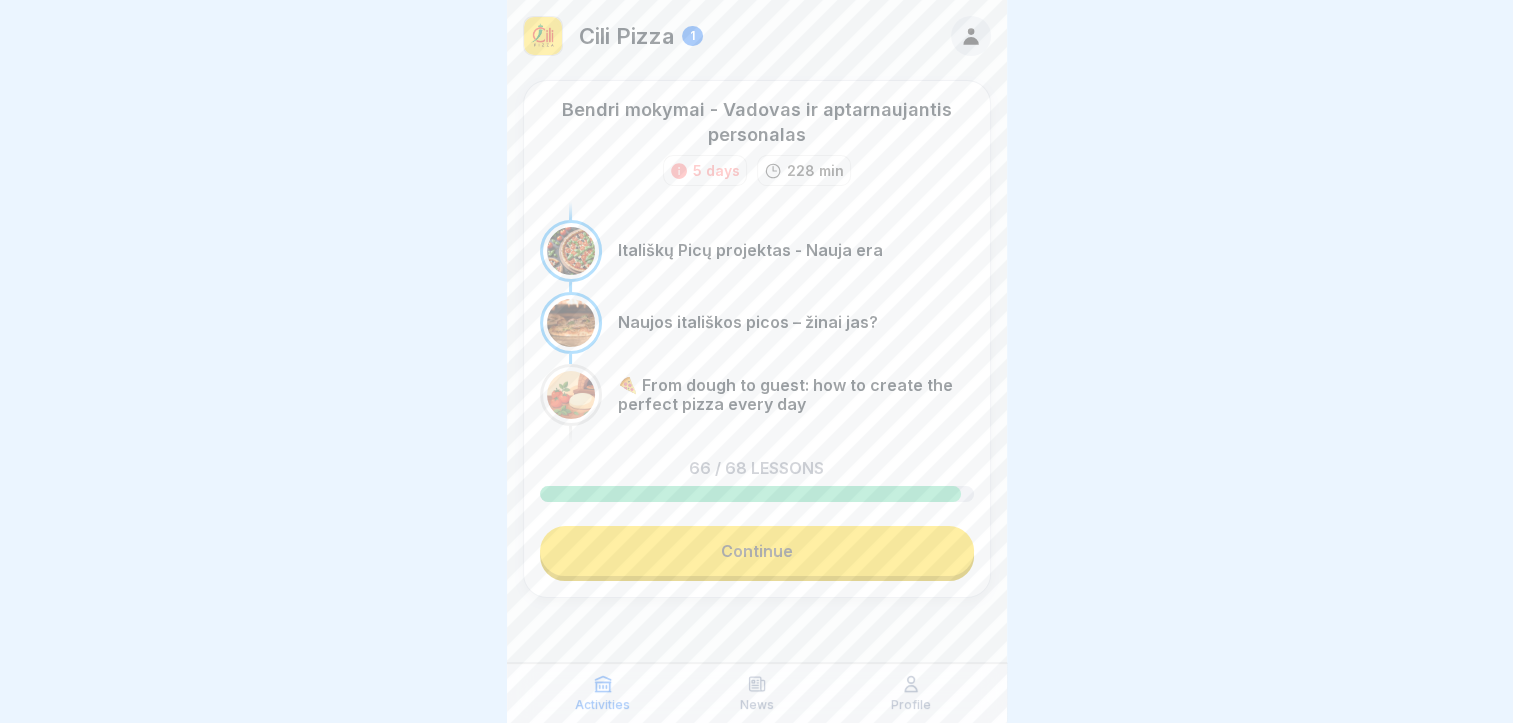 click on "Profile" at bounding box center (911, 693) 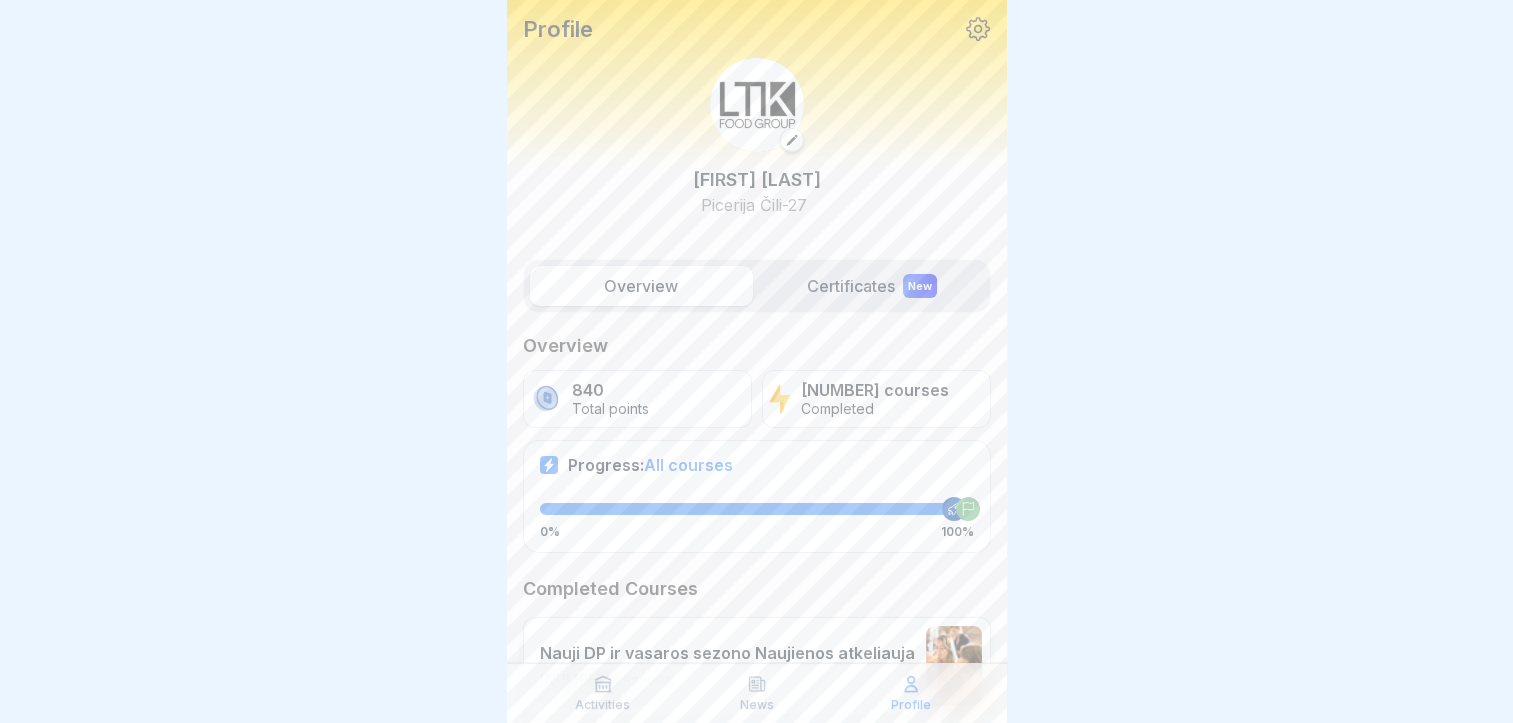 click on "Profile [FIRST] [LAST] Picerija Čili-27   Overview Certificates New Overview 840 Total points 18 courses Completed Progress:  All courses 0% 100% Completed Courses Nauji DP  ir vasaros sezono Naujienos atkeliauja 8 Lessons Nauji DP  ir vasaros sezono Naujienos atkeliauja 8 Lessons Naujos itališkos picos – žinai jas? 3 Lessons Itališkų Picų projektas - Nauja era 1 Lessons Naujai Grill Kategorijai - Patiekalų Pristatymas ir Rekomendacijos 2 Lessons Svetingumo Menas: Padavėjo Vadovas 5 Lessons ČILI PICA Aptarnavimo Standartai 6 Lessons Čili pica salotų ir sriubų kategorijų testas 6 Lessons Kaip Valdyti Komandą Komunikacijos Pagalba 7 Lessons Restoranų tinklas „Čili pica" - Sėkmės istorija ir praktika 6 Lessons Efektyvi Darbuotojų Atranka Restoranams 4 Lessons  Pusryčių ir Užkandžių Meniu 8 Lessons QR Meniu Naudojimo Strategijos Restoranuose 2 Lessons Food'o QR sistemos naudojimas padavėjams ir svečiams 5 Lessons ČiliPay pristatymas 1 Lessons 5 Lessons Welcome to Bounti!" at bounding box center [756, 361] 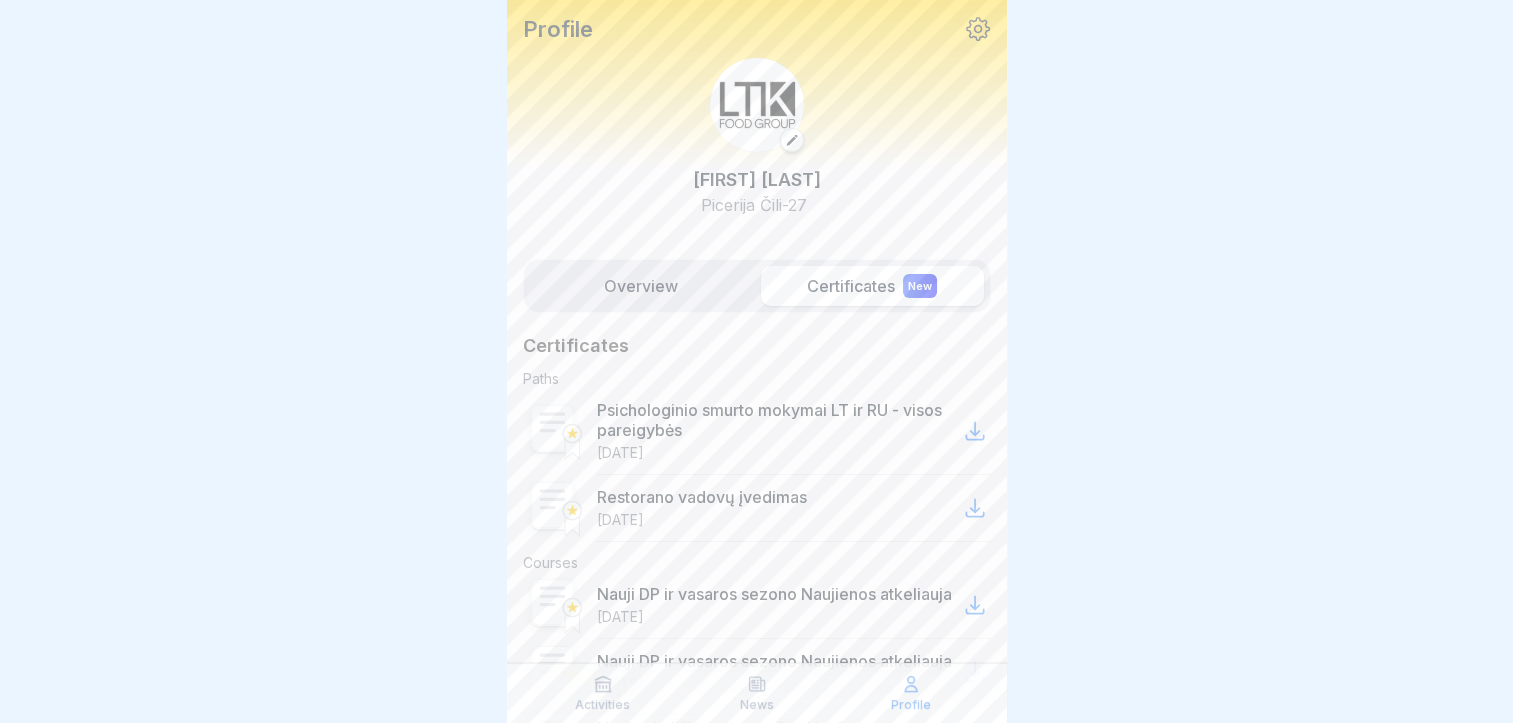 click on "Restorano vadovų įvedimas [DATE]" at bounding box center (702, 508) 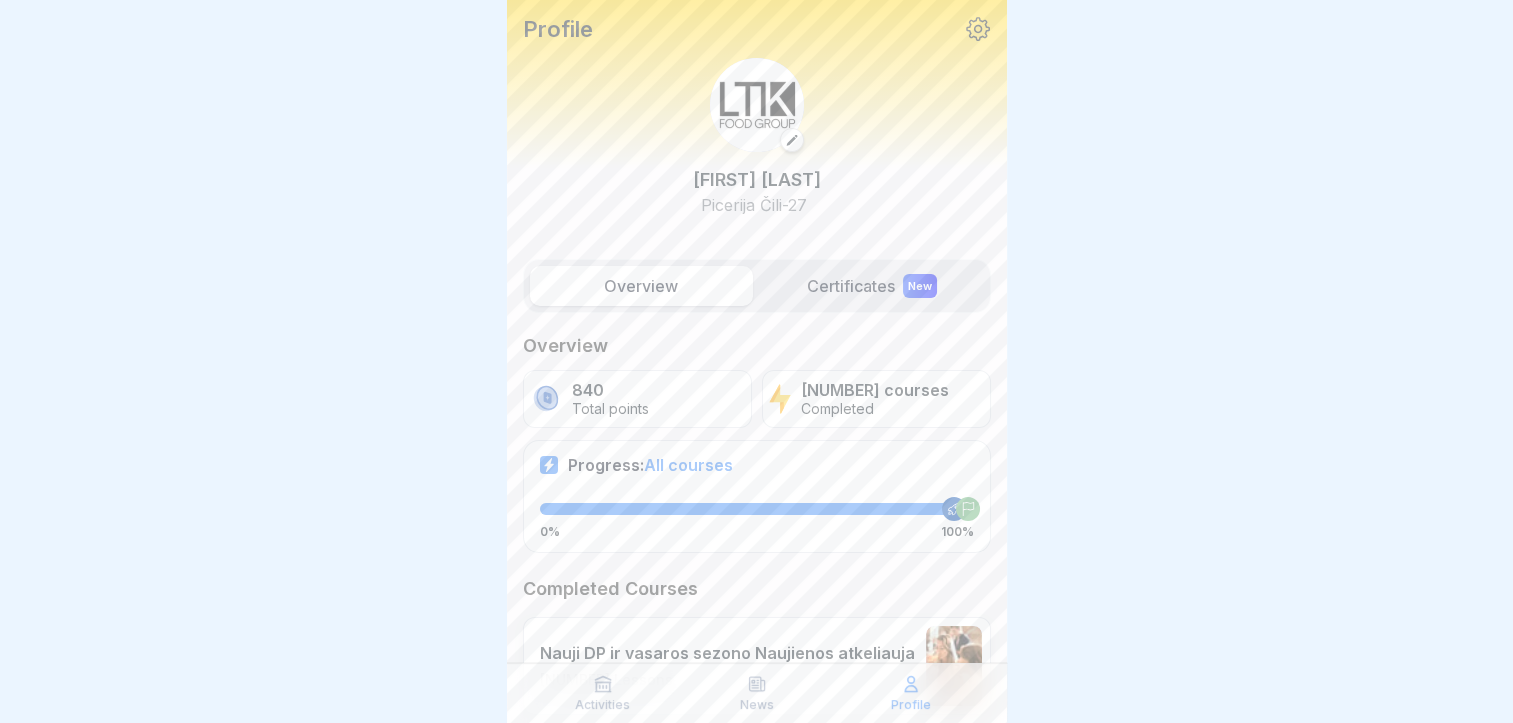 click on "[FIRST] [LAST]" at bounding box center (757, 179) 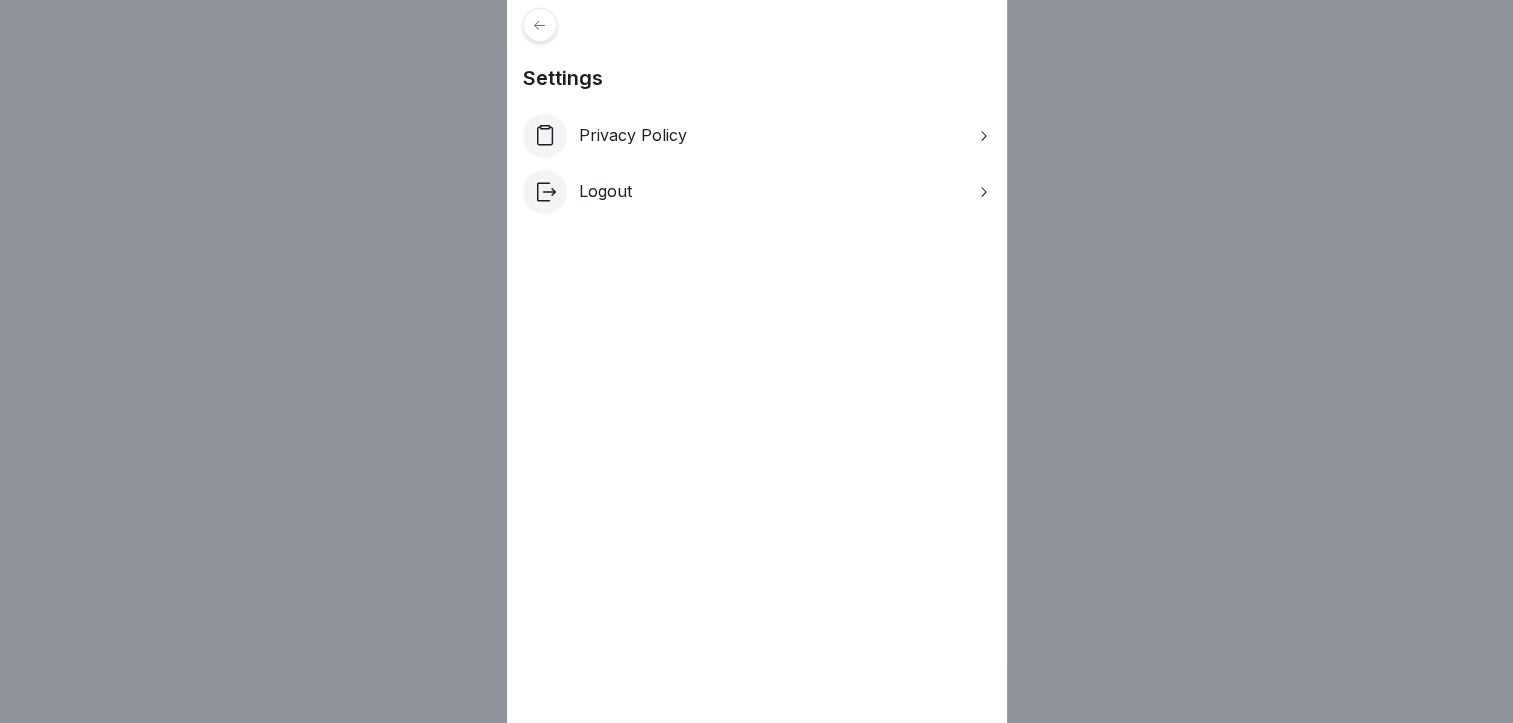 click on "Settings Privacy Policy Logout" at bounding box center (757, 361) 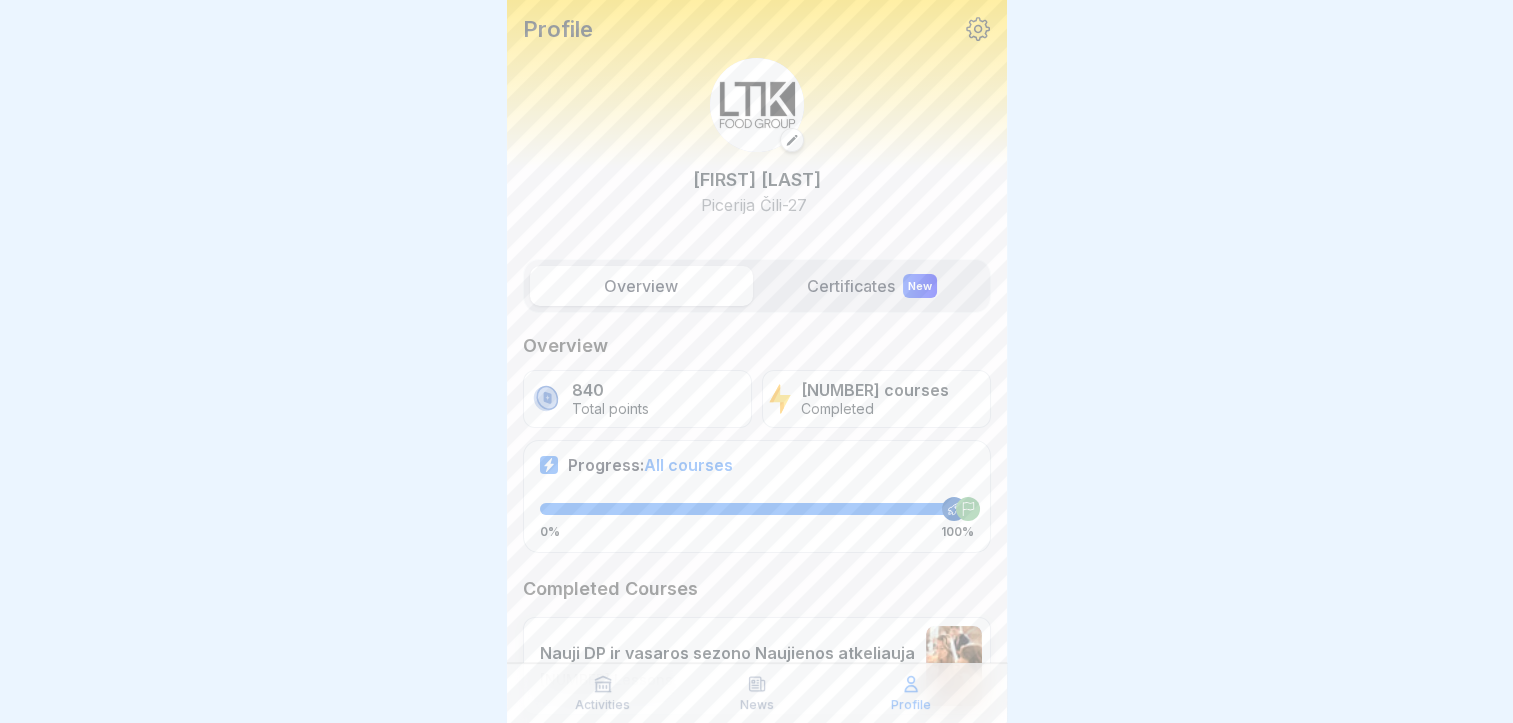 click on "Profile" at bounding box center (911, 705) 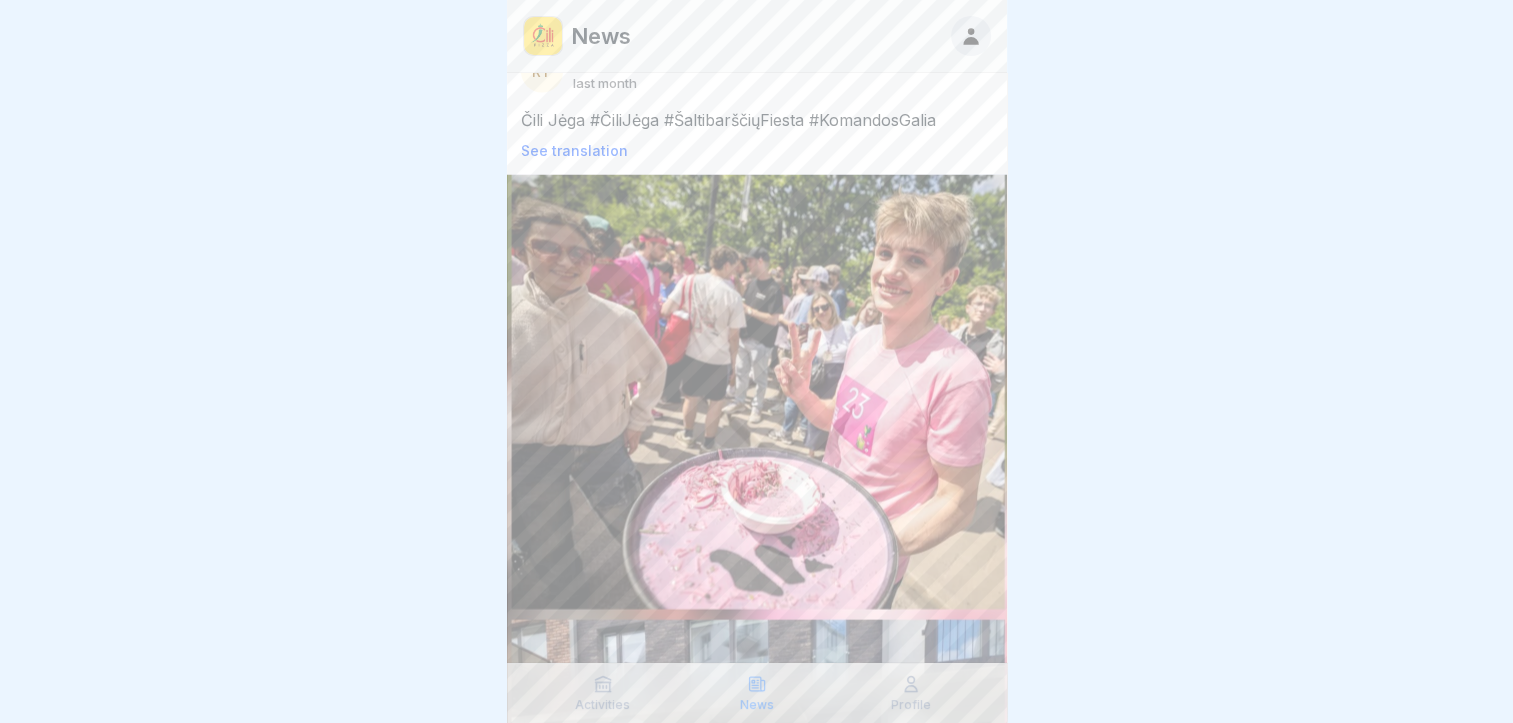 scroll, scrollTop: 2983, scrollLeft: 0, axis: vertical 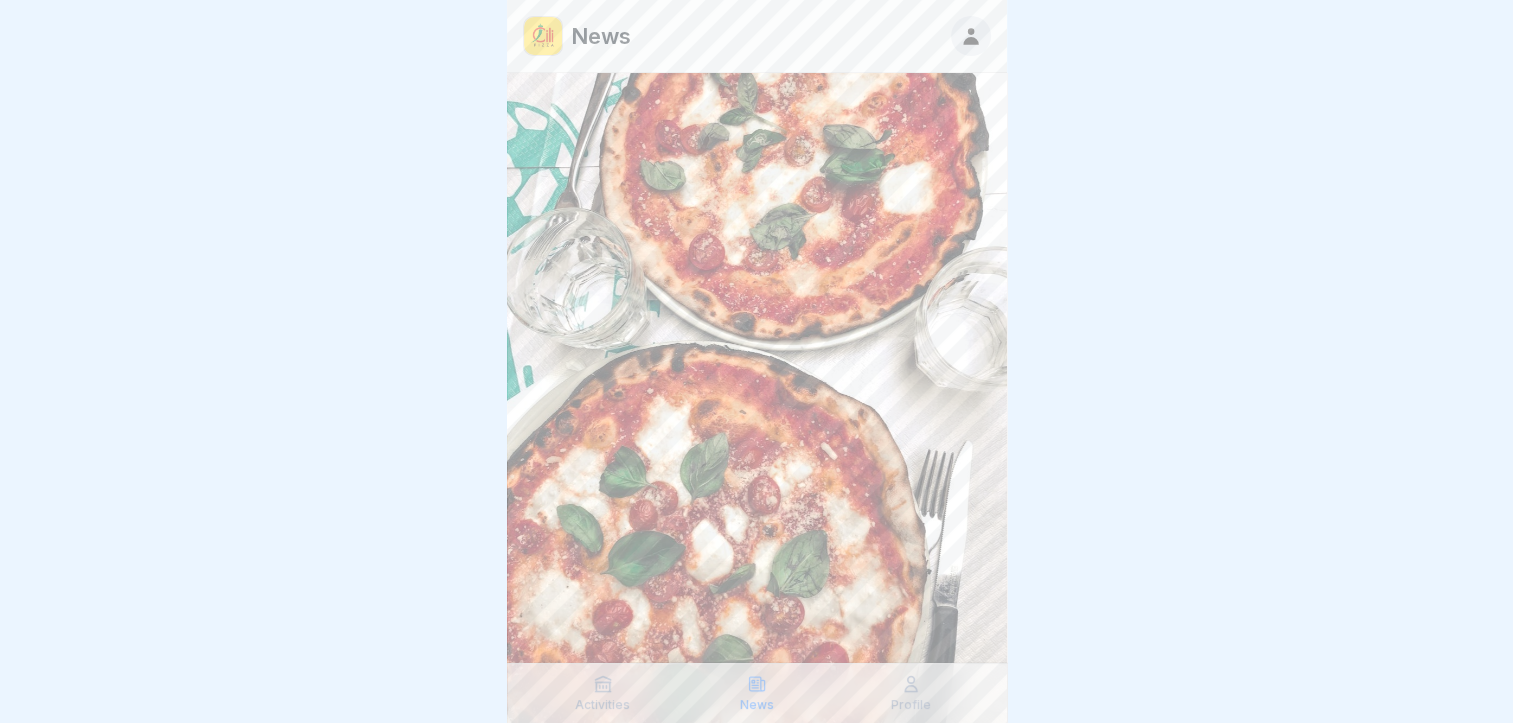 click on "Activities" at bounding box center (602, 705) 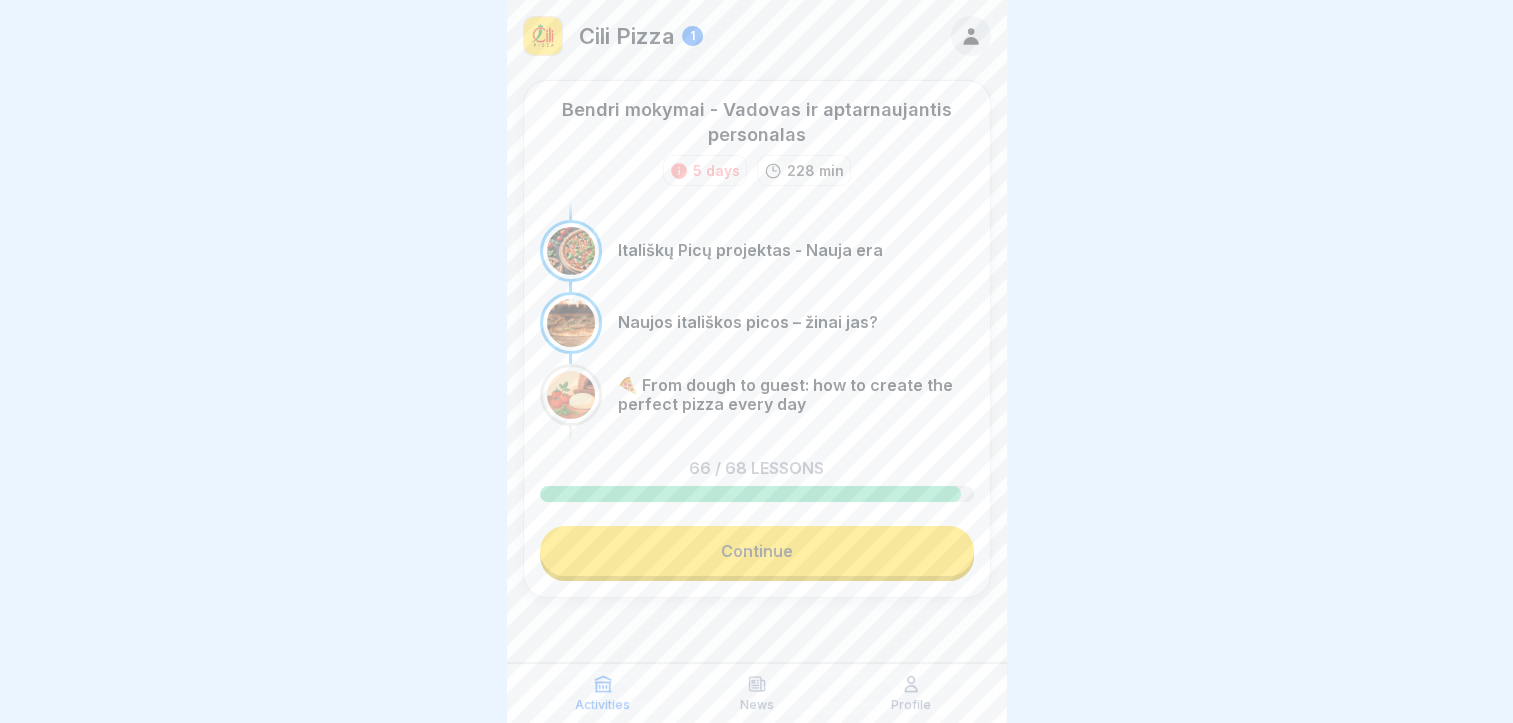 click on "Continue" at bounding box center [757, 551] 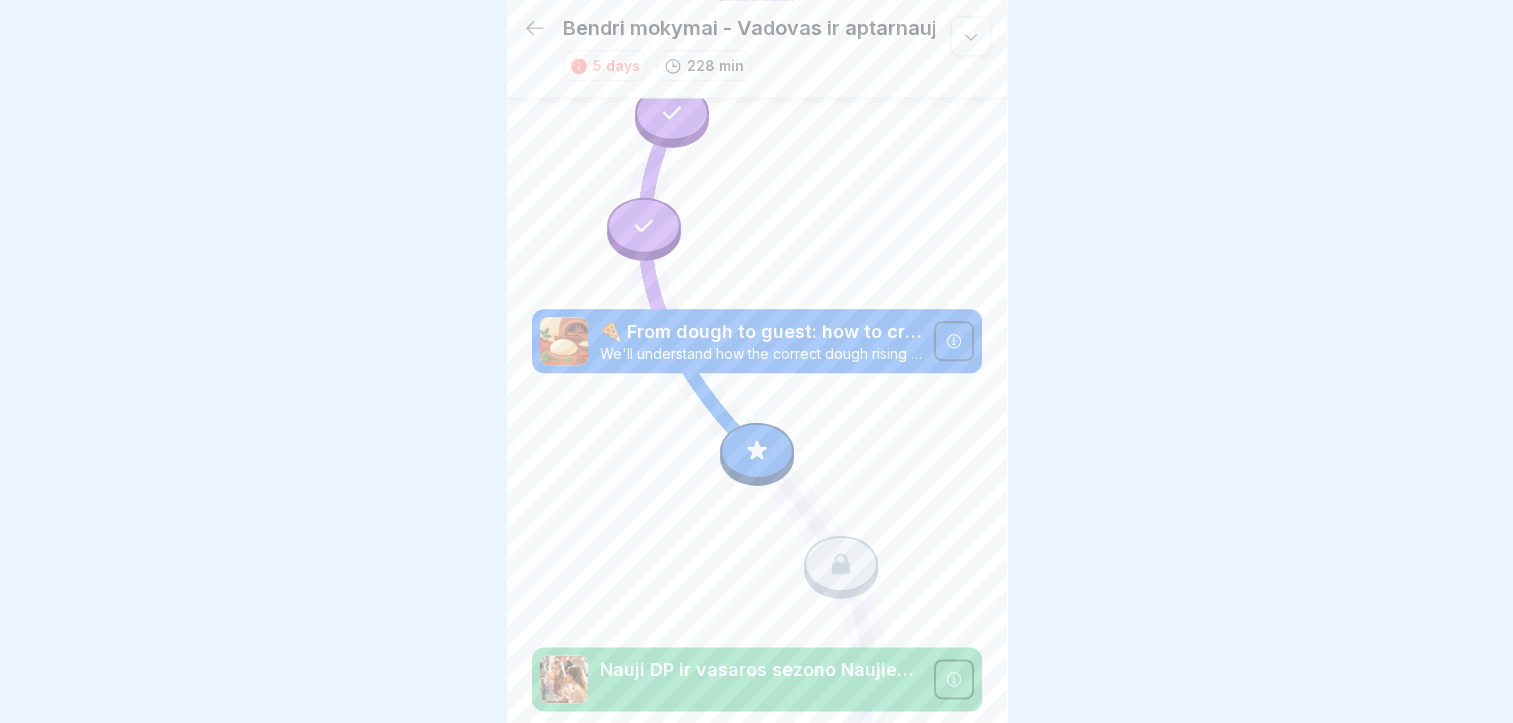 scroll, scrollTop: 2376, scrollLeft: 0, axis: vertical 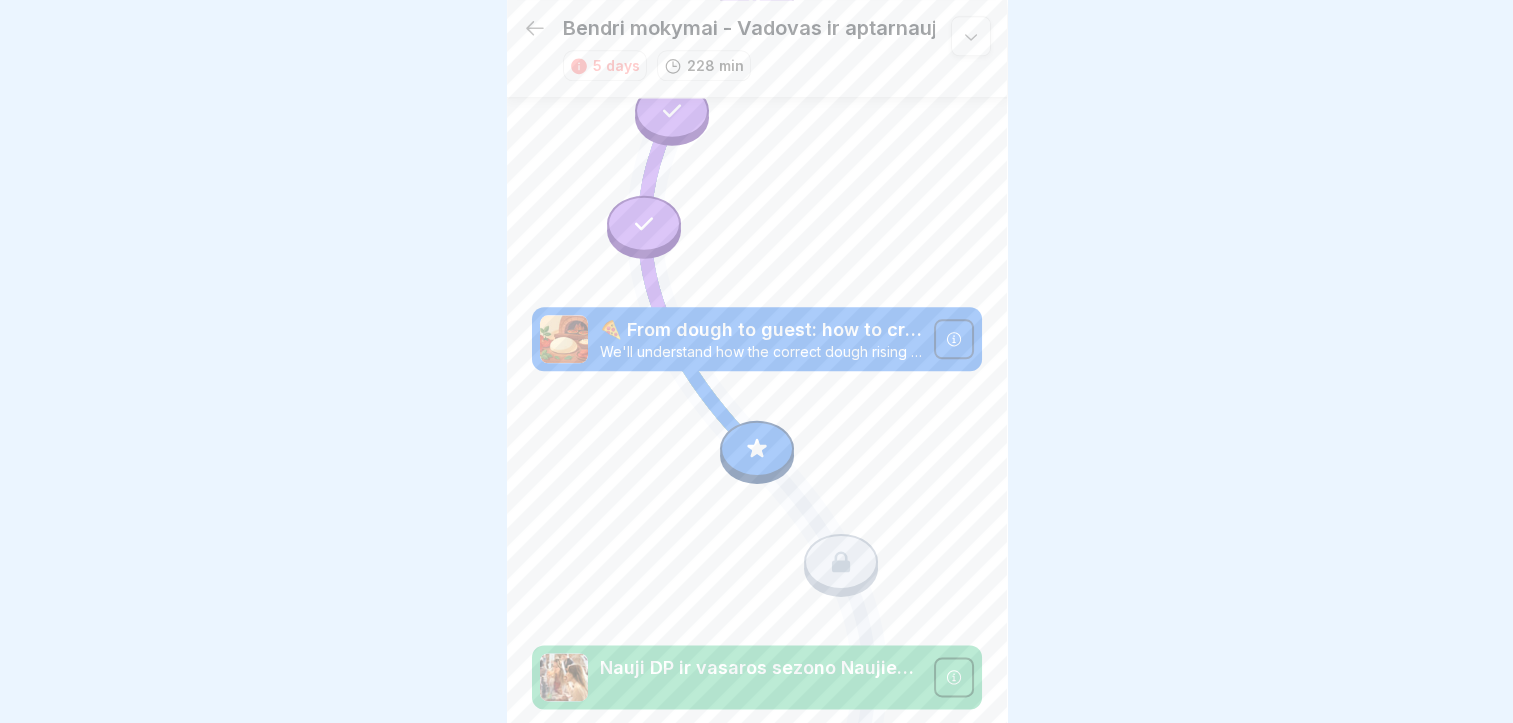 click at bounding box center (757, 449) 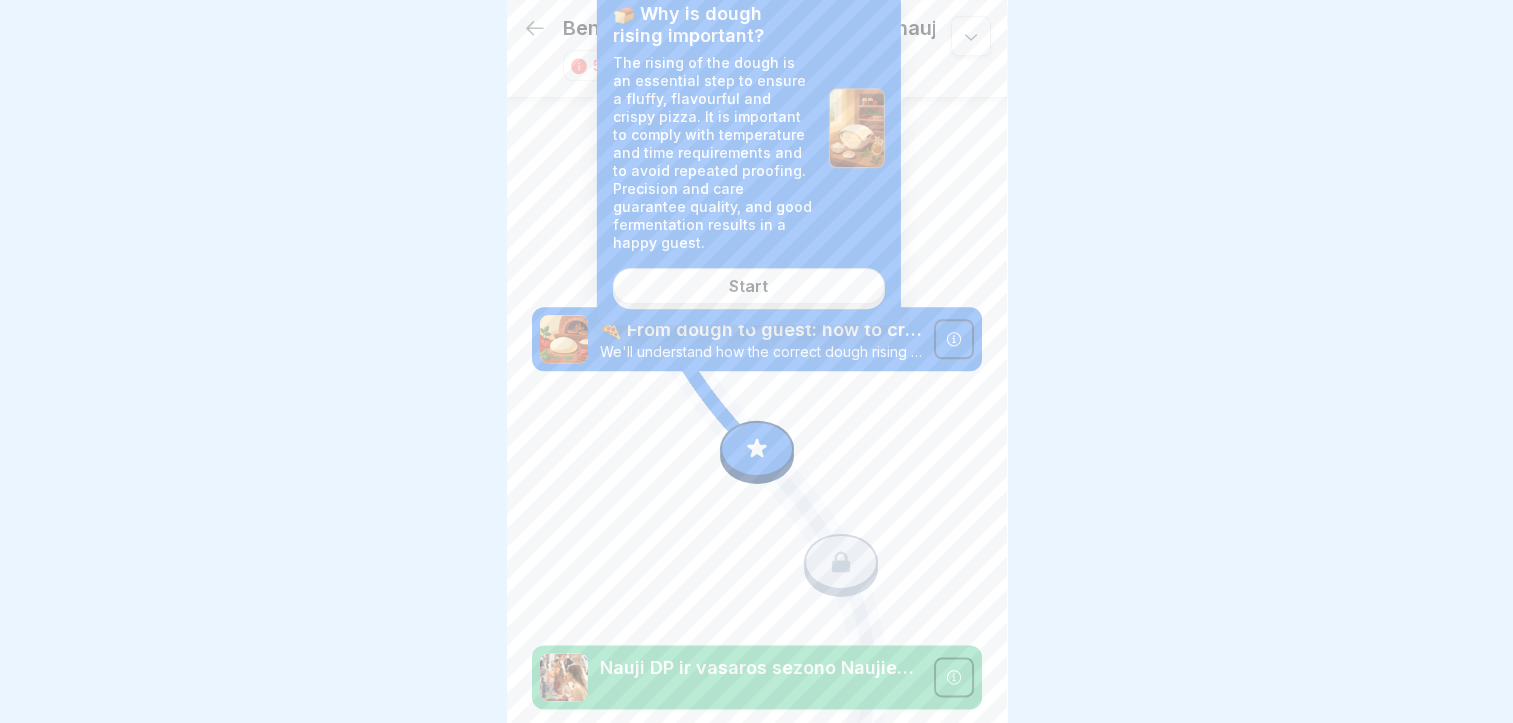 click on "Start" at bounding box center [748, 286] 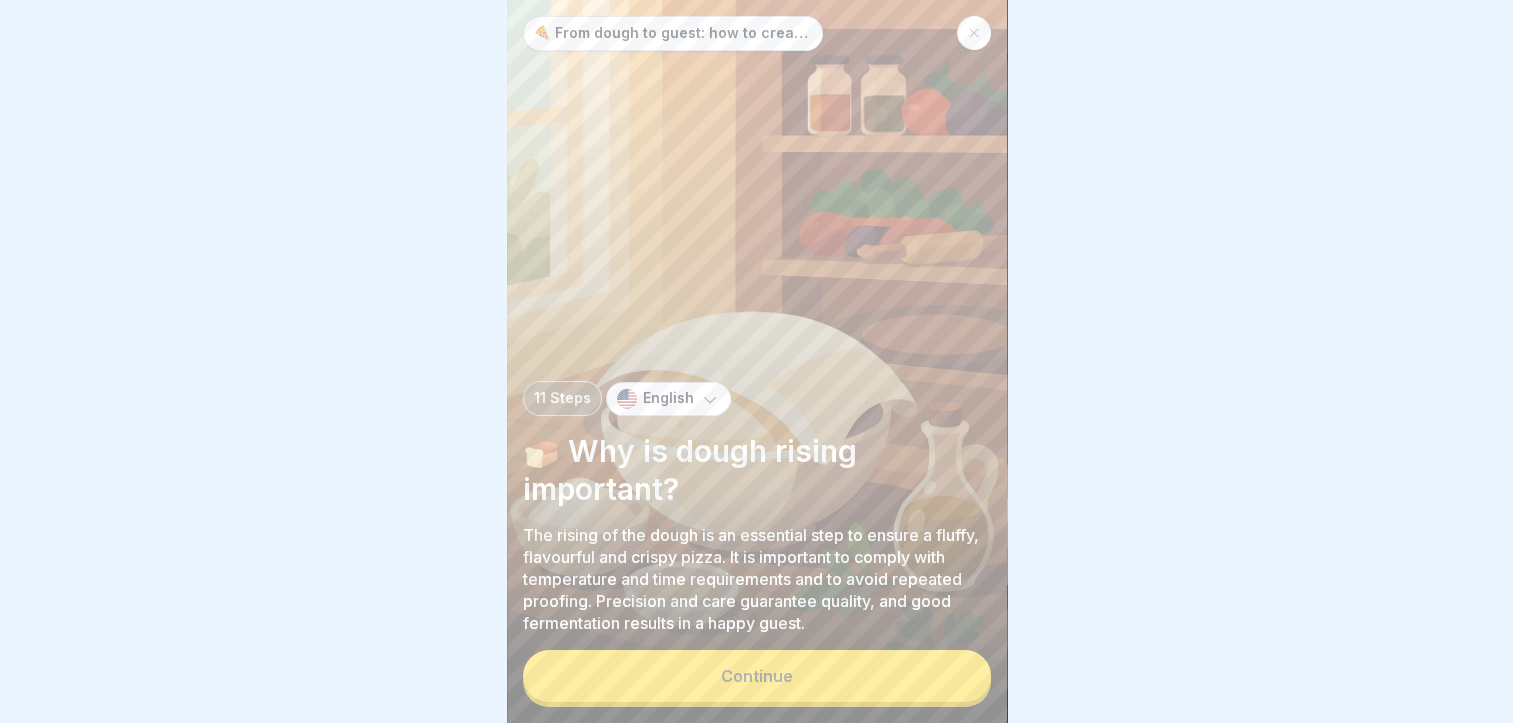 scroll, scrollTop: 0, scrollLeft: 0, axis: both 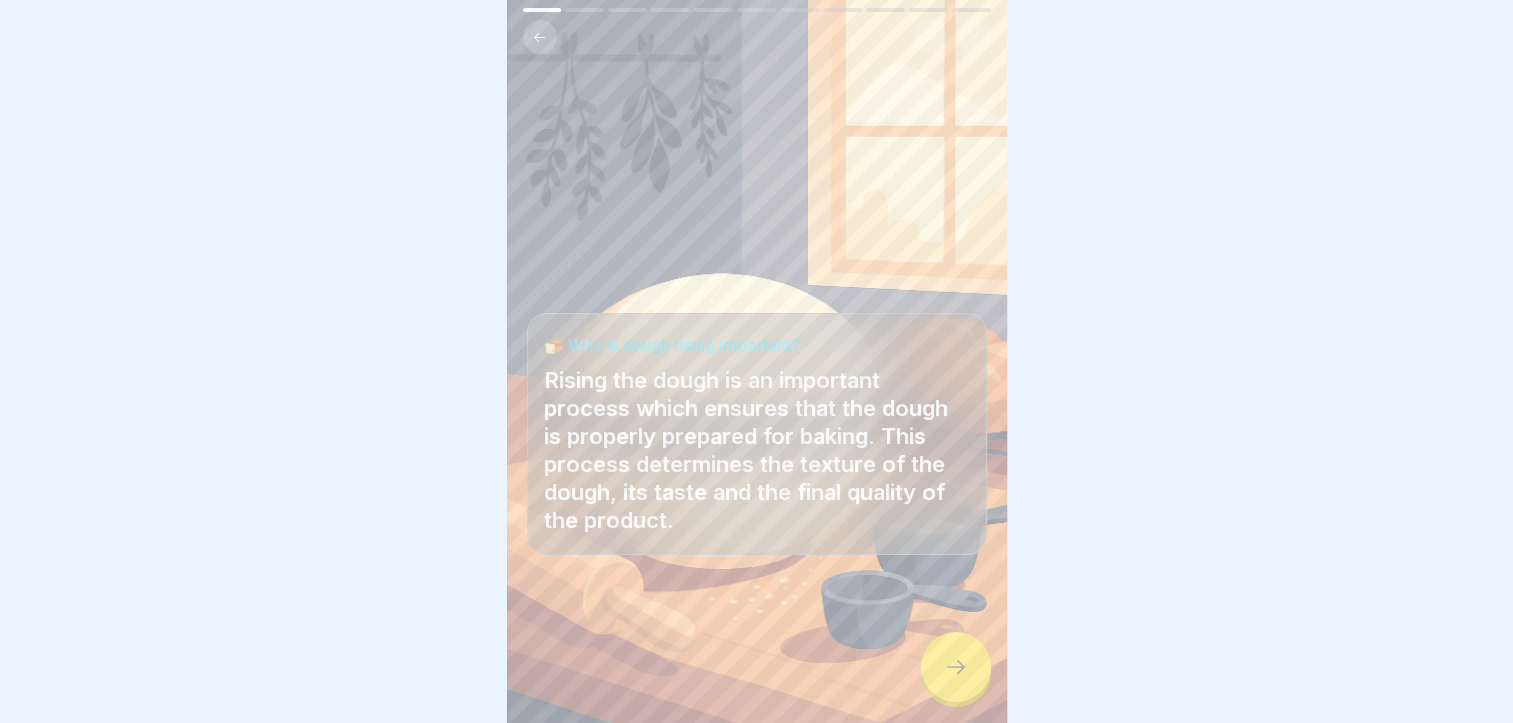 click at bounding box center (956, 667) 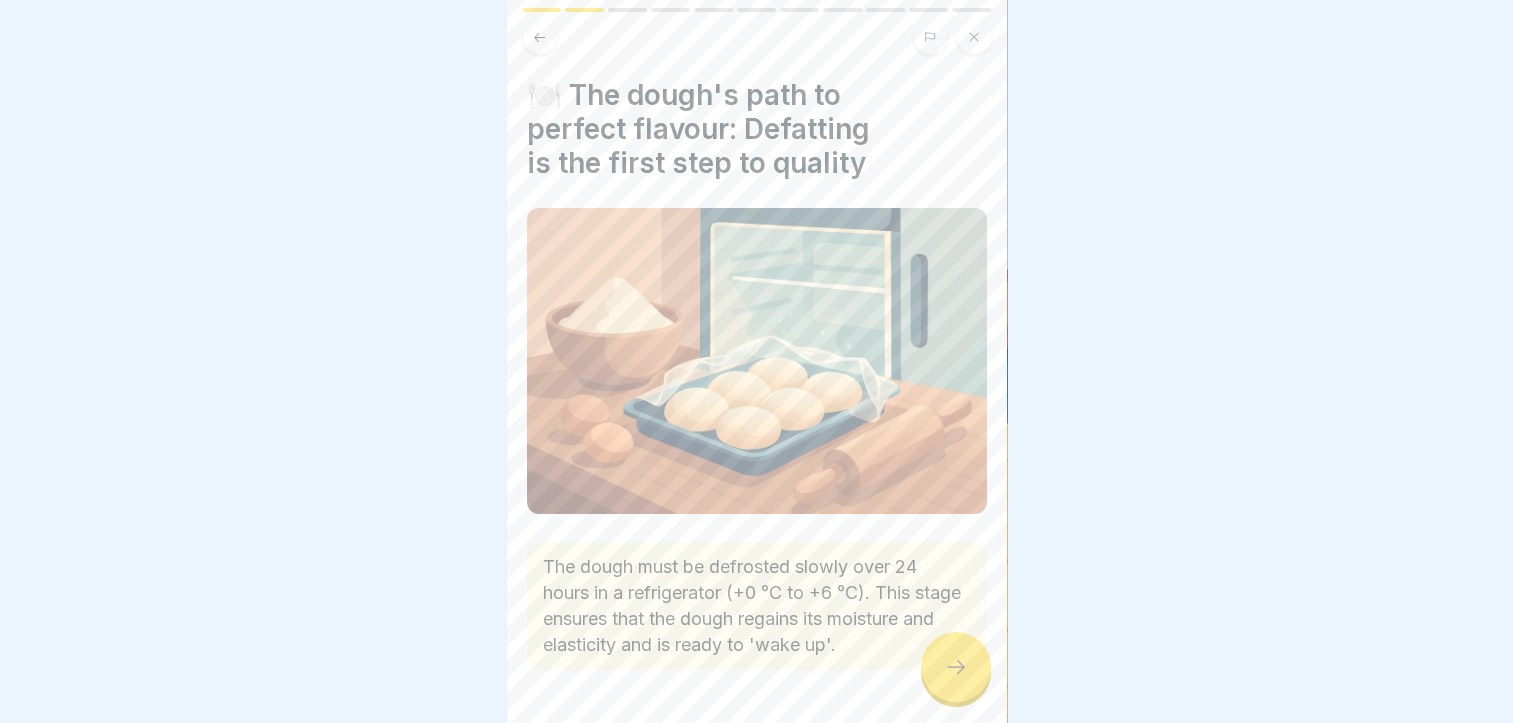 click at bounding box center [956, 667] 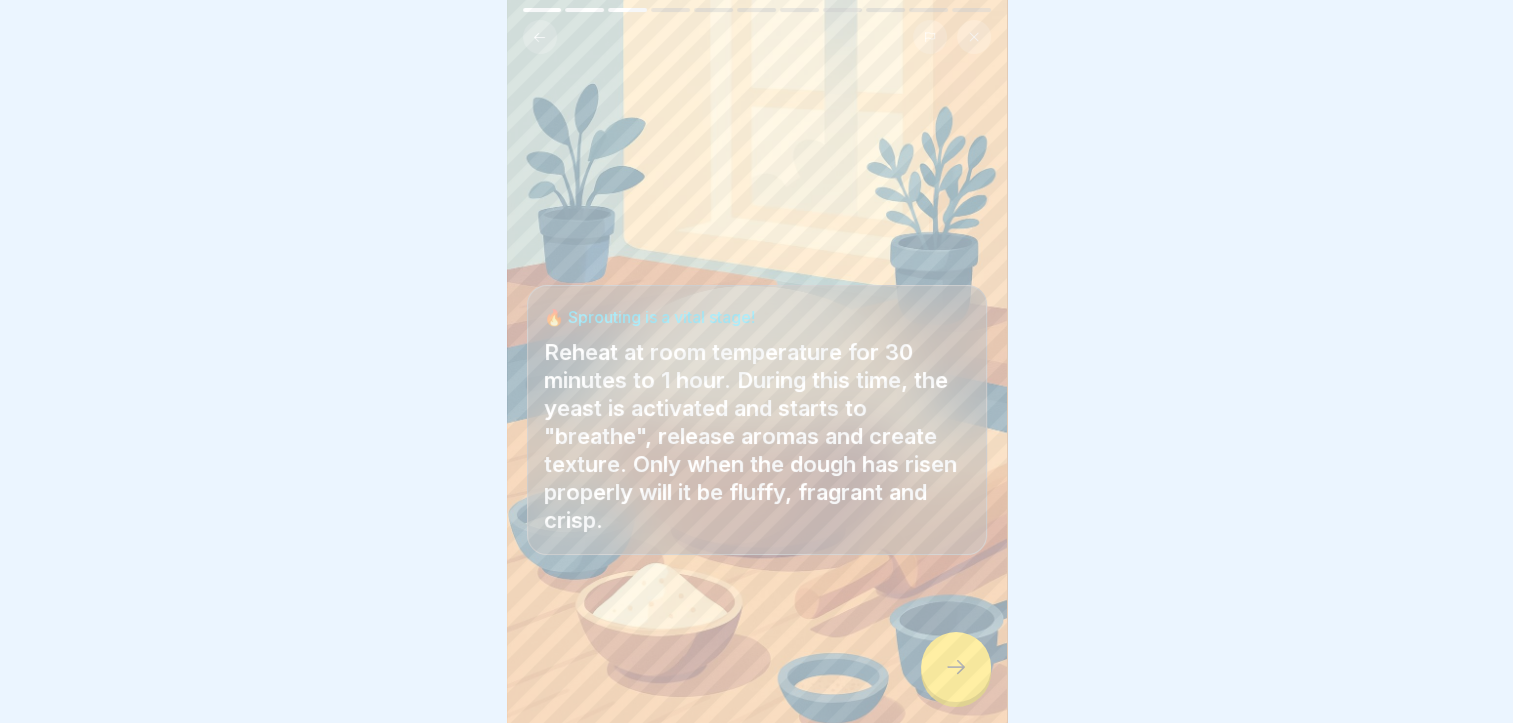 click 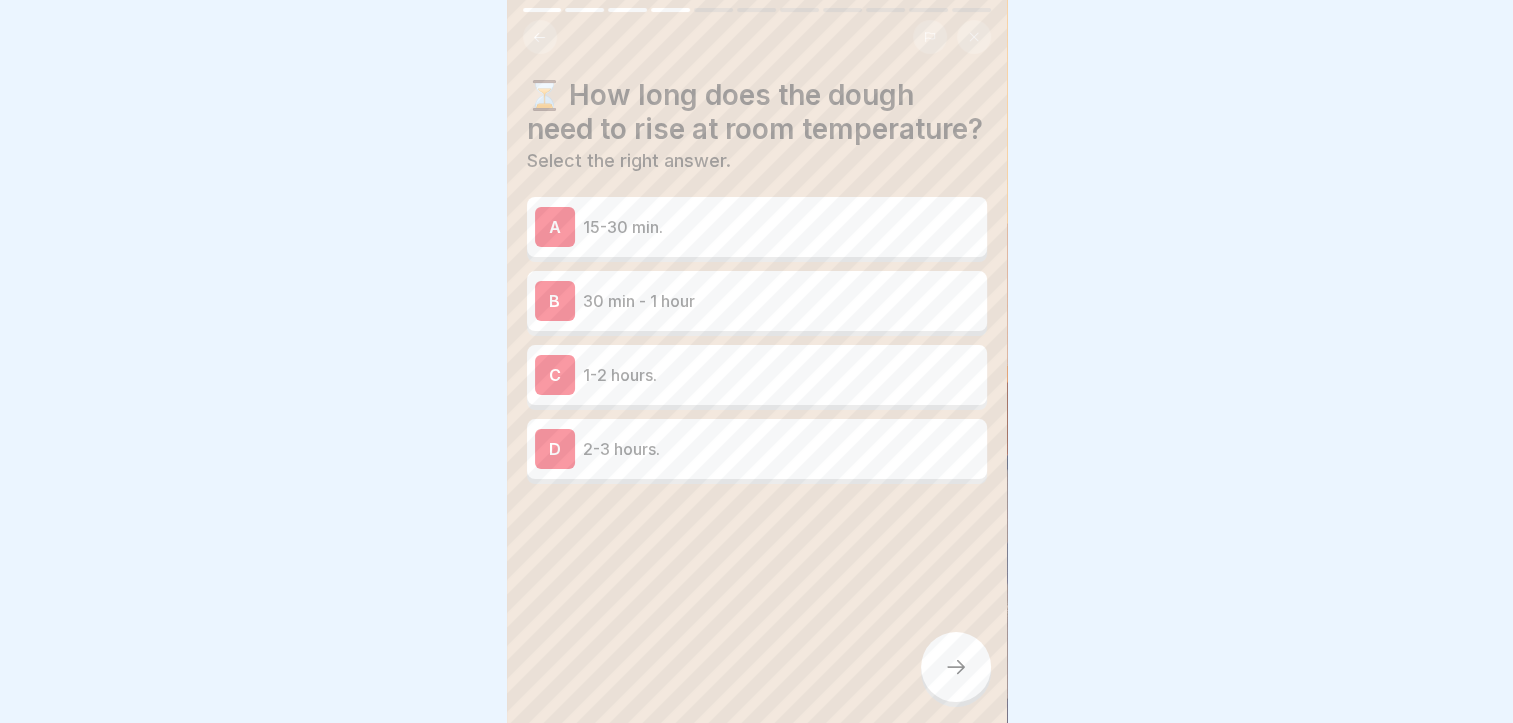 click 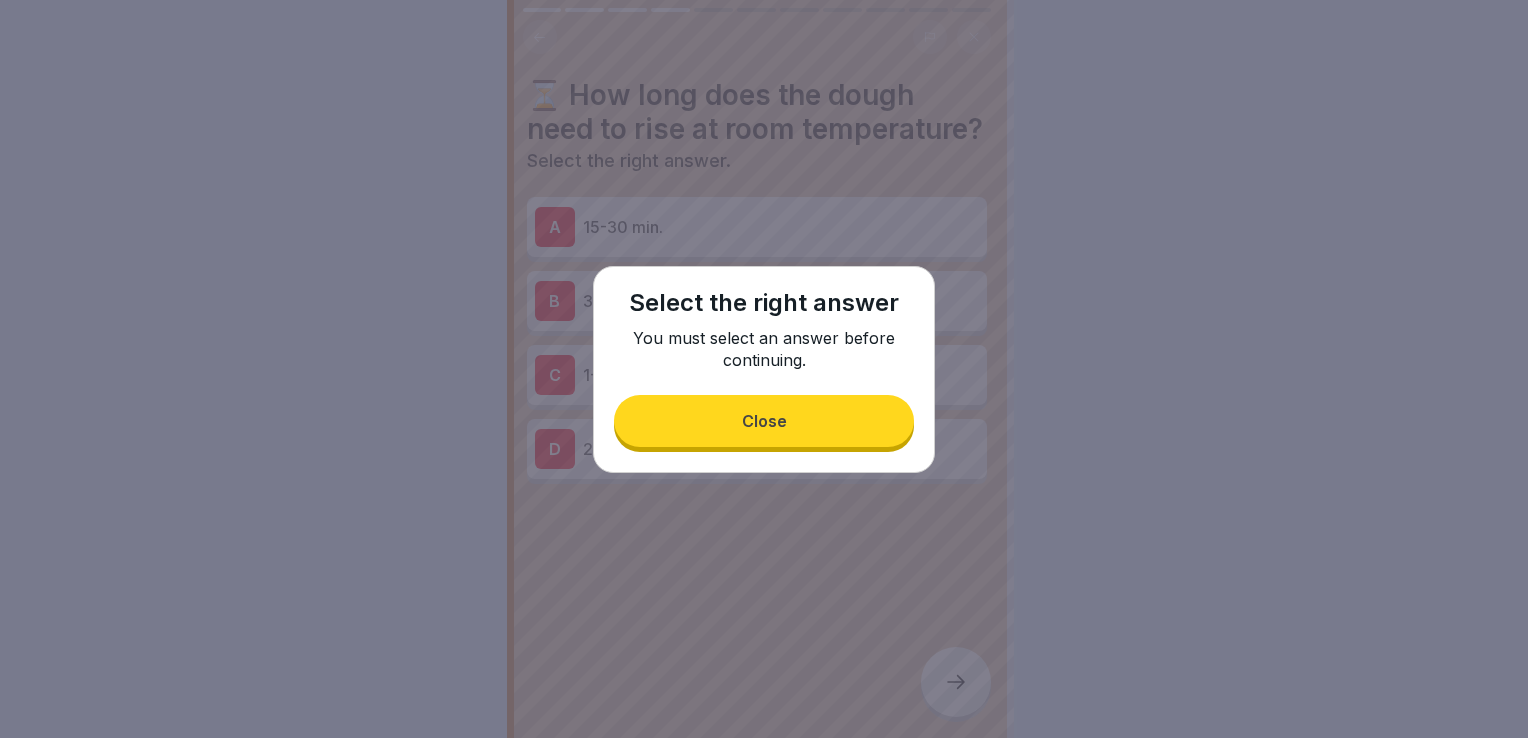 click on "Close" at bounding box center (764, 421) 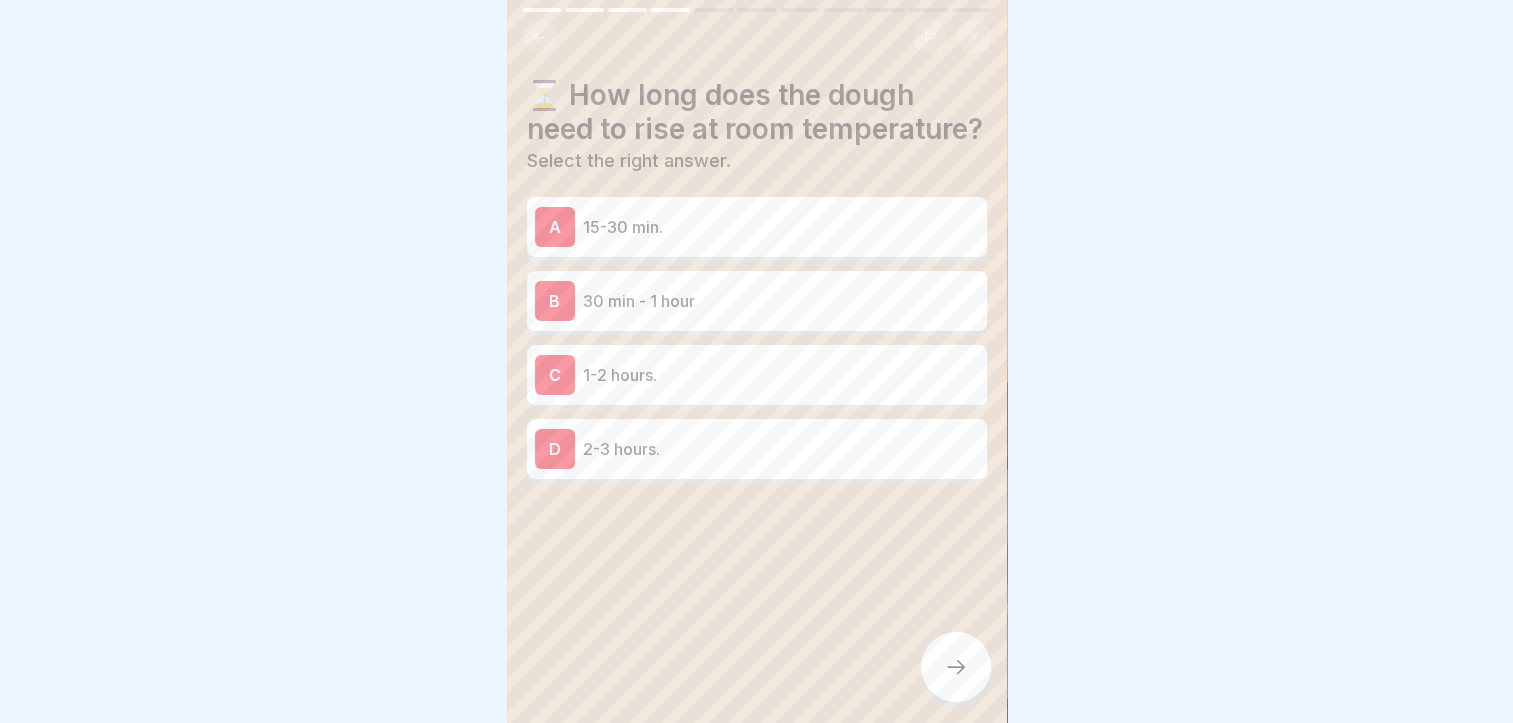 click on "30 min - 1 hour" at bounding box center (781, 301) 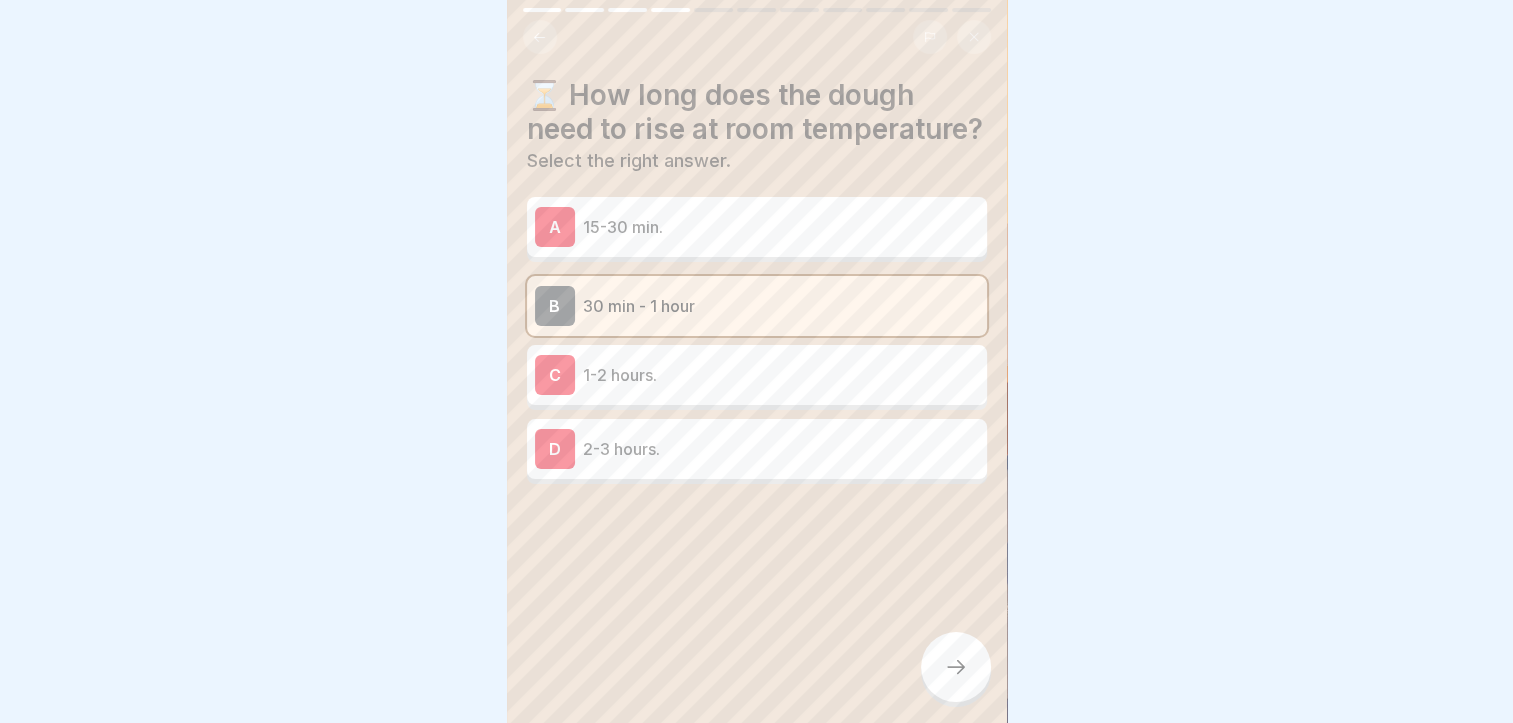 click at bounding box center [956, 667] 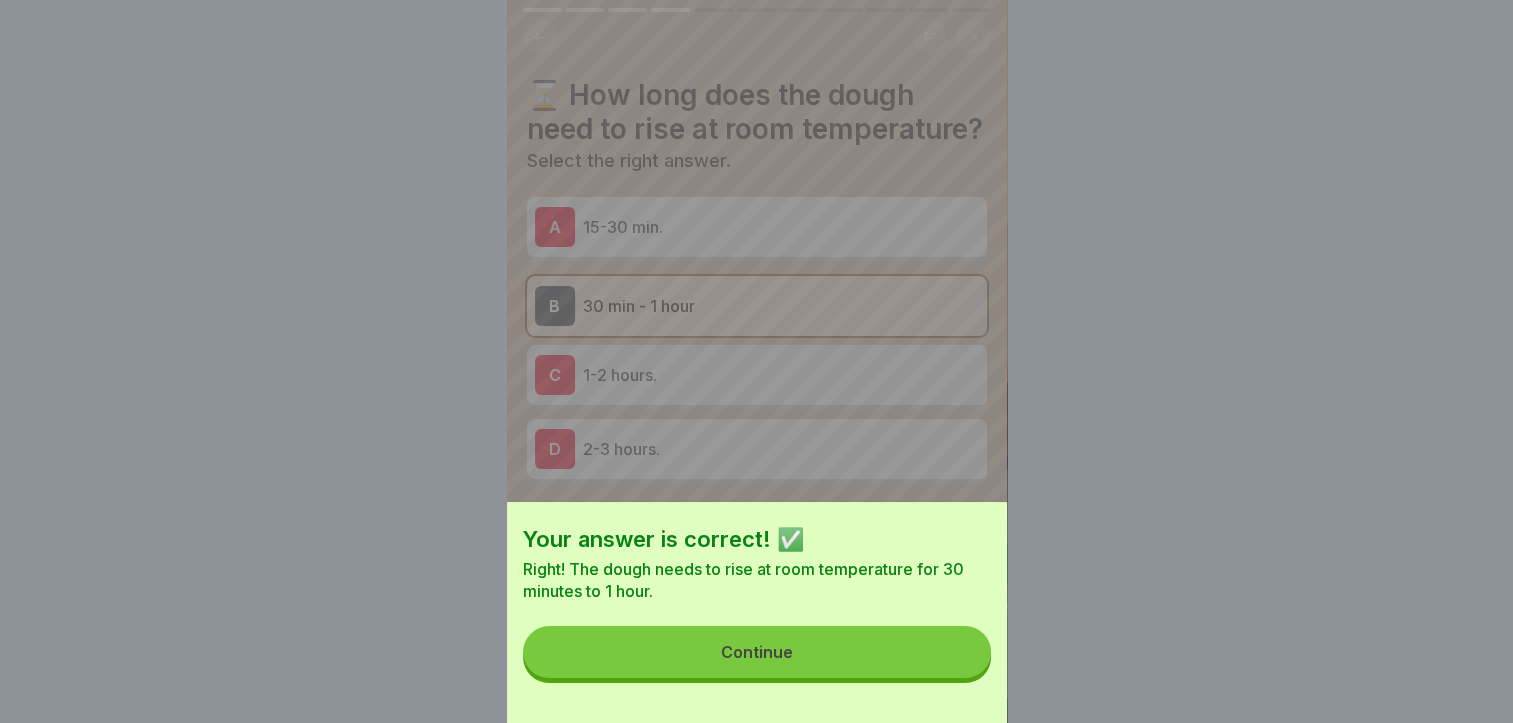 click on "Continue" at bounding box center (757, 652) 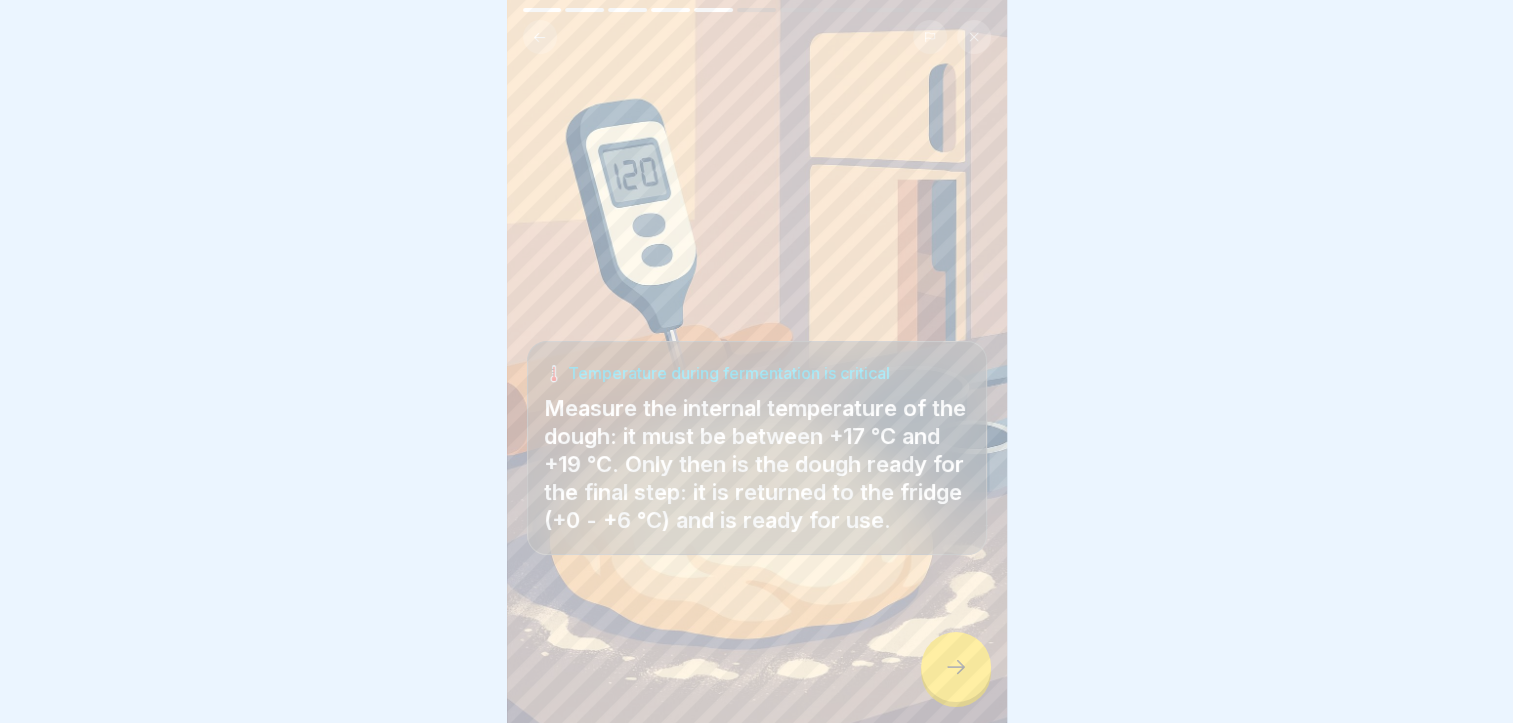 click at bounding box center (956, 667) 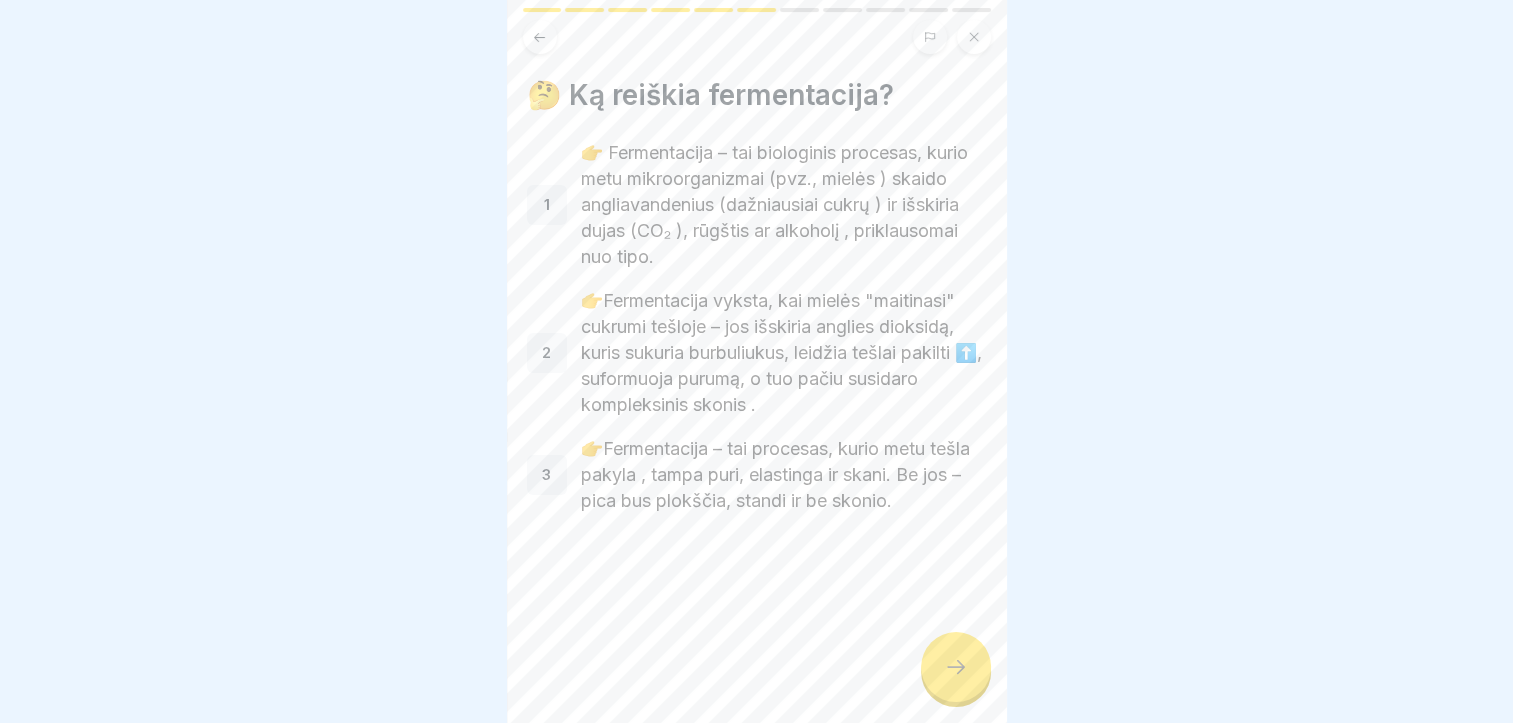click at bounding box center (956, 667) 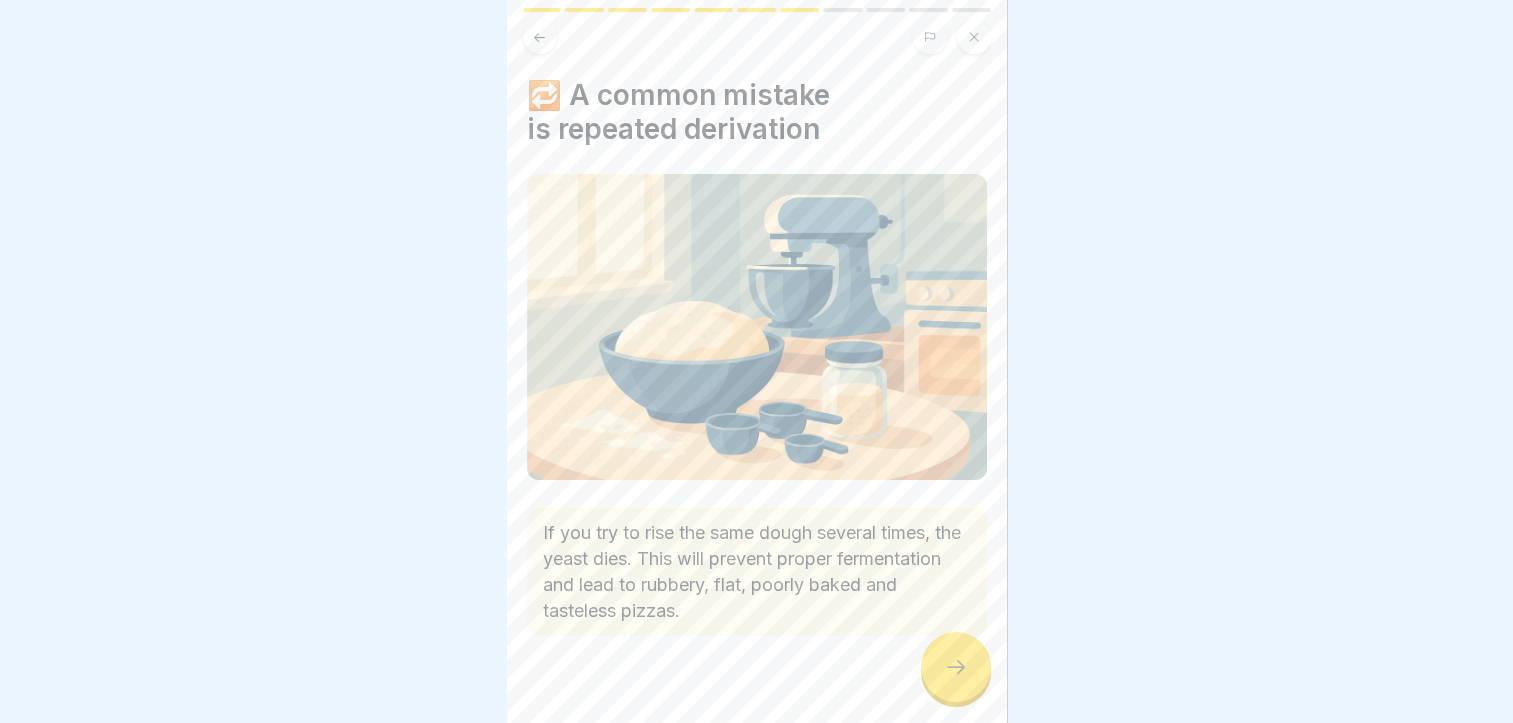 click at bounding box center (956, 667) 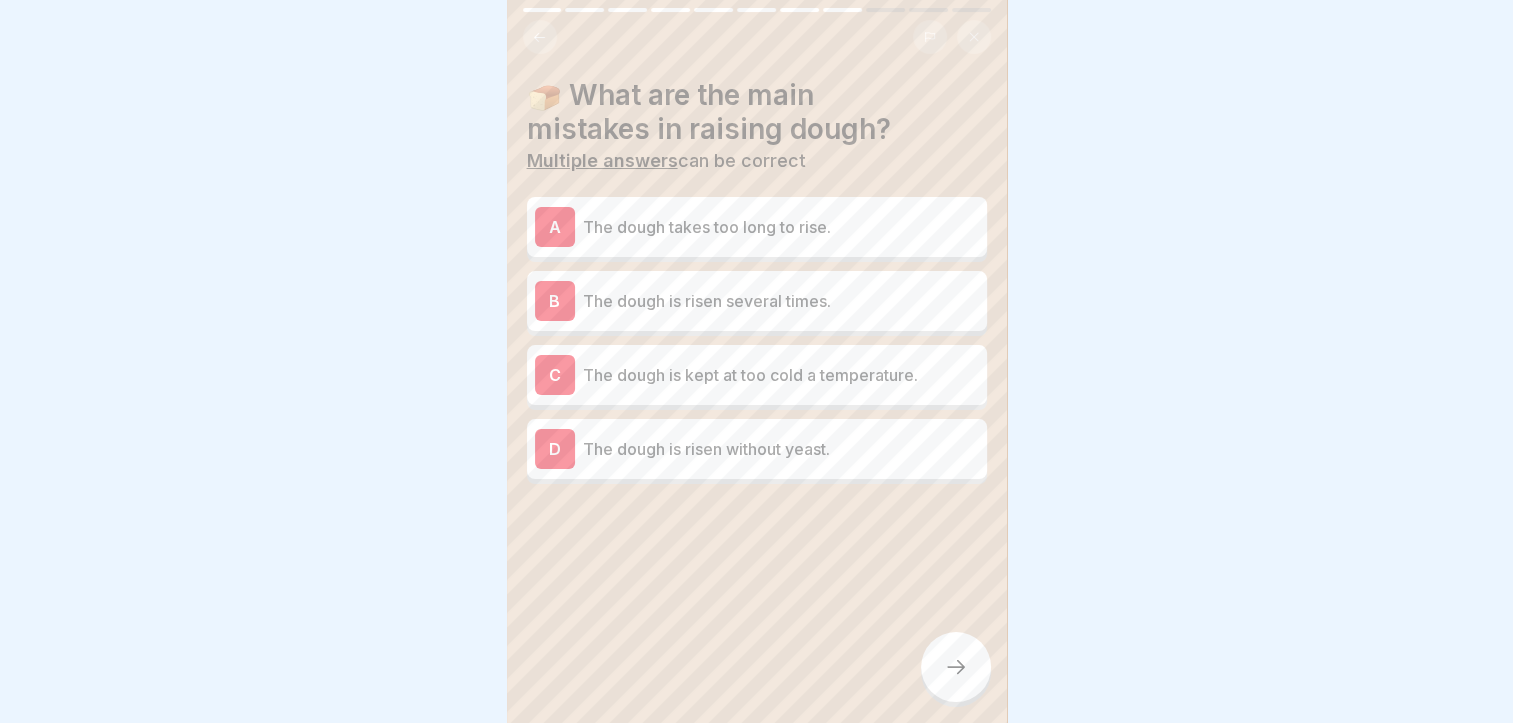 click on "B The dough is risen several times." at bounding box center (757, 301) 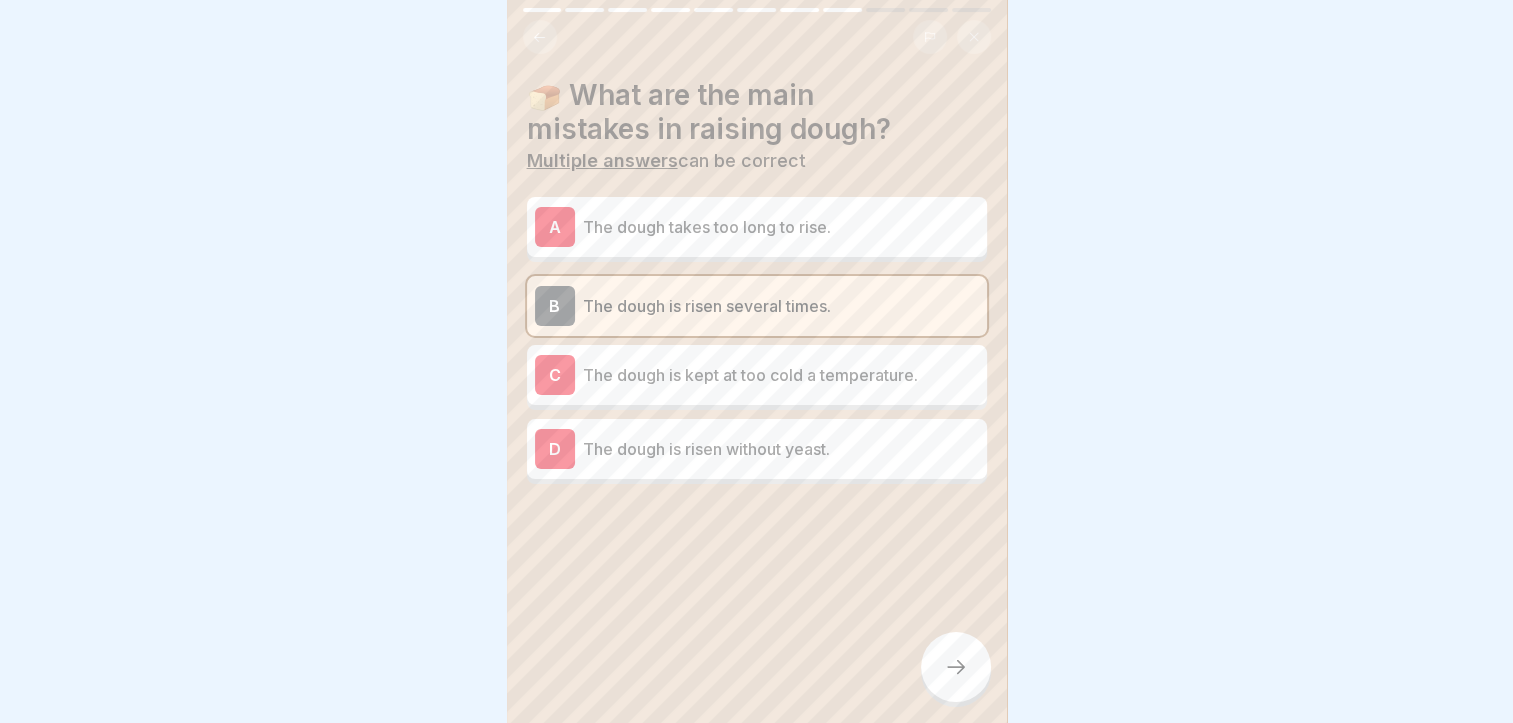 click at bounding box center (956, 667) 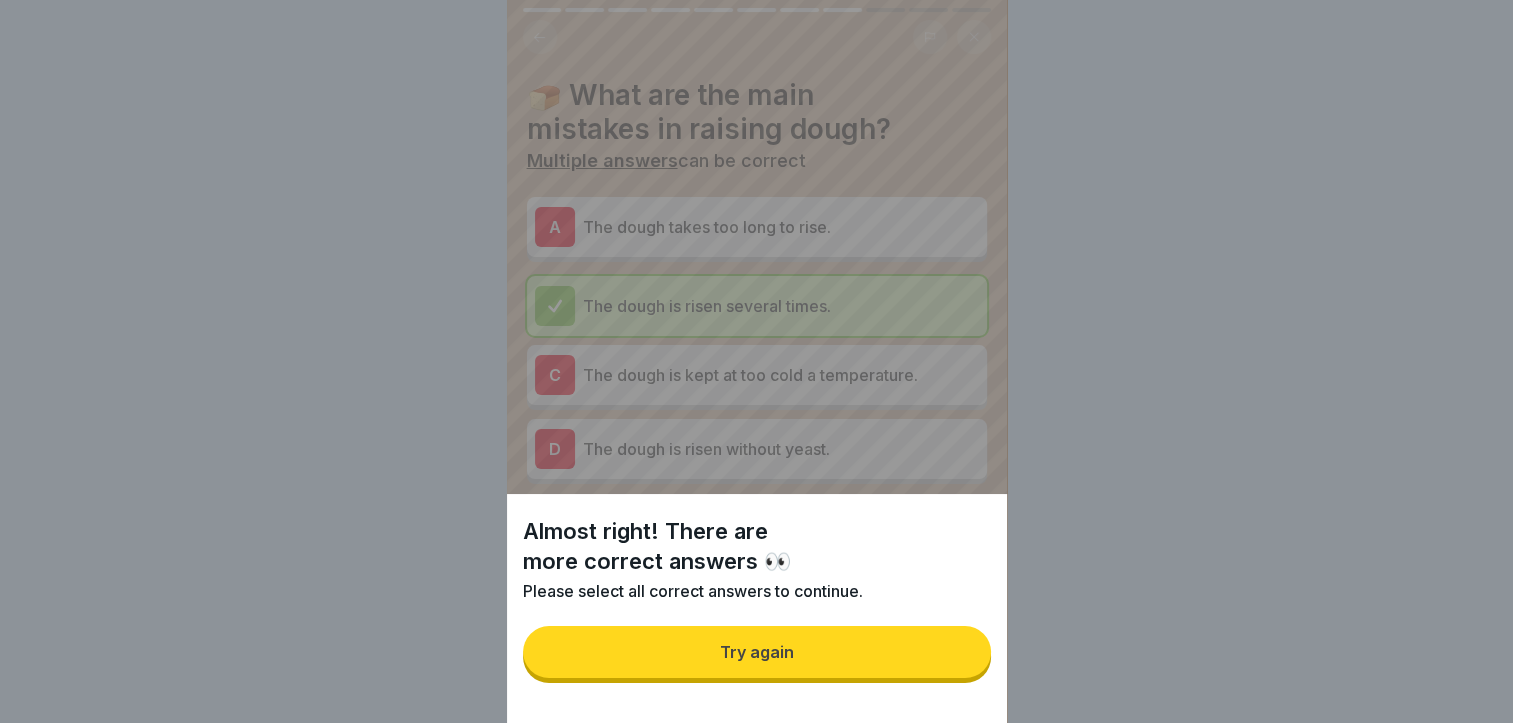 click on "Try again" at bounding box center [757, 652] 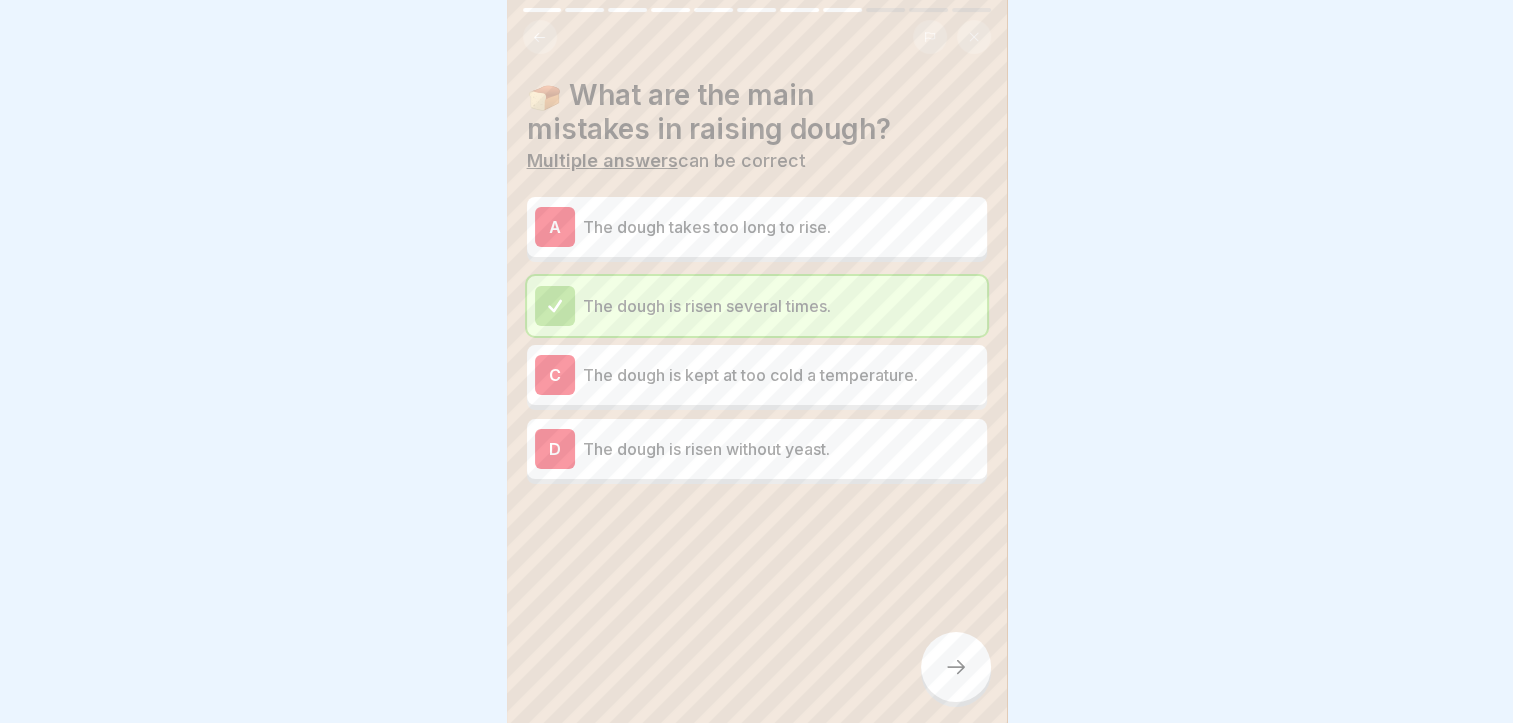 scroll, scrollTop: 10, scrollLeft: 0, axis: vertical 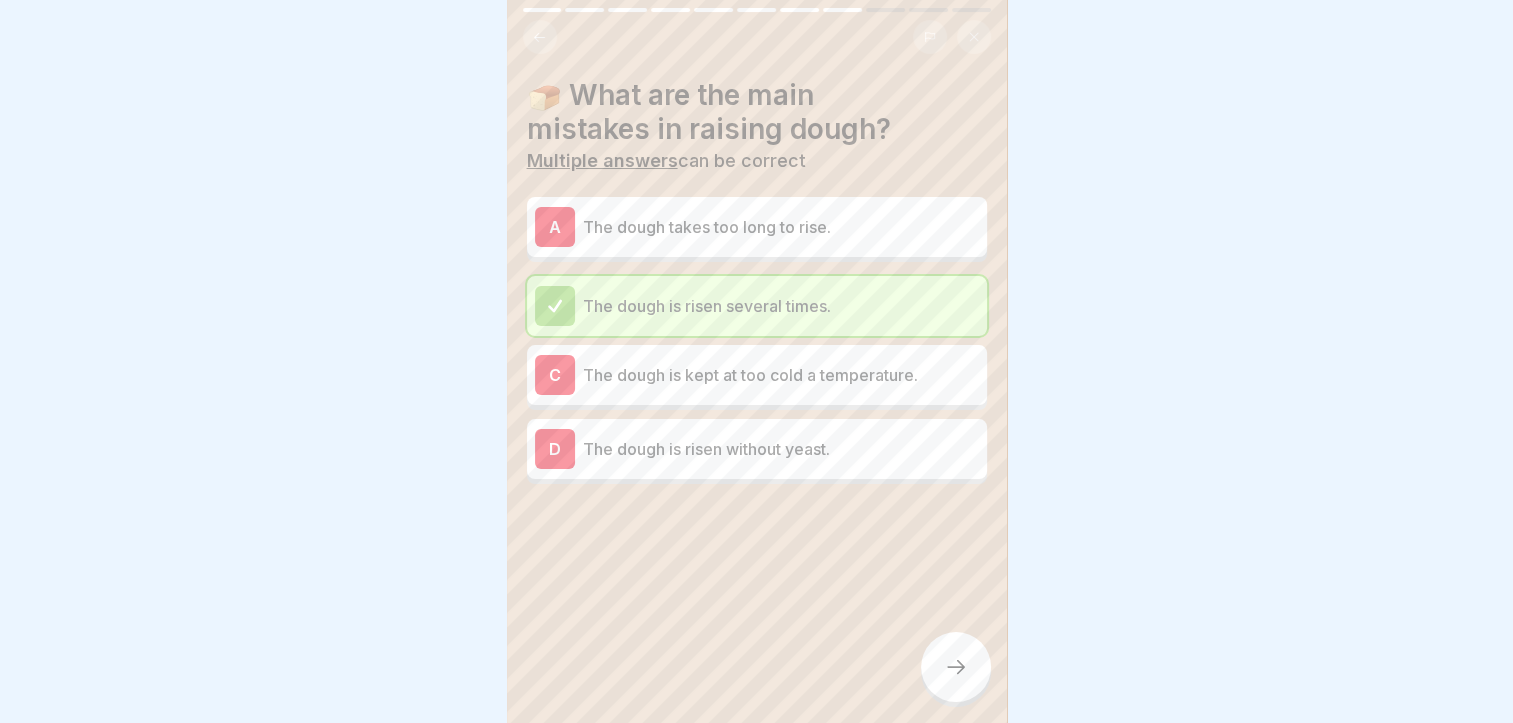 click on "The dough takes too long to rise." at bounding box center [781, 227] 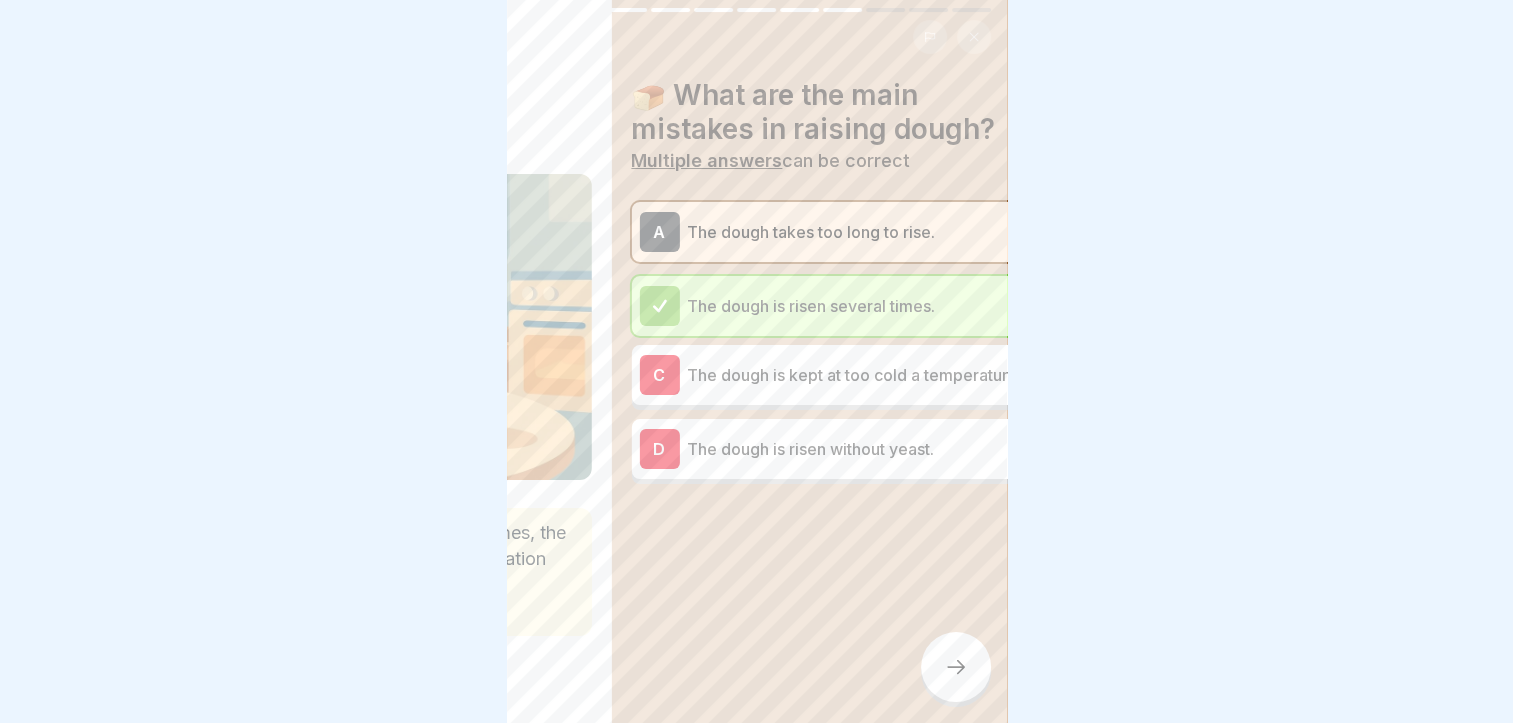 click on "🍞 What are the main mistakes in raising dough? Multiple answers  can be correct A The dough takes too long to rise. The dough is risen several times. C The dough is kept at too cold a temperature. D The dough is risen without yeast." at bounding box center [861, 361] 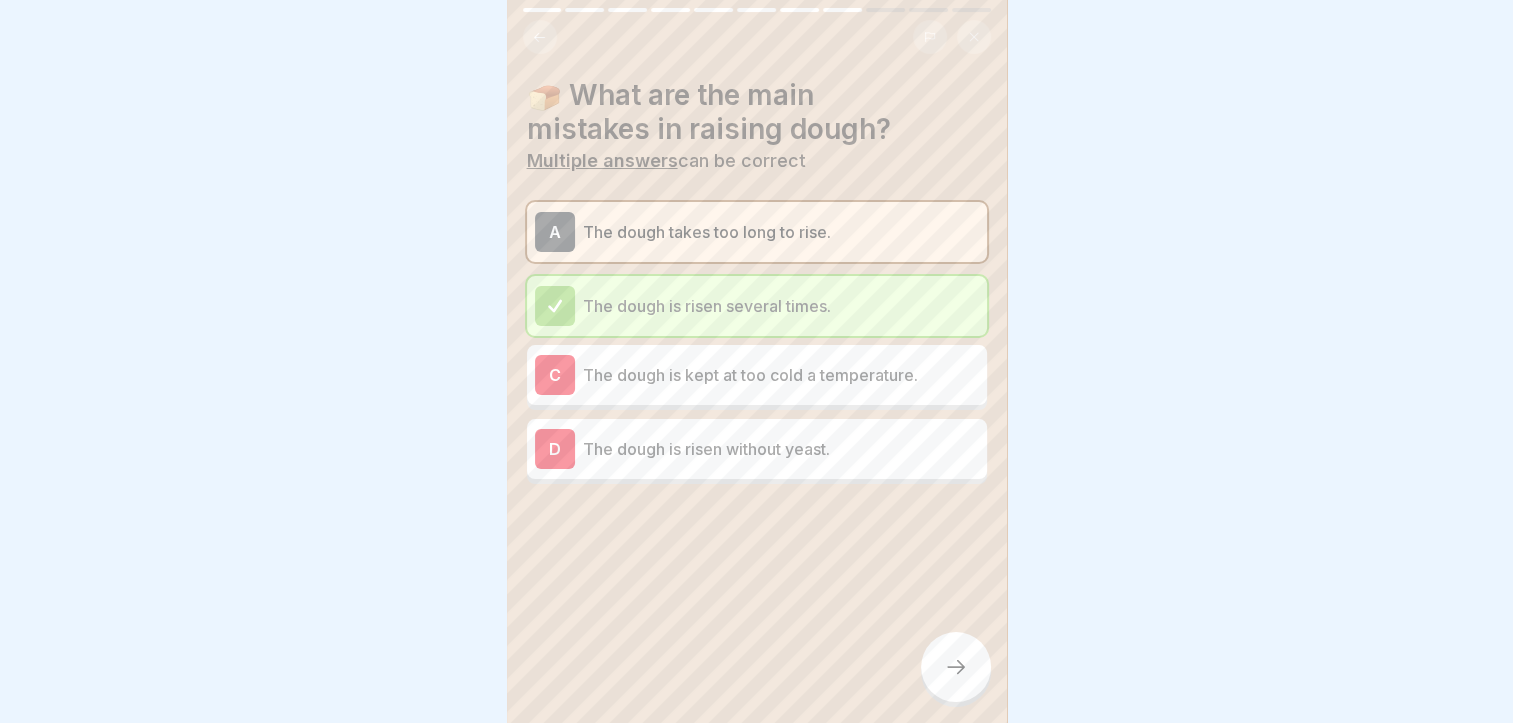 click at bounding box center (956, 667) 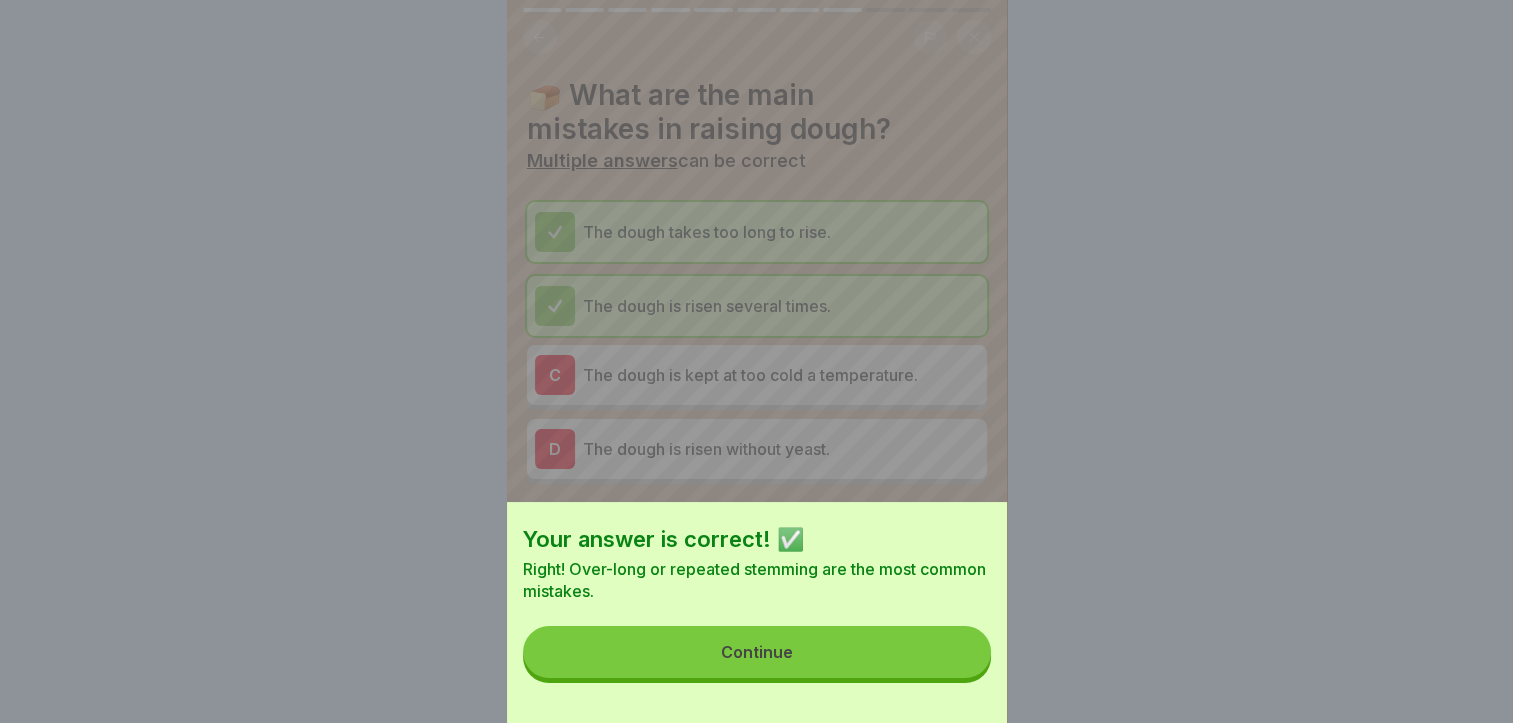 click on "Continue" at bounding box center (757, 652) 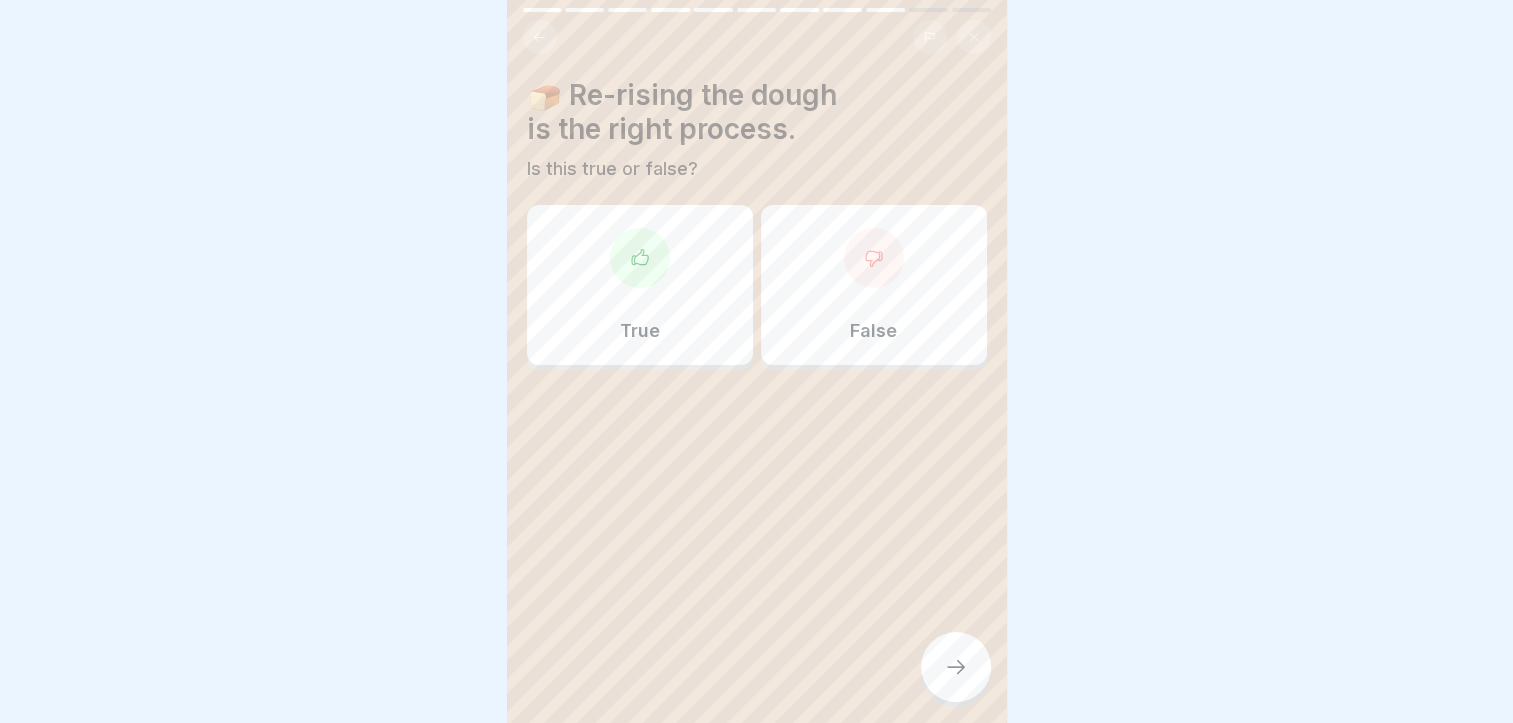 click on "🍞 Re-rising the dough is the right process. Is this true or false? True False" at bounding box center [757, 224] 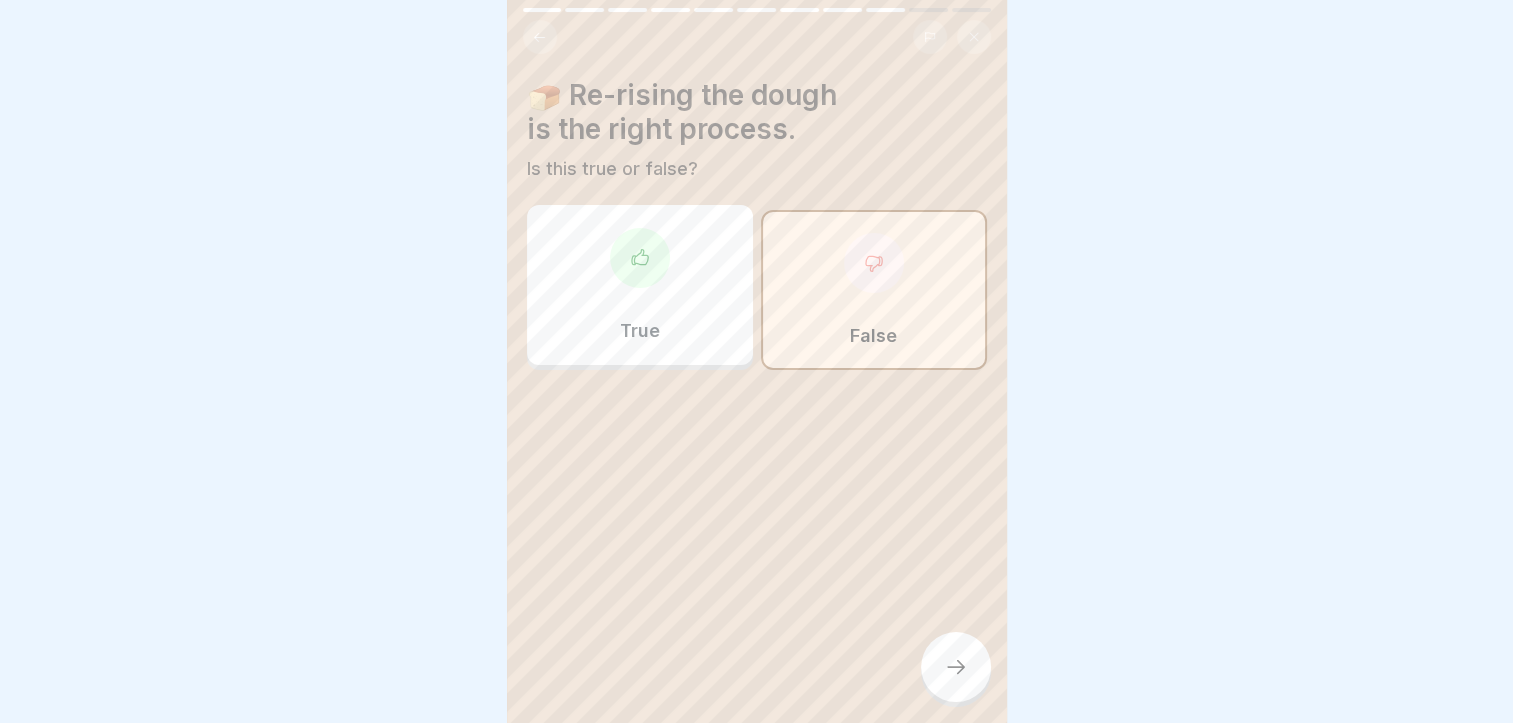 click 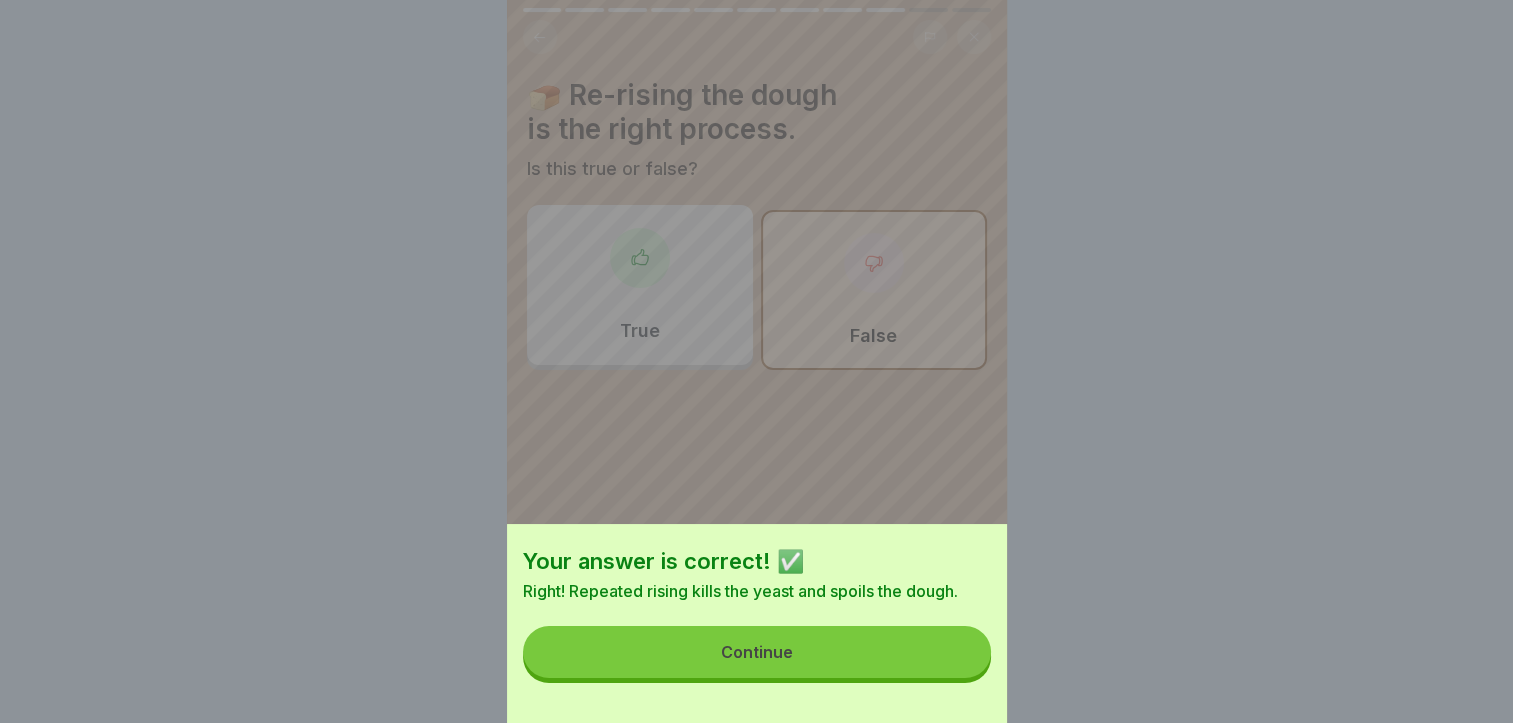 click on "Continue" at bounding box center [757, 652] 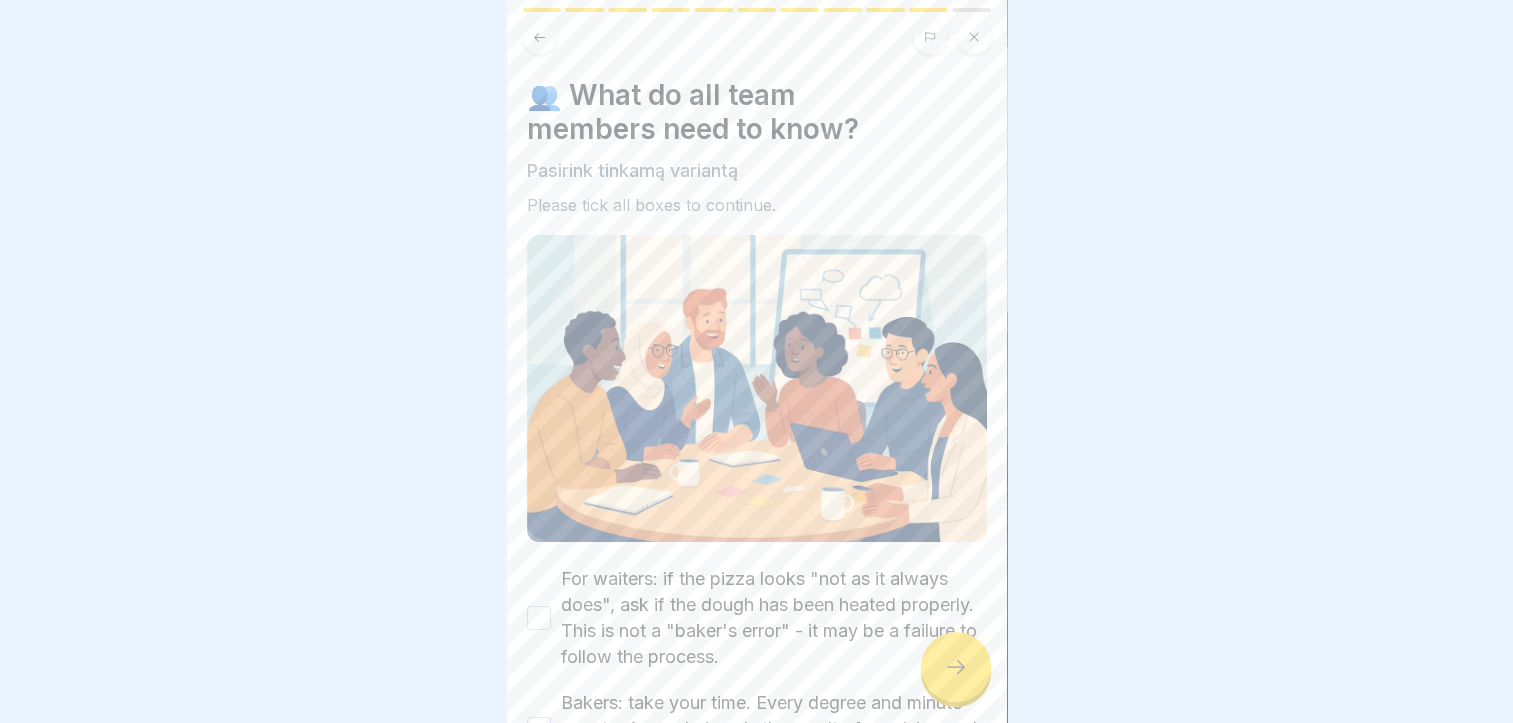 click on "For waiters: if the pizza looks "not as it always does", ask if the dough has been heated properly. This is not a "baker's error" - it may be a failure to follow the process." at bounding box center (539, 618) 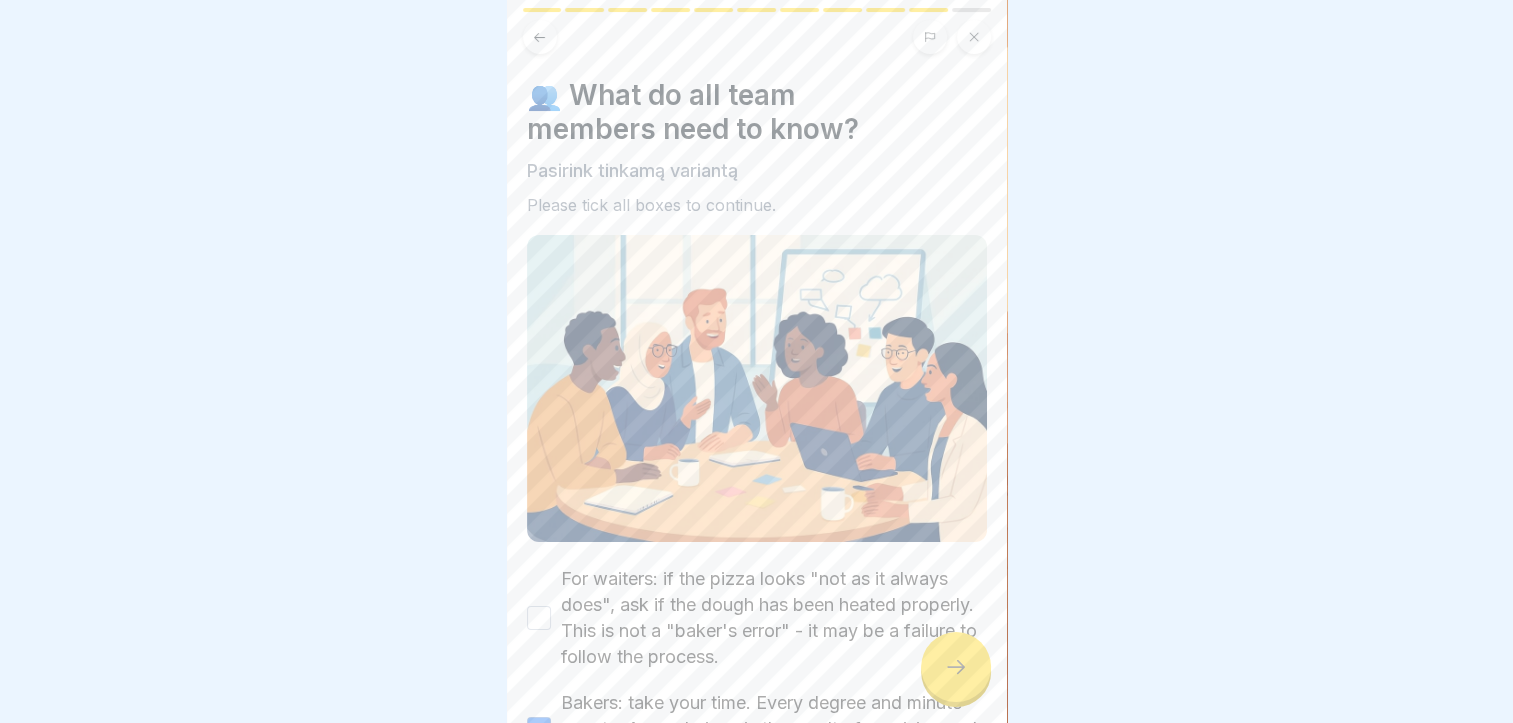 click on "For waiters: if the pizza looks "not as it always does", ask if the dough has been heated properly. This is not a "baker's error" - it may be a failure to follow the process." at bounding box center [539, 618] 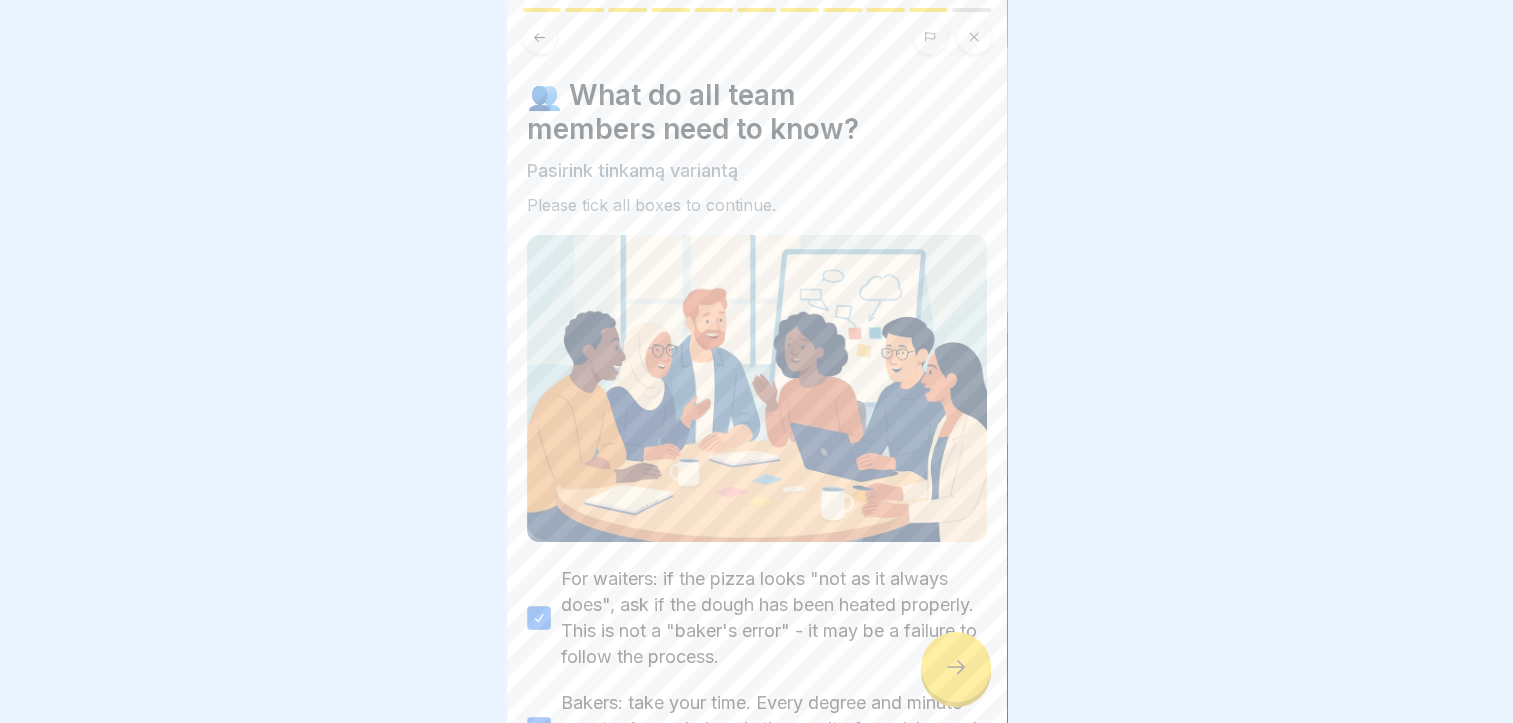 click 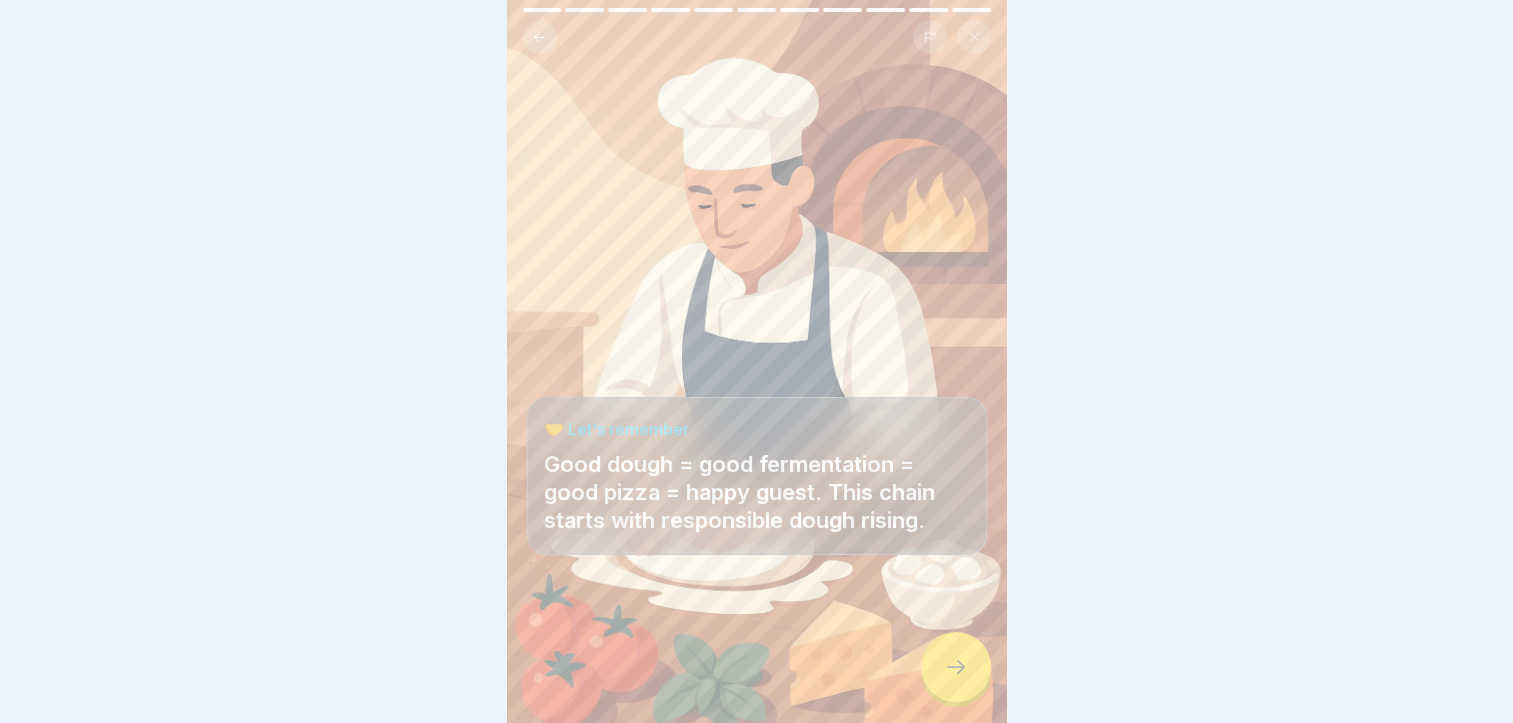 click 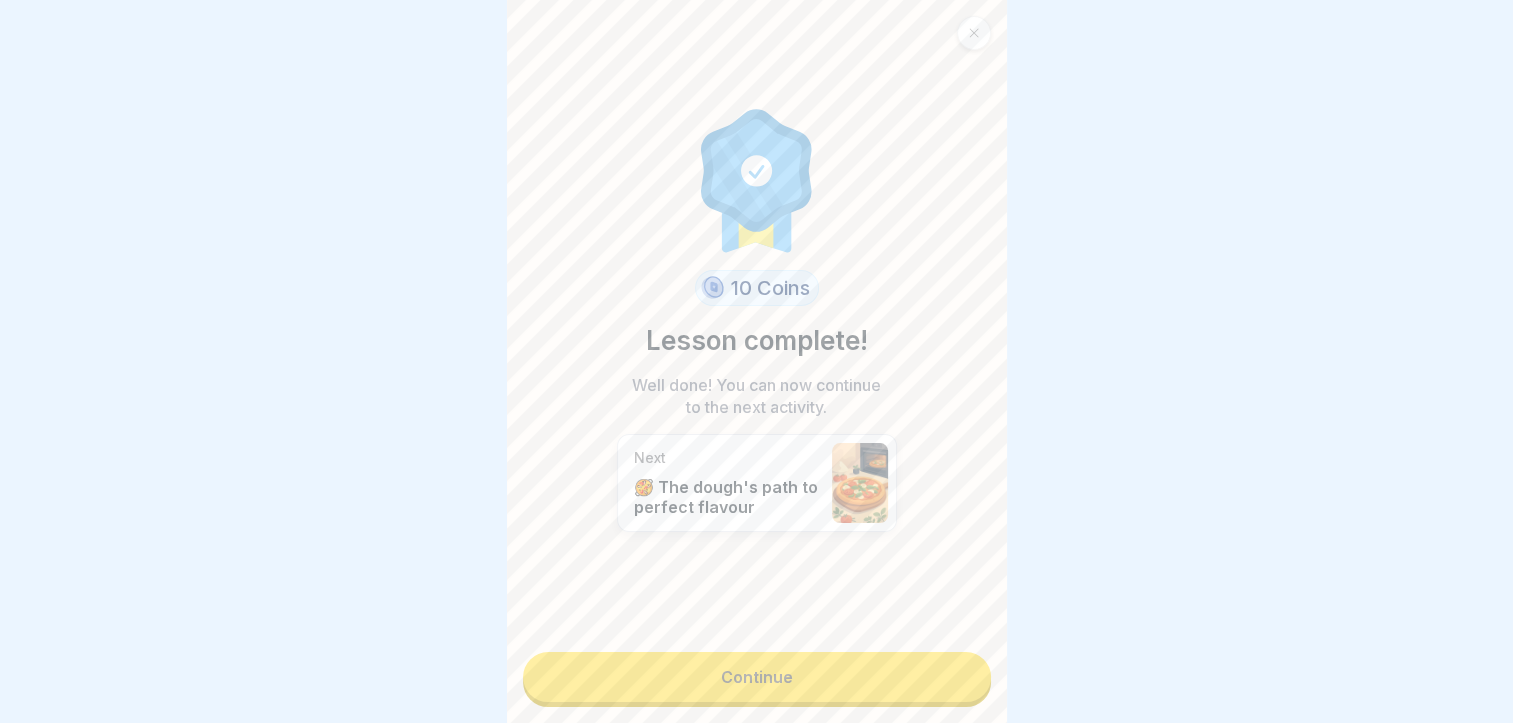 click on "10 Coins Lesson complete! Well done! You can now continue to the next activity. Next 🥘 The dough's path to perfect flavour Continue" at bounding box center (757, 361) 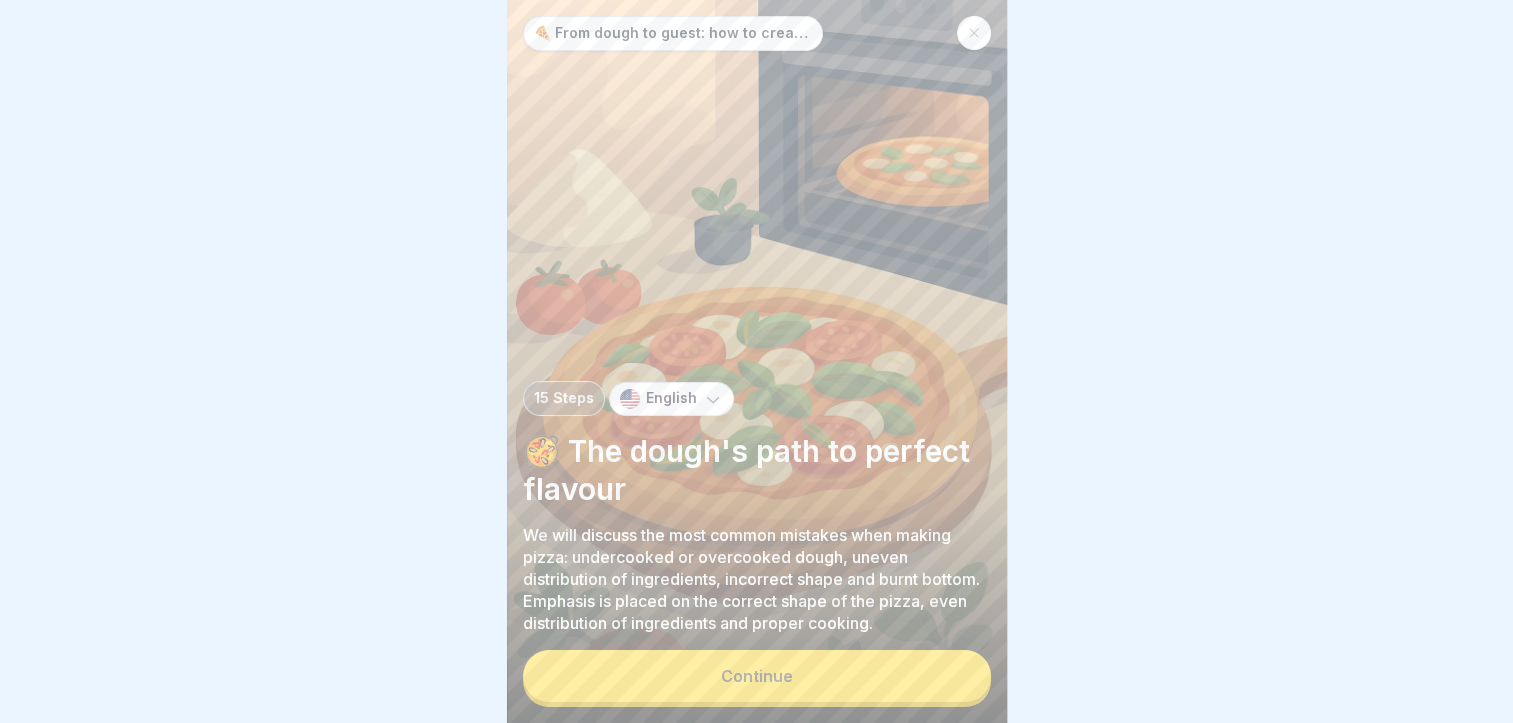 click on "Continue" at bounding box center (757, 676) 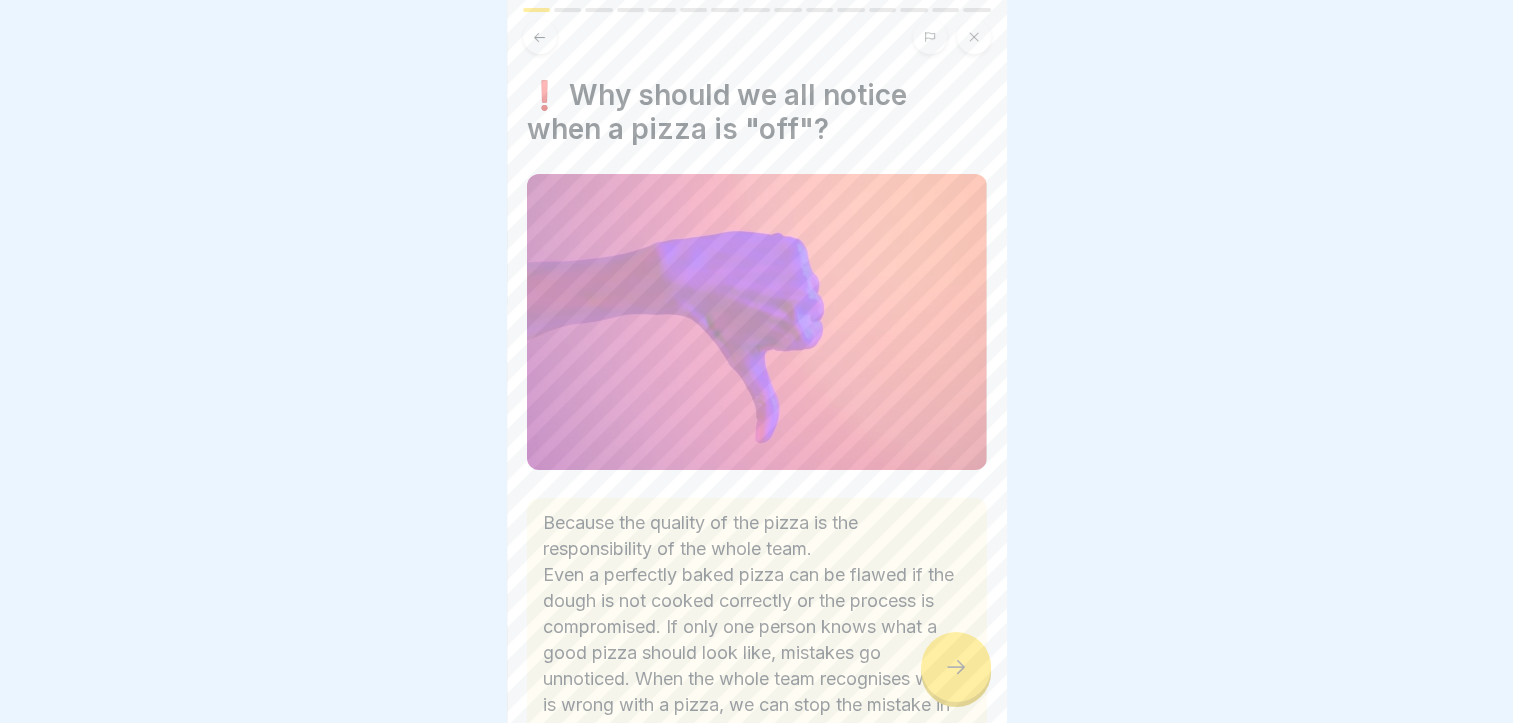 click on "Because the quality of the pizza is the responsibility of the whole team.
Even a perfectly baked pizza can be flawed if the dough is not cooked correctly or the process is compromised. If only one person knows what a good pizza should look like, mistakes go unnoticed. When the whole team recognises what is wrong with a pizza, we can stop the mistake in time, avoid a disappointed guest and show a real concern for quality." at bounding box center [757, 640] 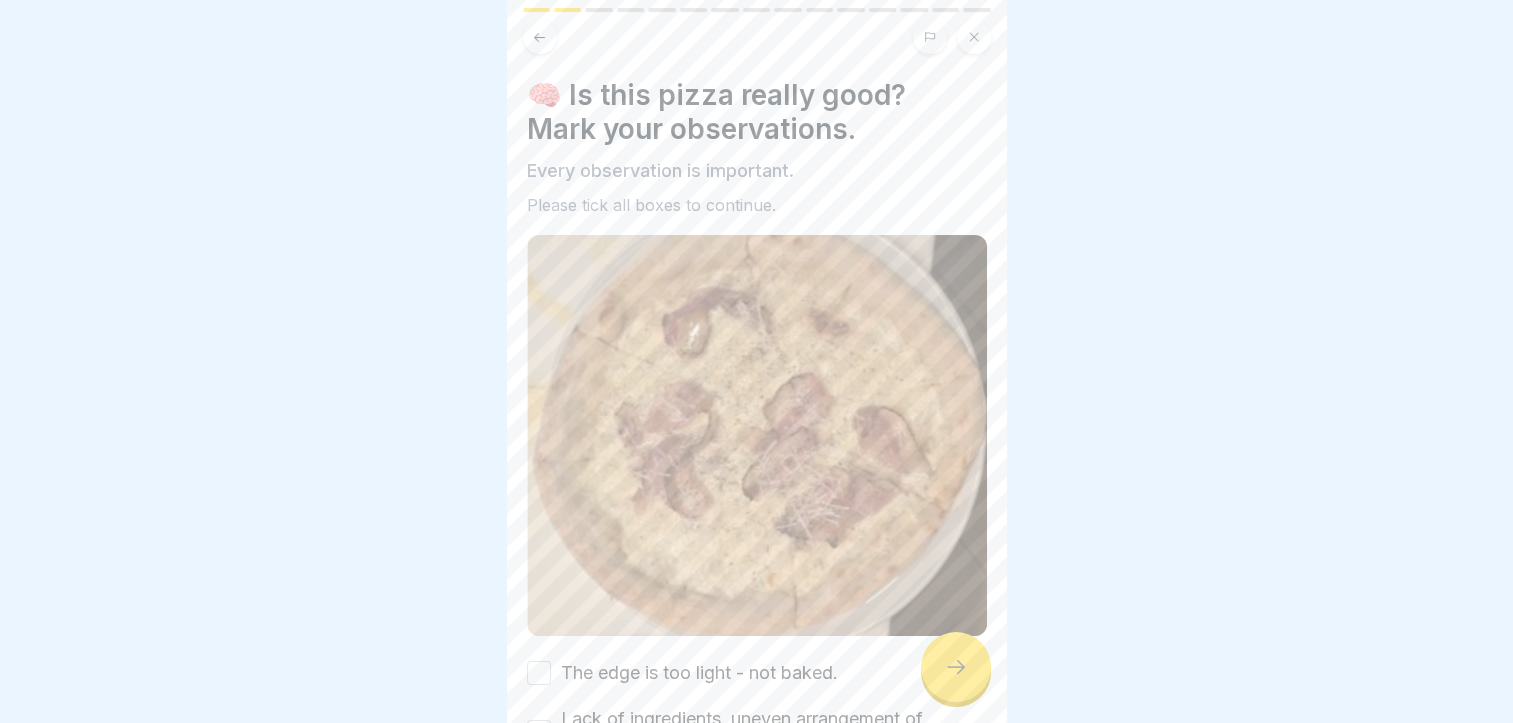 click 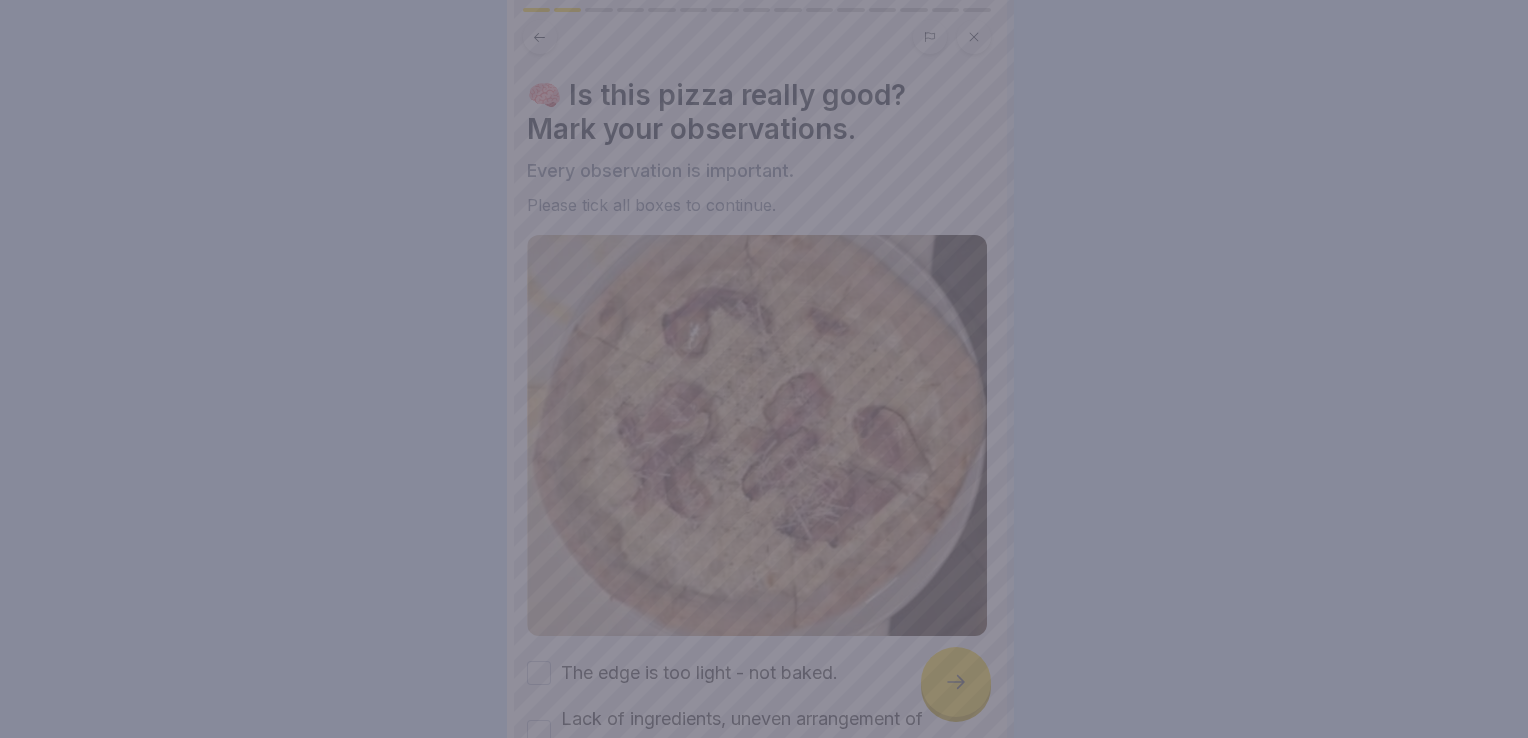 drag, startPoint x: 948, startPoint y: 340, endPoint x: 934, endPoint y: 349, distance: 16.643316 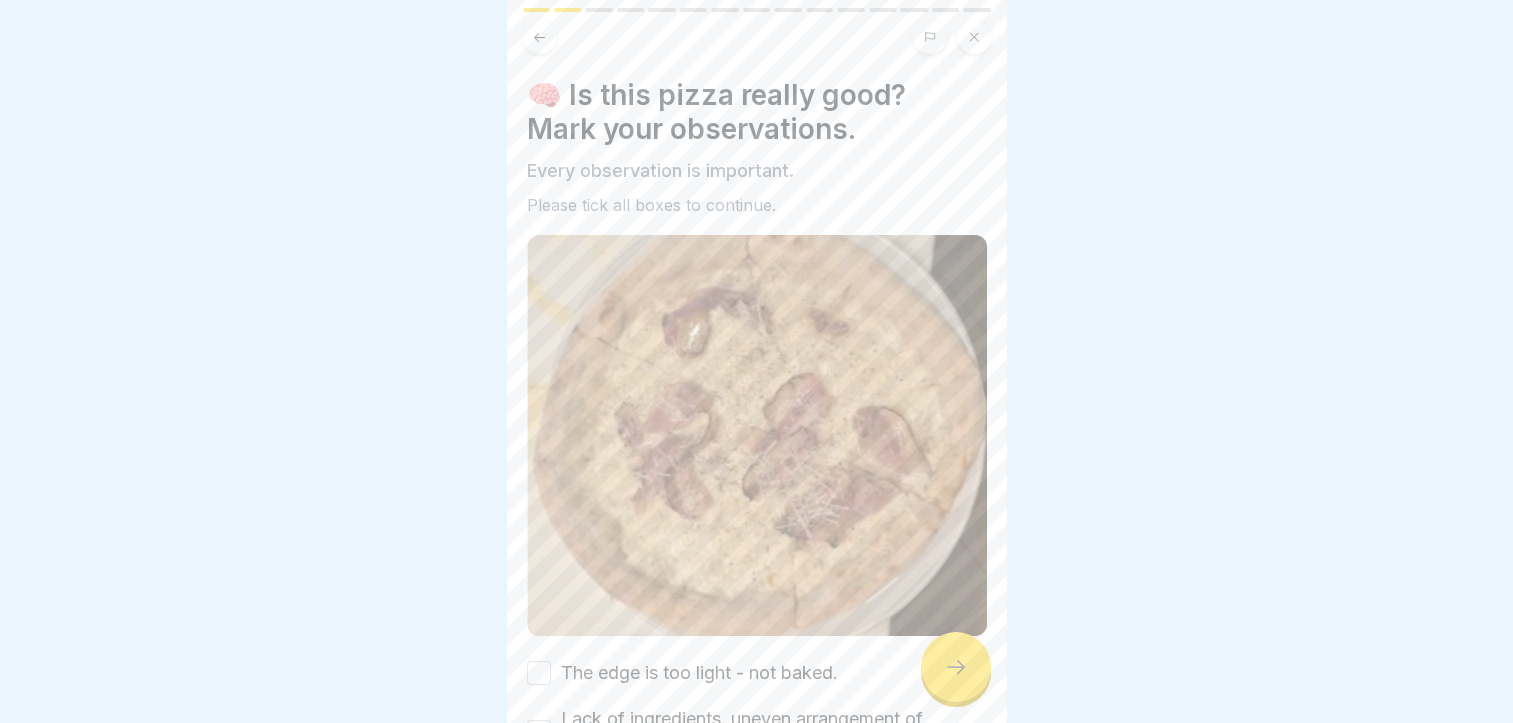 click on "The edge is too light - not baked." at bounding box center [757, 673] 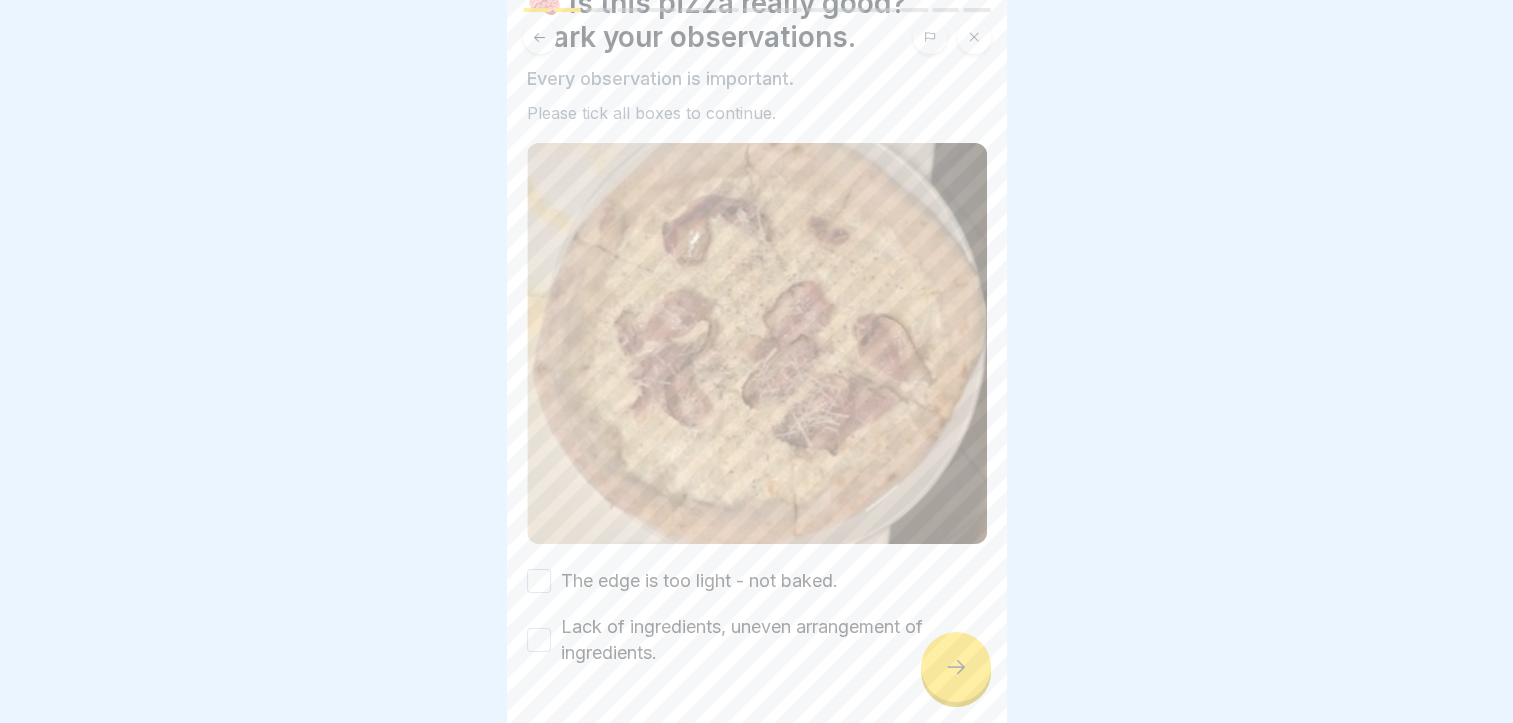 scroll, scrollTop: 141, scrollLeft: 0, axis: vertical 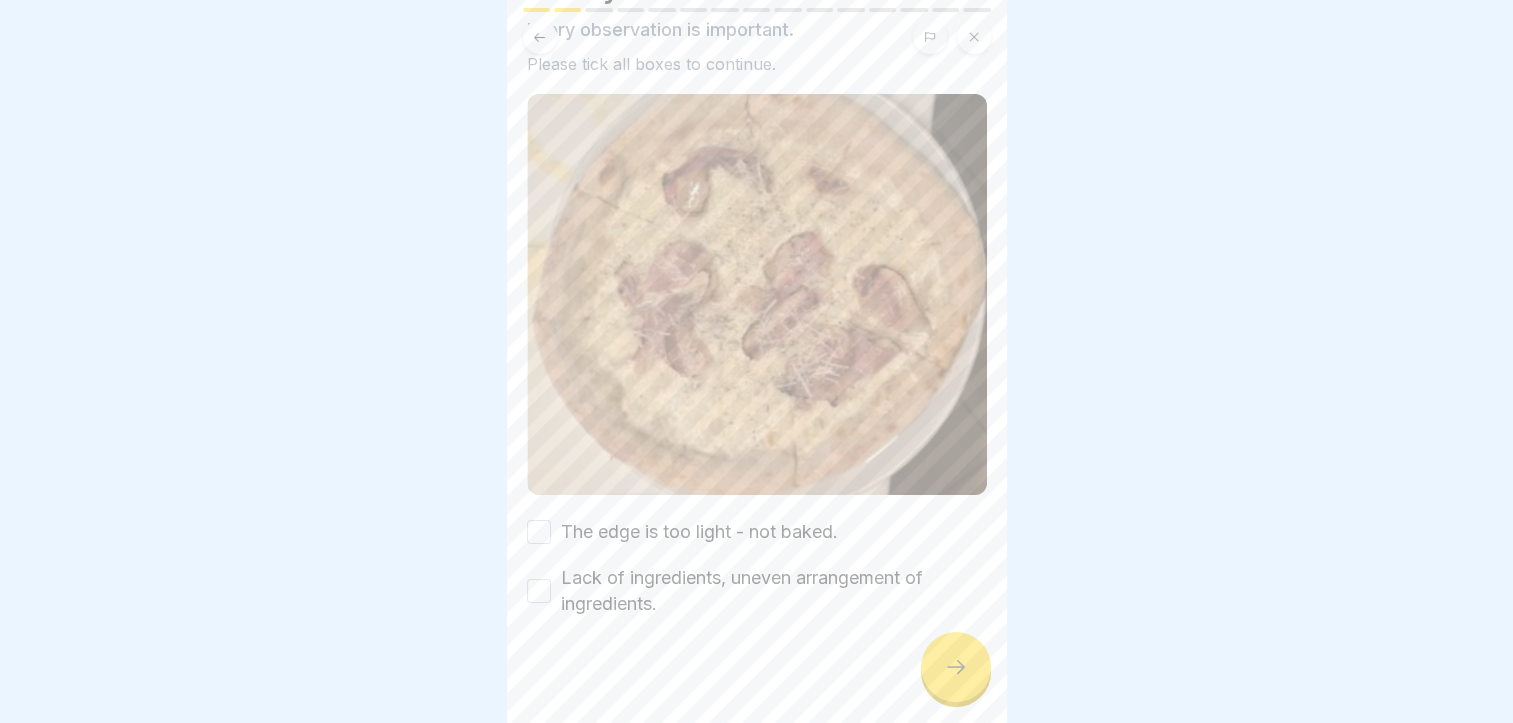 click on "The edge is too light - not baked." at bounding box center (539, 532) 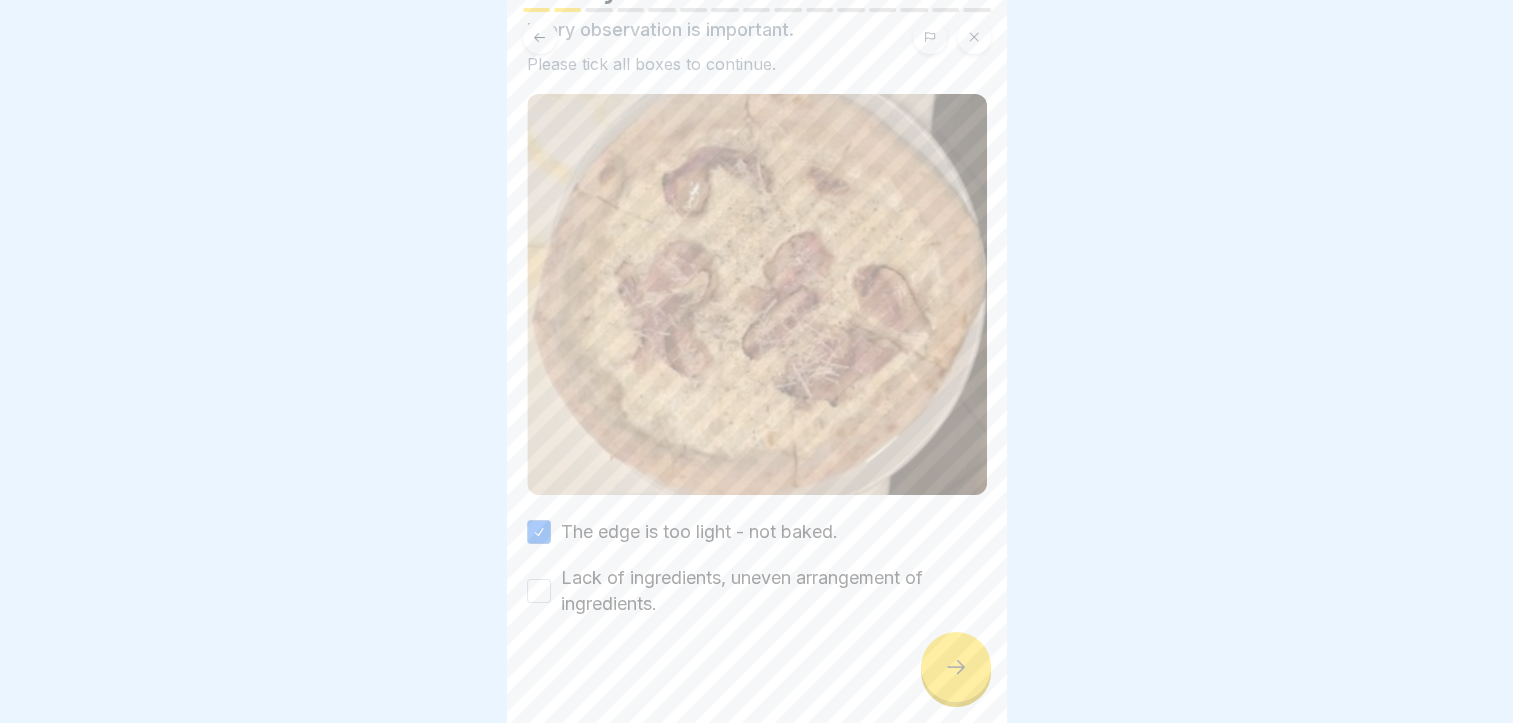 click on "Lack of ingredients, uneven arrangement of ingredients." at bounding box center [539, 591] 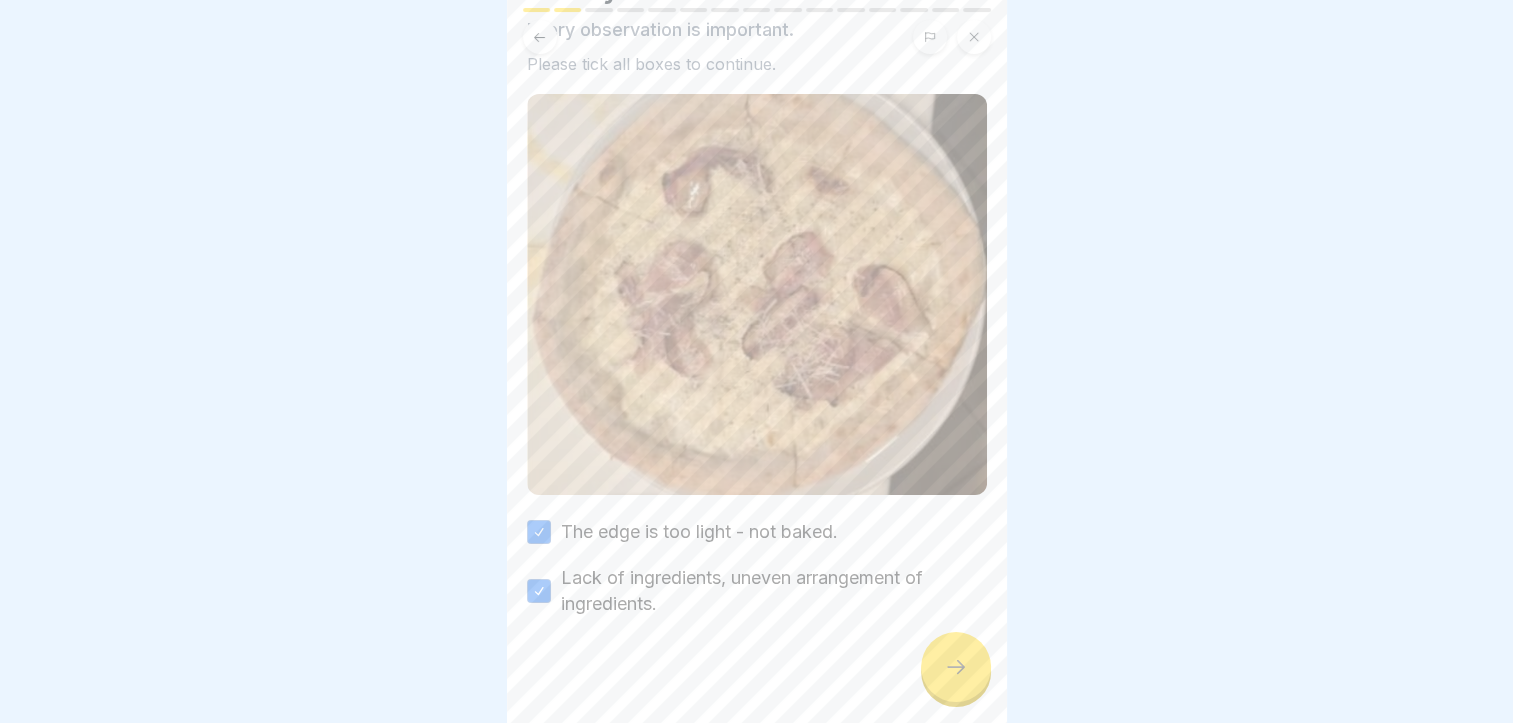 click 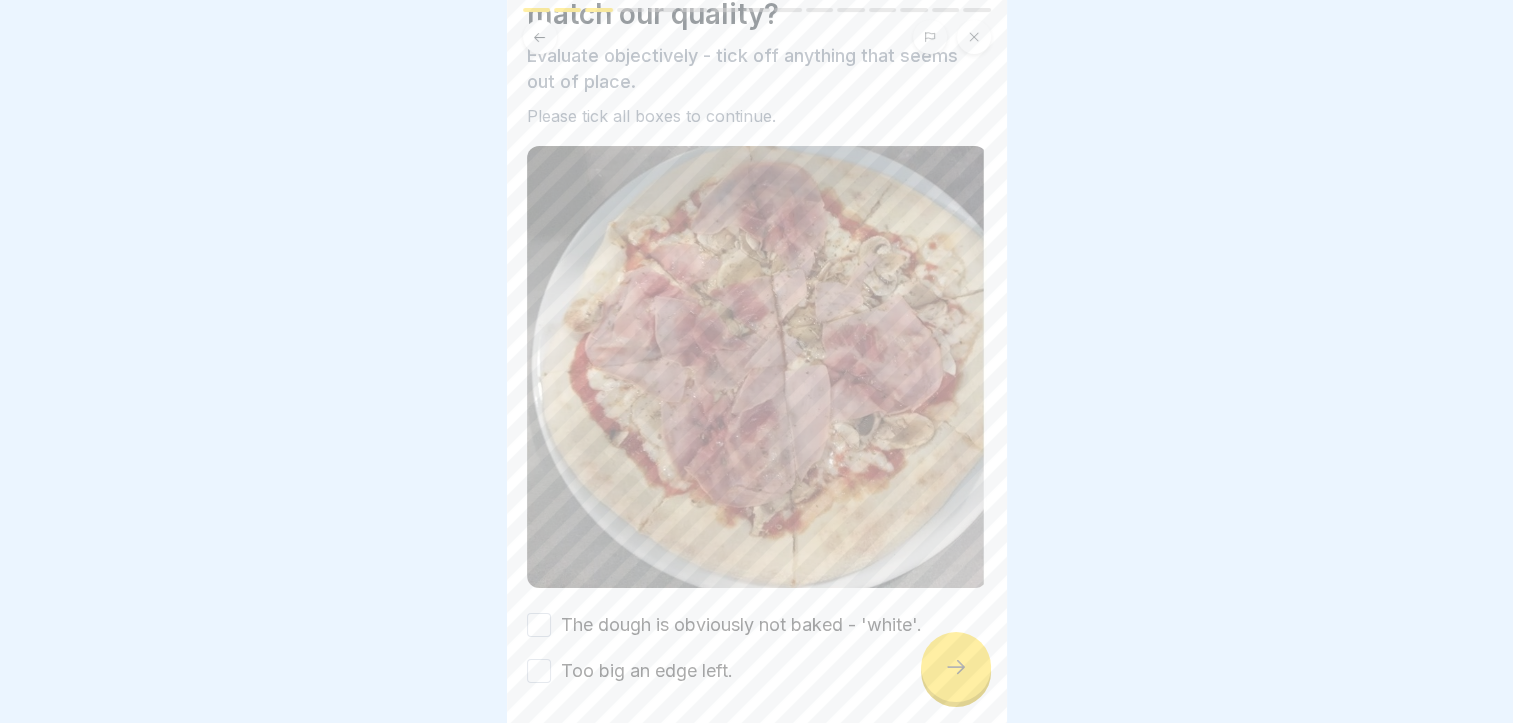 scroll, scrollTop: 148, scrollLeft: 0, axis: vertical 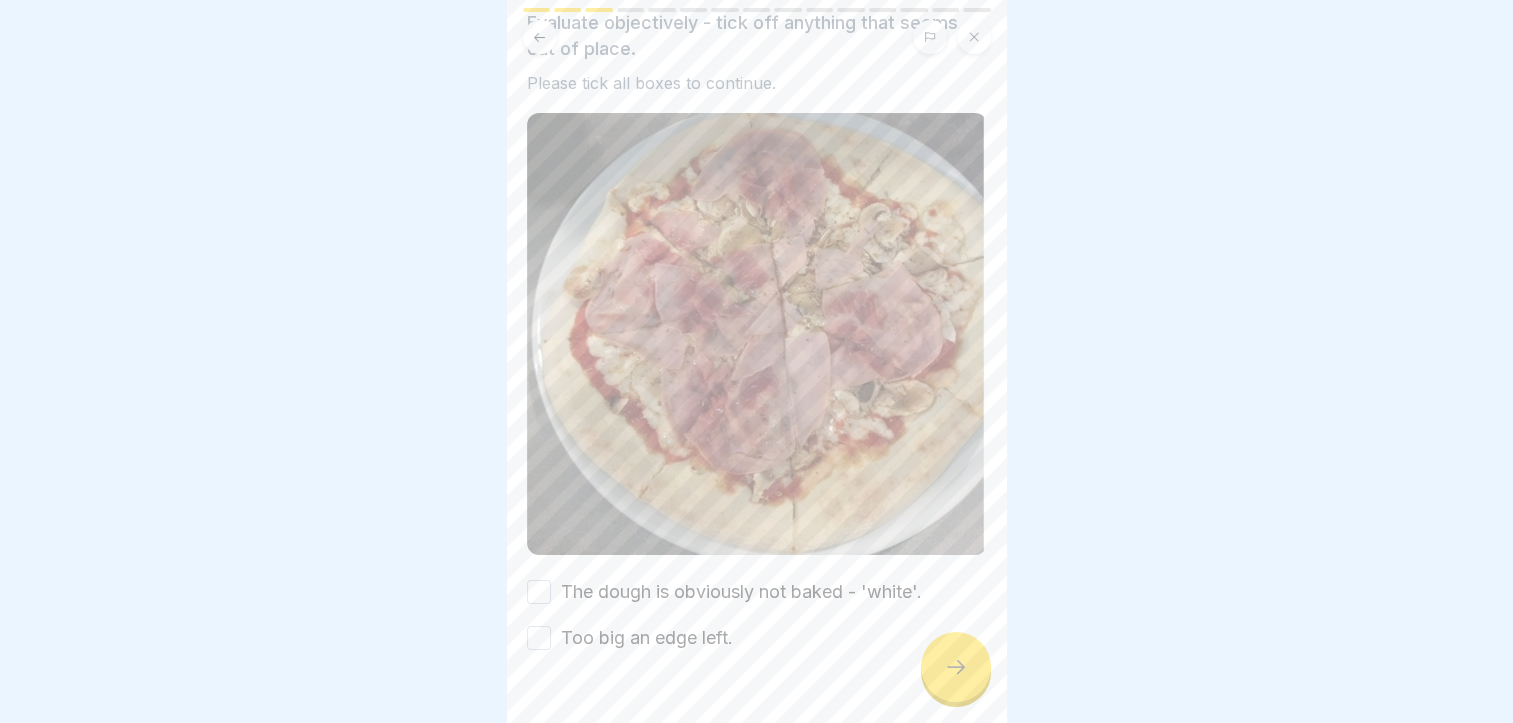 click on "The dough is obviously not baked - 'white'." at bounding box center [539, 592] 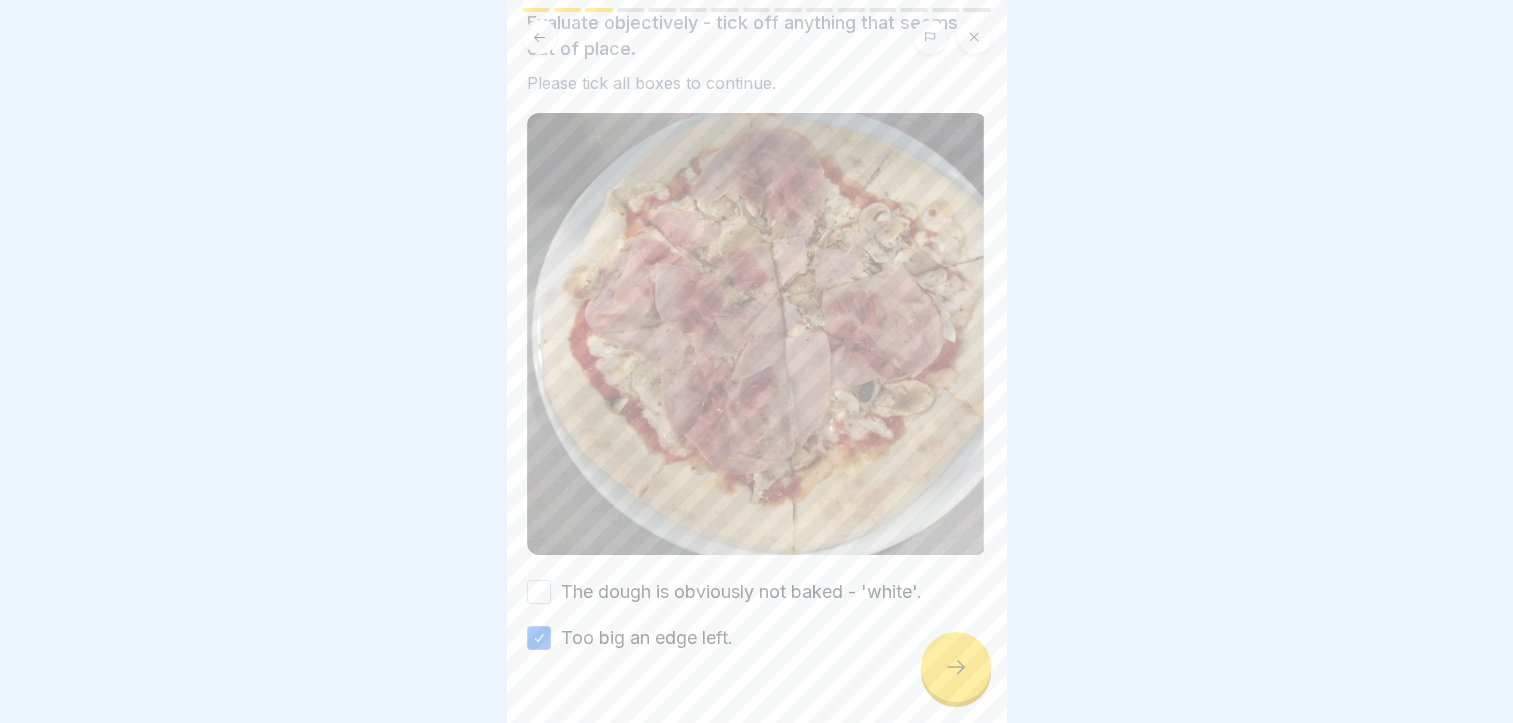 click on "The dough is obviously not baked - 'white'." at bounding box center [539, 592] 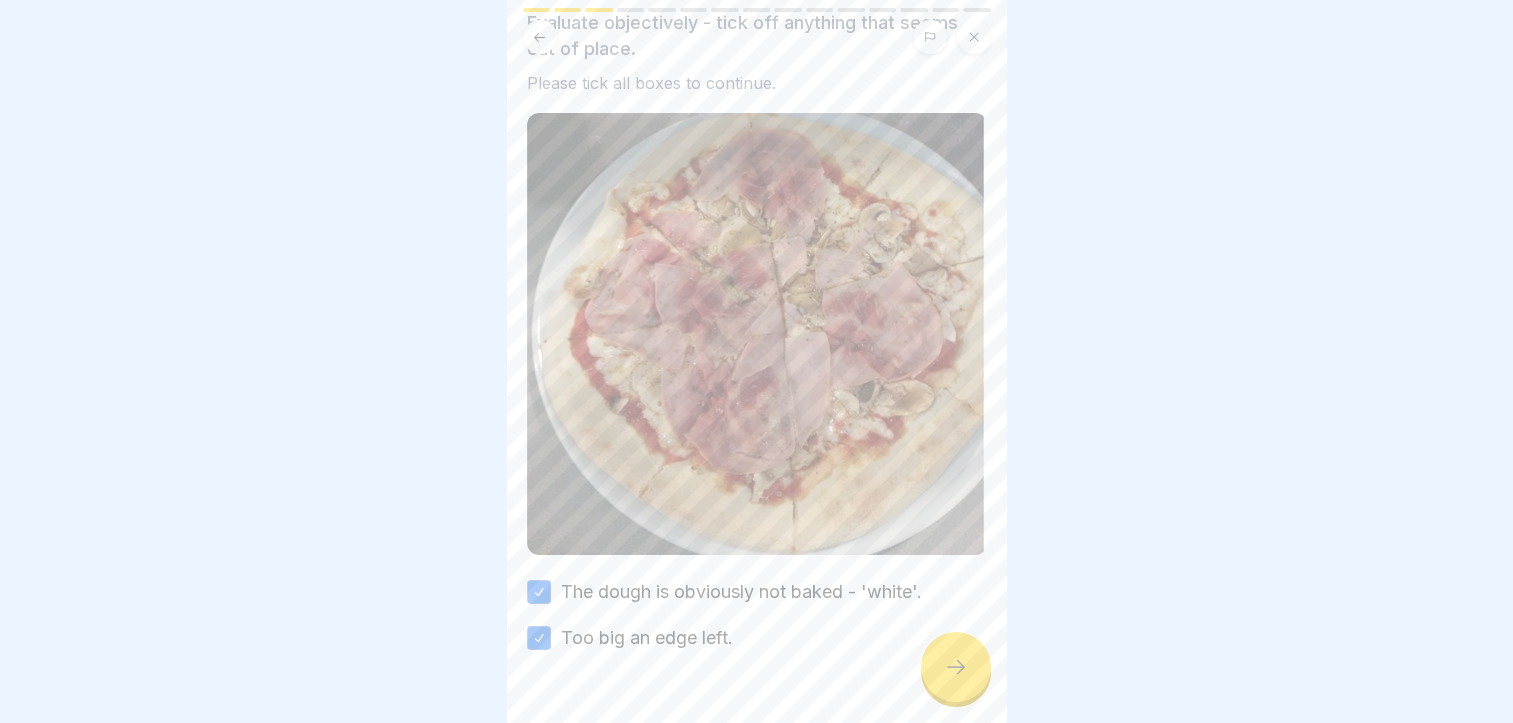 click 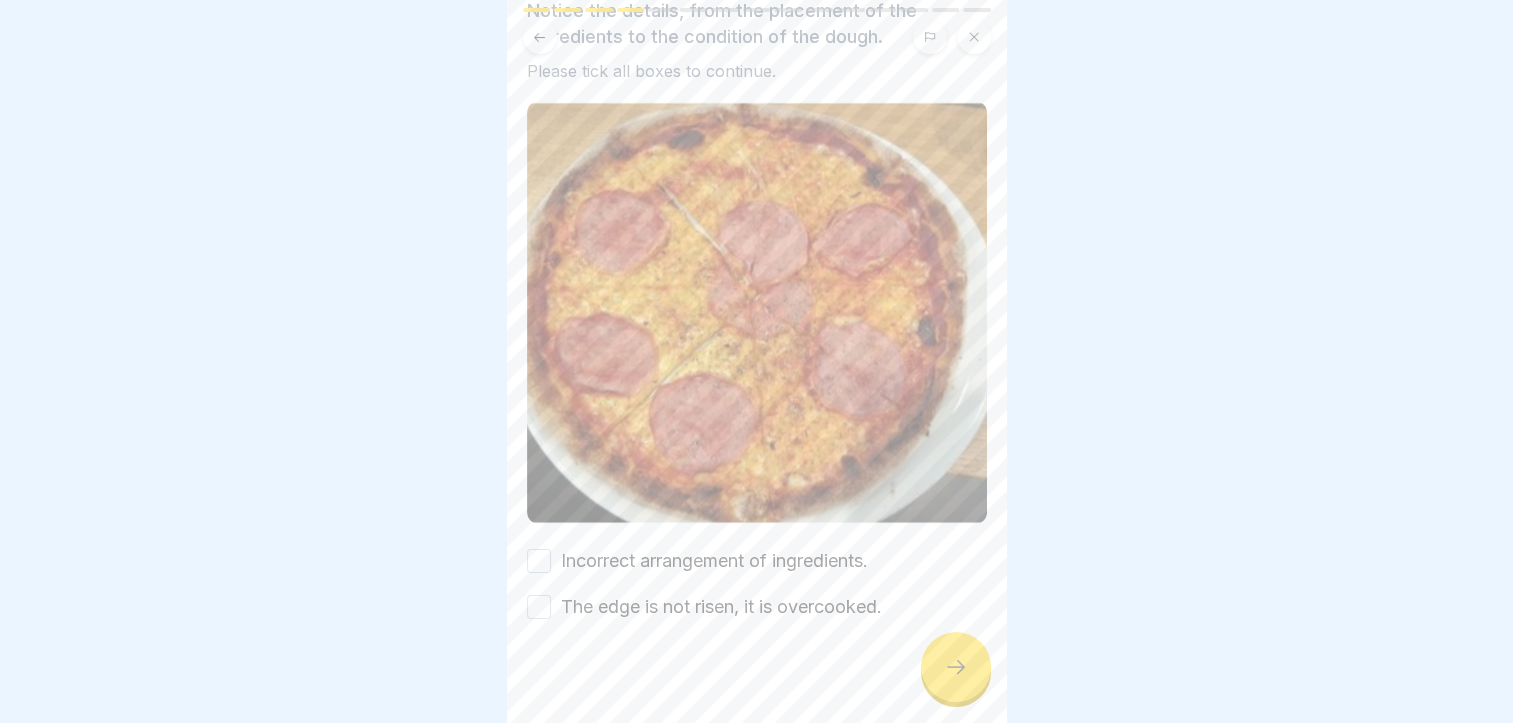 scroll, scrollTop: 162, scrollLeft: 0, axis: vertical 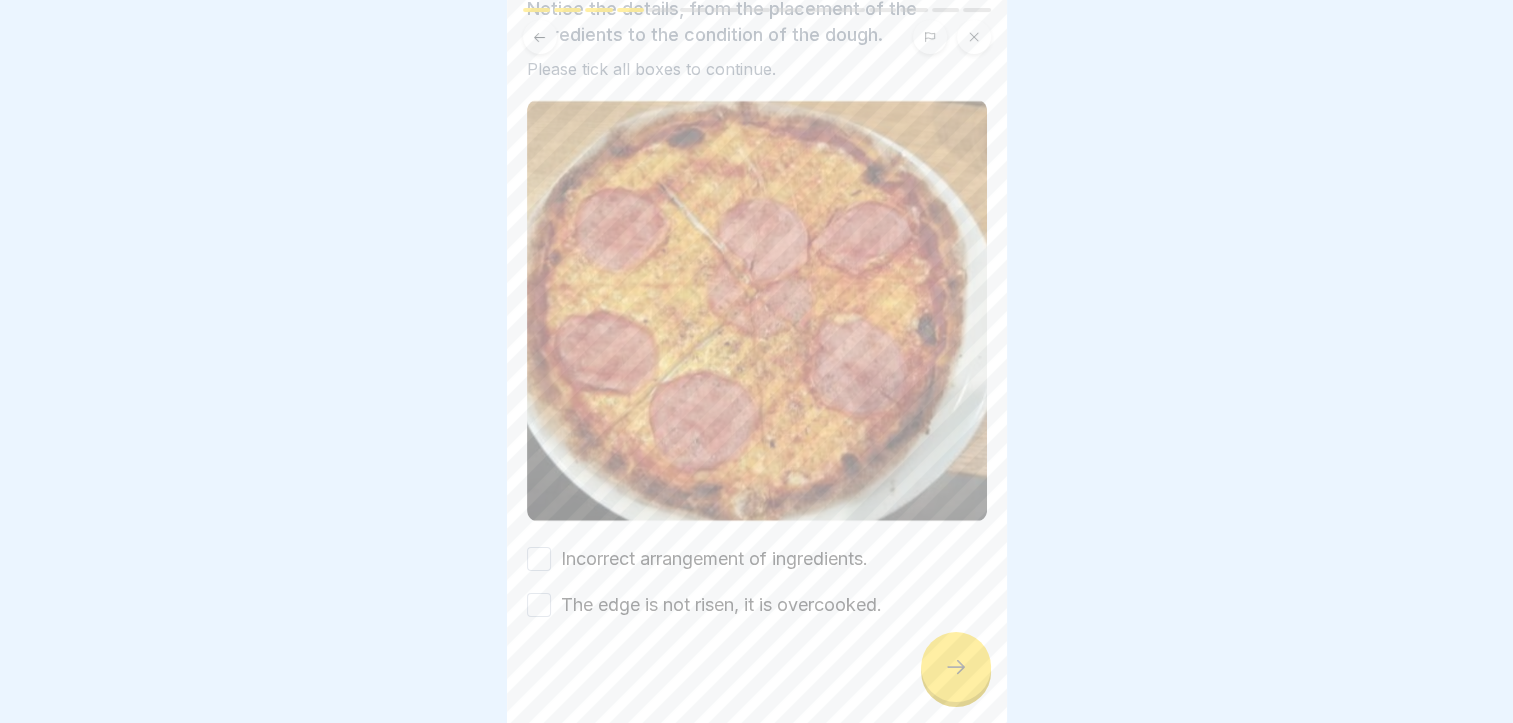 click on "The edge is not risen, it is overcooked." at bounding box center [539, 605] 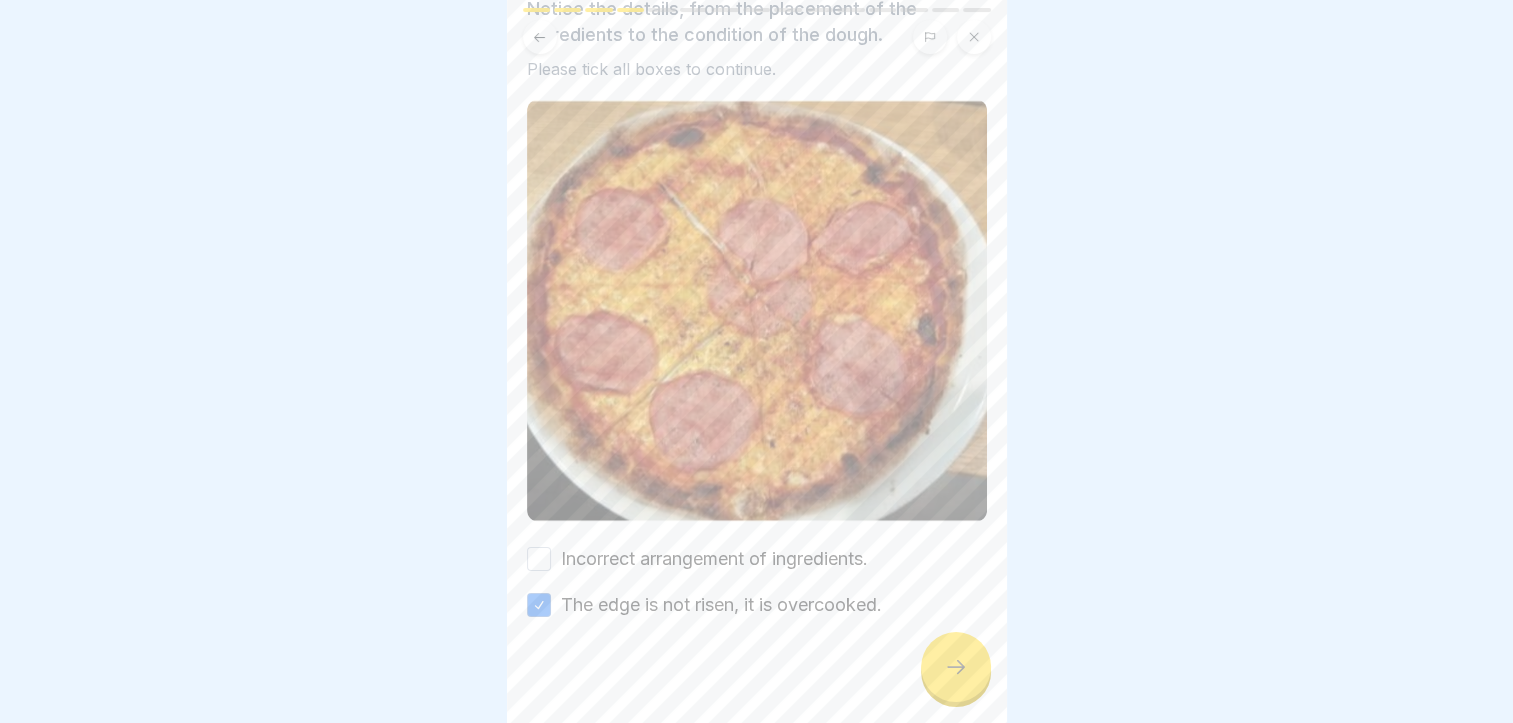 click 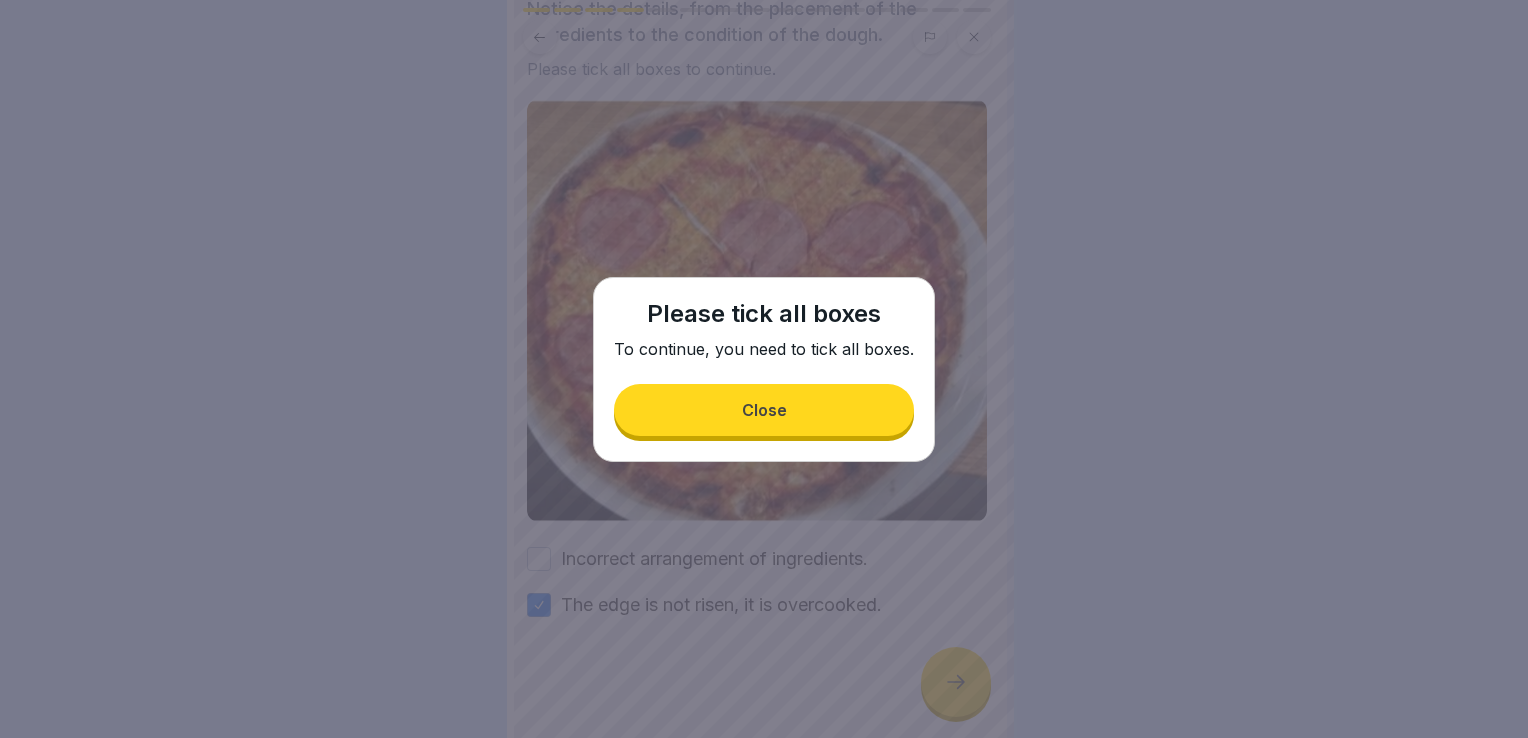 click on "Close" at bounding box center (764, 410) 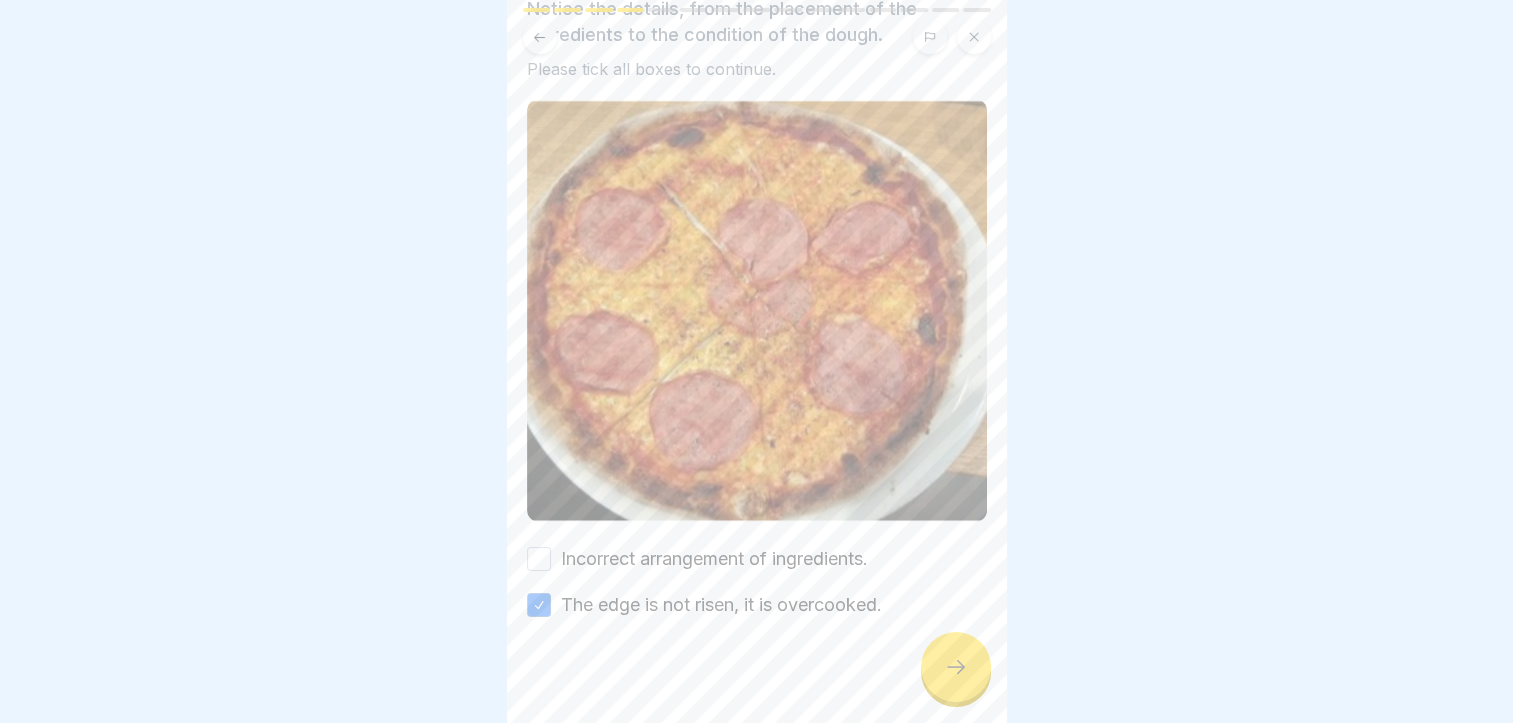 click on "Incorrect arrangement of ingredients." at bounding box center [539, 559] 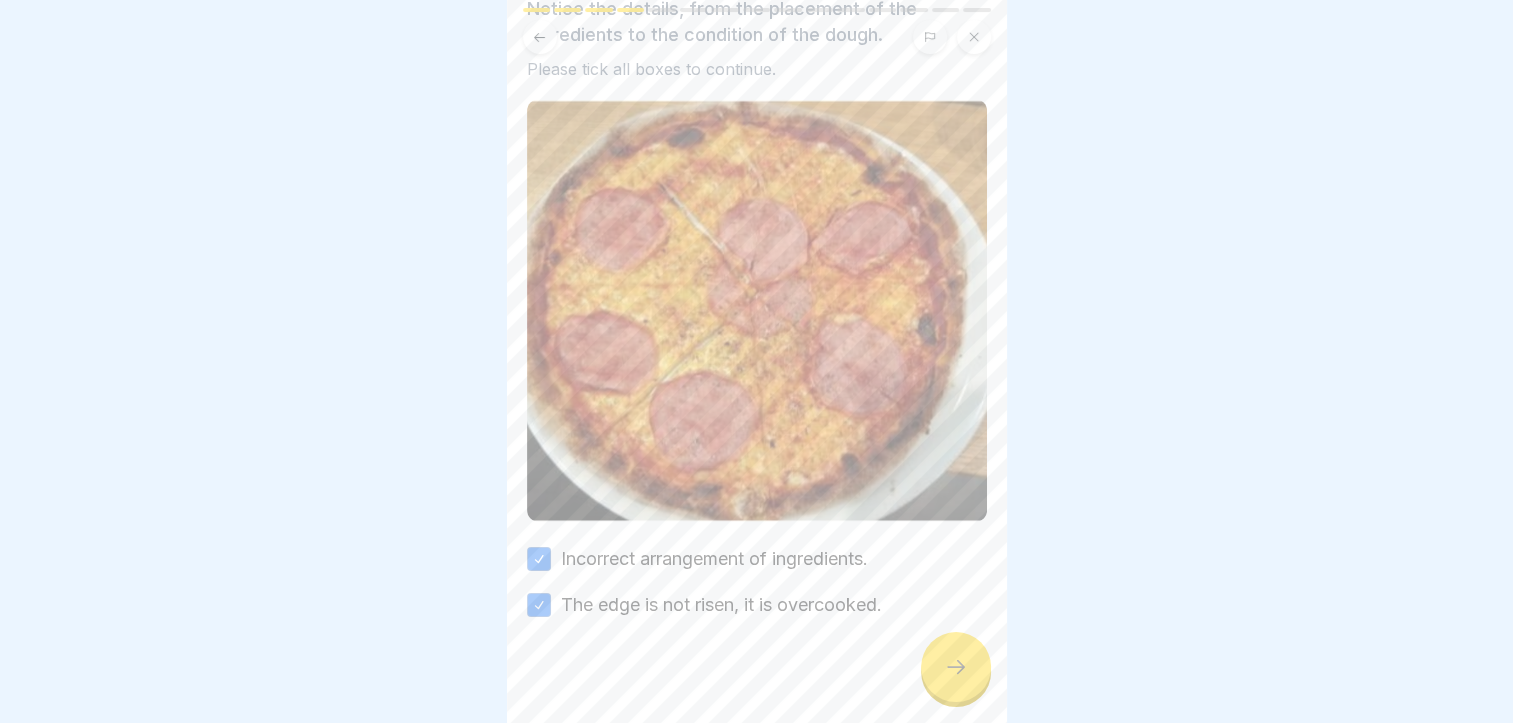 click 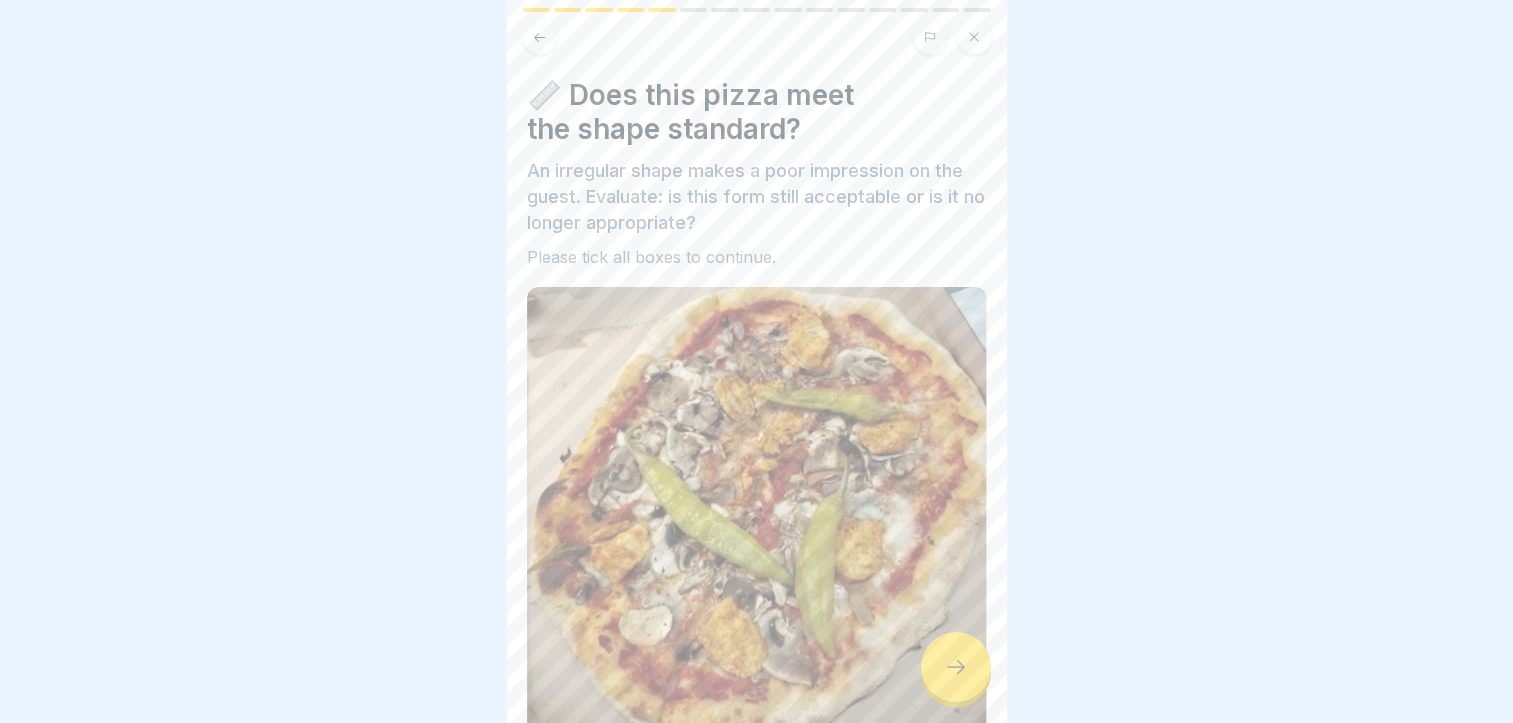 click 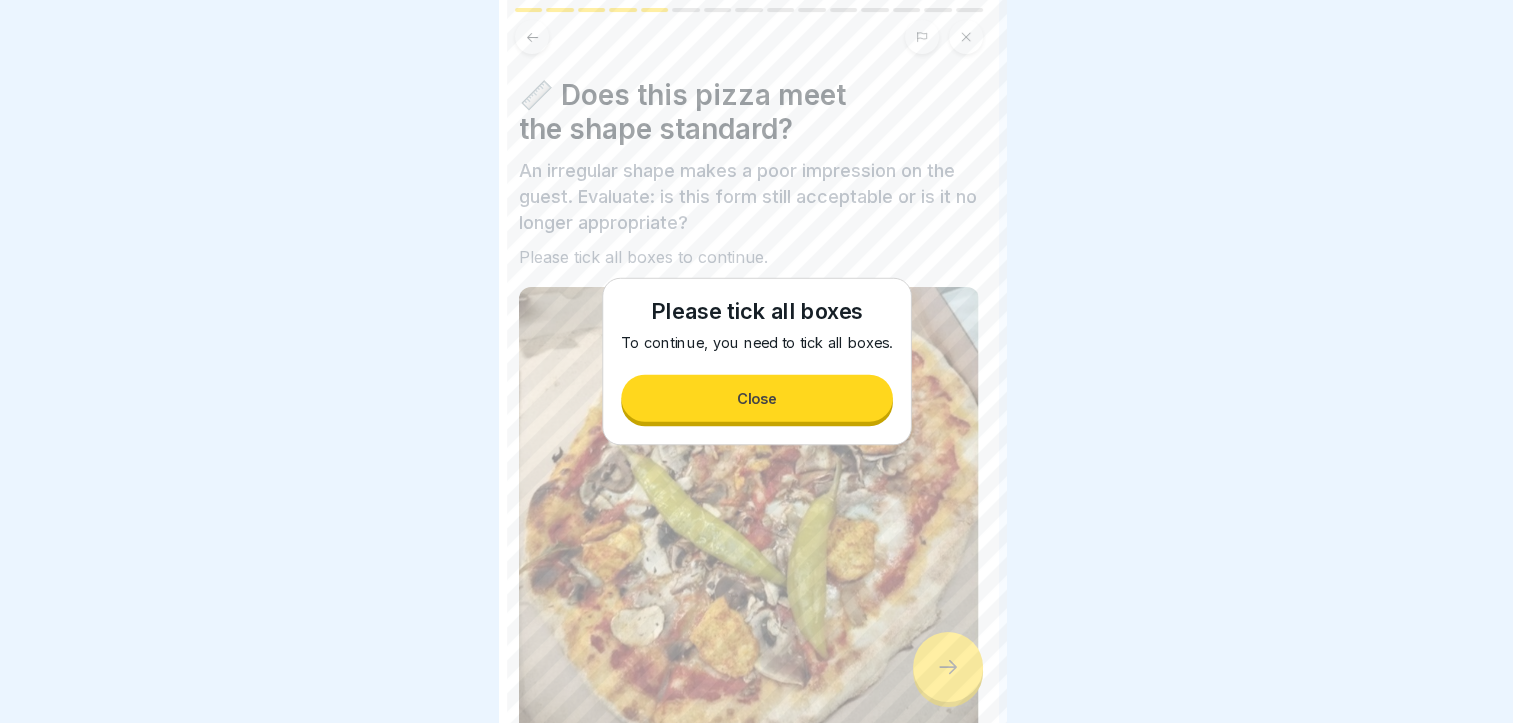 drag, startPoint x: 992, startPoint y: 438, endPoint x: 994, endPoint y: 451, distance: 13.152946 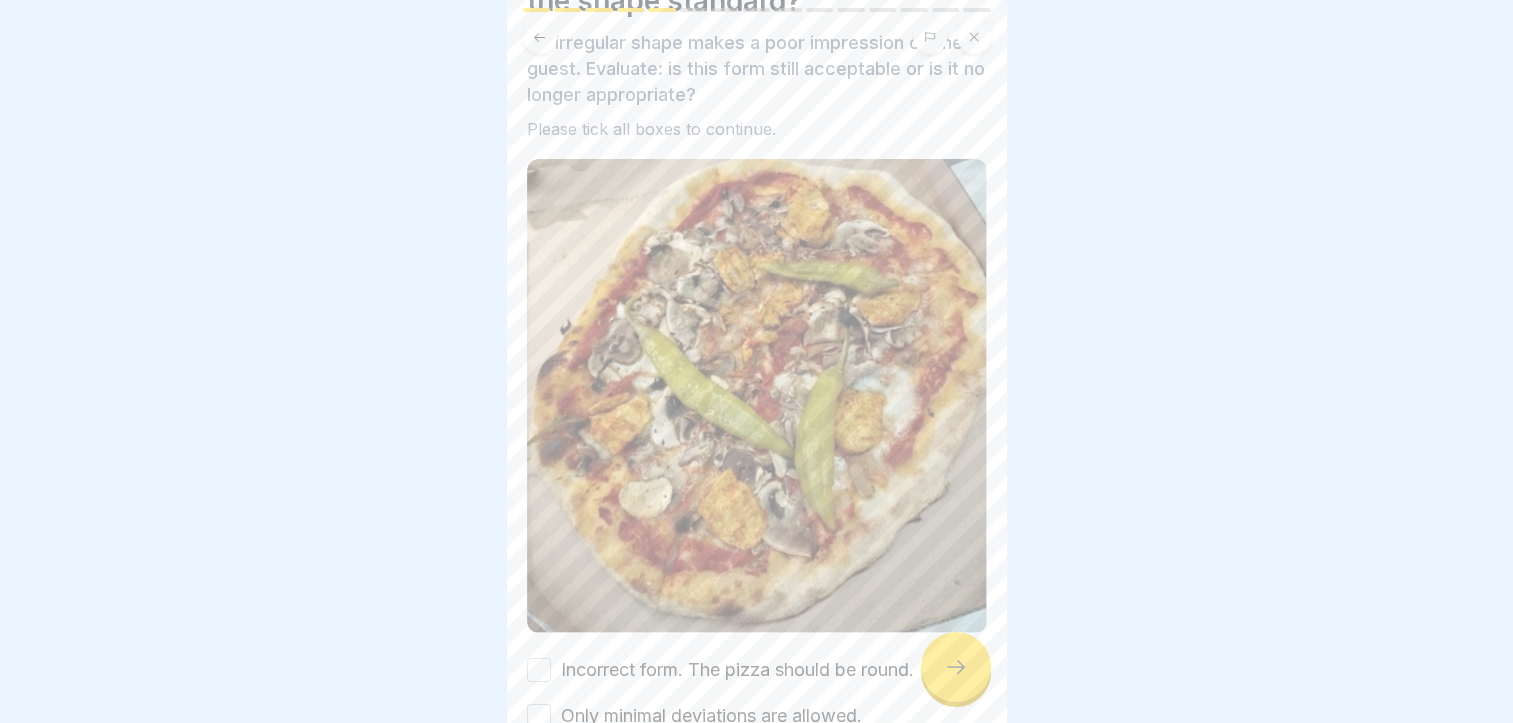 scroll, scrollTop: 238, scrollLeft: 0, axis: vertical 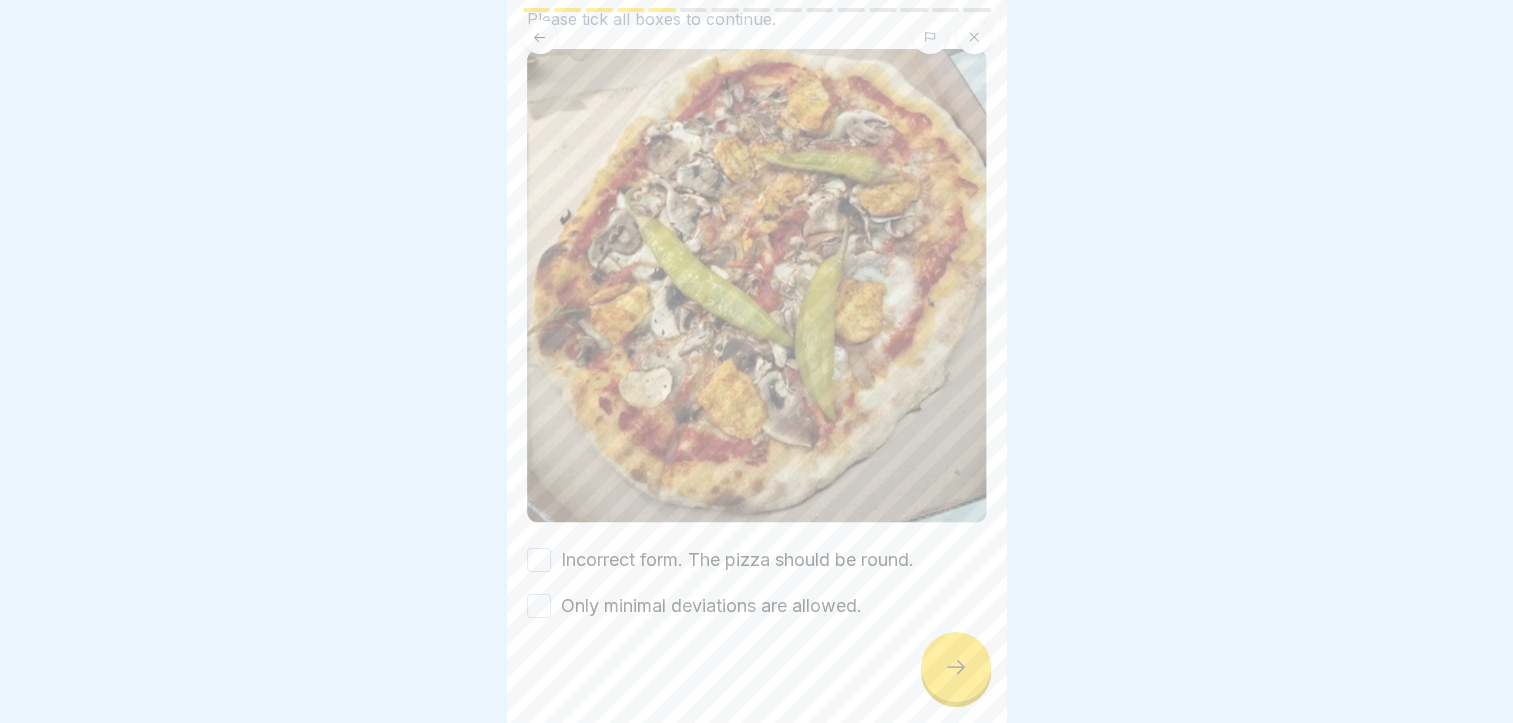 click on "Incorrect form. The pizza should be round." at bounding box center (539, 560) 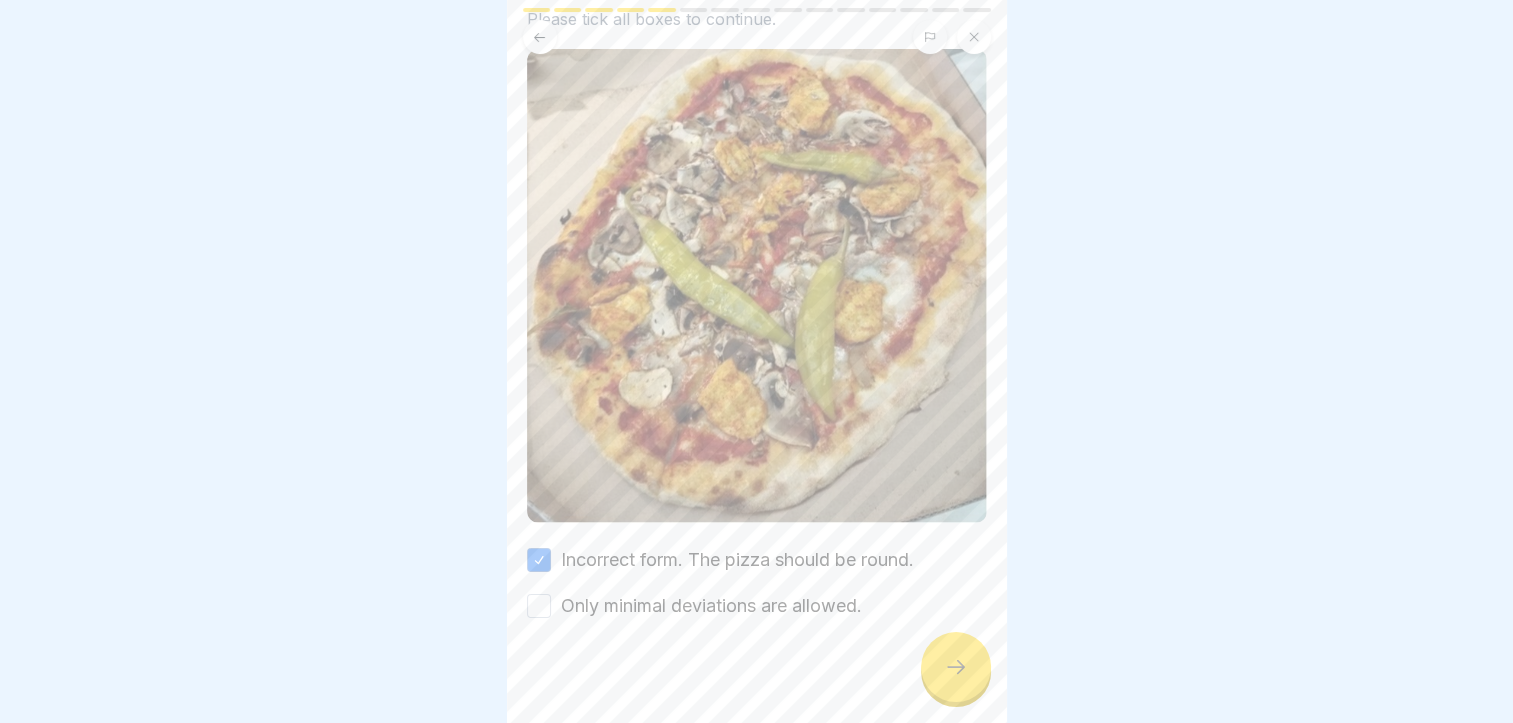 click on "Only minimal deviations are allowed." at bounding box center [539, 606] 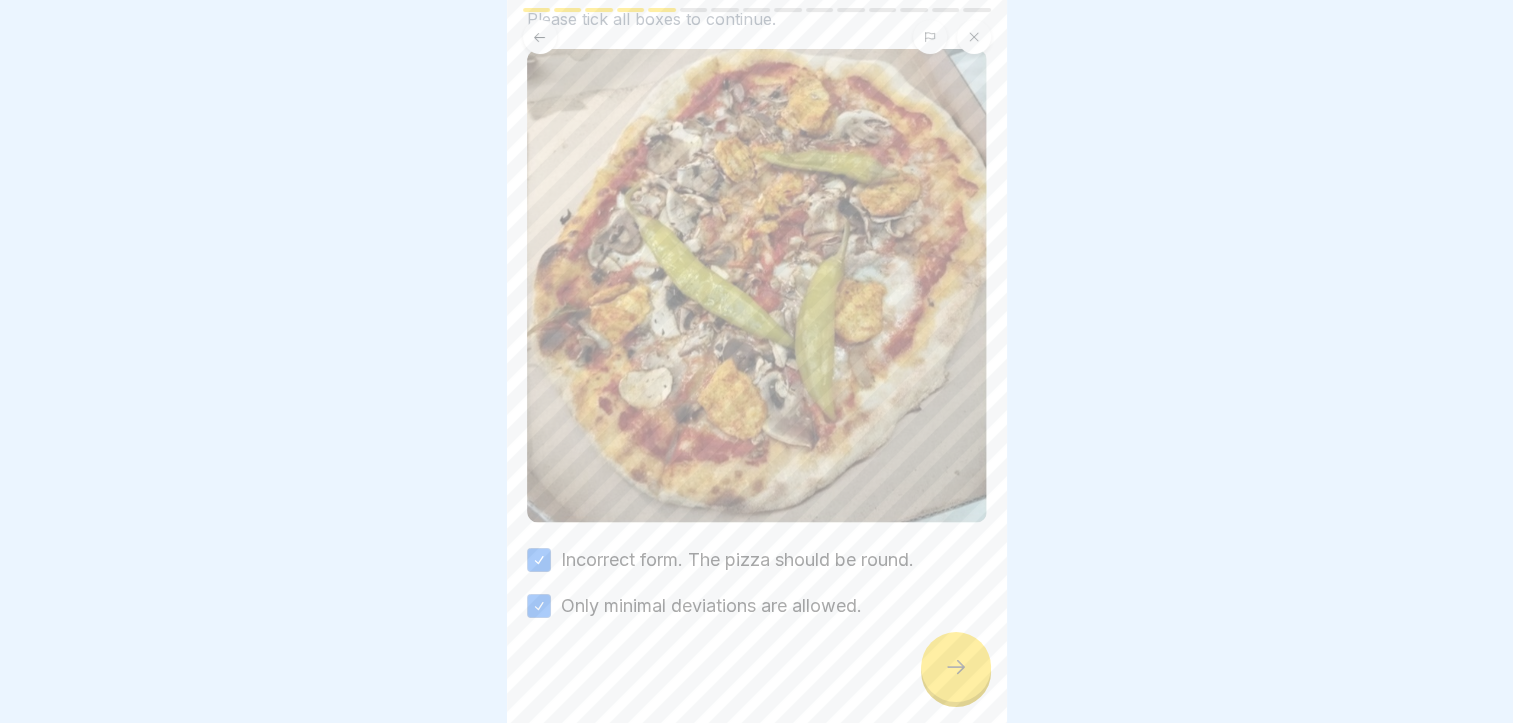 click at bounding box center [956, 667] 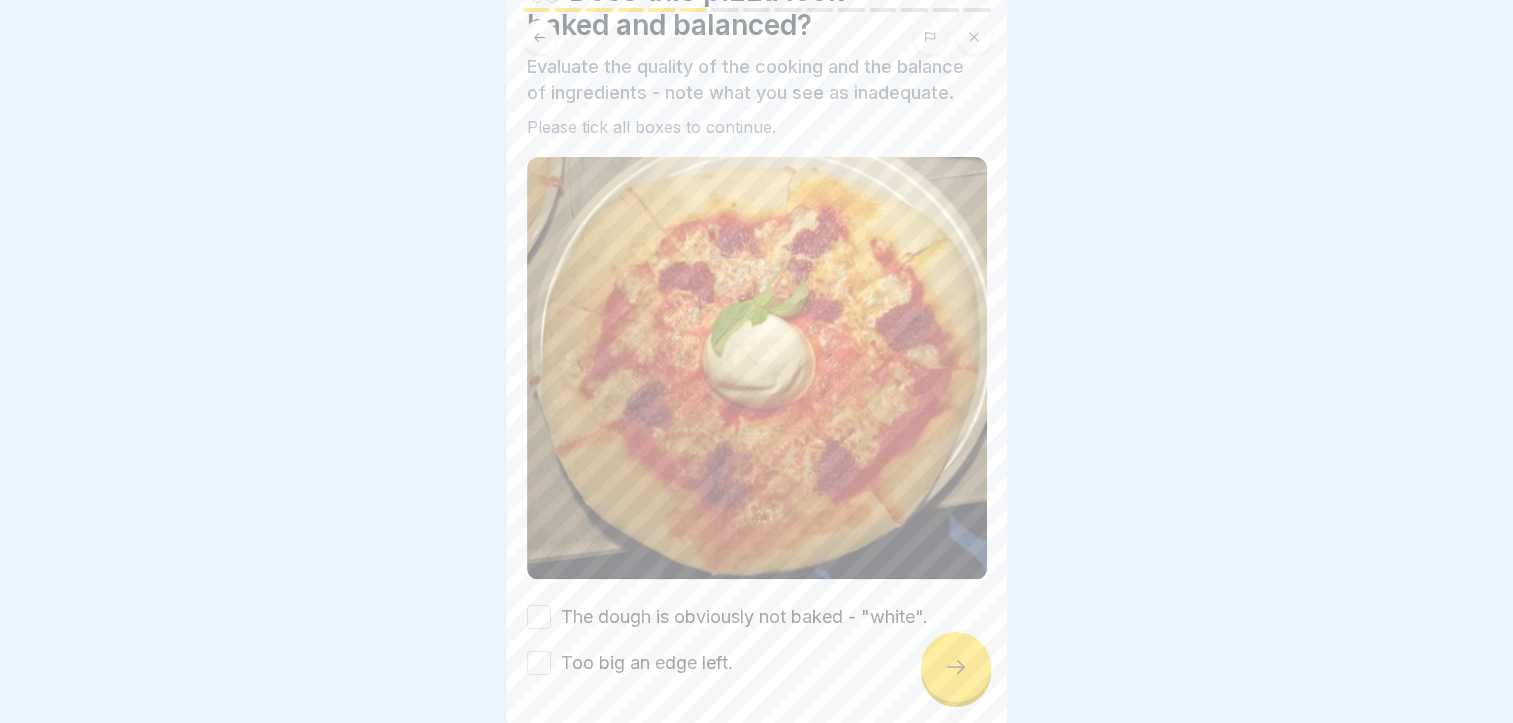 scroll, scrollTop: 162, scrollLeft: 0, axis: vertical 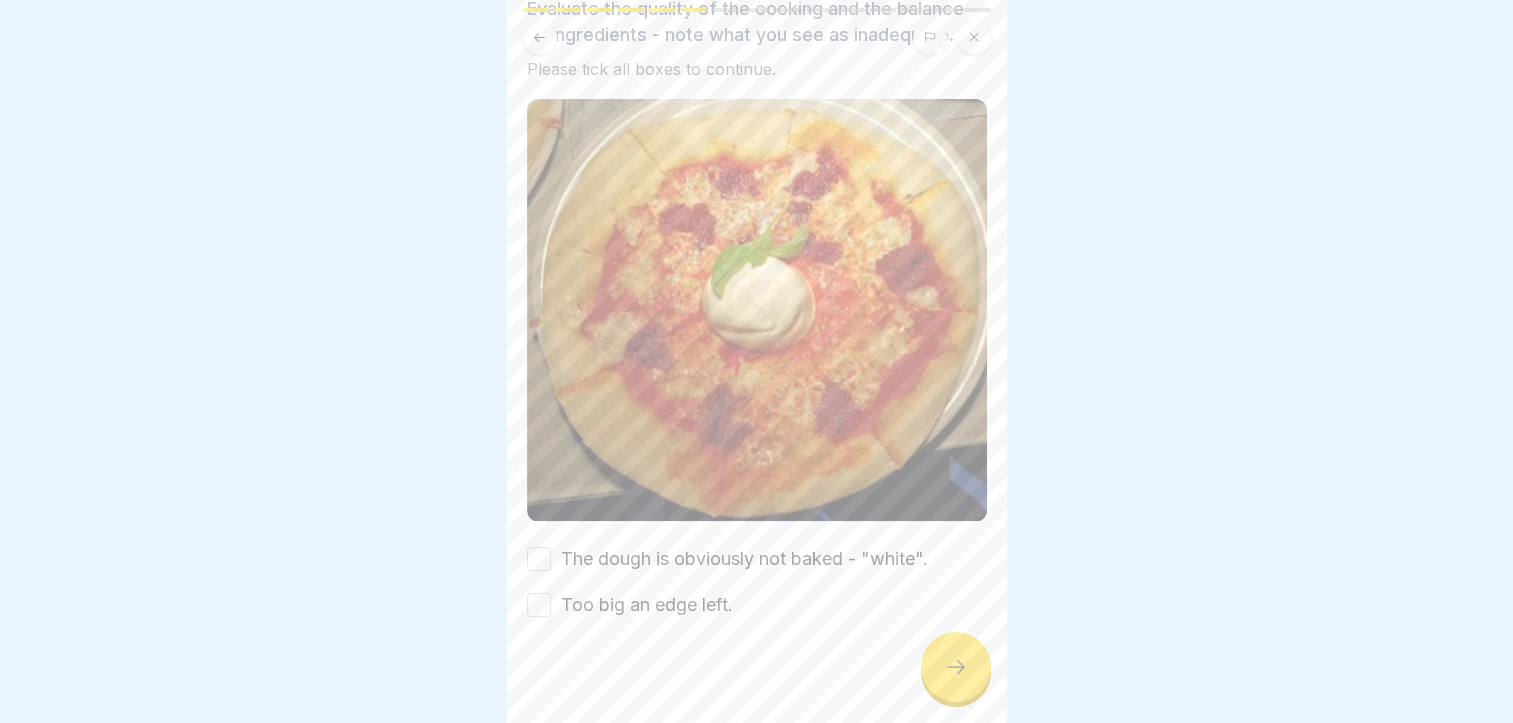 click on "Too big an edge left." at bounding box center [539, 605] 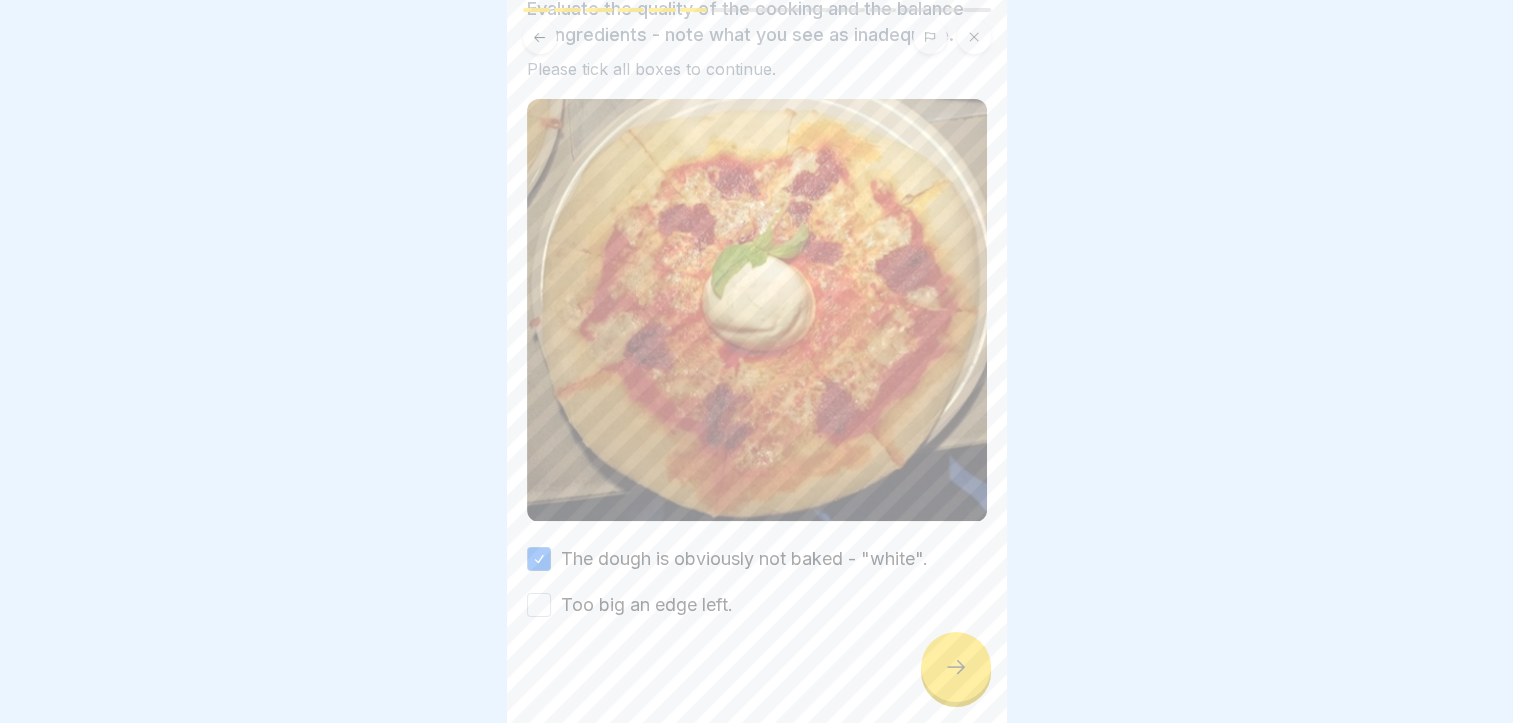click on "Too big an edge left." at bounding box center (539, 605) 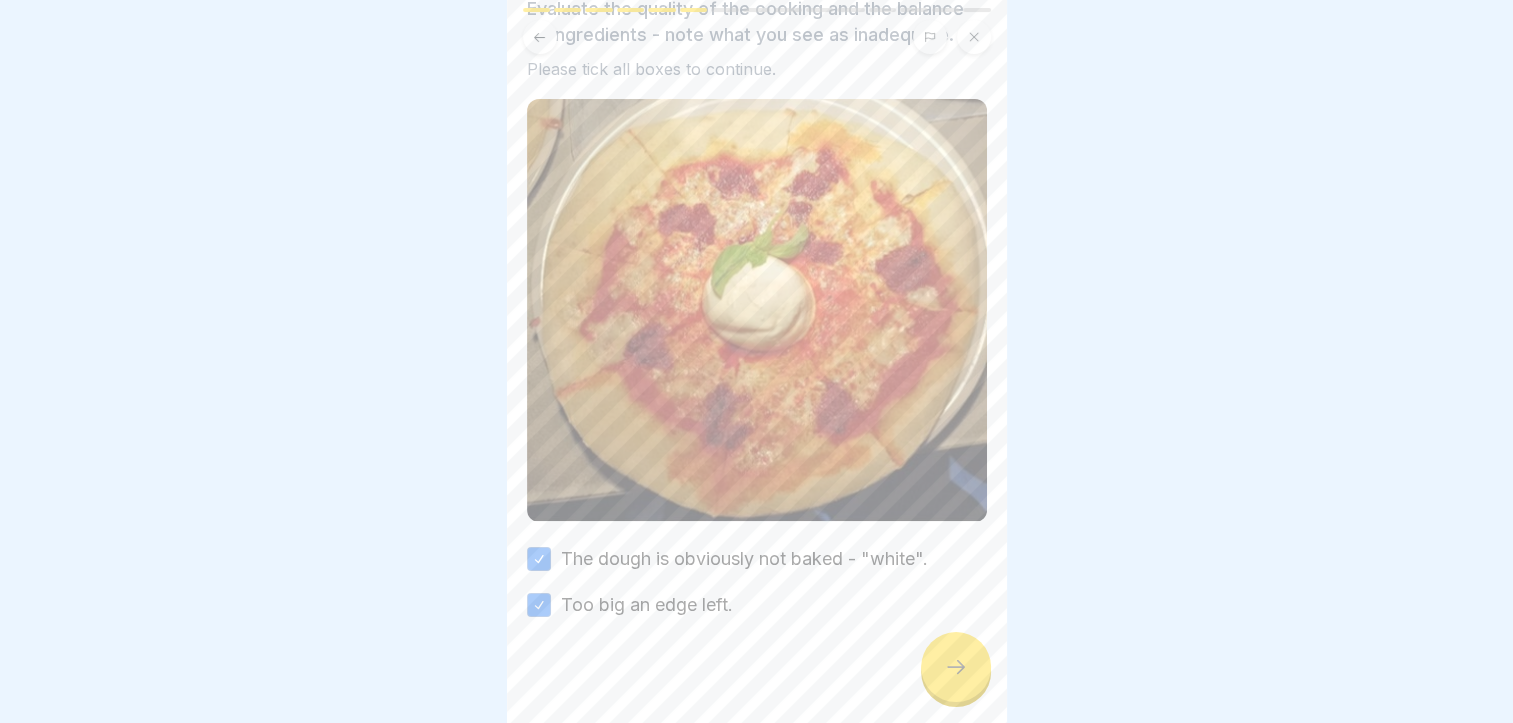 click 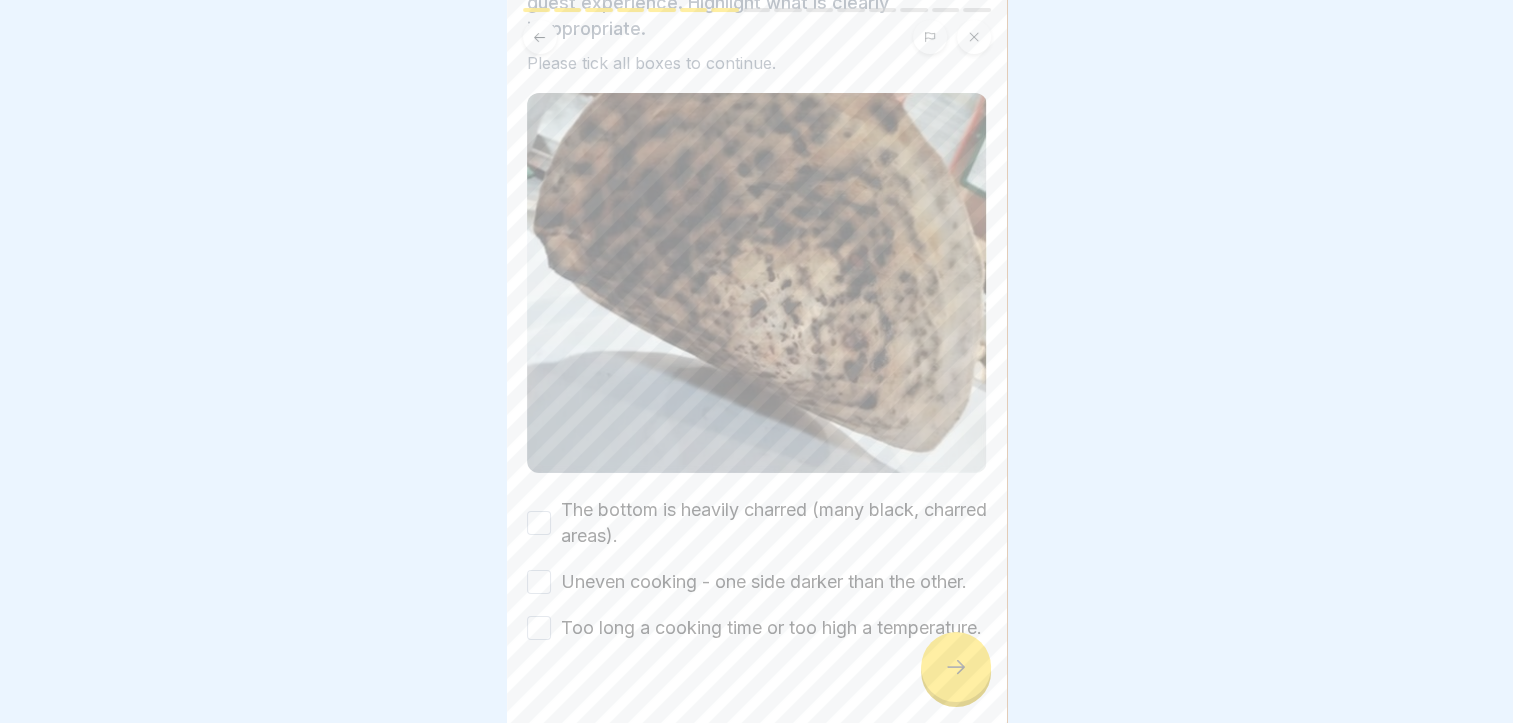 scroll, scrollTop: 196, scrollLeft: 0, axis: vertical 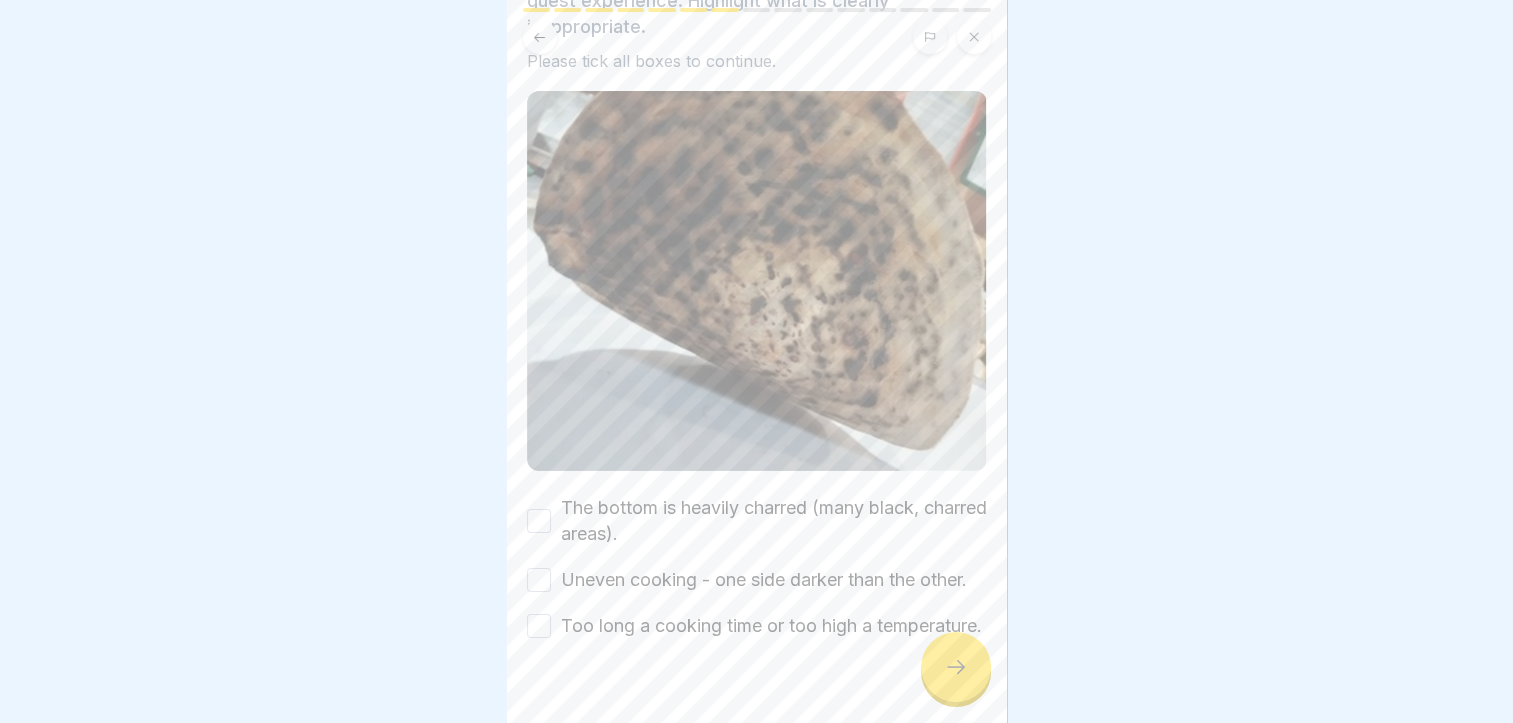 click on "🔥 Is this pizza base still suitable? Such defects have a direct impact on taste and the guest experience. Highlight what is clearly inappropriate. Please tick all boxes to continue. The bottom is heavily charred (many black, charred areas). Uneven cooking - one side darker than the other. Too long a cooking time or too high a temperature." at bounding box center [757, 361] 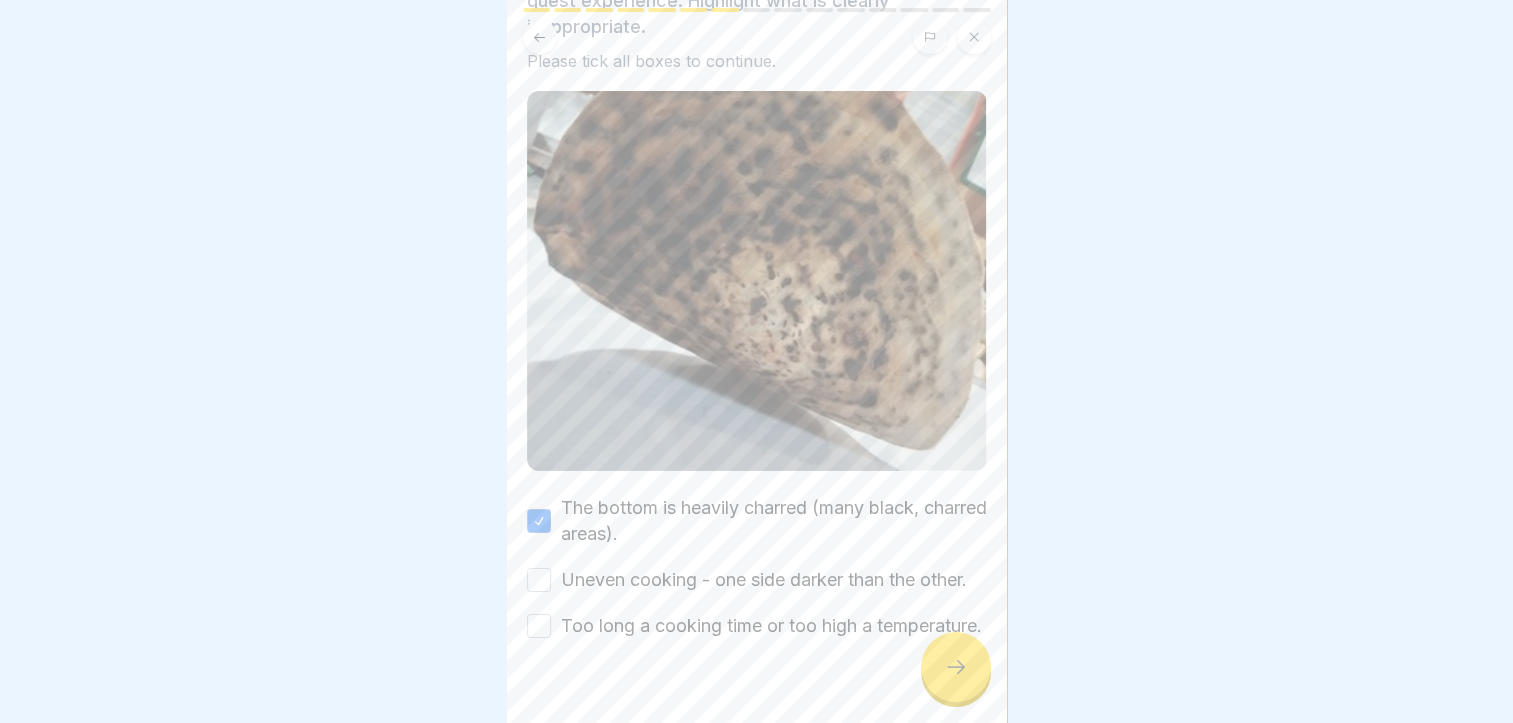 click on "Uneven cooking - one side darker than the other." at bounding box center [539, 580] 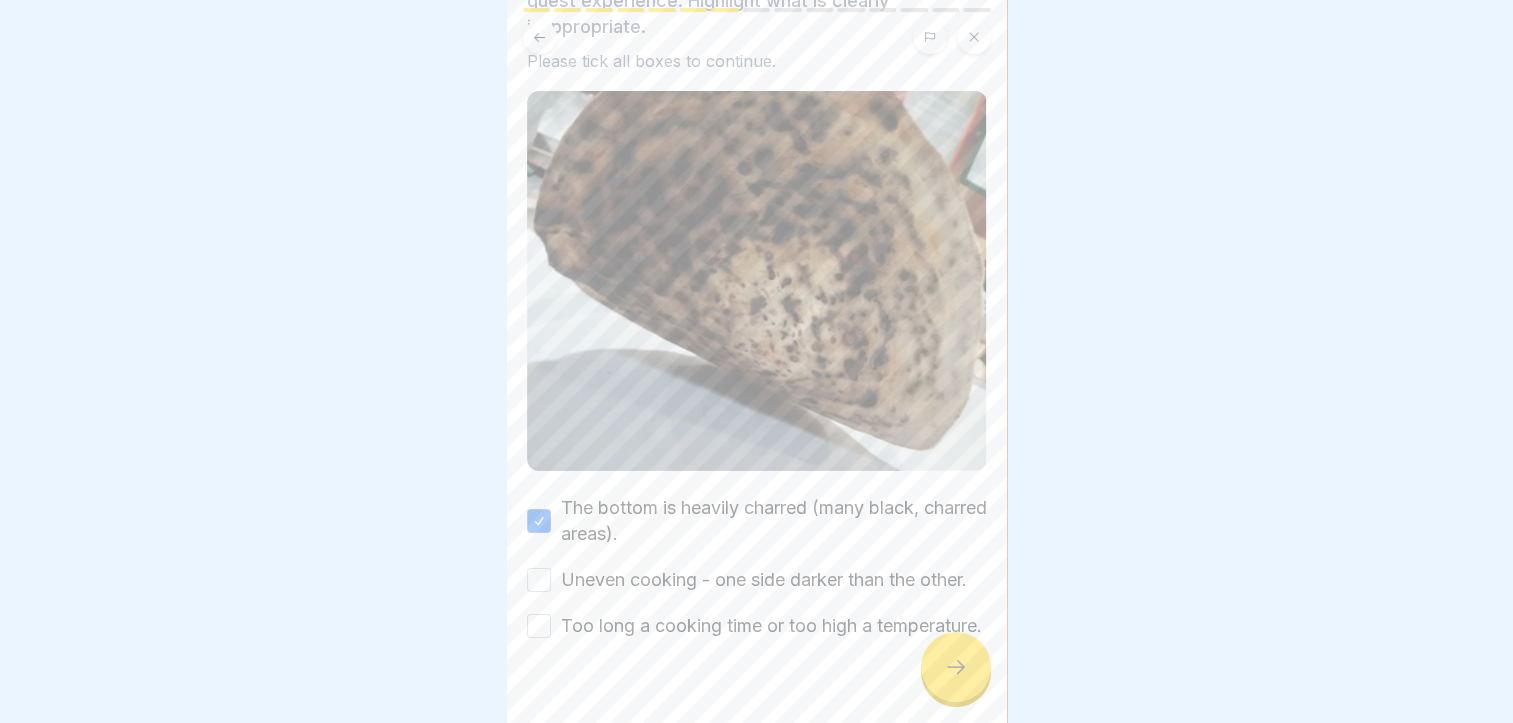 click on "Uneven cooking - one side darker than the other." at bounding box center (757, 580) 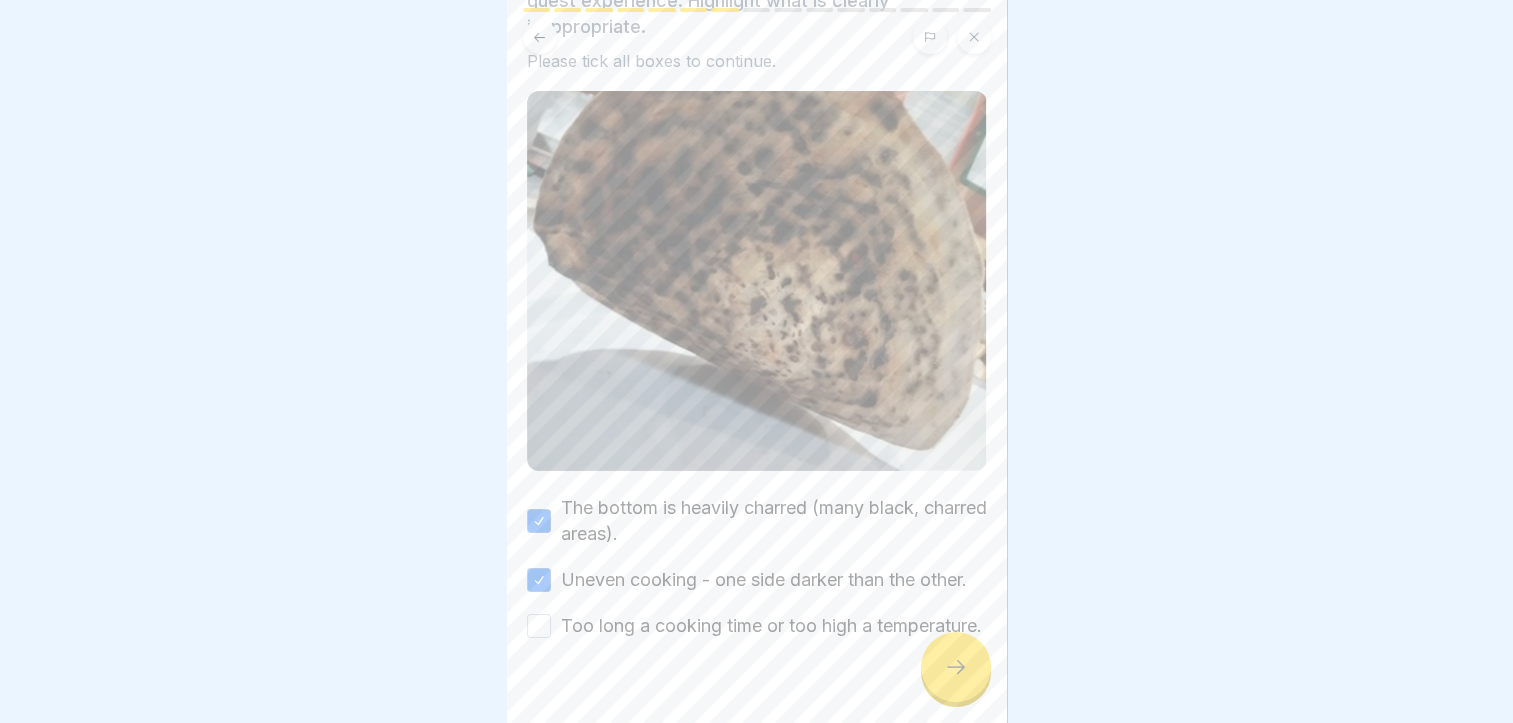 click on "Too long a cooking time or too high a temperature." at bounding box center (539, 626) 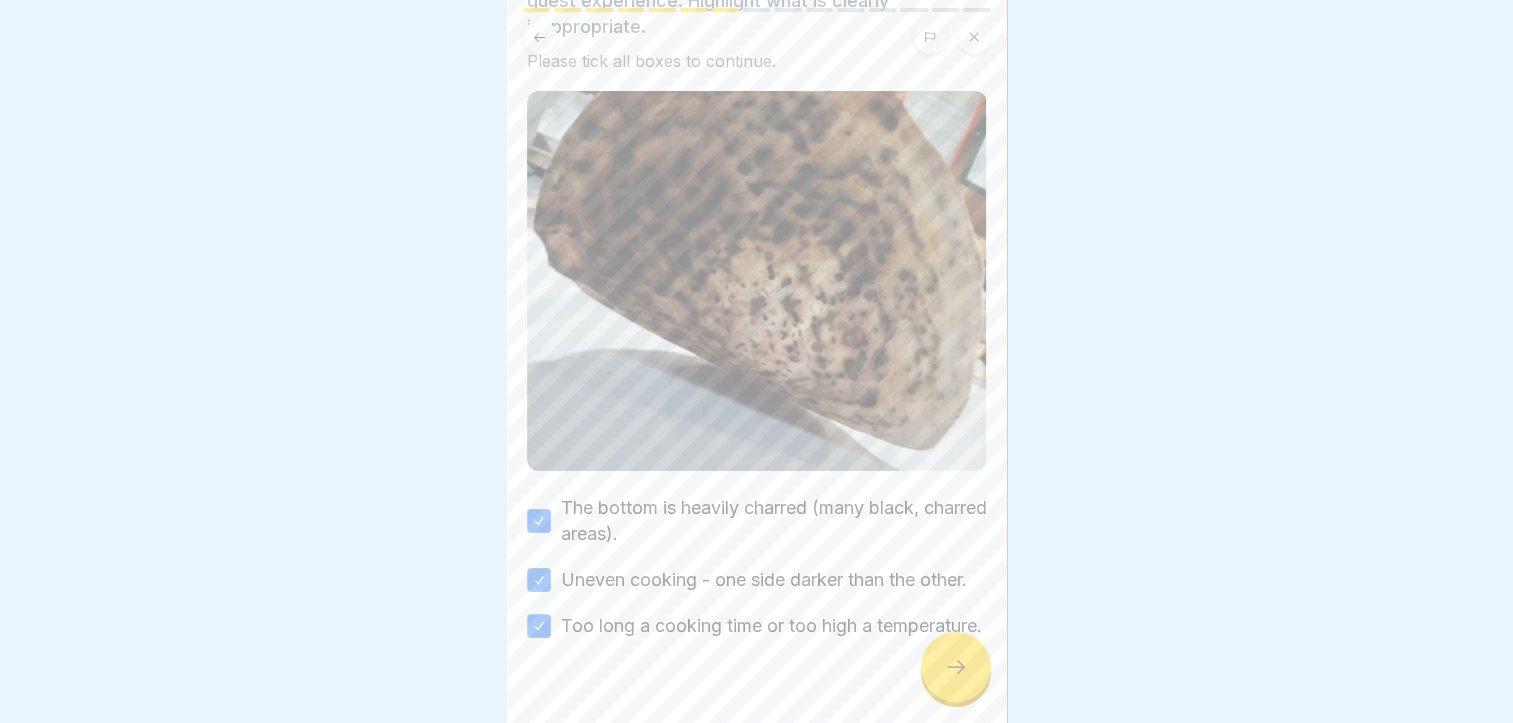 click at bounding box center [956, 667] 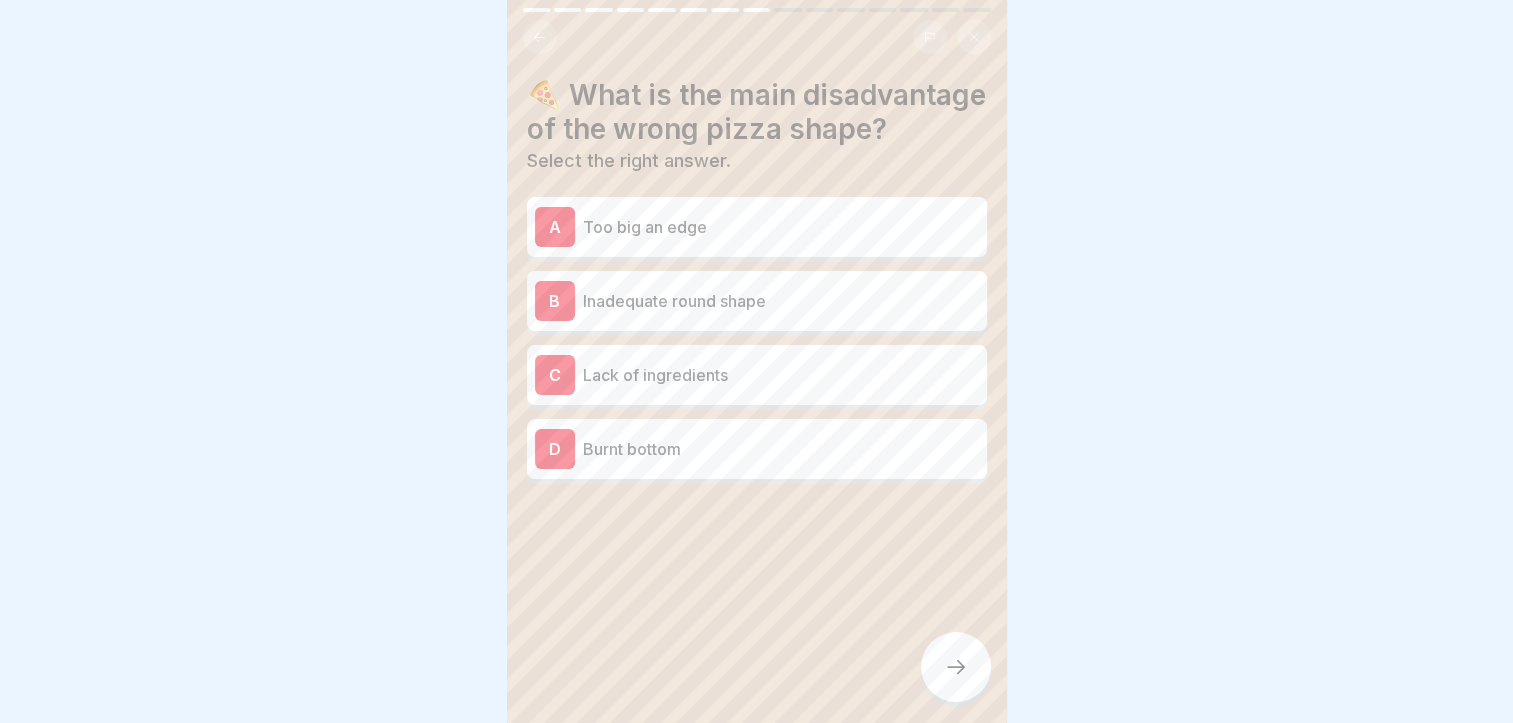 click on "A Too big an edge" at bounding box center (757, 227) 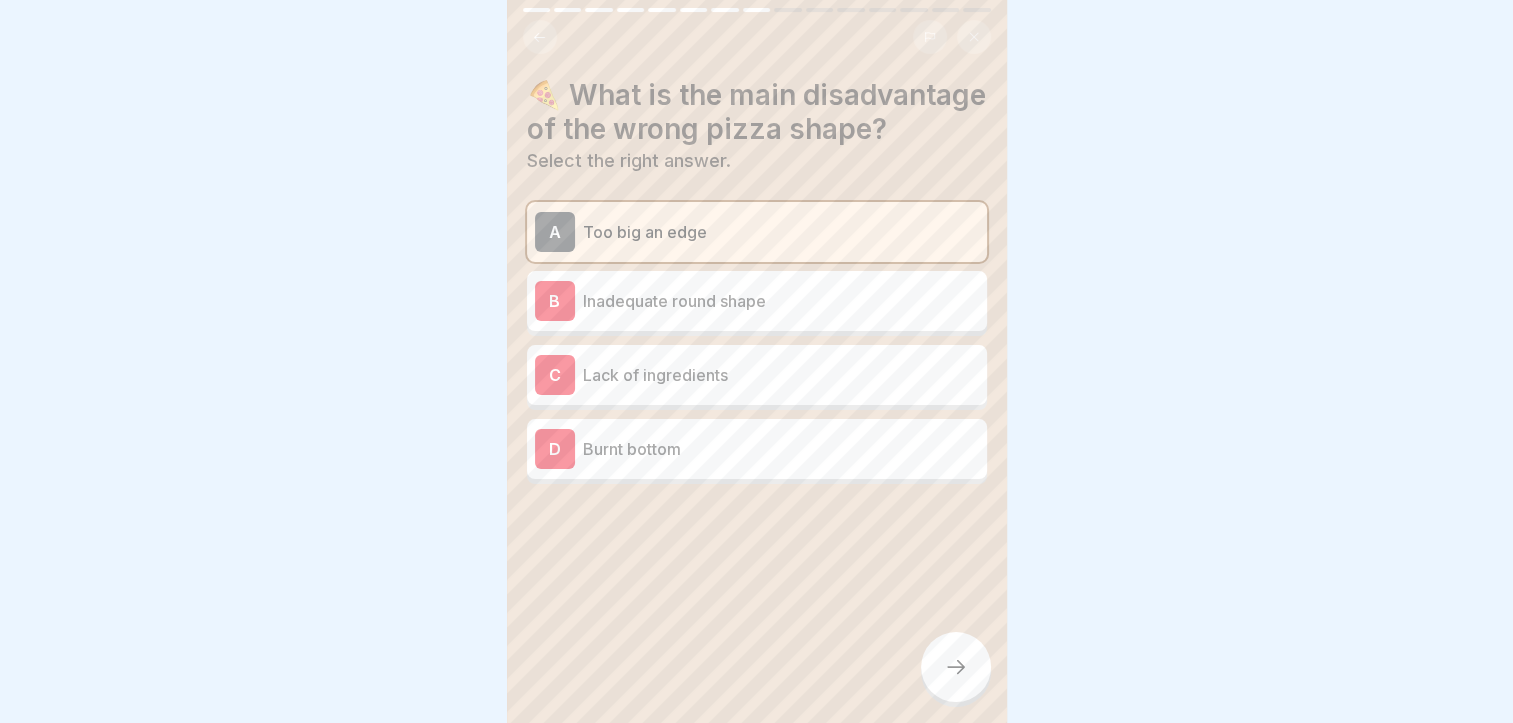 click on "Inadequate round shape" at bounding box center [781, 301] 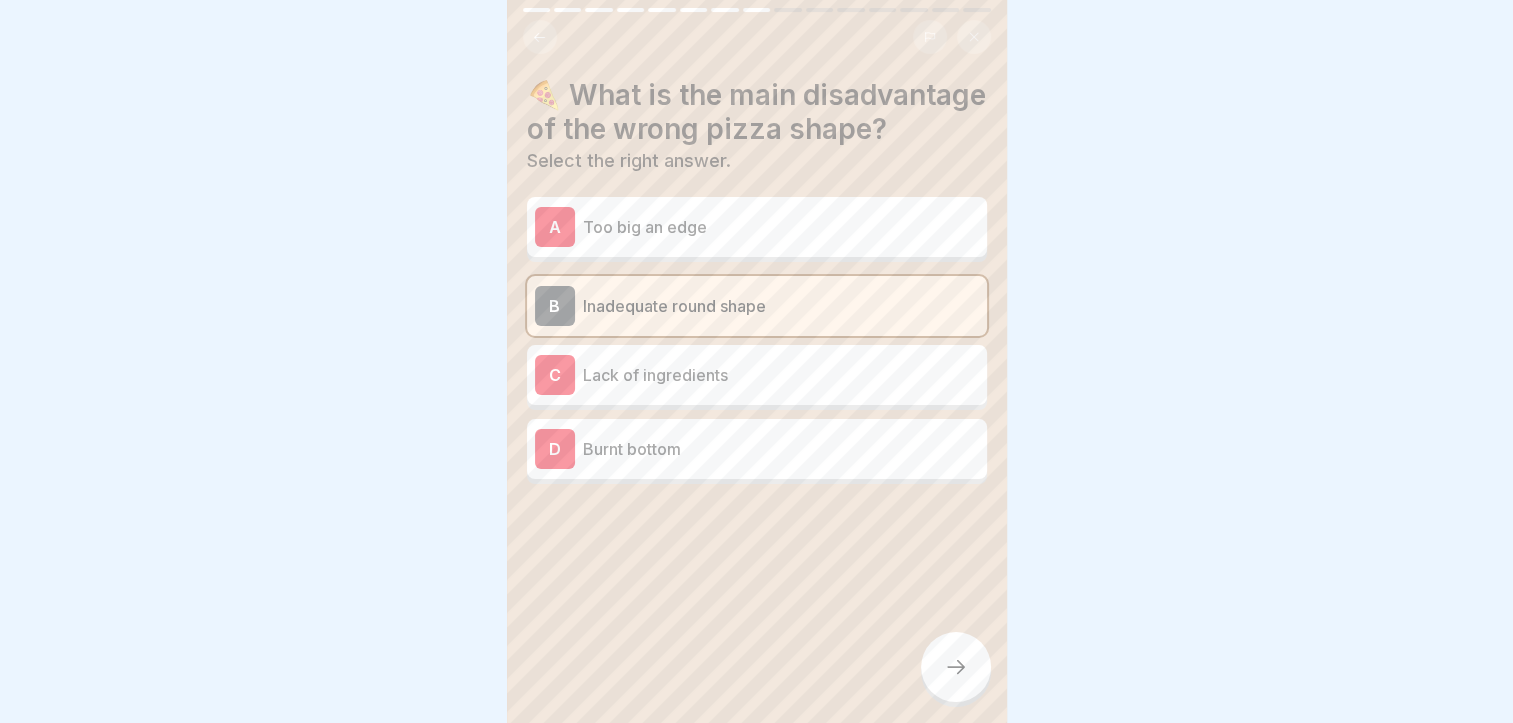 click at bounding box center [956, 667] 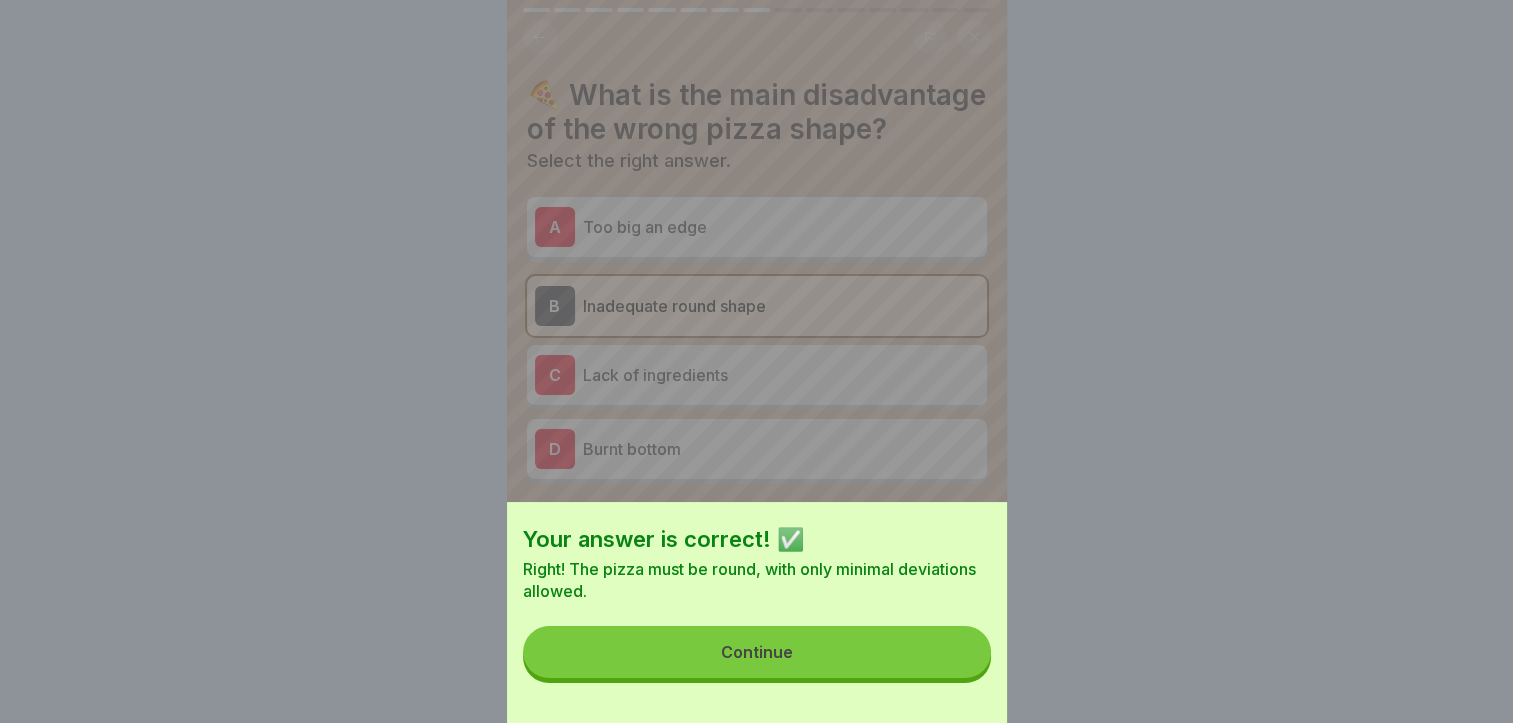 click on "Continue" at bounding box center [757, 652] 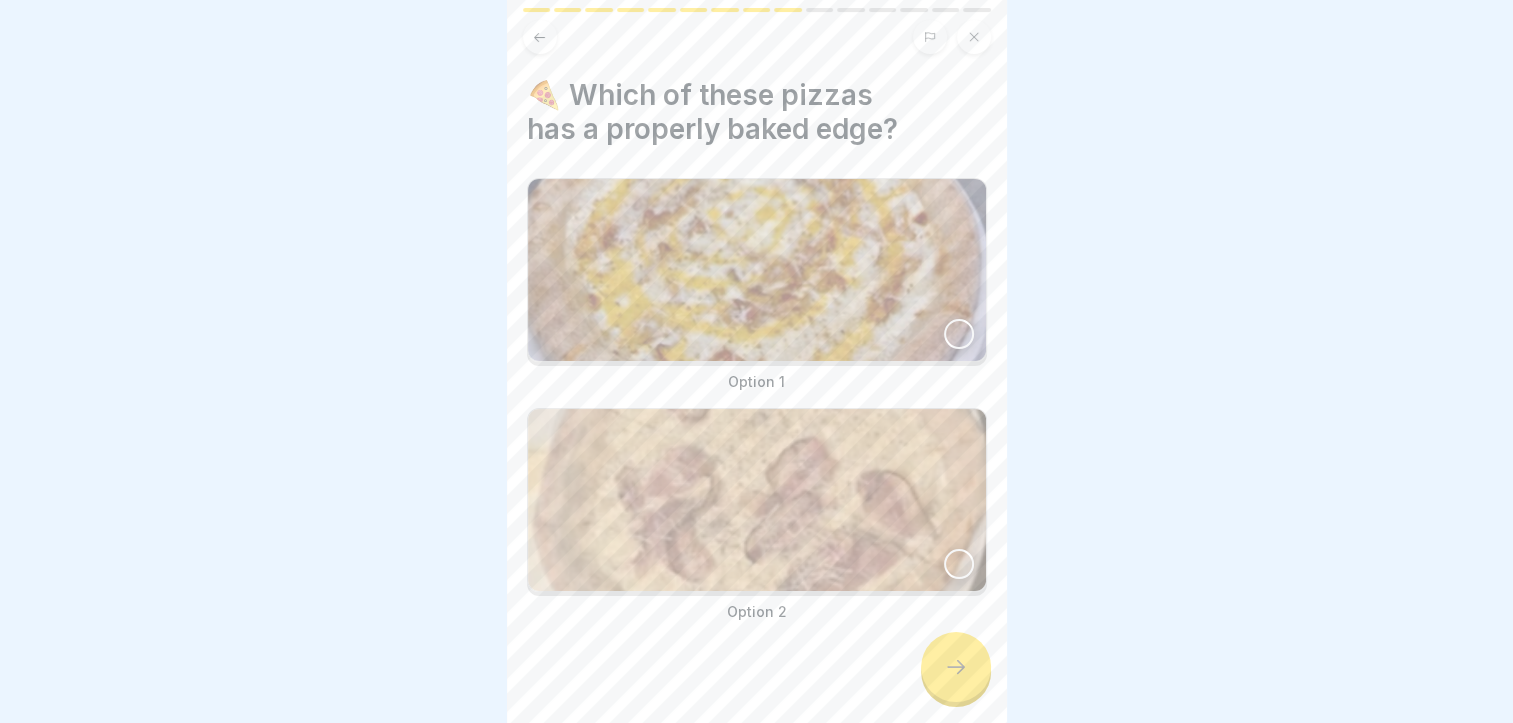 click at bounding box center (959, 334) 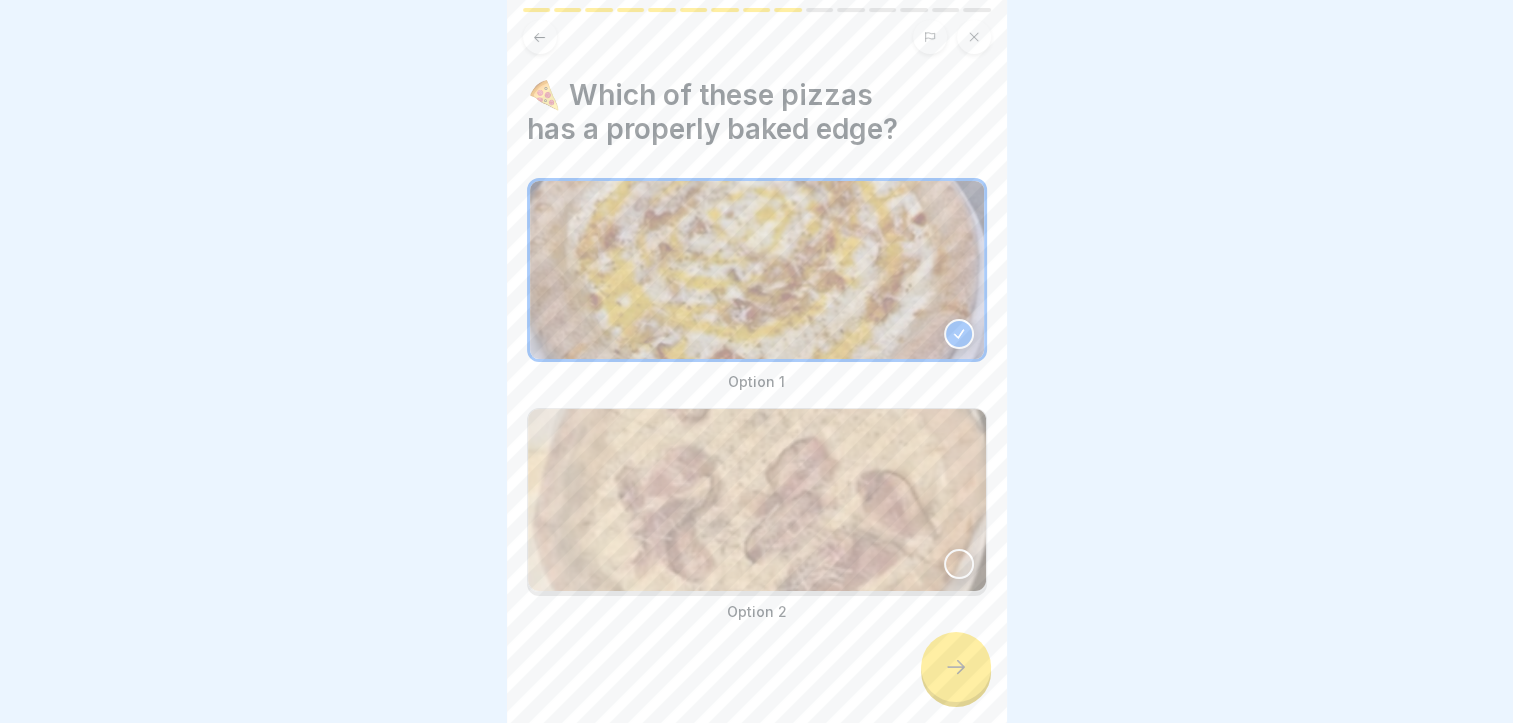 click at bounding box center [956, 667] 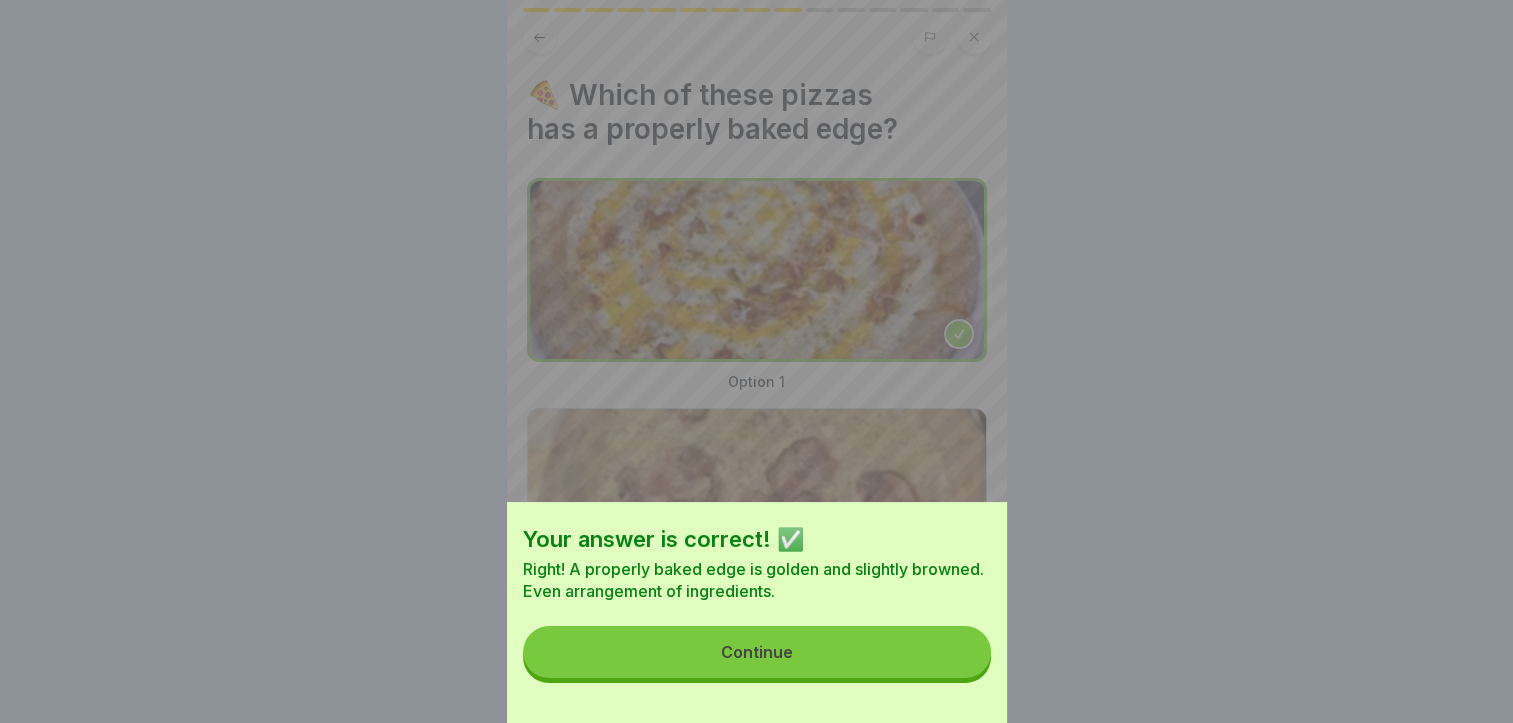 click on "Continue" at bounding box center [757, 652] 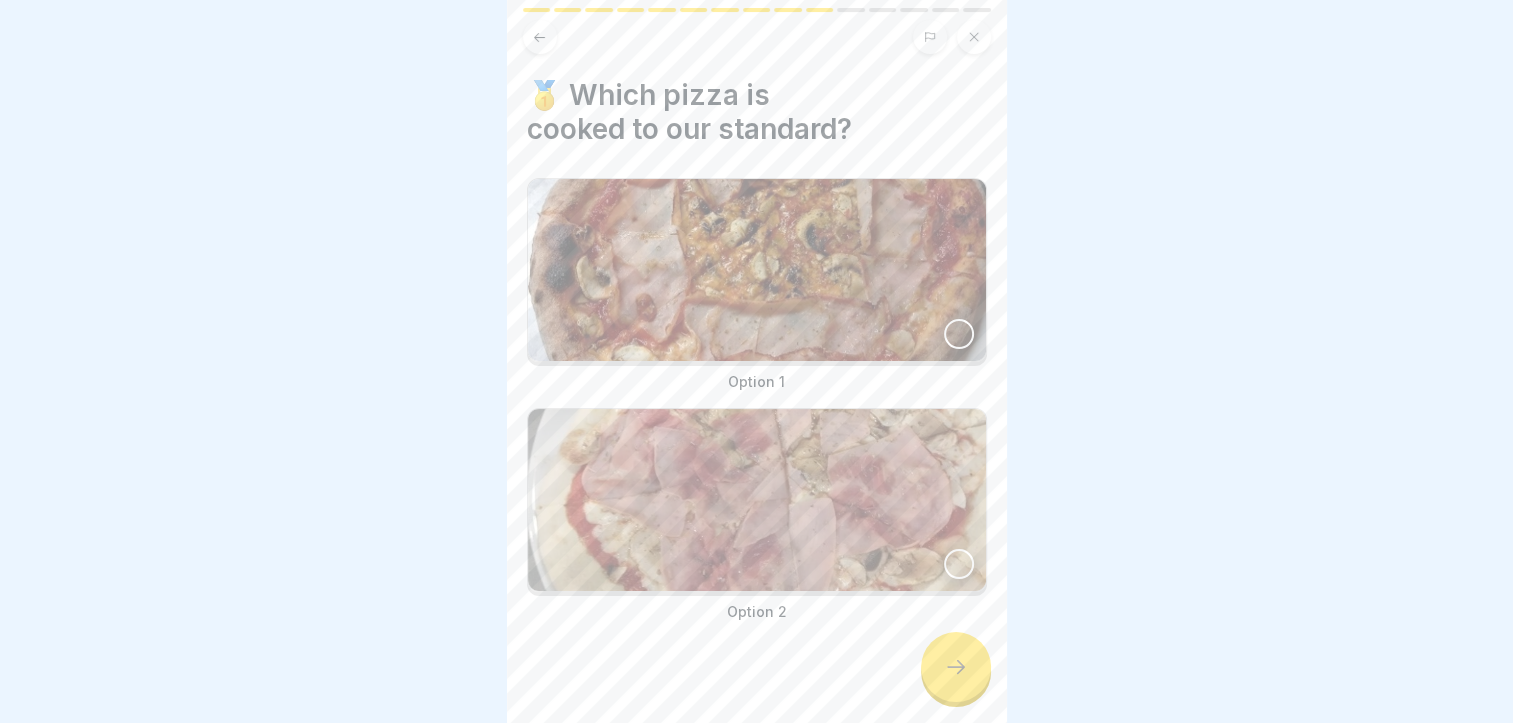click at bounding box center (959, 334) 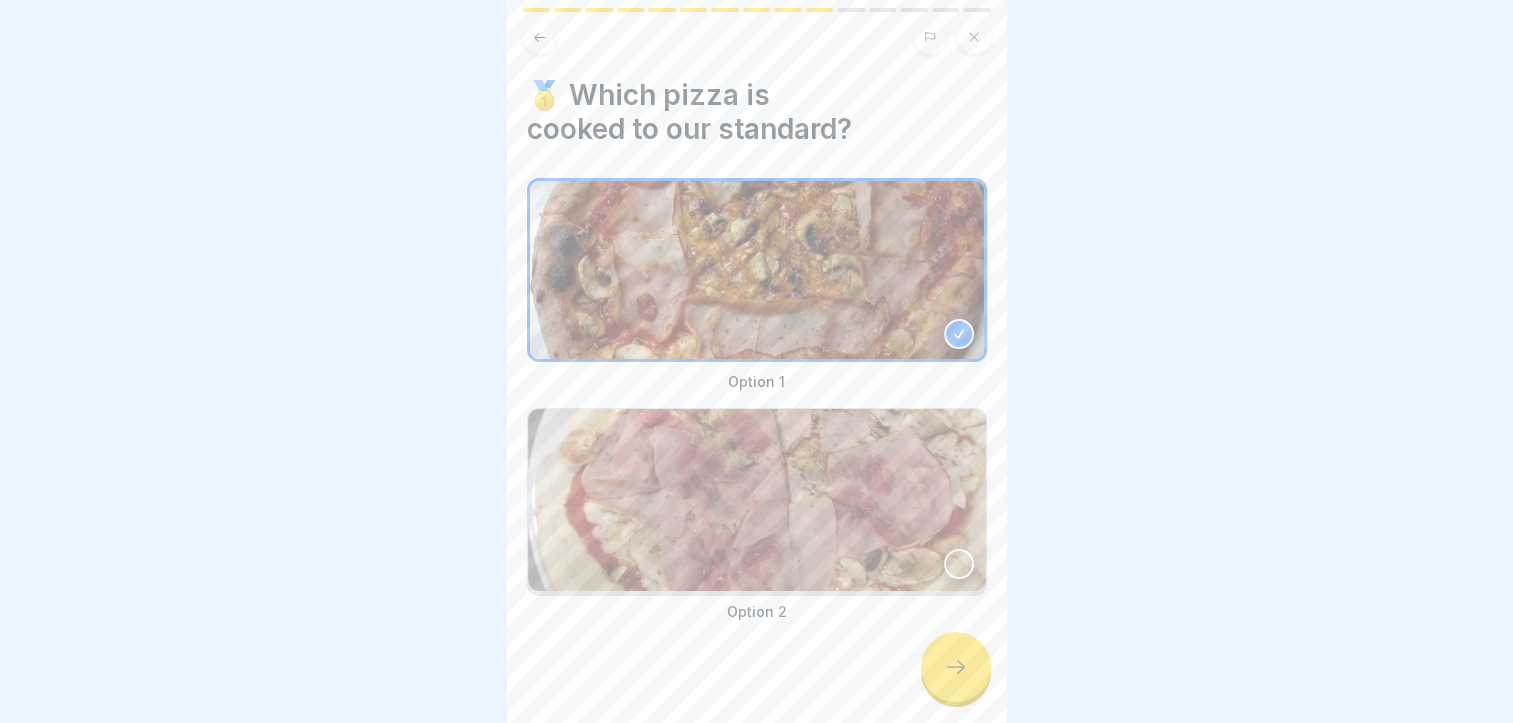 click at bounding box center (956, 667) 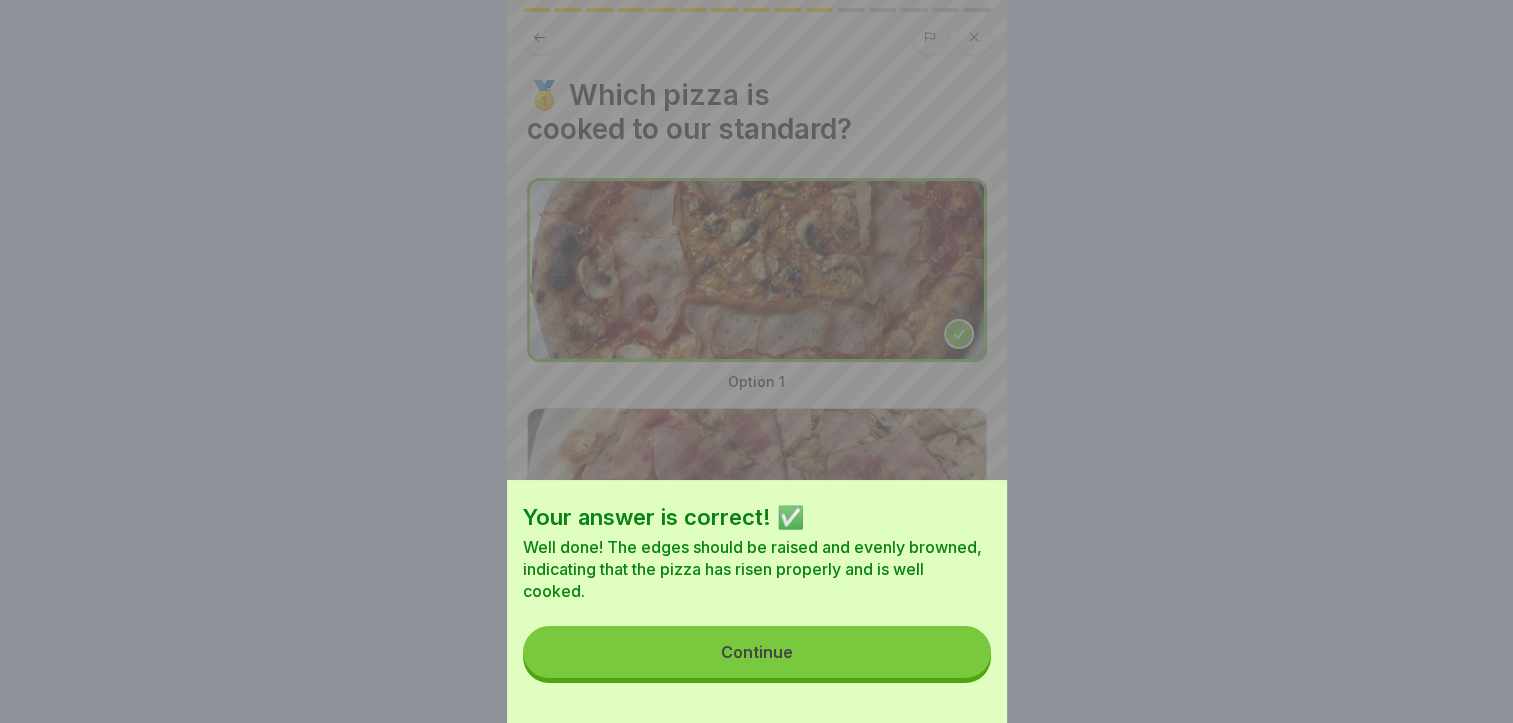 click on "Continue" at bounding box center (757, 652) 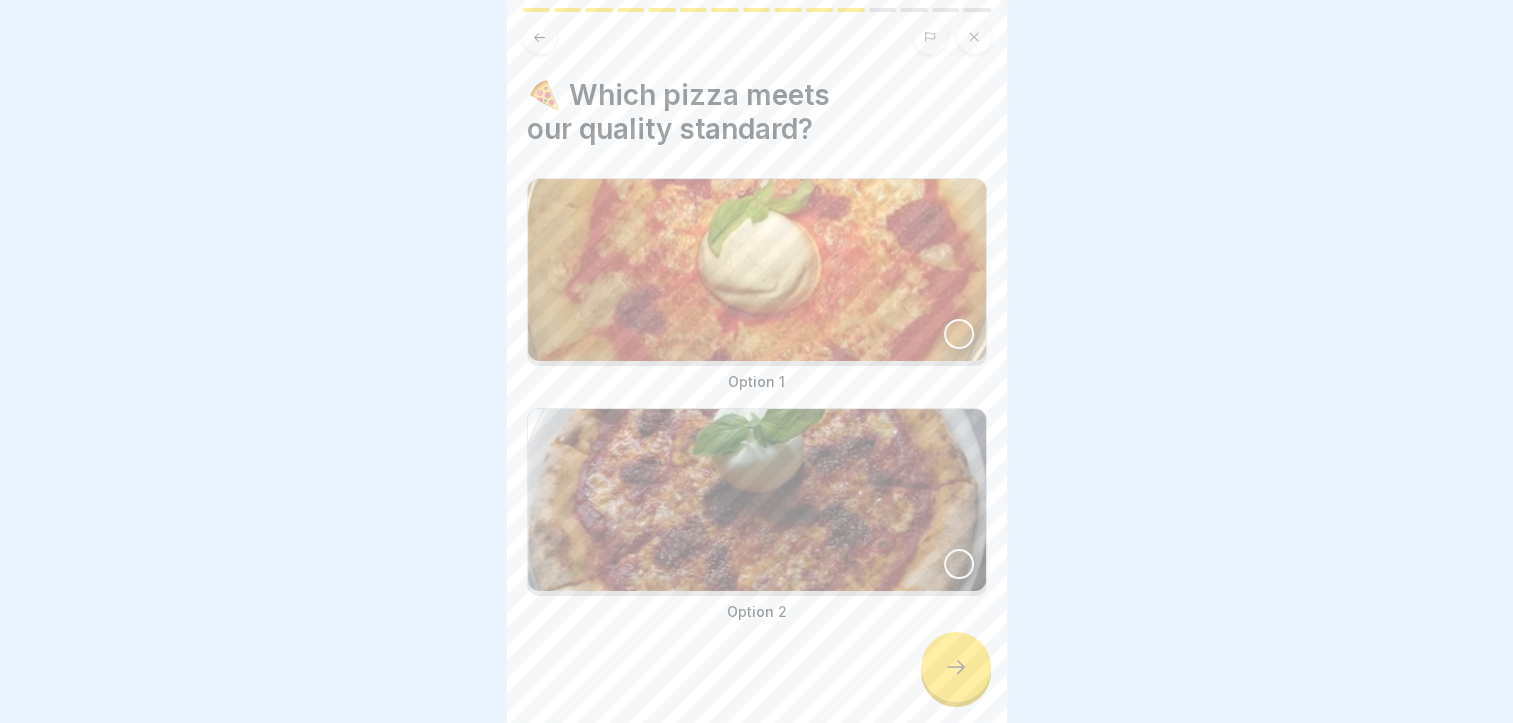 click at bounding box center [959, 564] 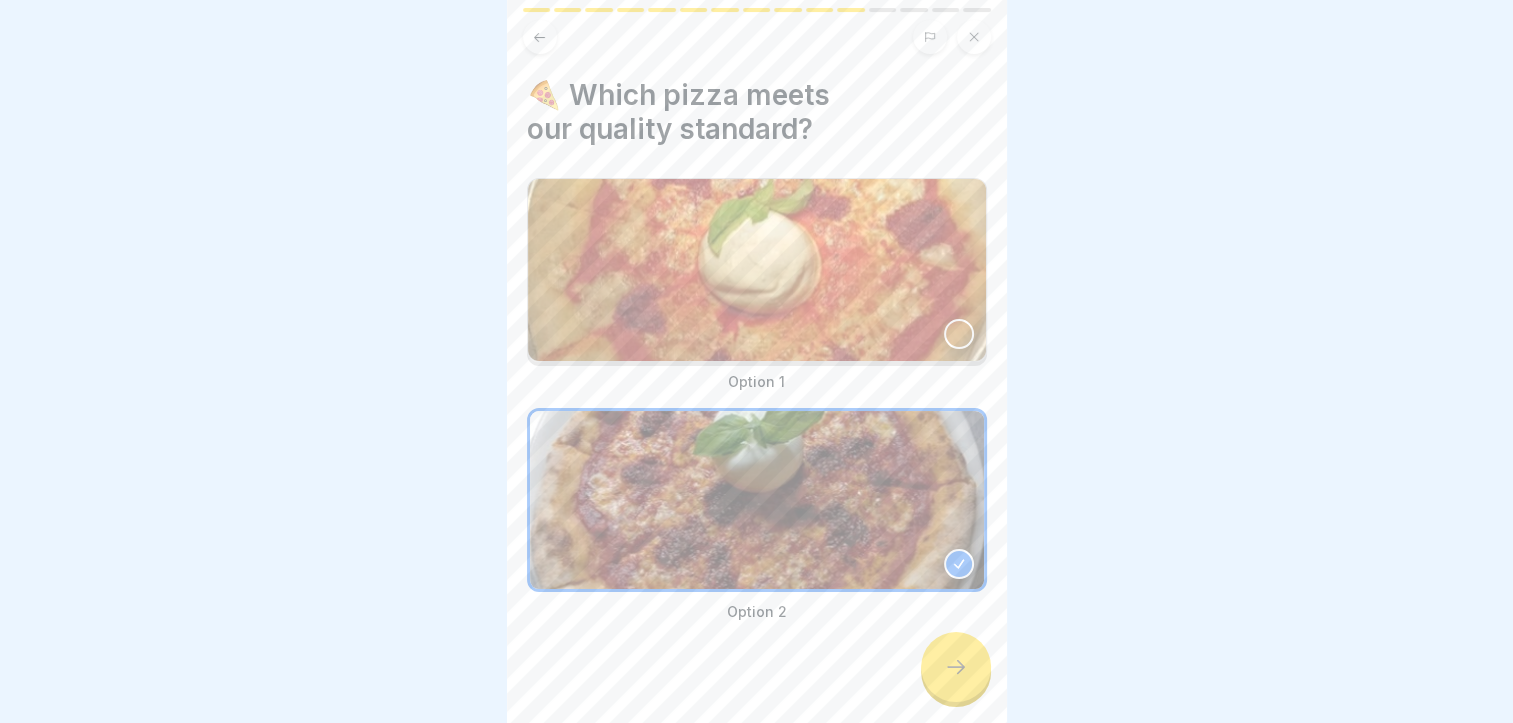 click 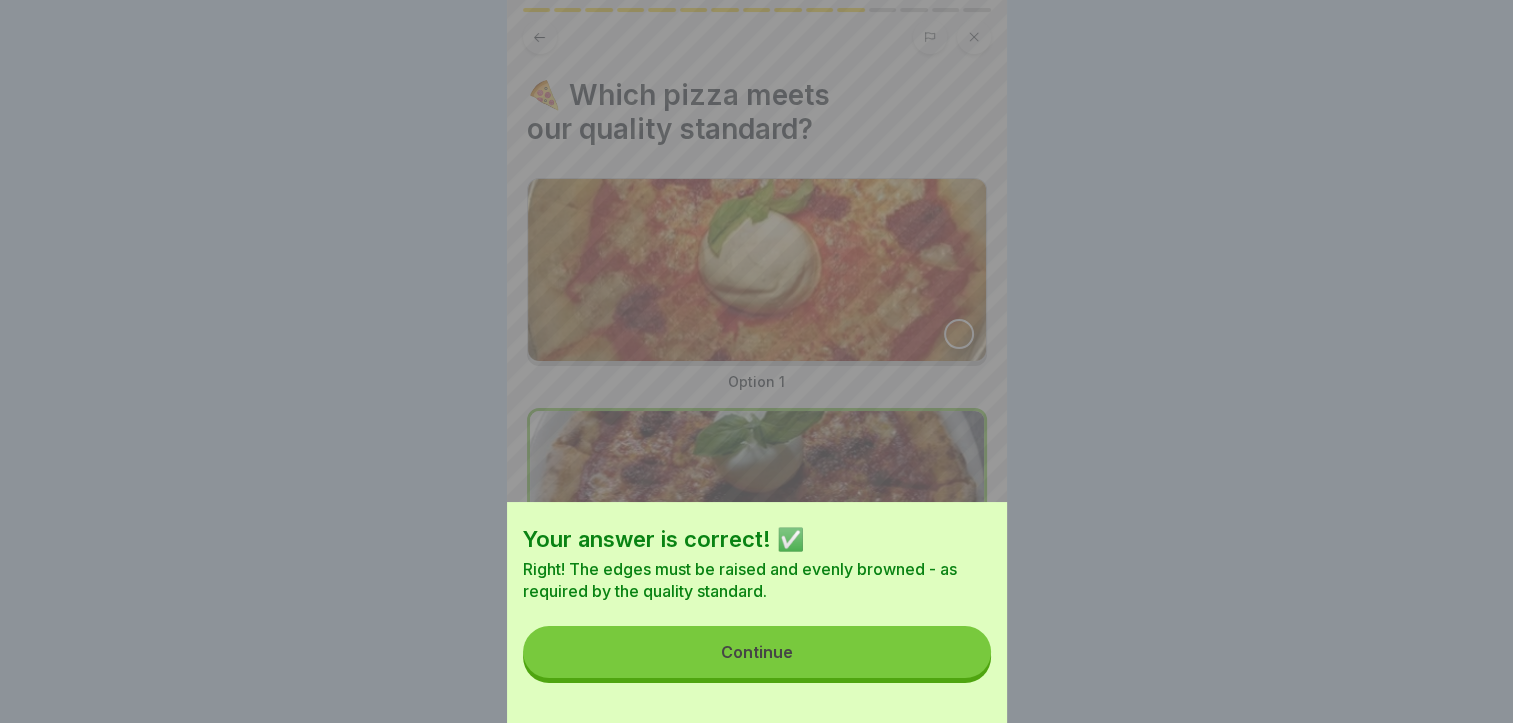 click on "Continue" at bounding box center (757, 652) 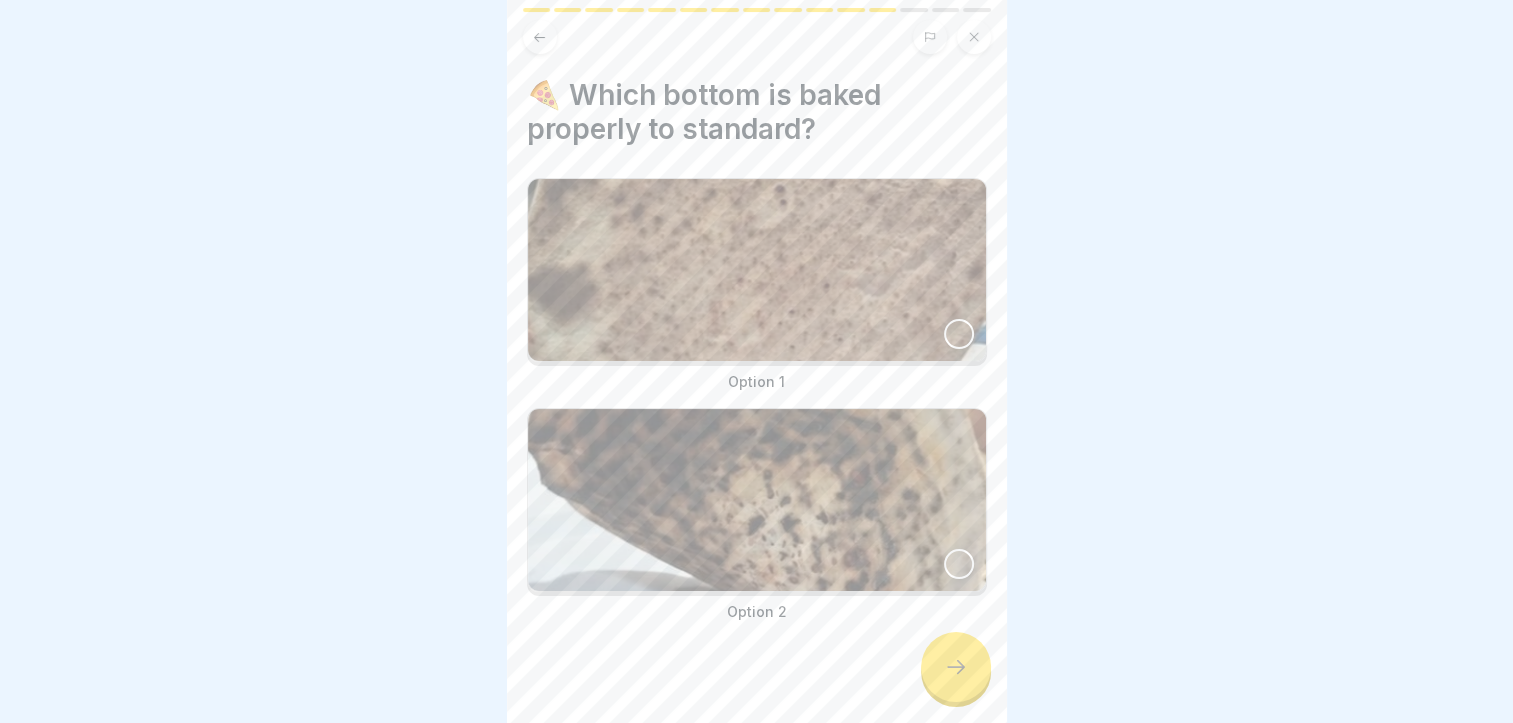 click at bounding box center (959, 334) 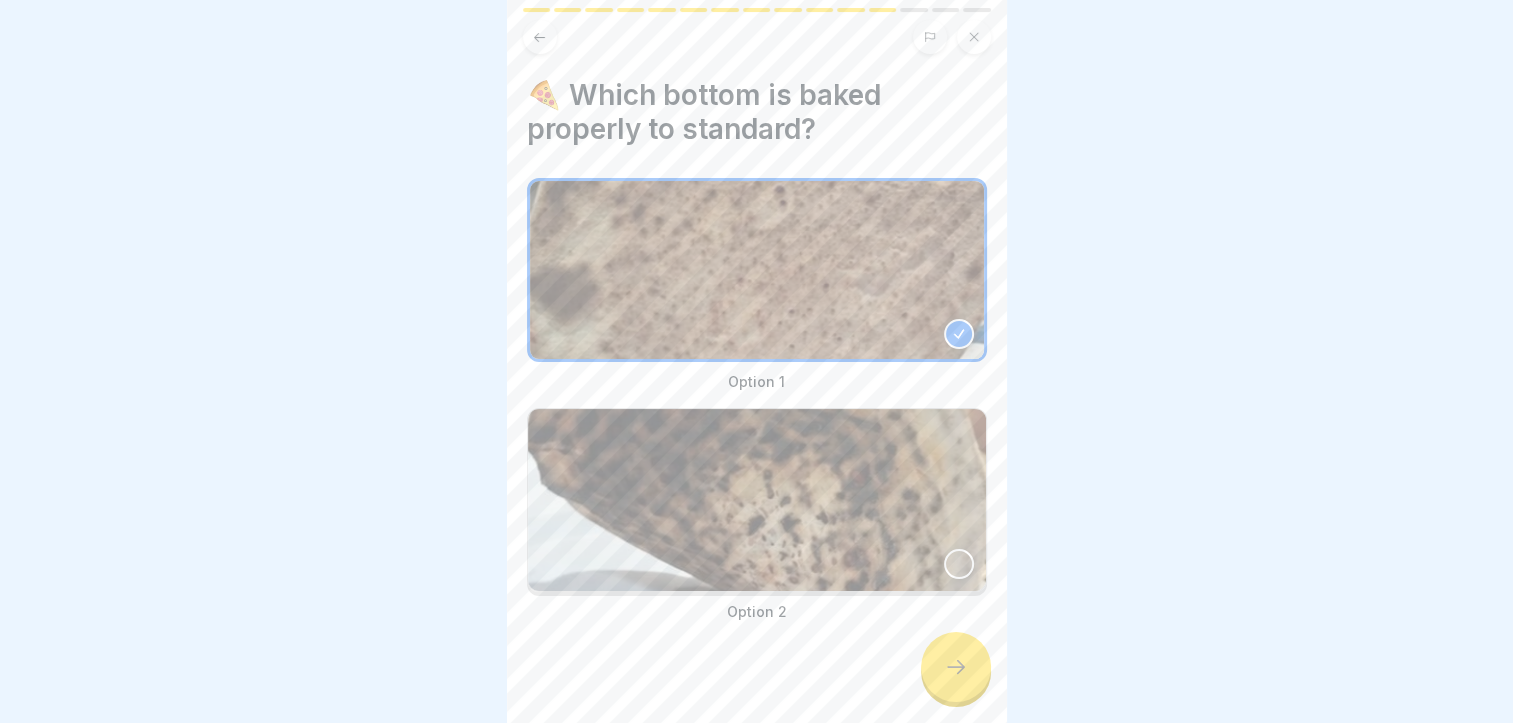 click on "🍕 From dough to guest: how to create the perfect pizza every day 15 Steps English 🥘 The dough's path to perfect flavour We will discuss the most common mistakes when making pizza: undercooked or overcooked dough, uneven distribution of ingredients, incorrect shape and burnt bottom. Emphasis is placed on the correct shape of the pizza, even distribution of ingredients and proper cooking. Continue ❗ Why should we all notice when a pizza is "off"? Because the quality of the pizza is the responsibility of the whole team.
Even a perfectly baked pizza can be flawed if the dough is not cooked correctly or the process is compromised. If only one person knows what a good pizza should look like, mistakes go unnoticed. When the whole team recognises what is wrong with a pizza, we can stop the mistake in time, avoid a disappointed guest and show a real concern for quality. 🧠 Is this pizza really good? Mark your observations. Every observation is important. Please tick all boxes to continue. A Too big an edge B" at bounding box center [757, 361] 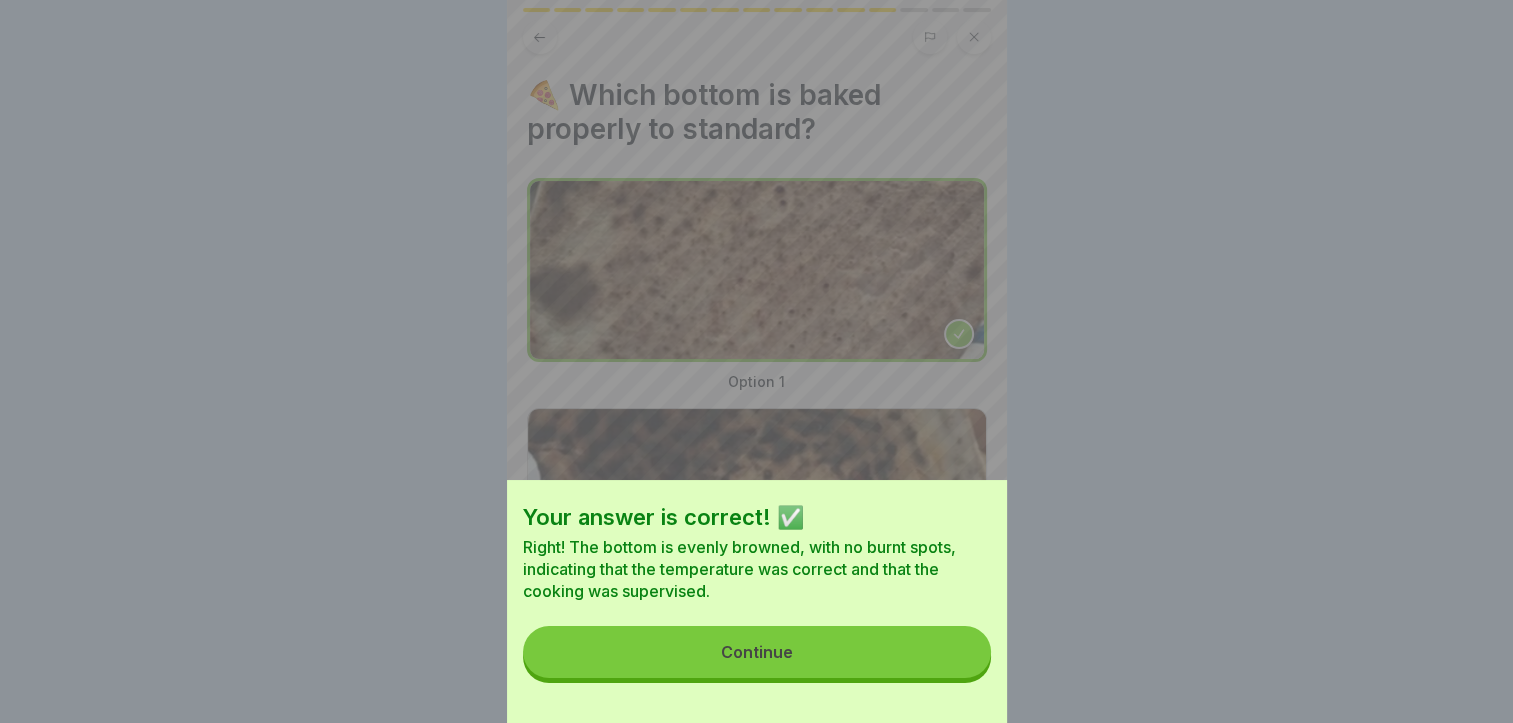 click on "Continue" at bounding box center [757, 652] 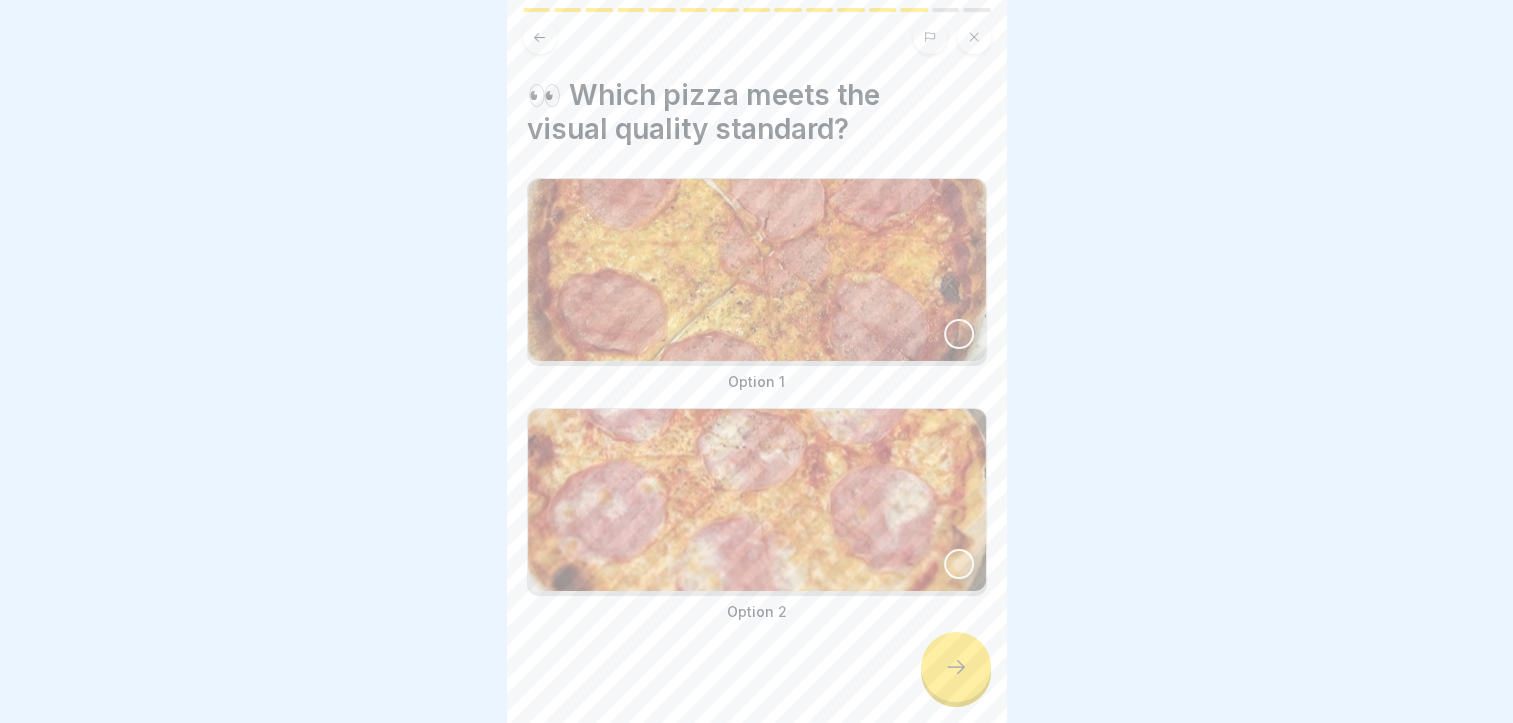 click at bounding box center (959, 564) 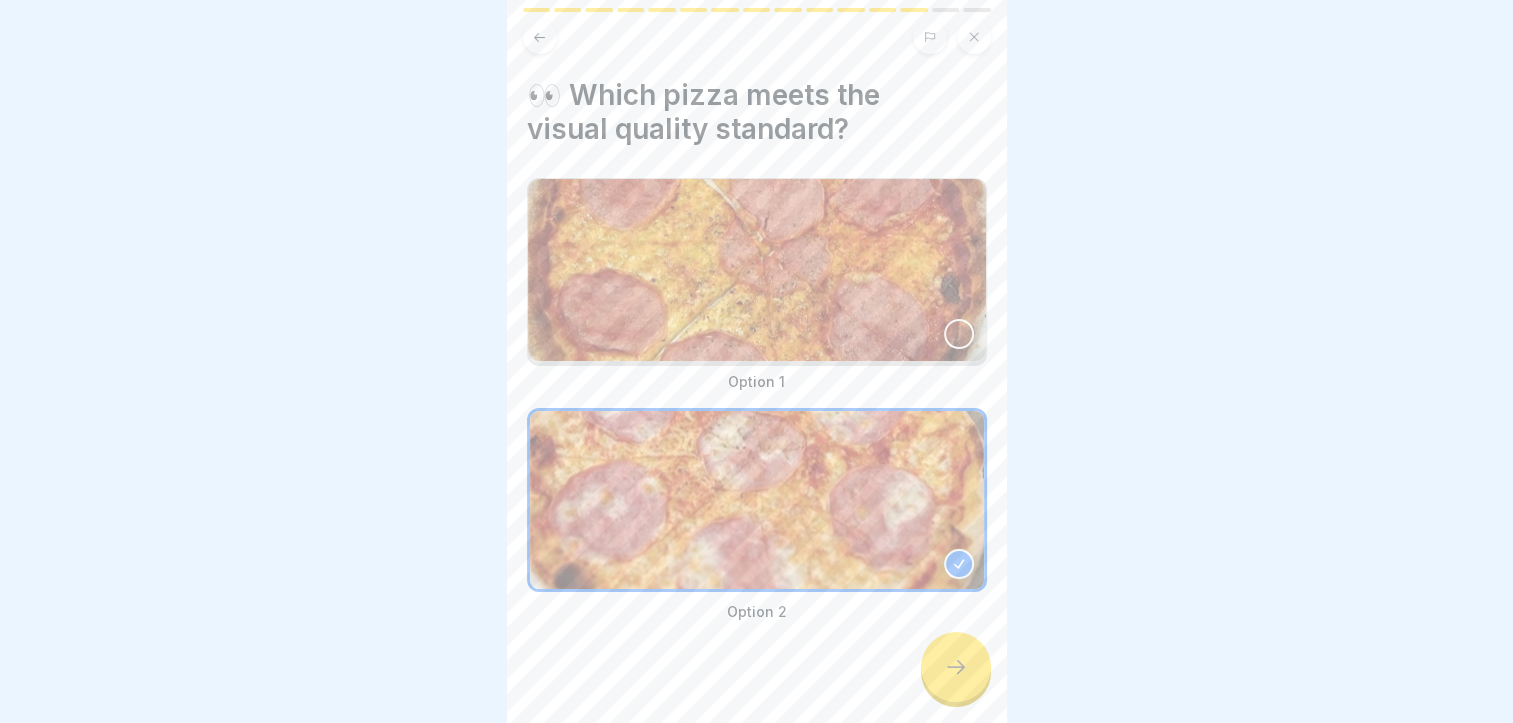 click 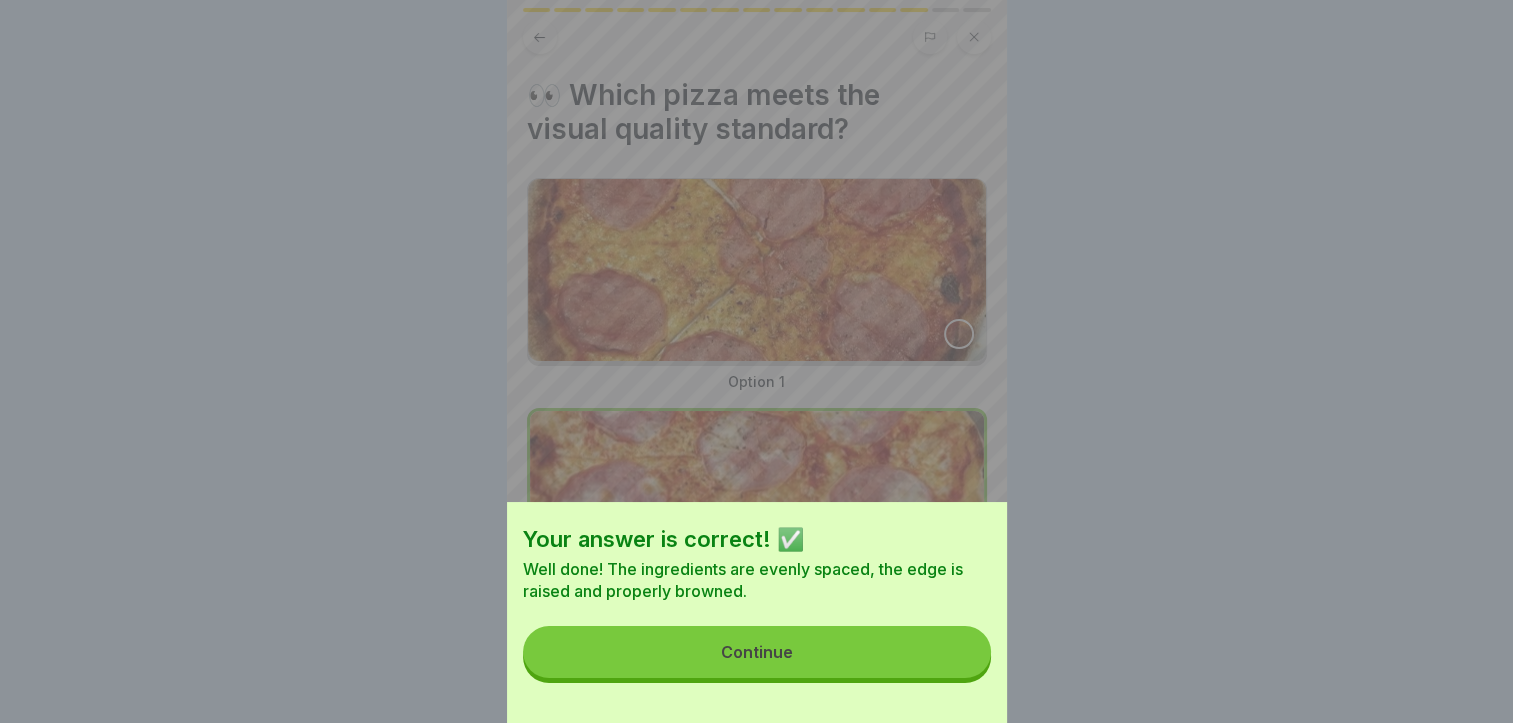 click on "Continue" at bounding box center [757, 652] 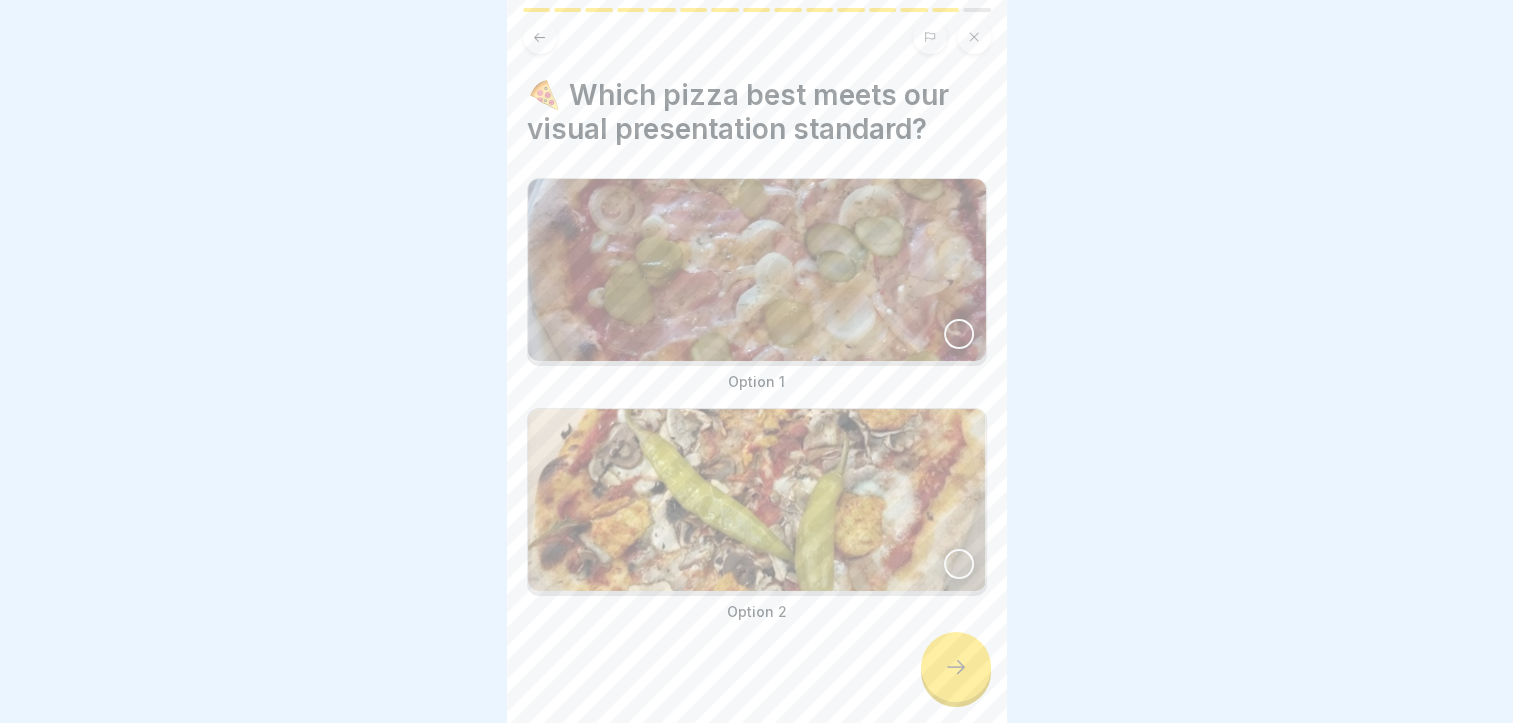 click at bounding box center (959, 334) 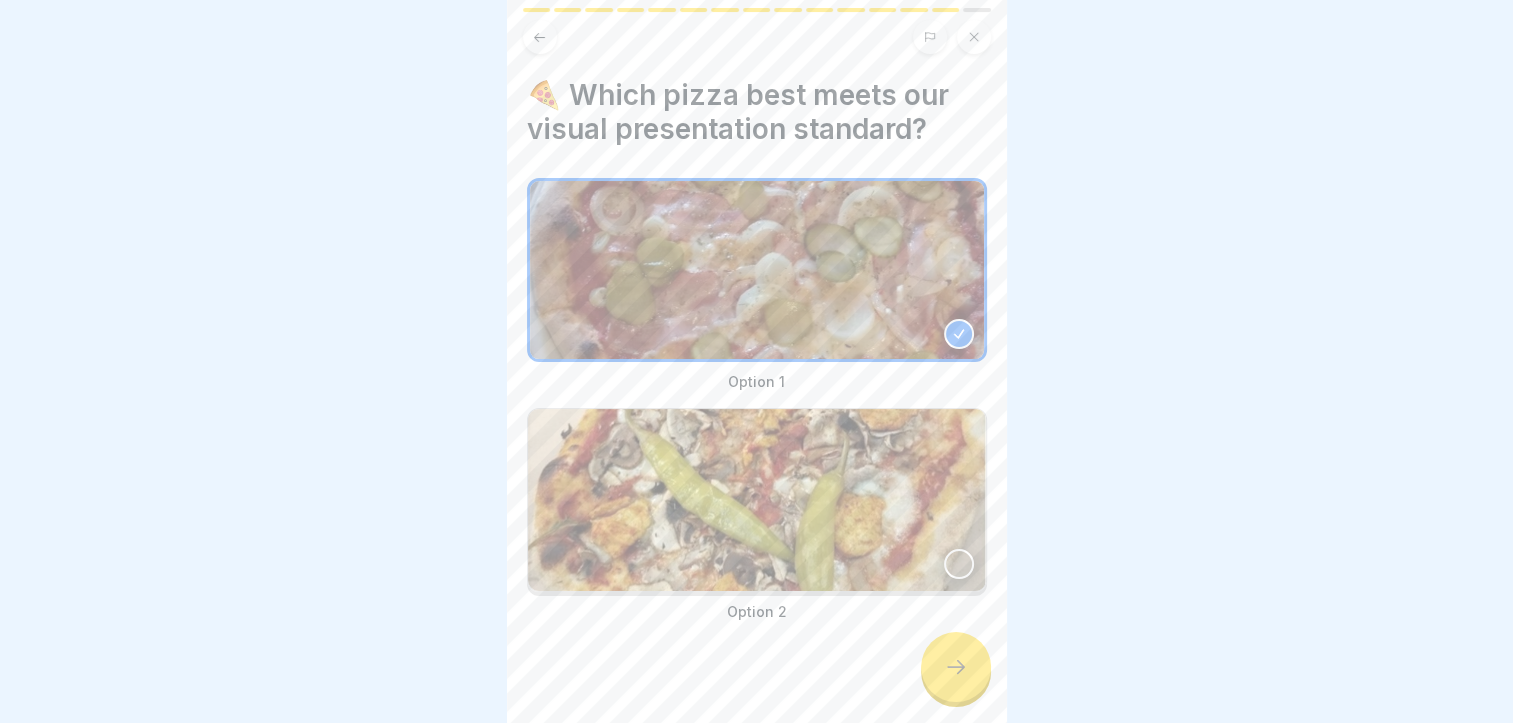 click 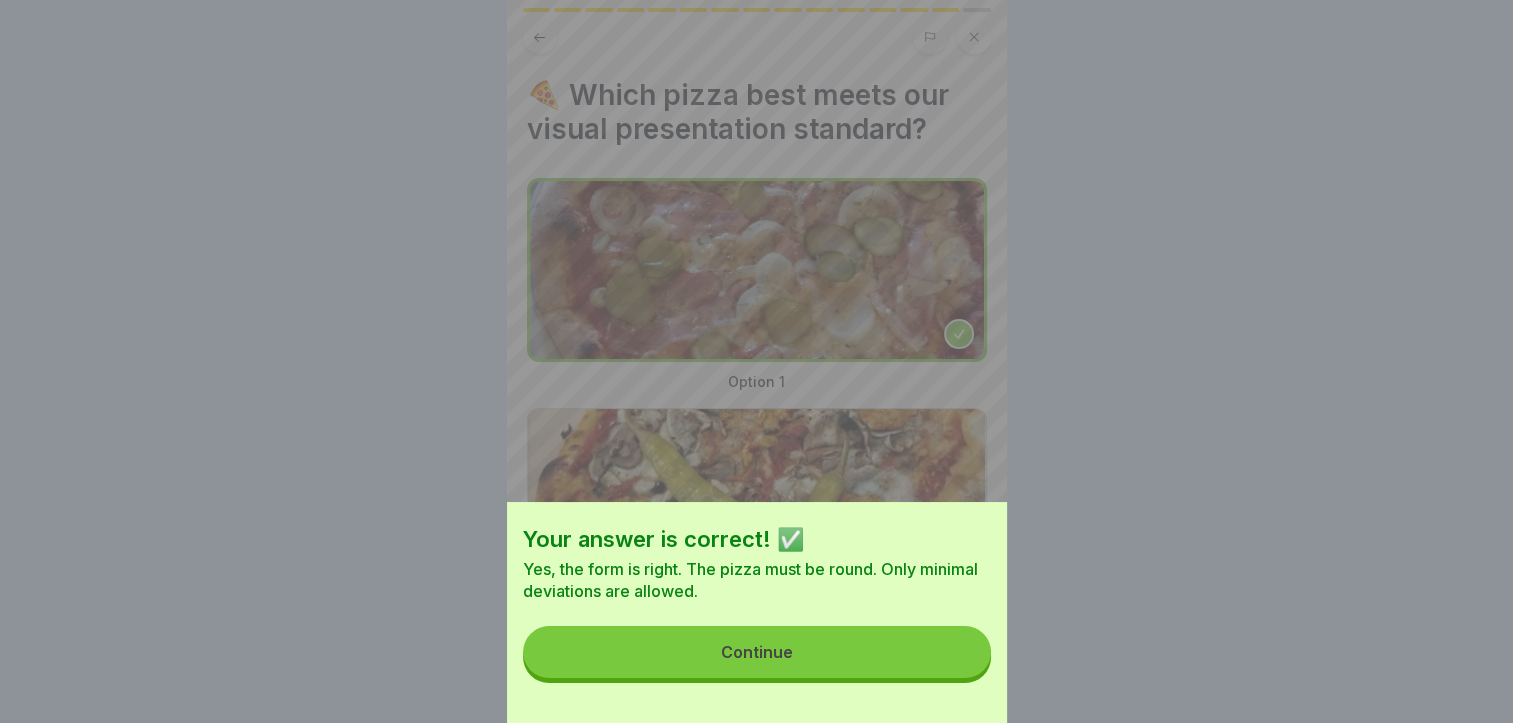 click on "Continue" at bounding box center (757, 652) 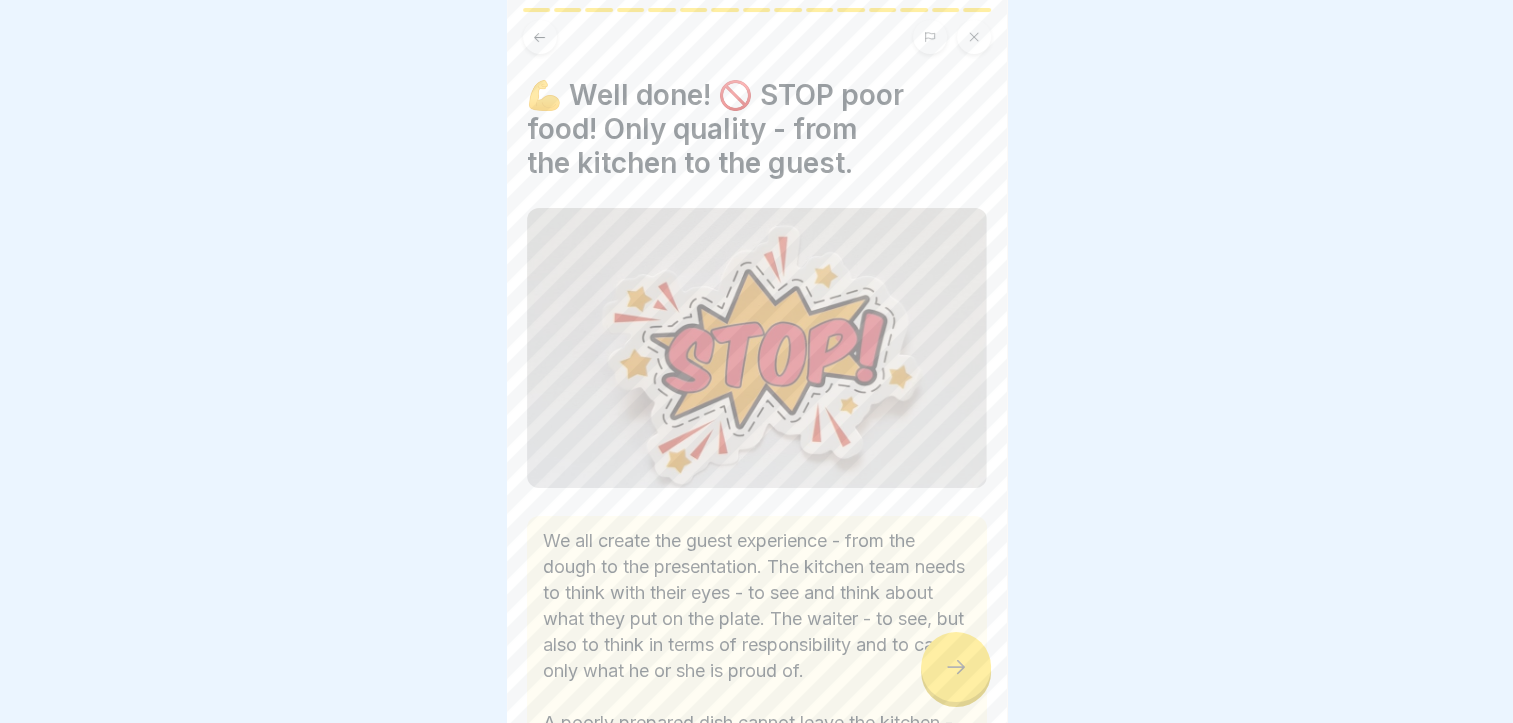 click 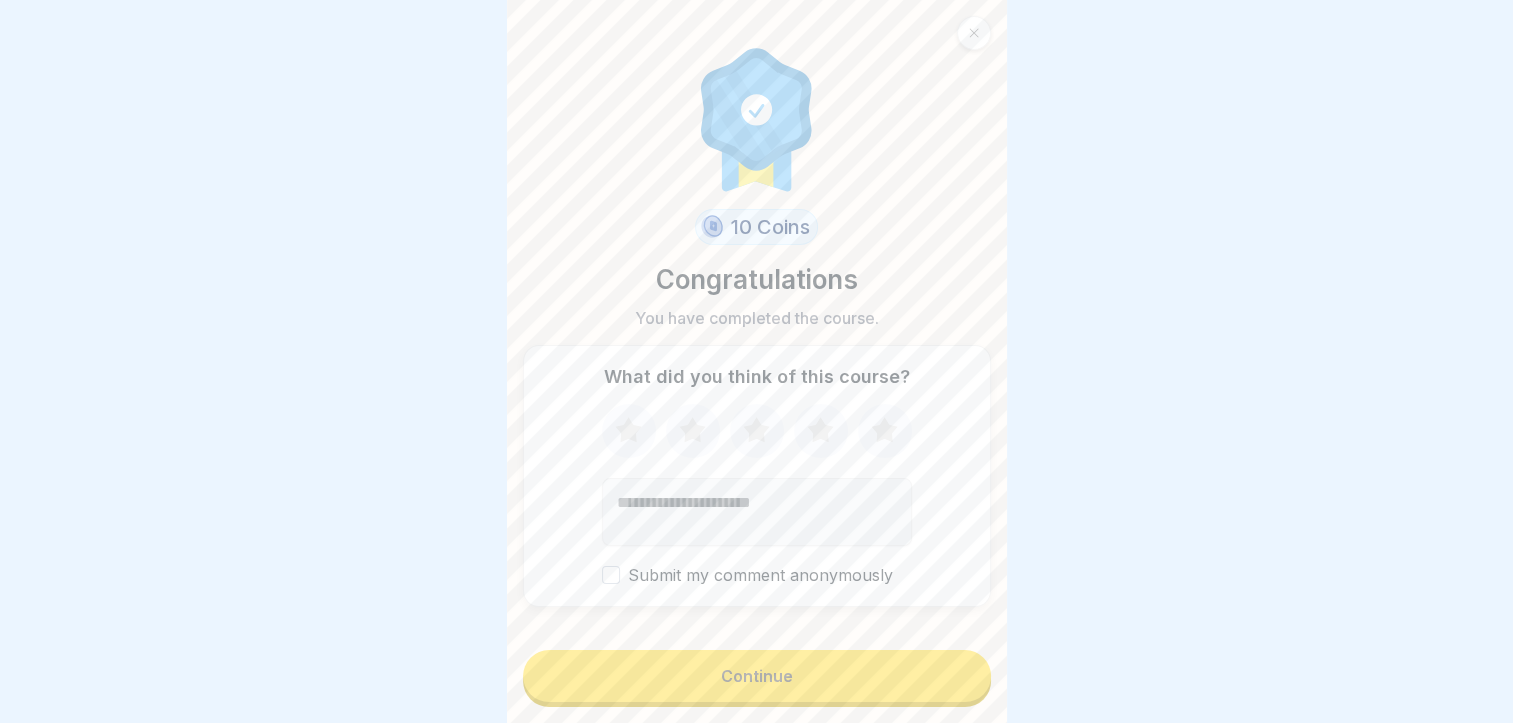 click on "Continue" at bounding box center [757, 678] 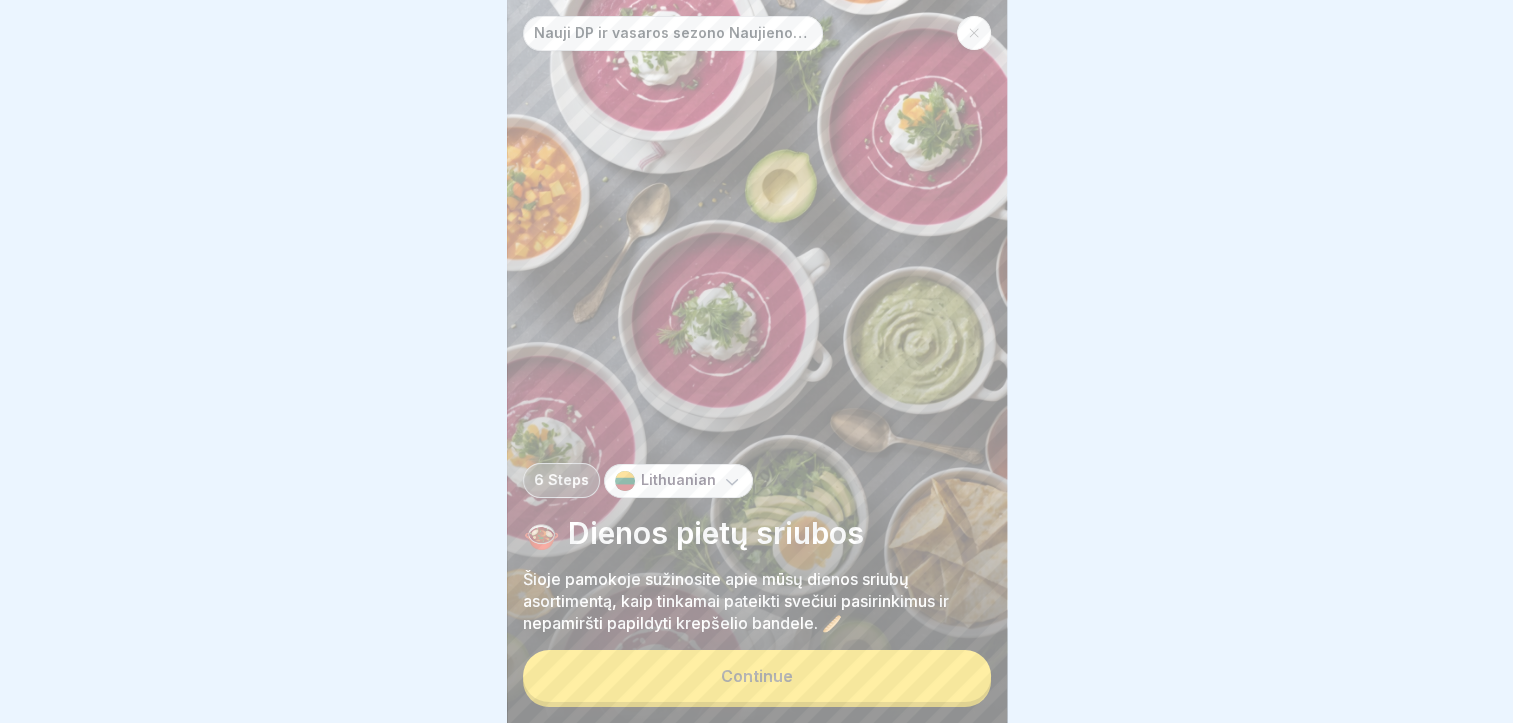 click on "Continue" at bounding box center (757, 676) 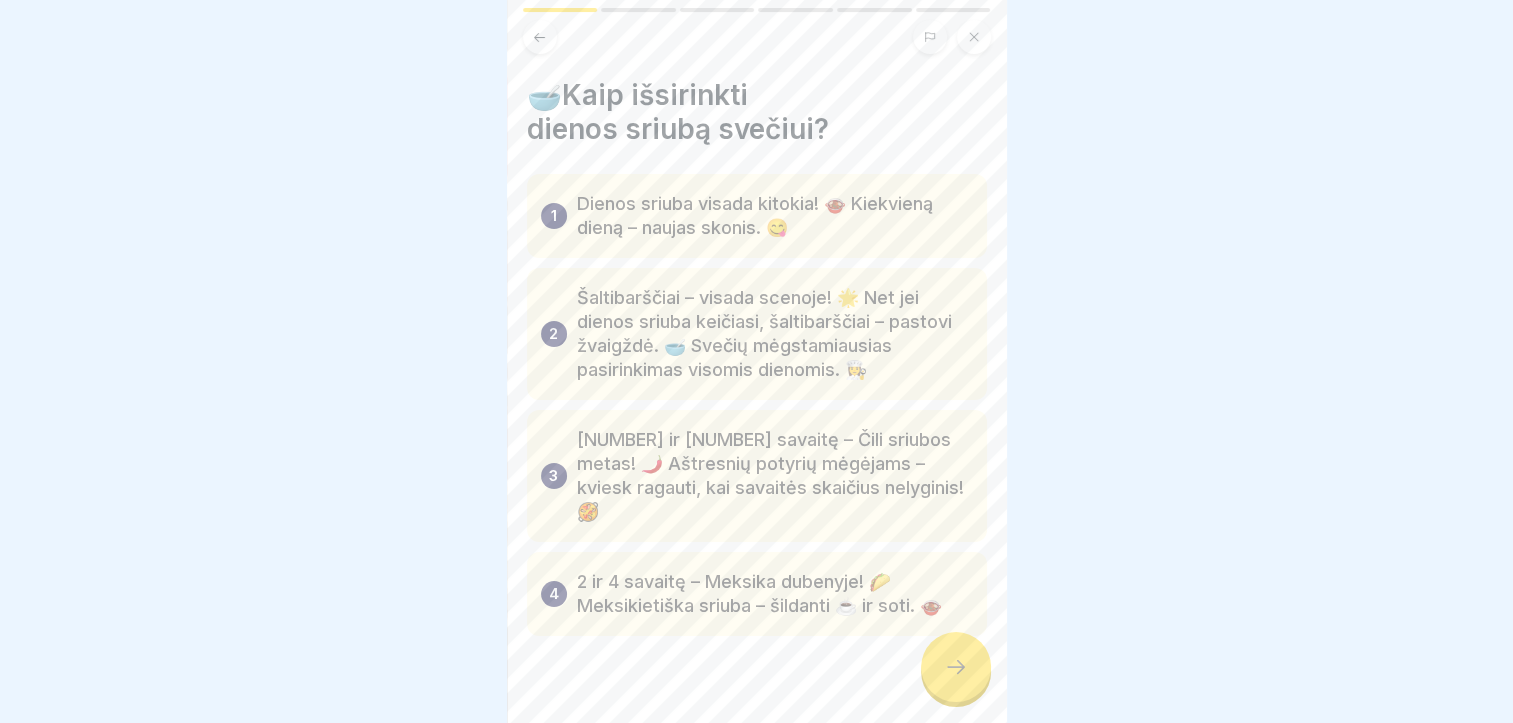 click 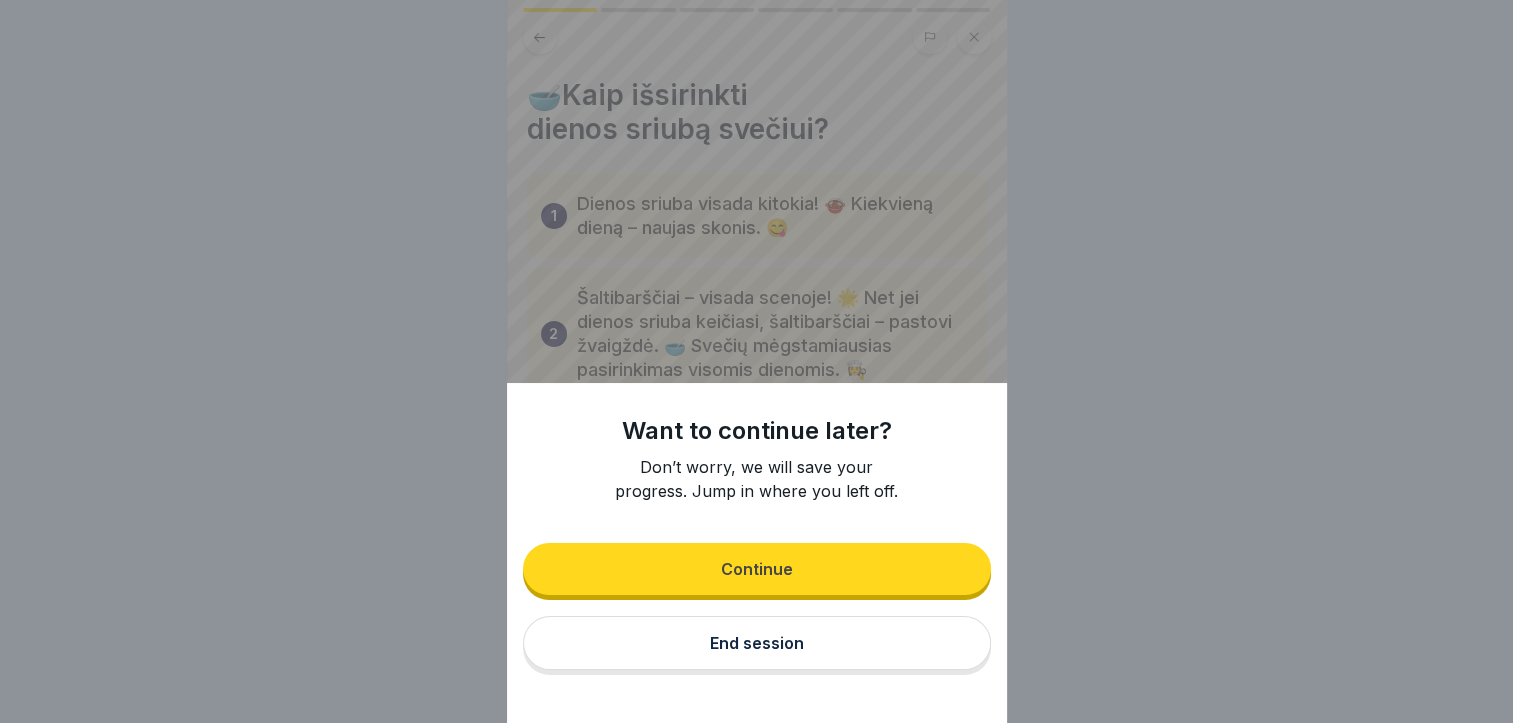 click on "Continue" at bounding box center [757, 569] 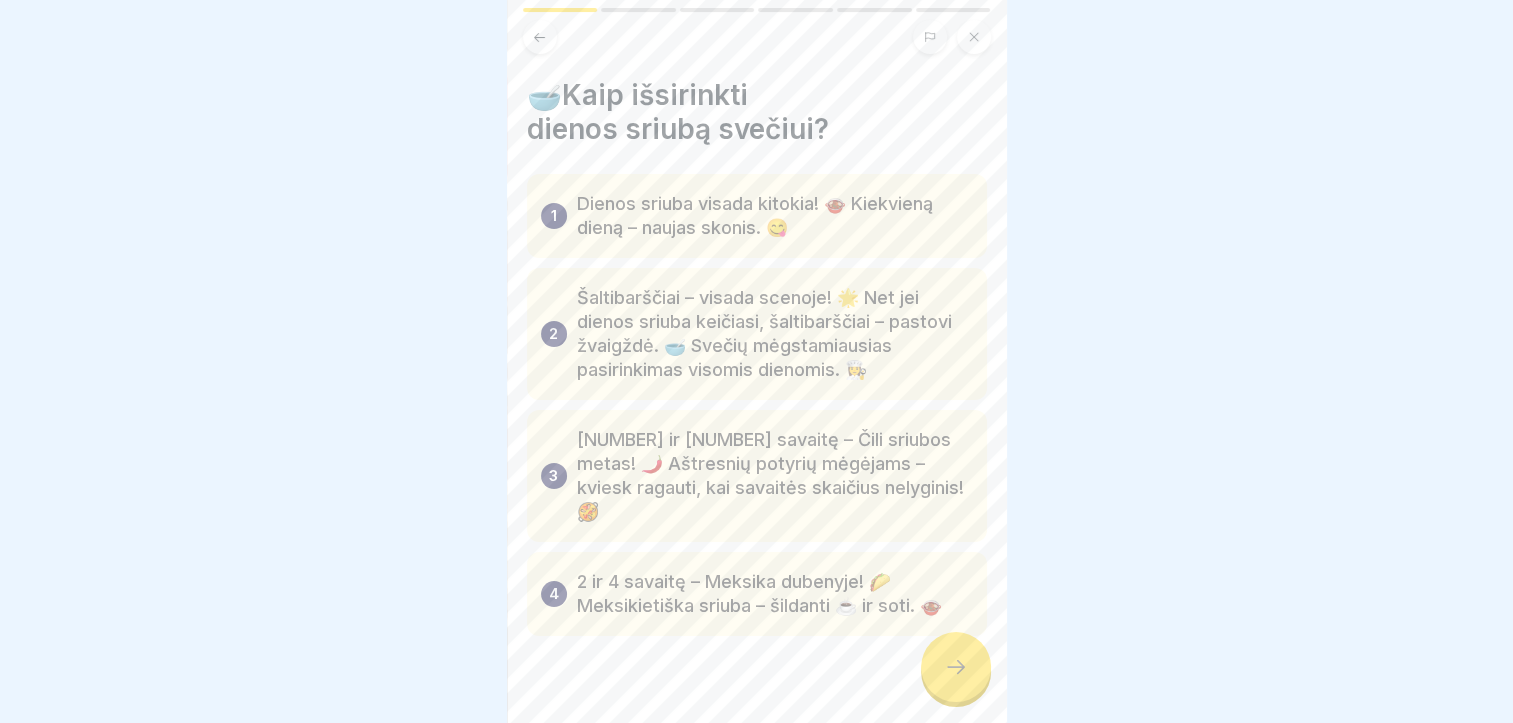 click at bounding box center [956, 667] 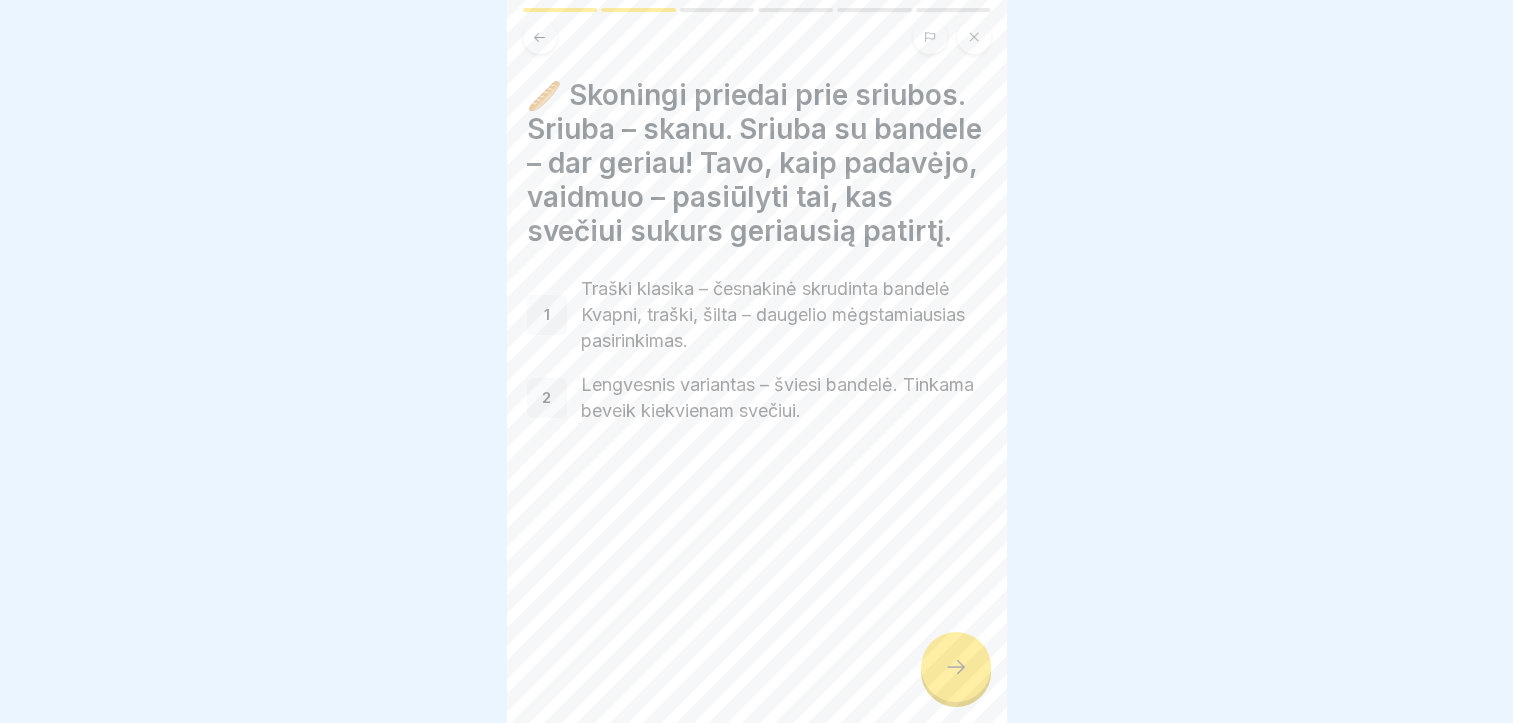 click at bounding box center [956, 667] 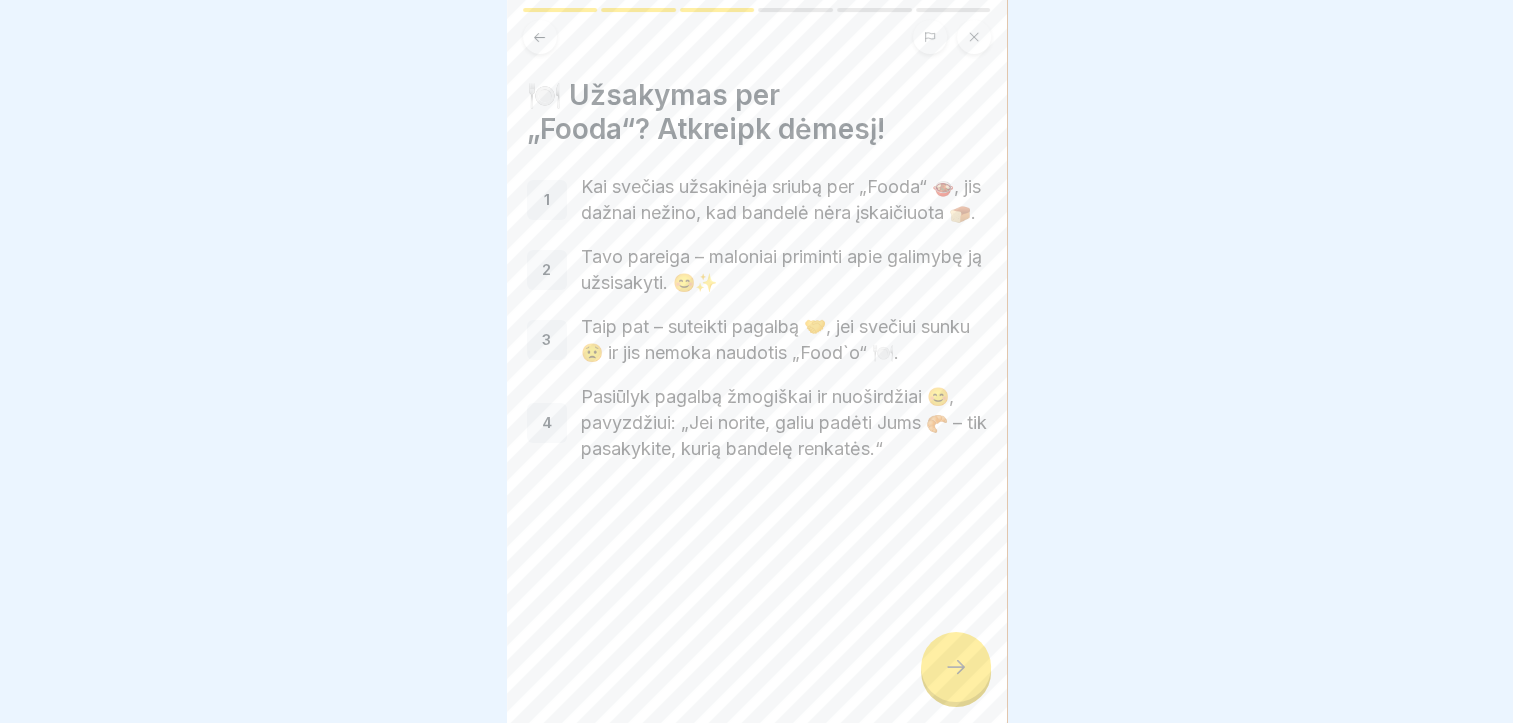 click at bounding box center [956, 667] 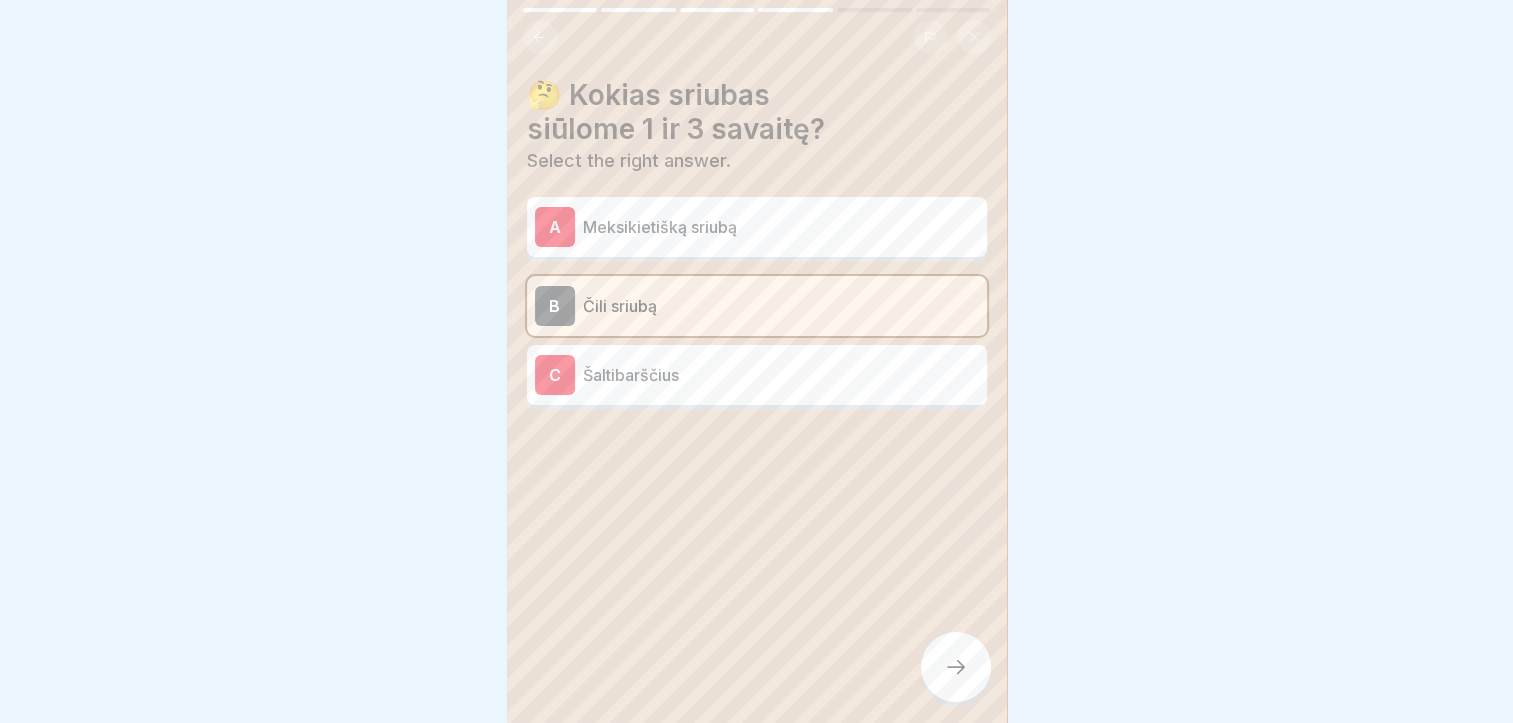 click at bounding box center [956, 667] 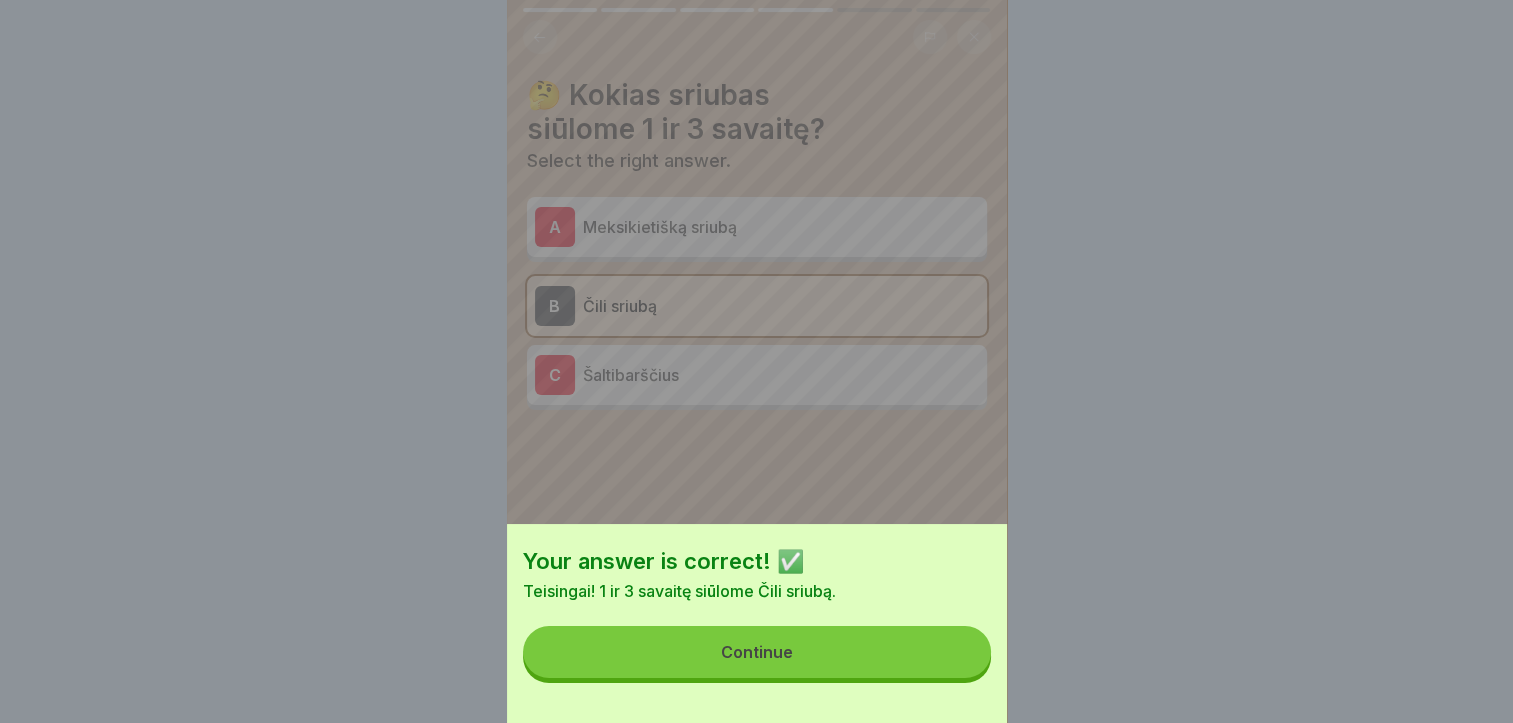 click on "Continue" at bounding box center [757, 652] 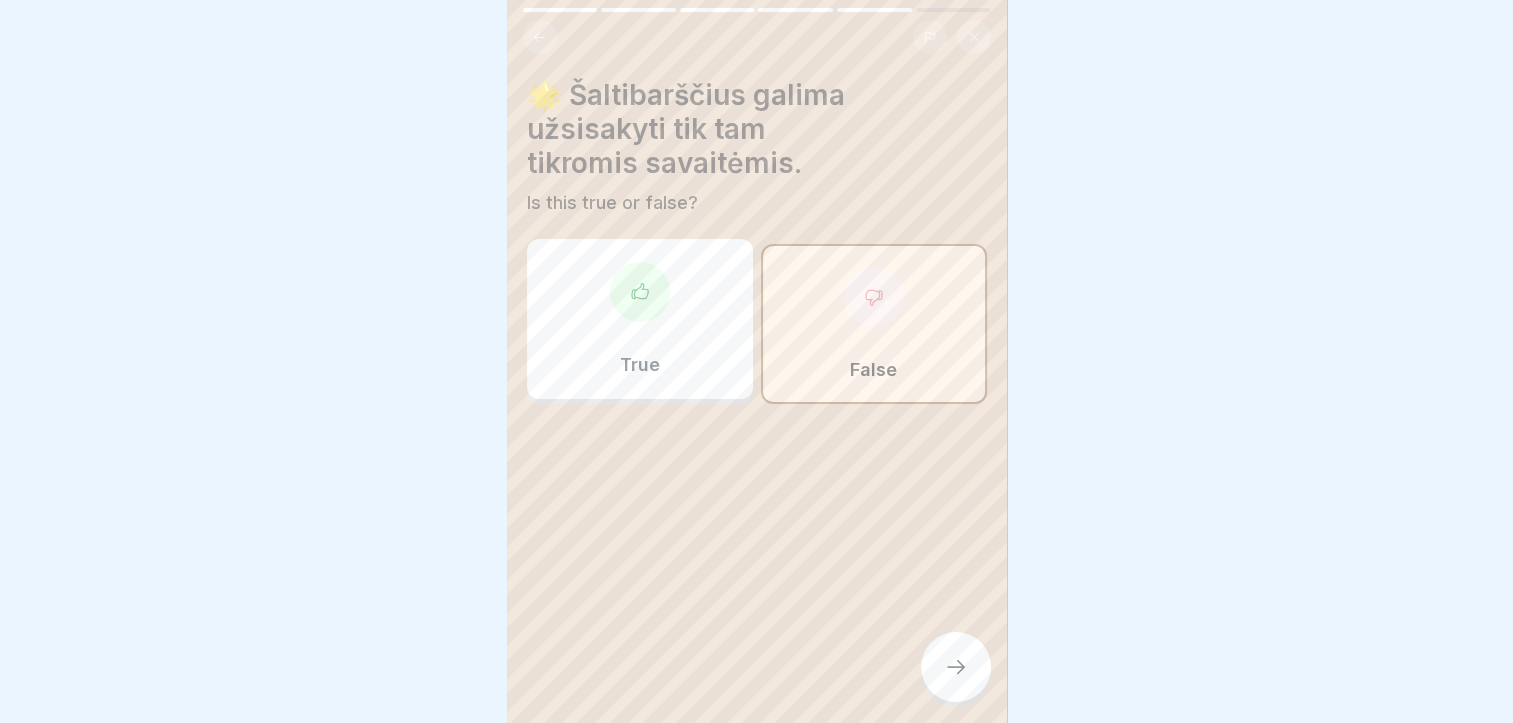 click at bounding box center [956, 667] 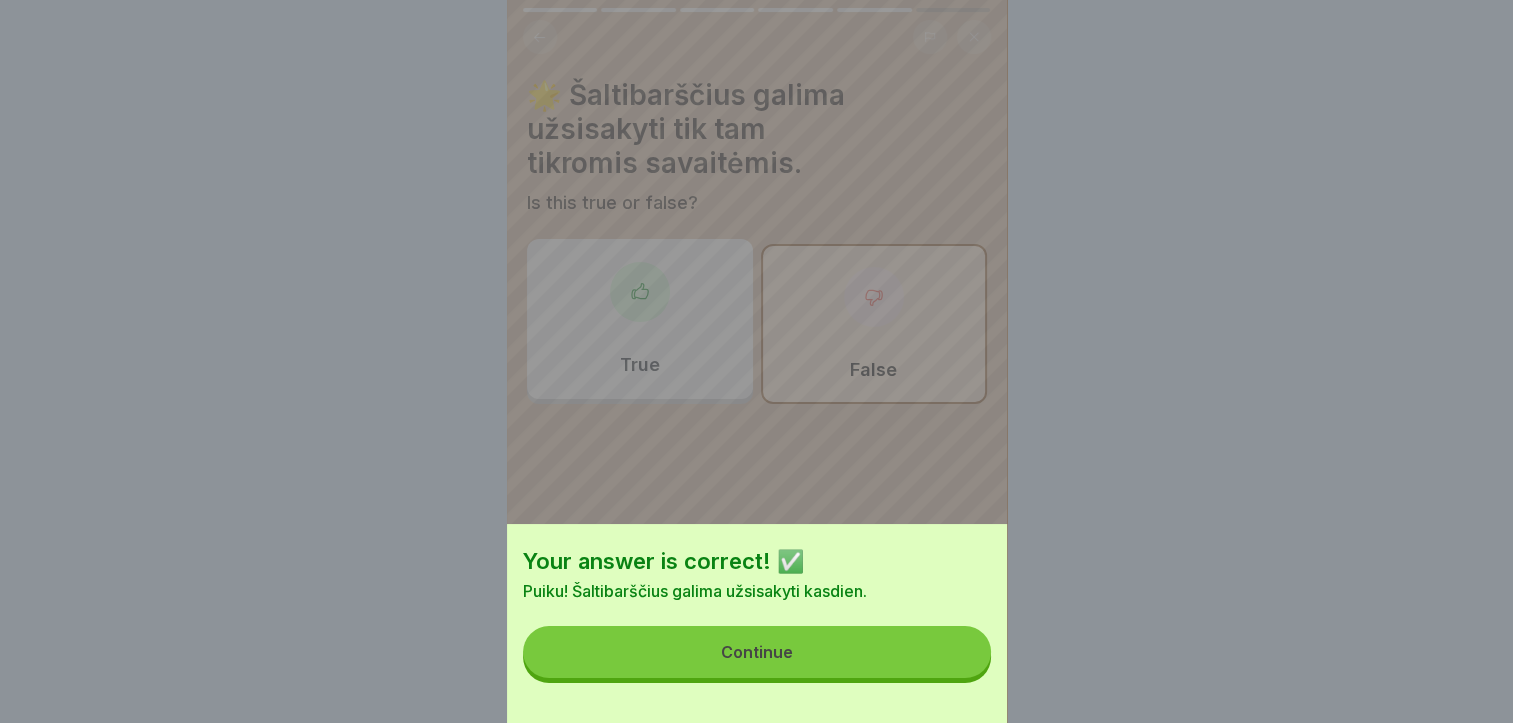 click on "Continue" at bounding box center (757, 652) 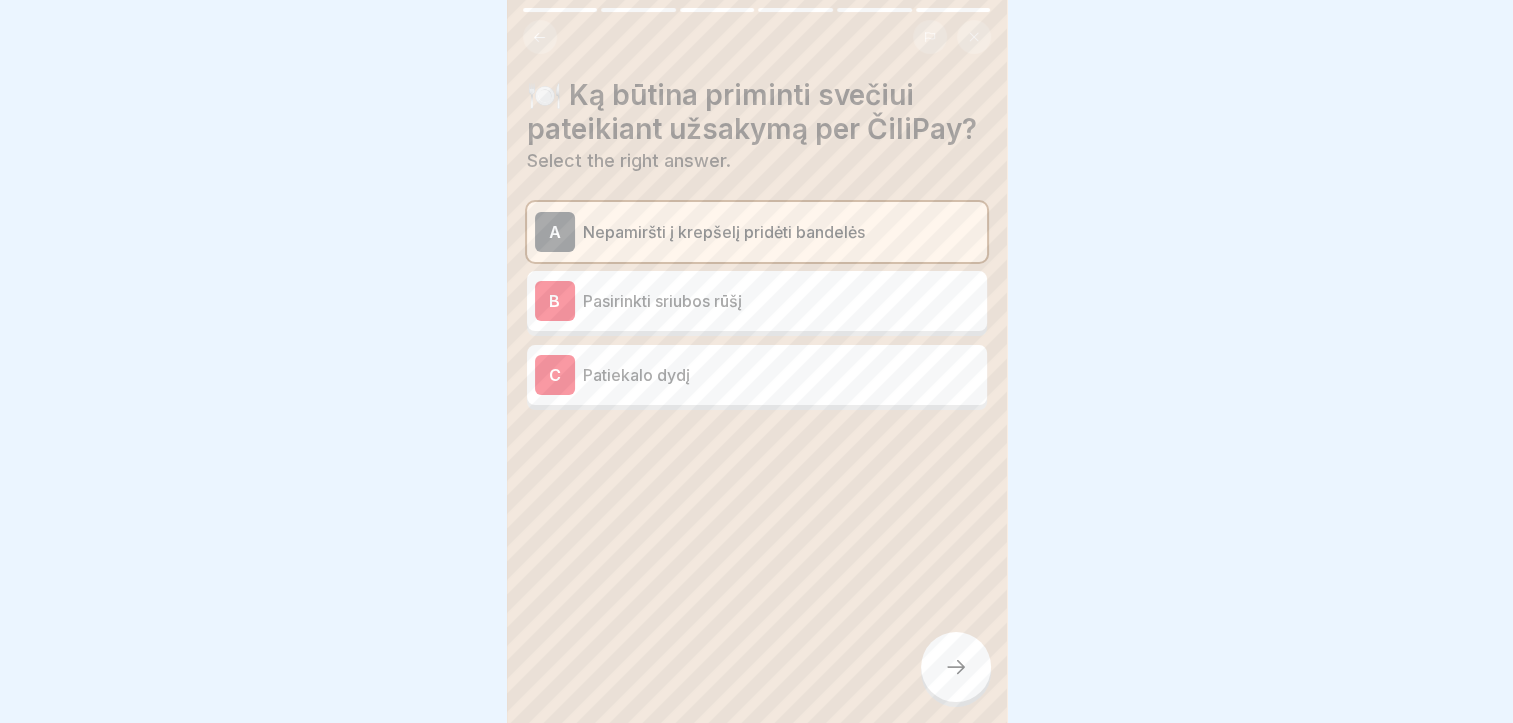 click 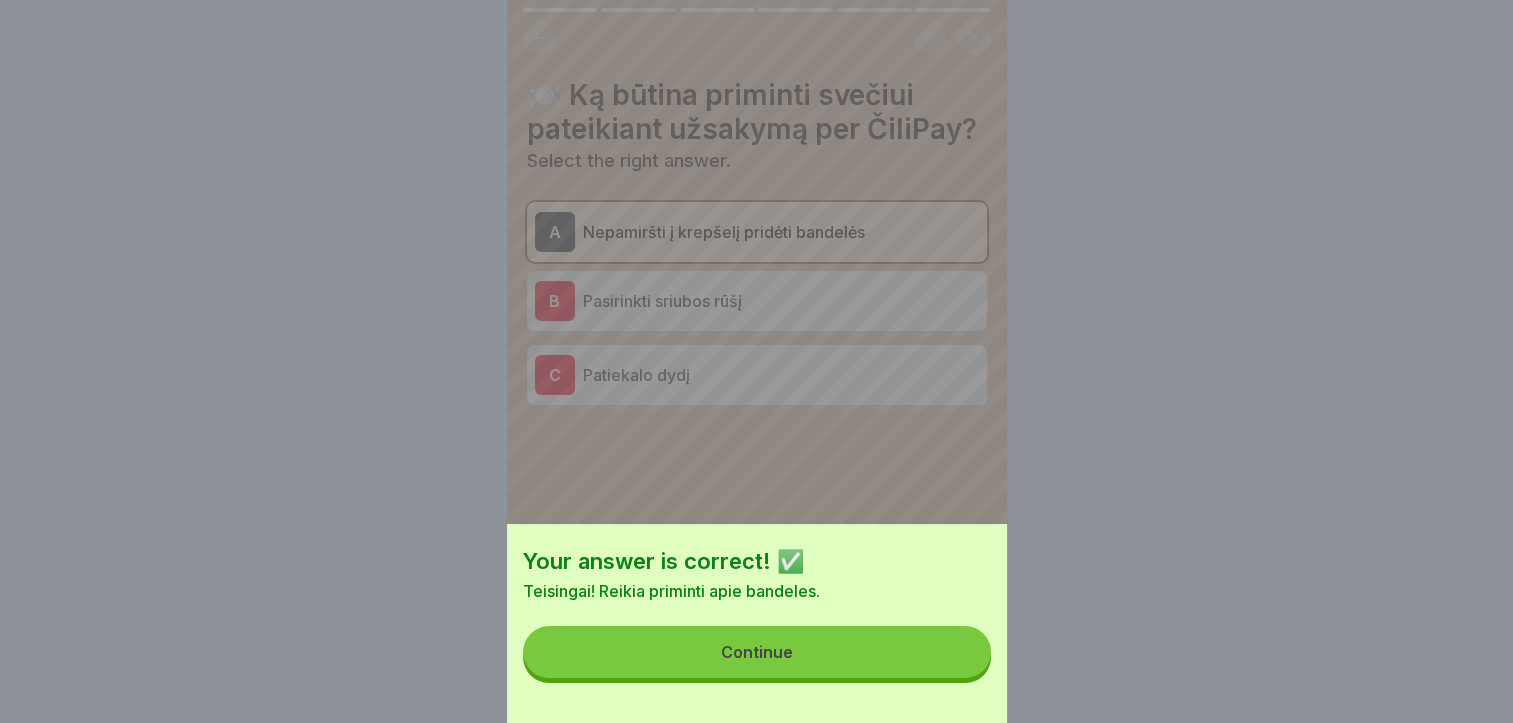 click on "Continue" at bounding box center [757, 652] 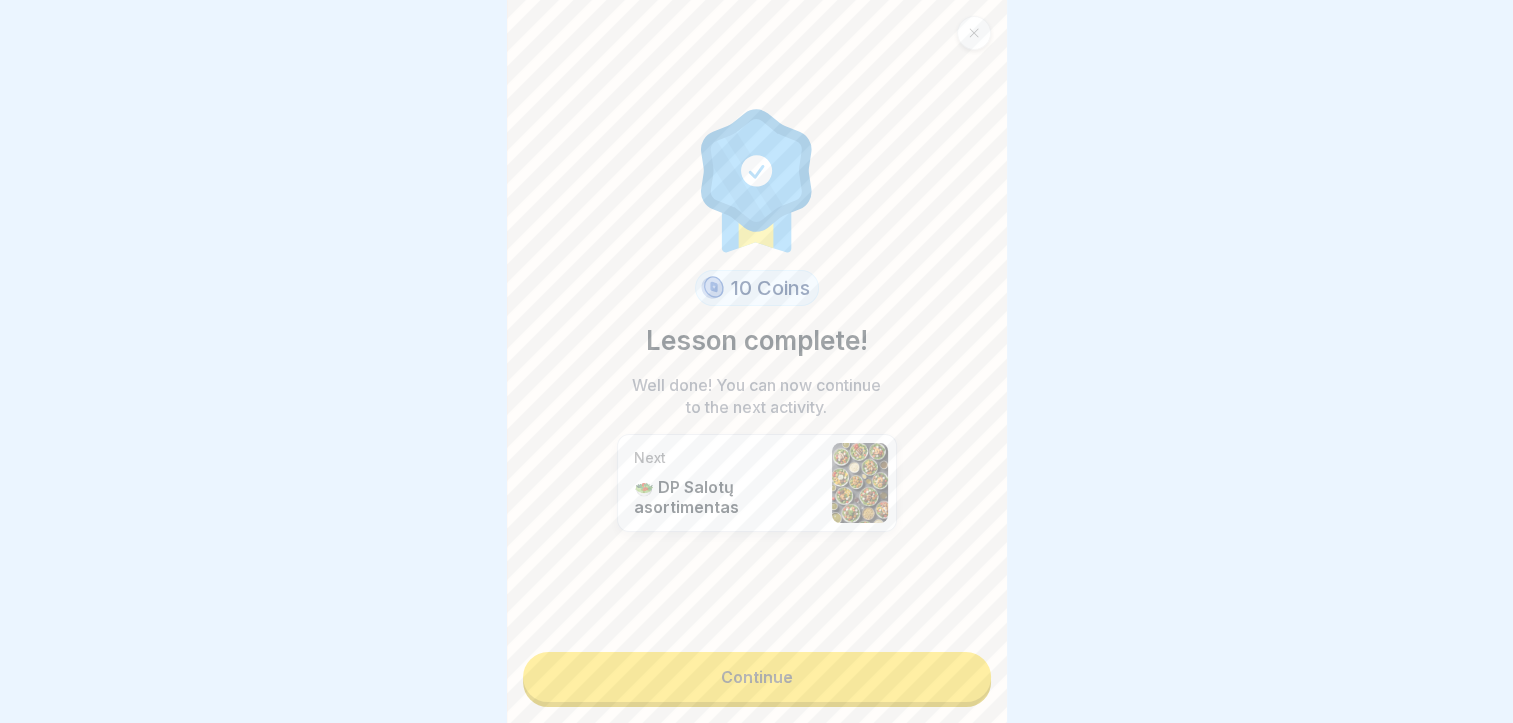 click on "Continue" at bounding box center [757, 677] 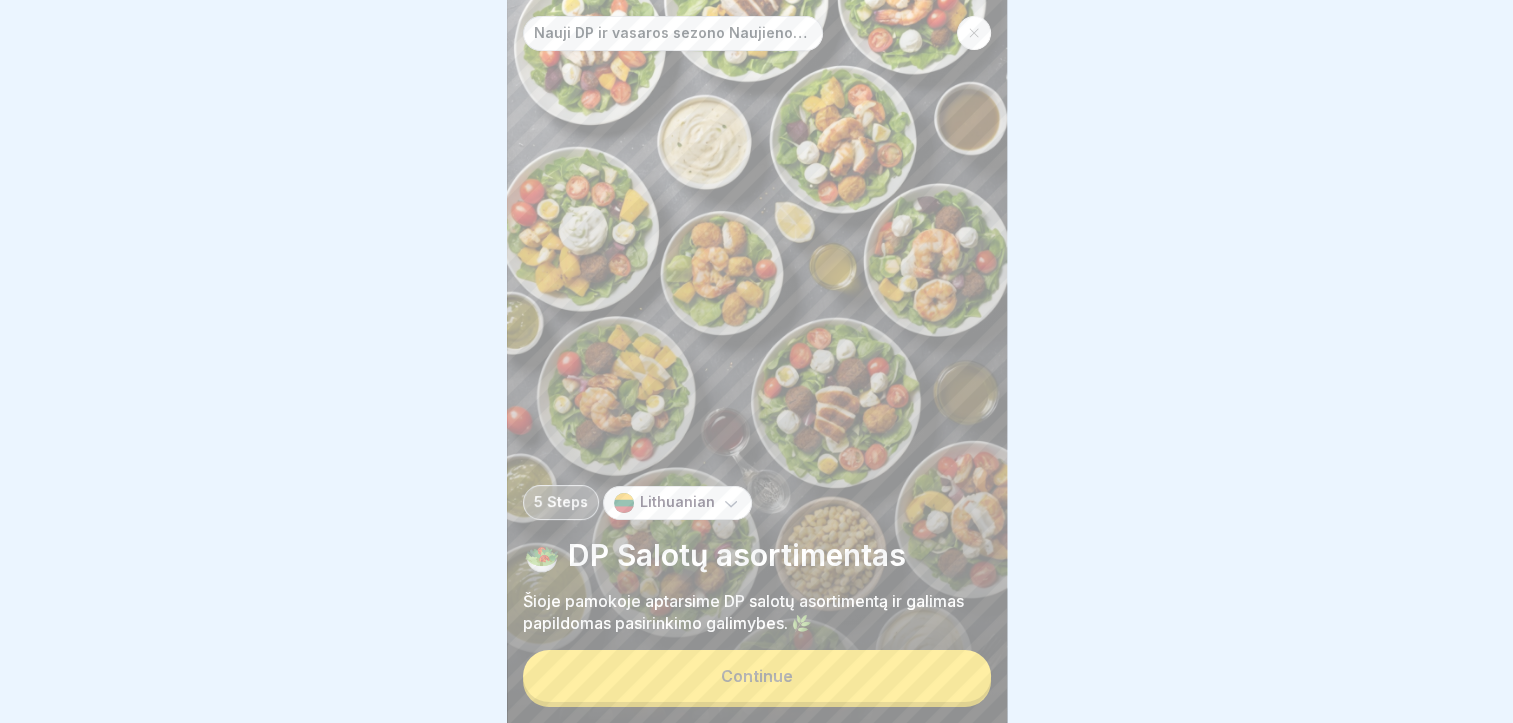 click at bounding box center [974, 33] 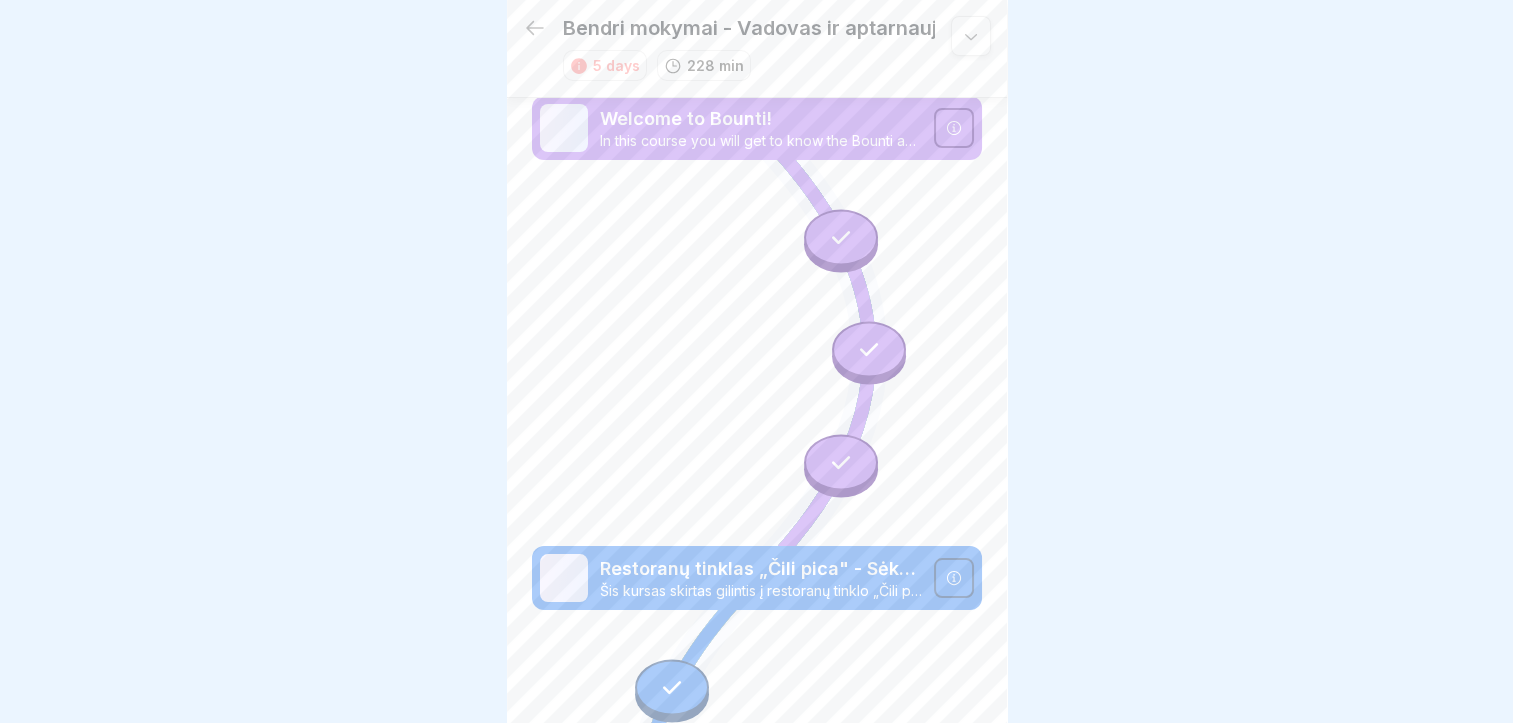 scroll, scrollTop: 7, scrollLeft: 0, axis: vertical 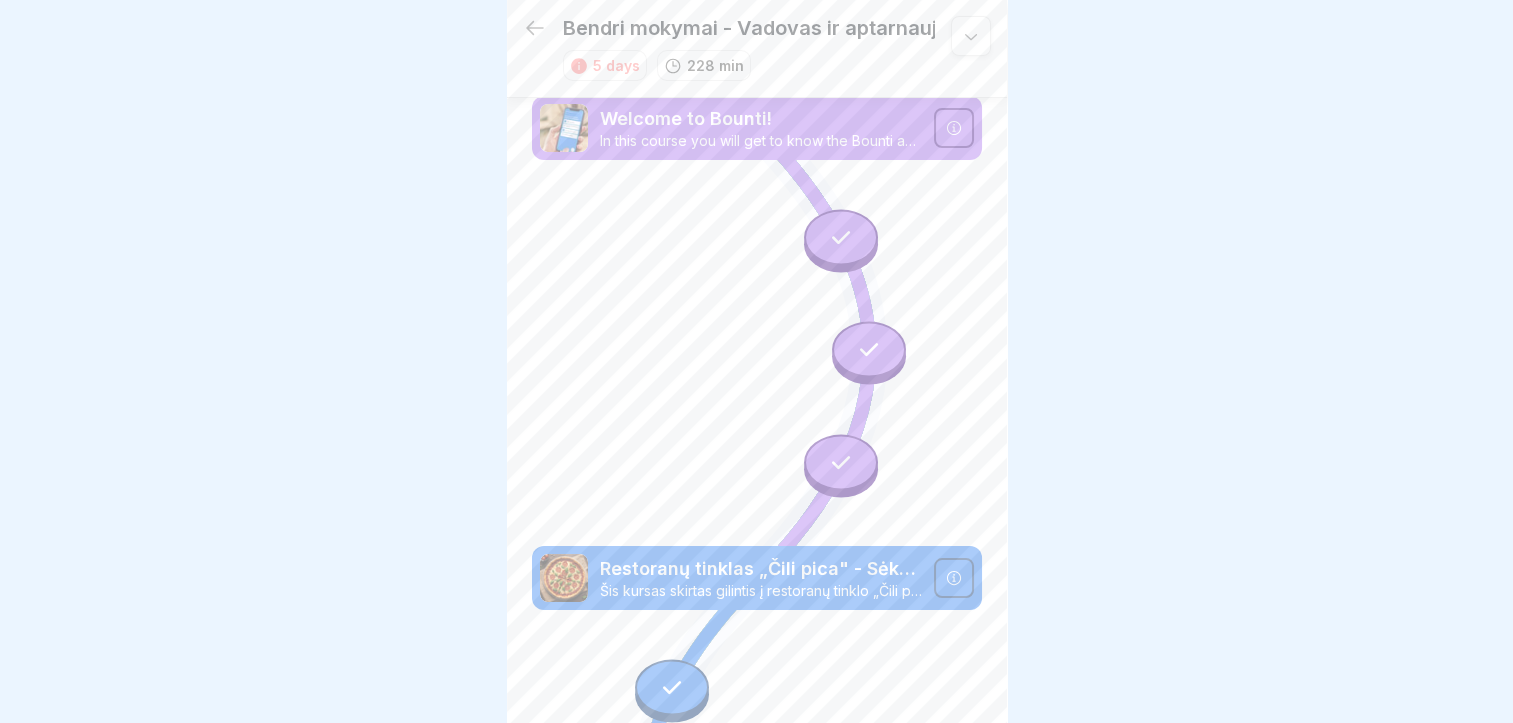 click 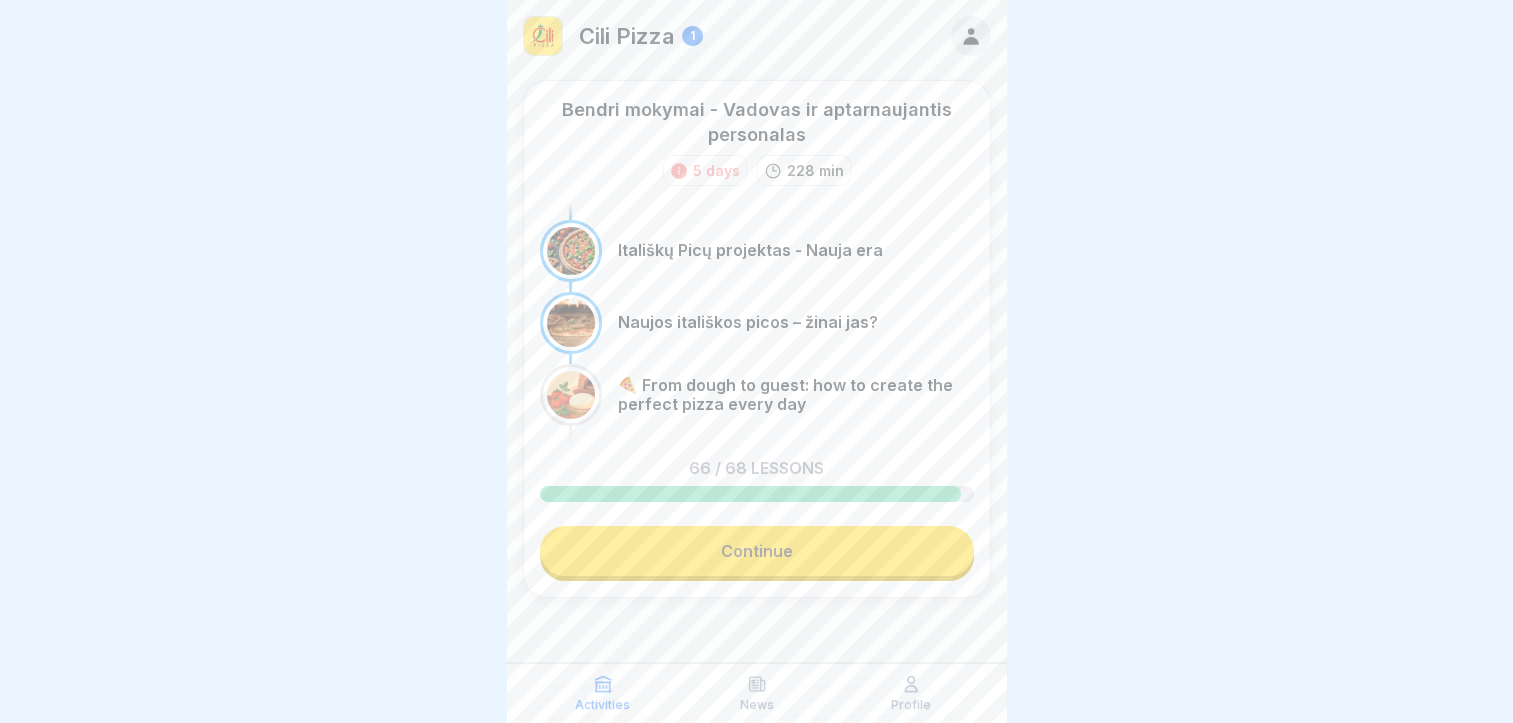 click on "Continue" at bounding box center (757, 551) 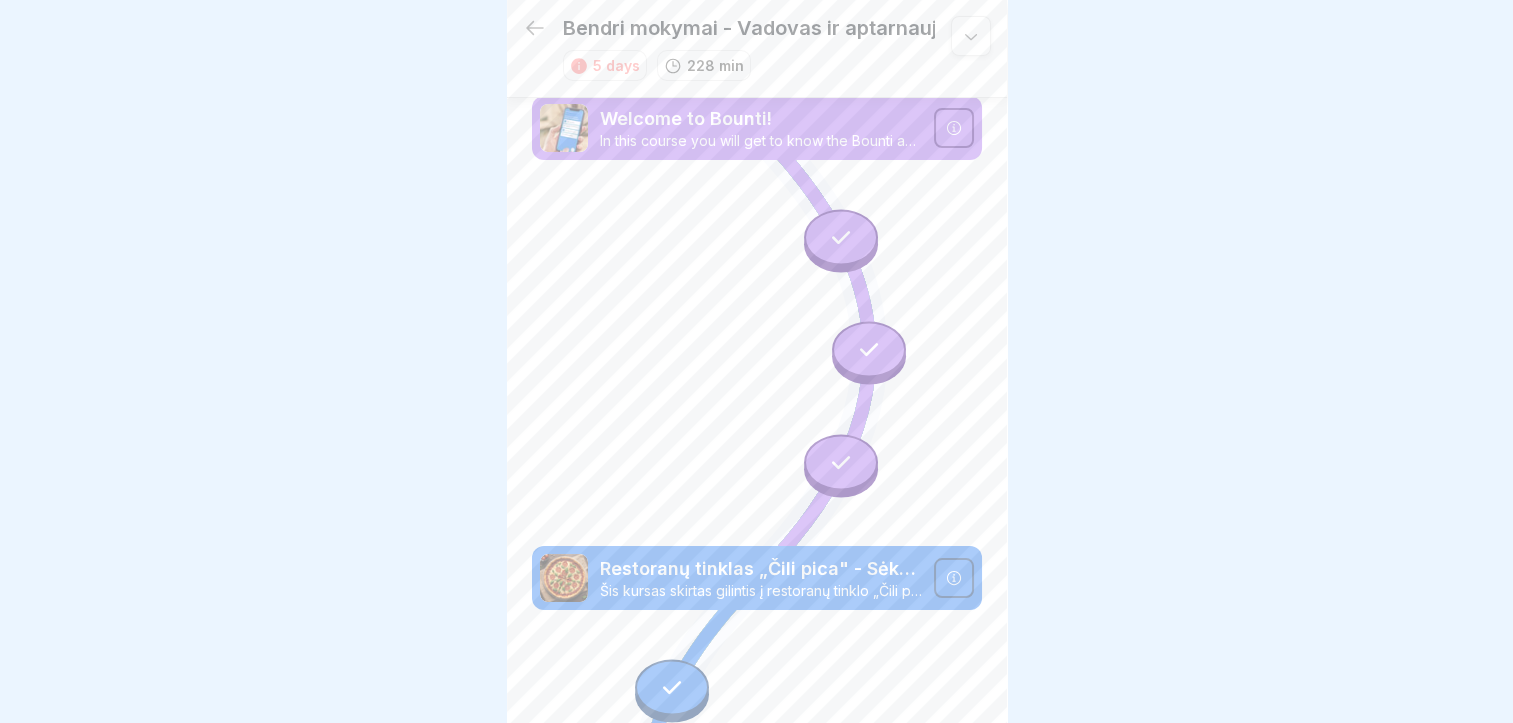 click 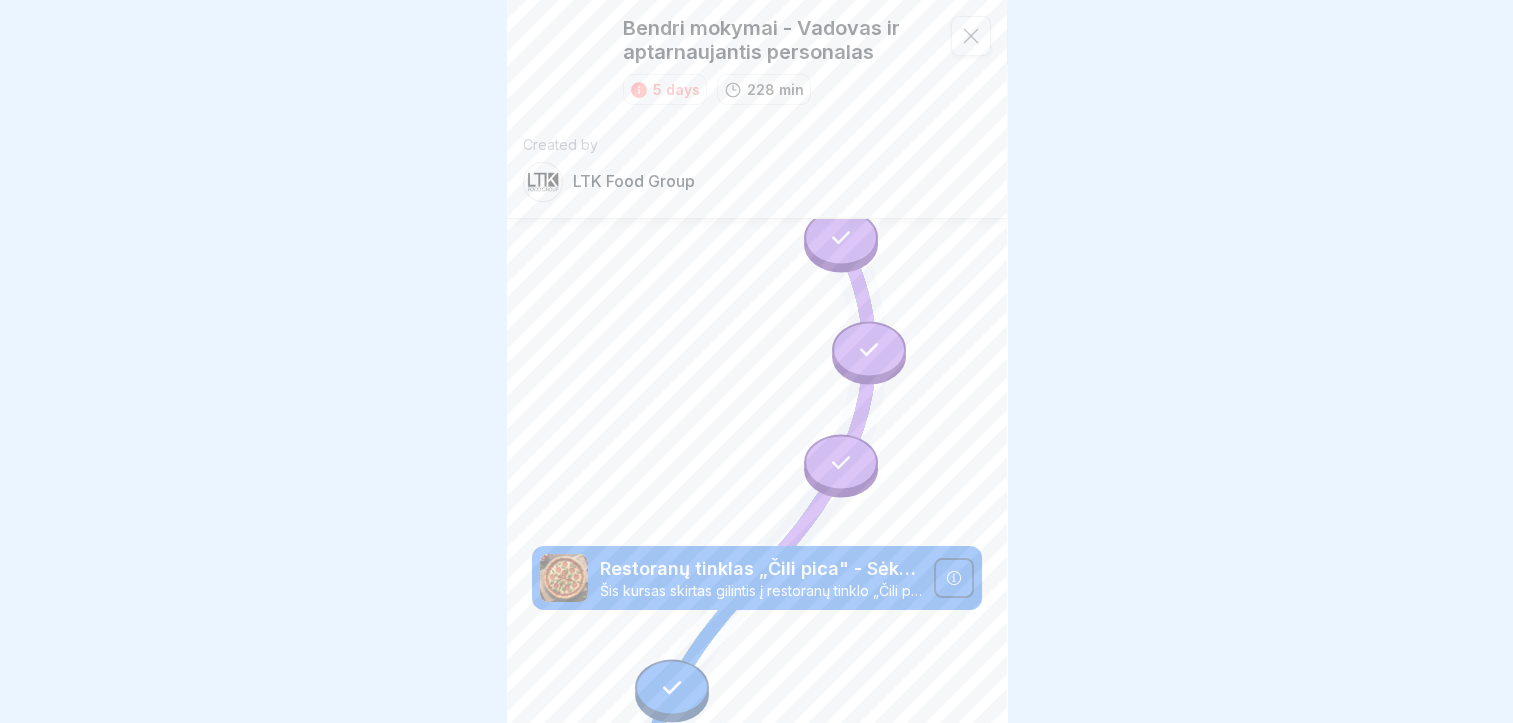 click 